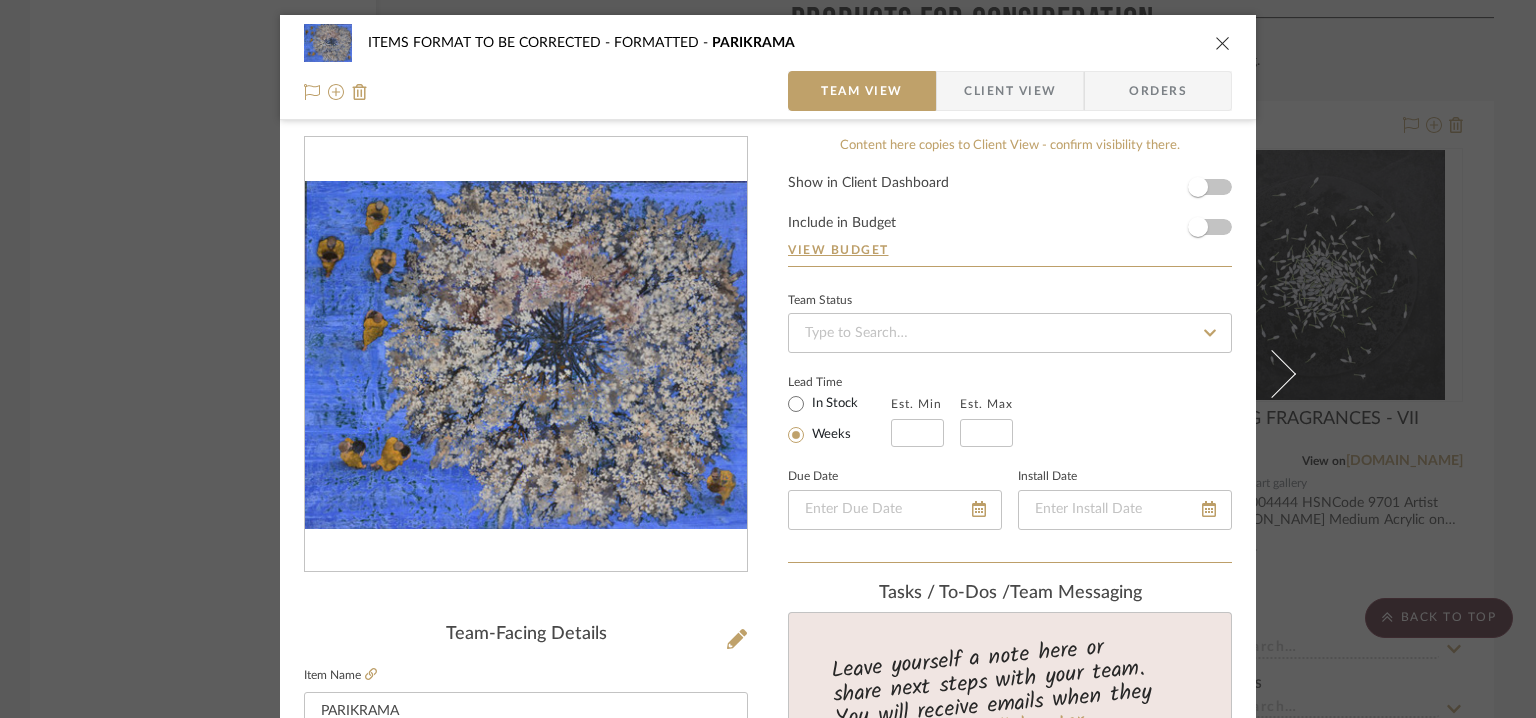 scroll, scrollTop: 0, scrollLeft: 0, axis: both 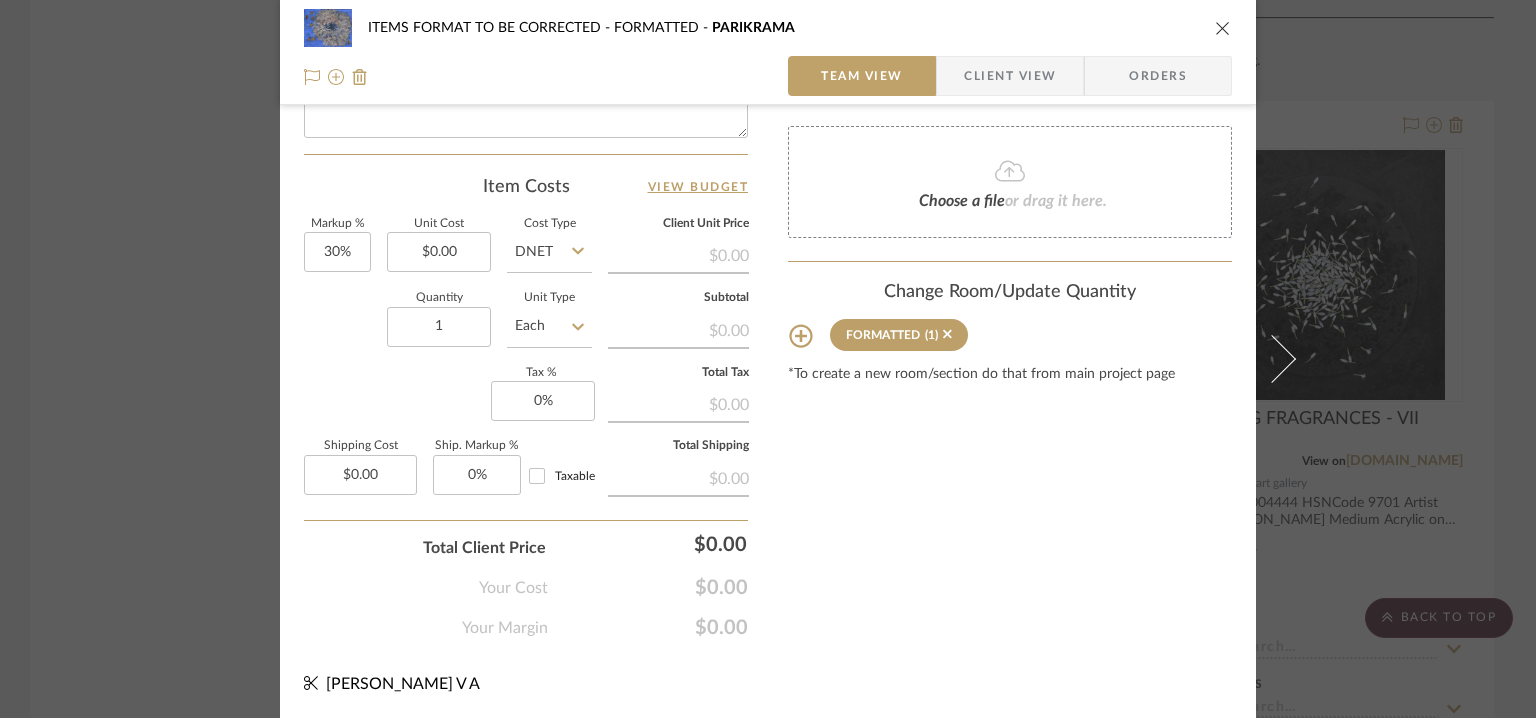click at bounding box center [1223, 28] 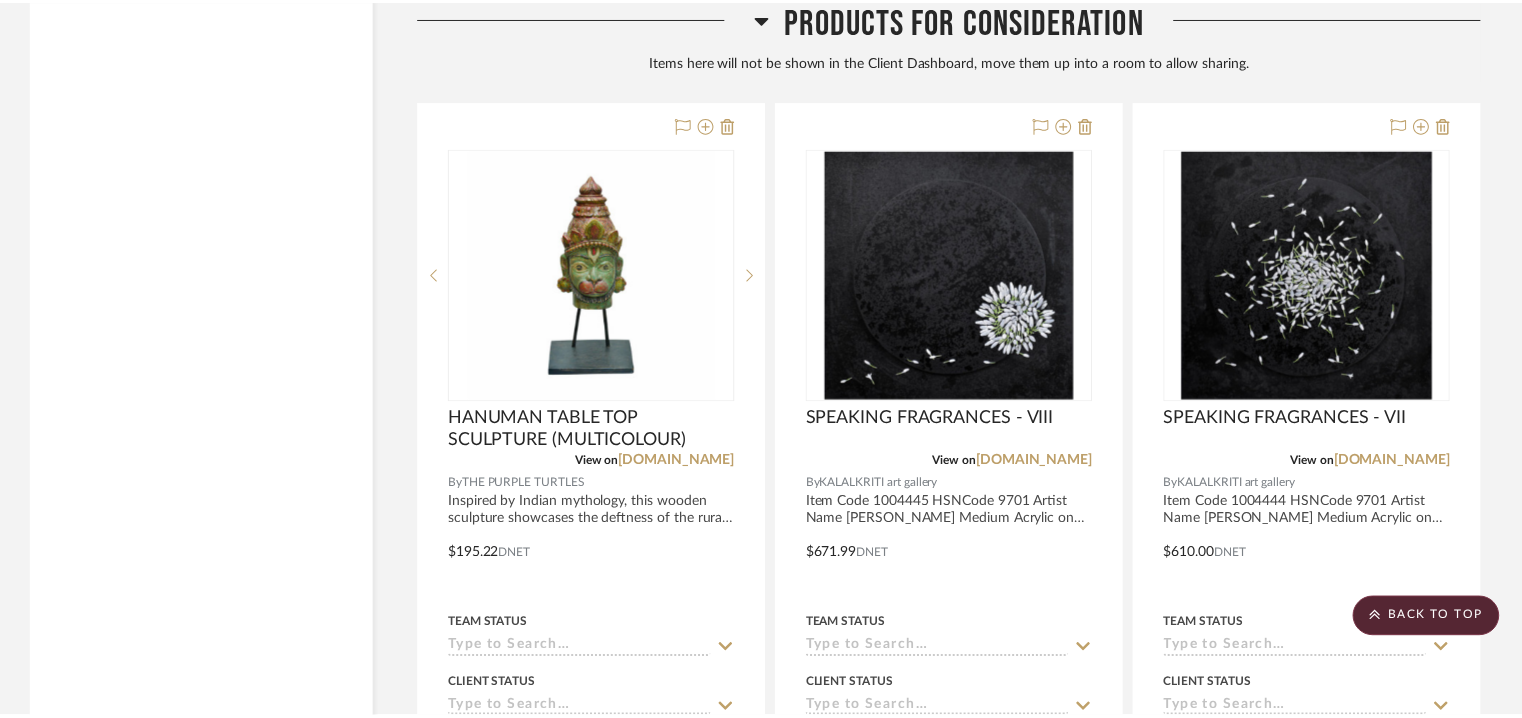 scroll, scrollTop: 3260, scrollLeft: 0, axis: vertical 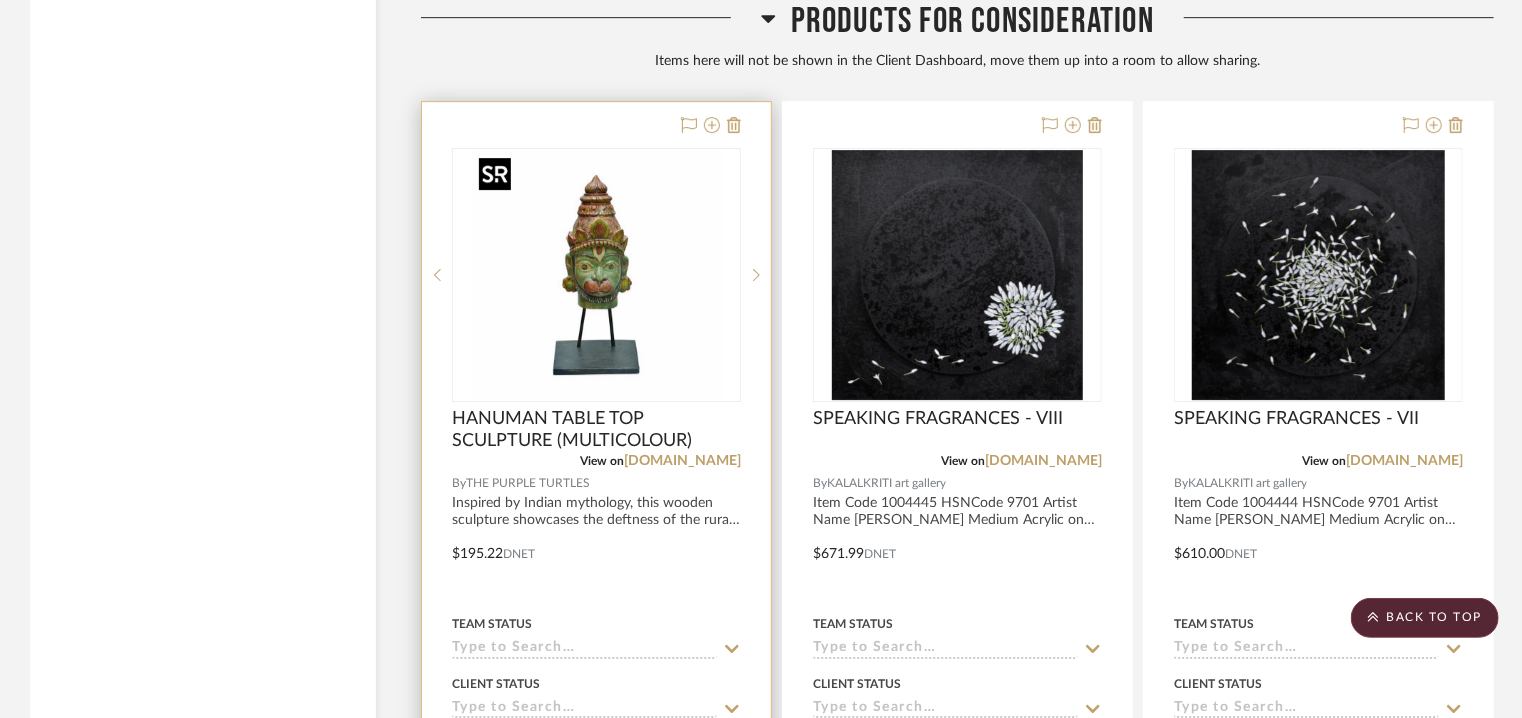 click at bounding box center [597, 275] 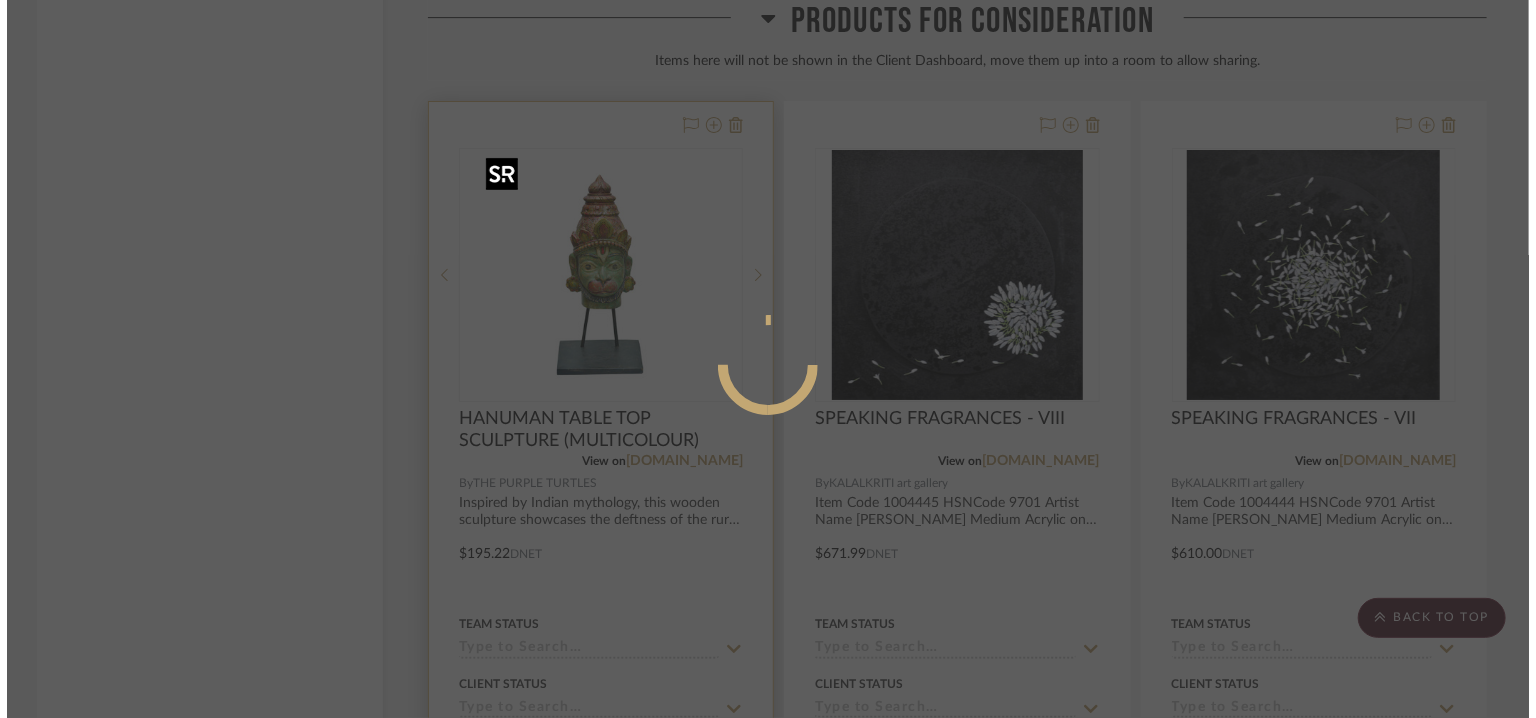 scroll, scrollTop: 0, scrollLeft: 0, axis: both 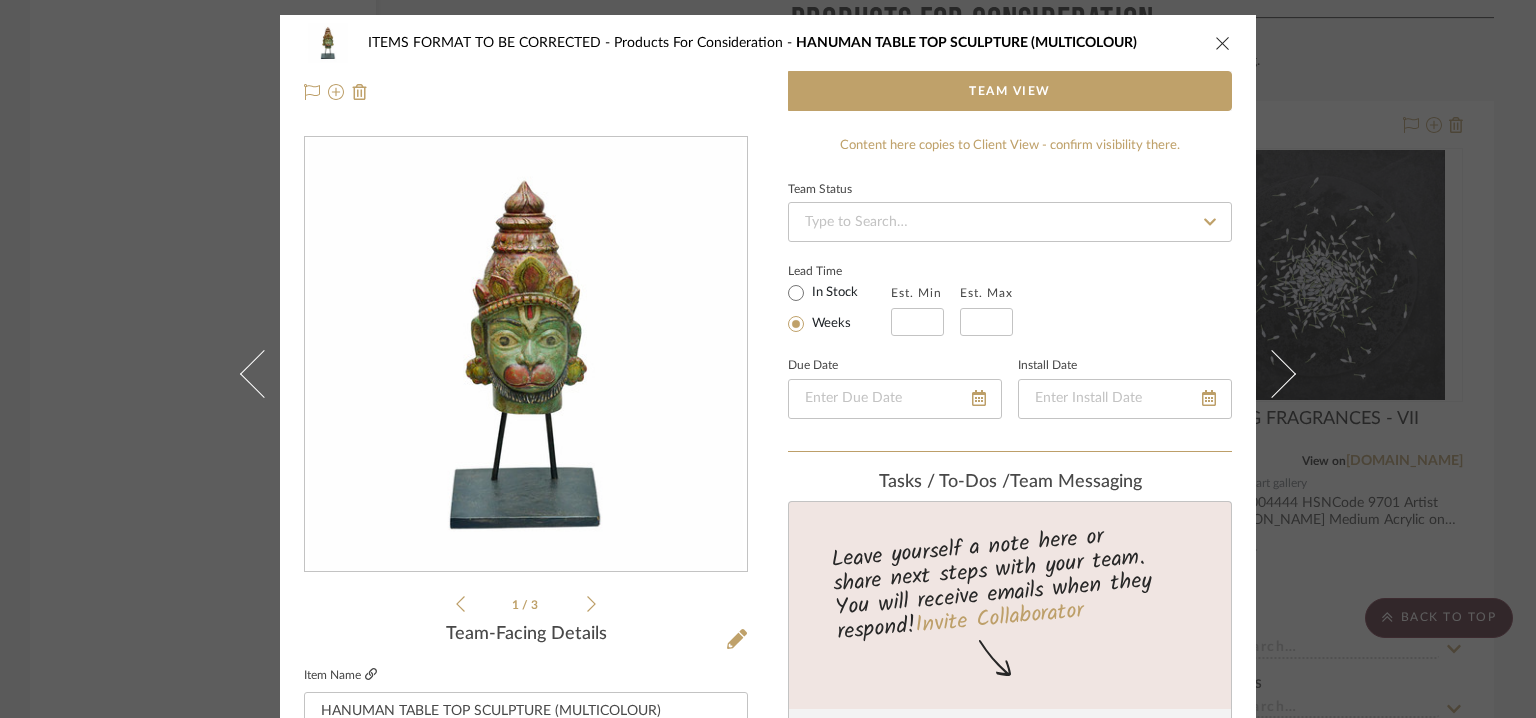 click 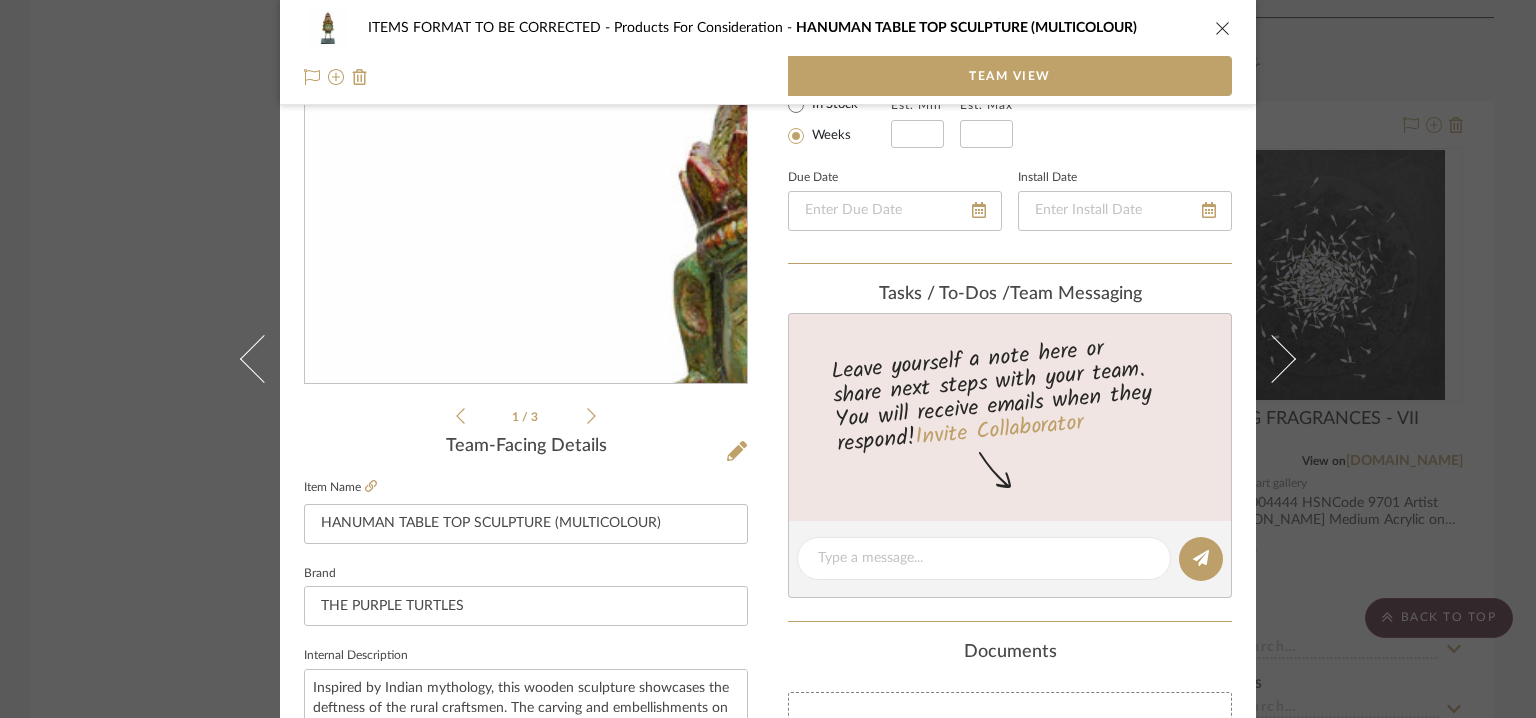 scroll, scrollTop: 200, scrollLeft: 0, axis: vertical 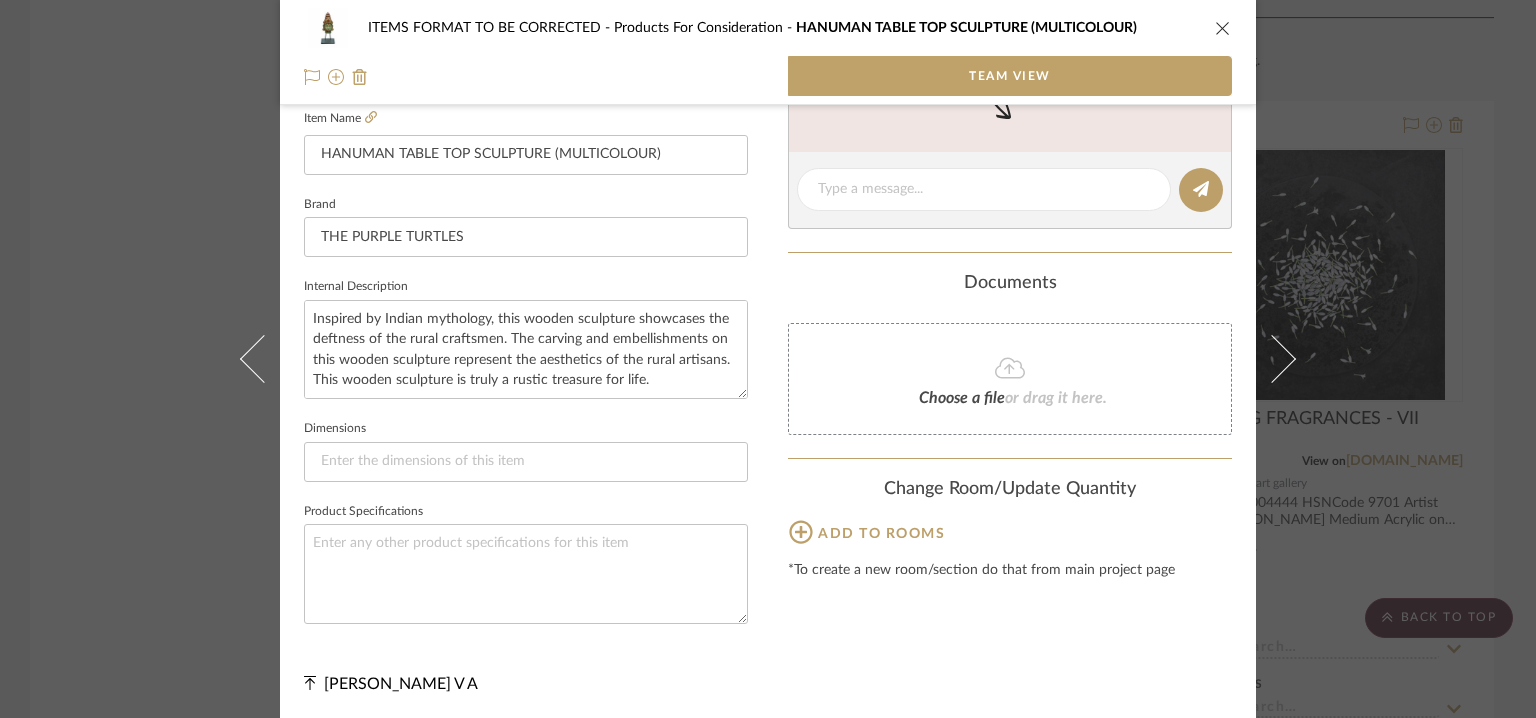 click 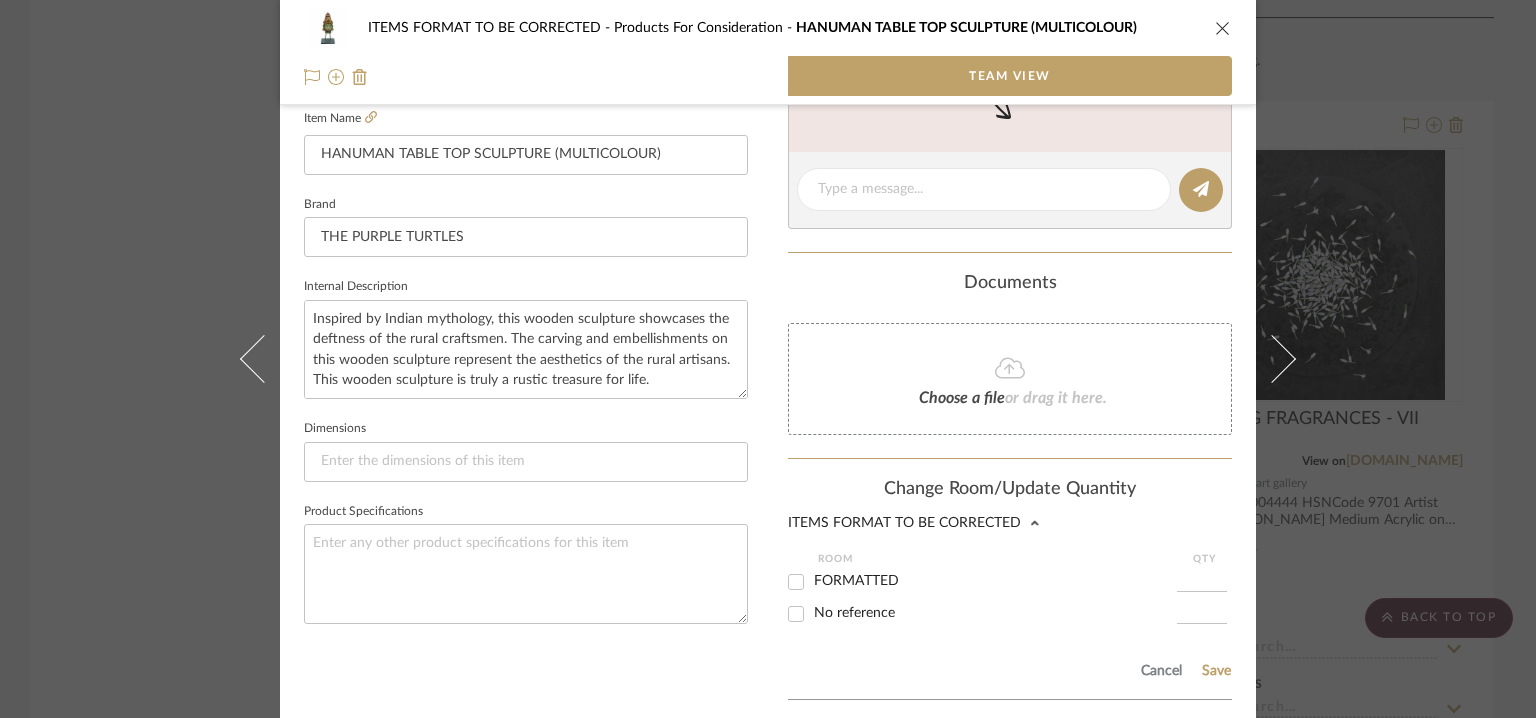 click on "FORMATTED" at bounding box center [856, 581] 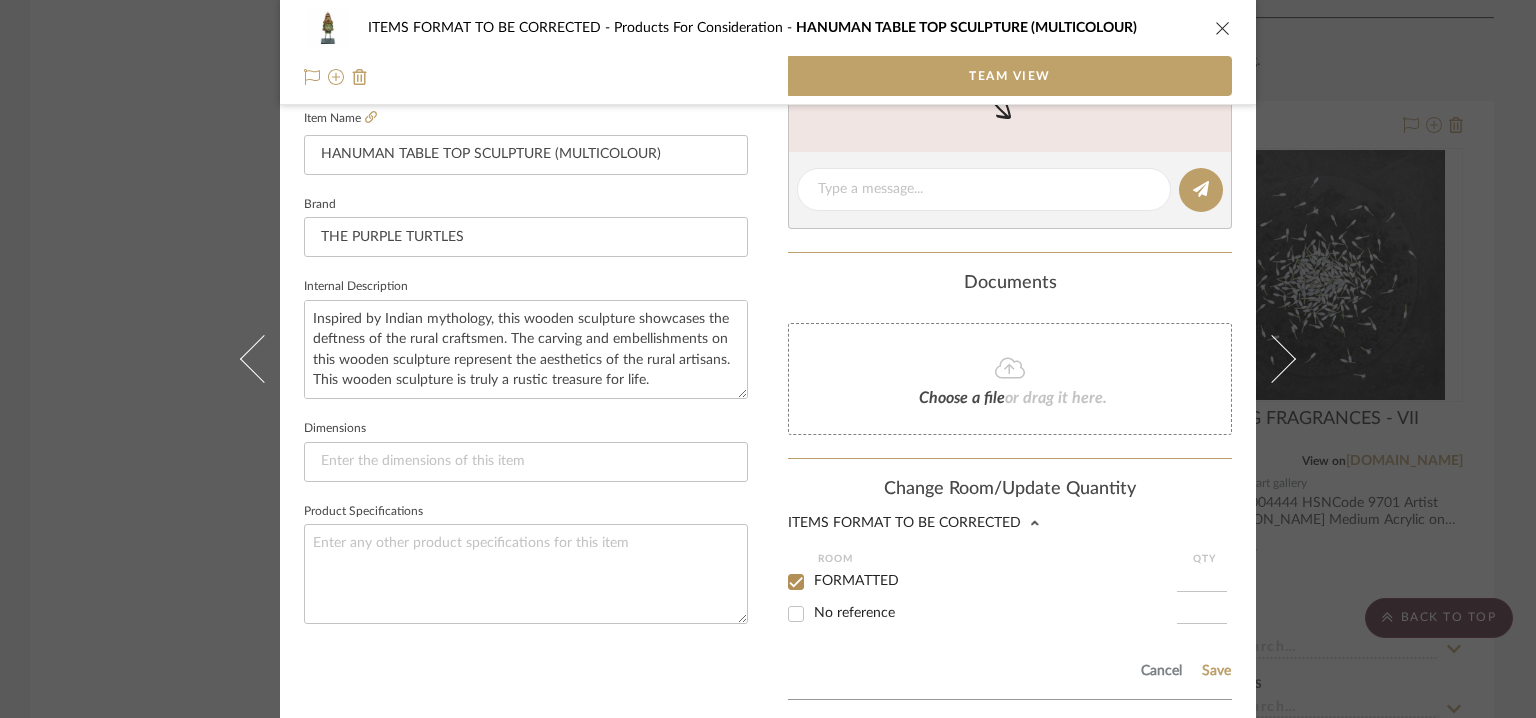 checkbox on "true" 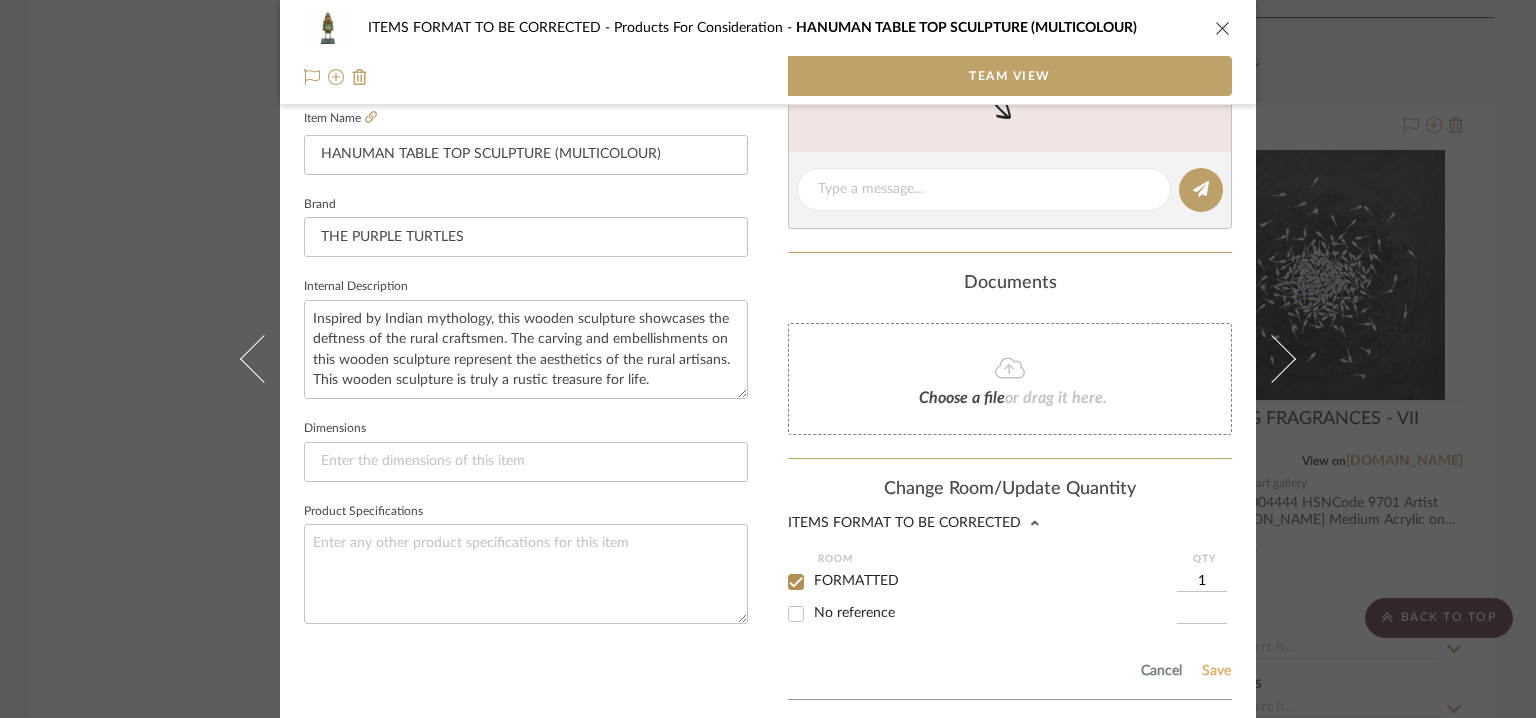 click on "Save" 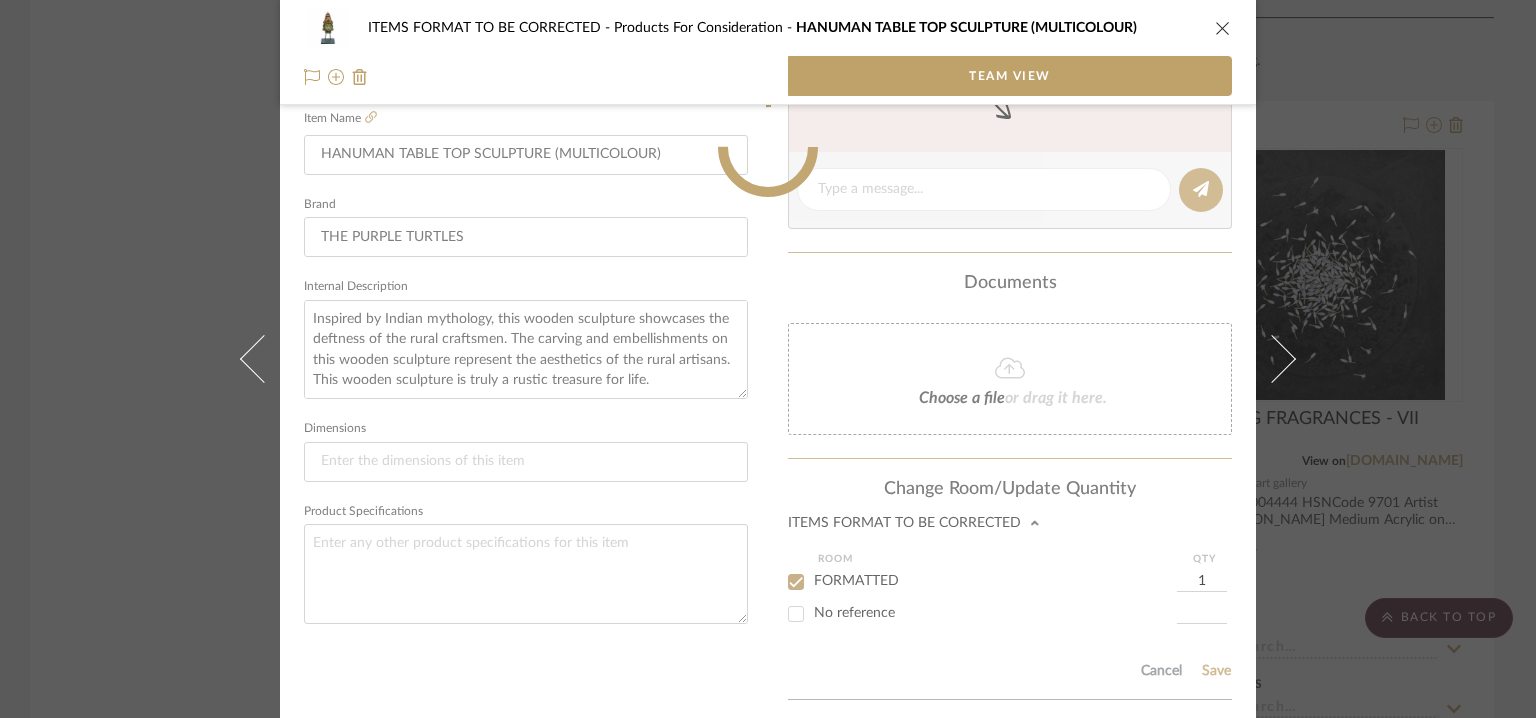 type 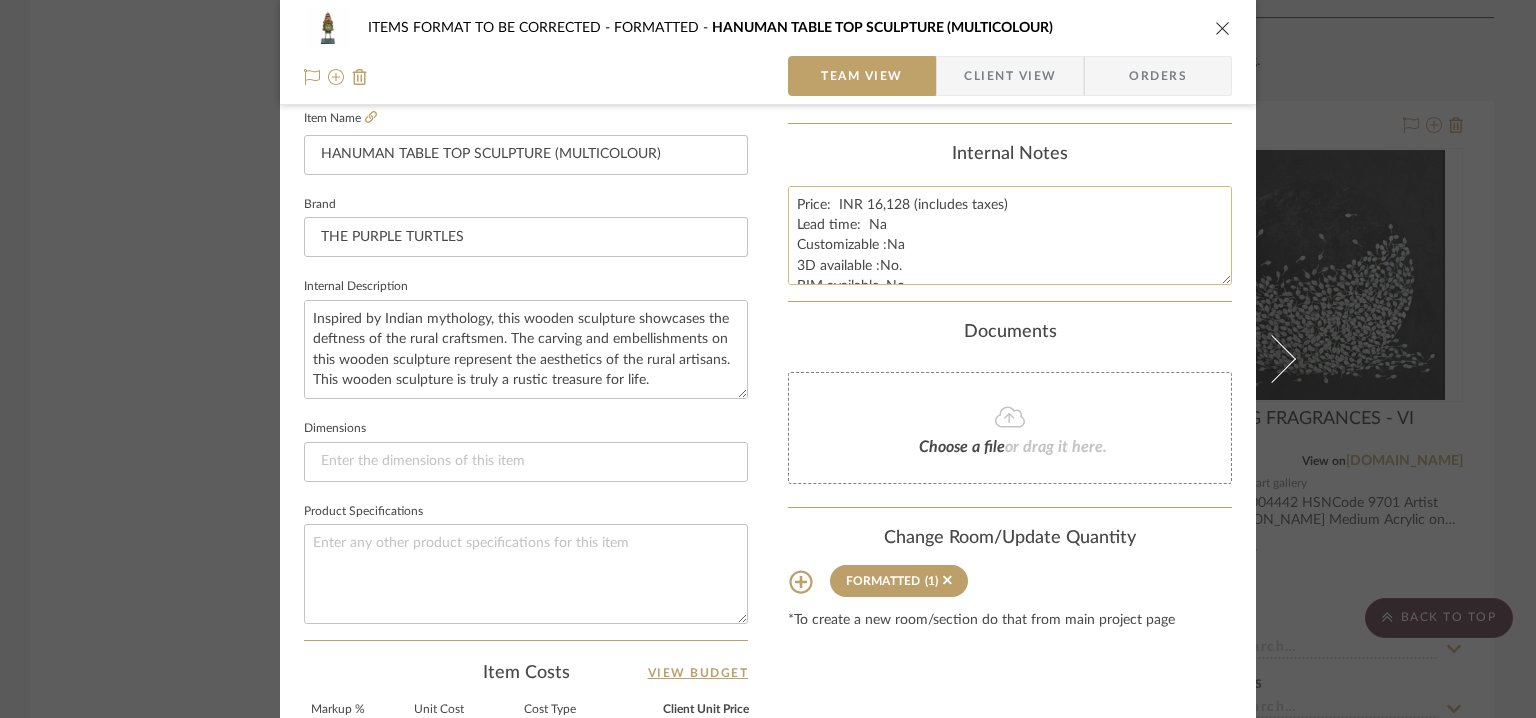 type 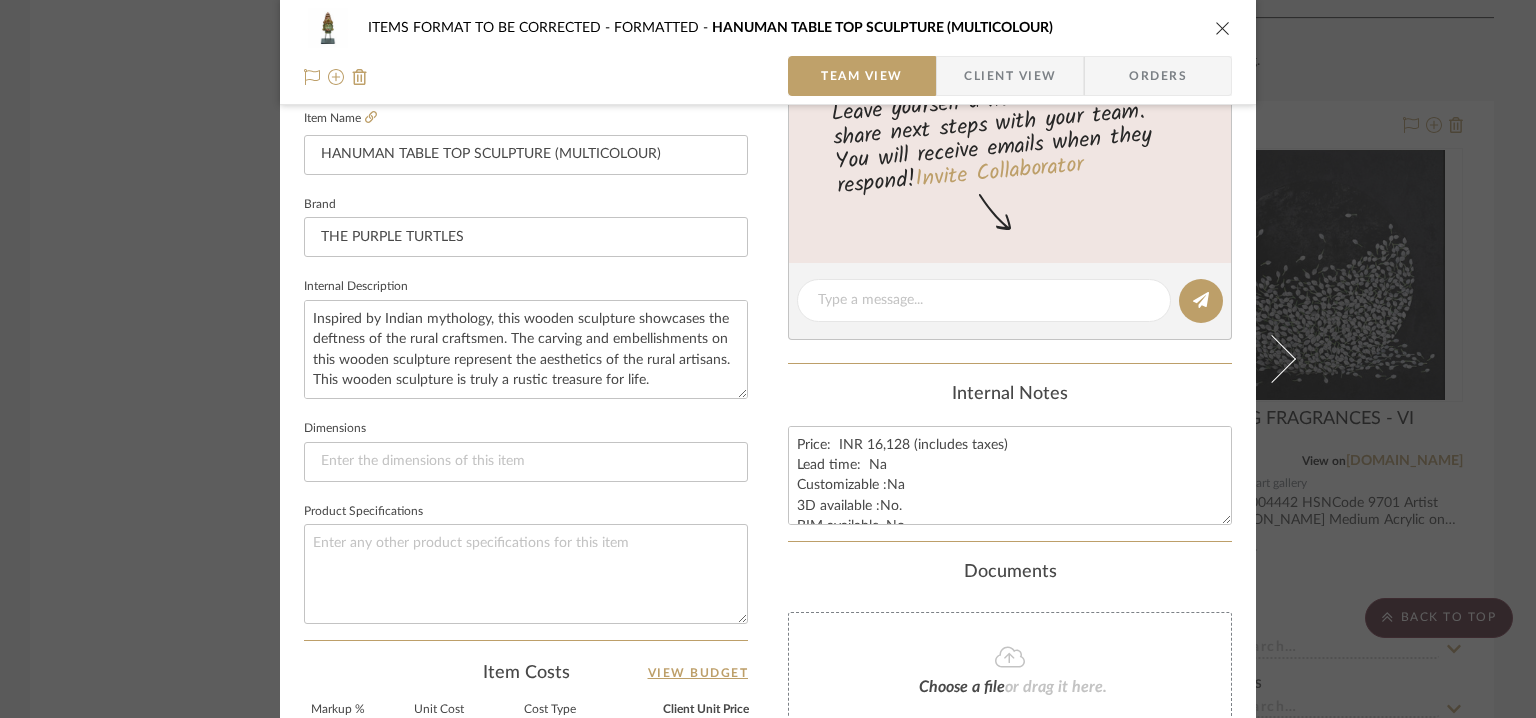click at bounding box center [1223, 28] 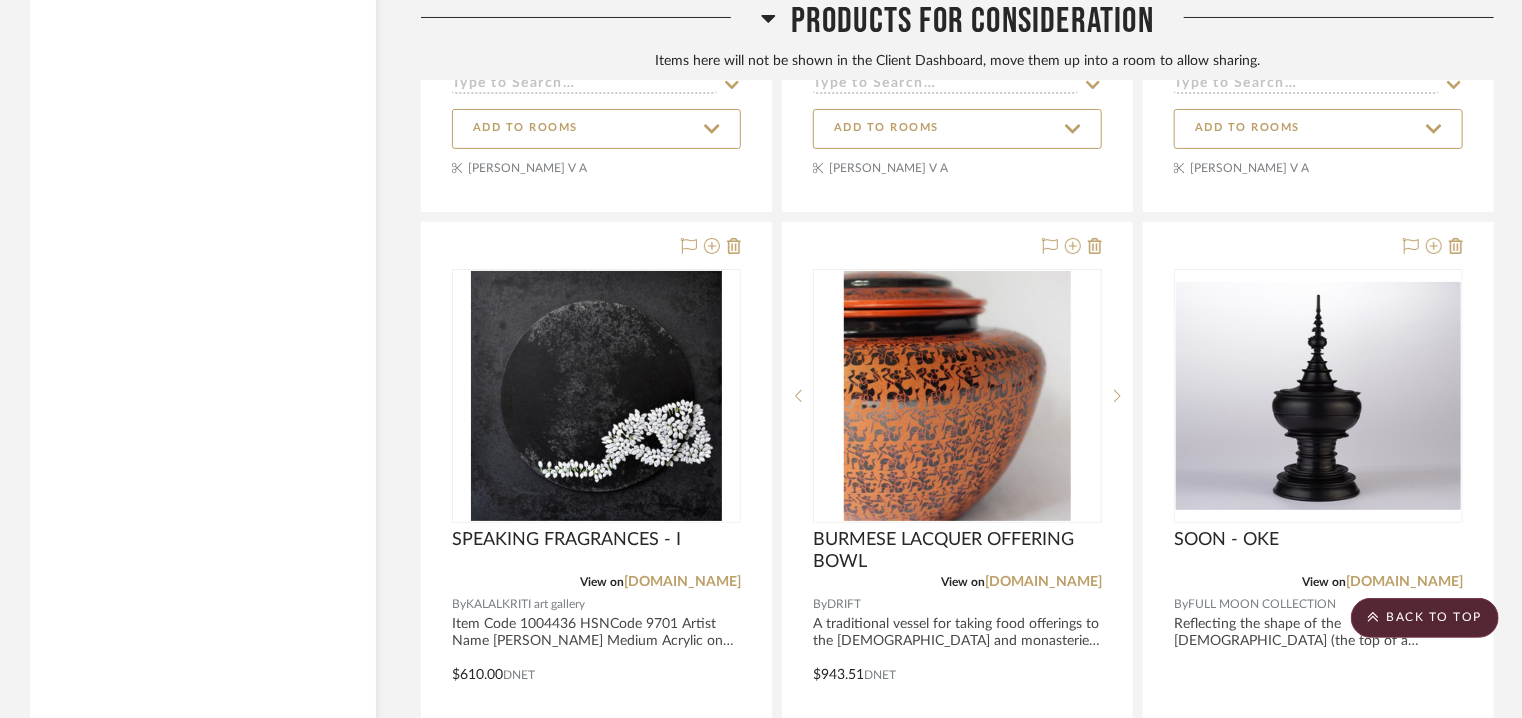 scroll, scrollTop: 3881, scrollLeft: 0, axis: vertical 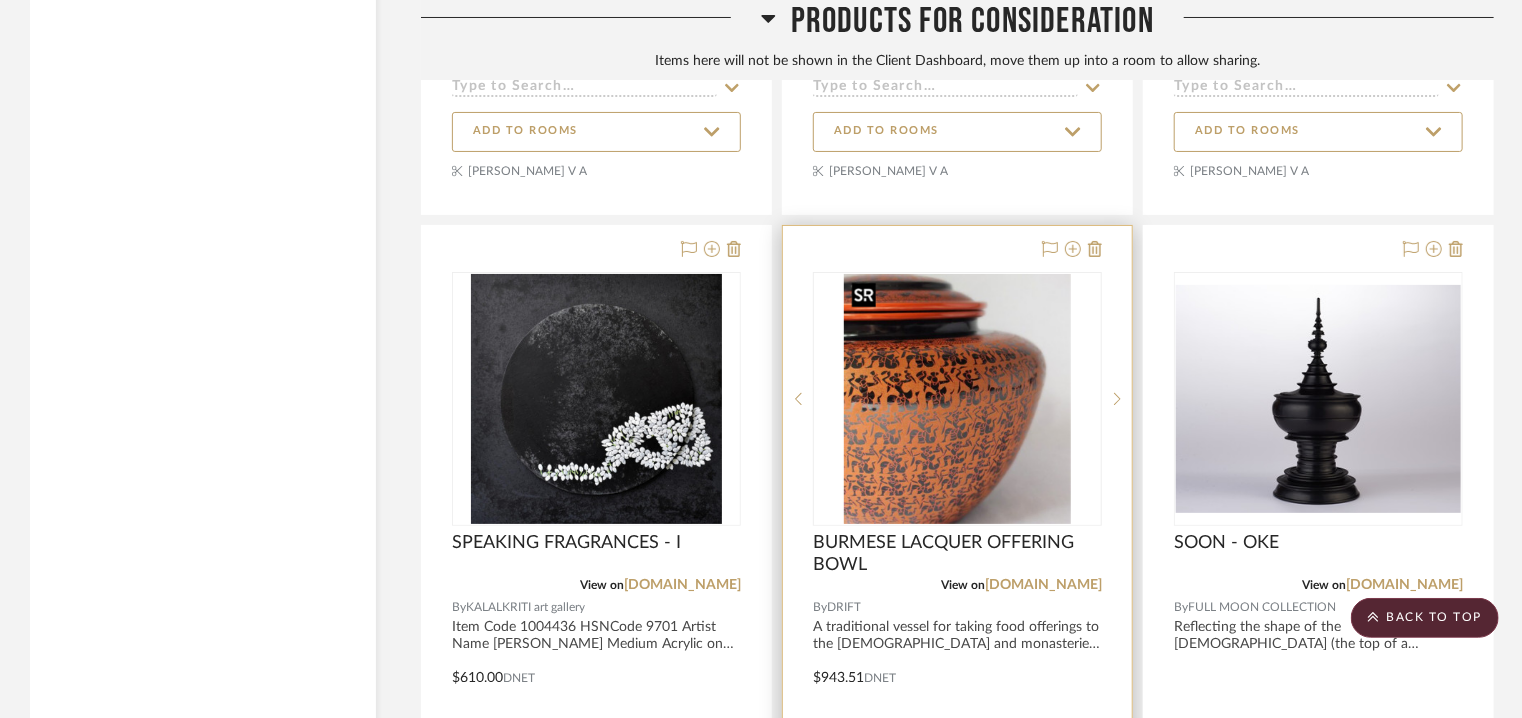 click at bounding box center [957, 399] 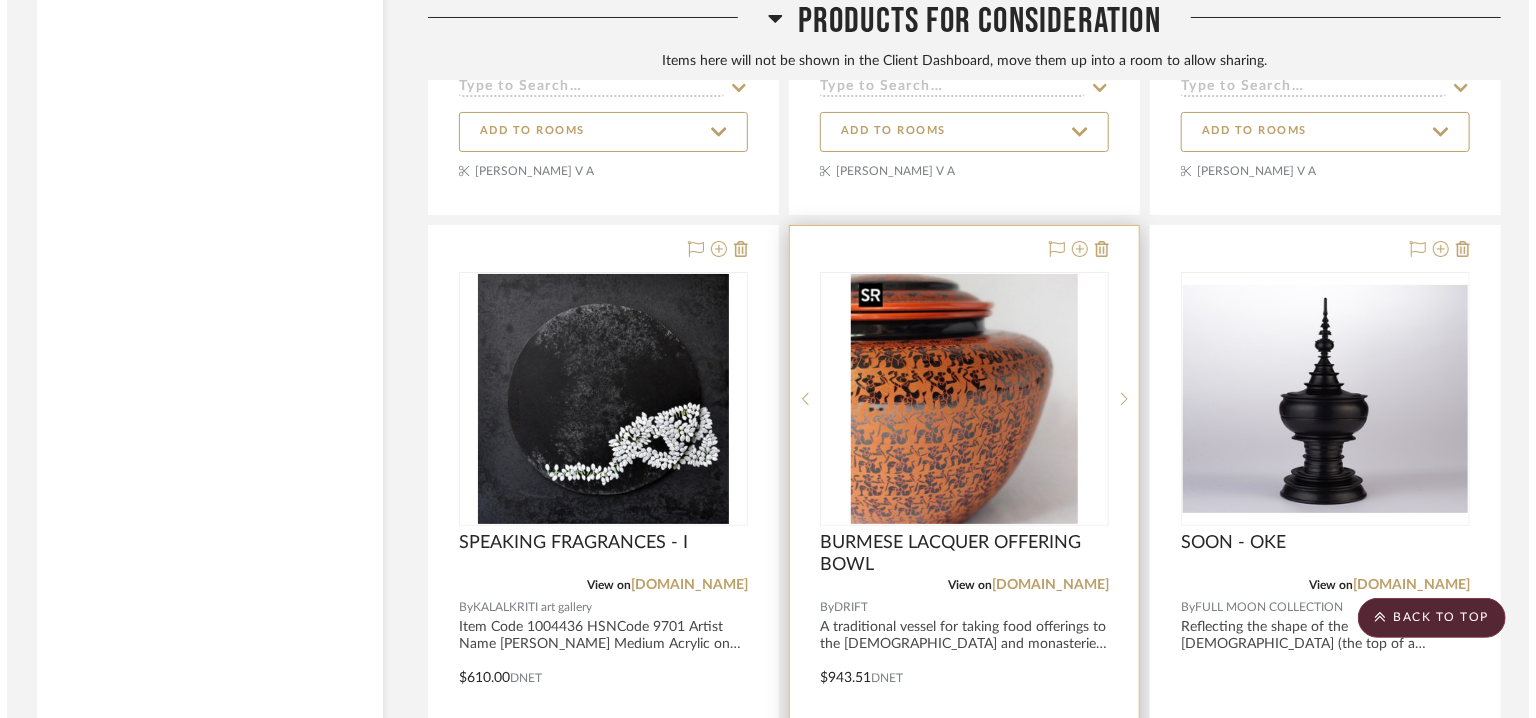 scroll, scrollTop: 0, scrollLeft: 0, axis: both 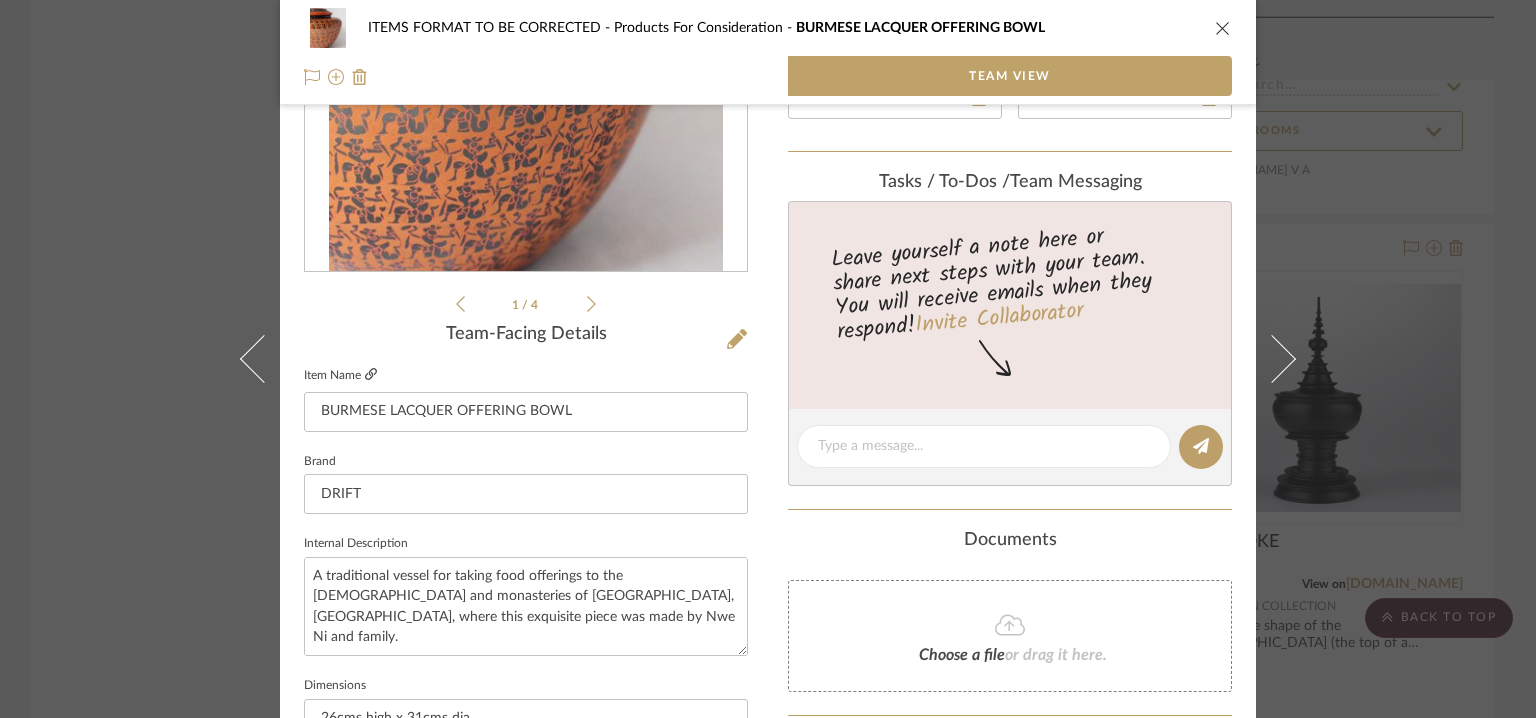 click 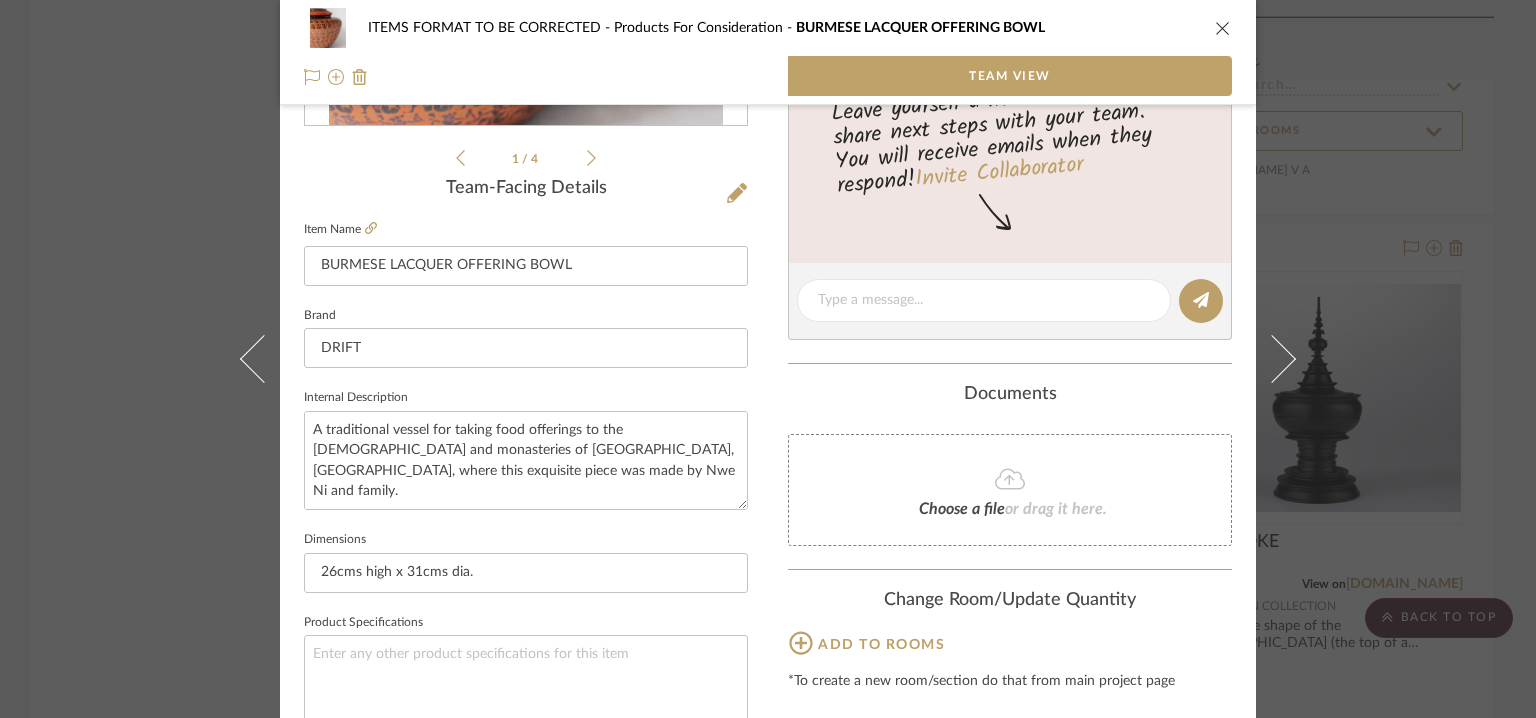 scroll, scrollTop: 557, scrollLeft: 0, axis: vertical 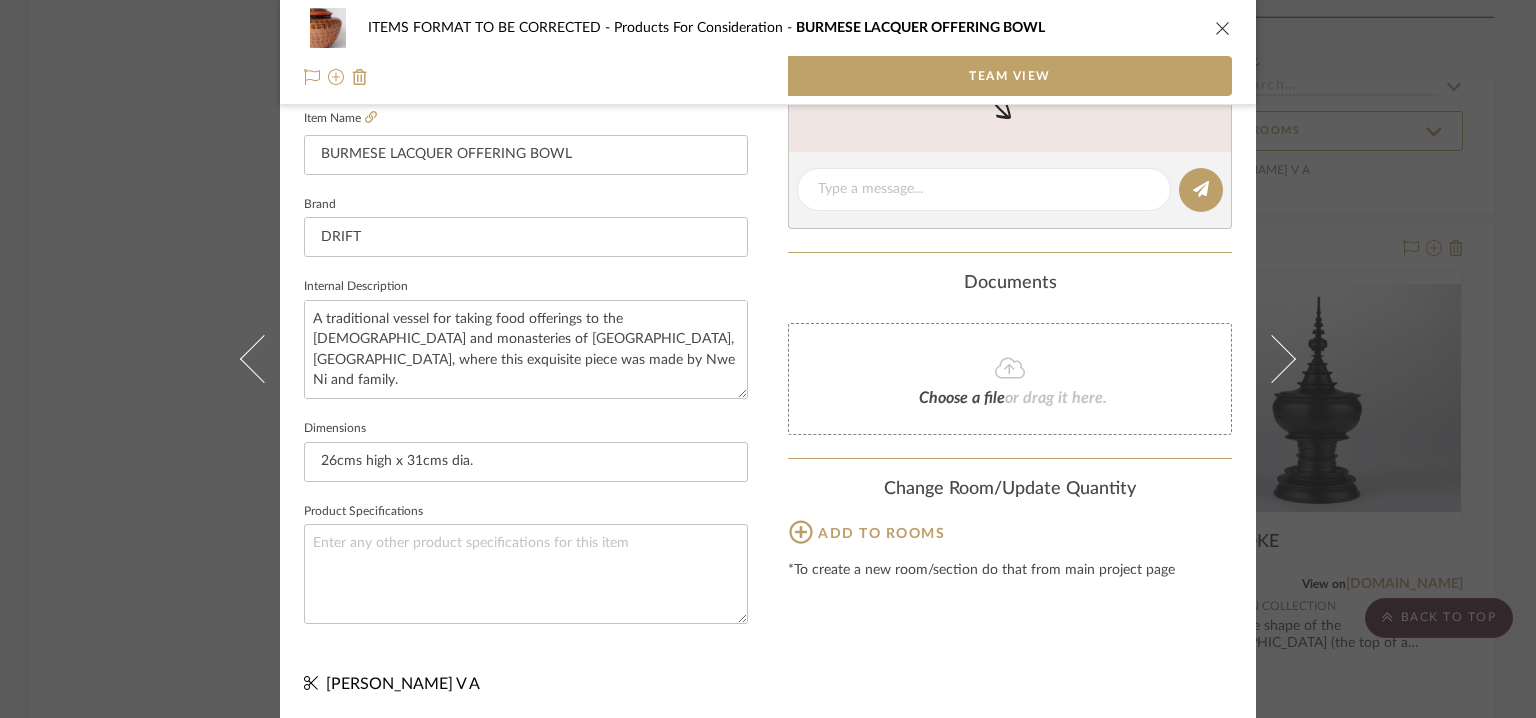 click 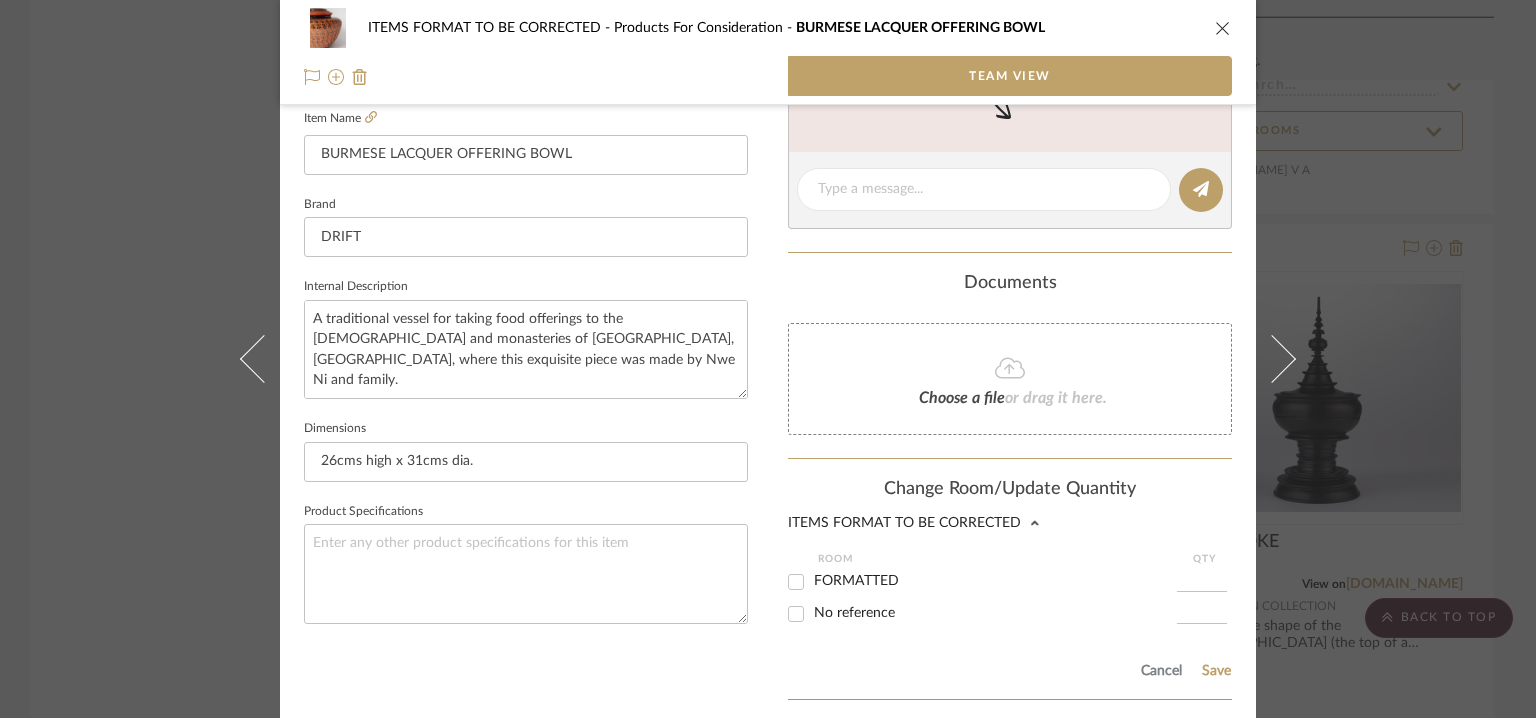 click on "FORMATTED" at bounding box center [796, 582] 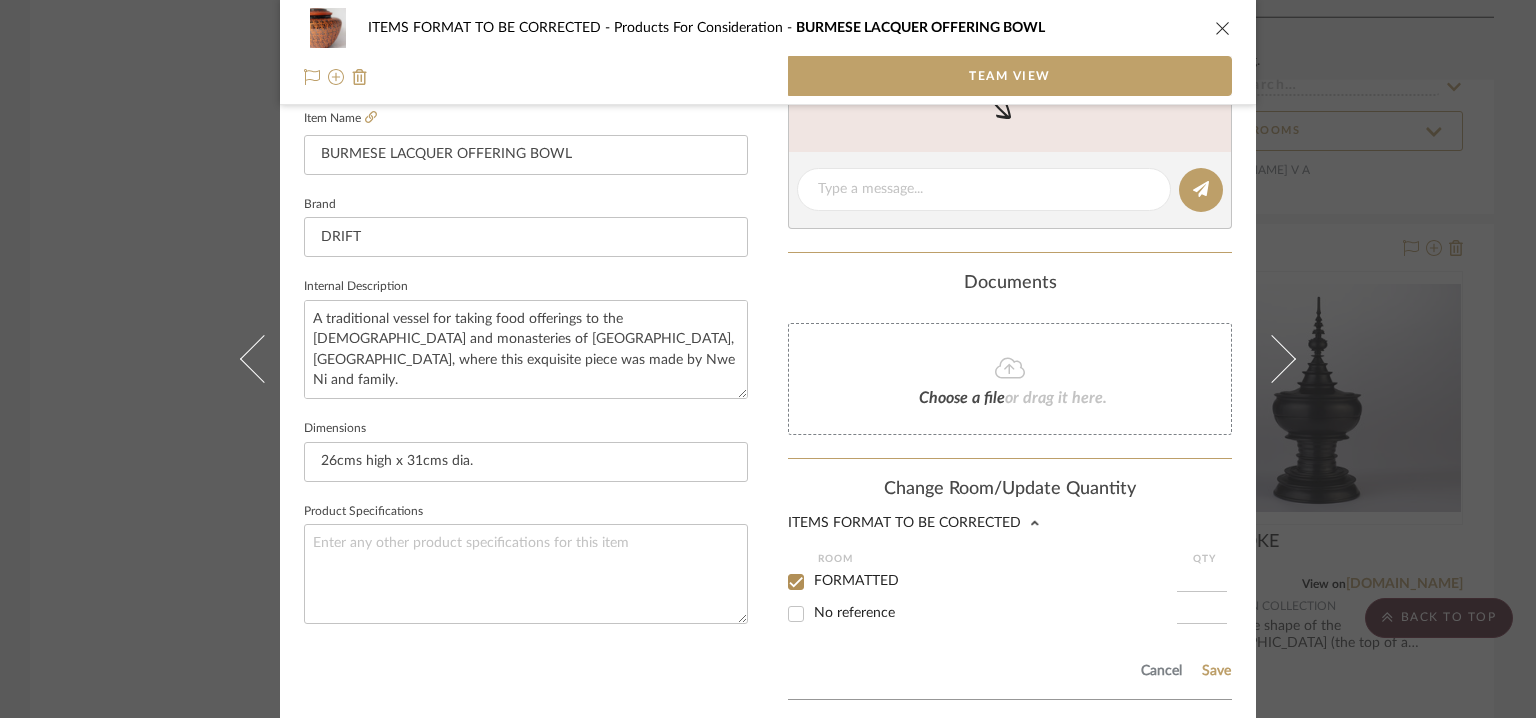 checkbox on "true" 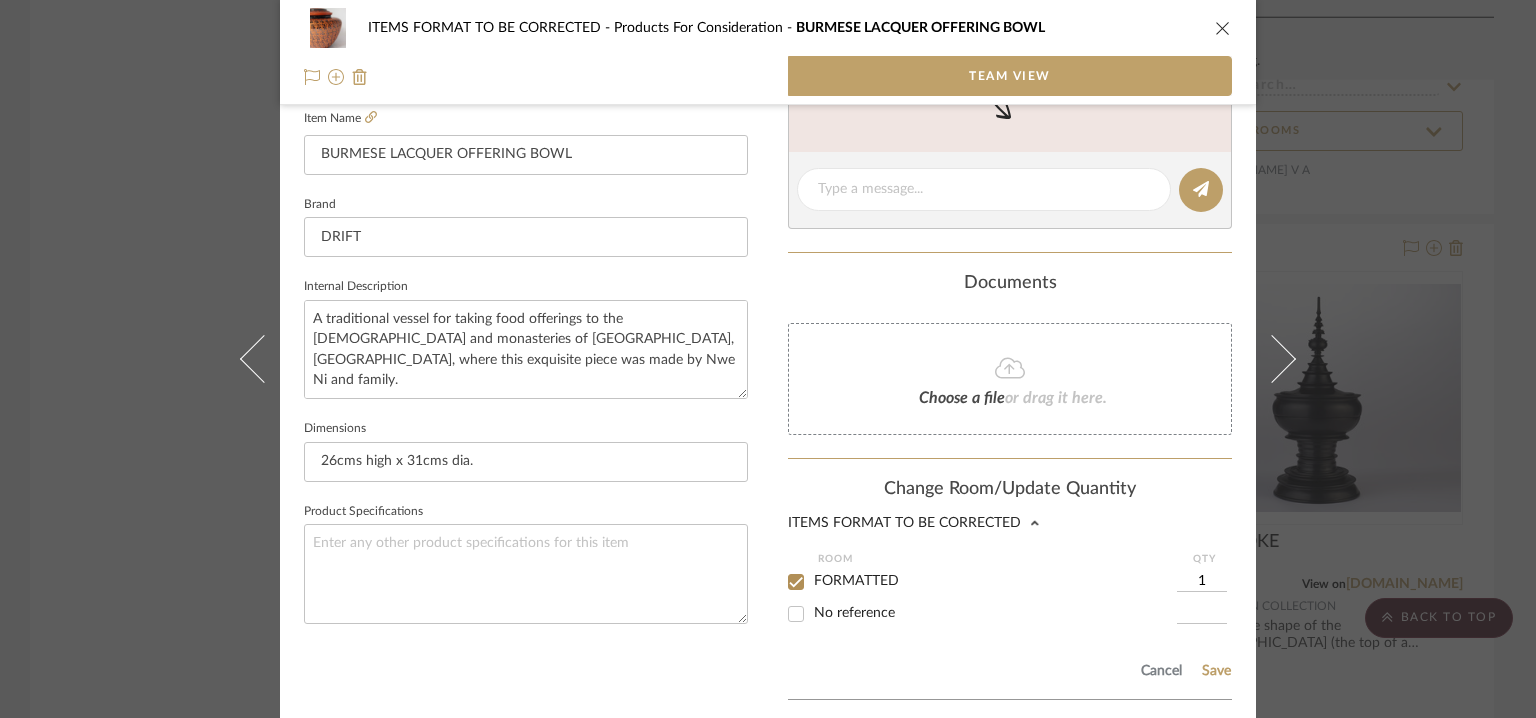 scroll, scrollTop: 674, scrollLeft: 0, axis: vertical 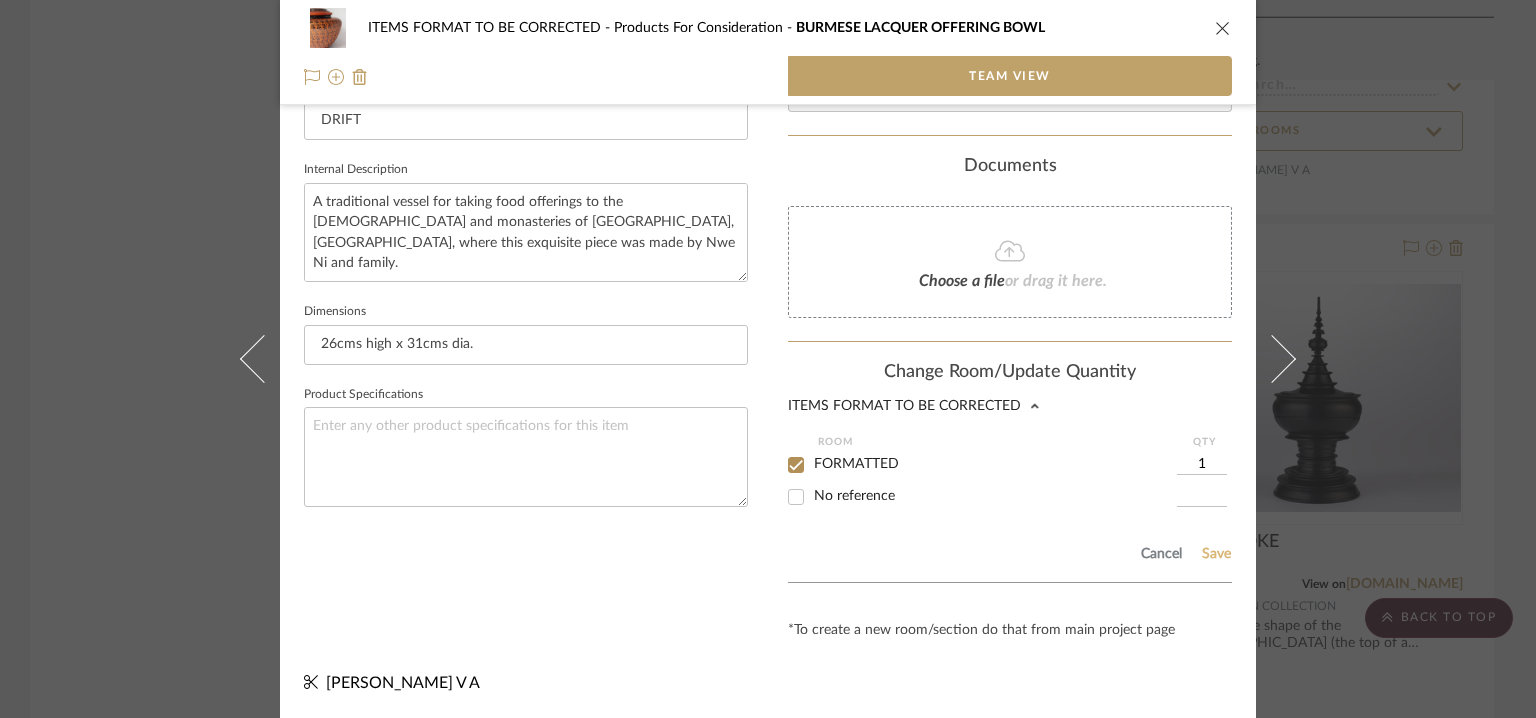 click on "Save" 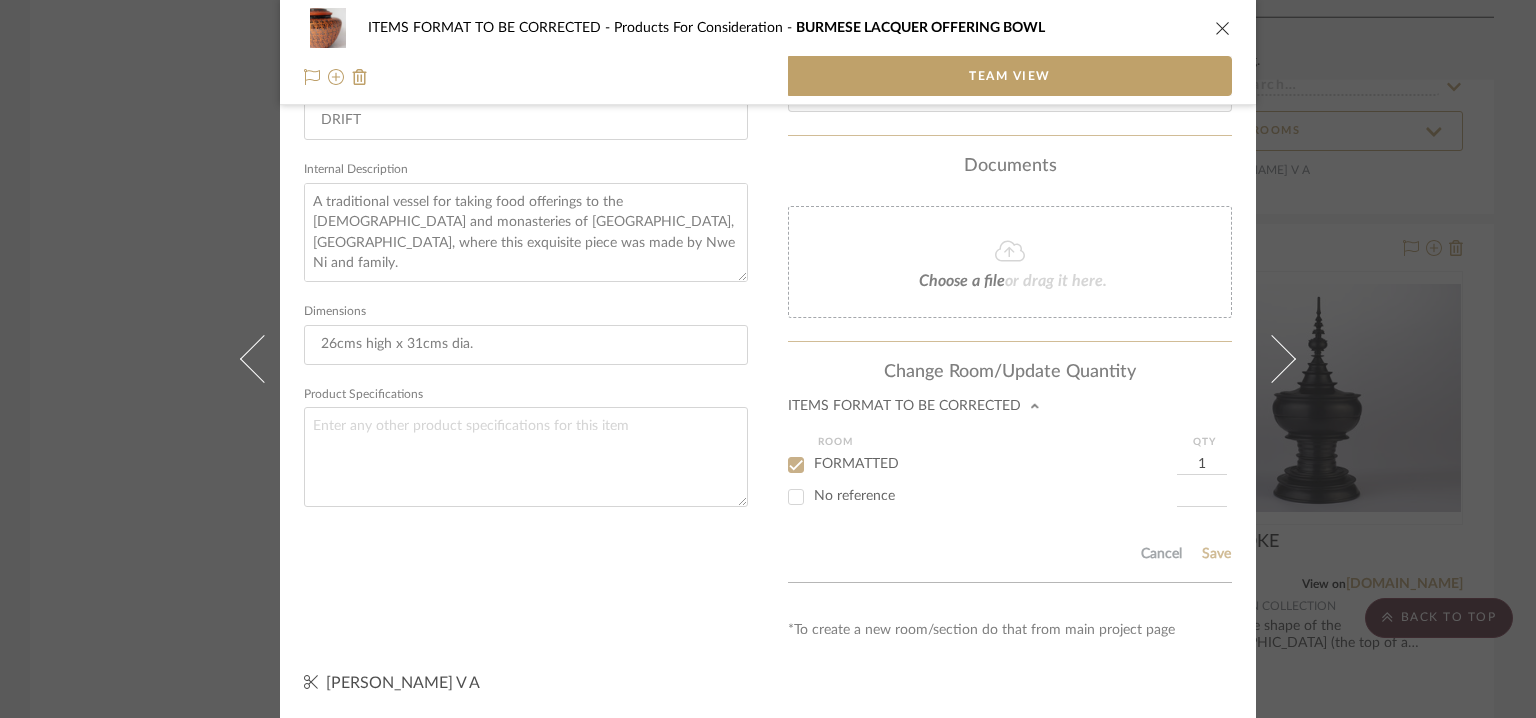 type 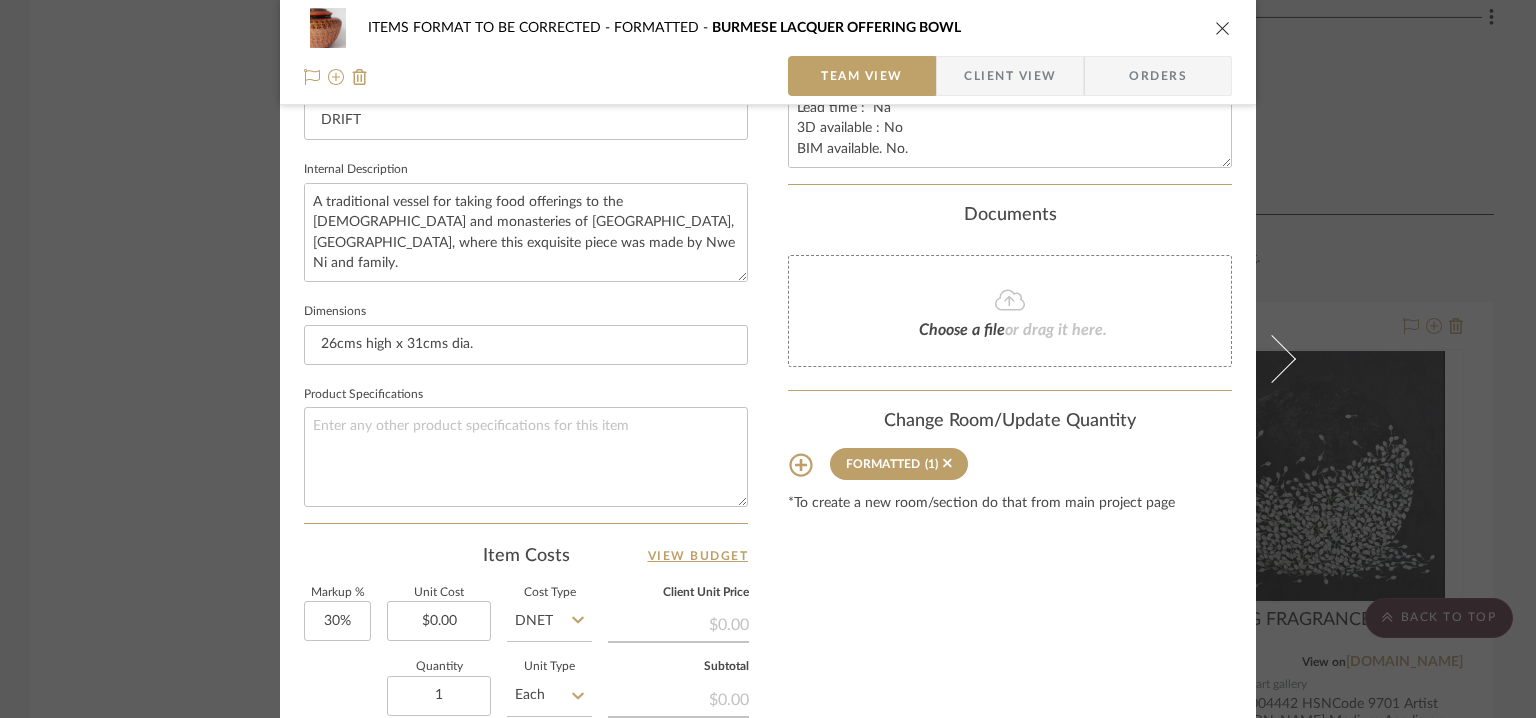 type 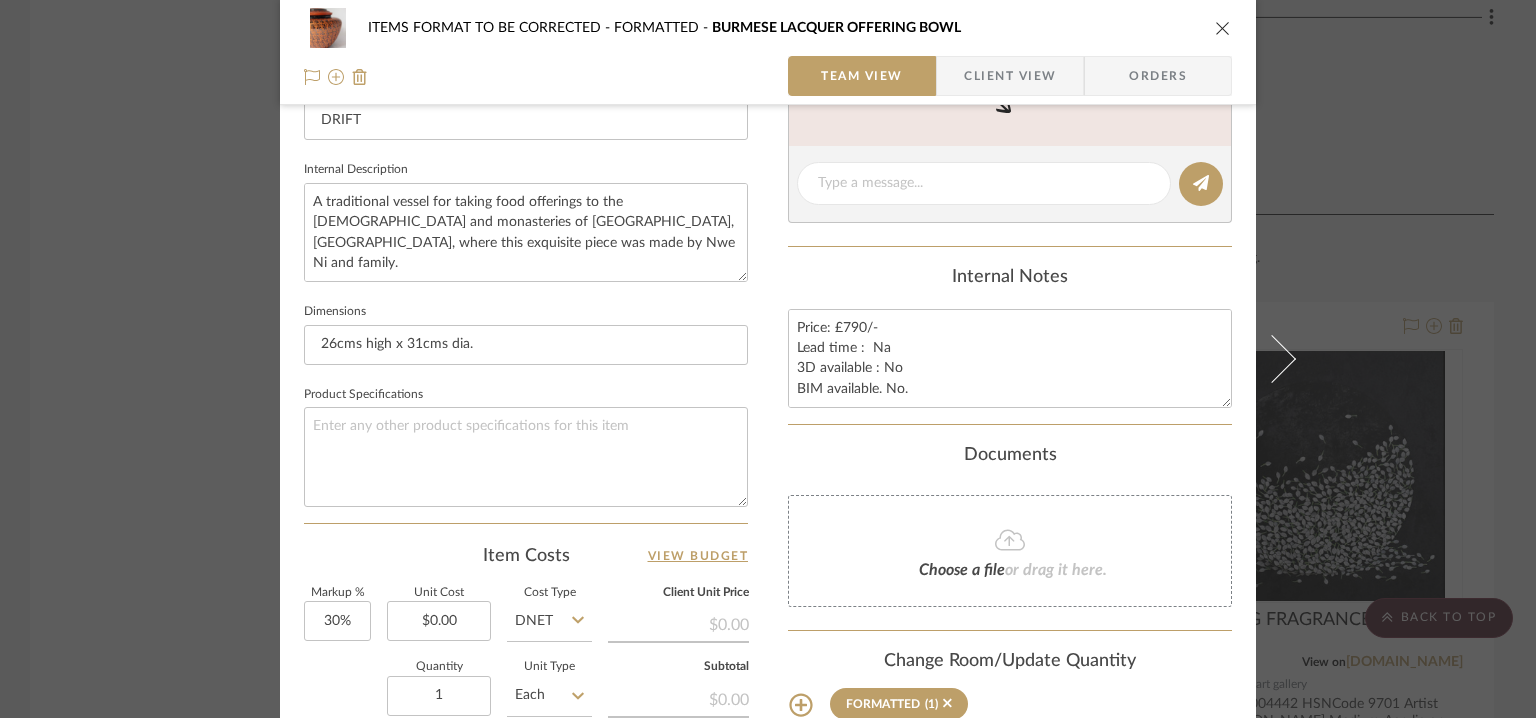 click at bounding box center [1223, 28] 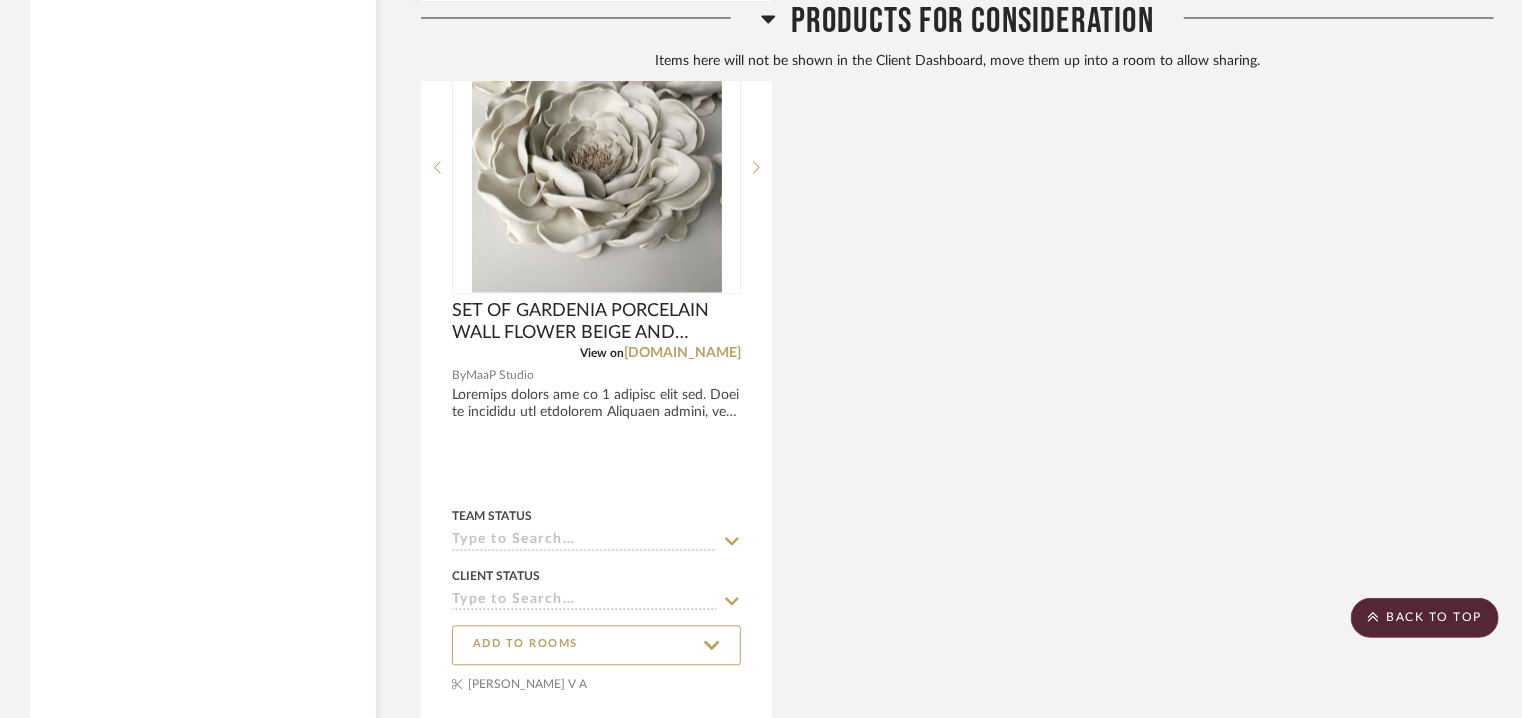 scroll, scrollTop: 5681, scrollLeft: 0, axis: vertical 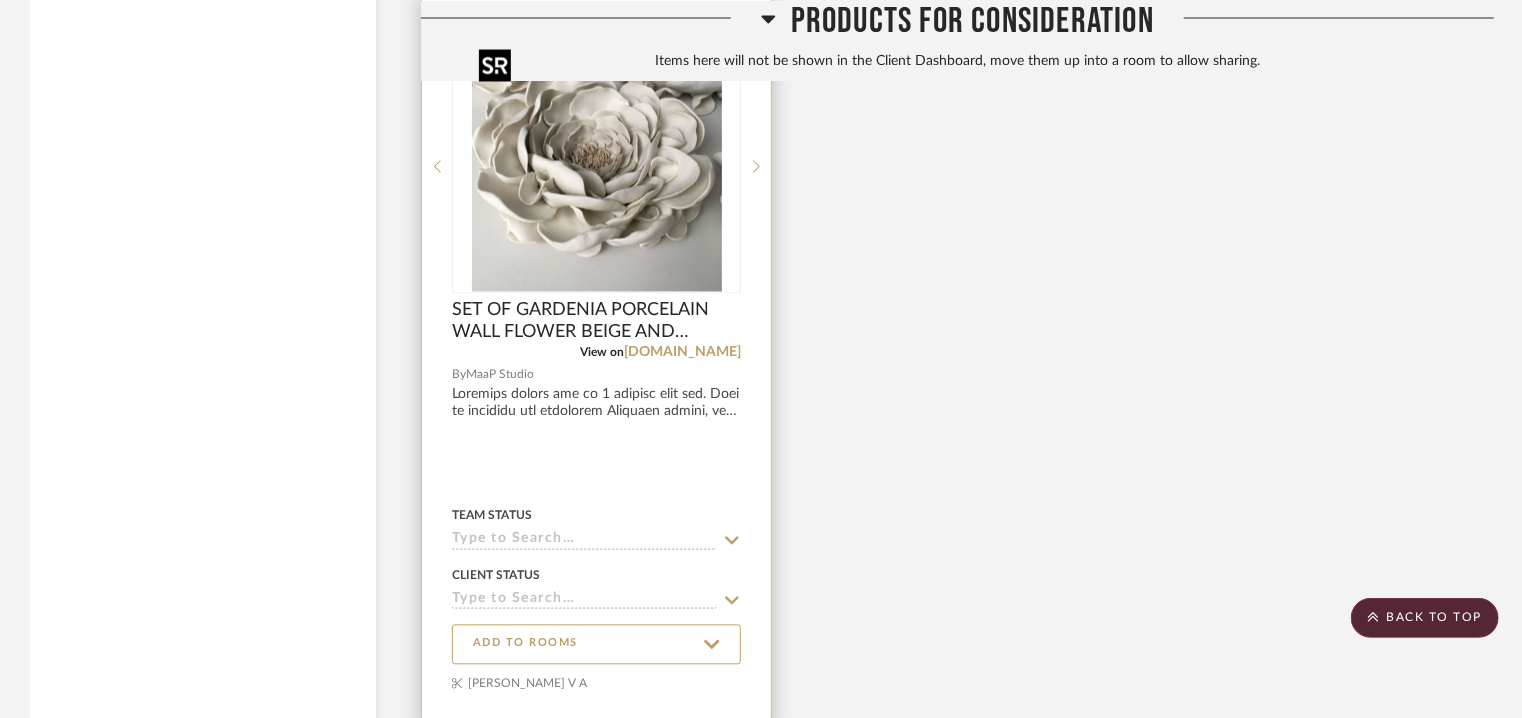 click at bounding box center [597, 167] 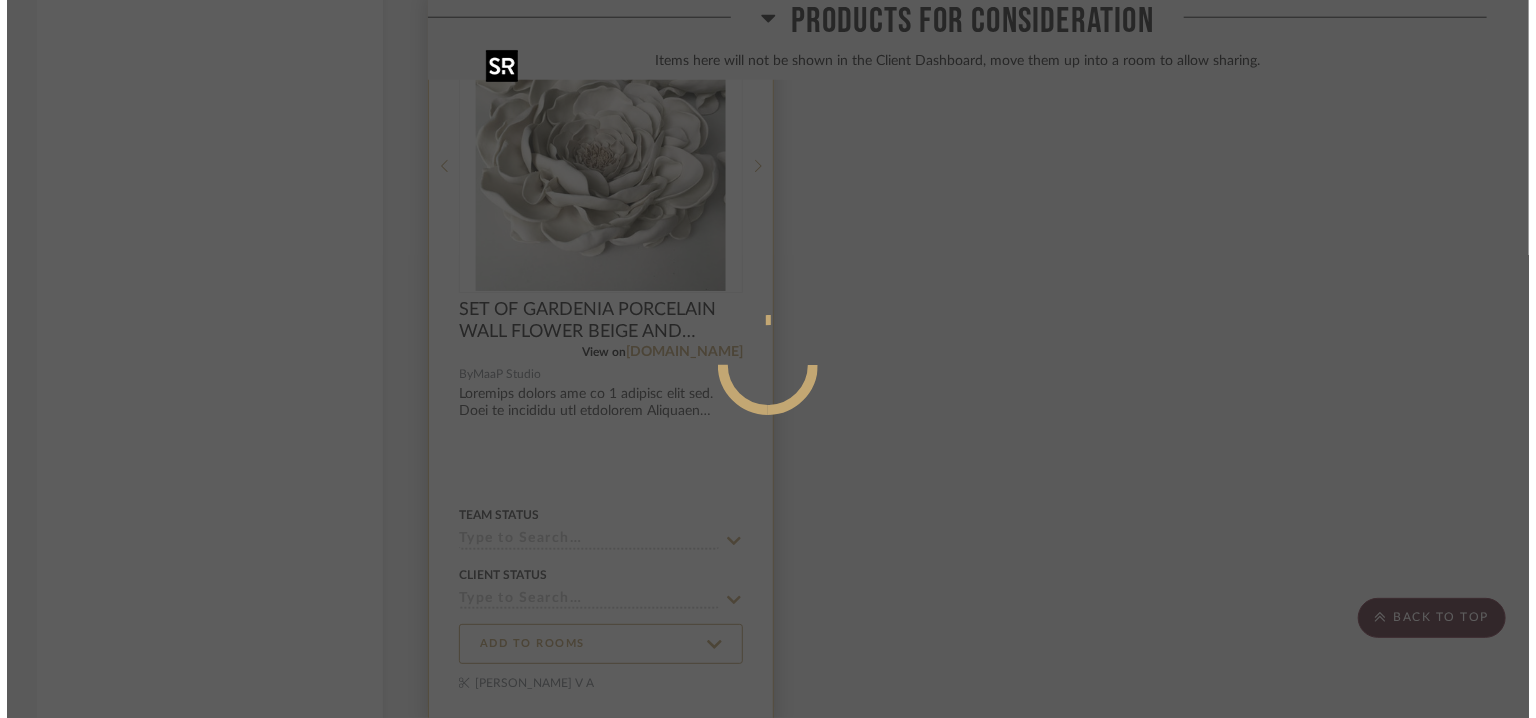 scroll, scrollTop: 0, scrollLeft: 0, axis: both 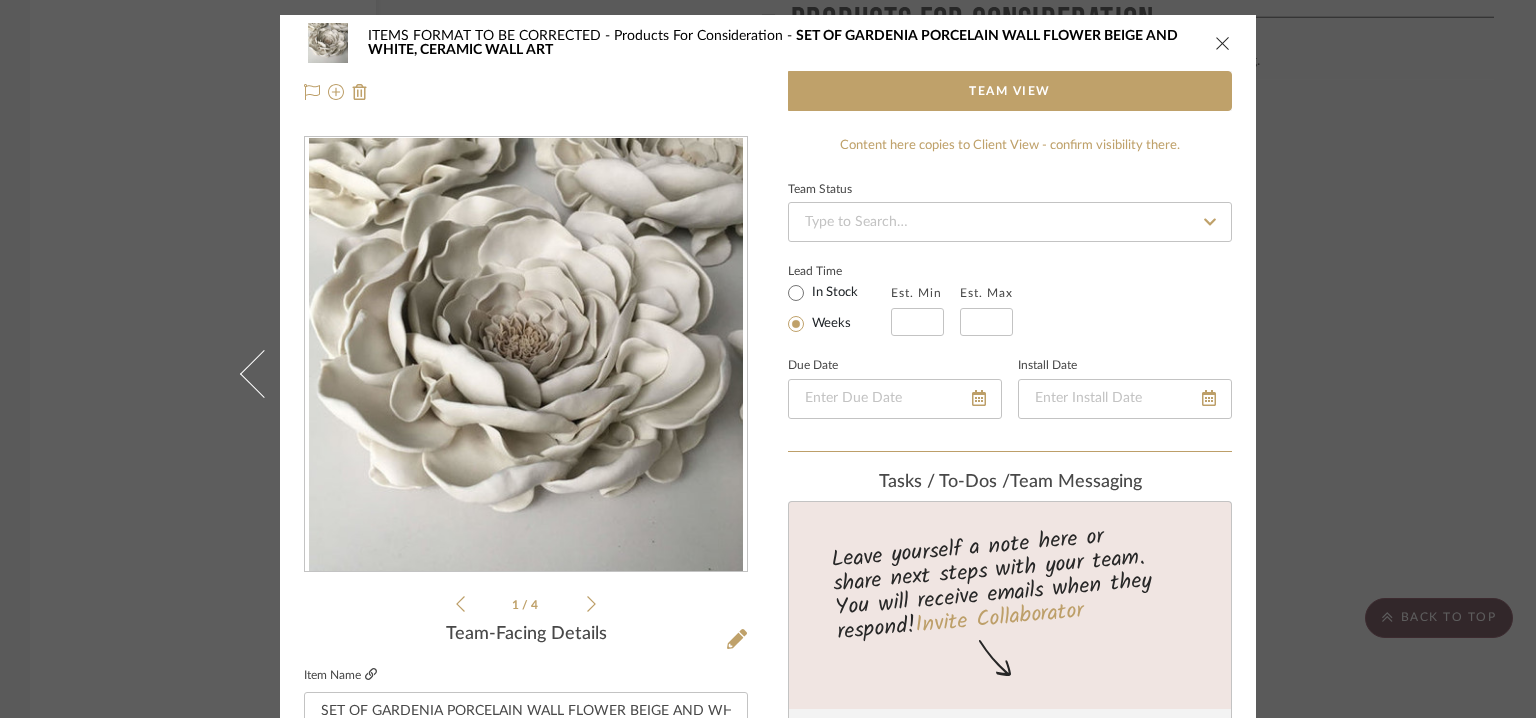 click 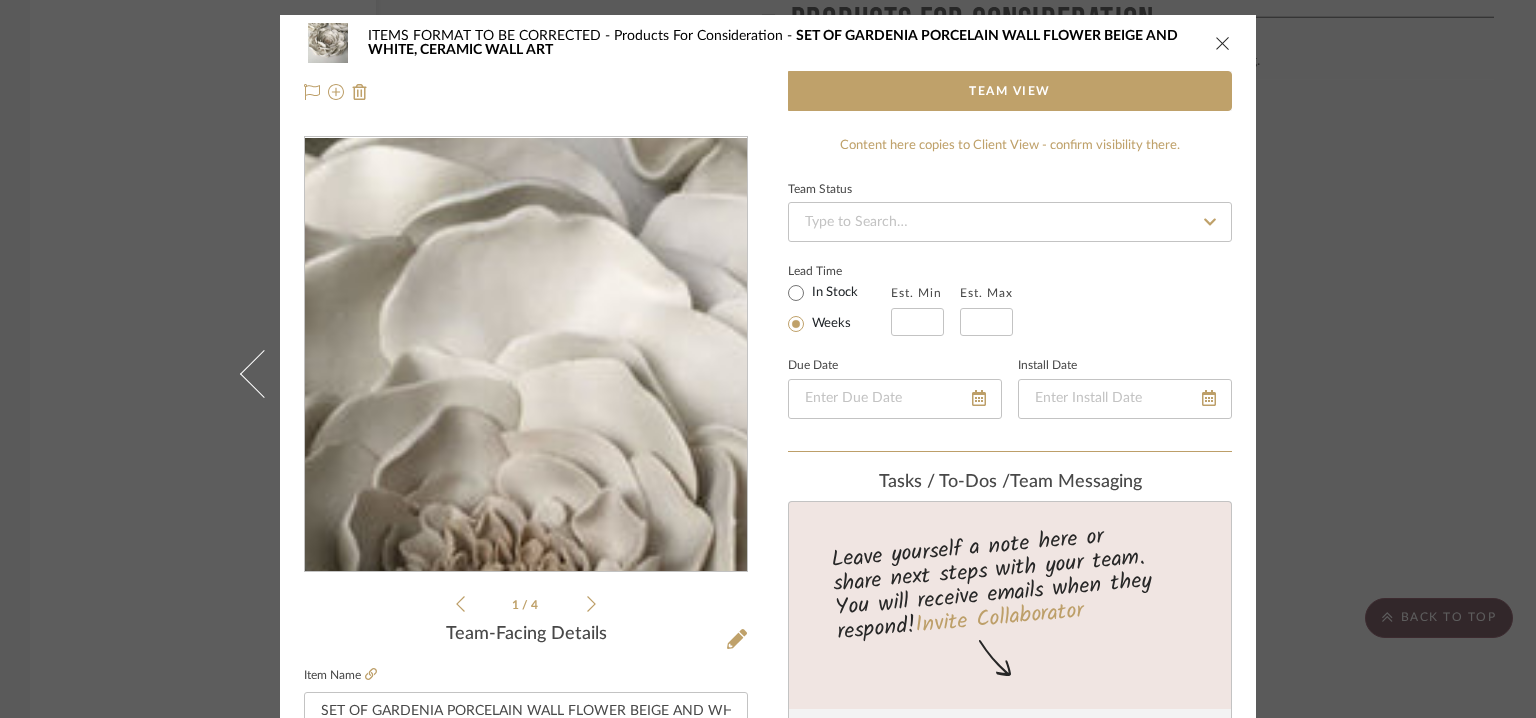 click at bounding box center [526, 355] 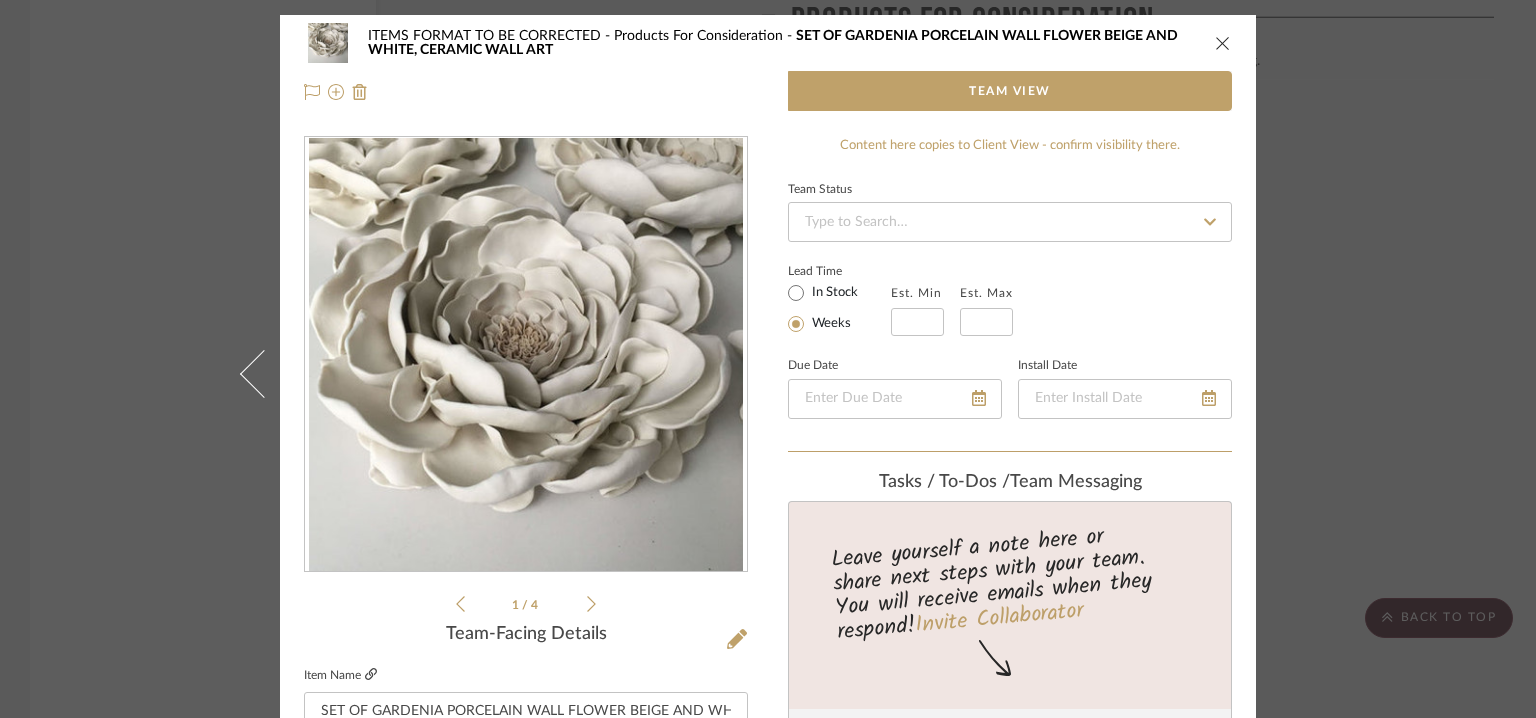 click 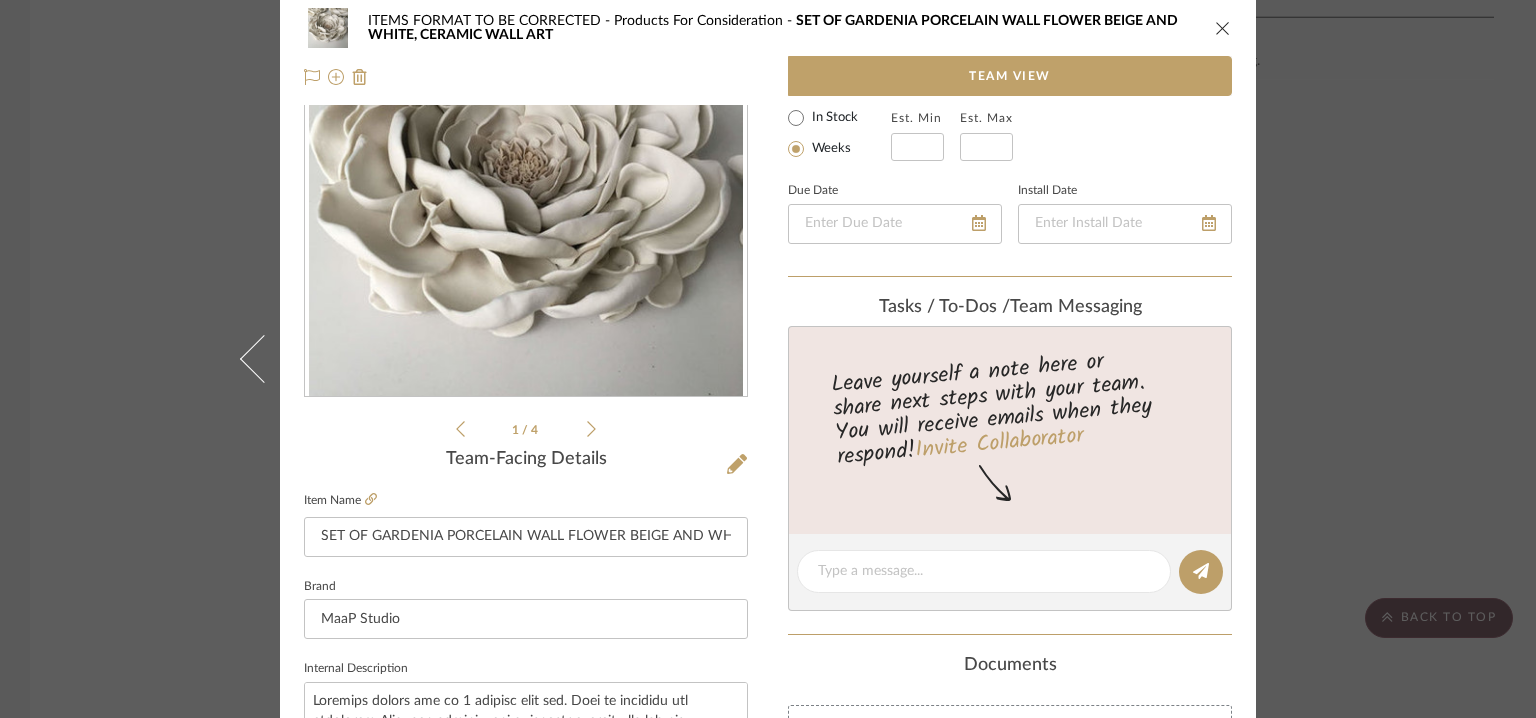 scroll, scrollTop: 0, scrollLeft: 0, axis: both 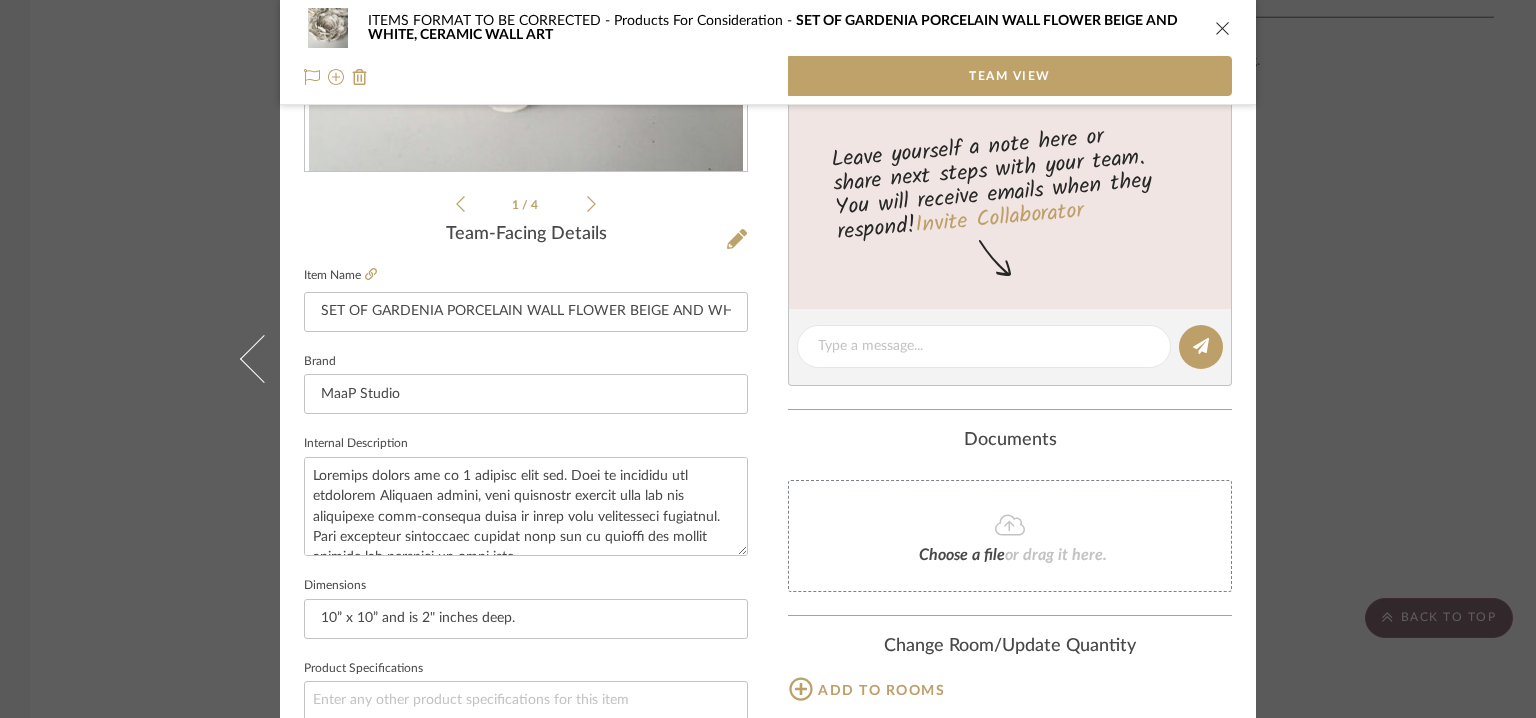 click 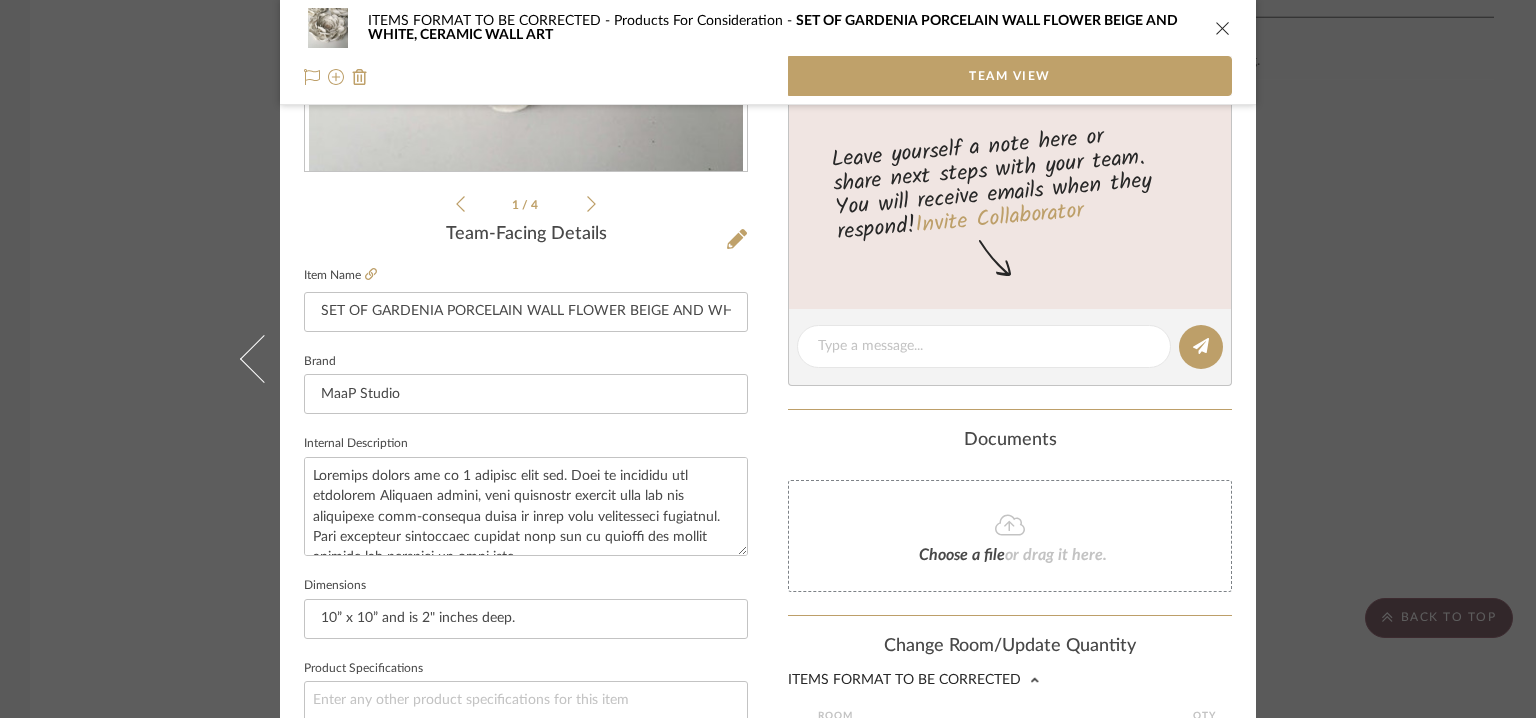 scroll, scrollTop: 600, scrollLeft: 0, axis: vertical 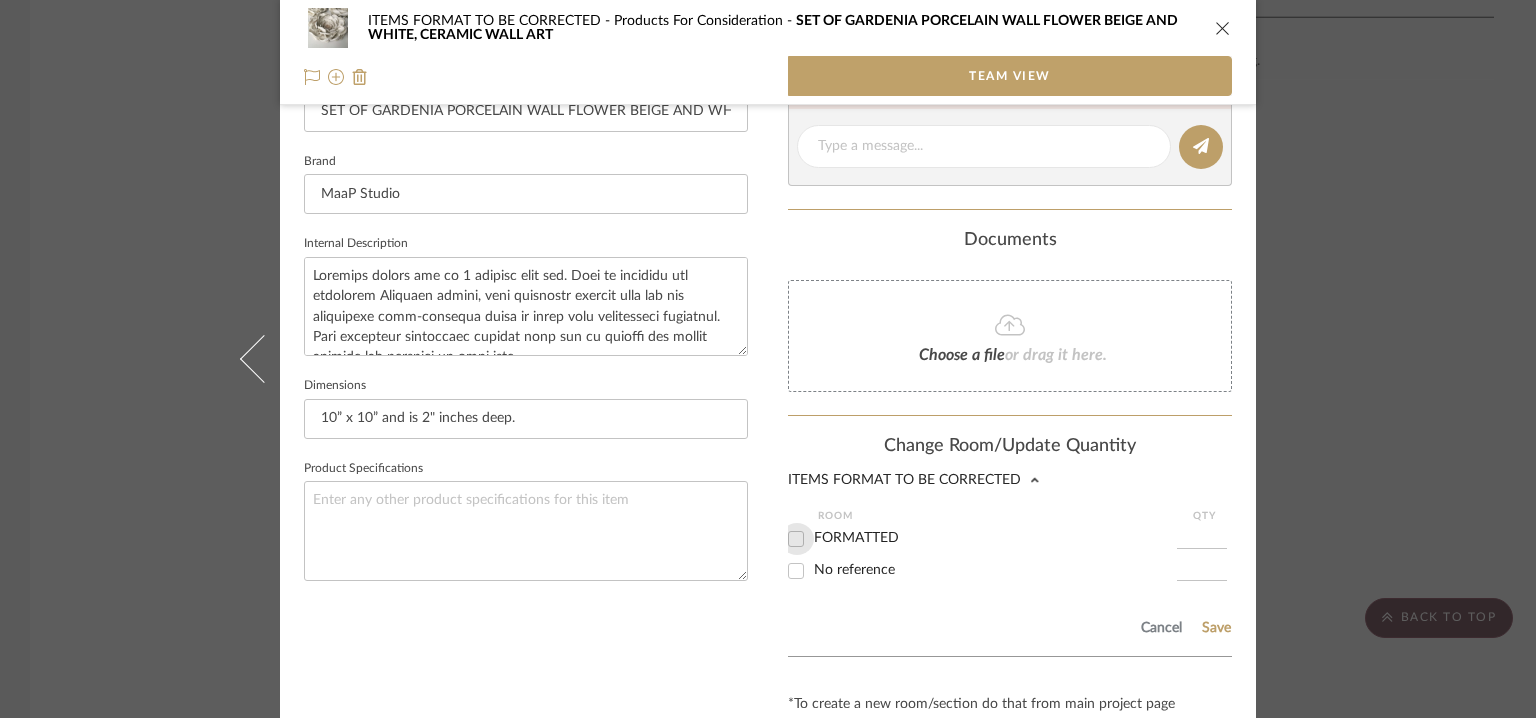 click on "FORMATTED" at bounding box center (796, 539) 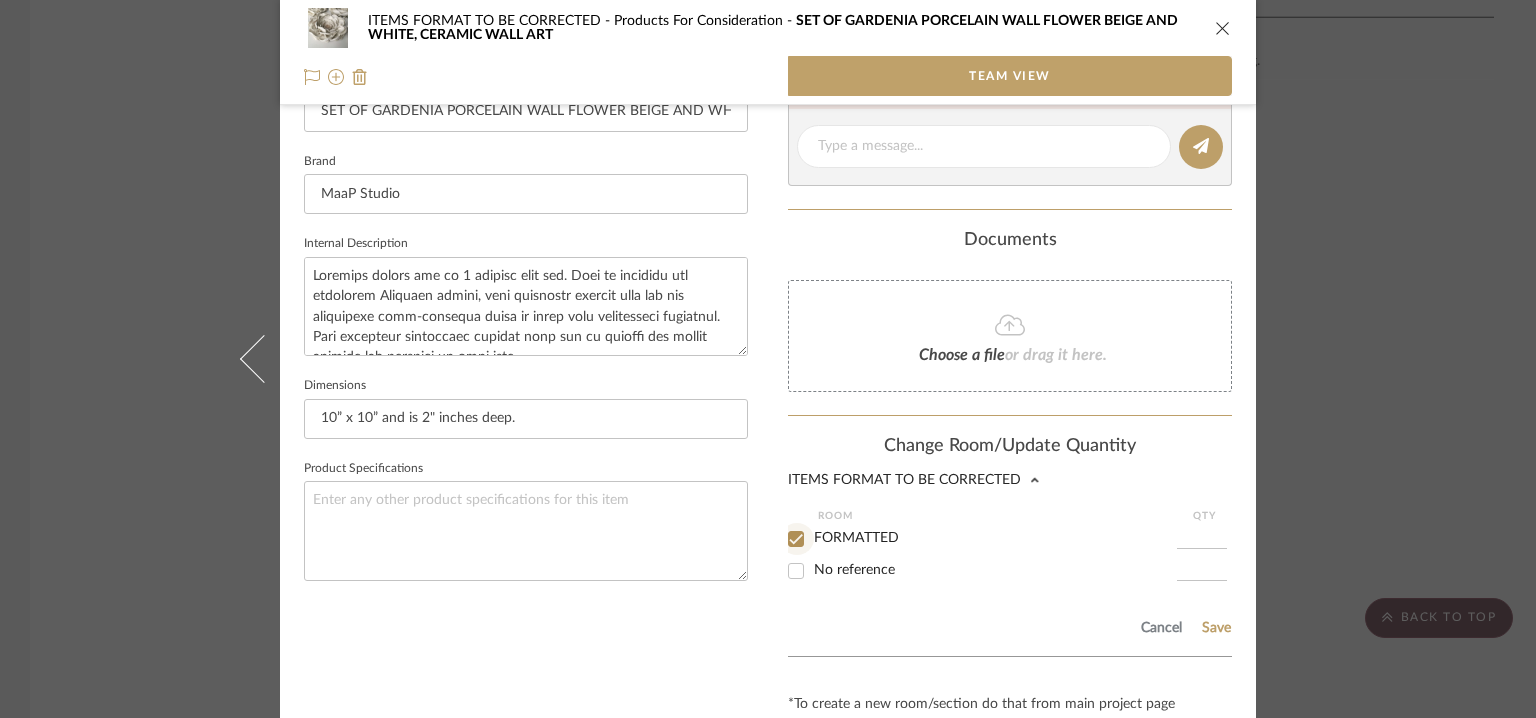 checkbox on "true" 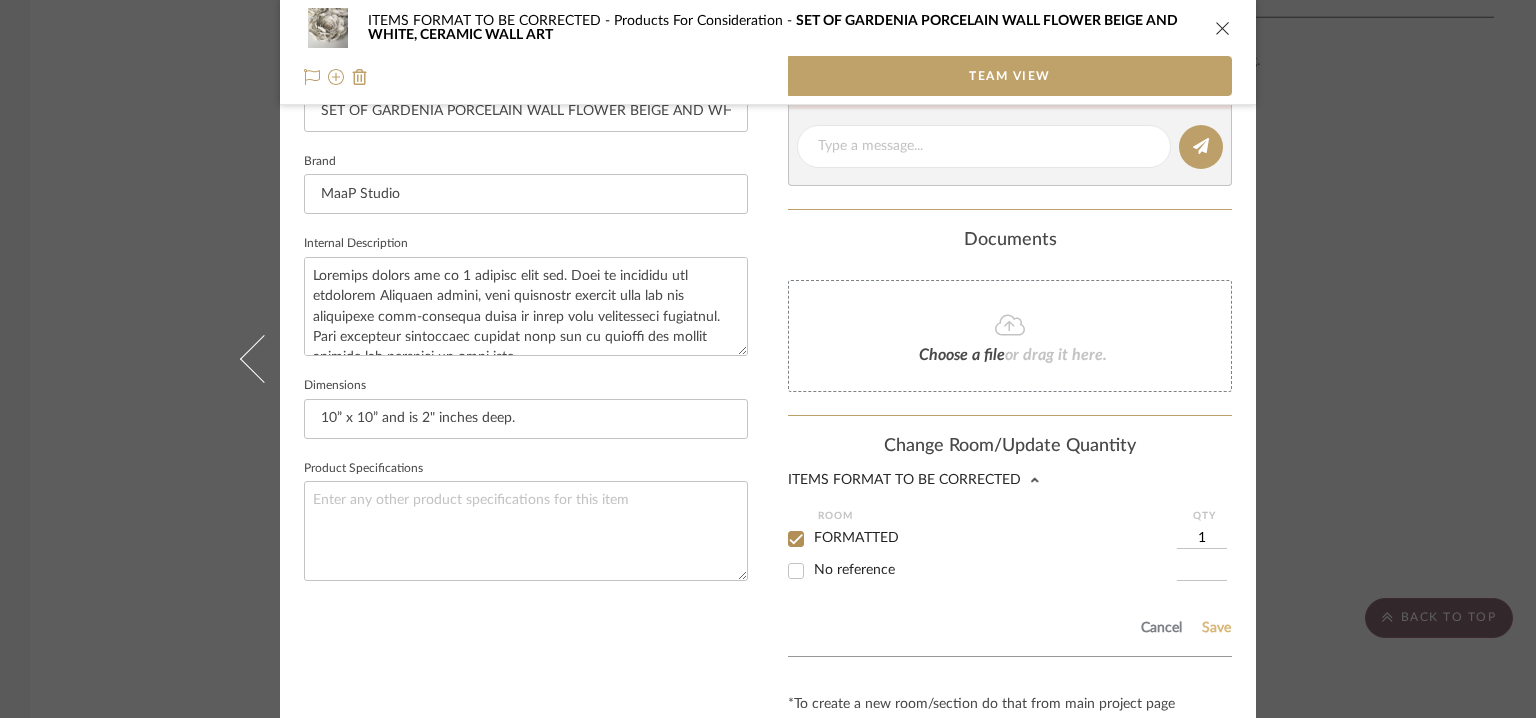 click on "Save" 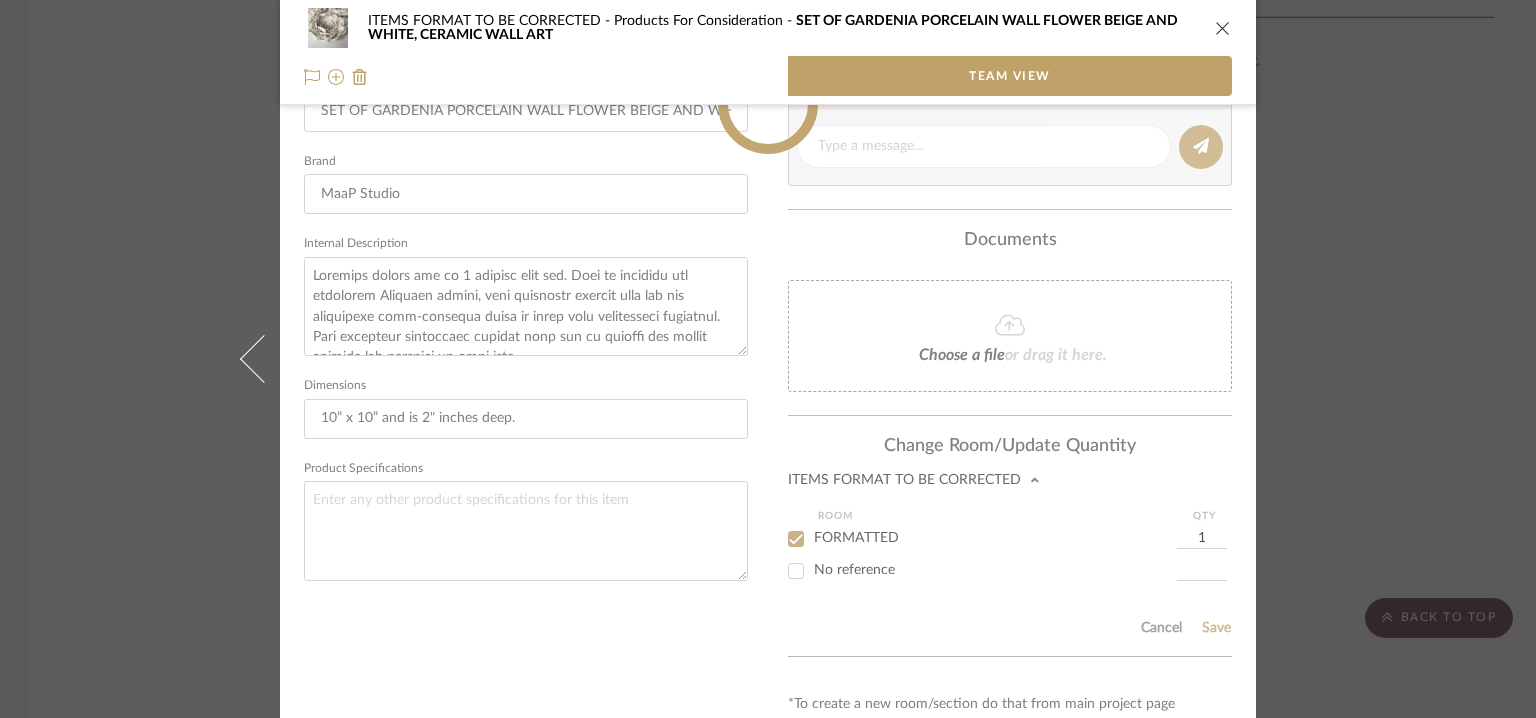 type 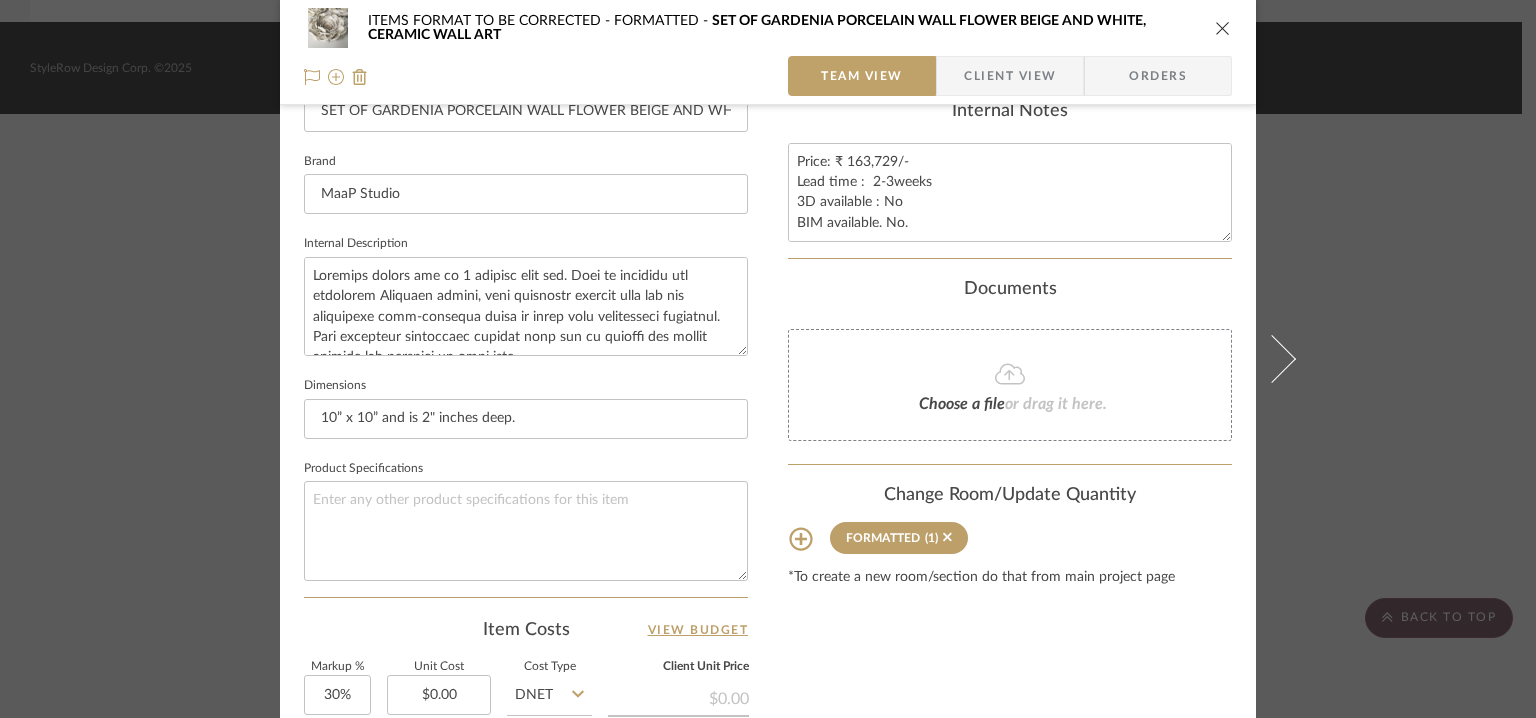 type 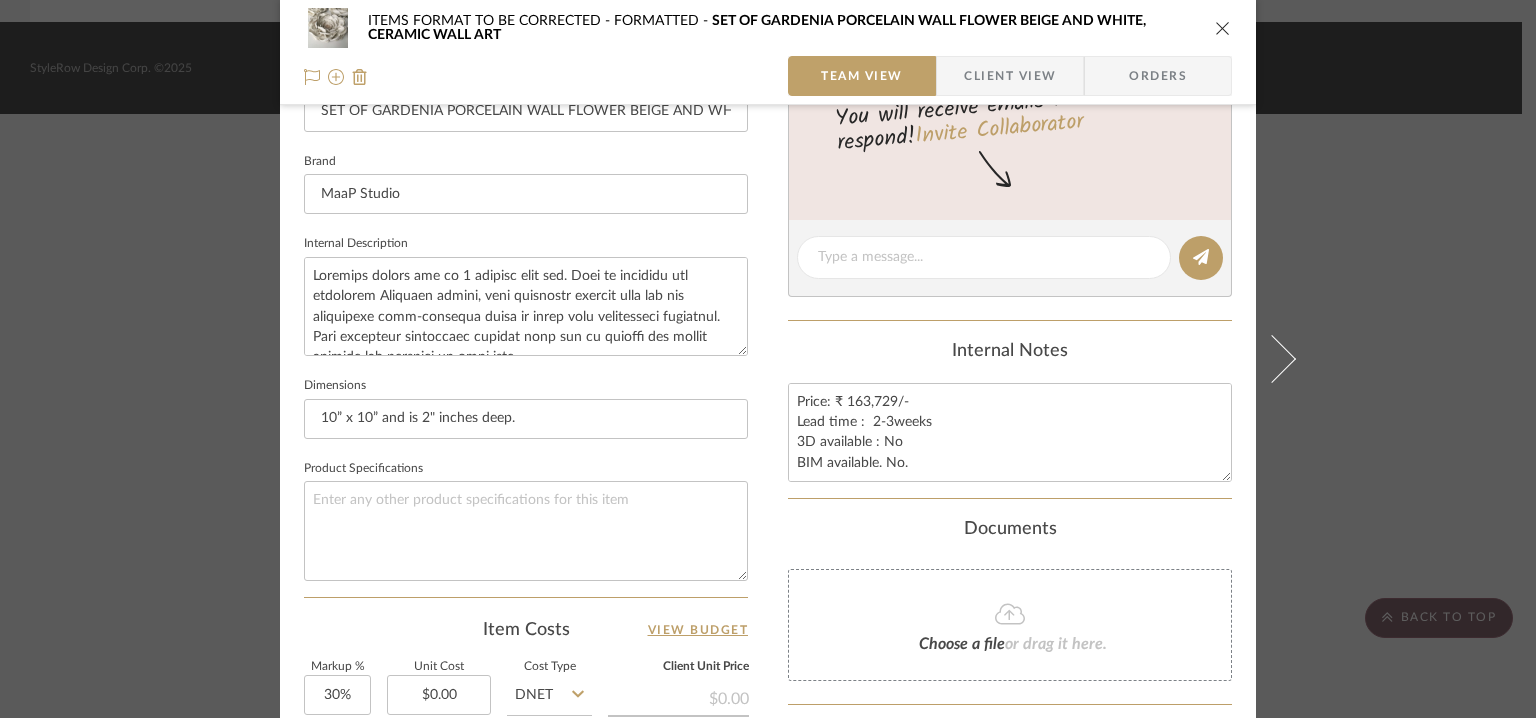 click at bounding box center [1223, 28] 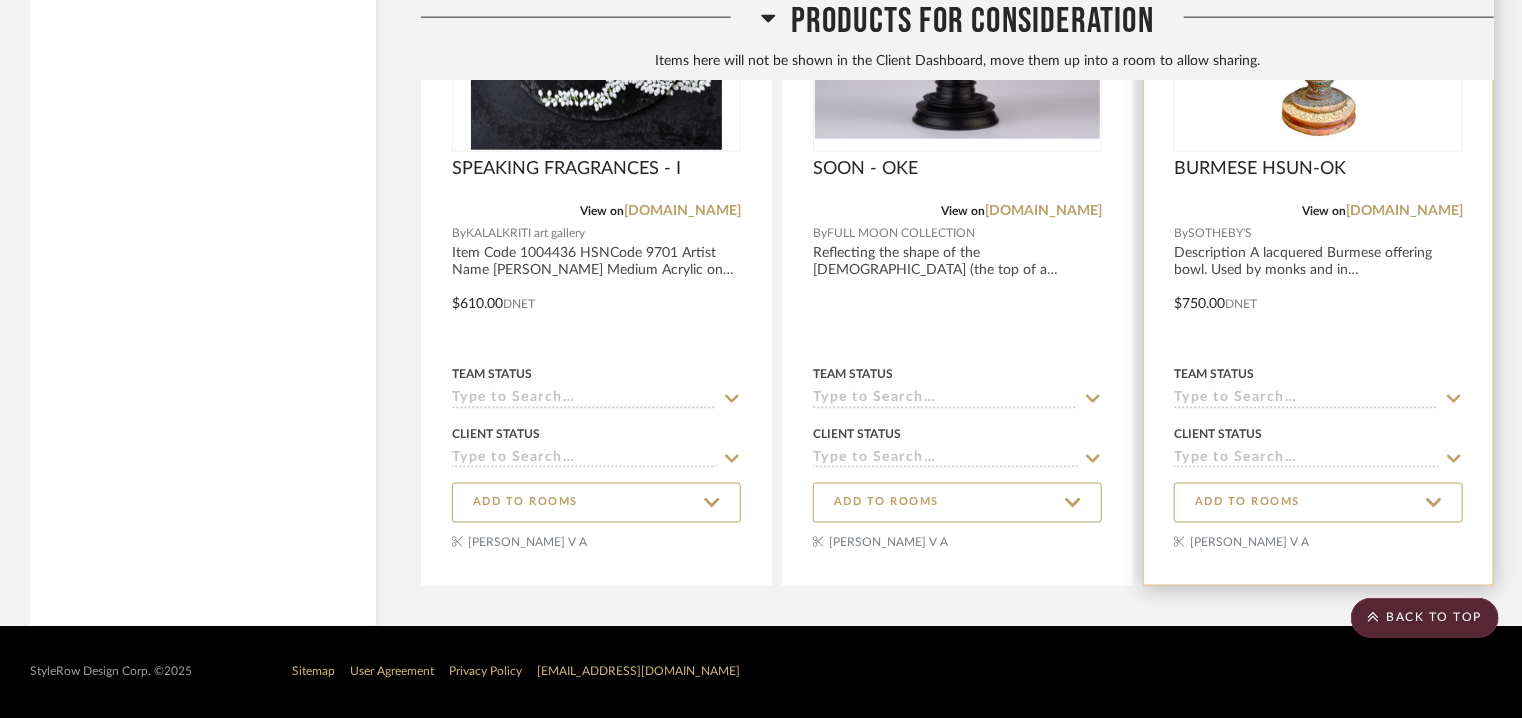 scroll, scrollTop: 4979, scrollLeft: 0, axis: vertical 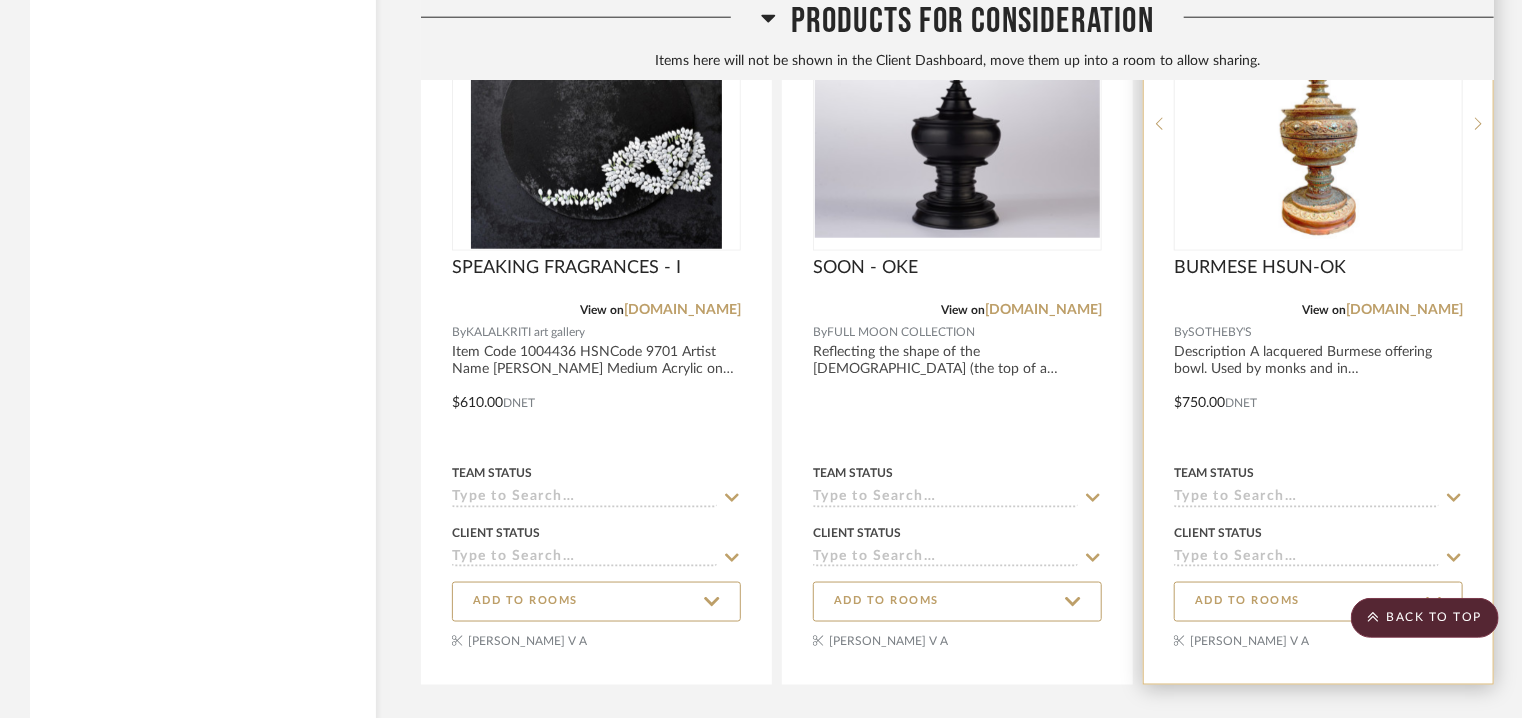 click at bounding box center (1319, 124) 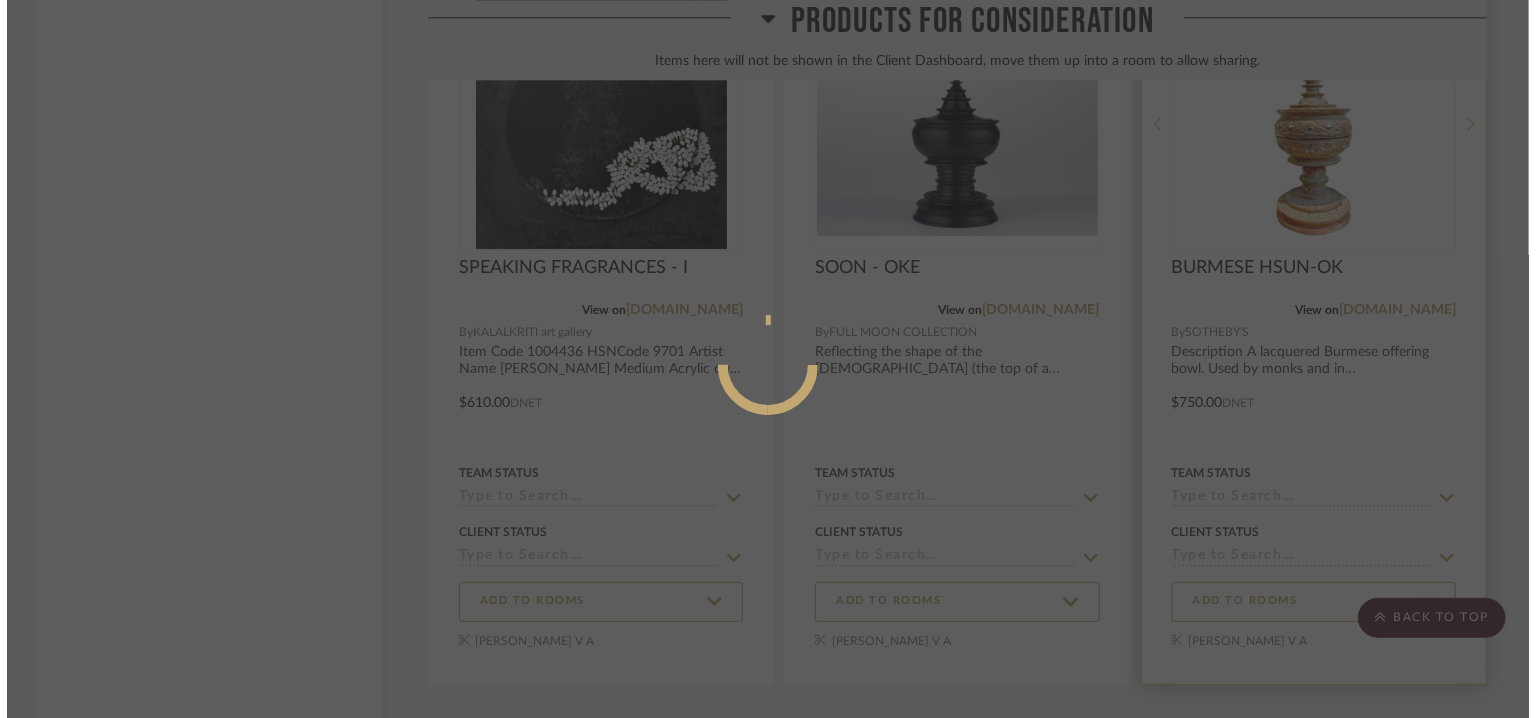scroll, scrollTop: 0, scrollLeft: 0, axis: both 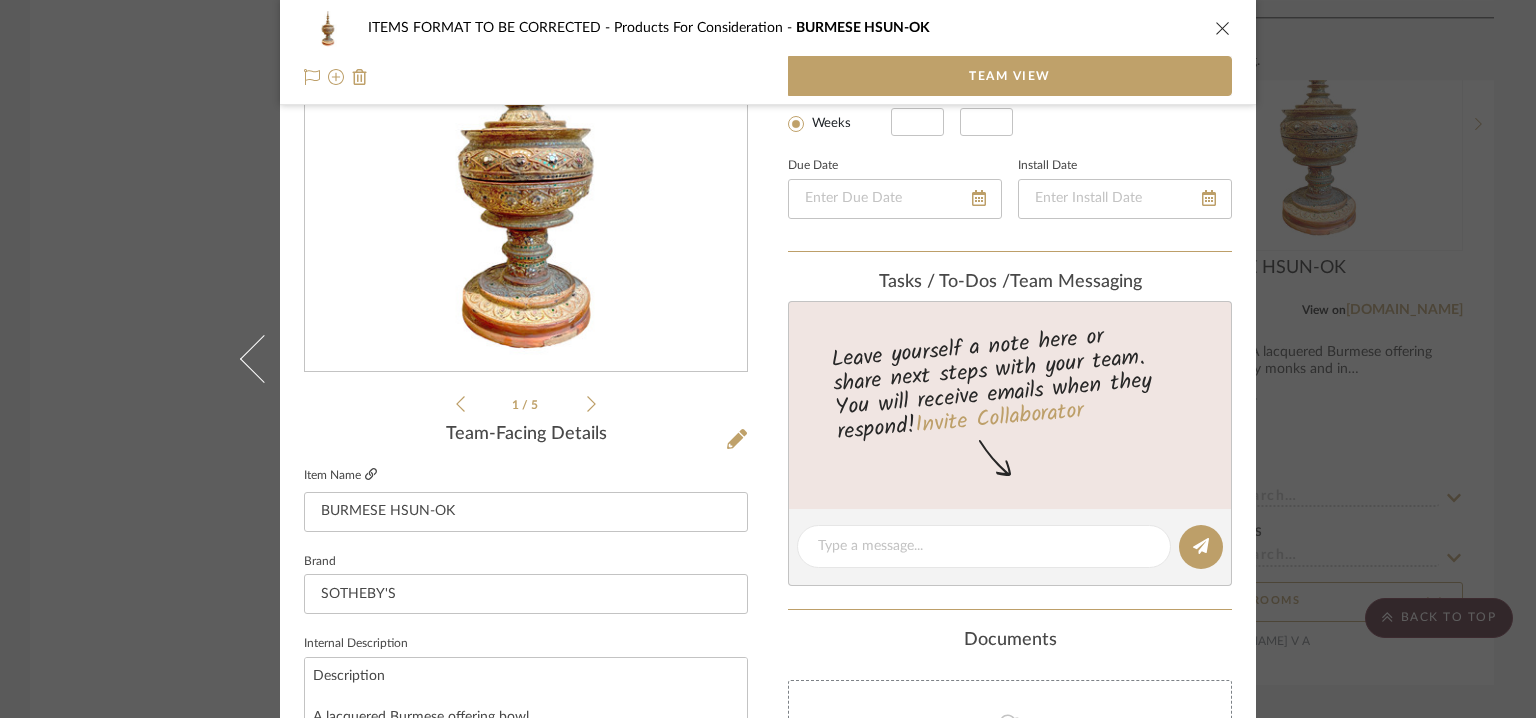click 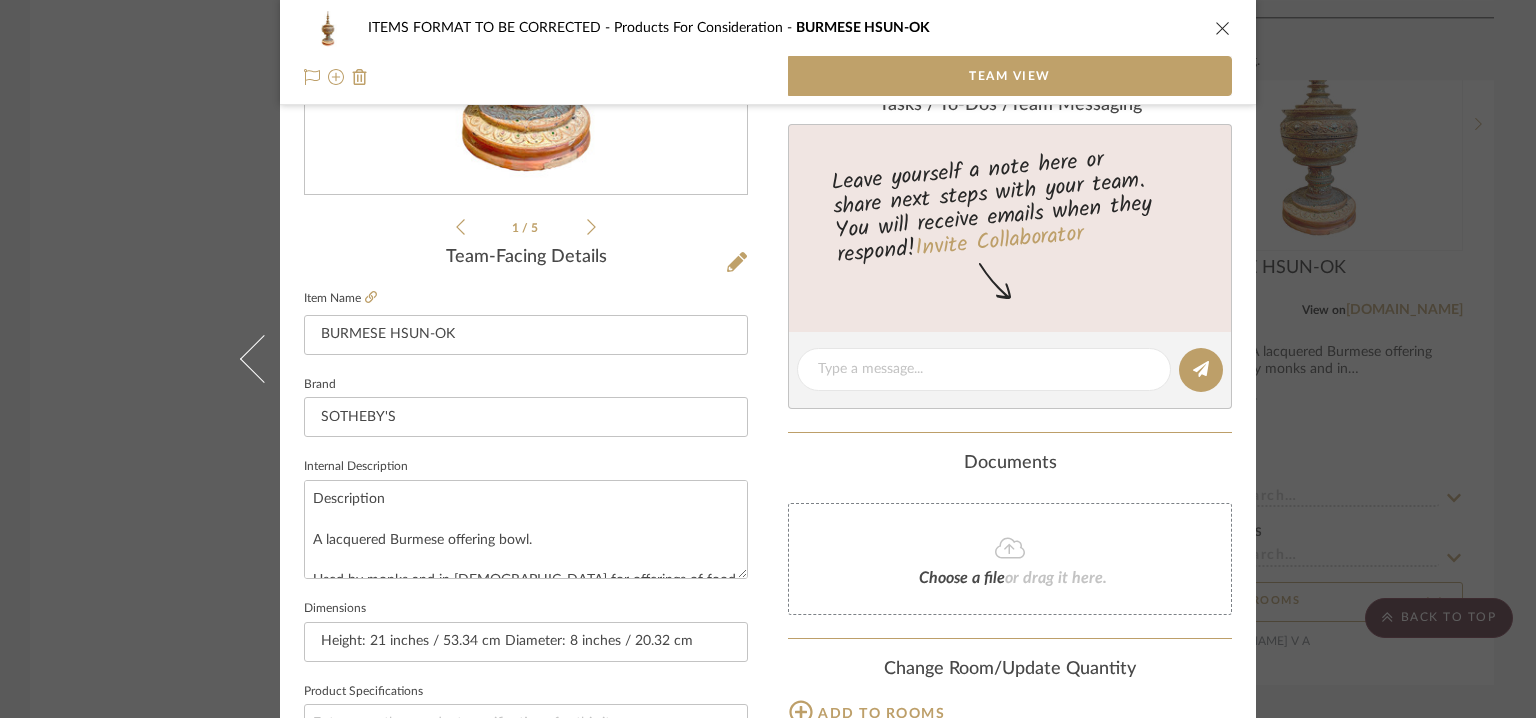 scroll, scrollTop: 557, scrollLeft: 0, axis: vertical 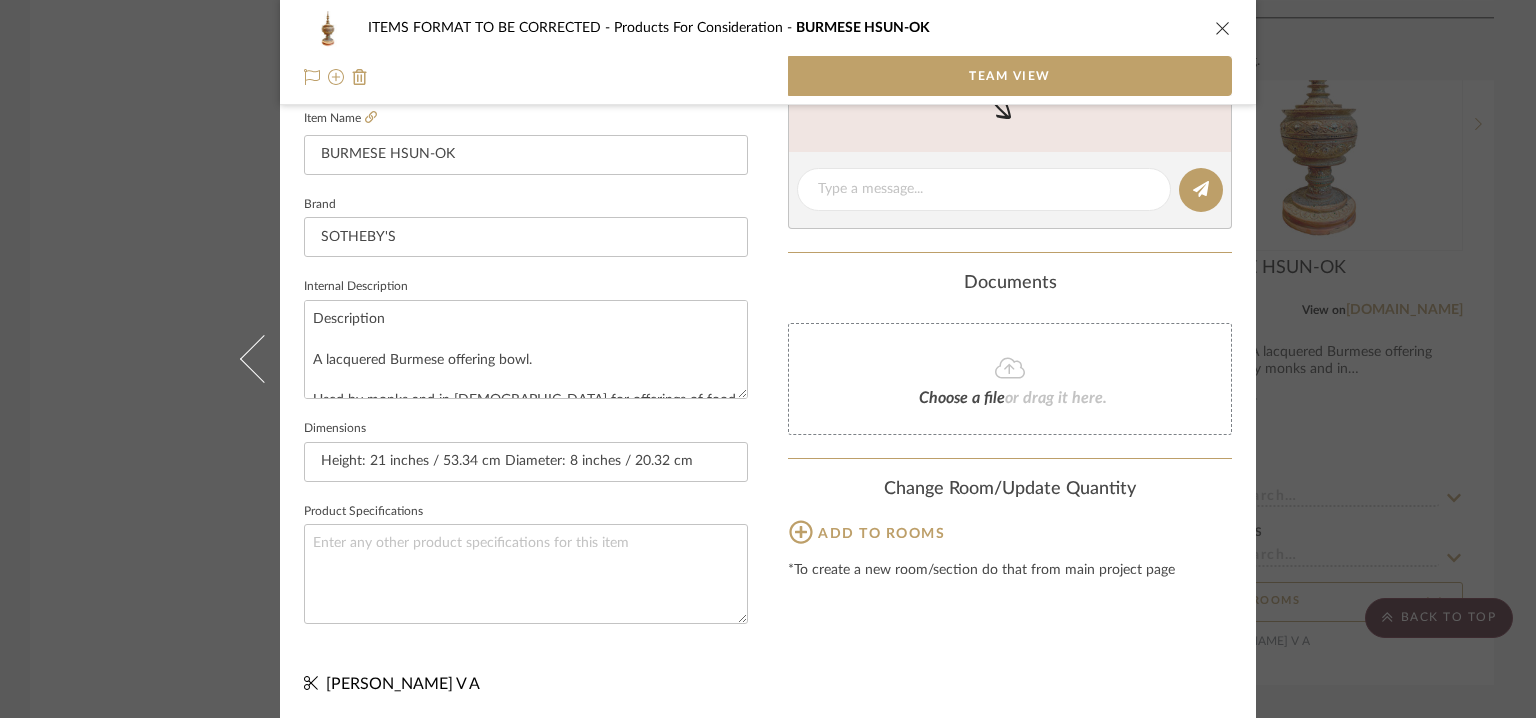 click 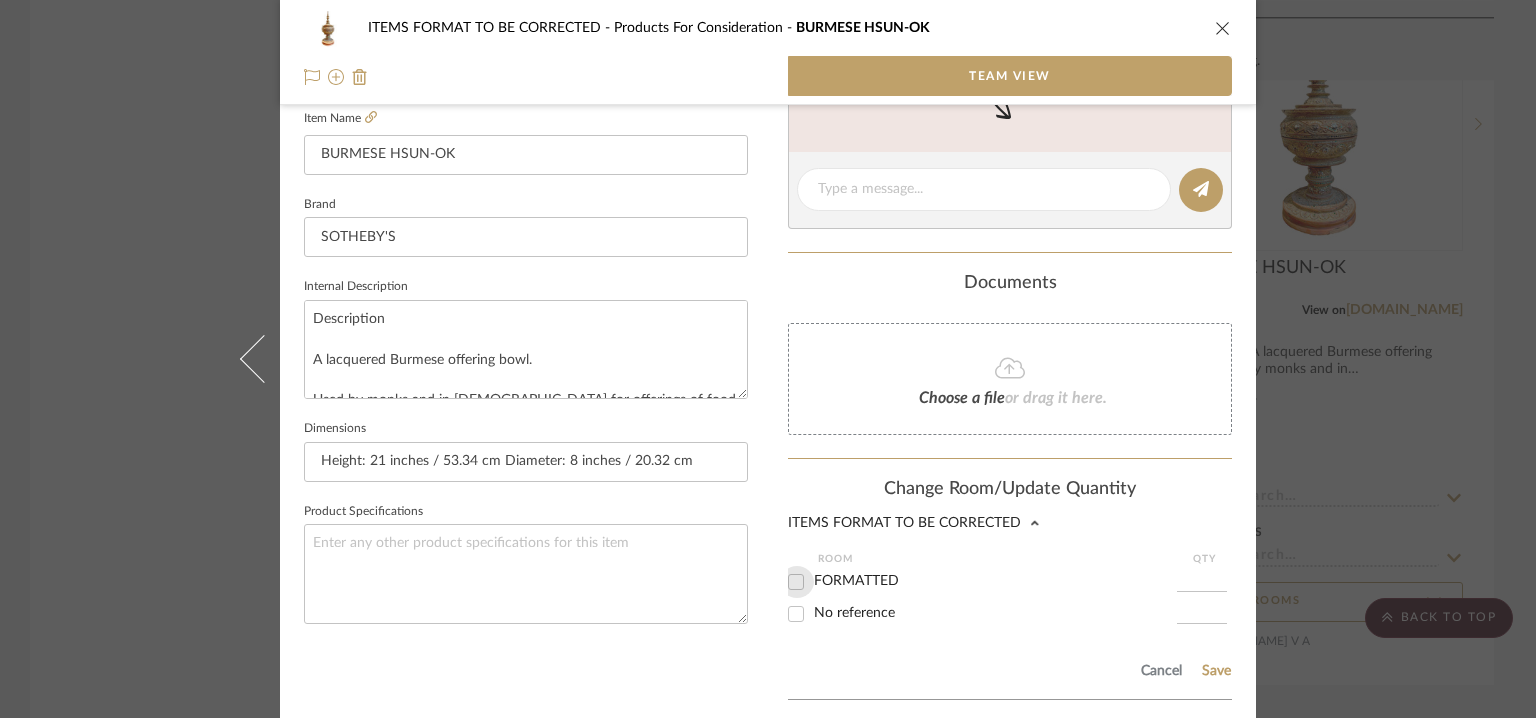 click on "FORMATTED" at bounding box center (796, 582) 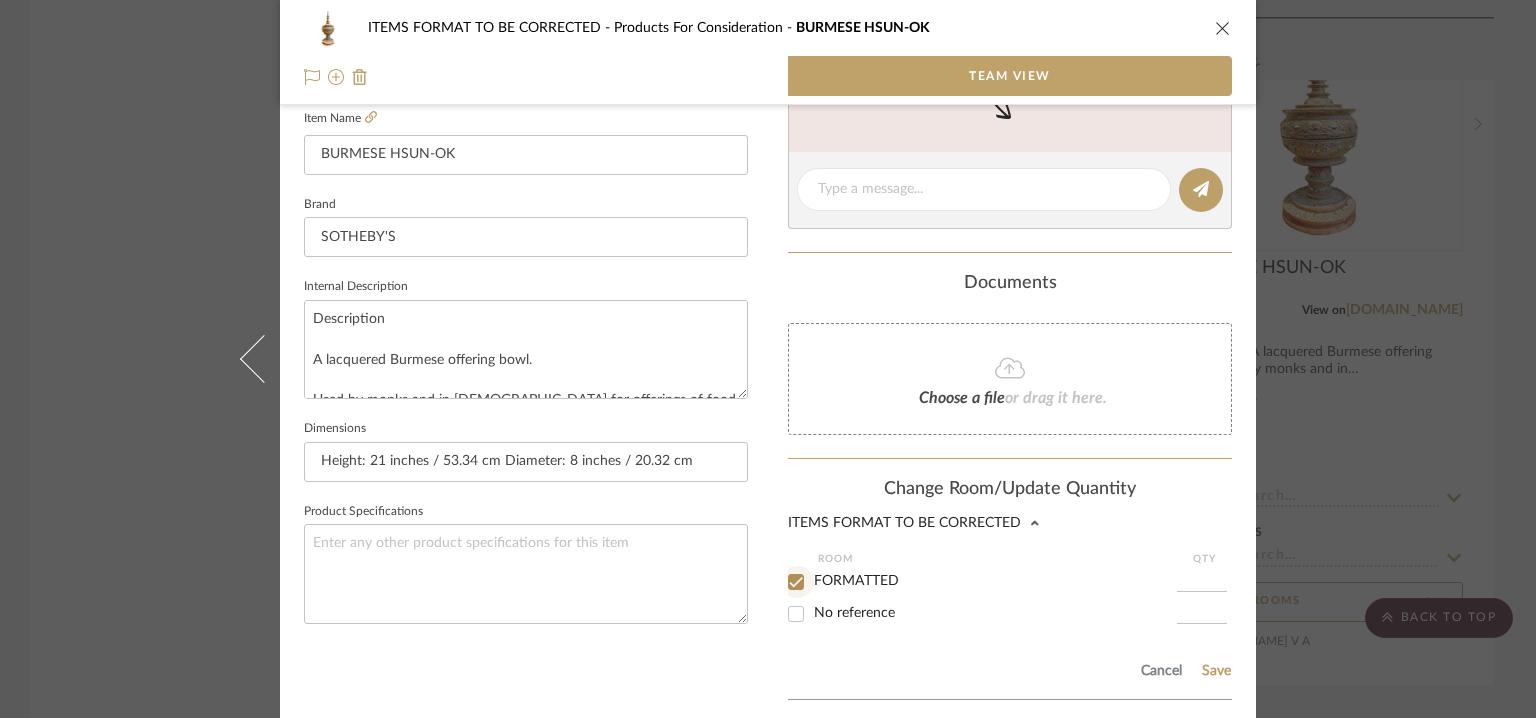 checkbox on "true" 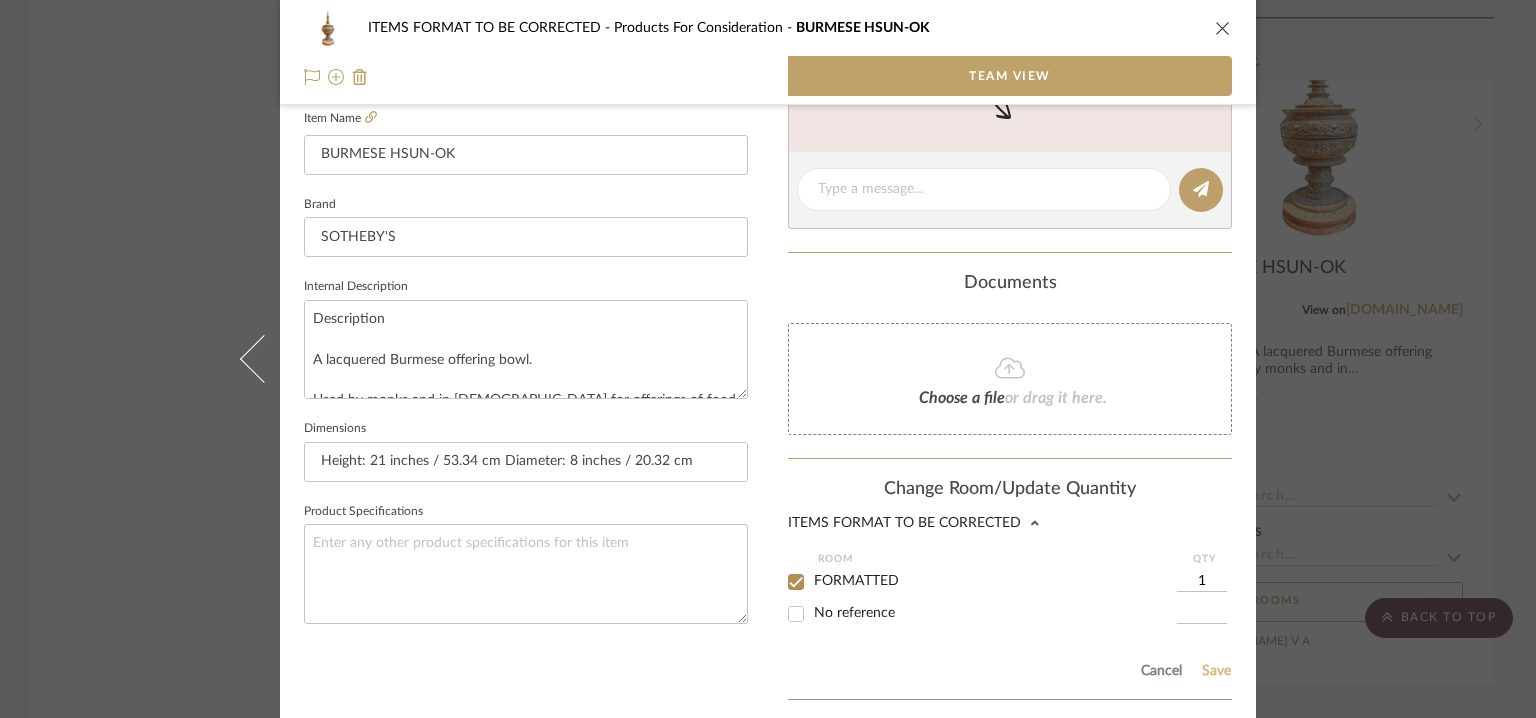 click on "Save" 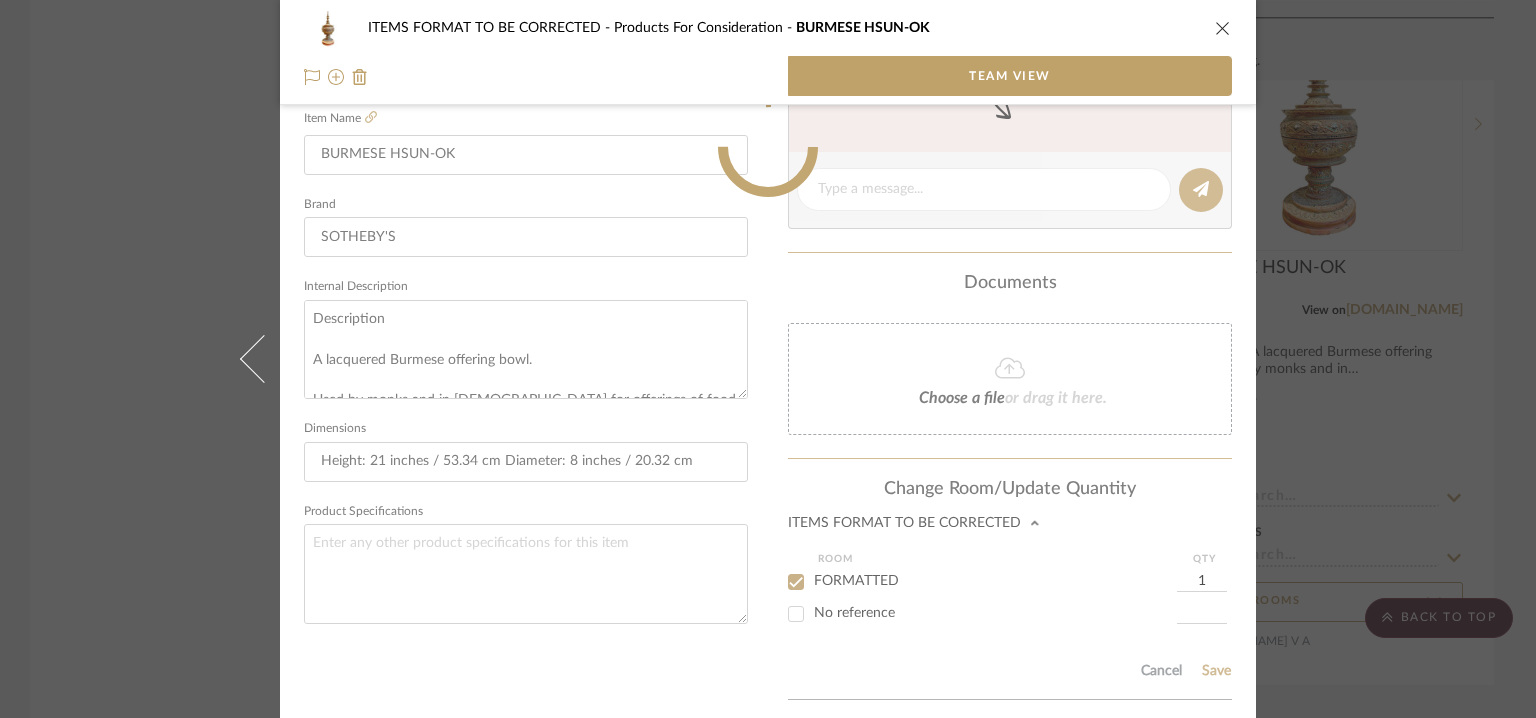 type 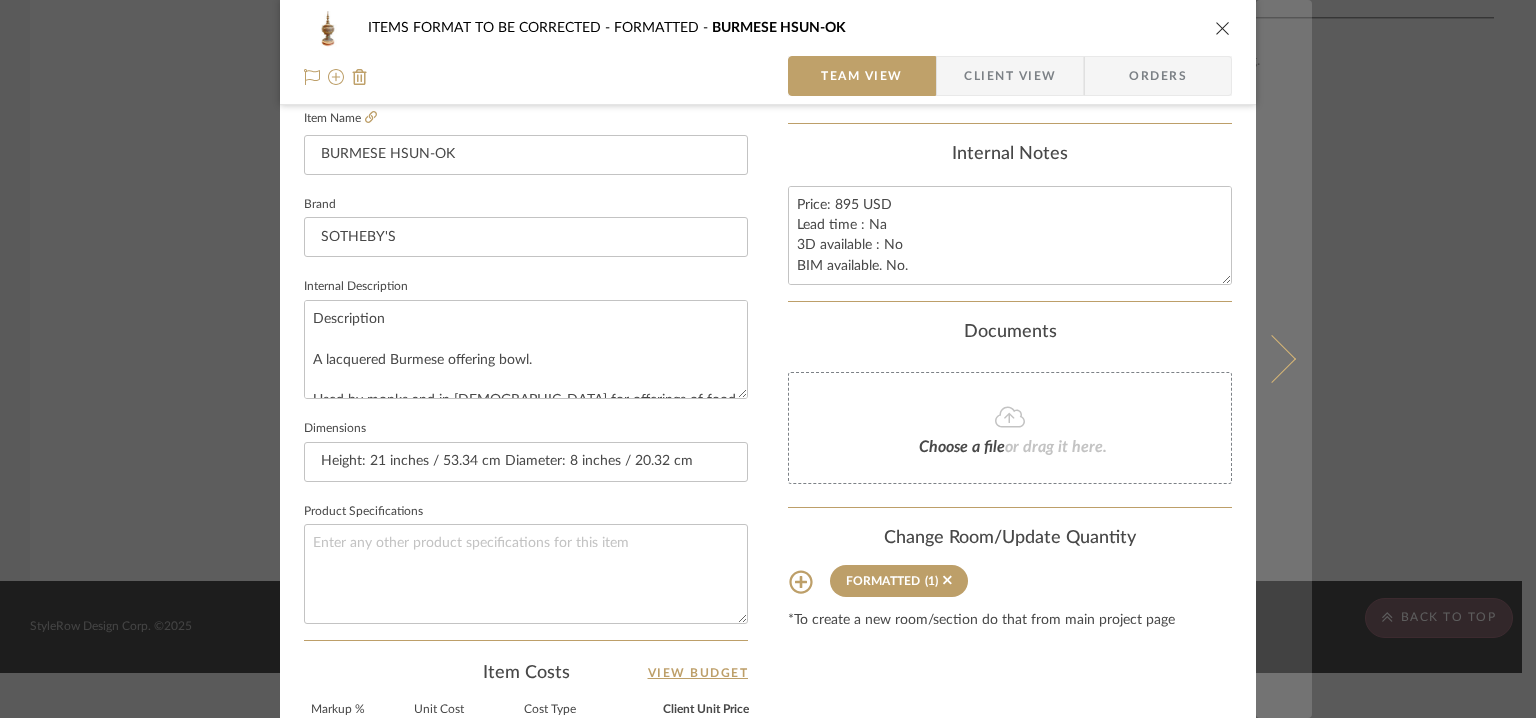 type 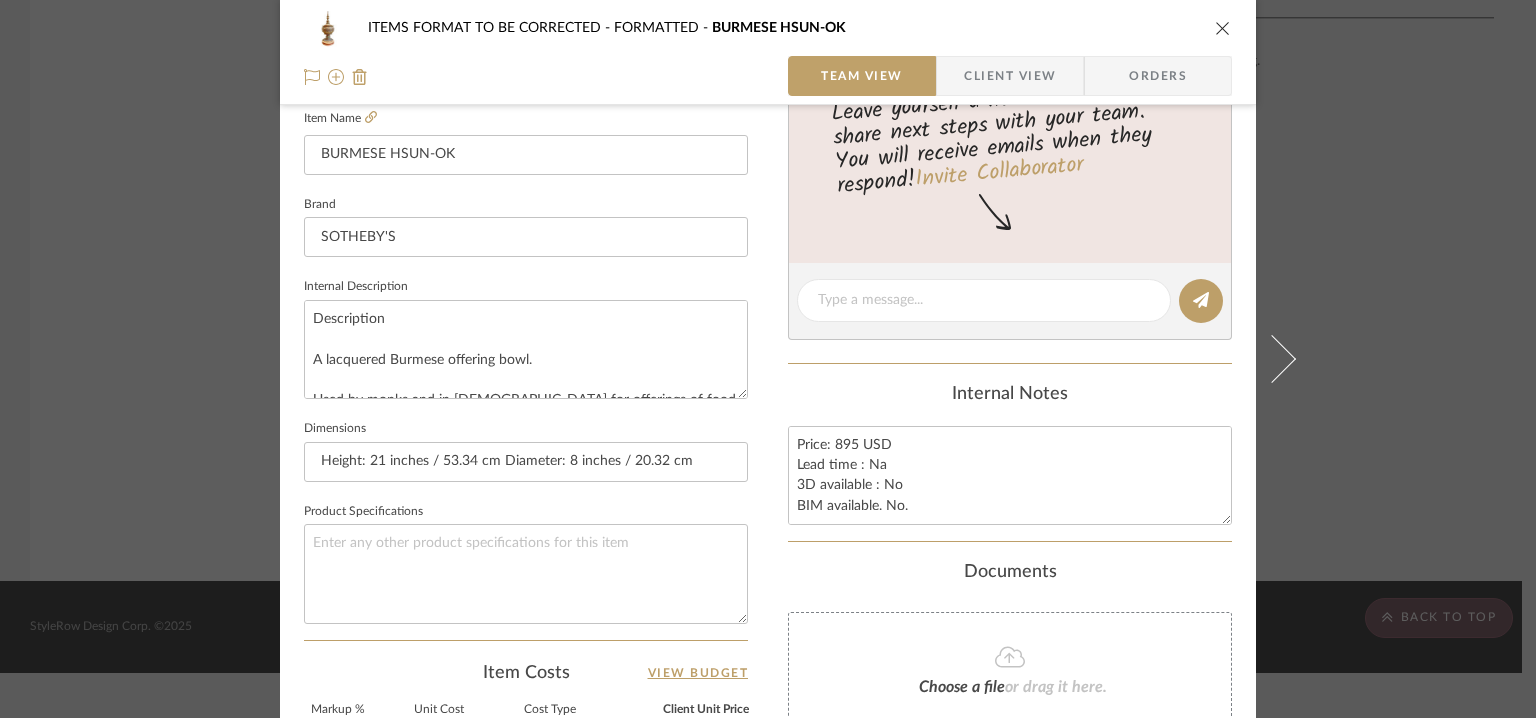 click at bounding box center (1223, 28) 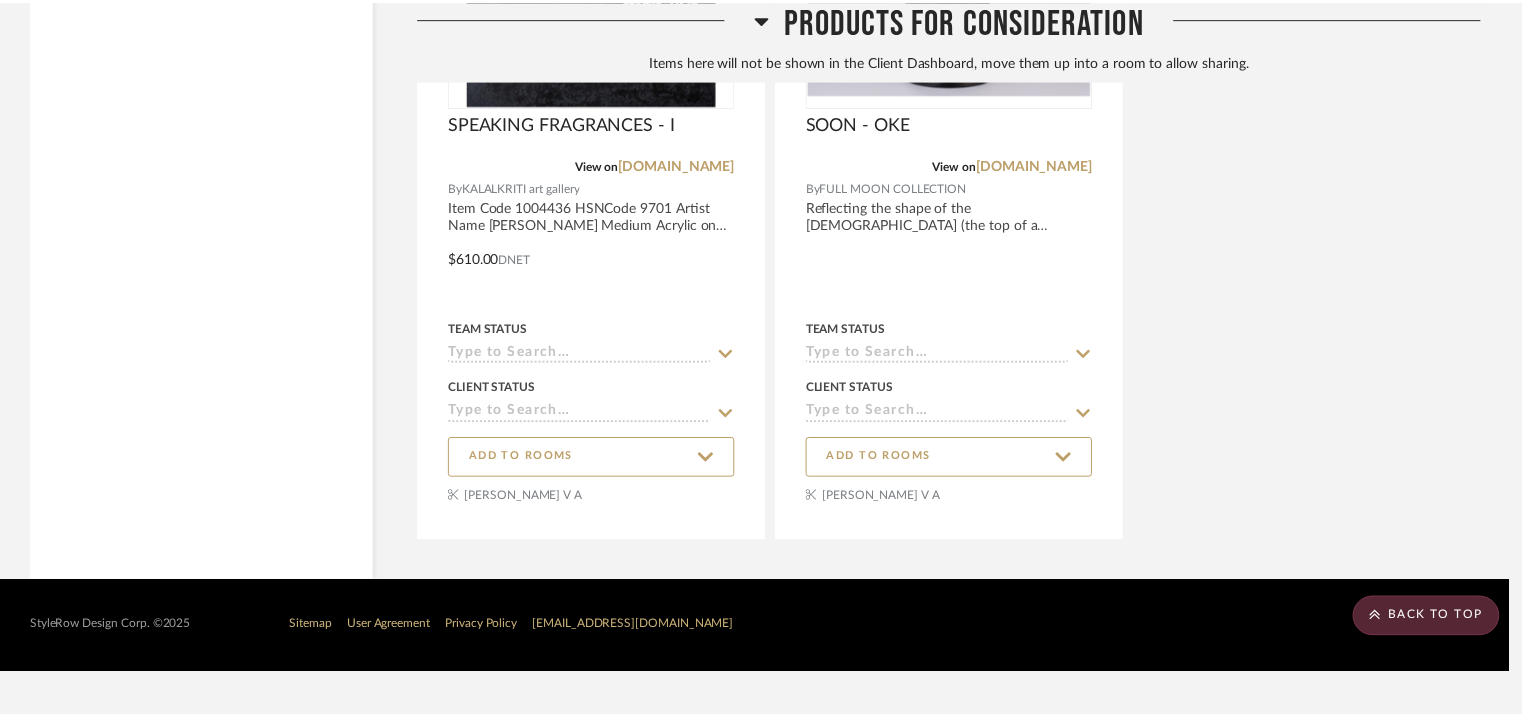 scroll, scrollTop: 4935, scrollLeft: 0, axis: vertical 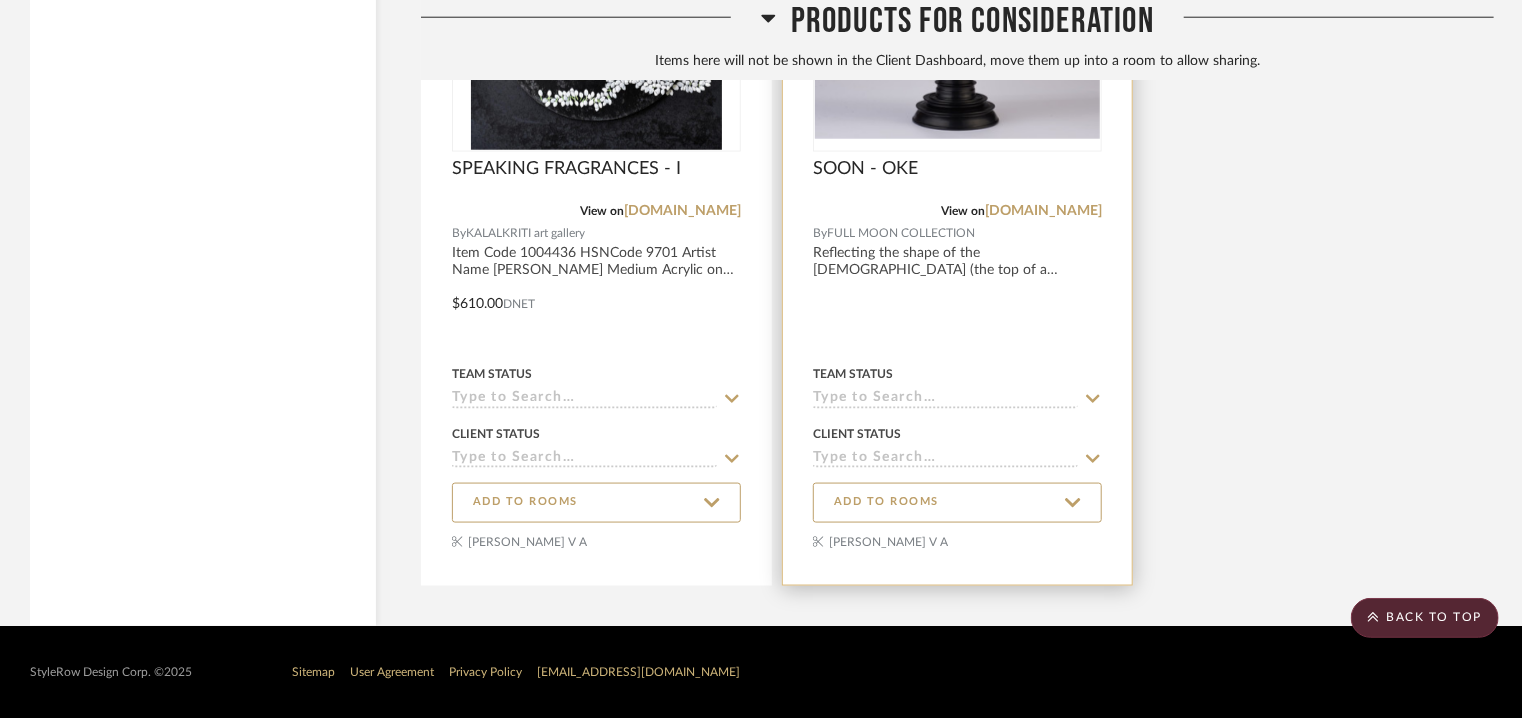 click at bounding box center (957, 25) 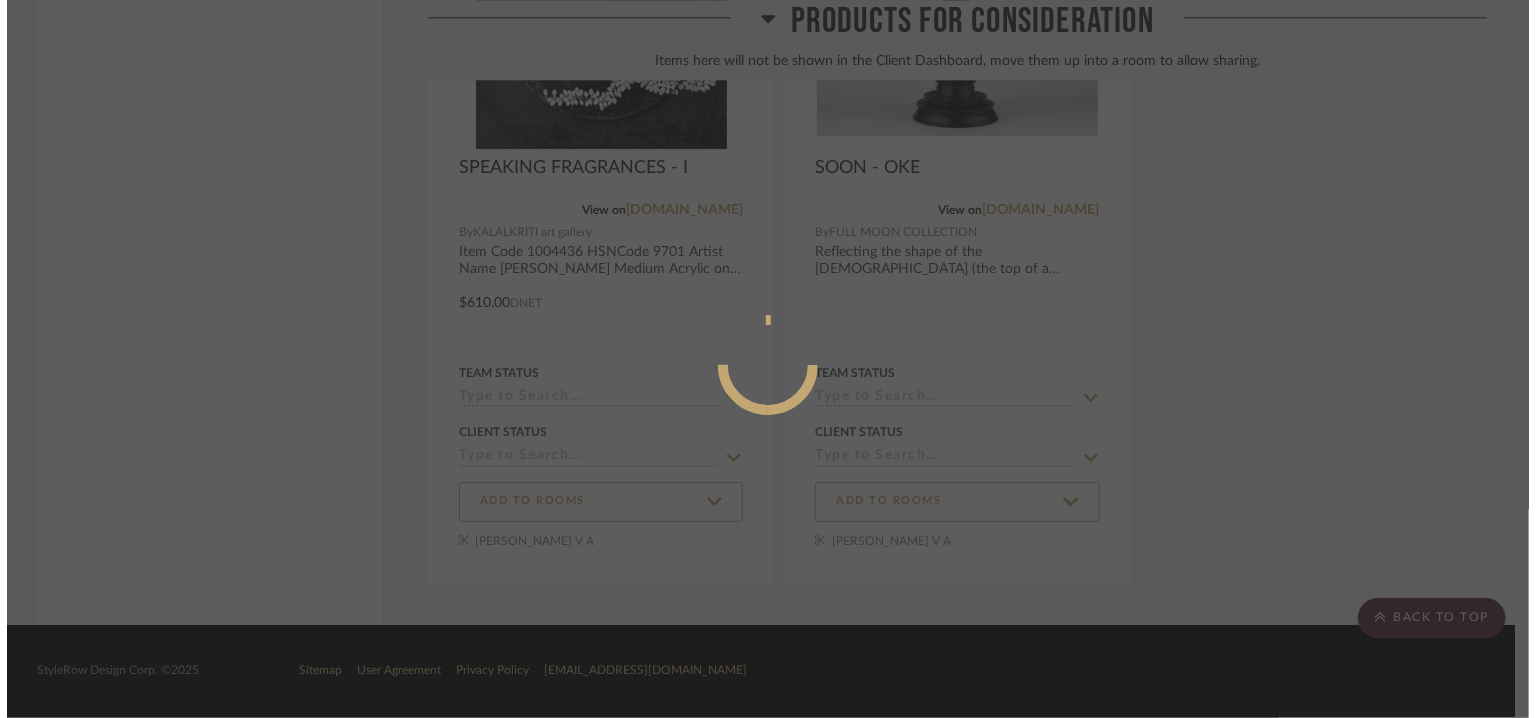 scroll, scrollTop: 0, scrollLeft: 0, axis: both 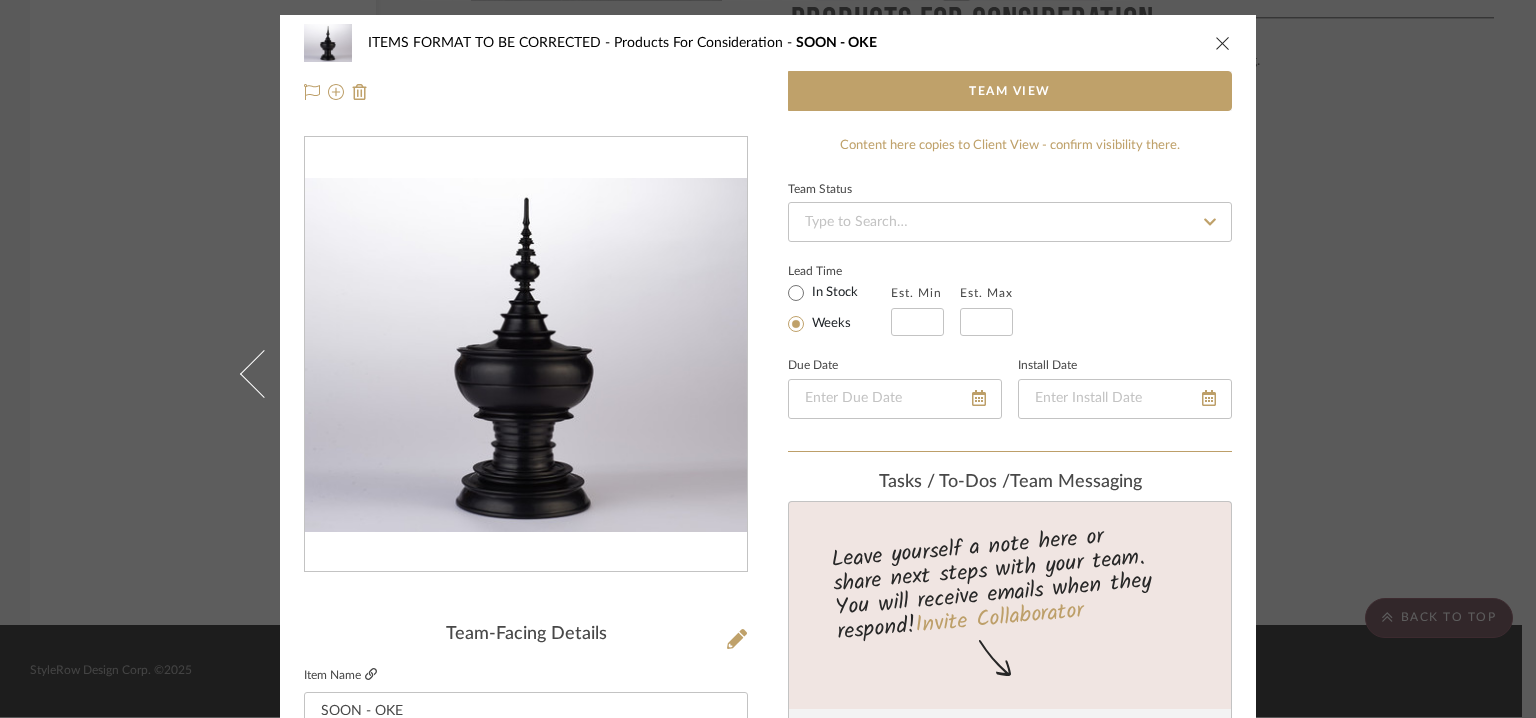 click on "Item Name" 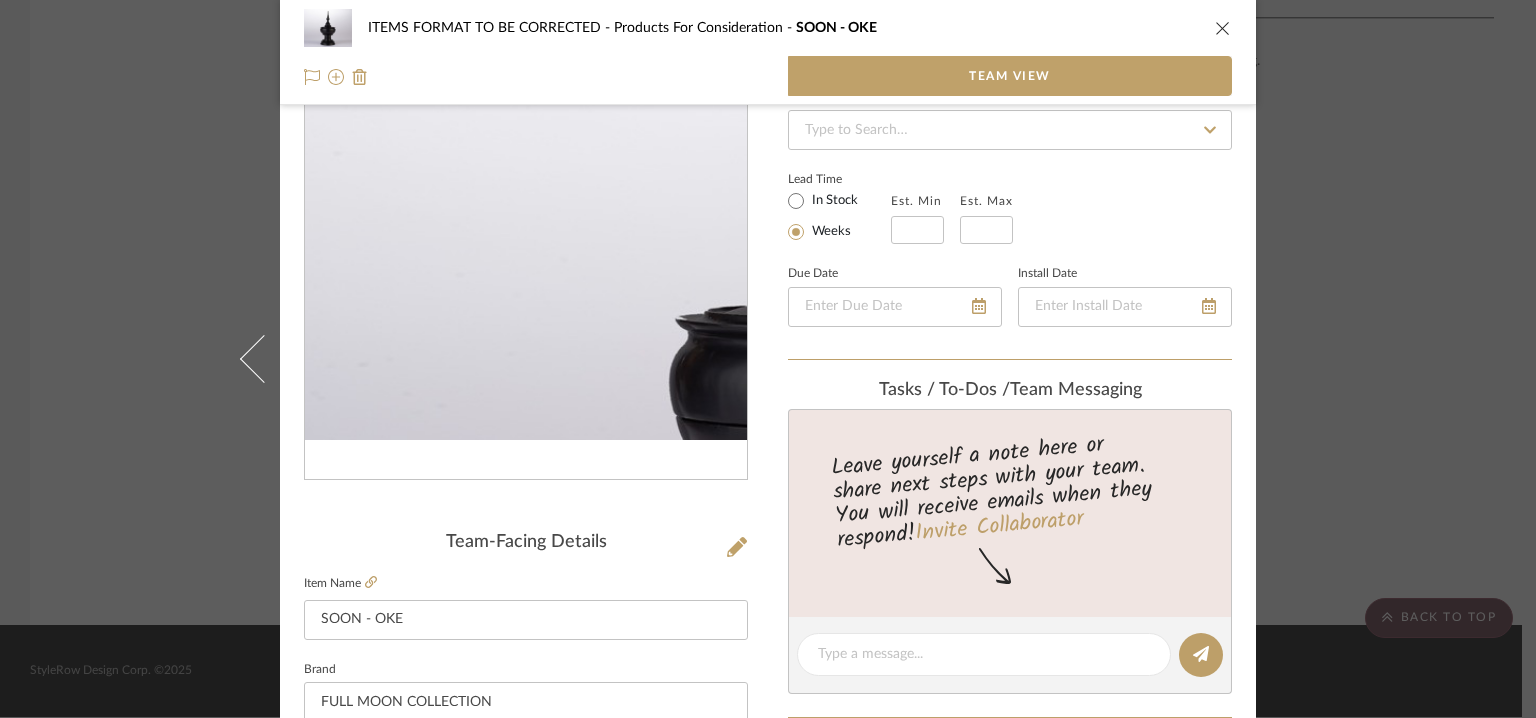 scroll, scrollTop: 200, scrollLeft: 0, axis: vertical 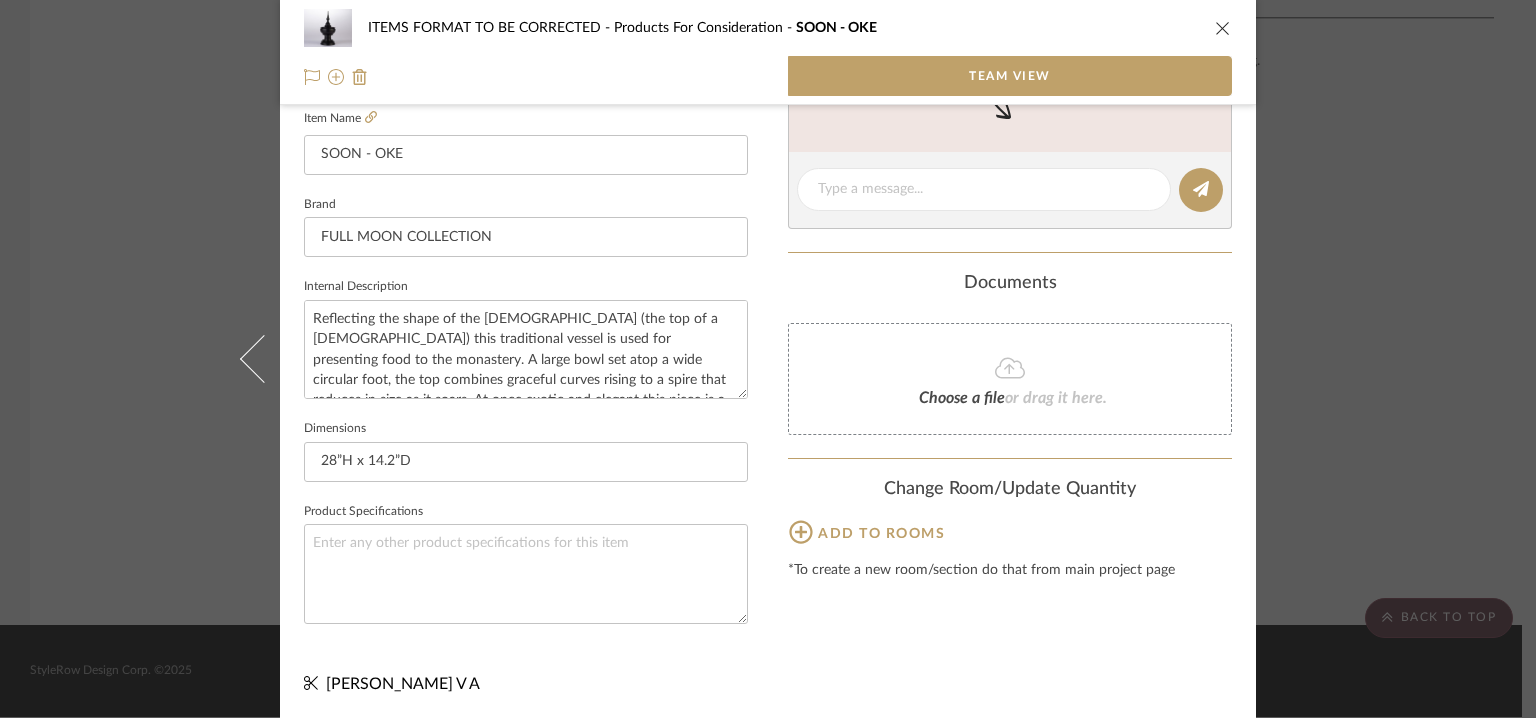 click 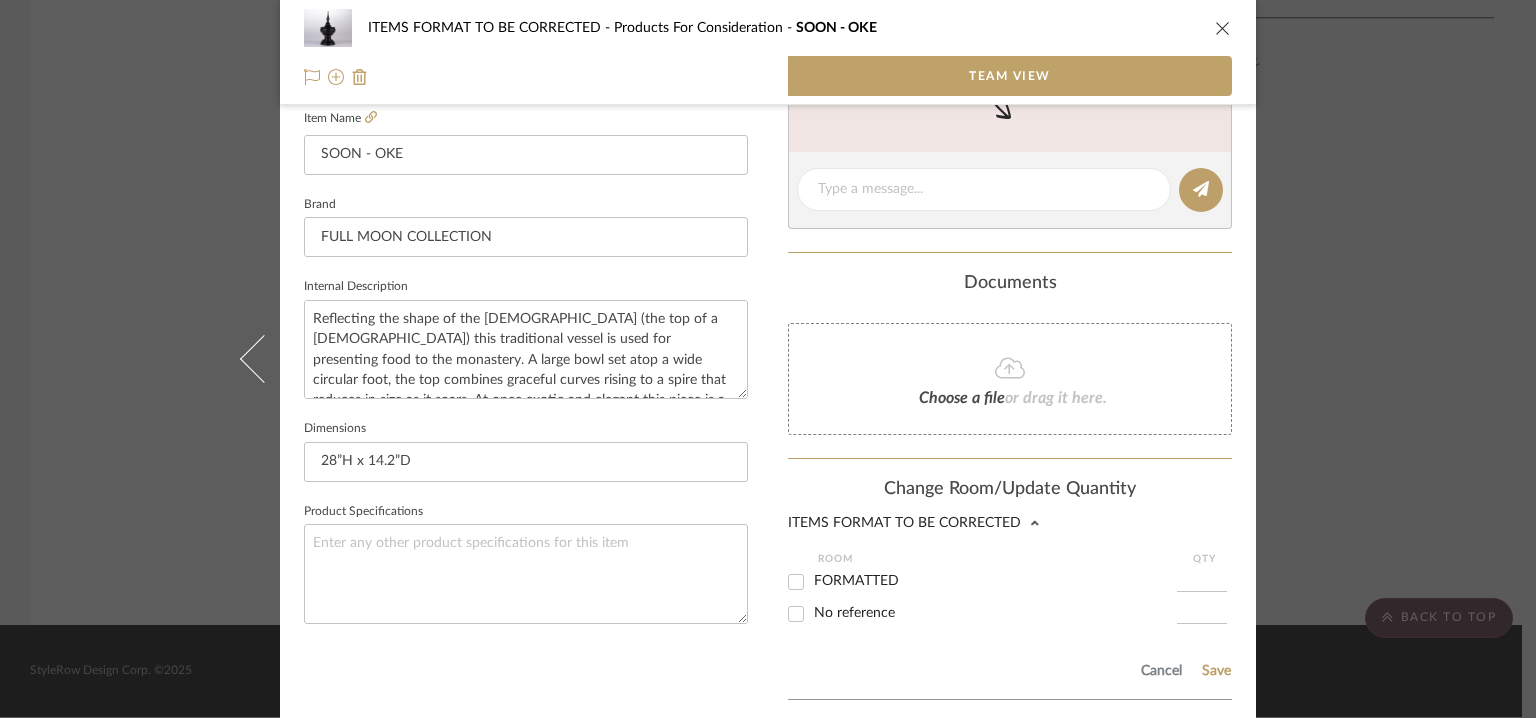 click on "FORMATTED" at bounding box center (796, 582) 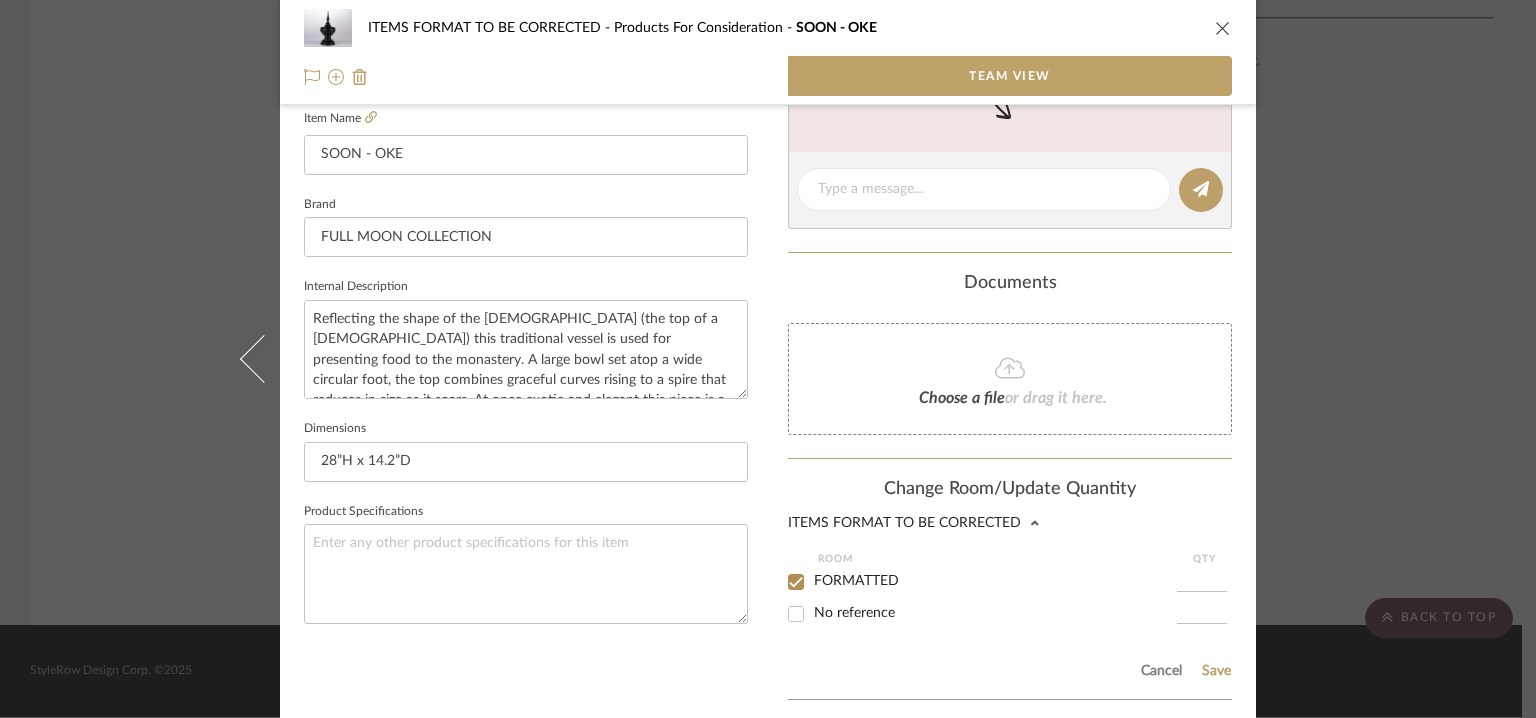 checkbox on "true" 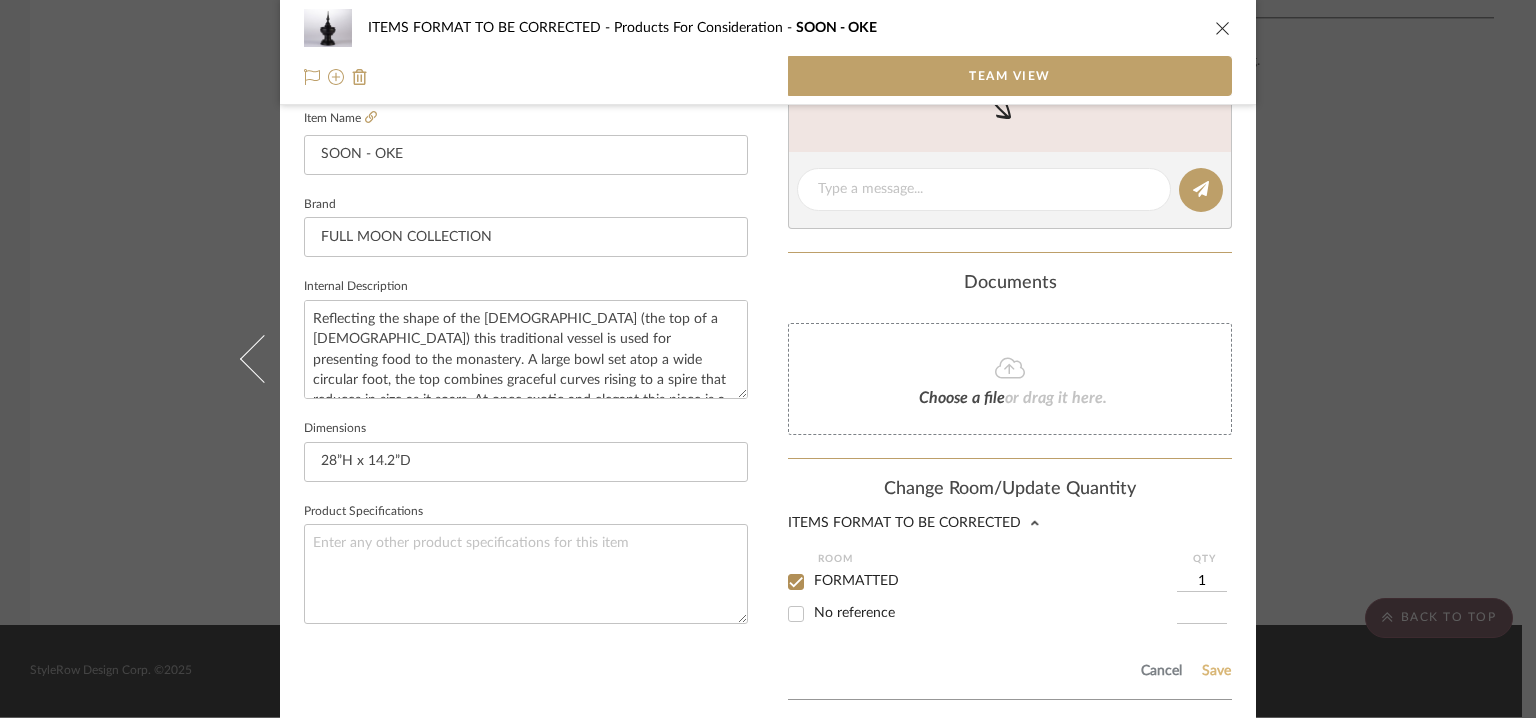 click on "Save" 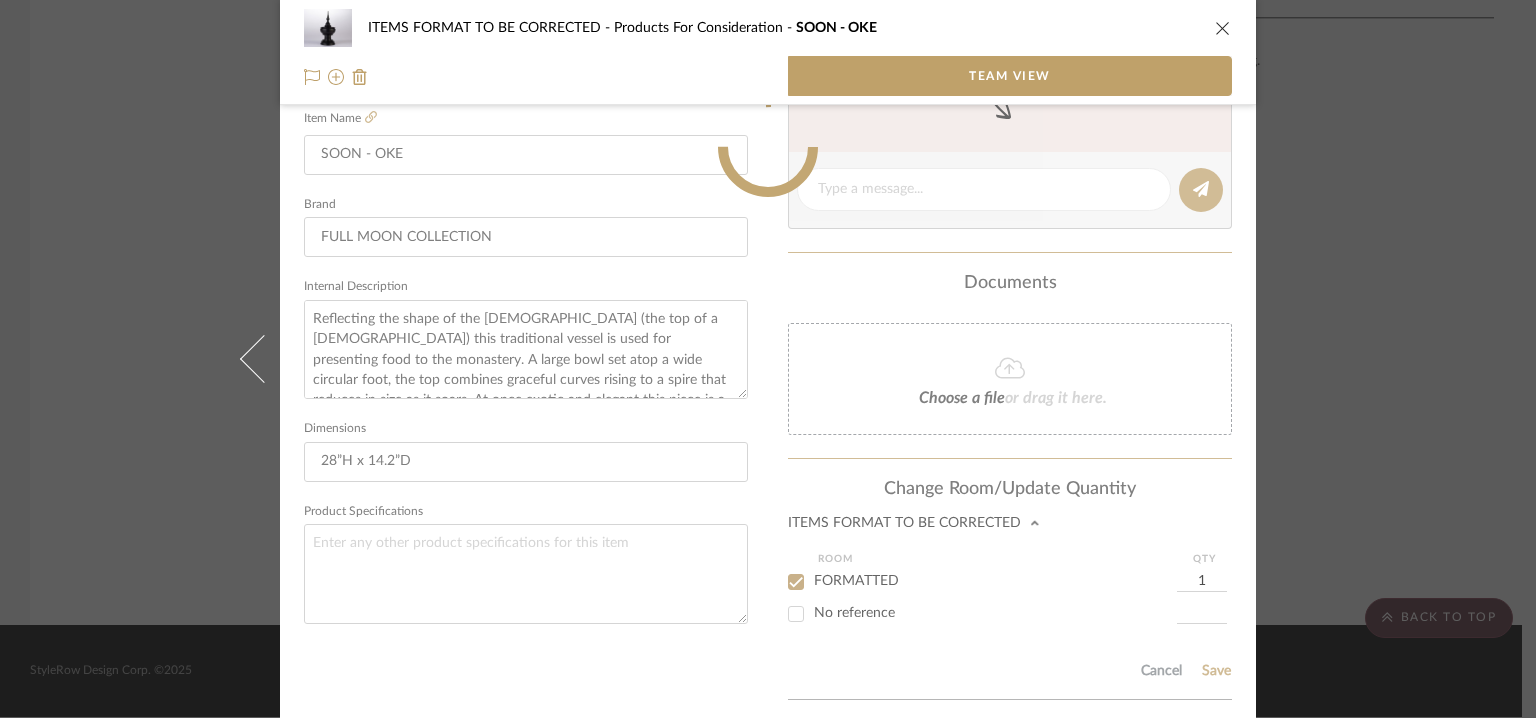 type 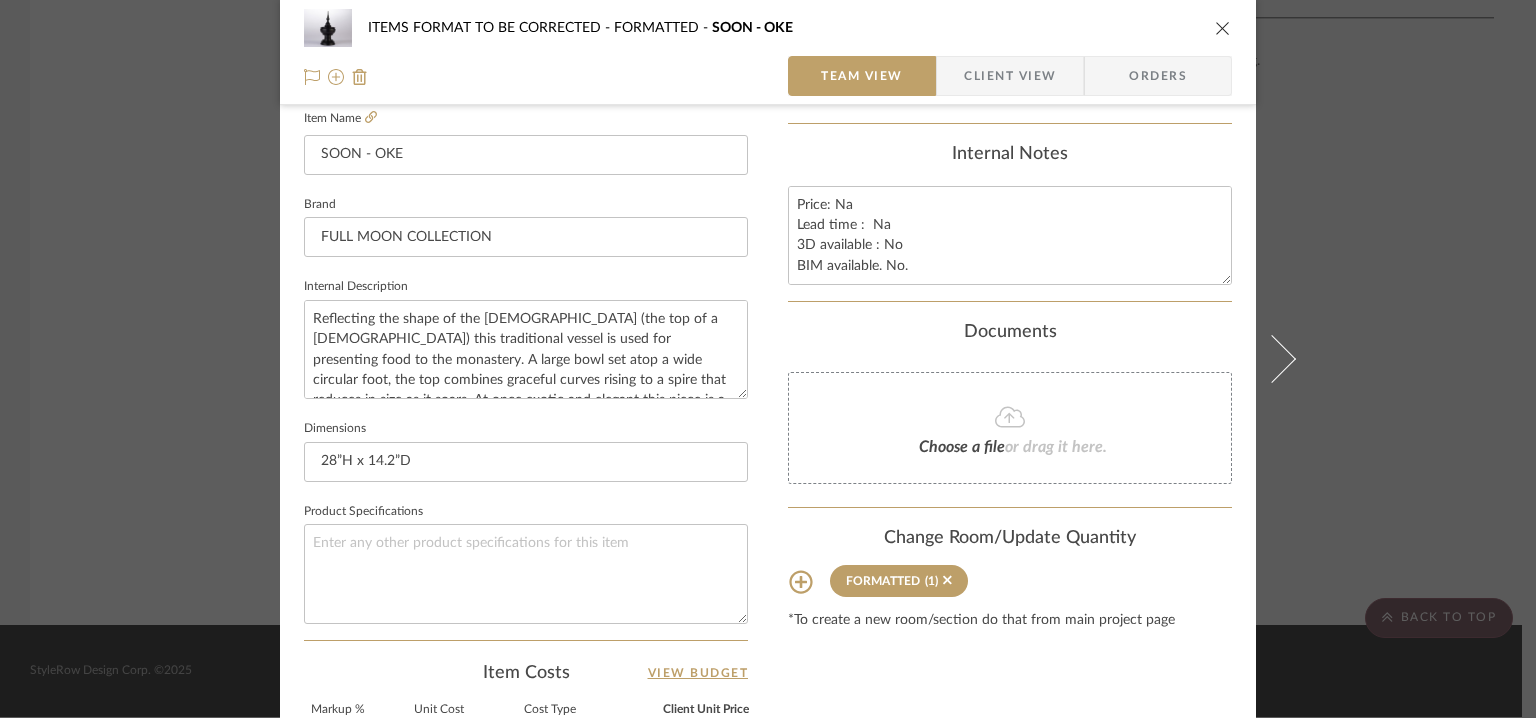 type 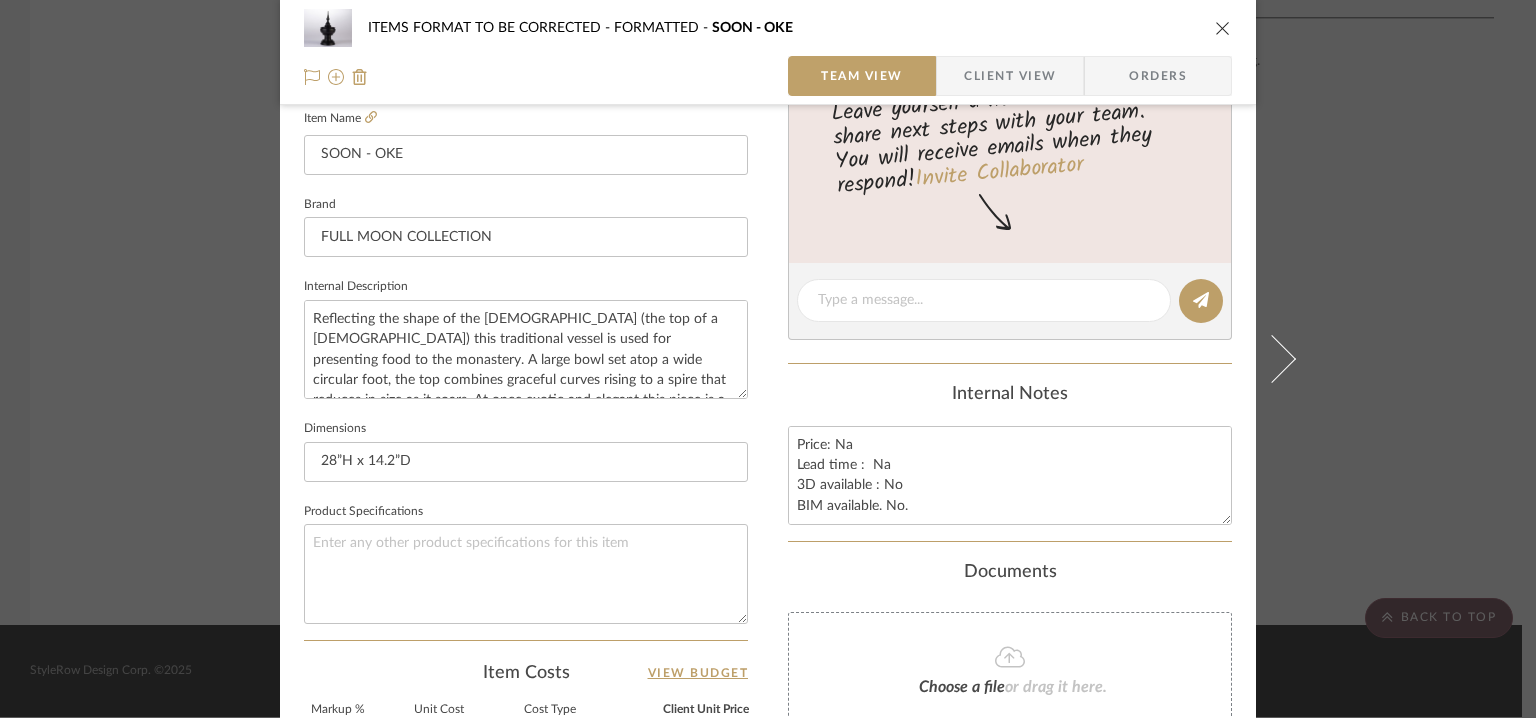 click at bounding box center (1223, 28) 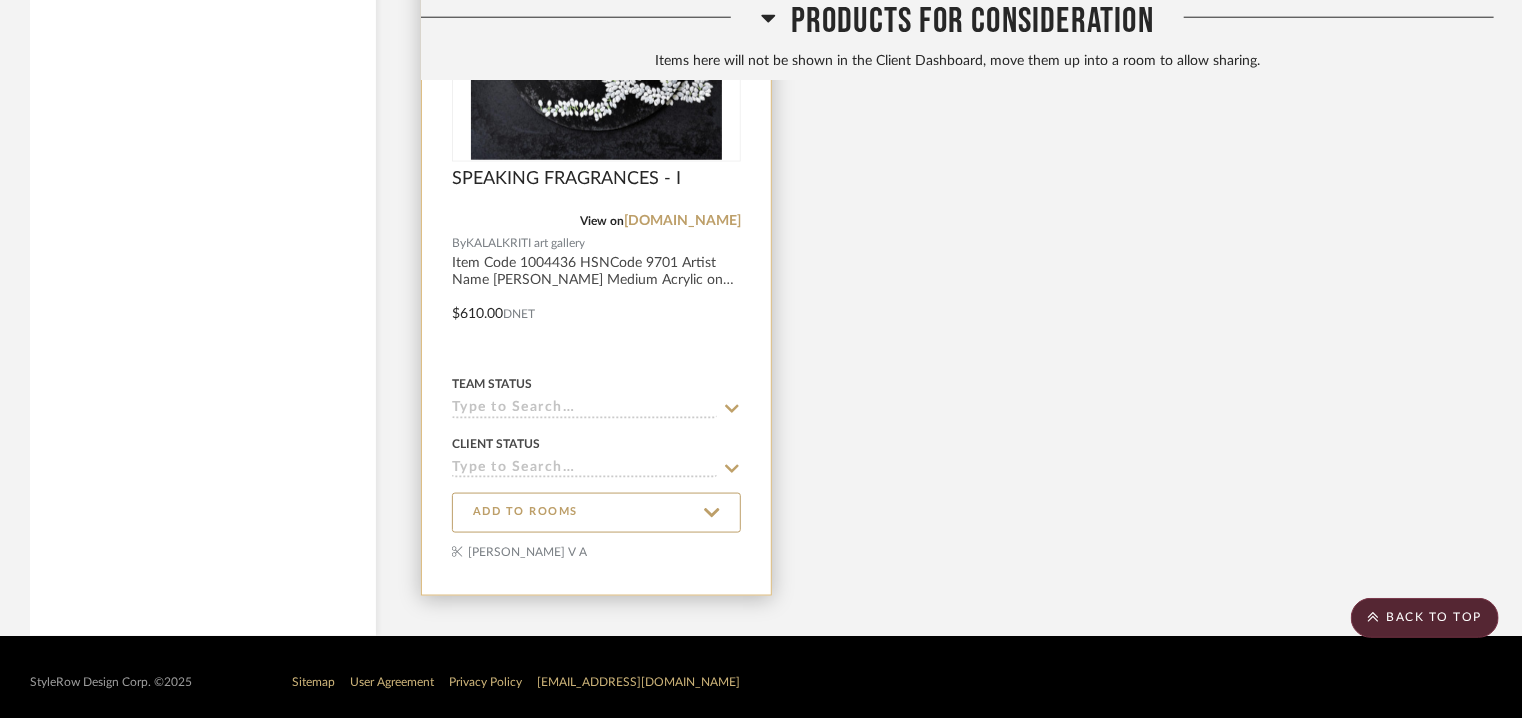 scroll, scrollTop: 4935, scrollLeft: 0, axis: vertical 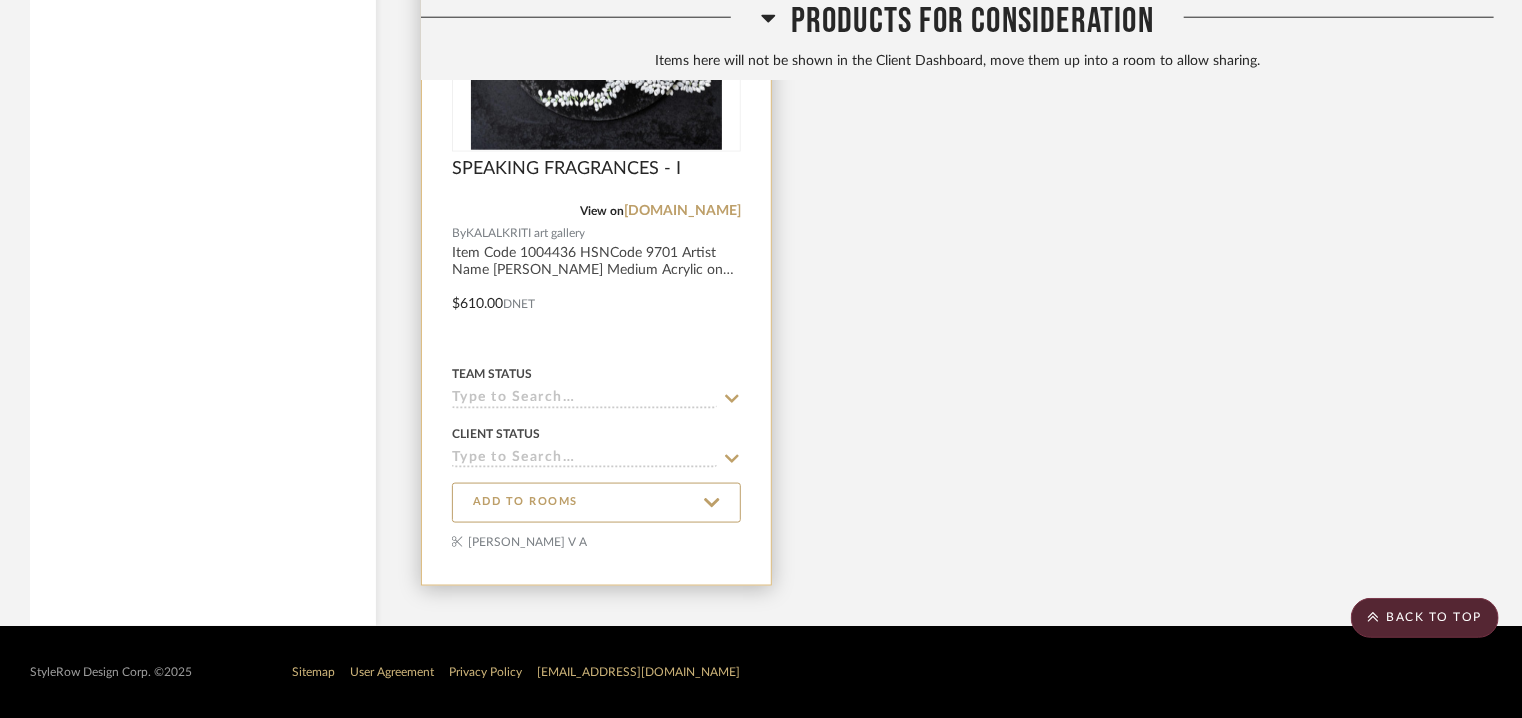 click at bounding box center (596, 25) 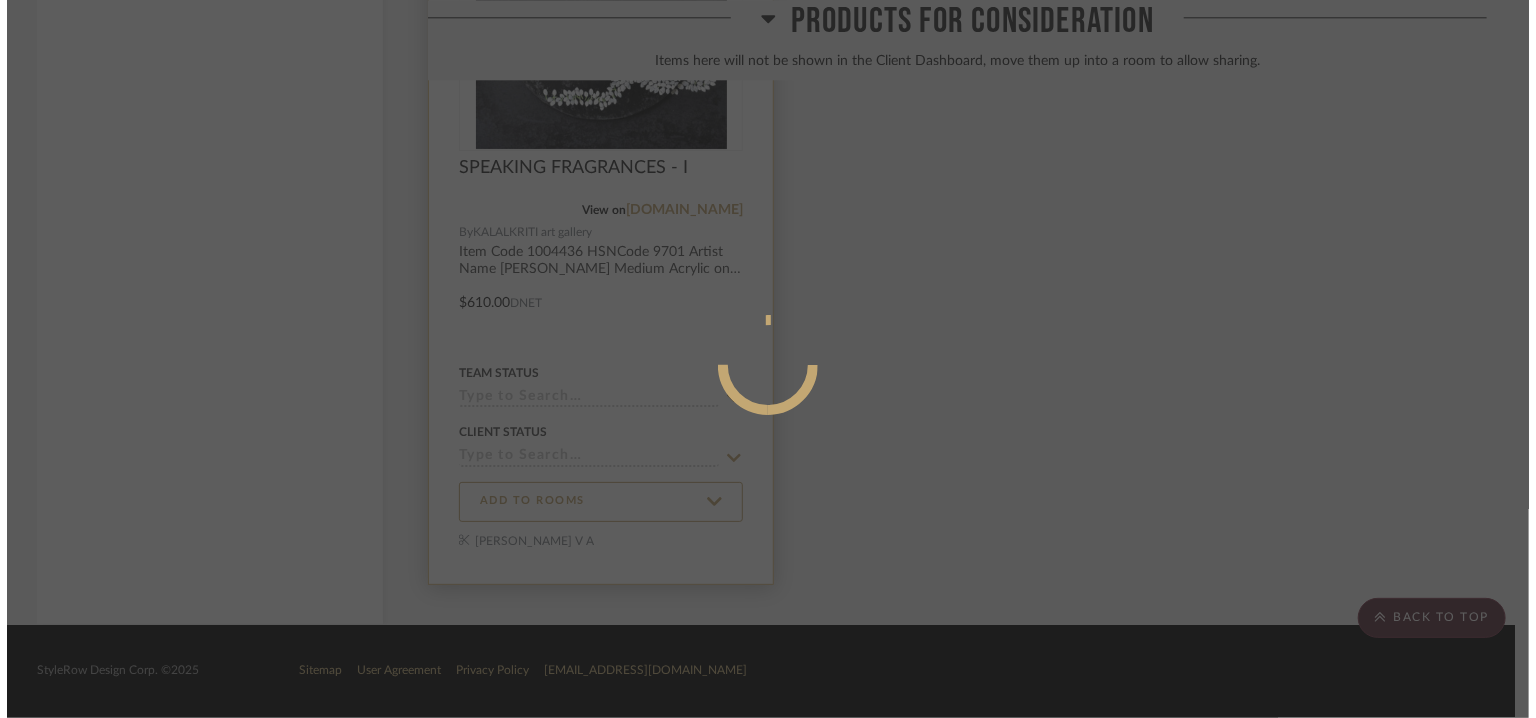 scroll, scrollTop: 0, scrollLeft: 0, axis: both 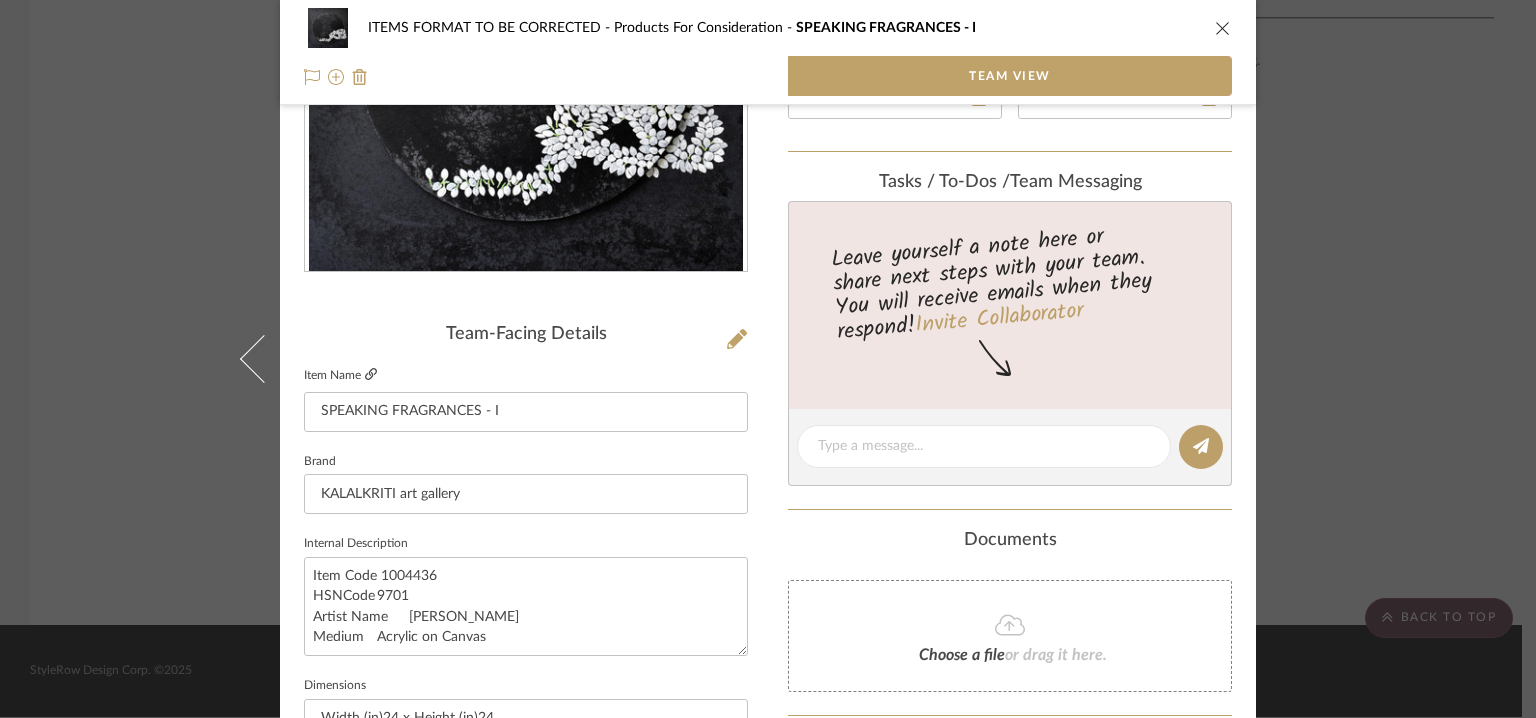 click 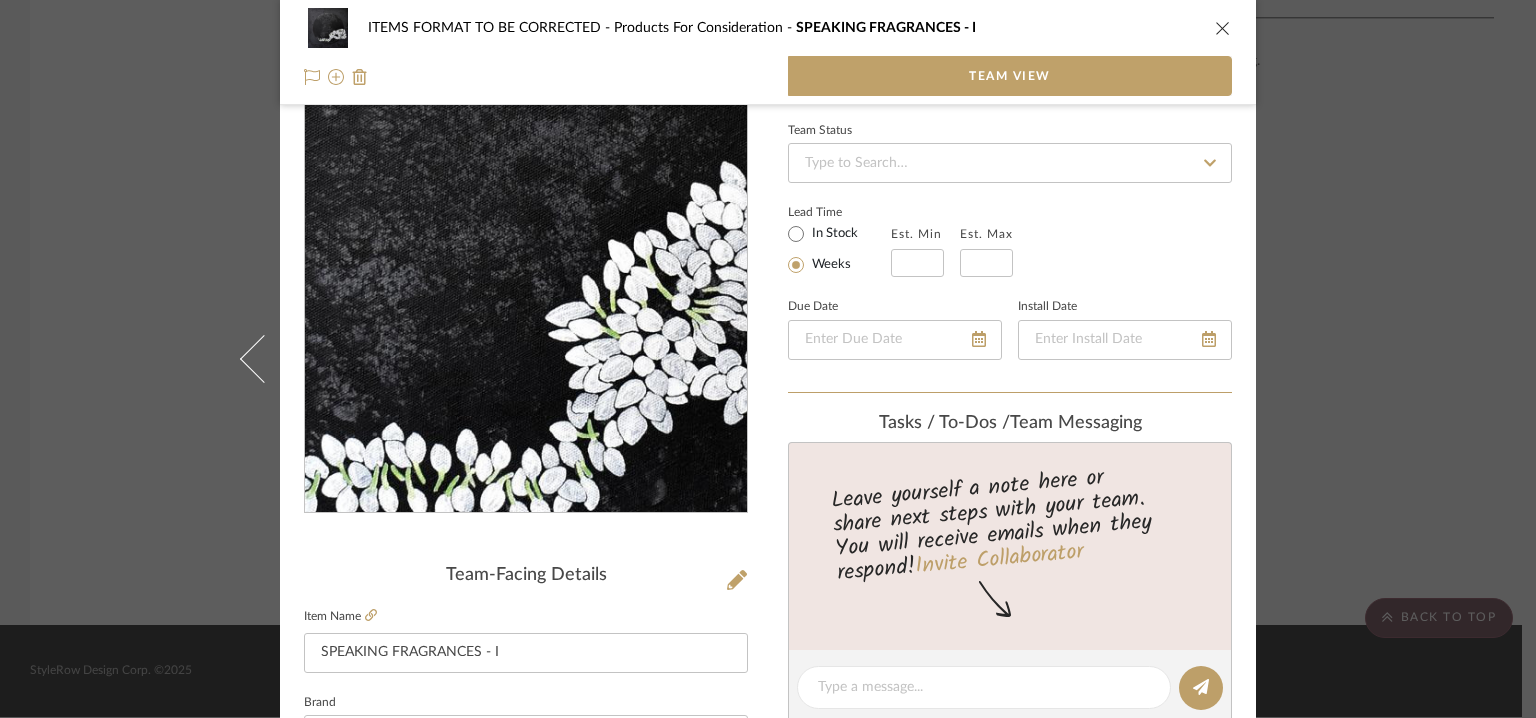 scroll, scrollTop: 0, scrollLeft: 0, axis: both 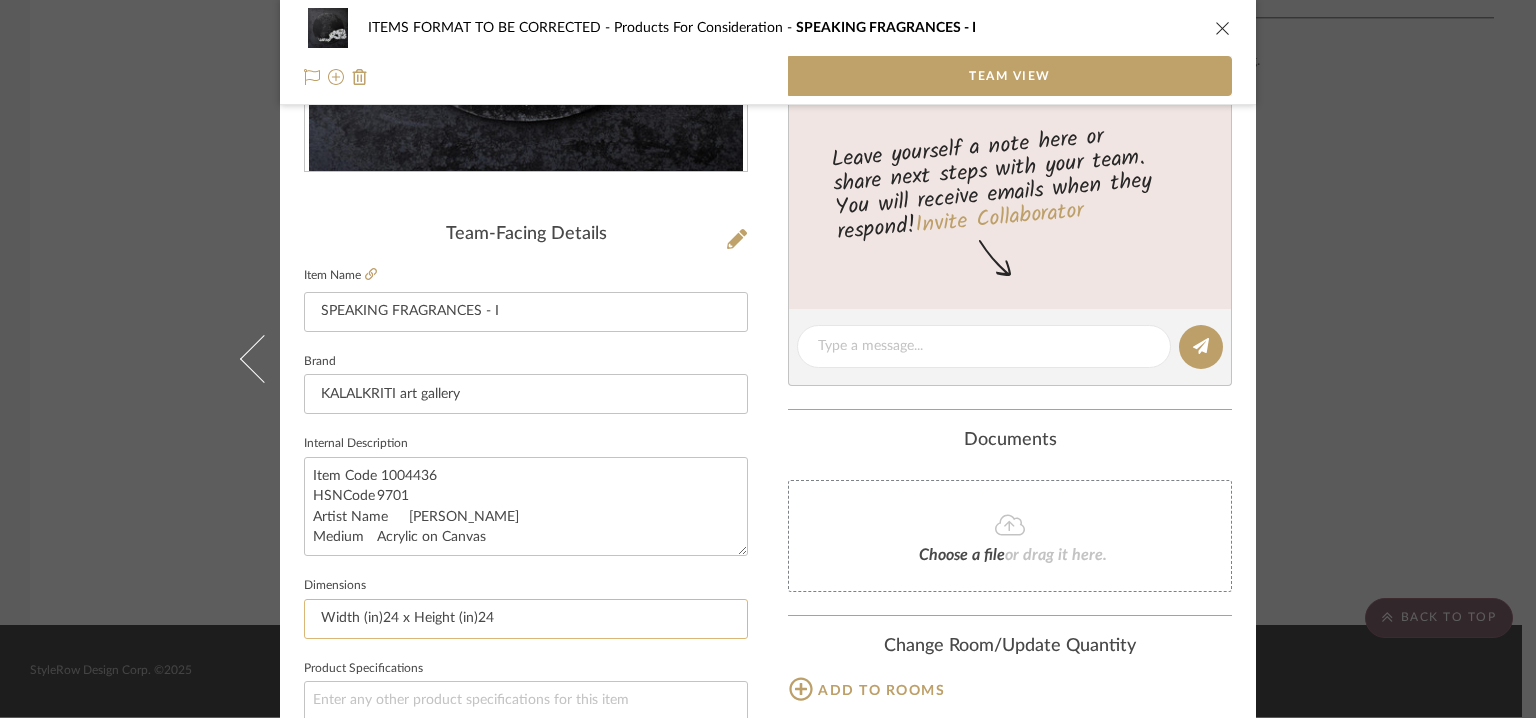 drag, startPoint x: 528, startPoint y: 621, endPoint x: 303, endPoint y: 622, distance: 225.00223 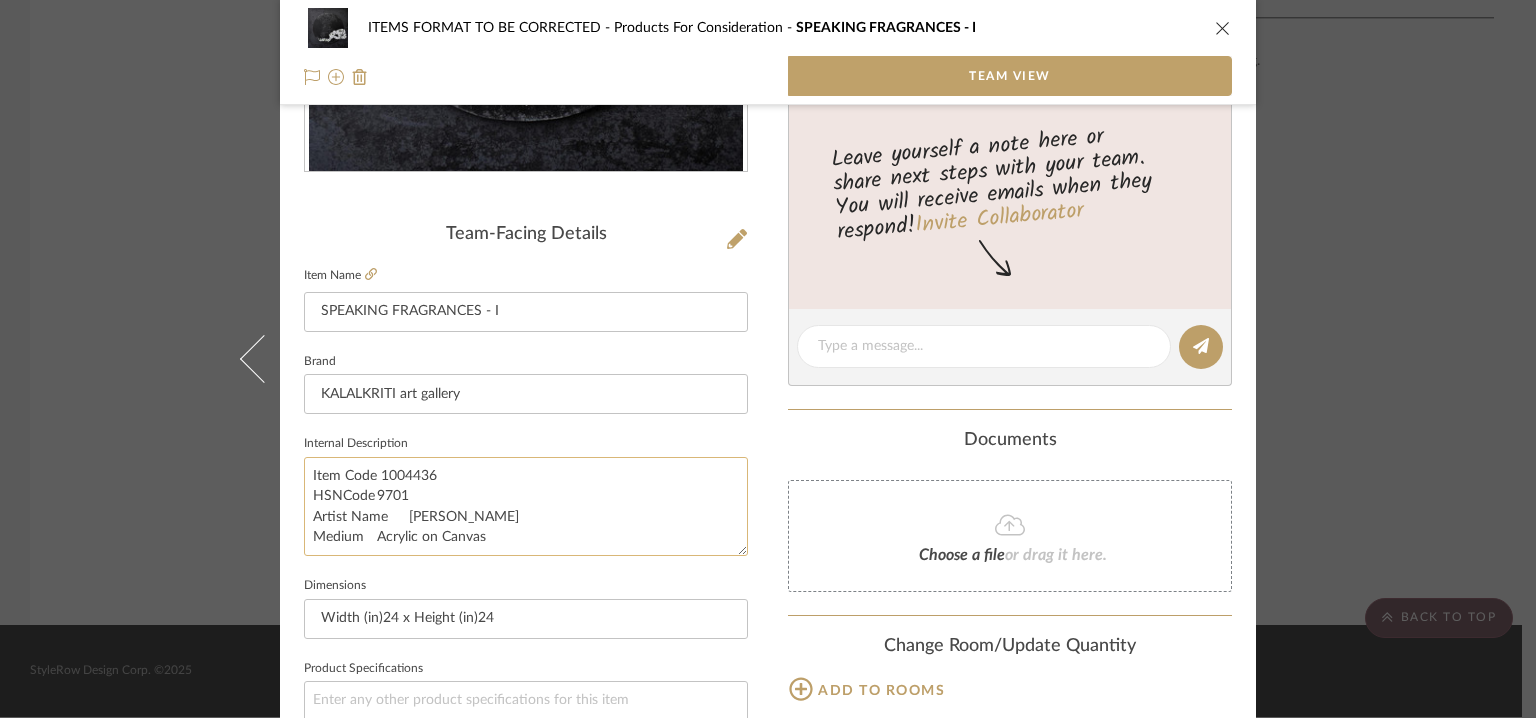 drag, startPoint x: 494, startPoint y: 533, endPoint x: 302, endPoint y: 528, distance: 192.0651 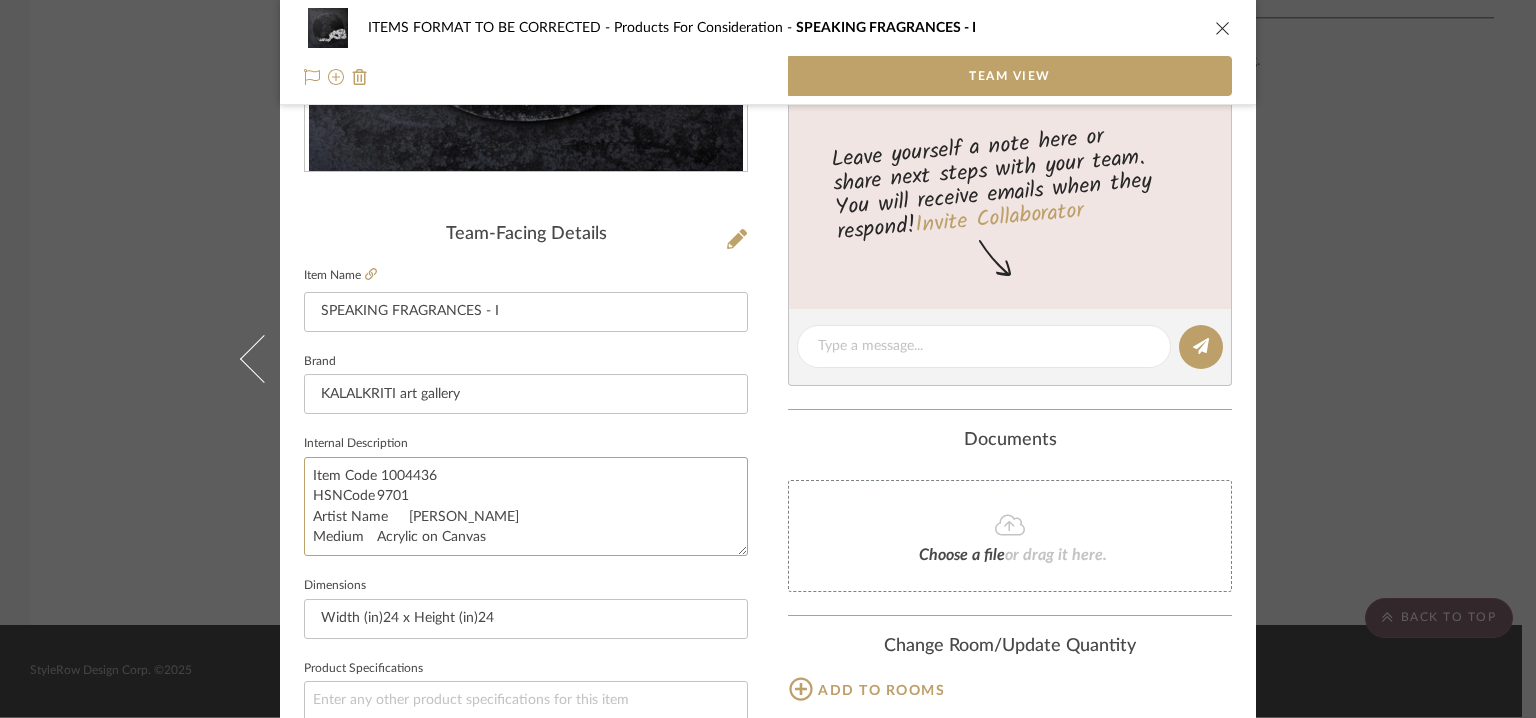 drag, startPoint x: 431, startPoint y: 477, endPoint x: 285, endPoint y: 460, distance: 146.98639 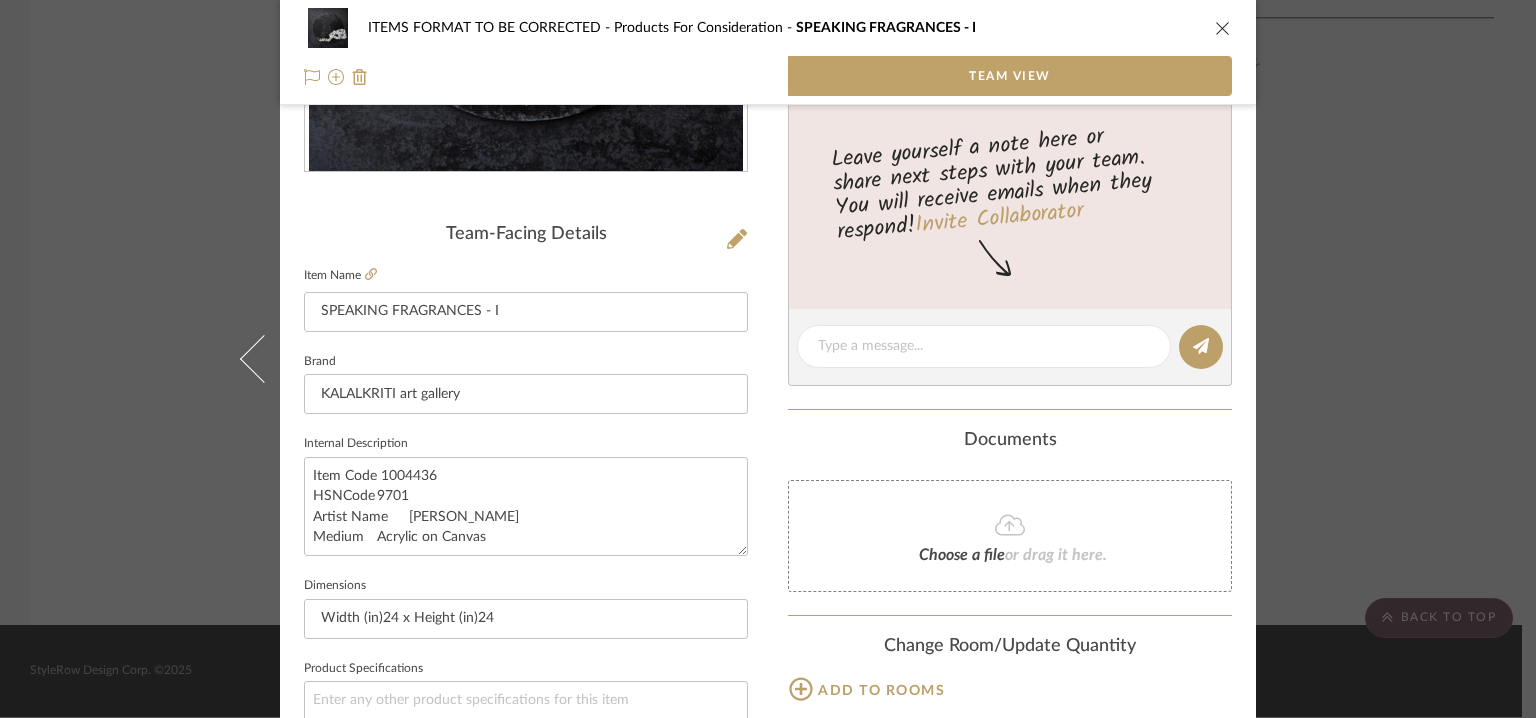 click 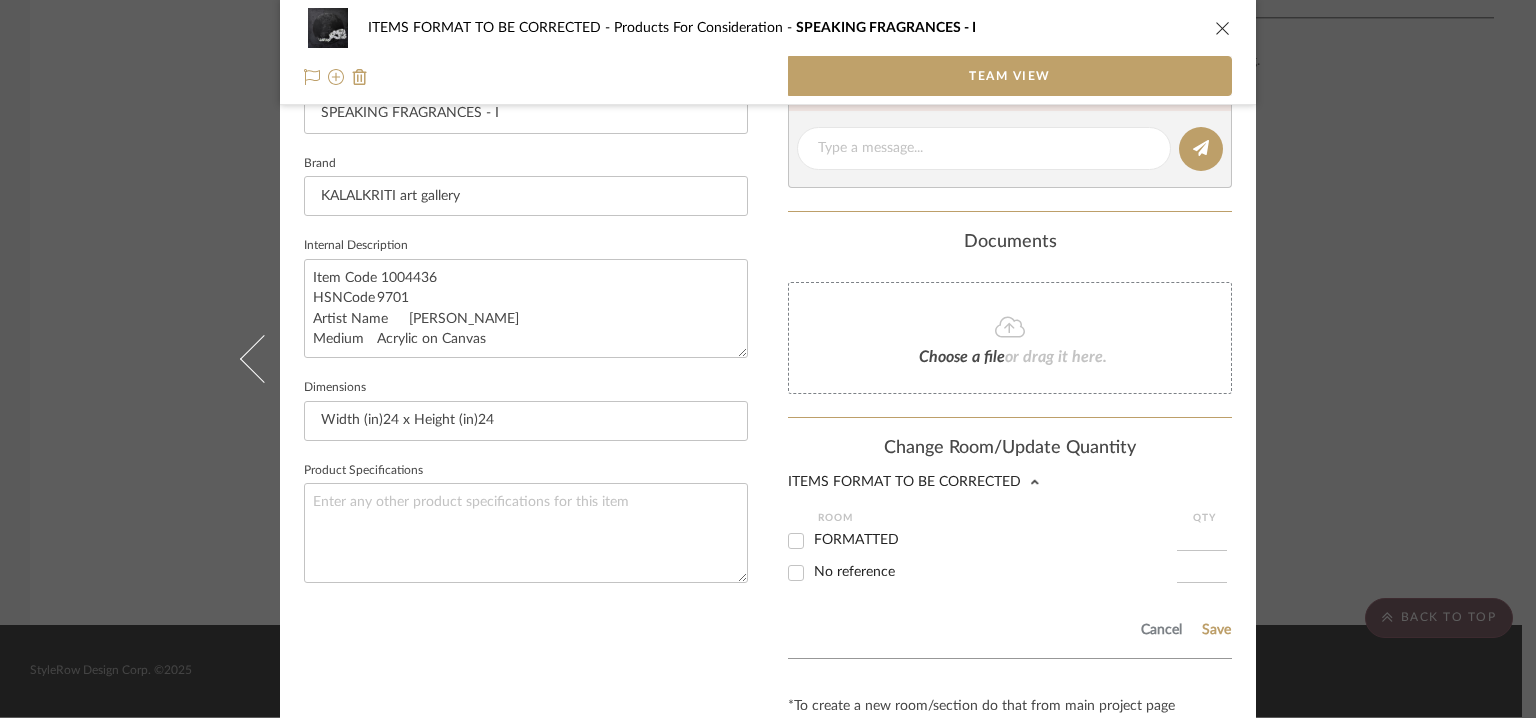 scroll, scrollTop: 600, scrollLeft: 0, axis: vertical 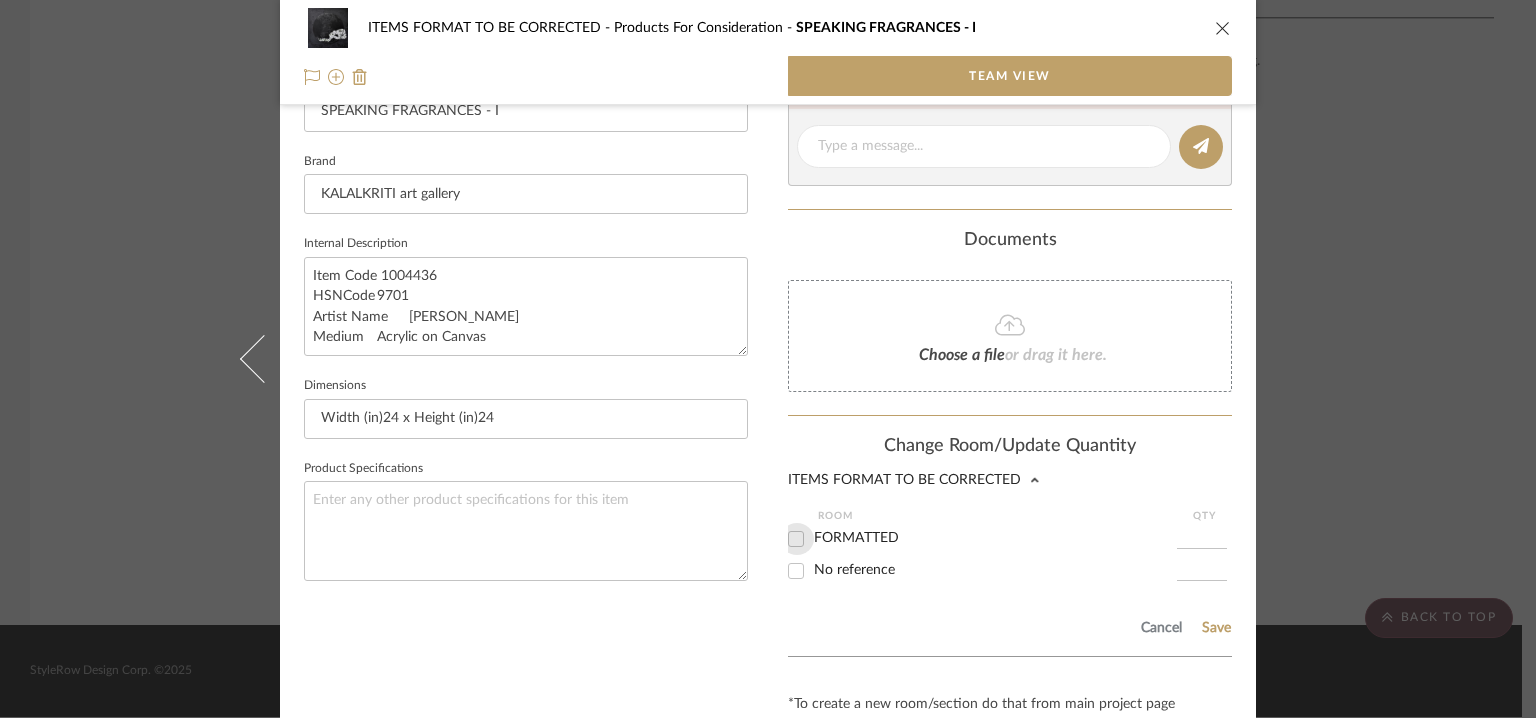 click on "FORMATTED" at bounding box center (796, 539) 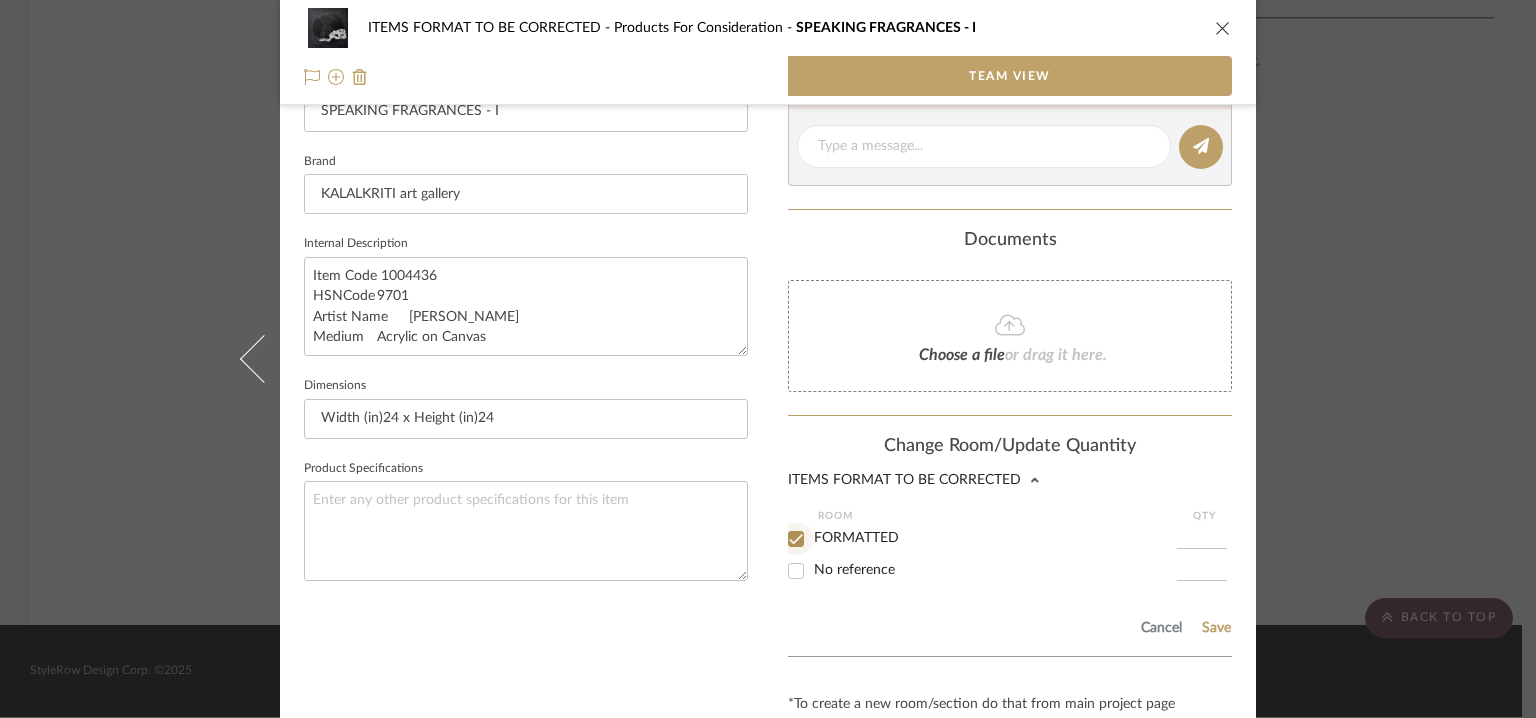 checkbox on "true" 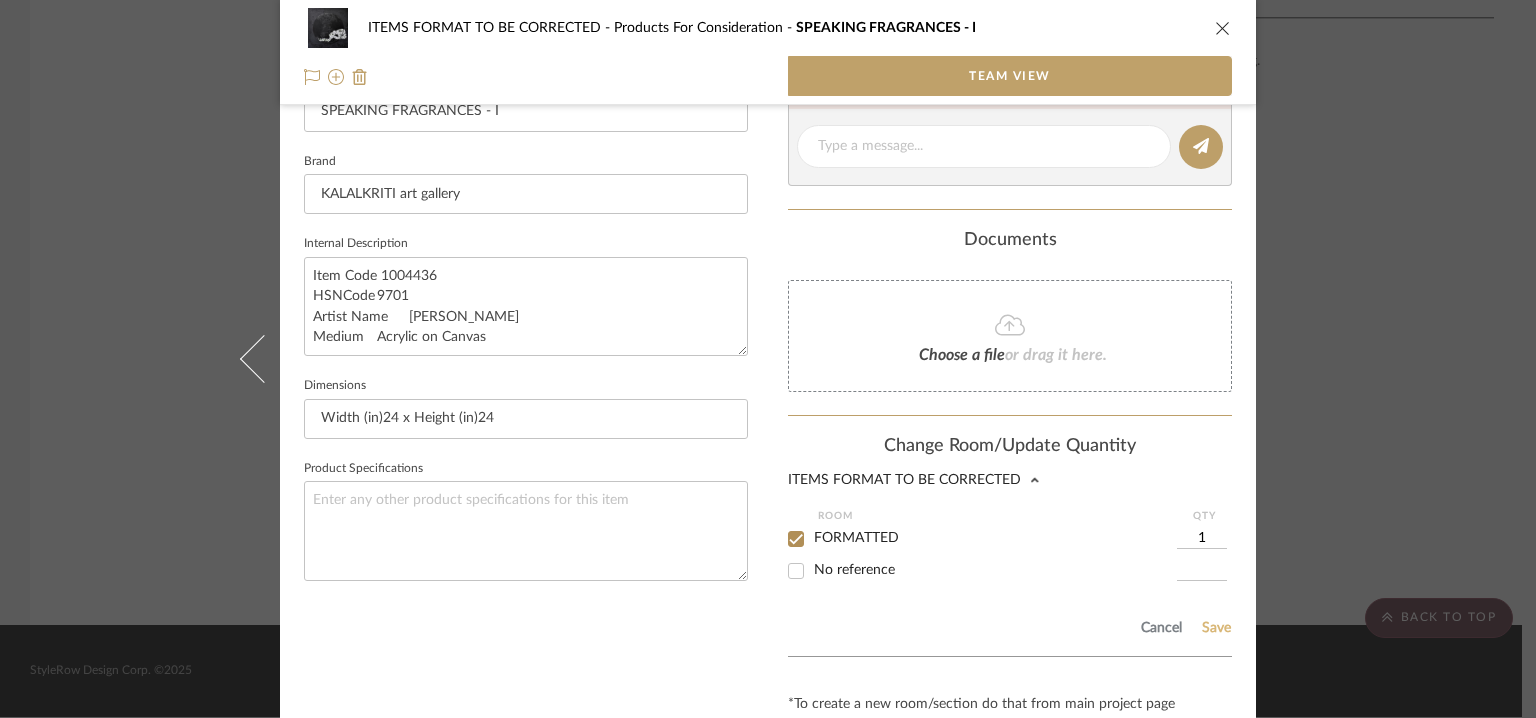 click on "Save" 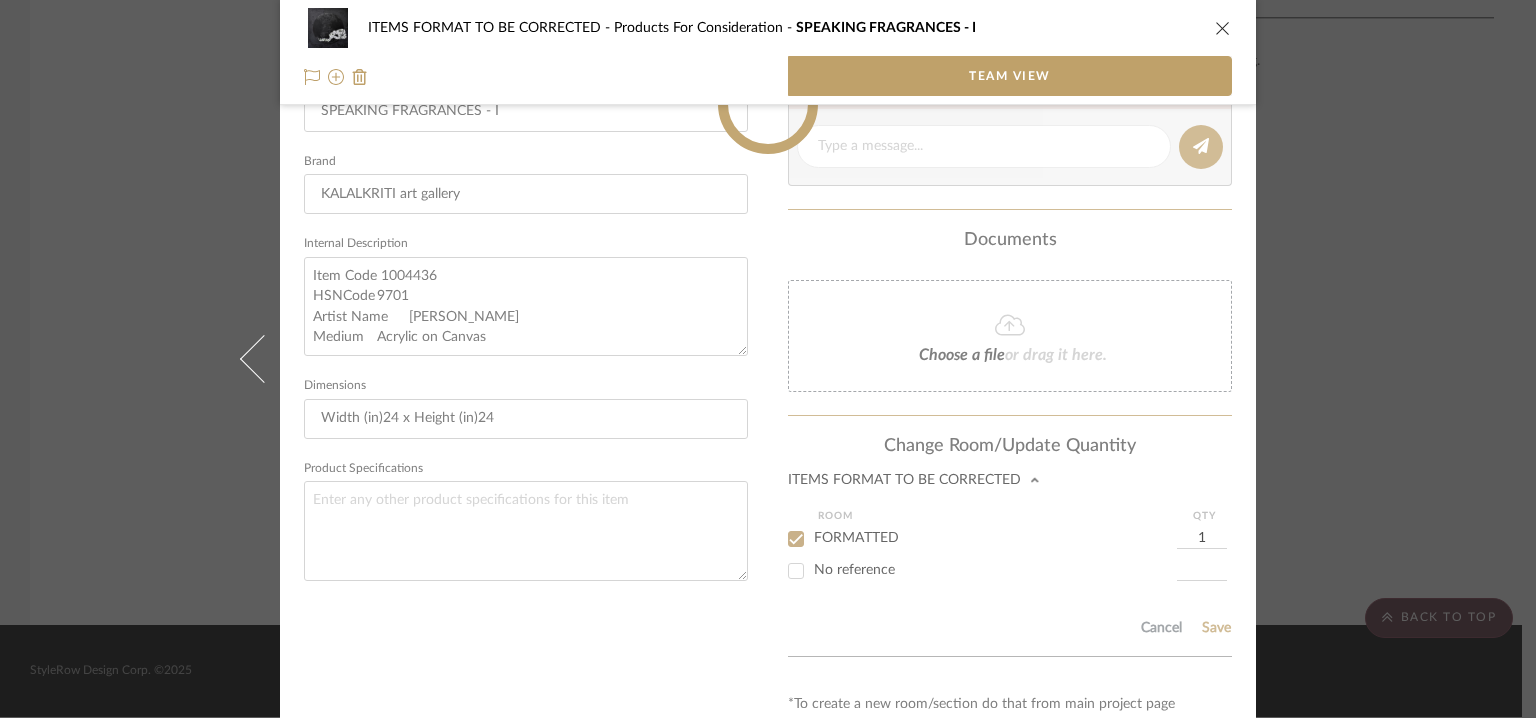 type 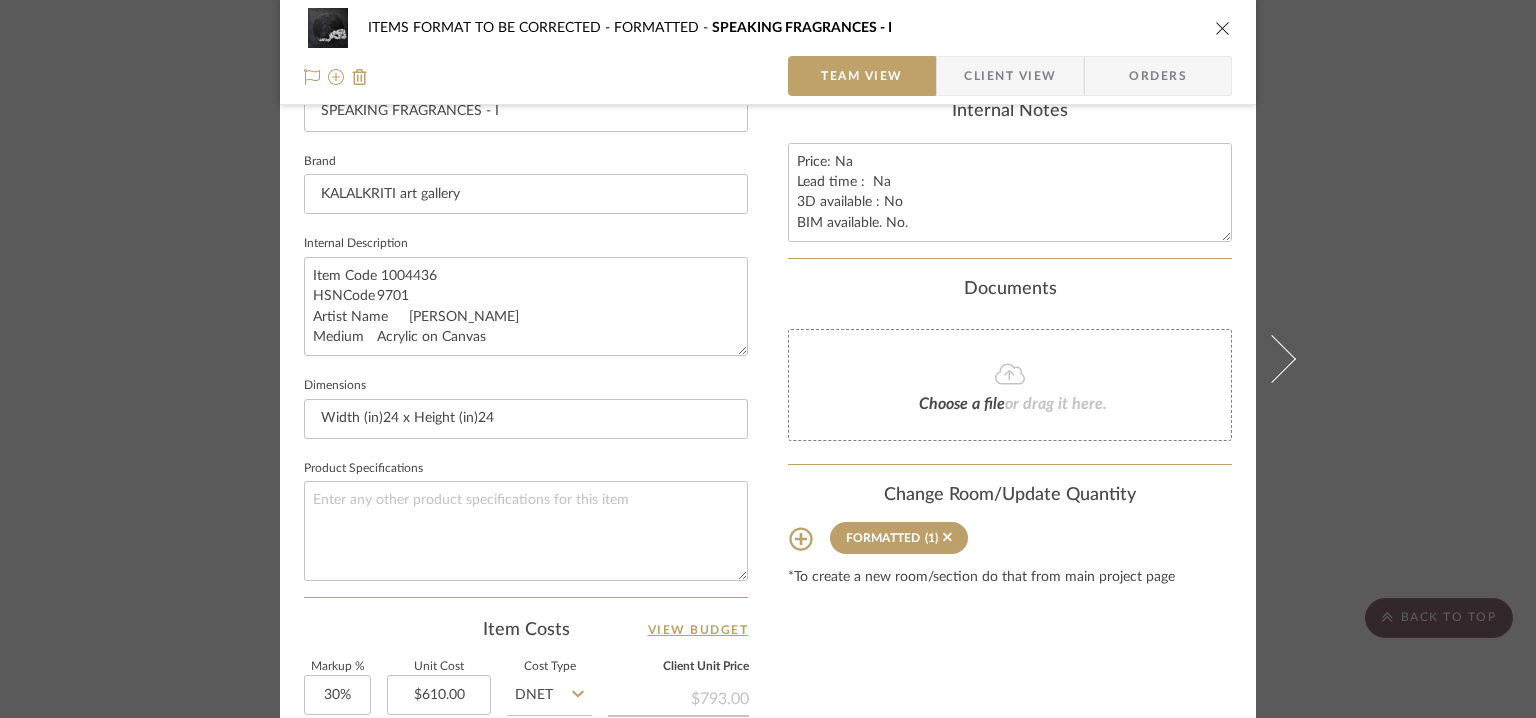 type 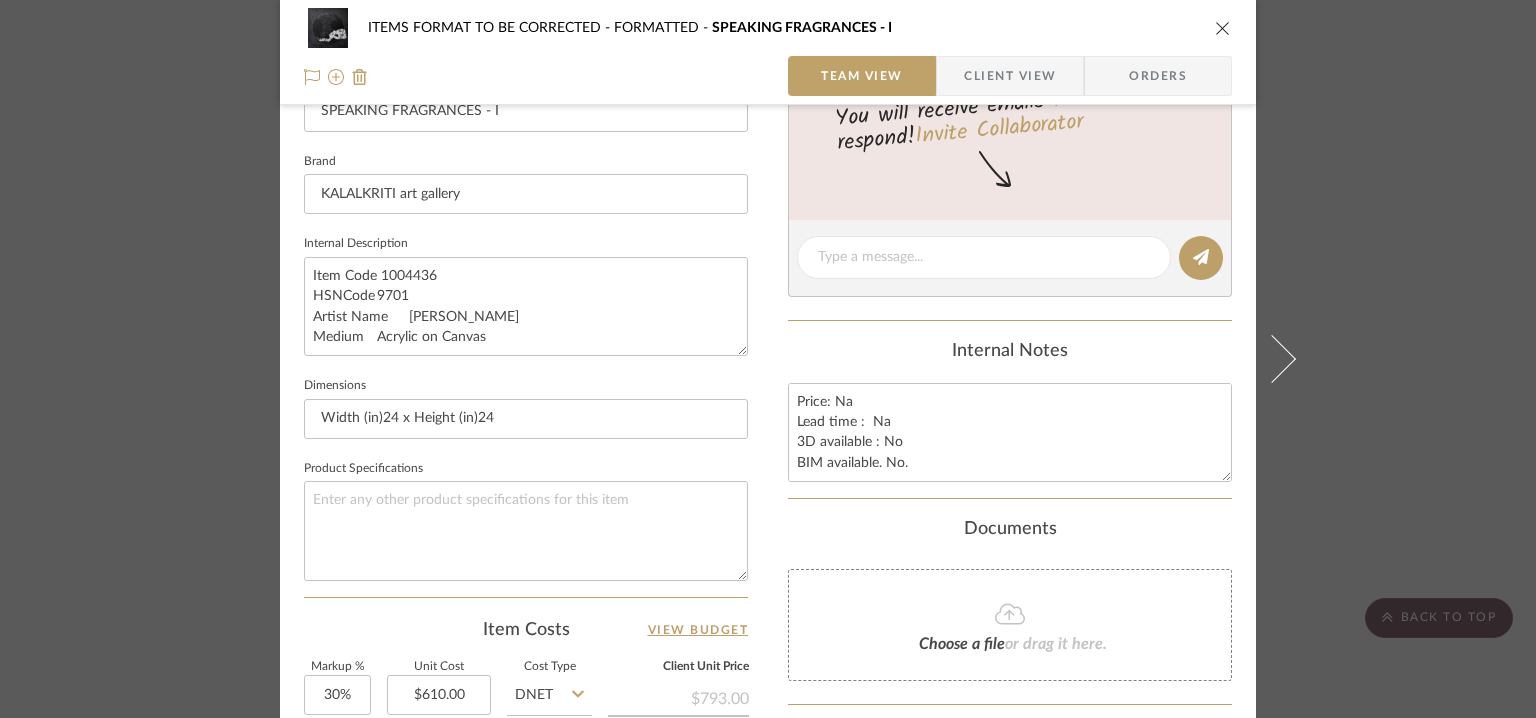 click on "ITEMS FORMAT TO BE CORRECTED FORMATTED SPEAKING FRAGRANCES - I" at bounding box center (768, 28) 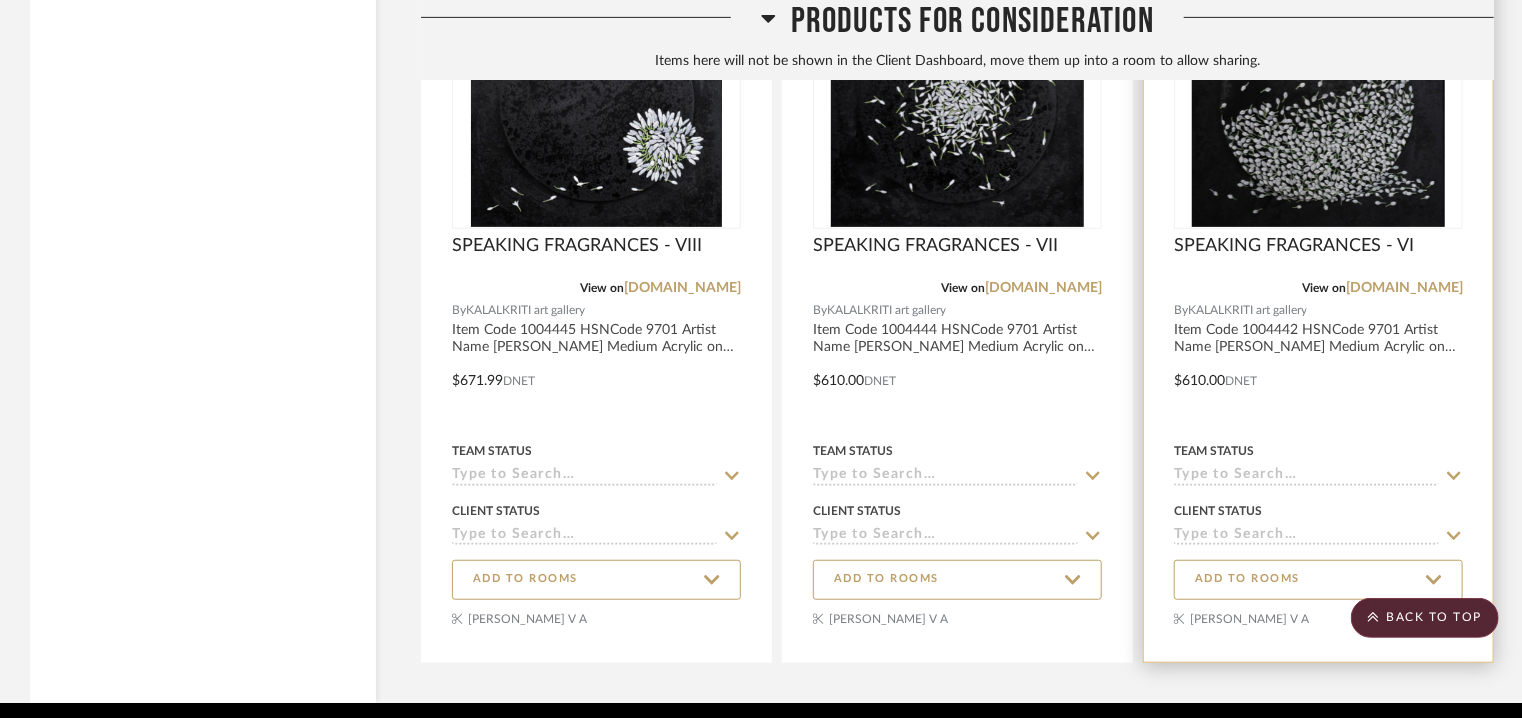 scroll, scrollTop: 4290, scrollLeft: 0, axis: vertical 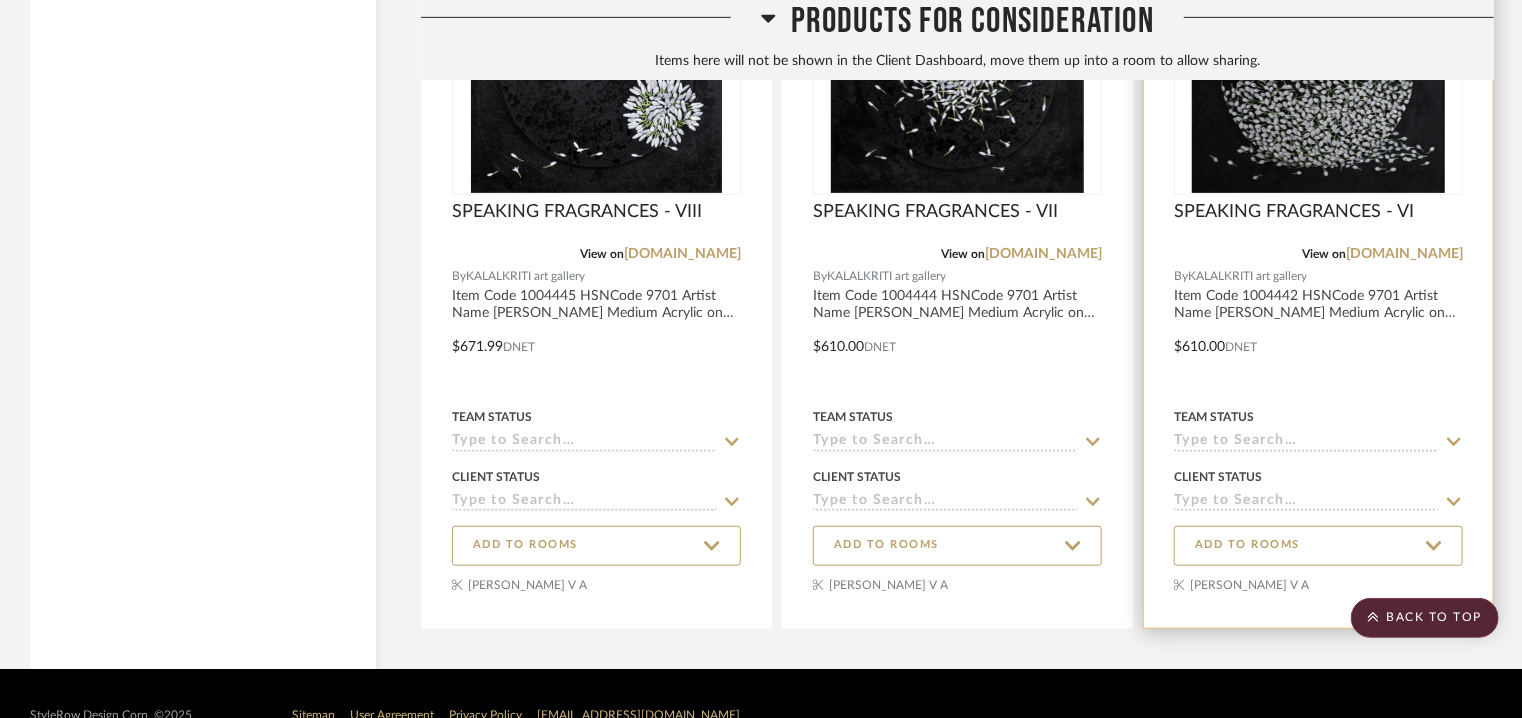 click at bounding box center [1318, 68] 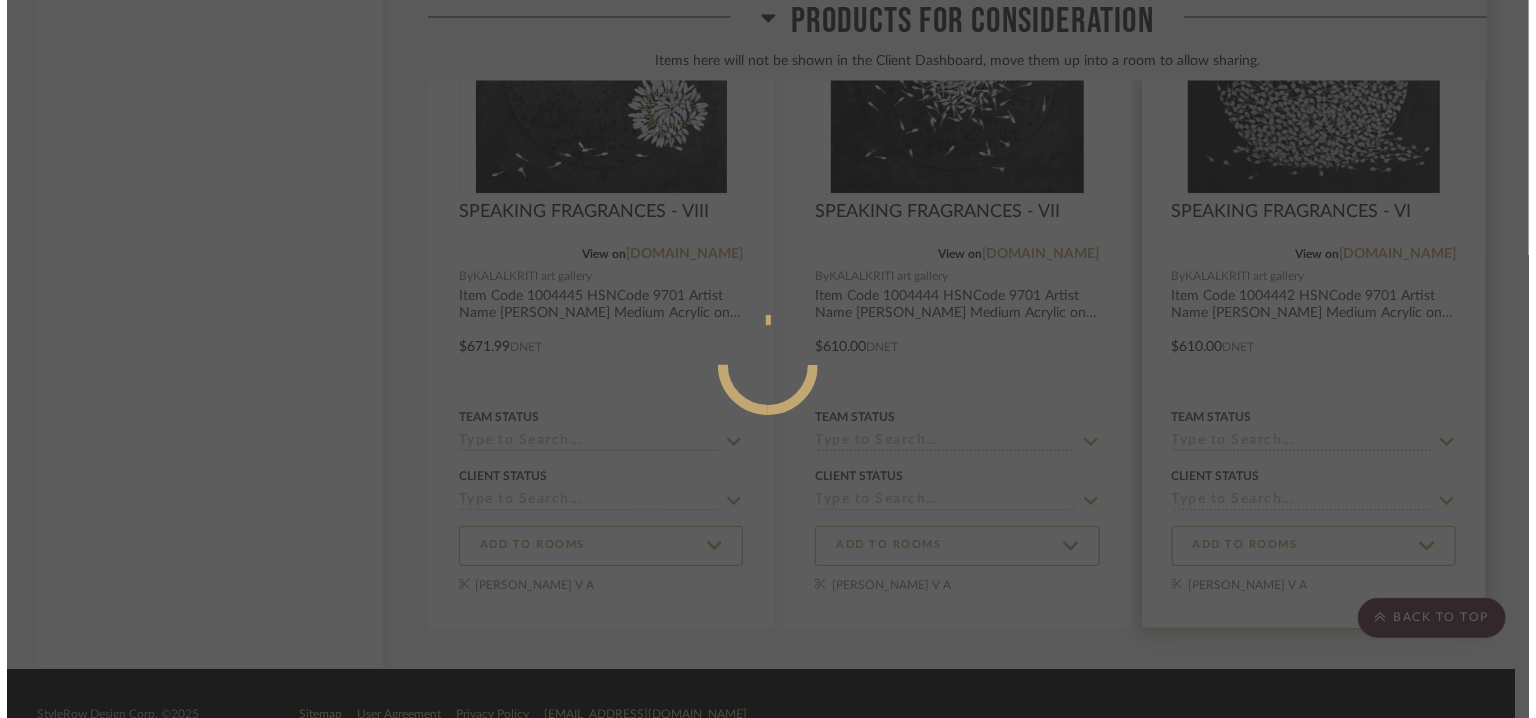 scroll, scrollTop: 0, scrollLeft: 0, axis: both 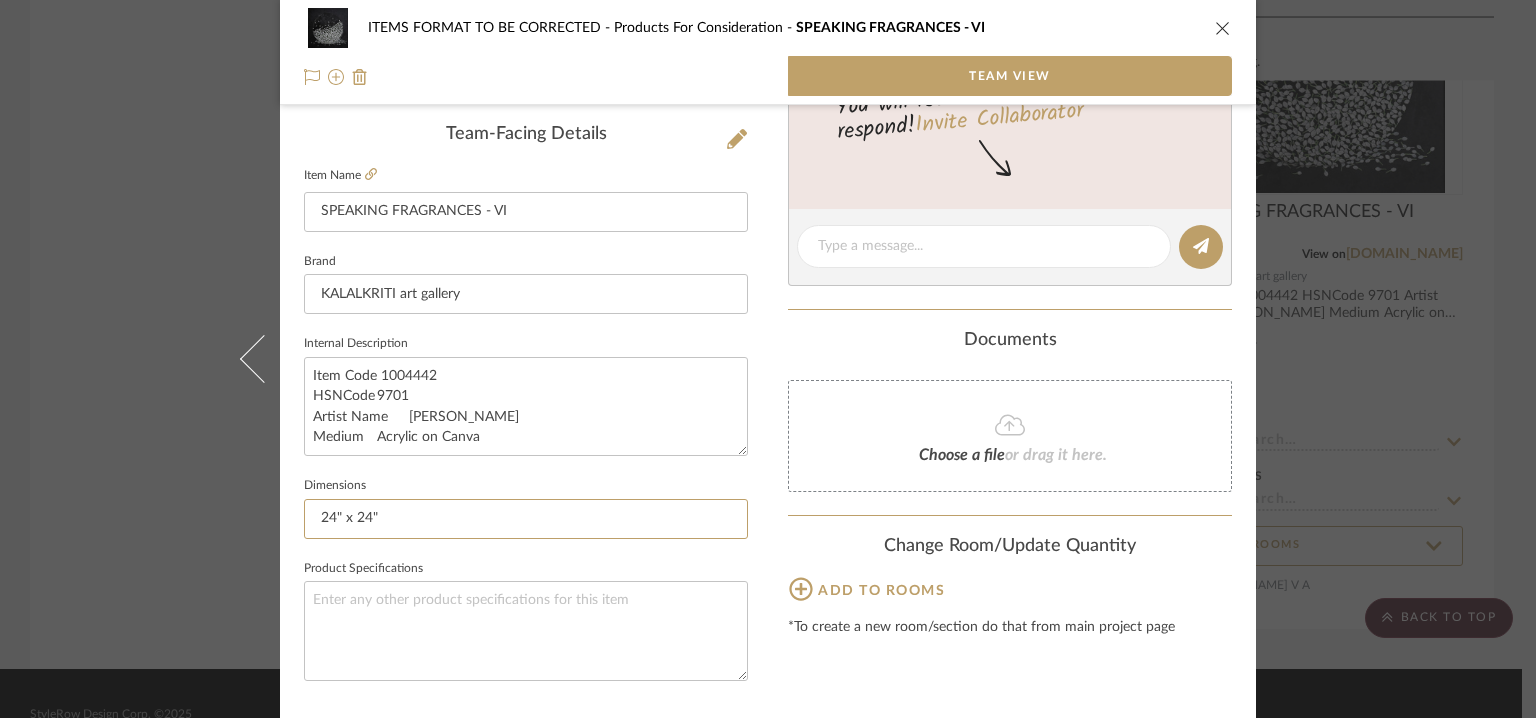 drag, startPoint x: 352, startPoint y: 521, endPoint x: 287, endPoint y: 521, distance: 65 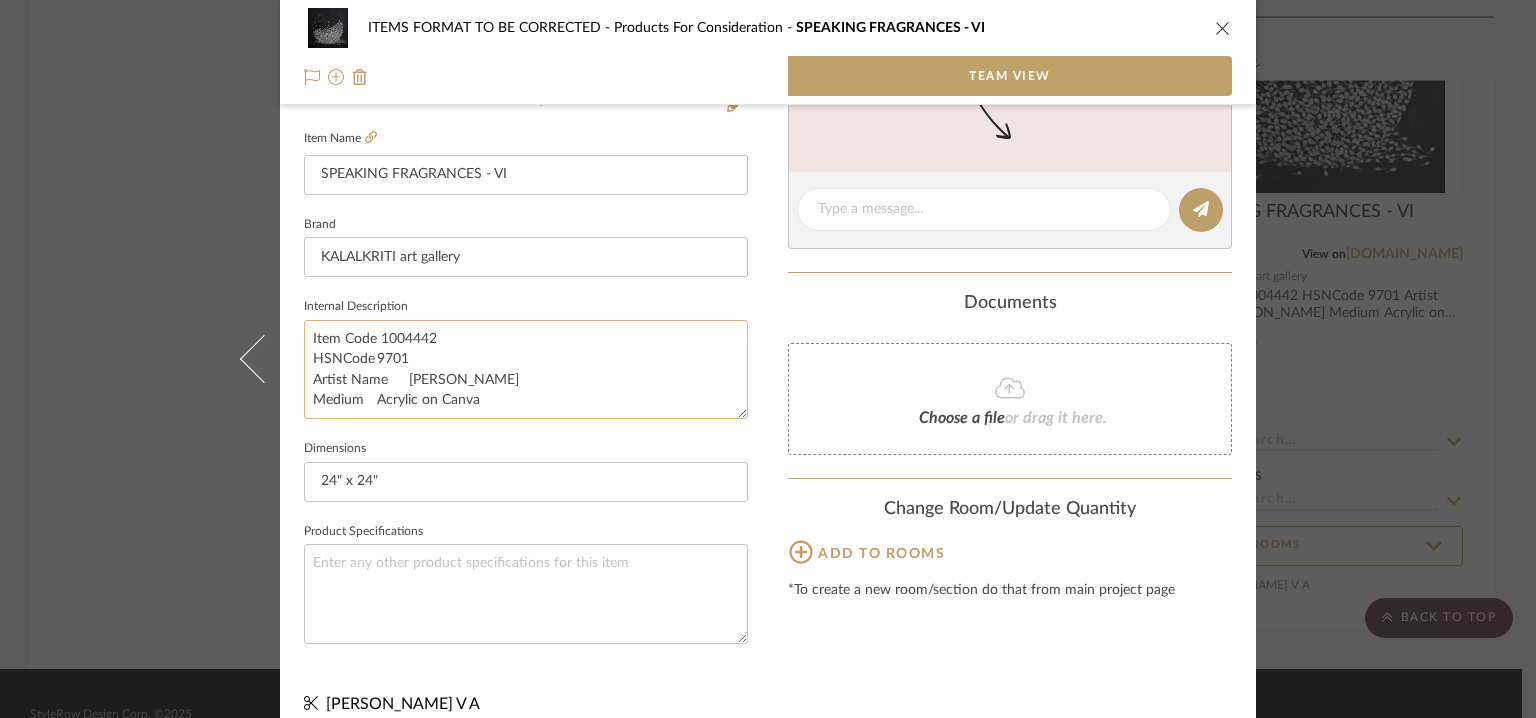 scroll, scrollTop: 557, scrollLeft: 0, axis: vertical 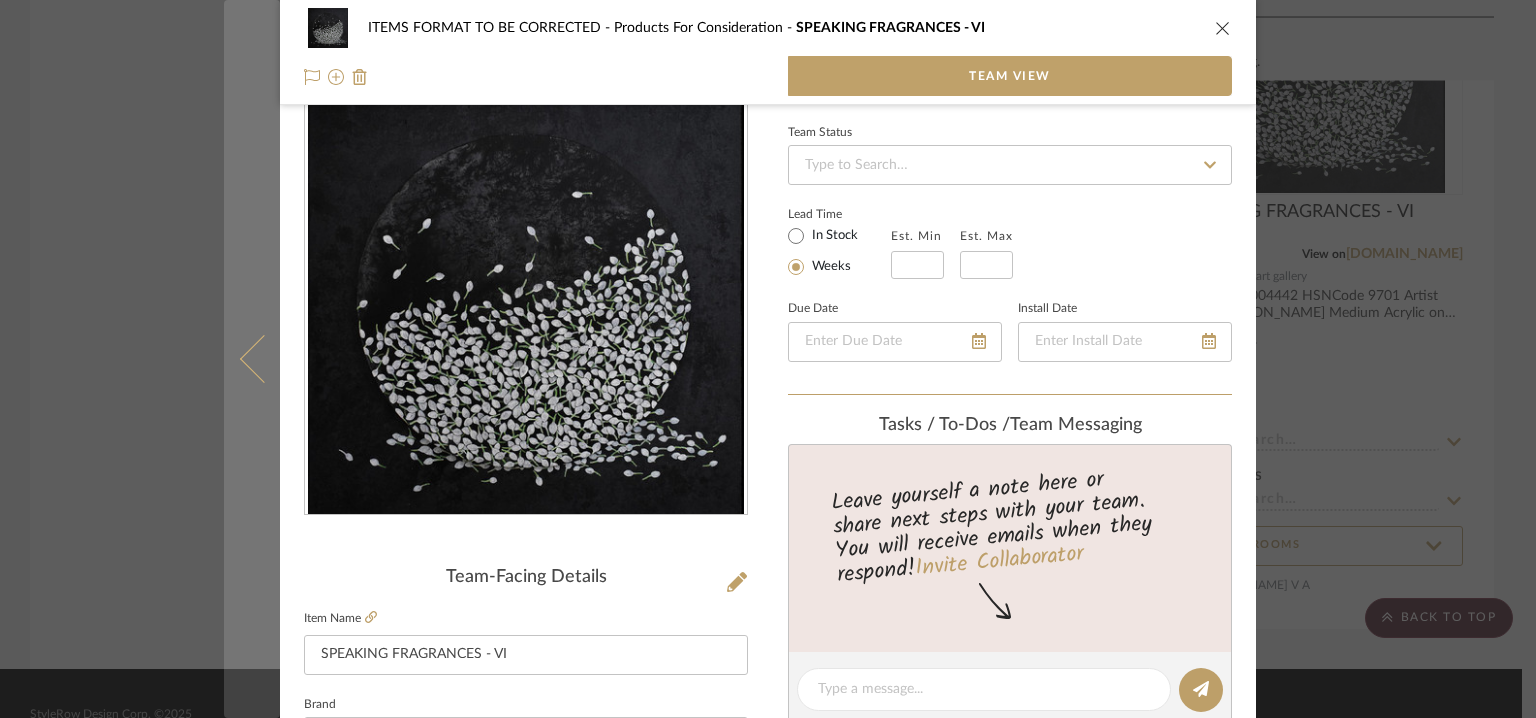 click at bounding box center [264, 359] 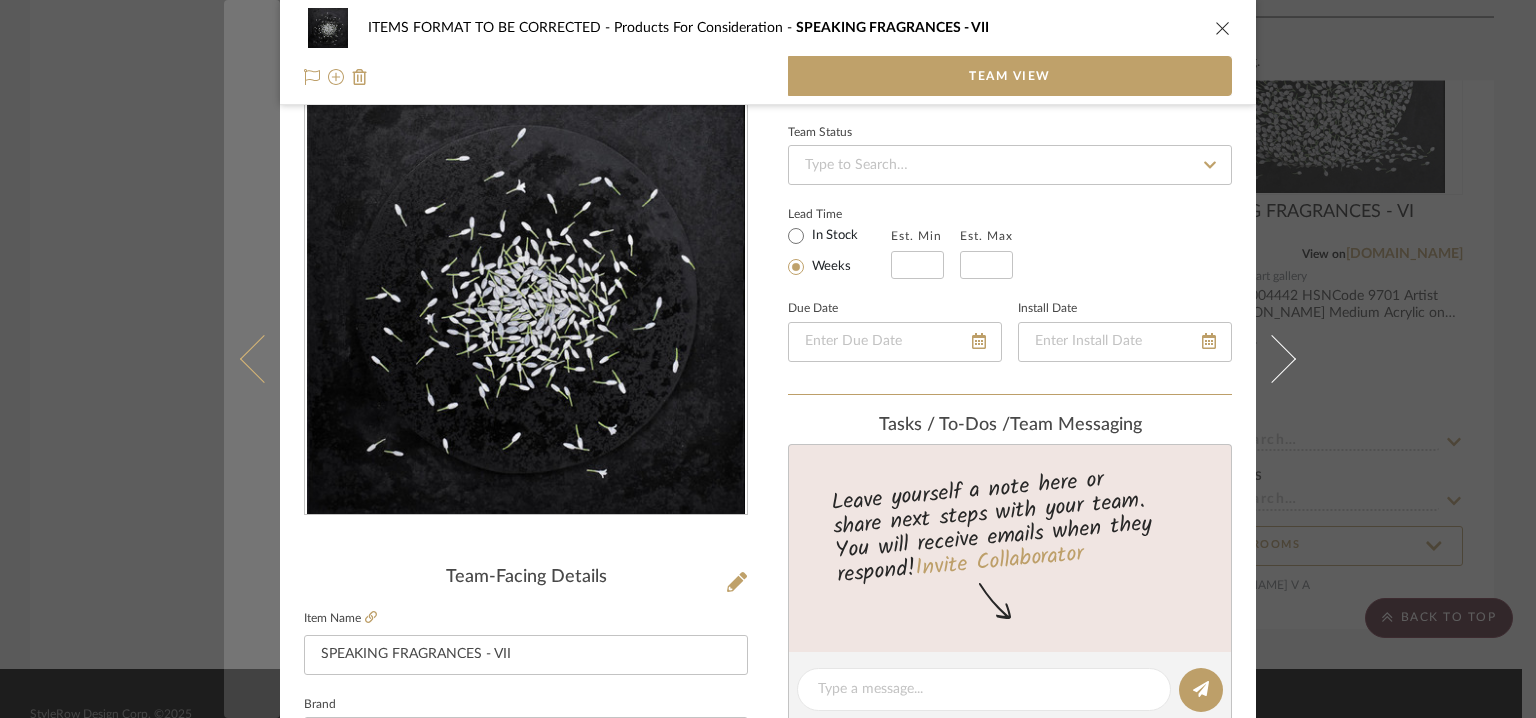 scroll, scrollTop: 557, scrollLeft: 0, axis: vertical 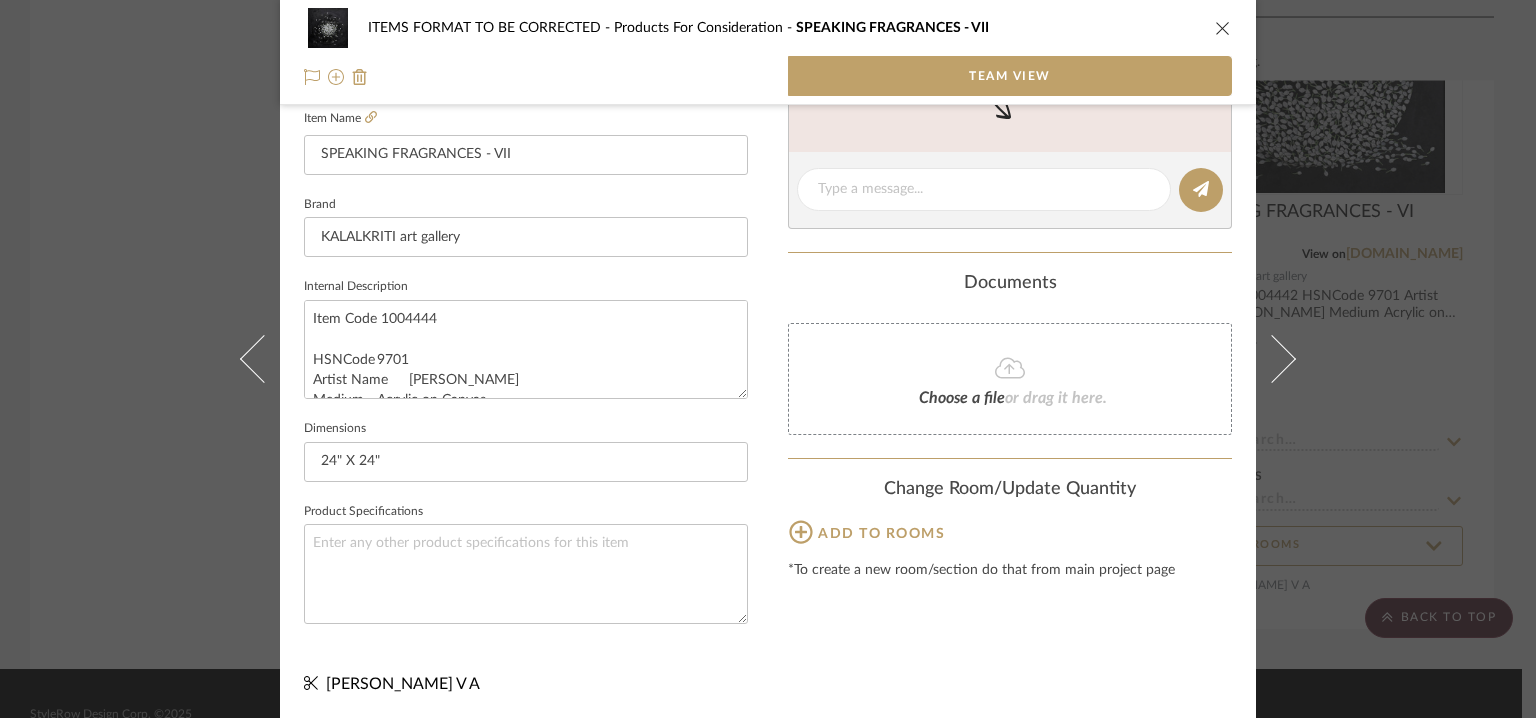 click 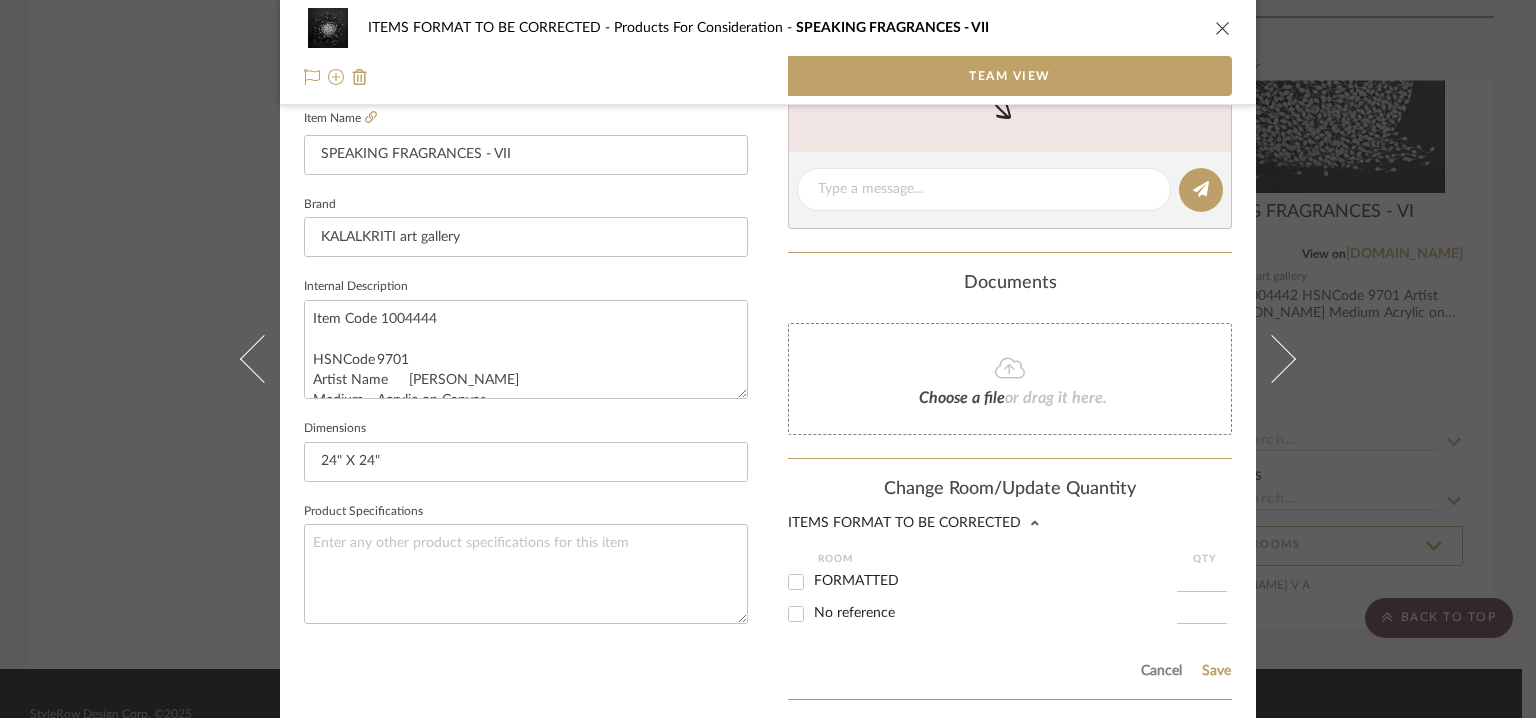 click on "FORMATTED" at bounding box center (856, 581) 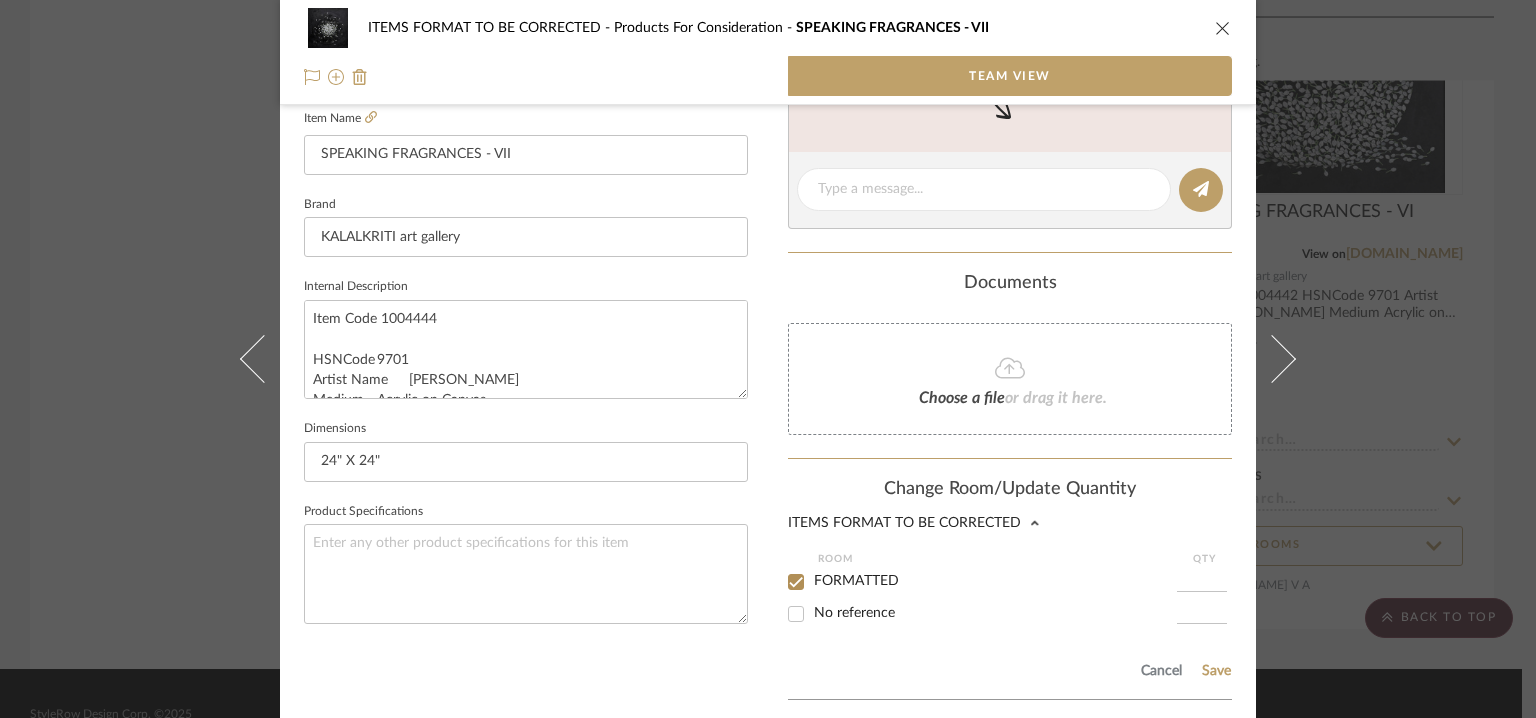 checkbox on "true" 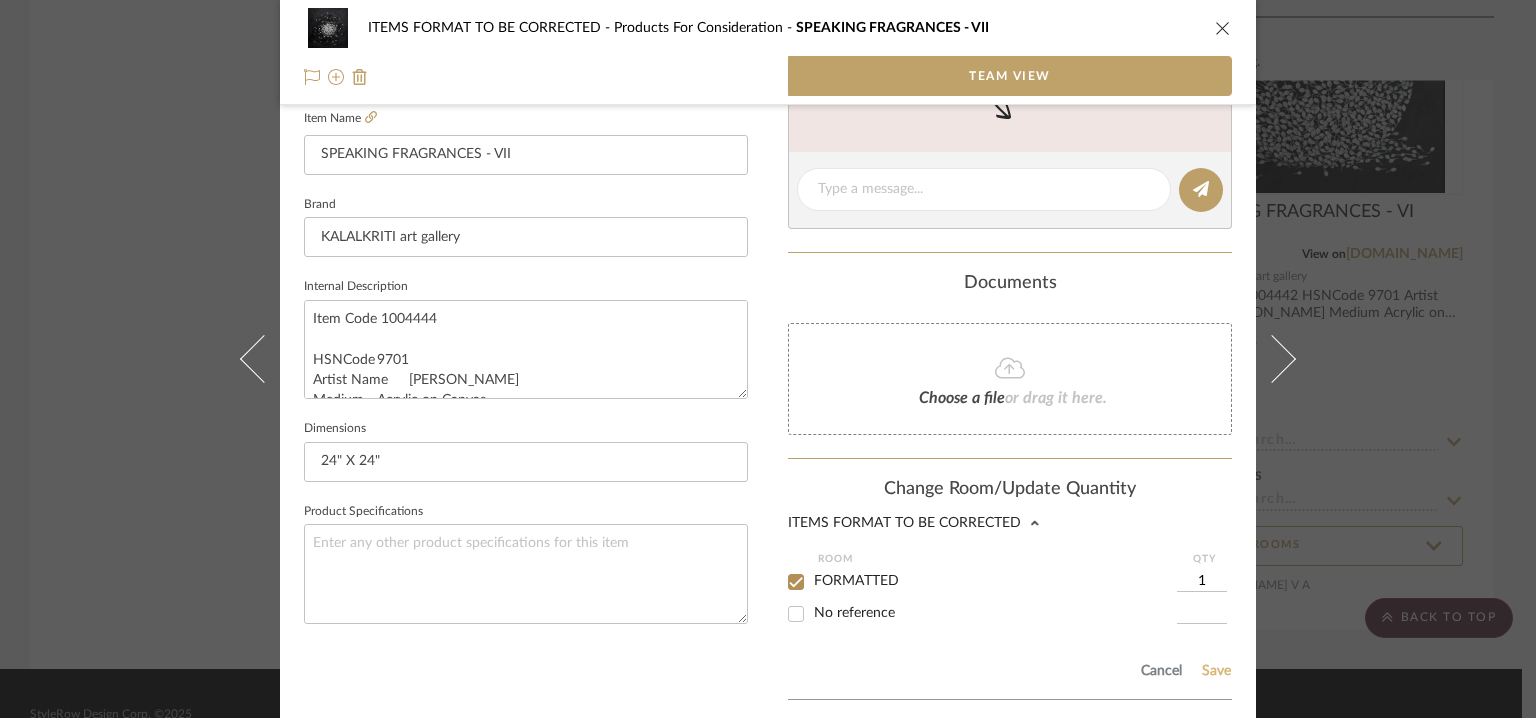 click on "Save" 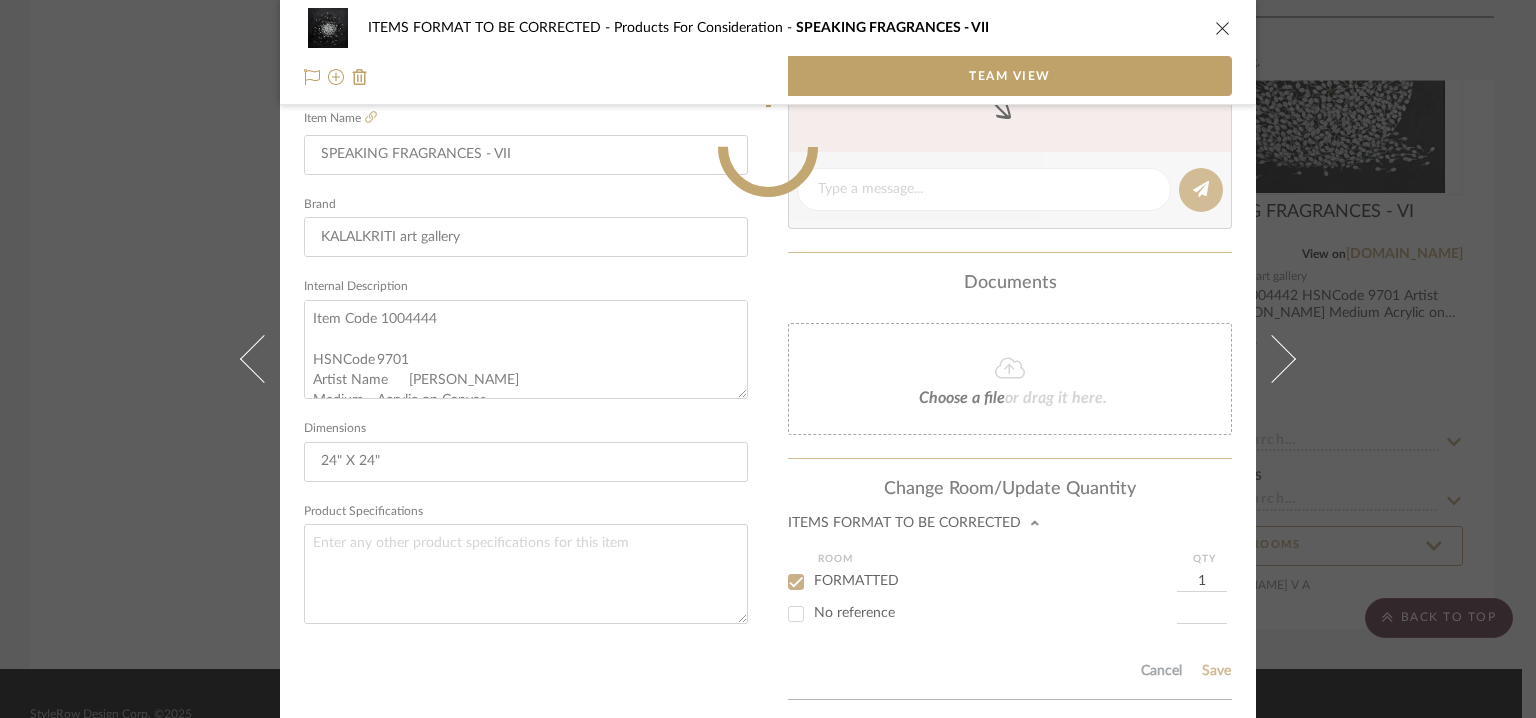type 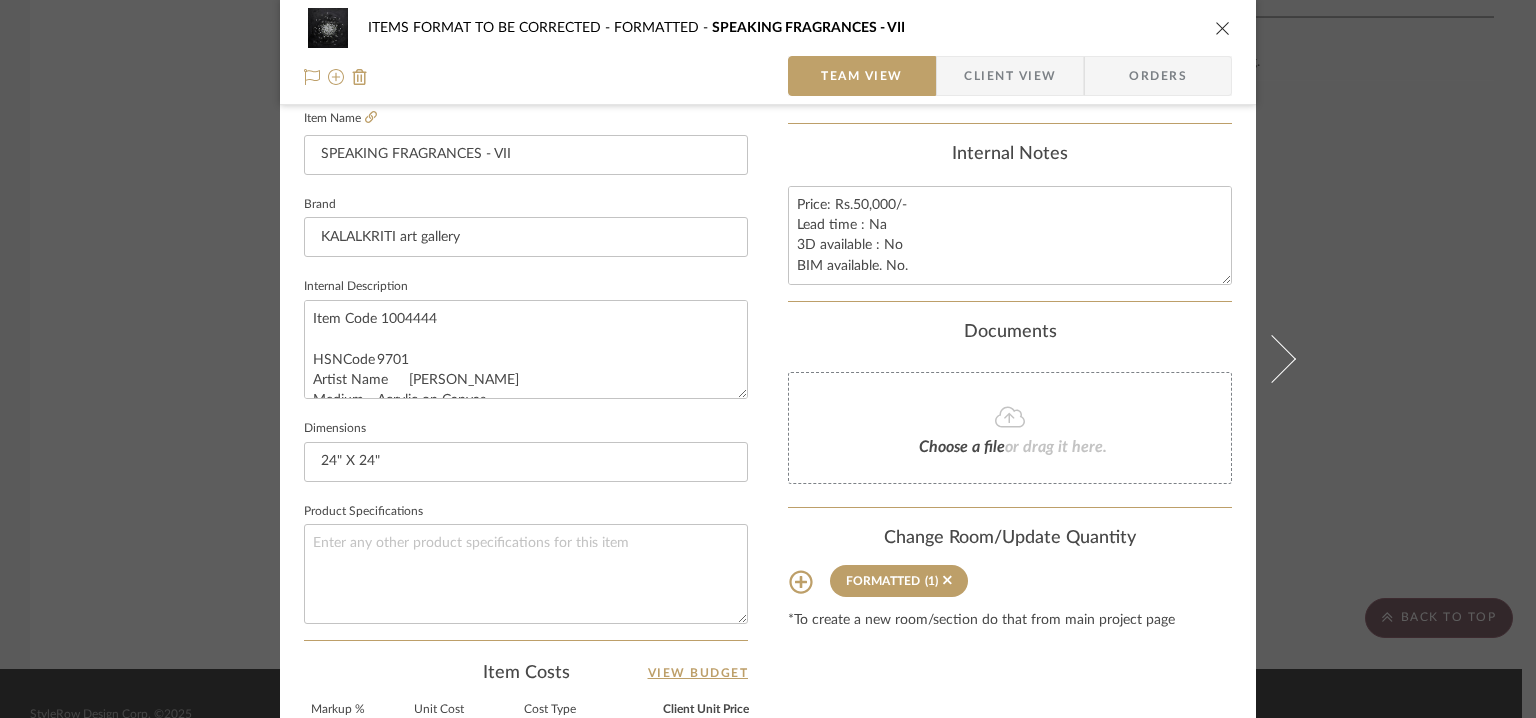 type 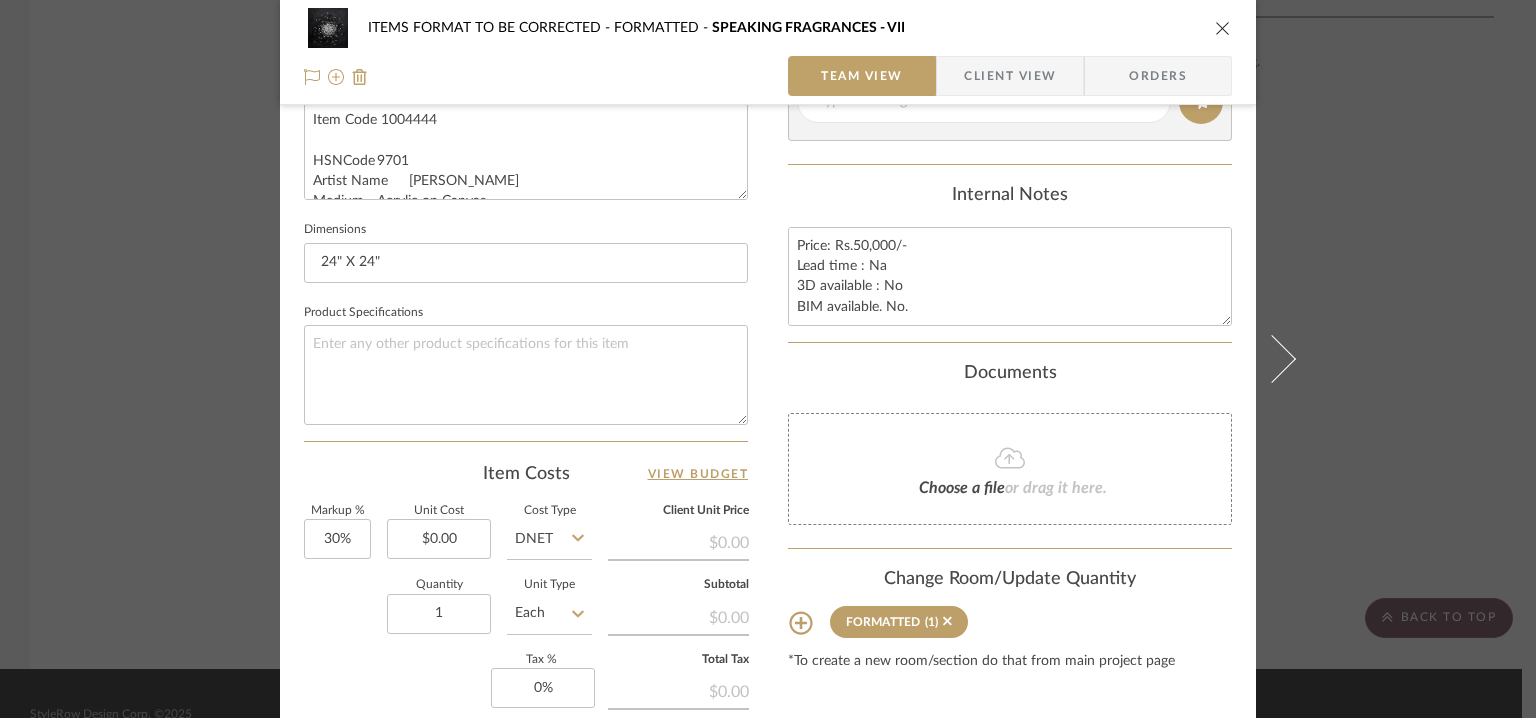 scroll, scrollTop: 757, scrollLeft: 0, axis: vertical 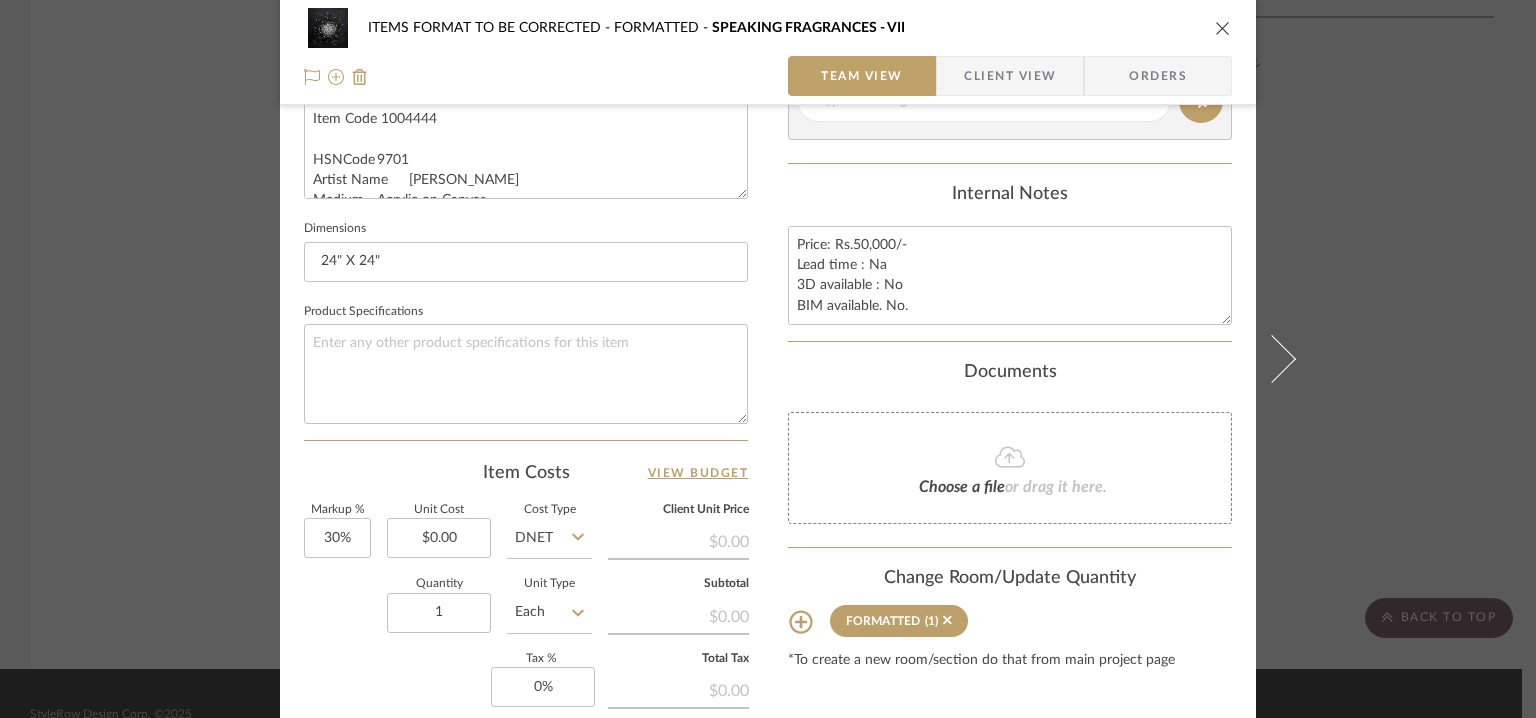 click at bounding box center (1223, 28) 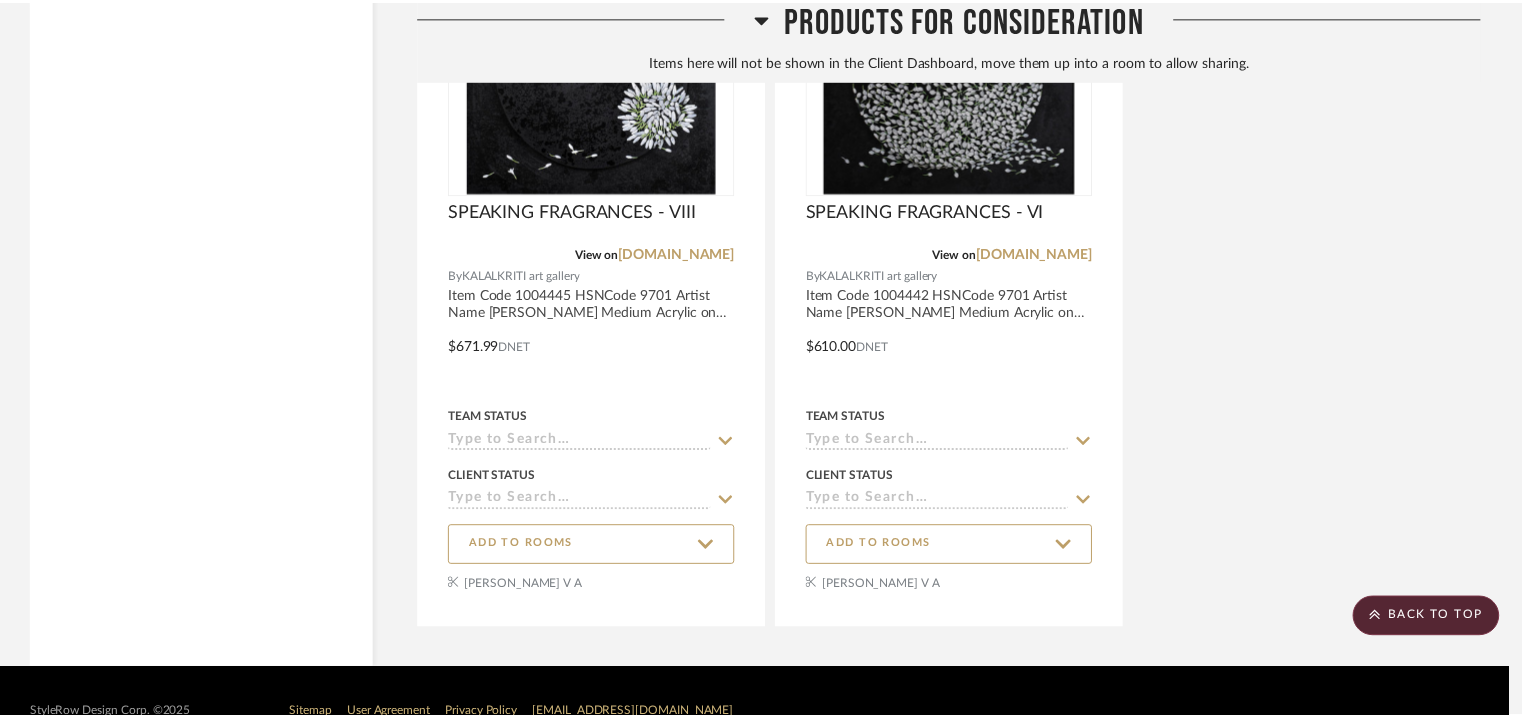 scroll, scrollTop: 4290, scrollLeft: 0, axis: vertical 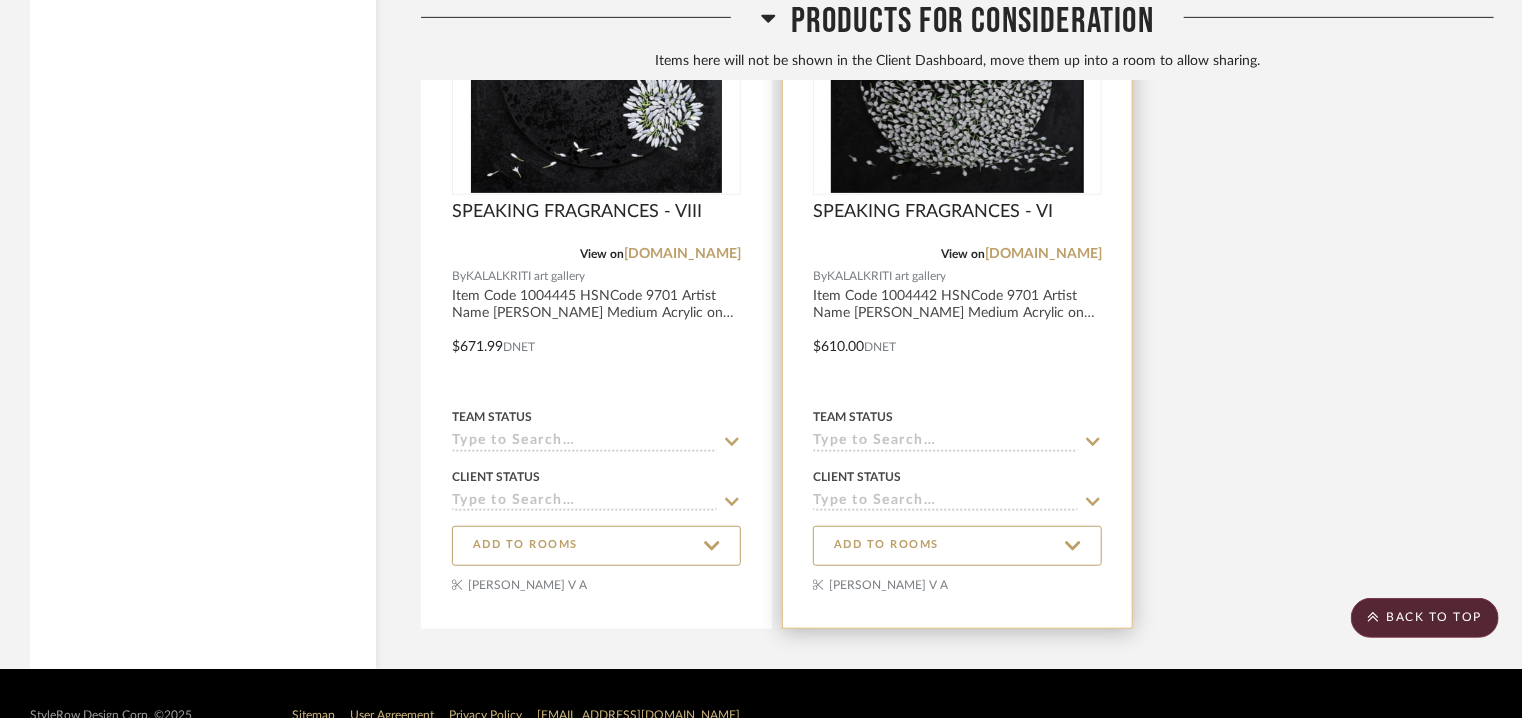 click at bounding box center [957, 68] 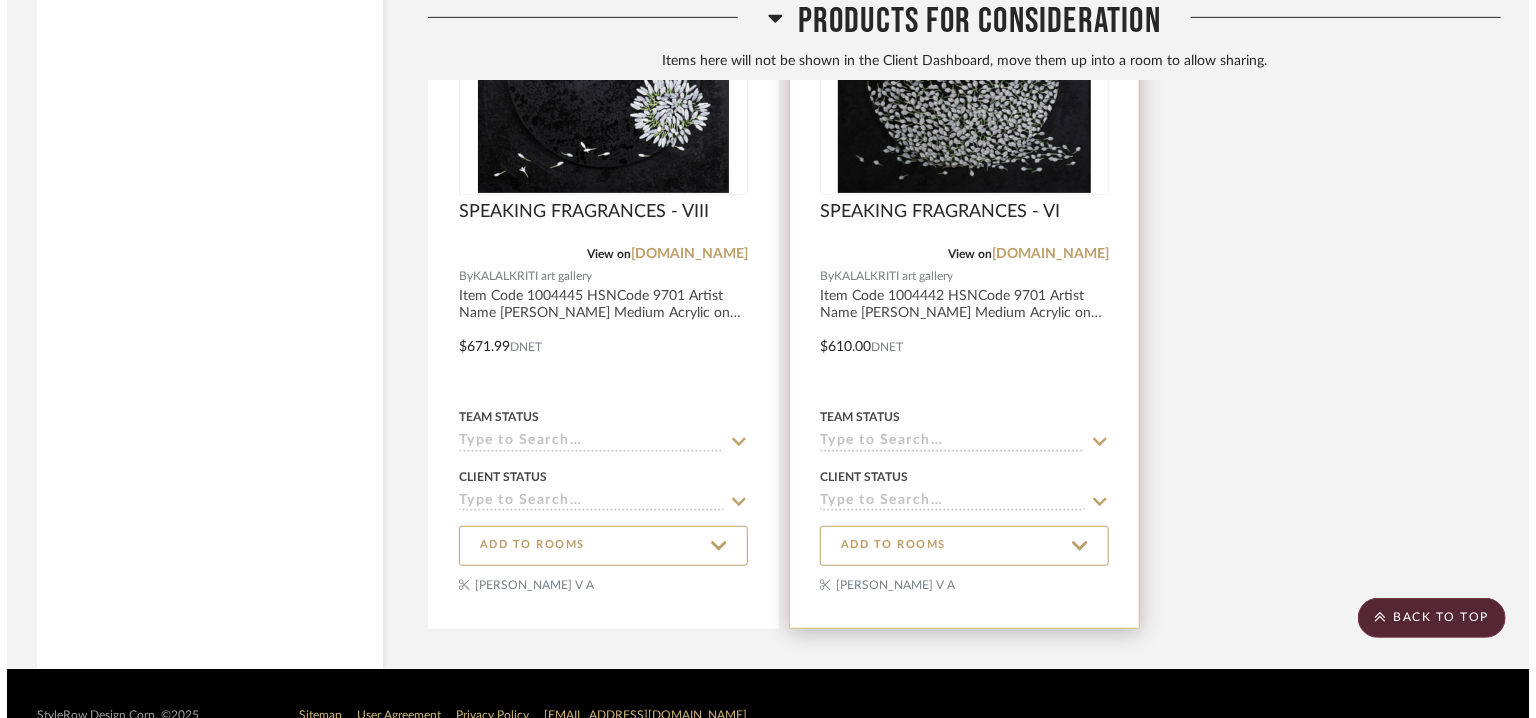 scroll, scrollTop: 0, scrollLeft: 0, axis: both 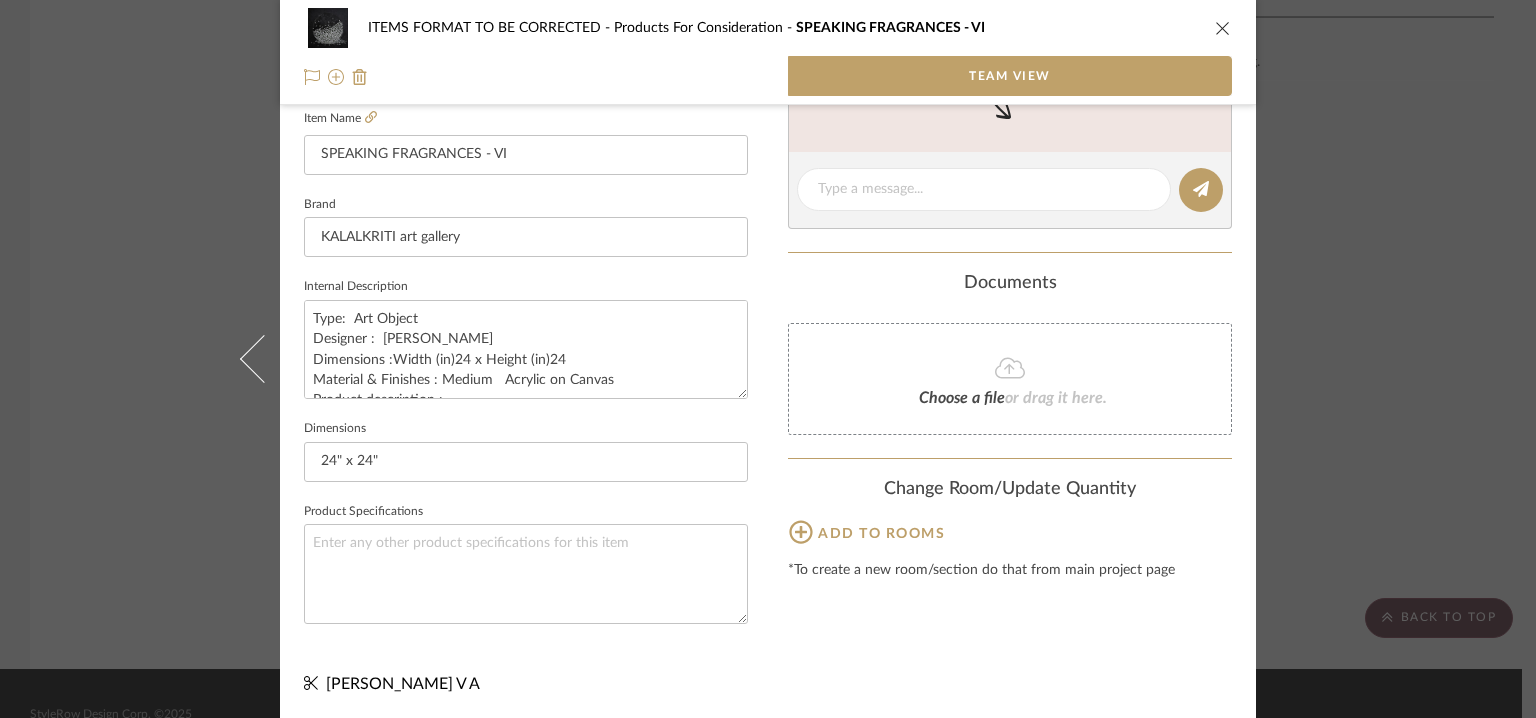 click 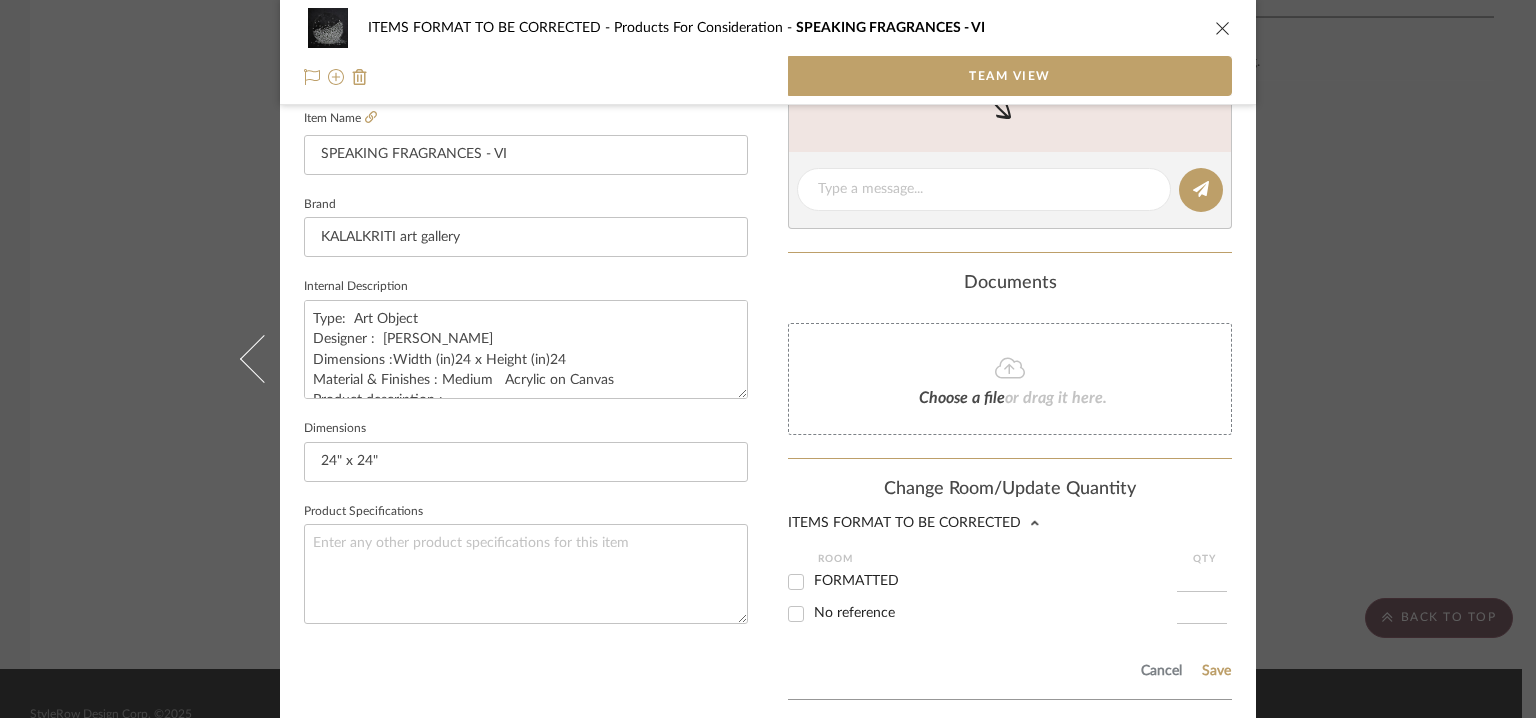 click on "FORMATTED" at bounding box center (796, 582) 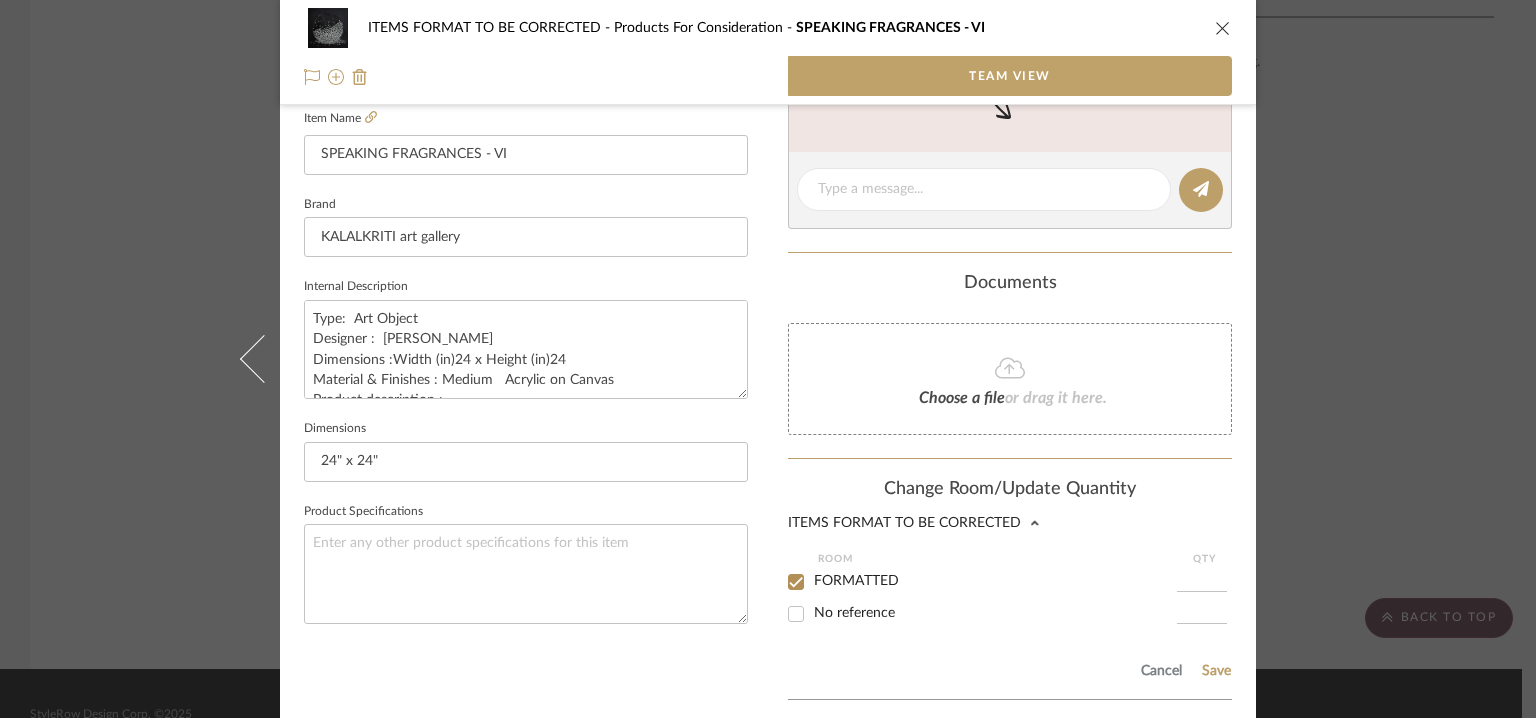 checkbox on "true" 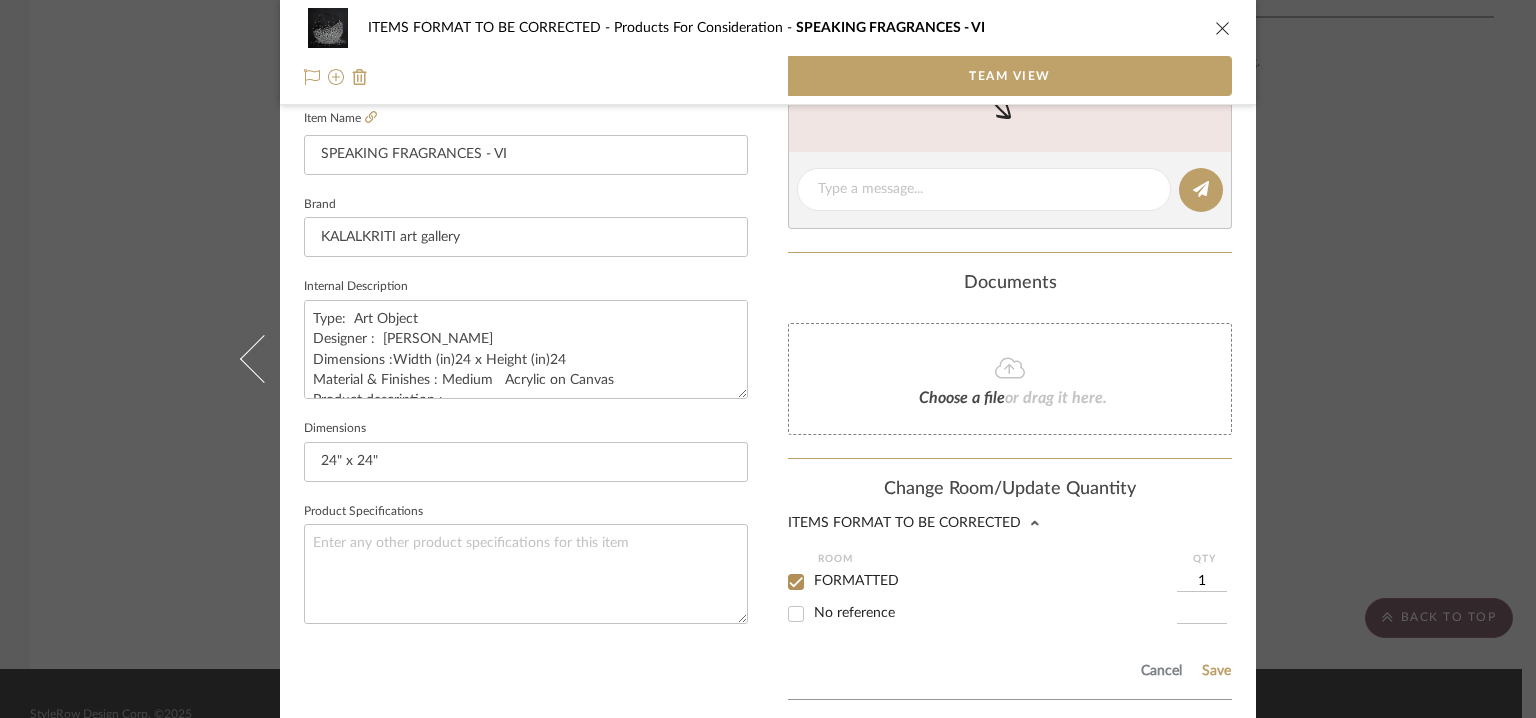 click on "ITEMS FORMAT TO BE CORRECTED Products For Consideration SPEAKING FRAGRANCES - VI Team View  Team-Facing Details   Item Name  SPEAKING FRAGRANCES - VI  Brand  KALALKRITI art gallery  Internal Description  Type:  Art Object
Designer :  Raju T.
Dimensions :Width (in)24 x Height (in)24
Material & Finishes : Medium	Acrylic on Canvas
Product description :
Additional details : Na
Any other details : Item Code 1004442  Dimensions  24" x 24"  Product Specifications  Content here copies to Client View - confirm visibility there. Team Status  Lead Time  In Stock Weeks  Est. Min   Est. Max   Due Date   Install Date  Tasks / To-Dos /  team Messaging  Leave yourself a note here or share next steps with your team. You will receive emails when they
respond!  Invite Collaborator  Documents  Choose a file  or drag it here. Change Room/Update Quantity ITEMS FORMAT TO BE CORRECTED Room QTY FORMATTED 1 No reference Cancel Save *To create a new room/section do that from main project page    Yuvaraj V A" at bounding box center [768, 147] 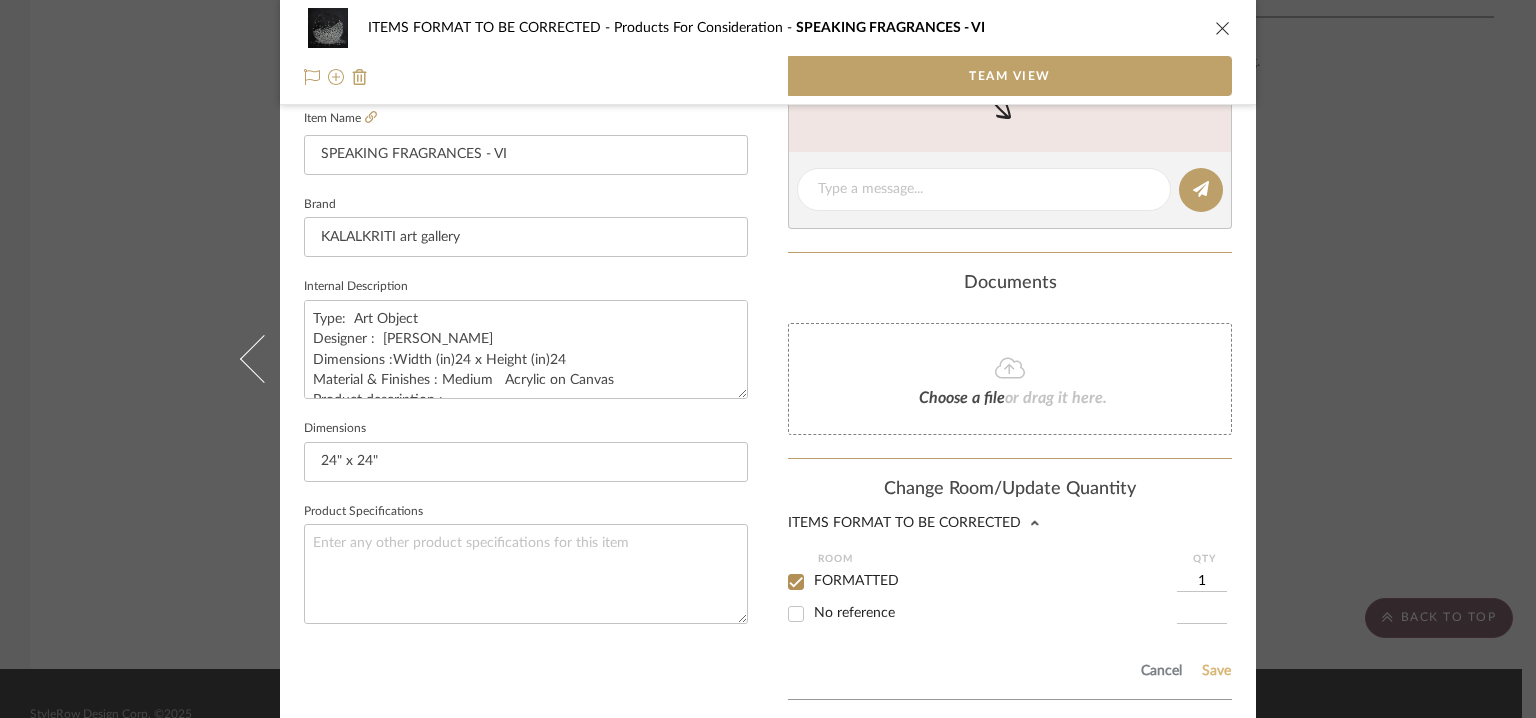 click on "Save" 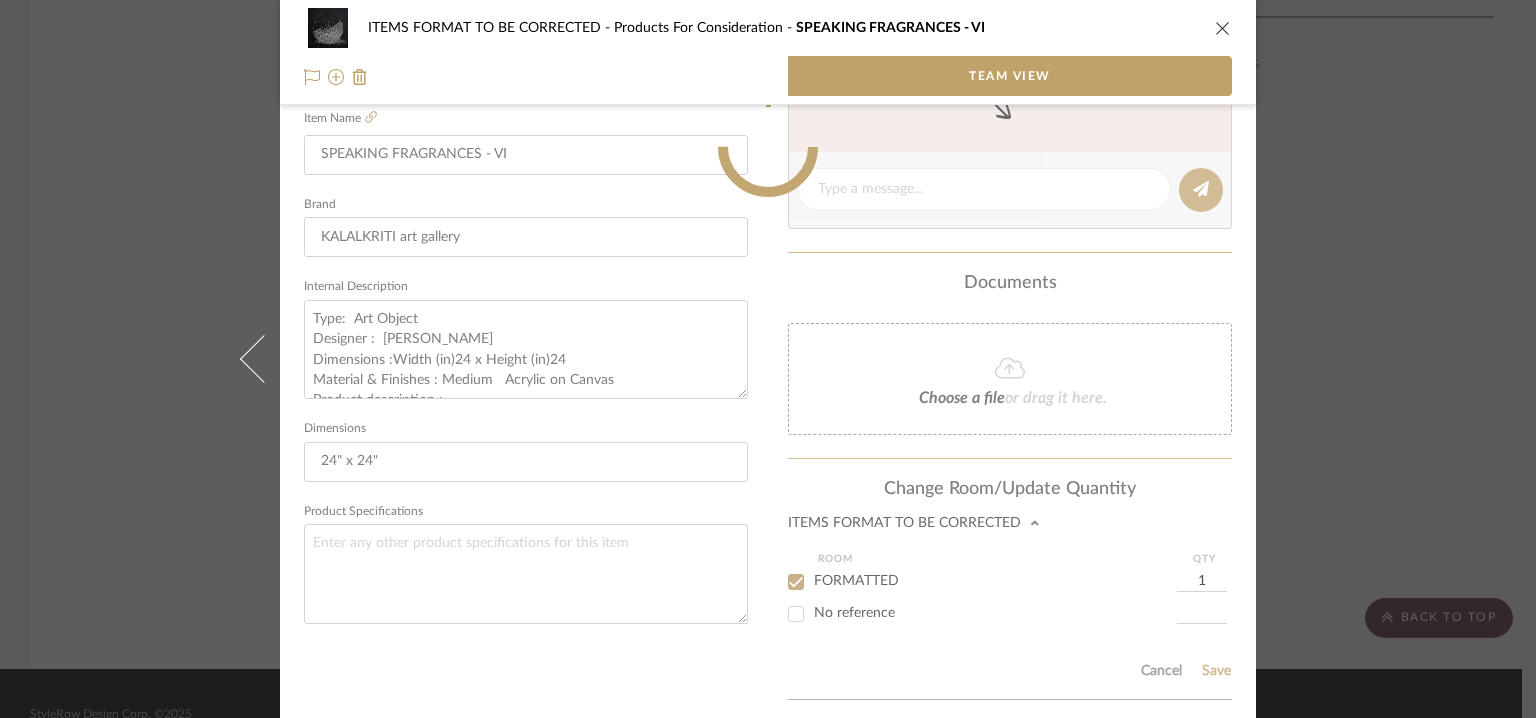 type 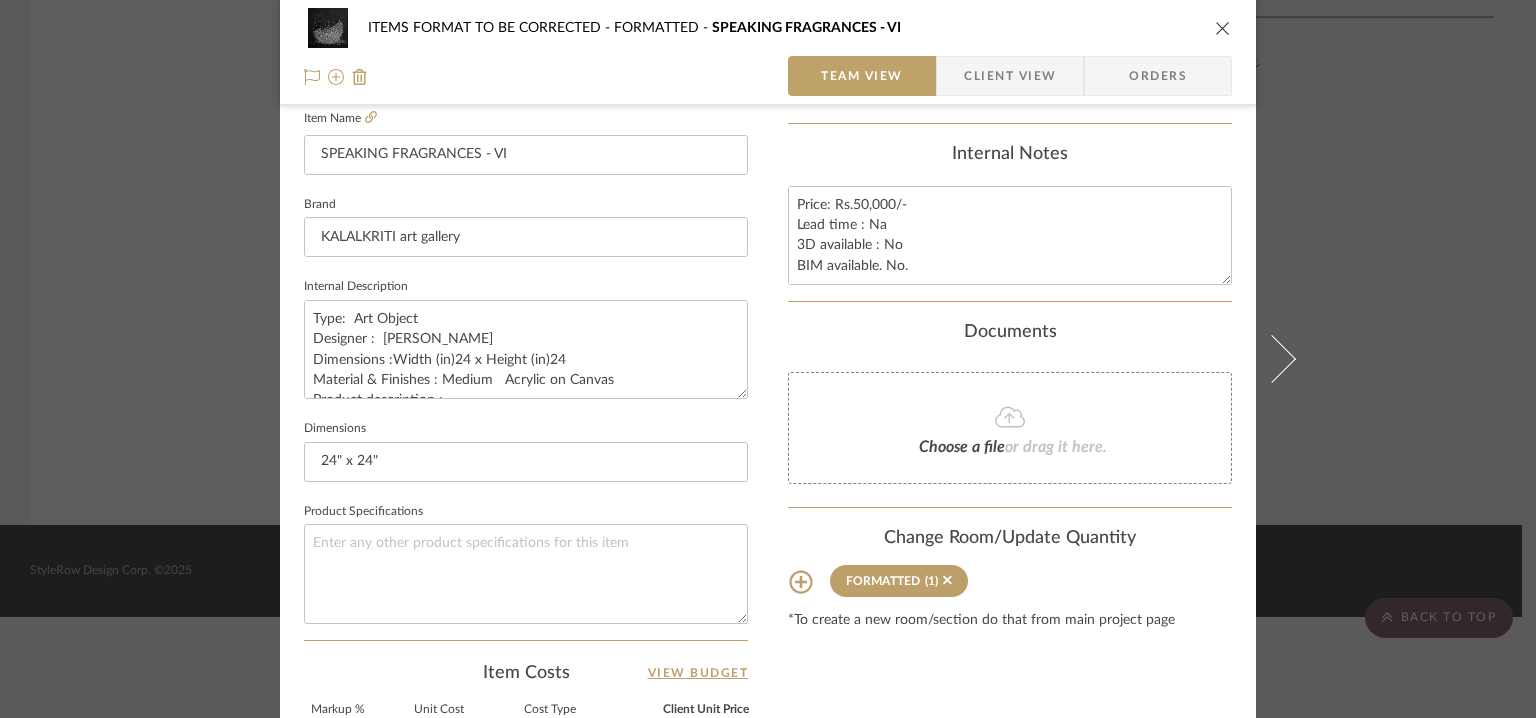 type 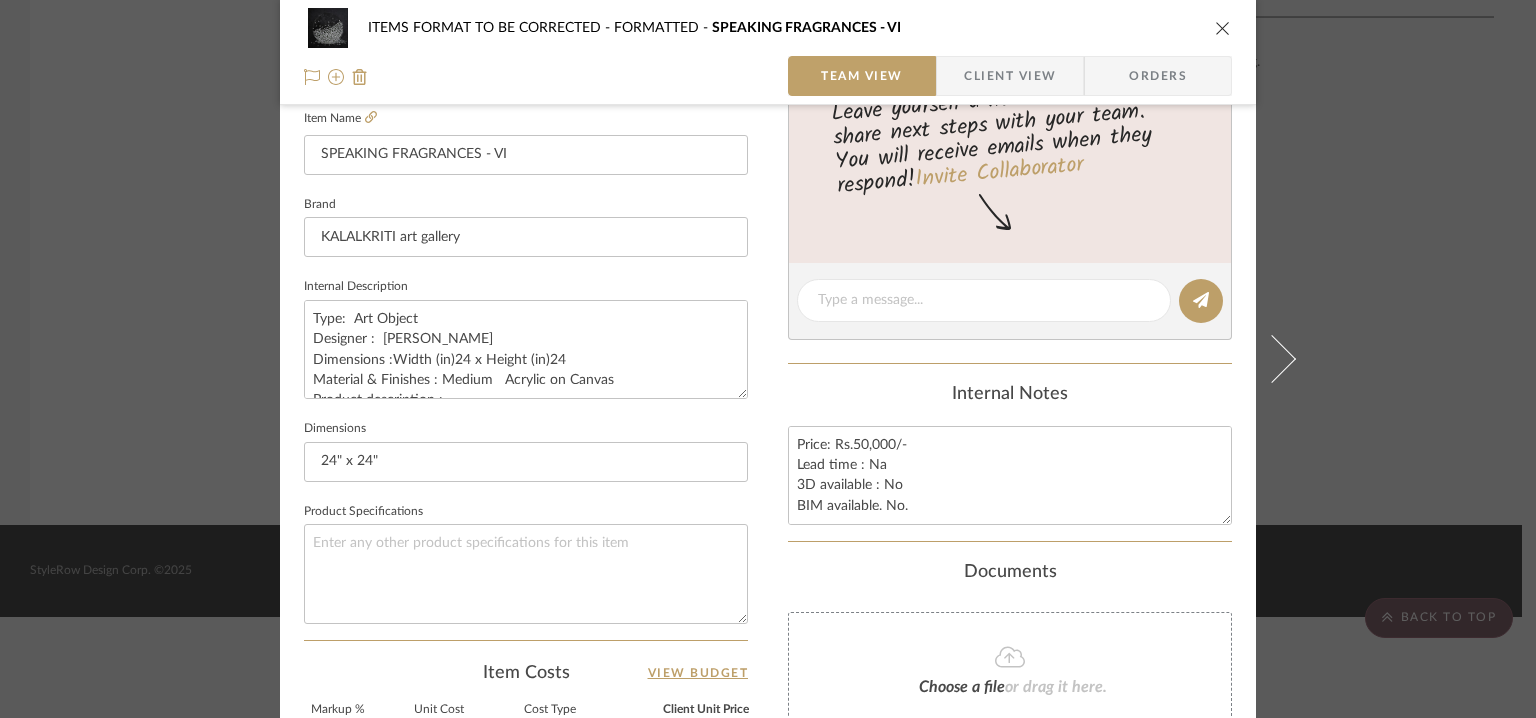 click at bounding box center [1223, 28] 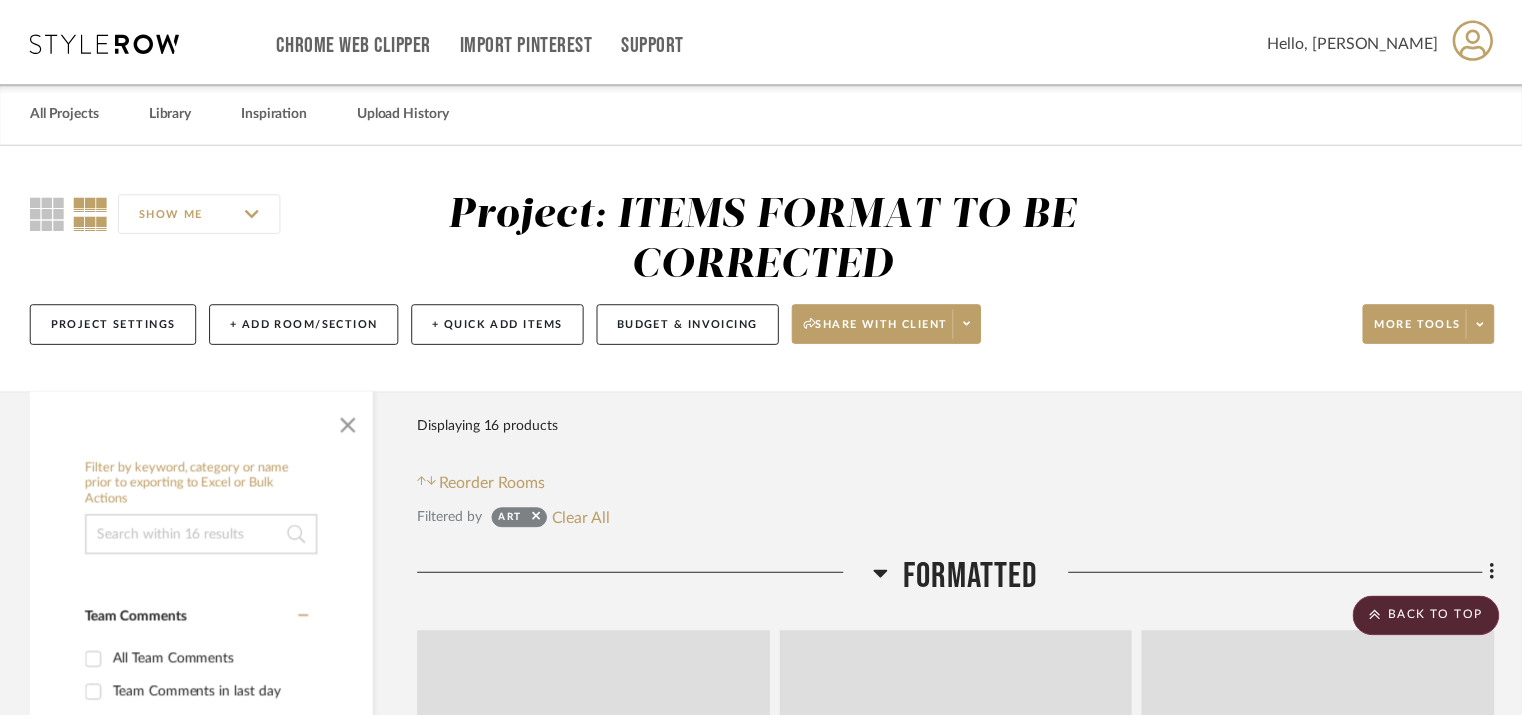scroll, scrollTop: 4190, scrollLeft: 0, axis: vertical 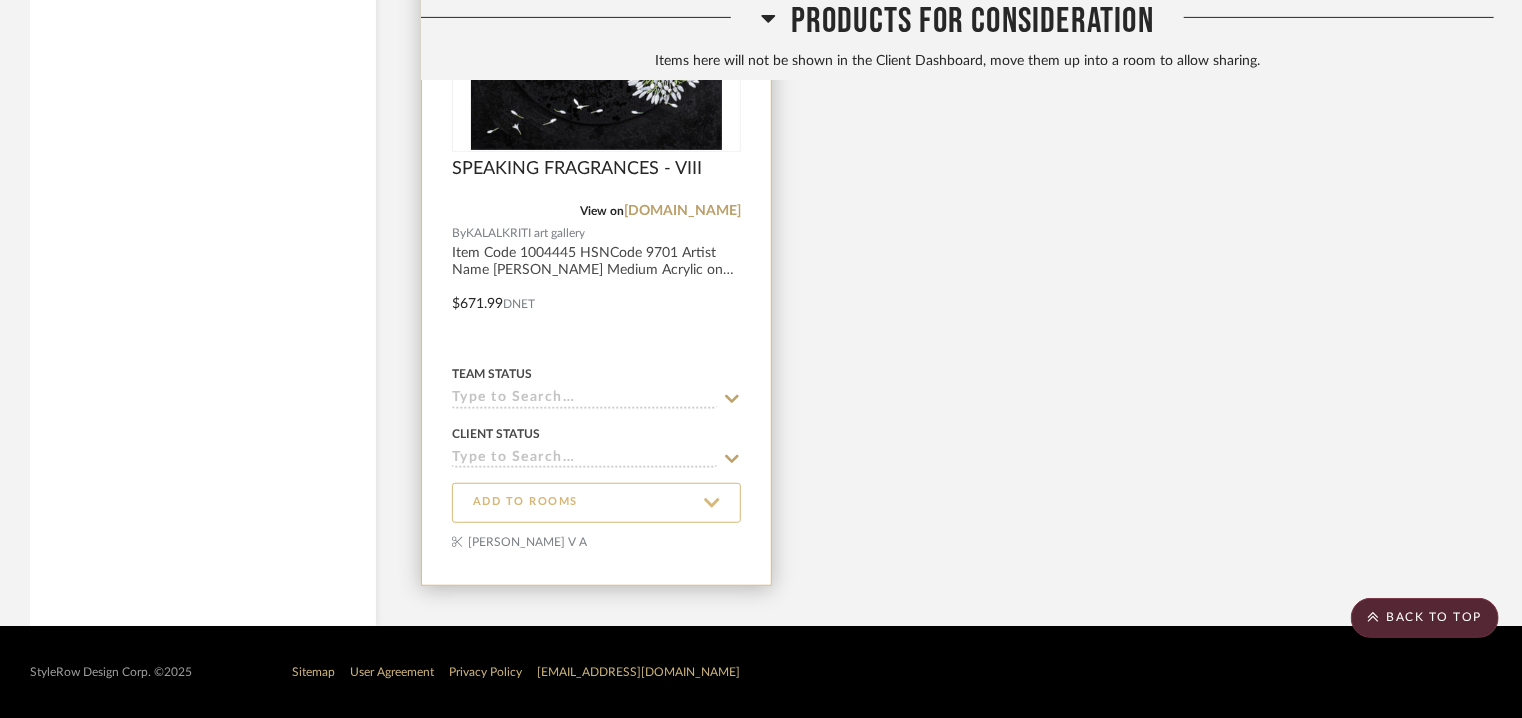 click 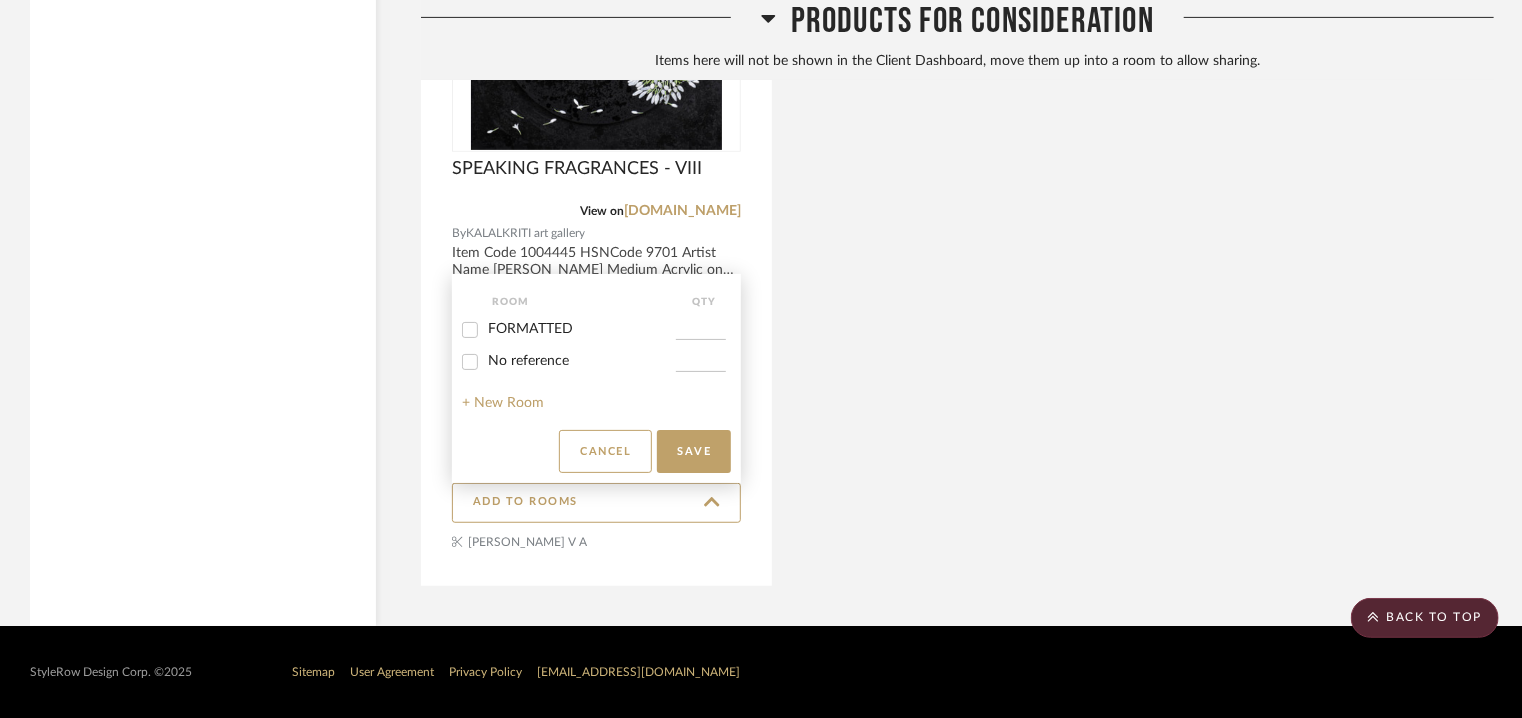 drag, startPoint x: 524, startPoint y: 325, endPoint x: 572, endPoint y: 359, distance: 58.821766 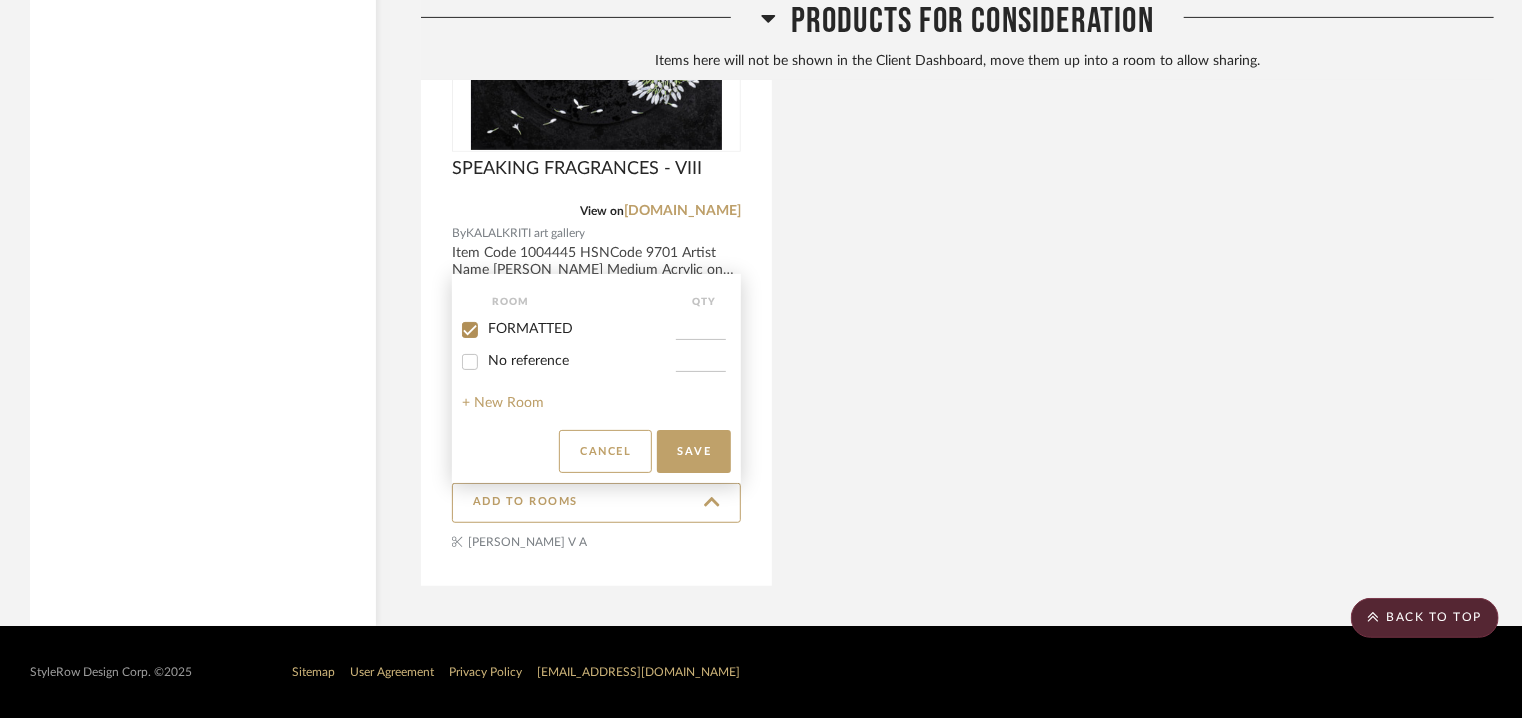 checkbox on "true" 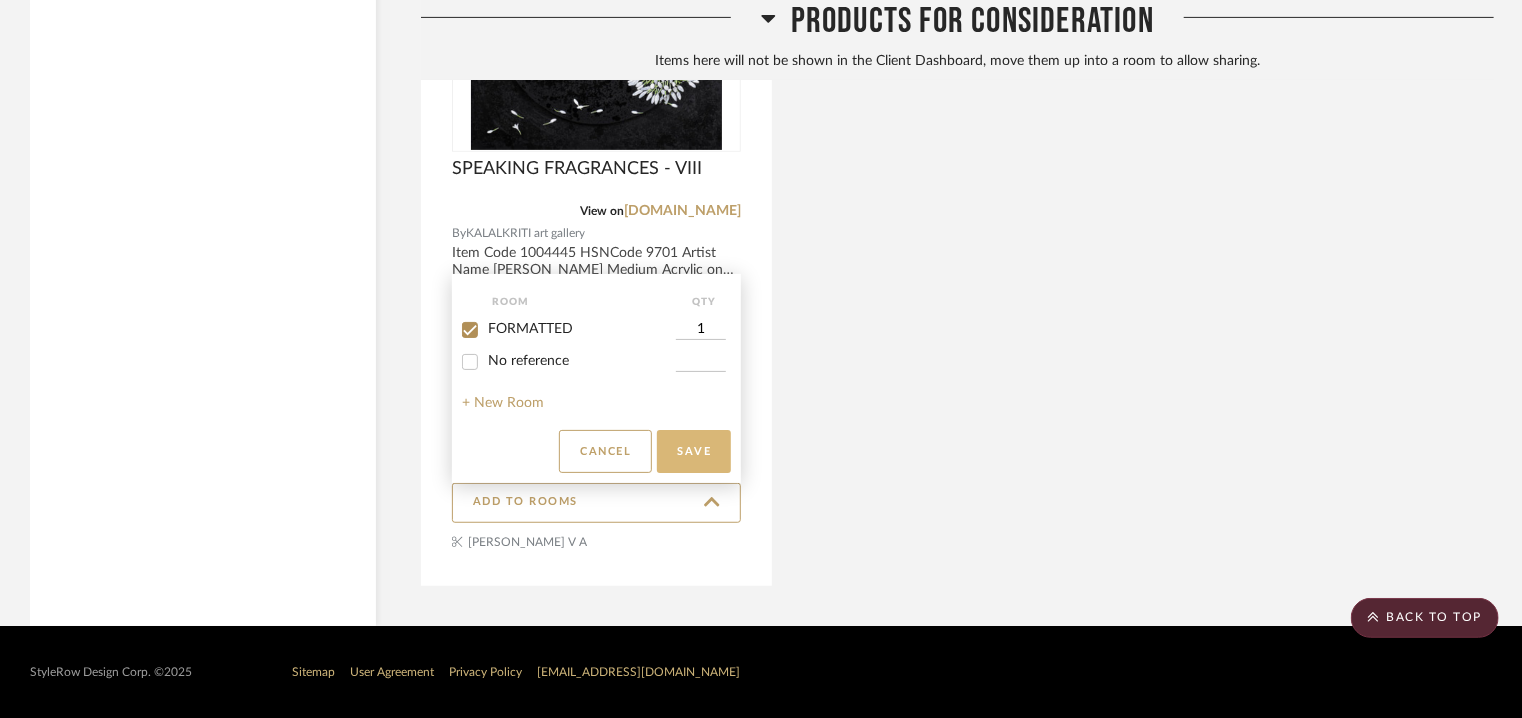 click on "Save" at bounding box center (694, 451) 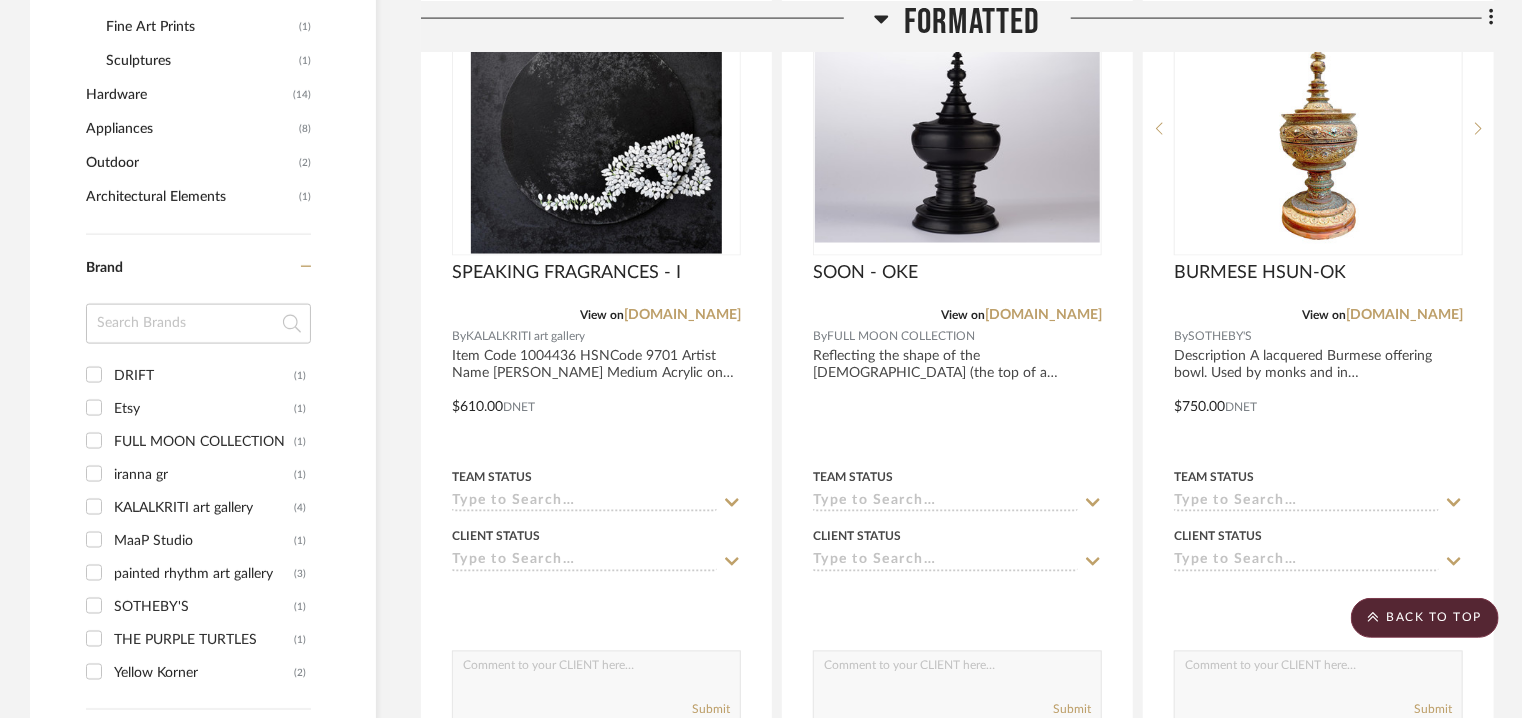 scroll, scrollTop: 1457, scrollLeft: 0, axis: vertical 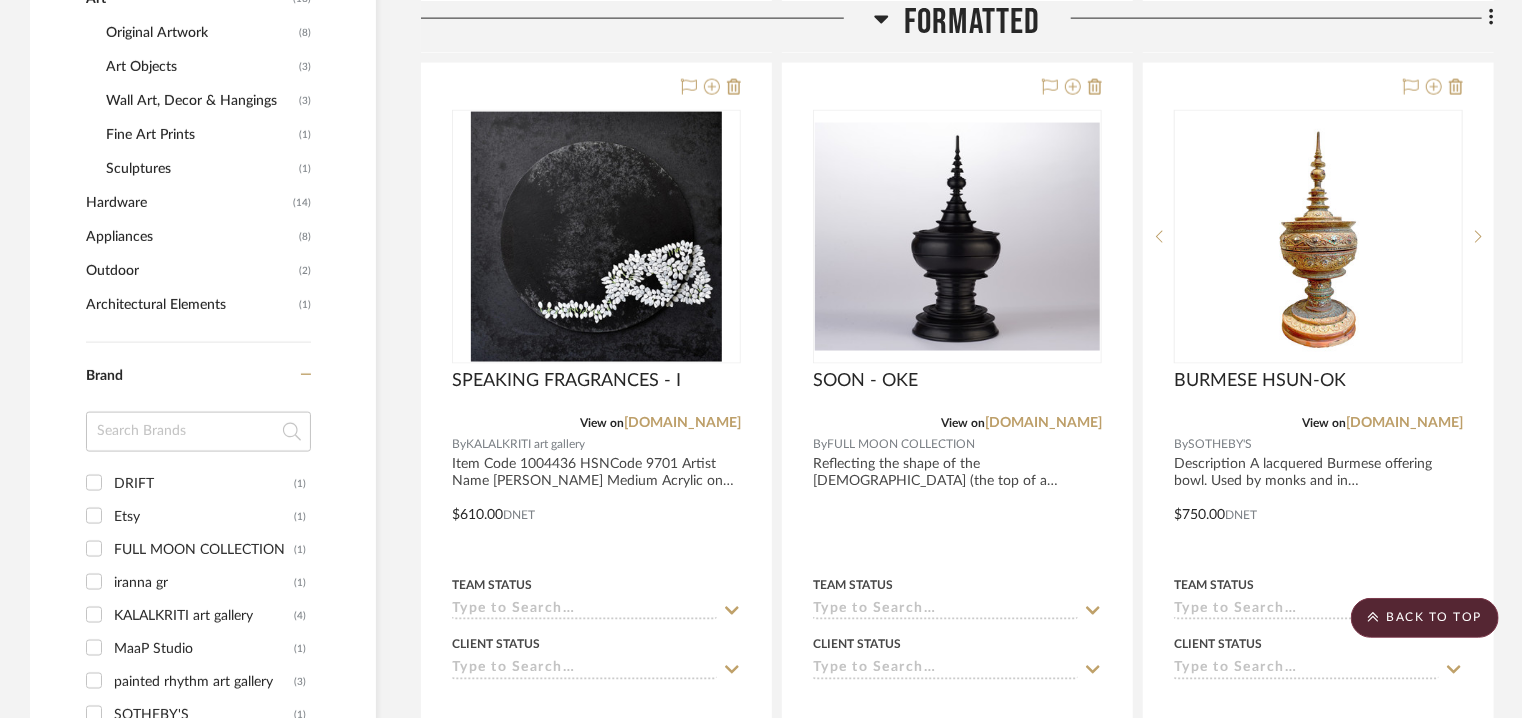 click on "Wall Art, Decor & Hangings" 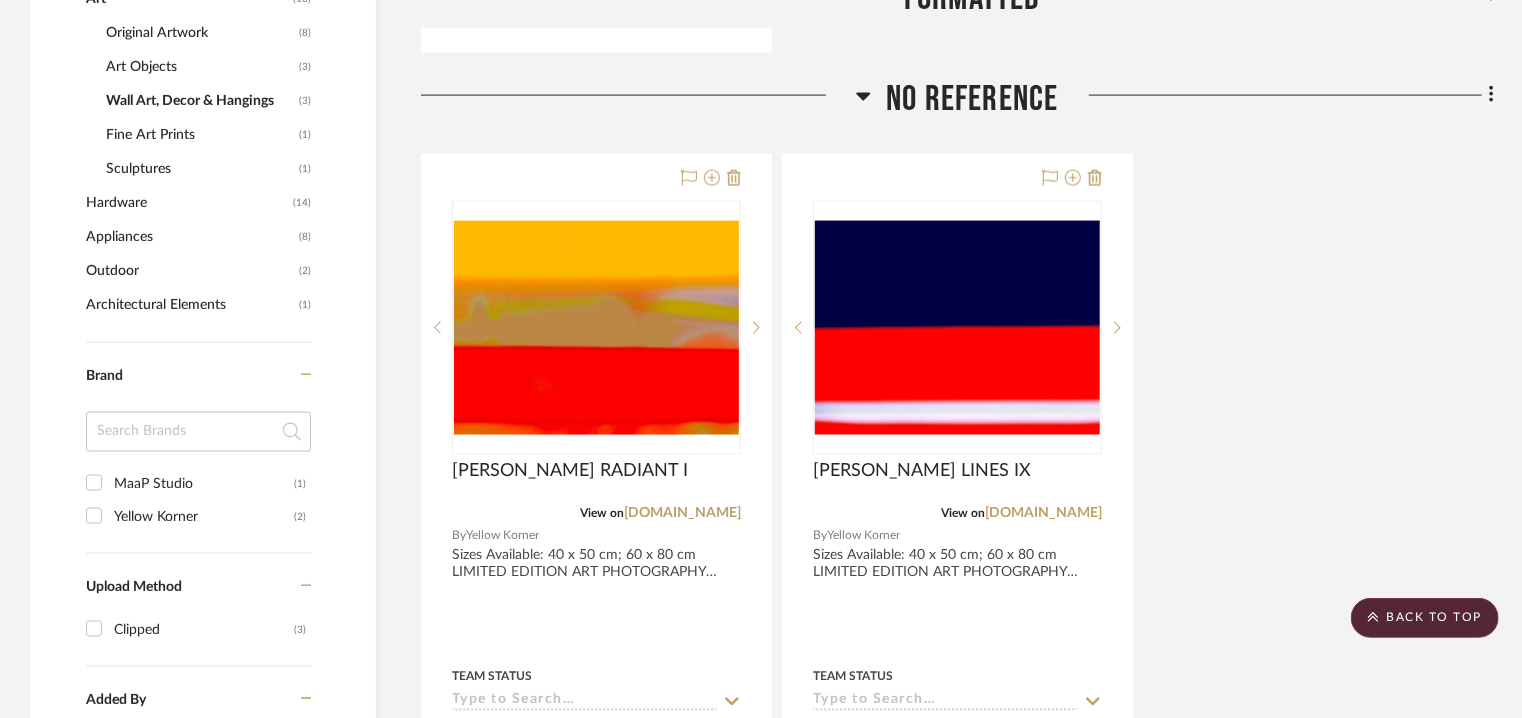 click on "Art Objects" 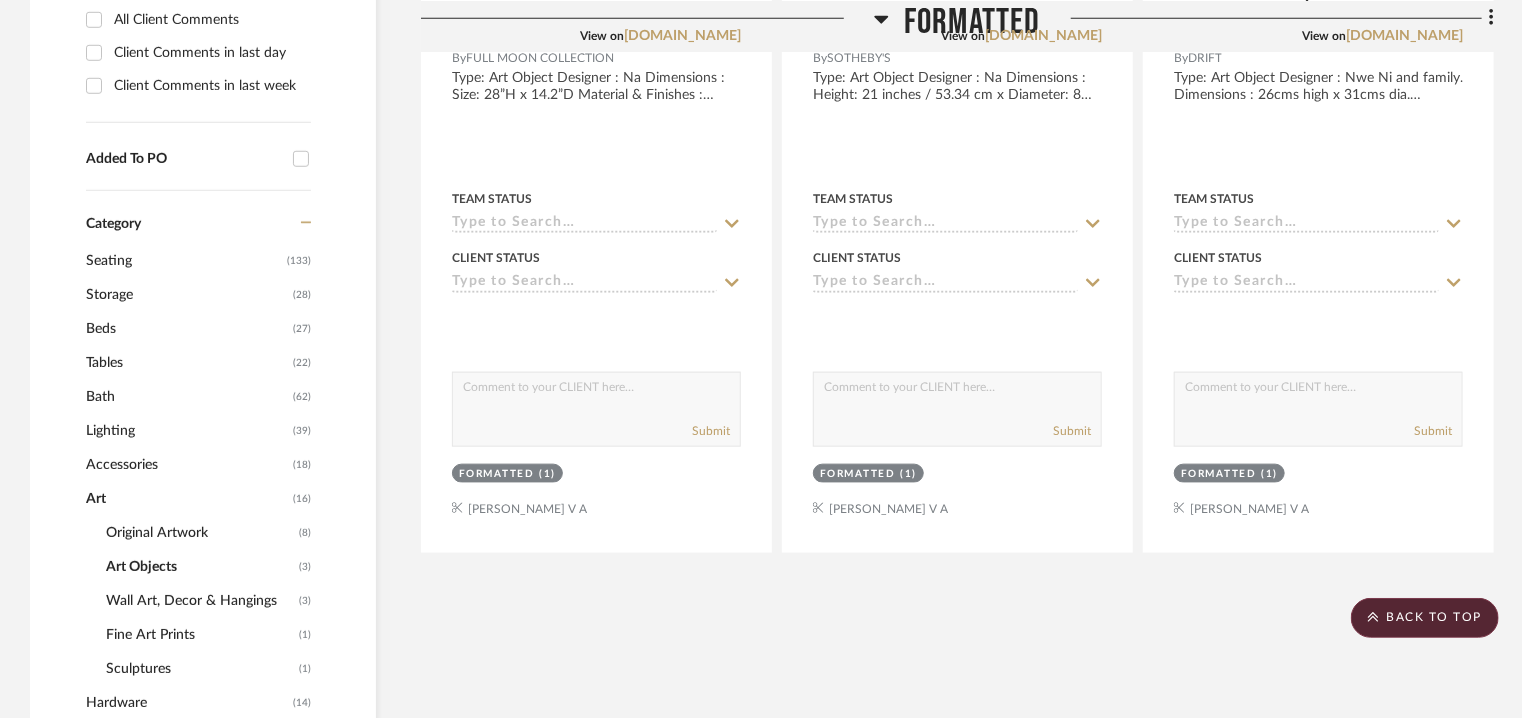 scroll, scrollTop: 557, scrollLeft: 0, axis: vertical 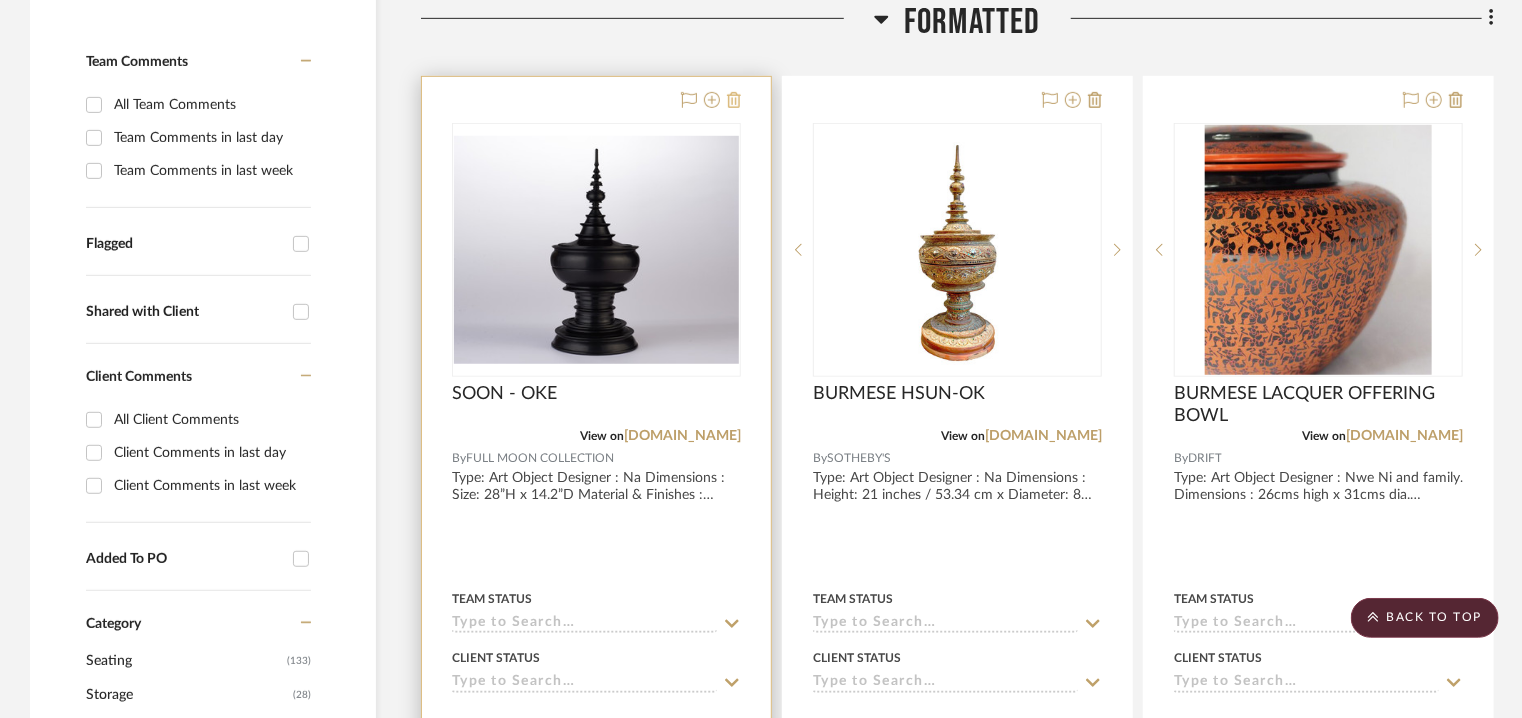 click 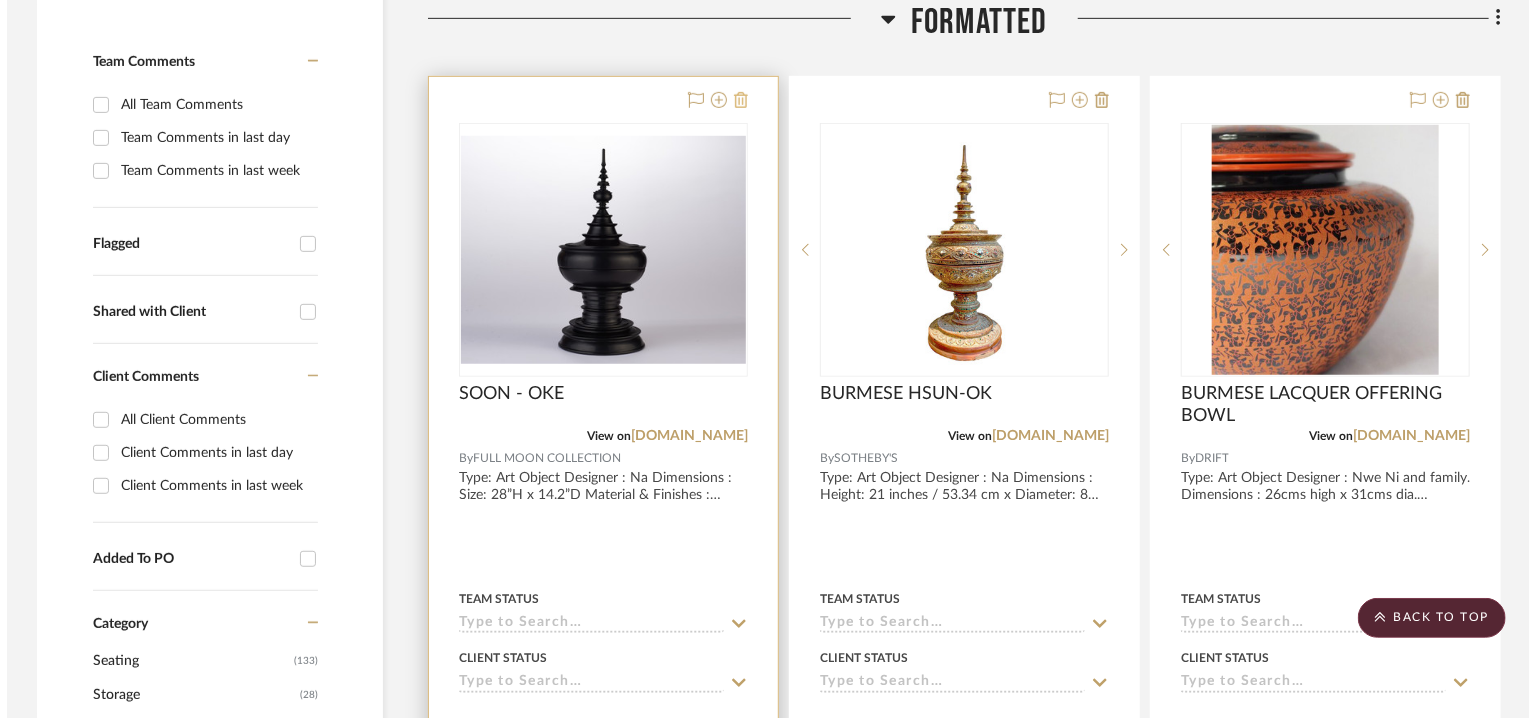 scroll, scrollTop: 0, scrollLeft: 0, axis: both 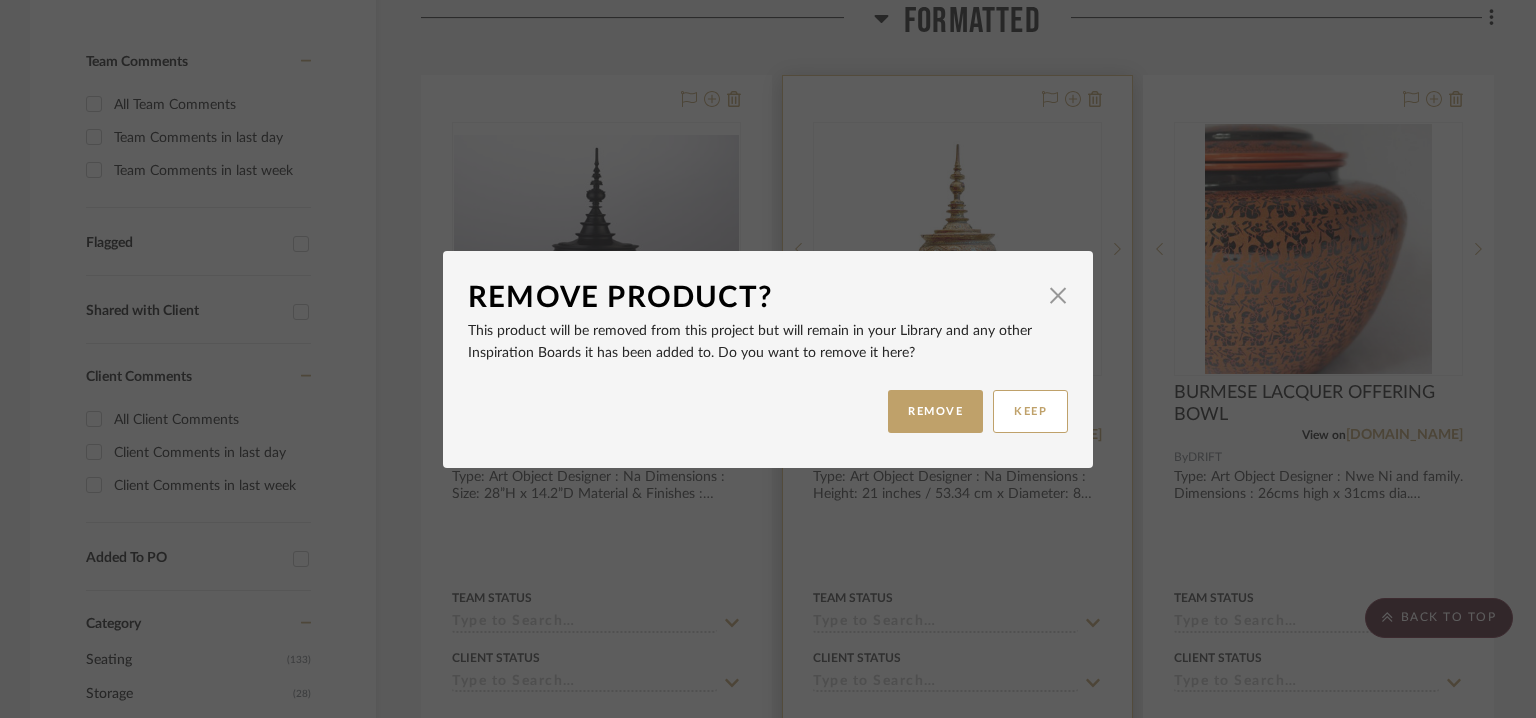 drag, startPoint x: 919, startPoint y: 404, endPoint x: 882, endPoint y: 366, distance: 53.037724 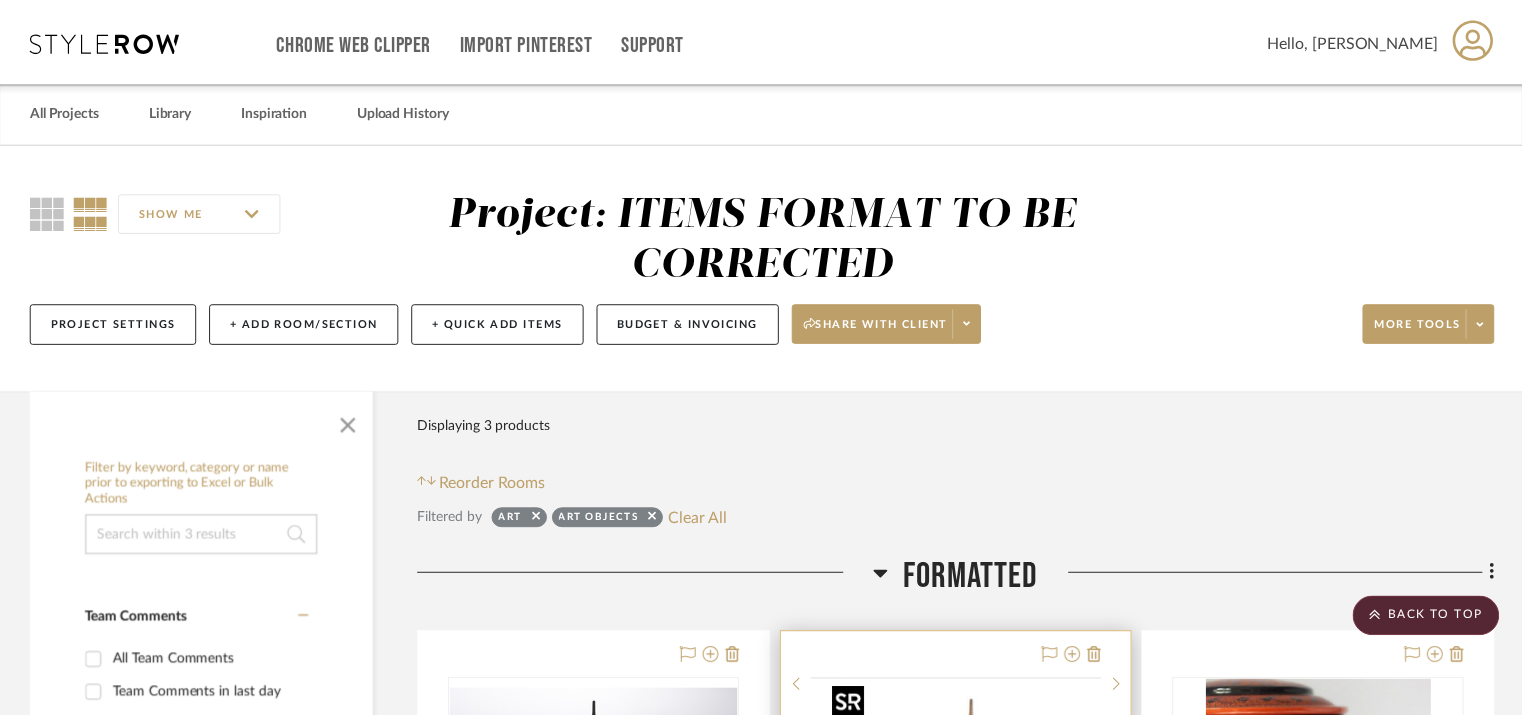 scroll, scrollTop: 557, scrollLeft: 0, axis: vertical 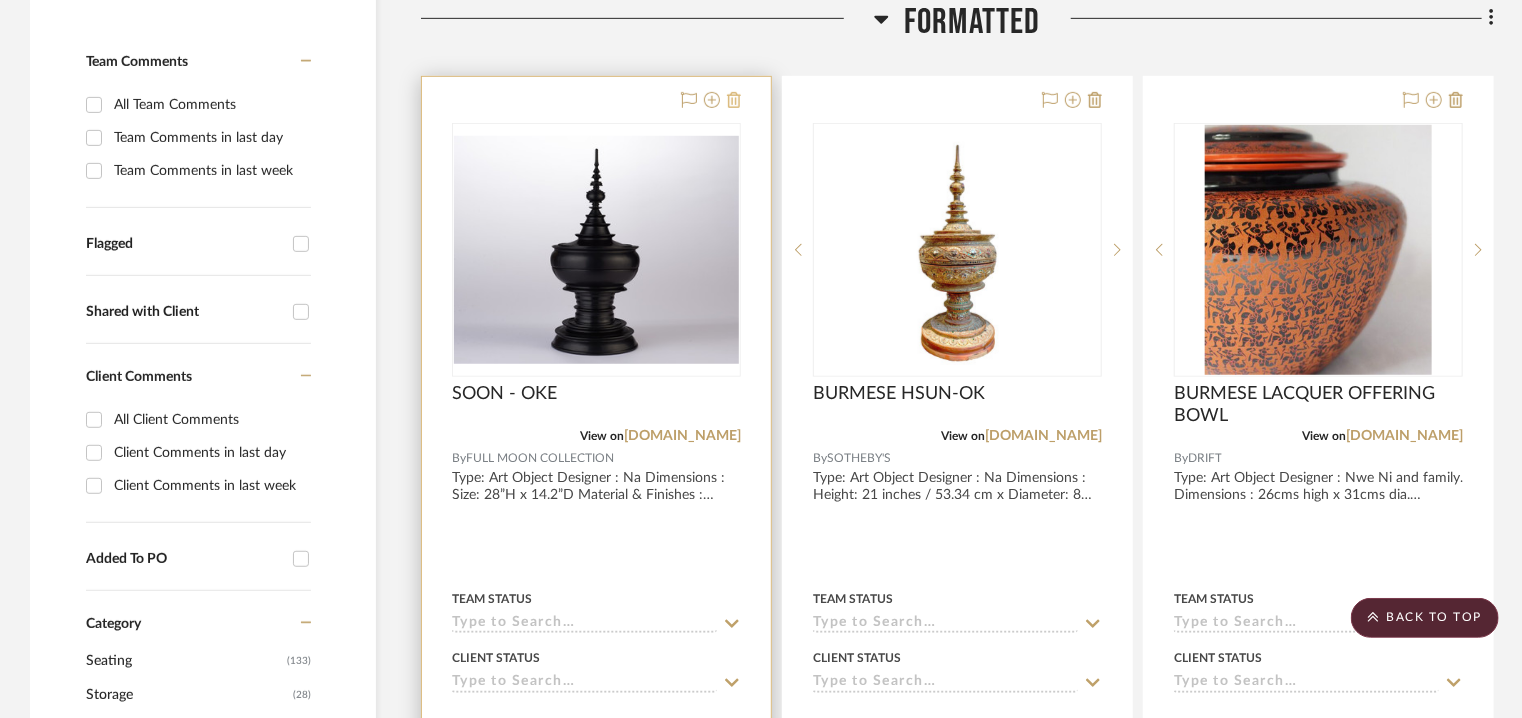 click 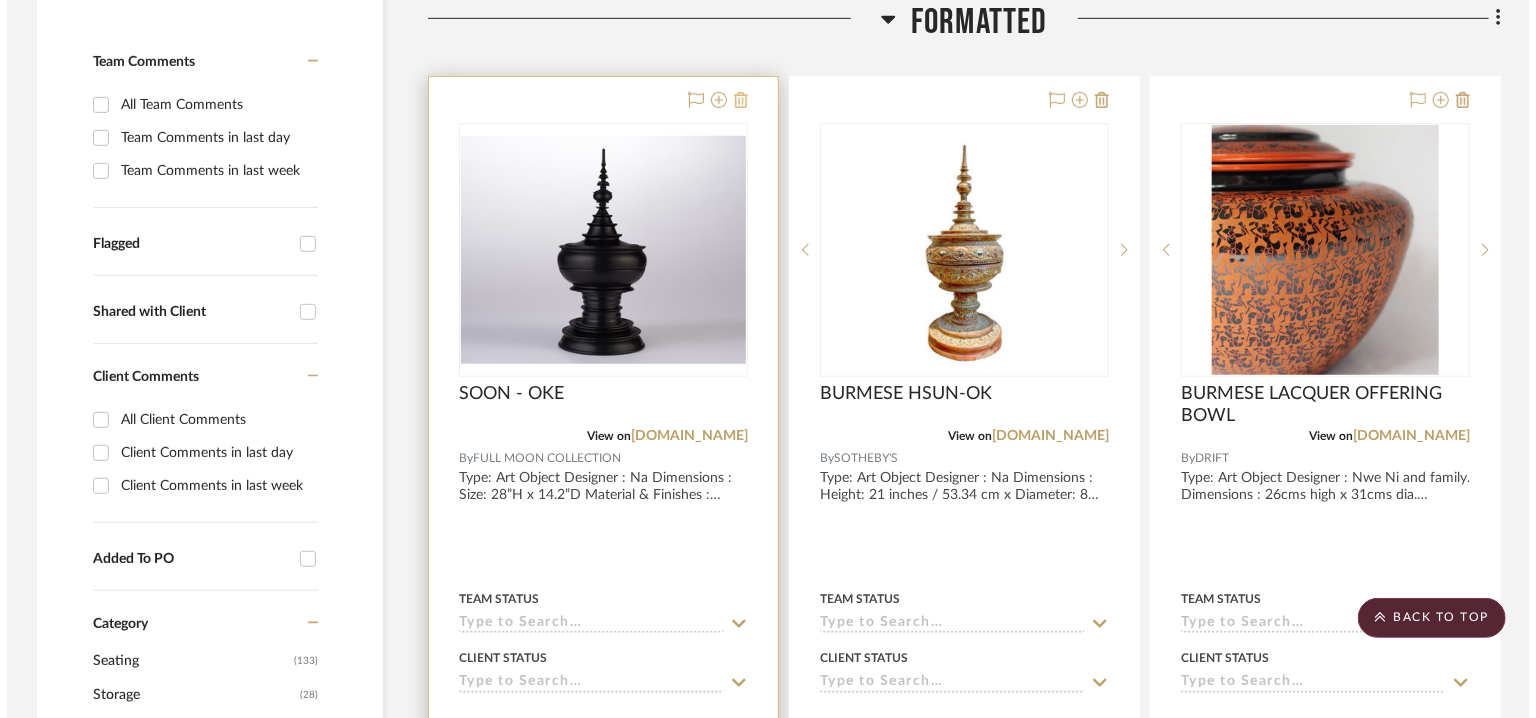 scroll, scrollTop: 0, scrollLeft: 0, axis: both 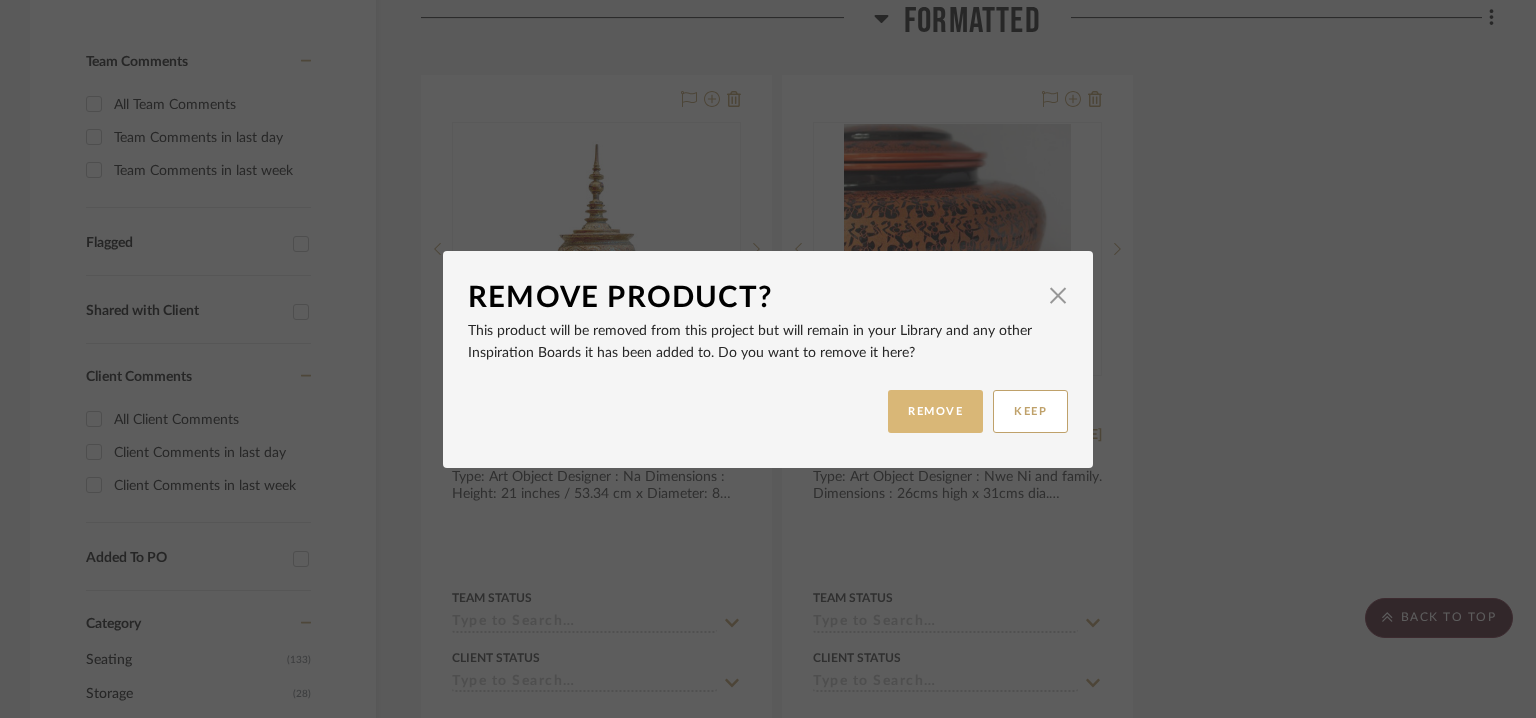click on "REMOVE" at bounding box center [935, 411] 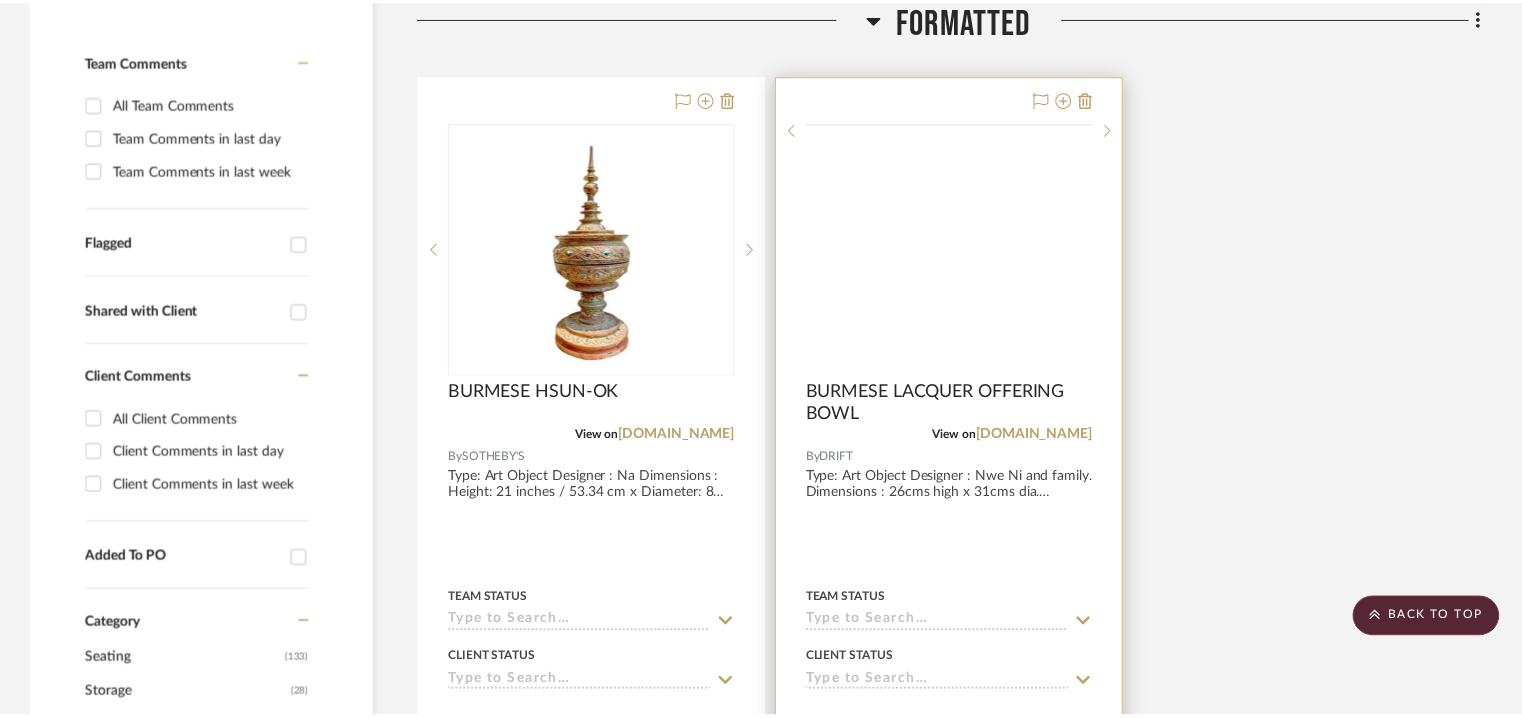 scroll, scrollTop: 557, scrollLeft: 0, axis: vertical 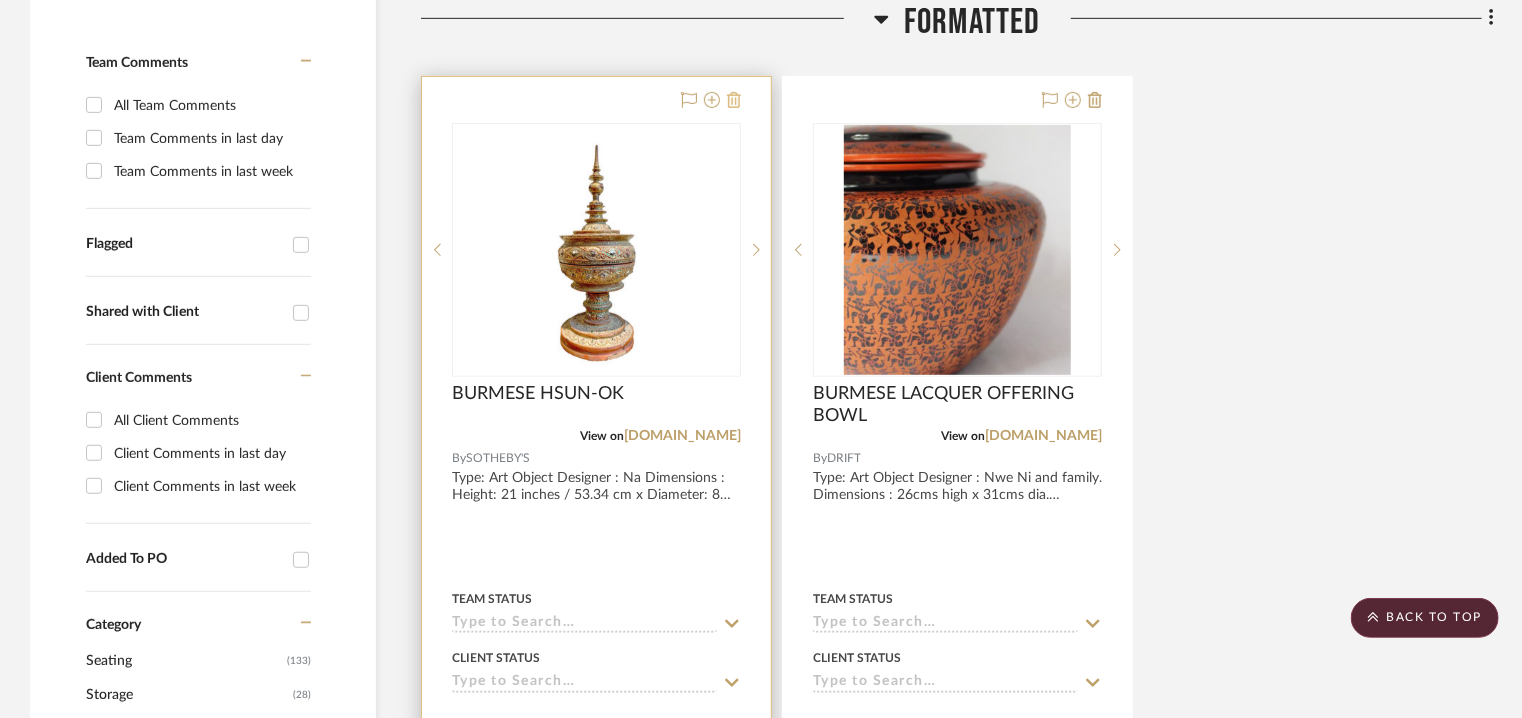 click 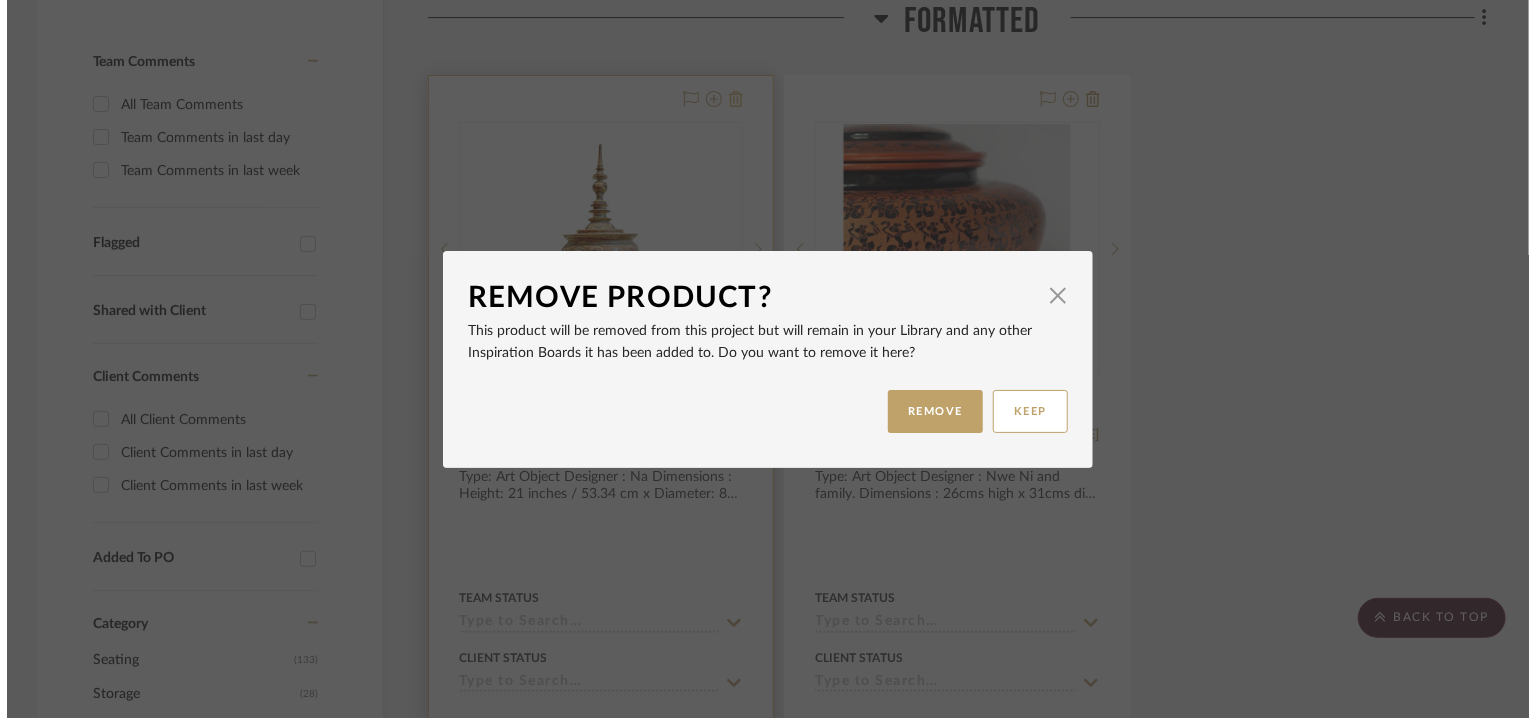 scroll, scrollTop: 0, scrollLeft: 0, axis: both 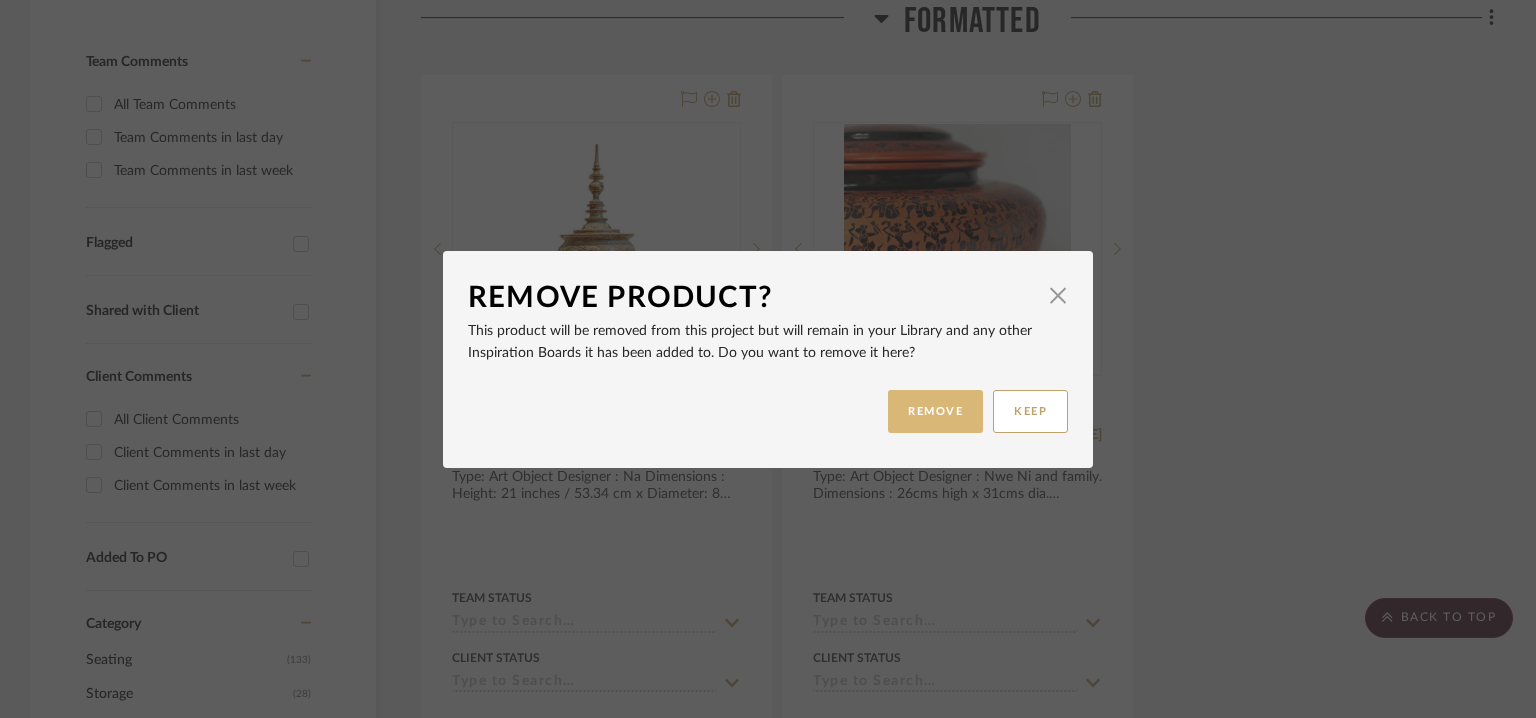 click on "REMOVE" at bounding box center [935, 411] 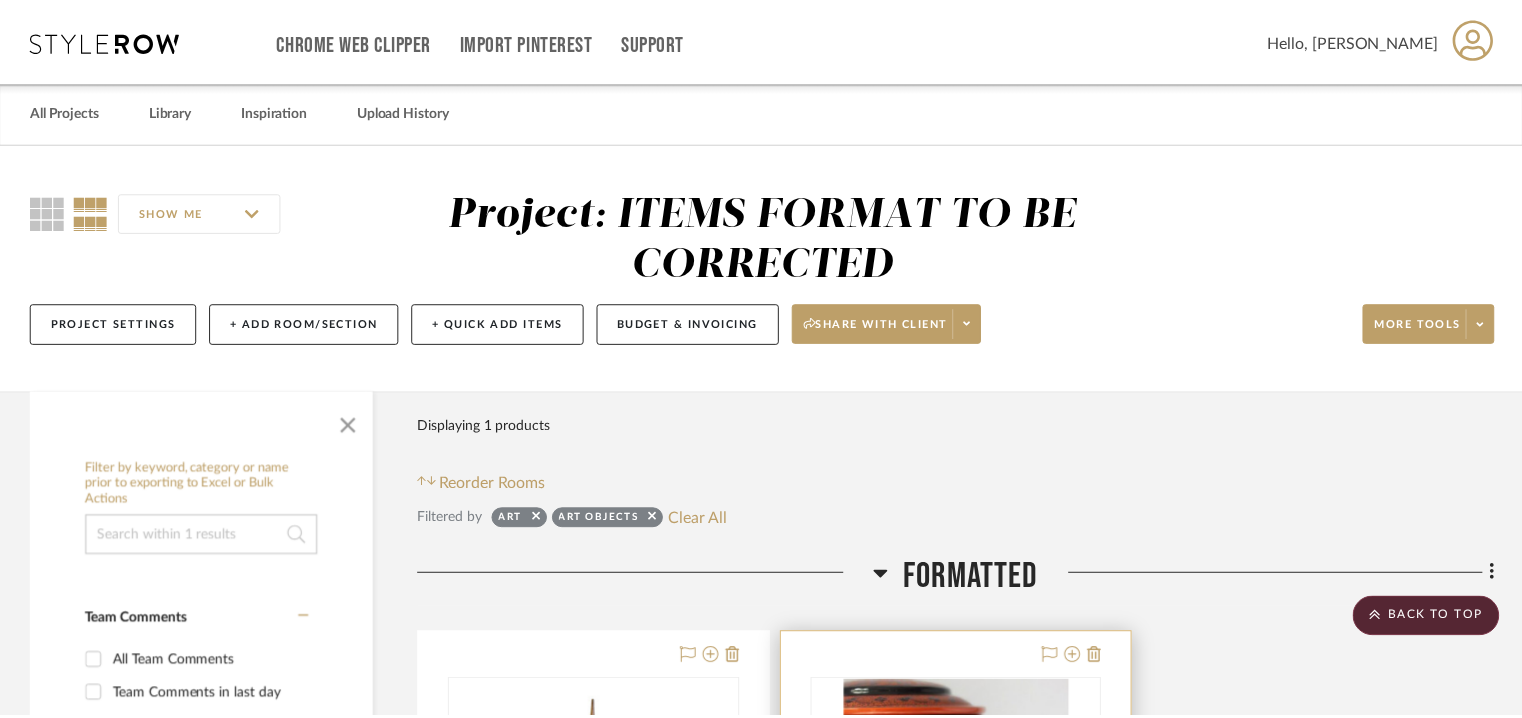 scroll, scrollTop: 557, scrollLeft: 0, axis: vertical 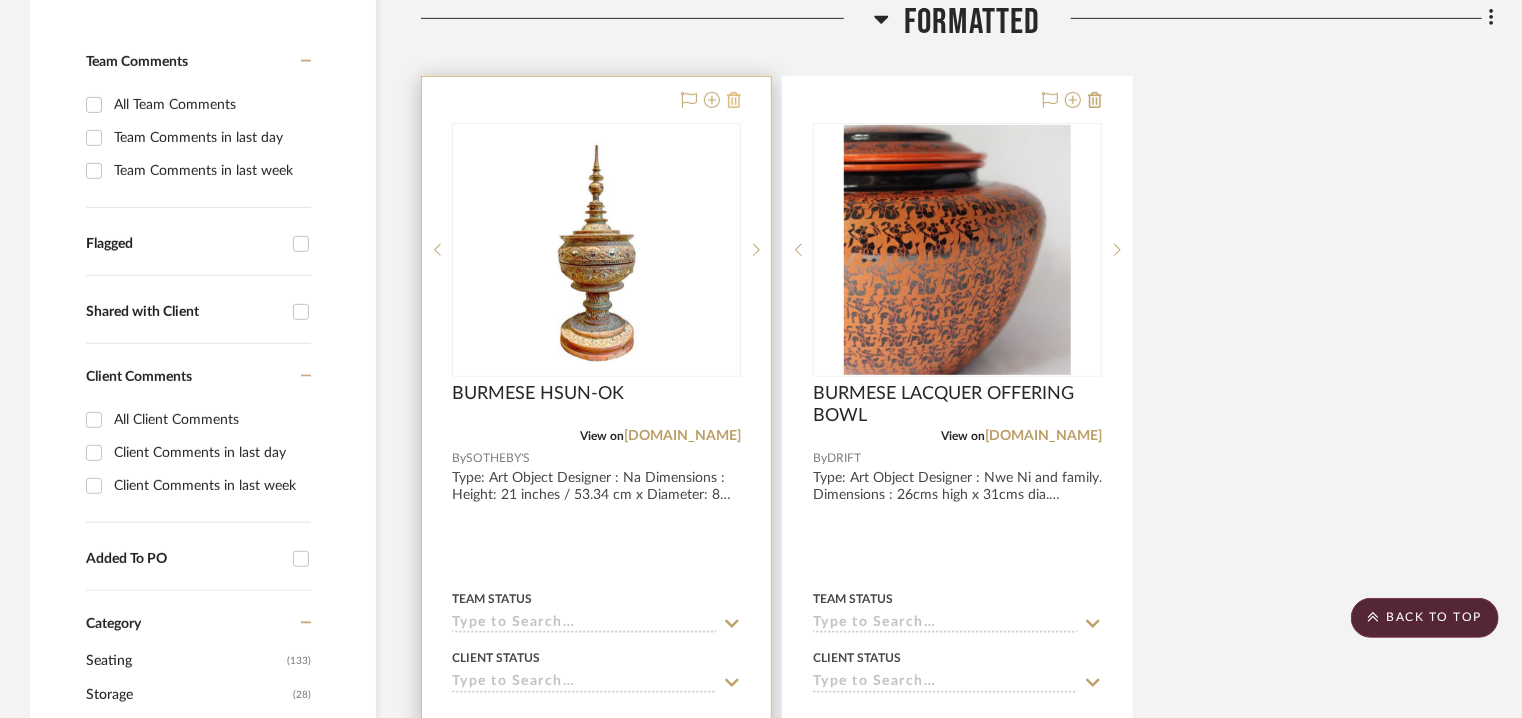 click 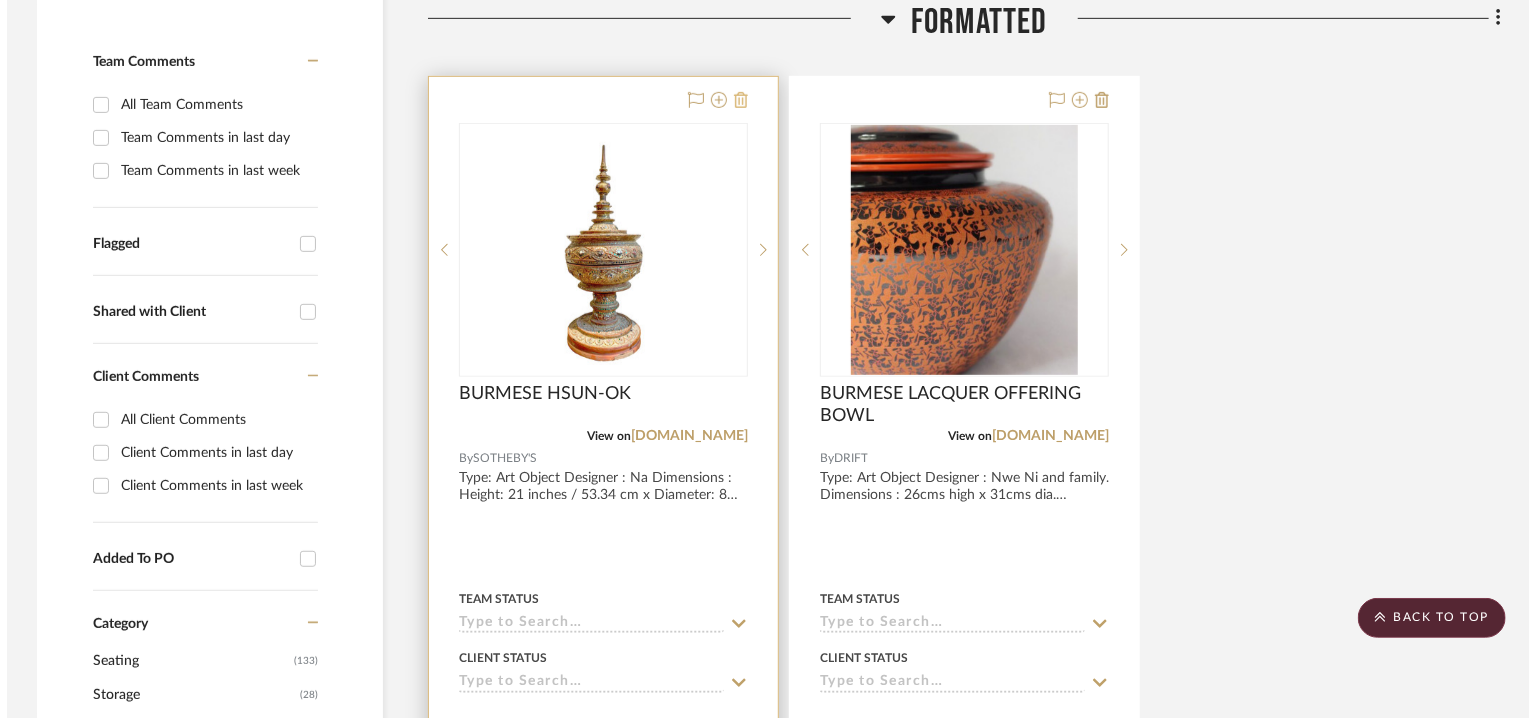 scroll, scrollTop: 0, scrollLeft: 0, axis: both 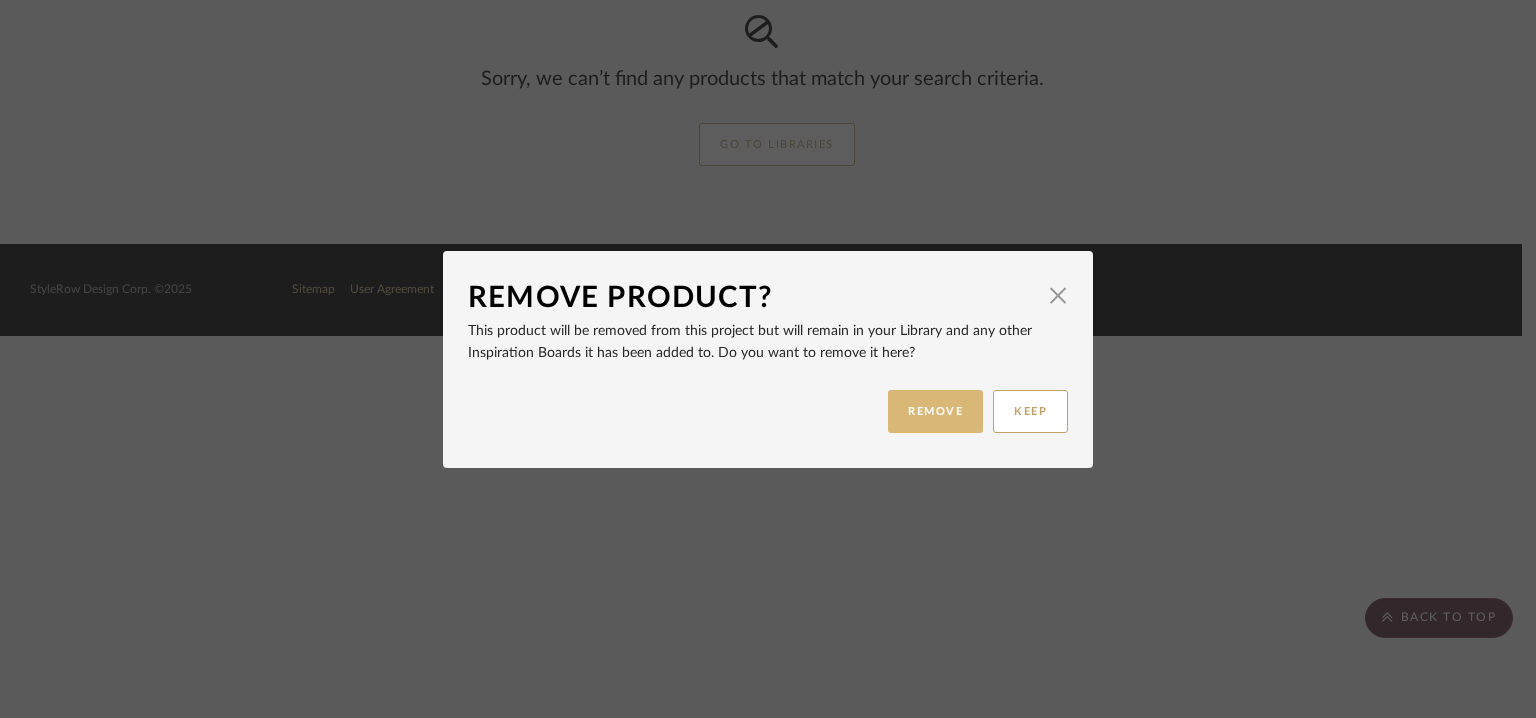 click on "REMOVE" at bounding box center (935, 411) 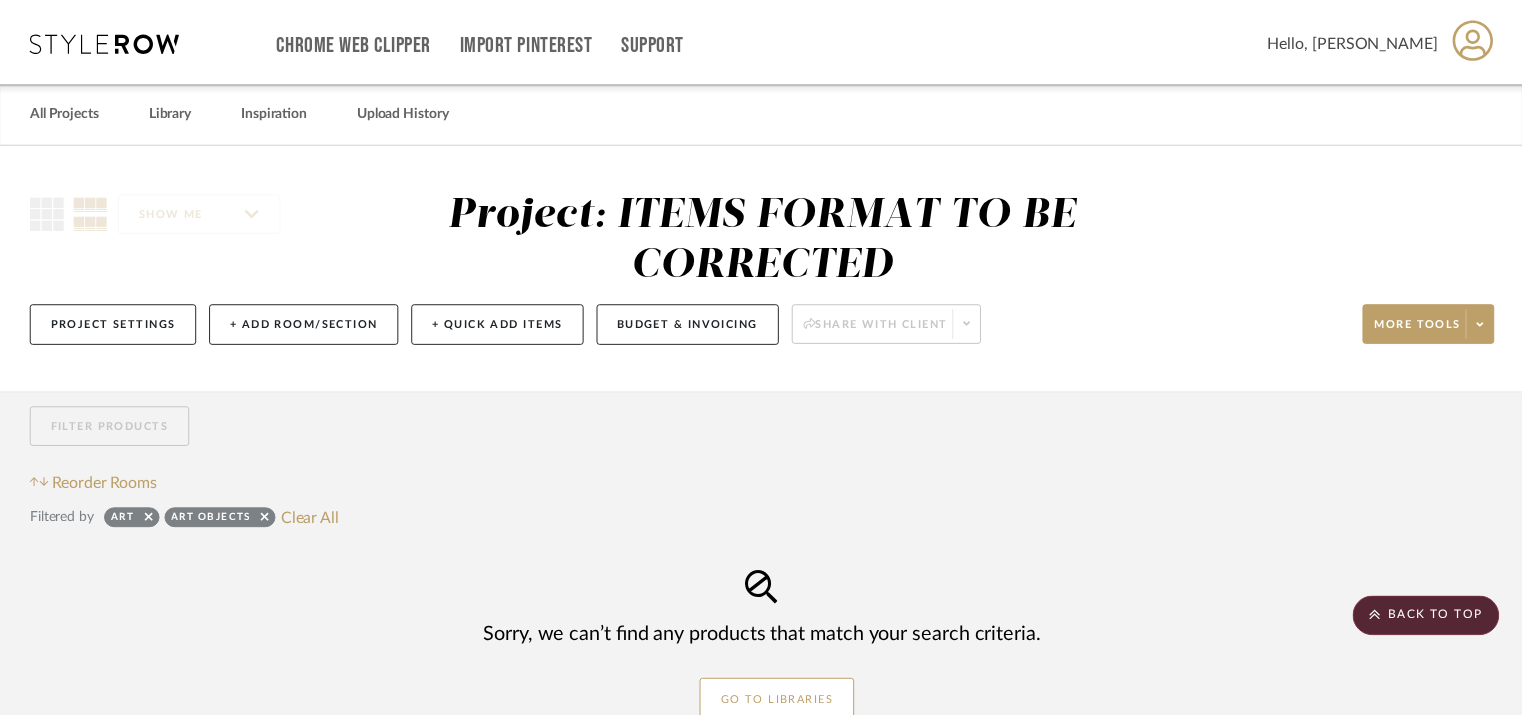 scroll, scrollTop: 175, scrollLeft: 0, axis: vertical 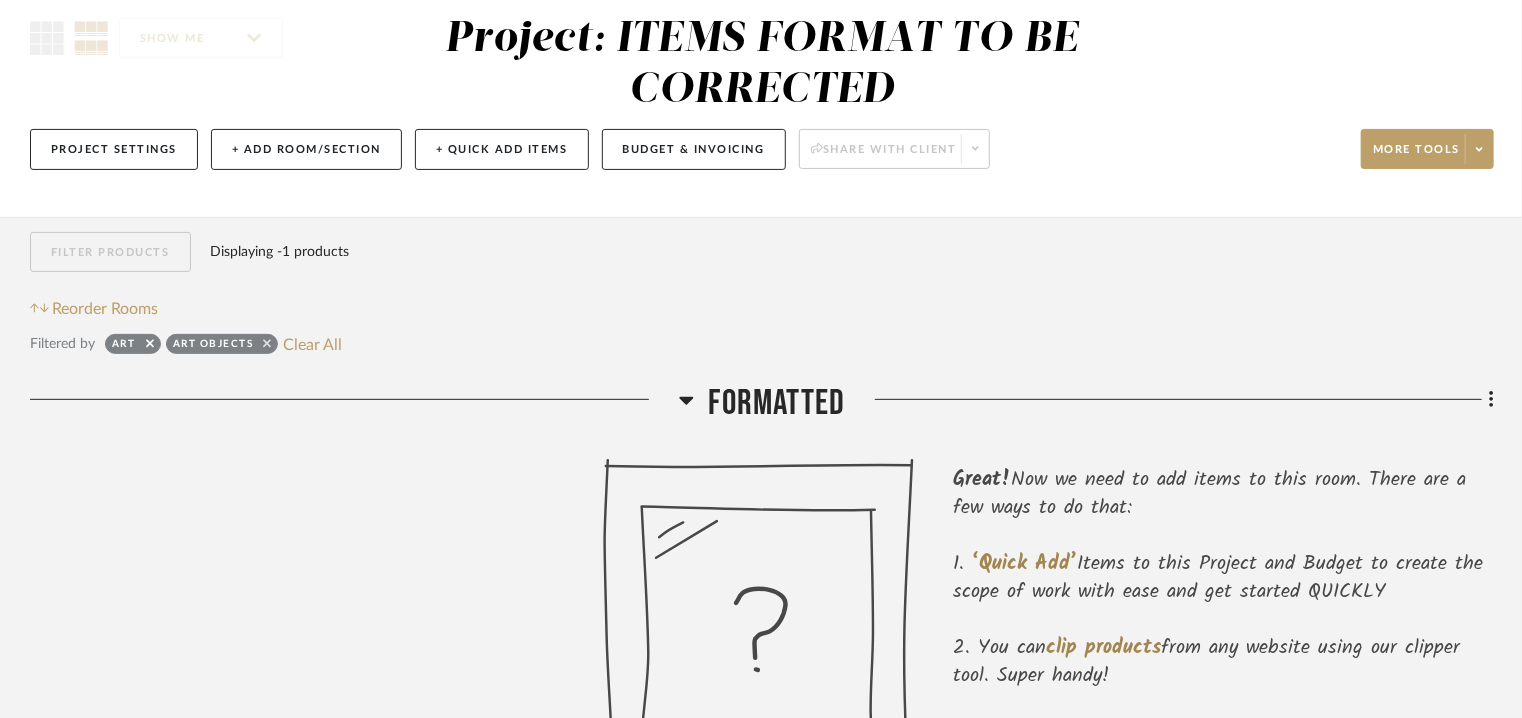 click 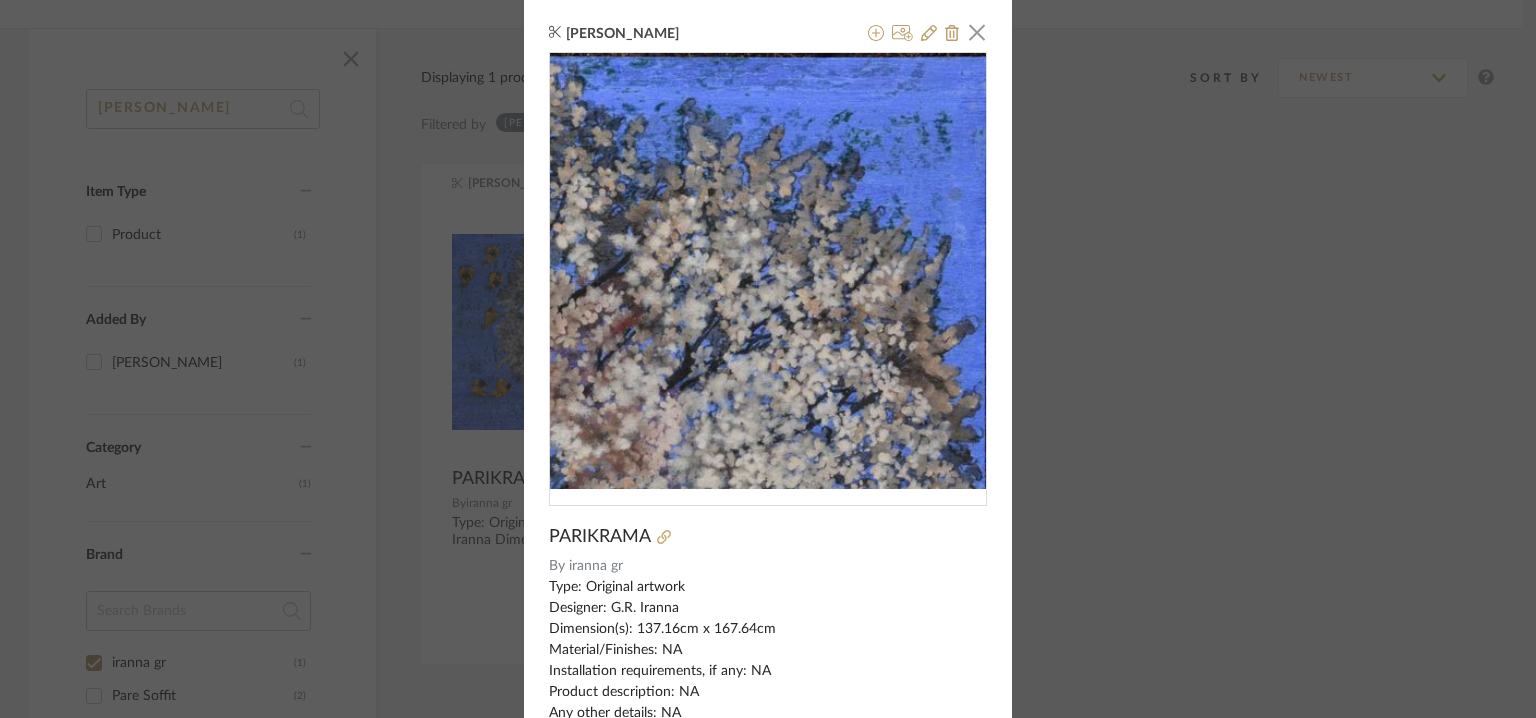 scroll, scrollTop: 0, scrollLeft: 0, axis: both 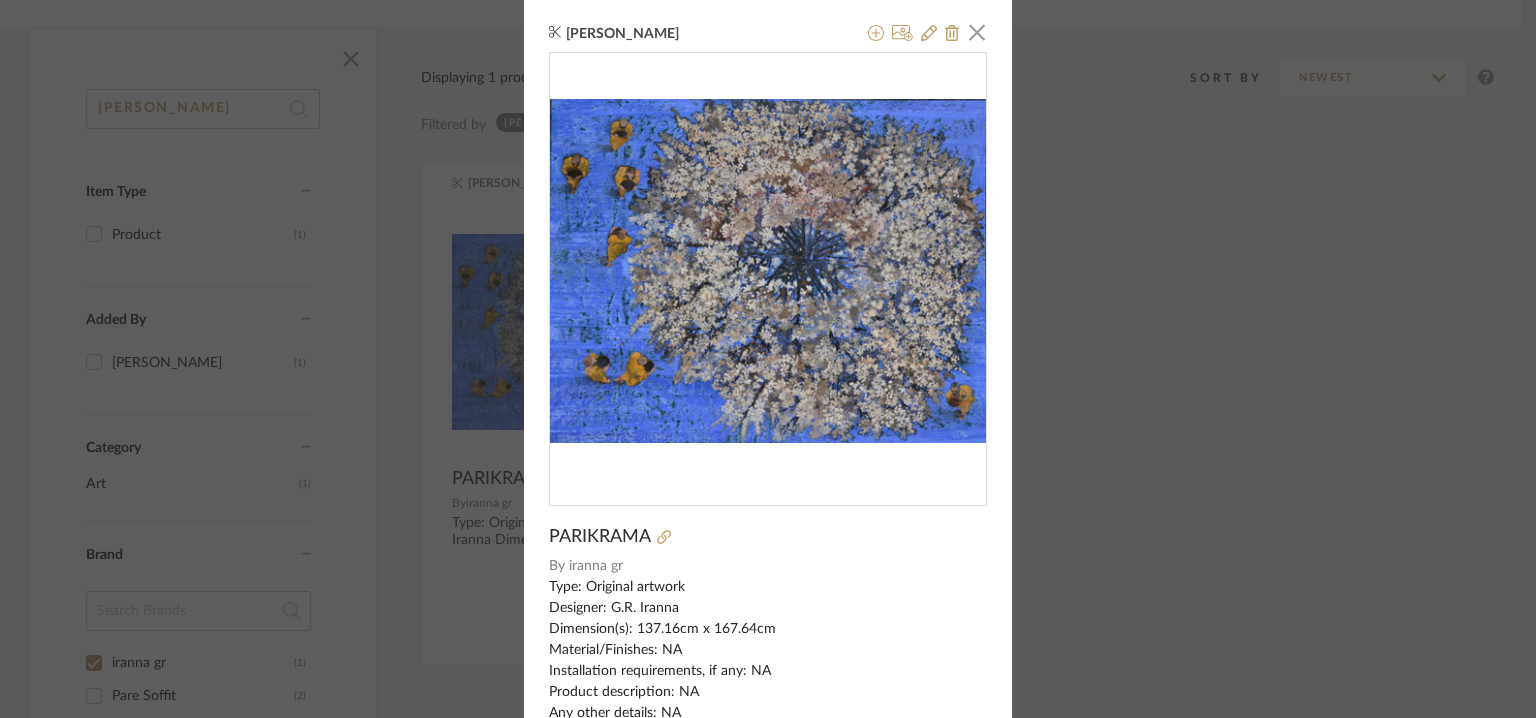 click 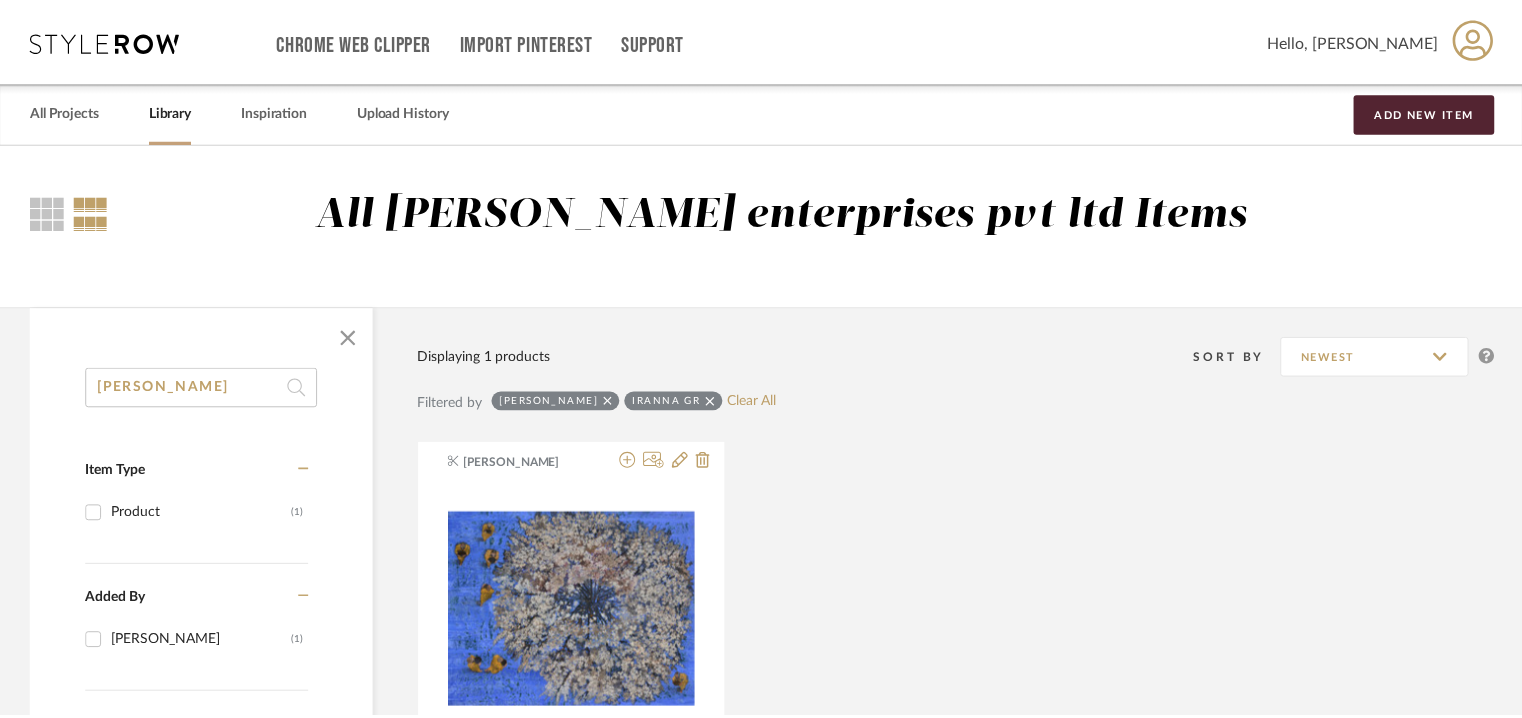 scroll, scrollTop: 279, scrollLeft: 0, axis: vertical 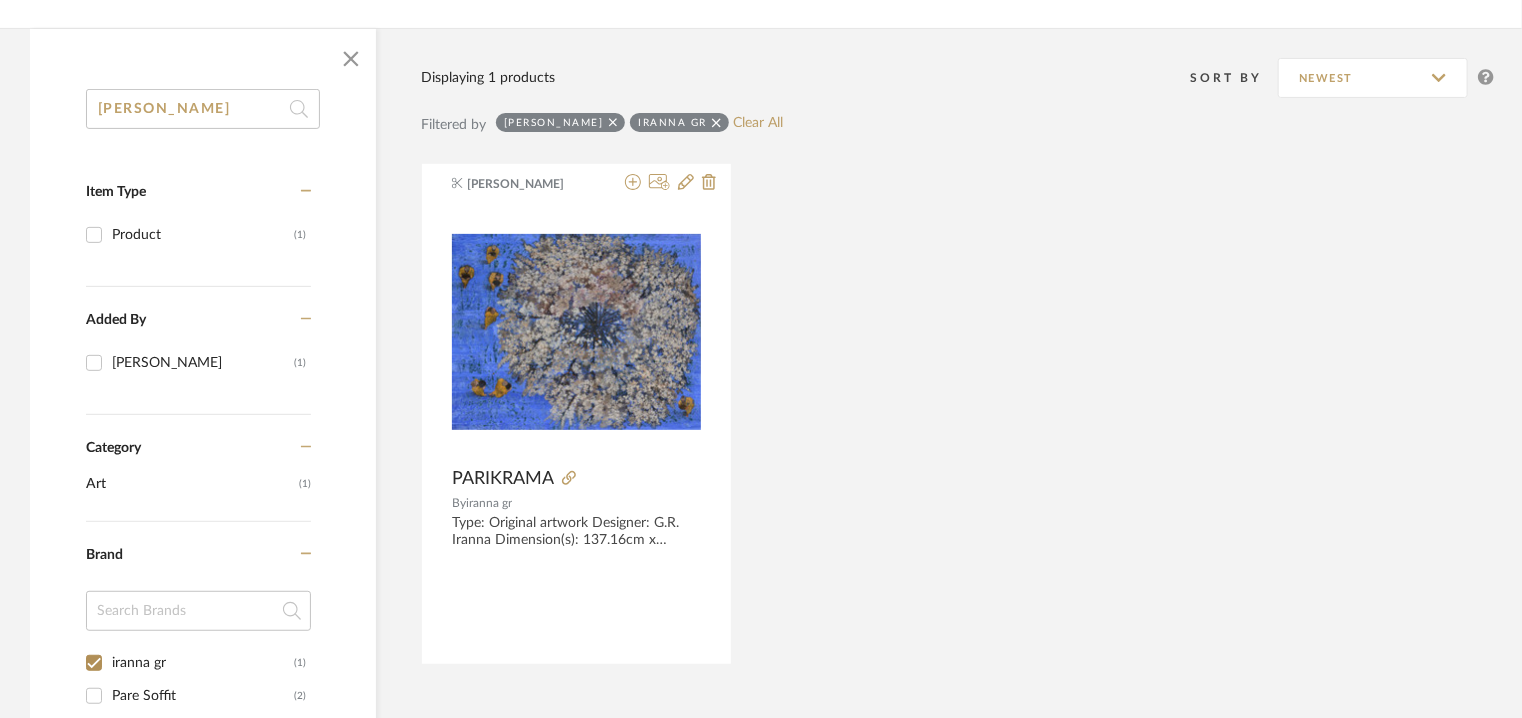 drag, startPoint x: 173, startPoint y: 107, endPoint x: 0, endPoint y: 169, distance: 183.77432 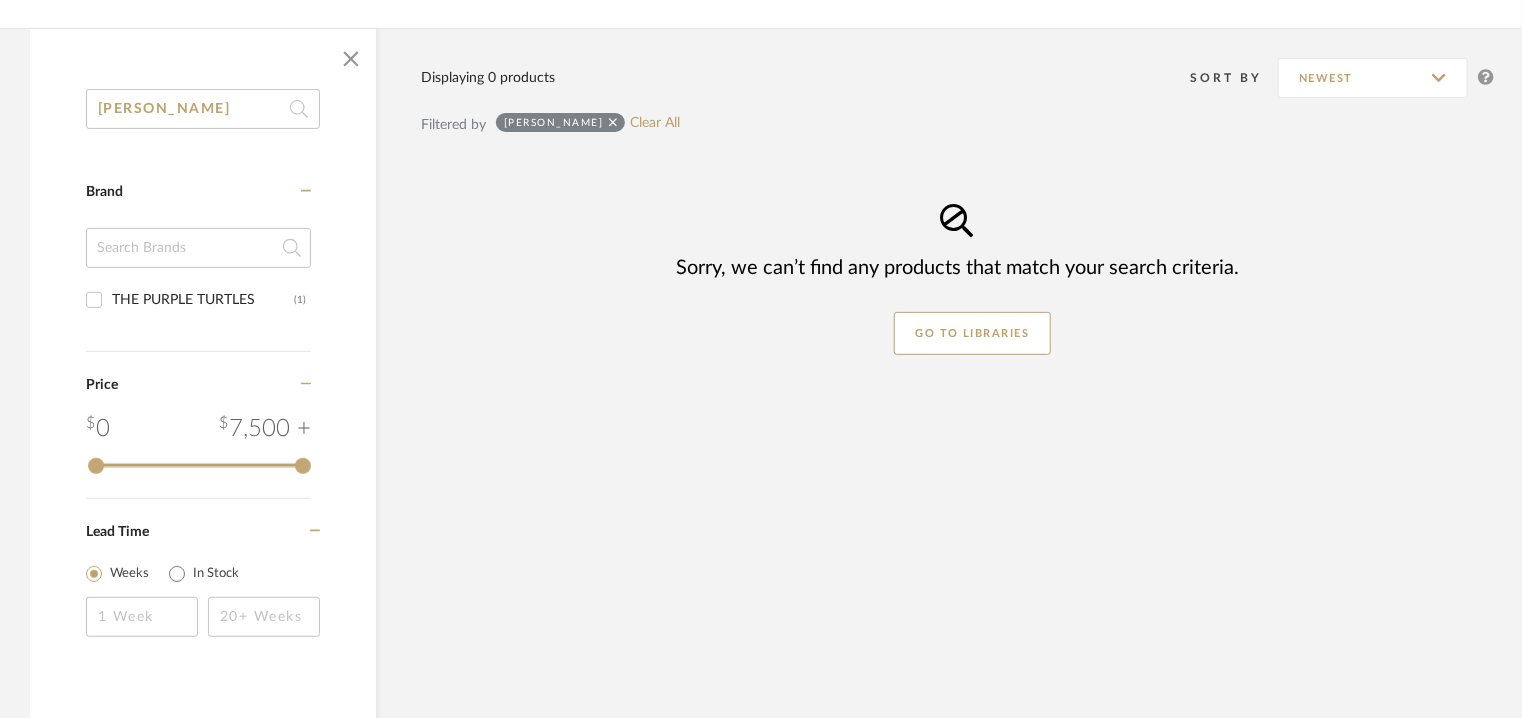 type on "[PERSON_NAME]" 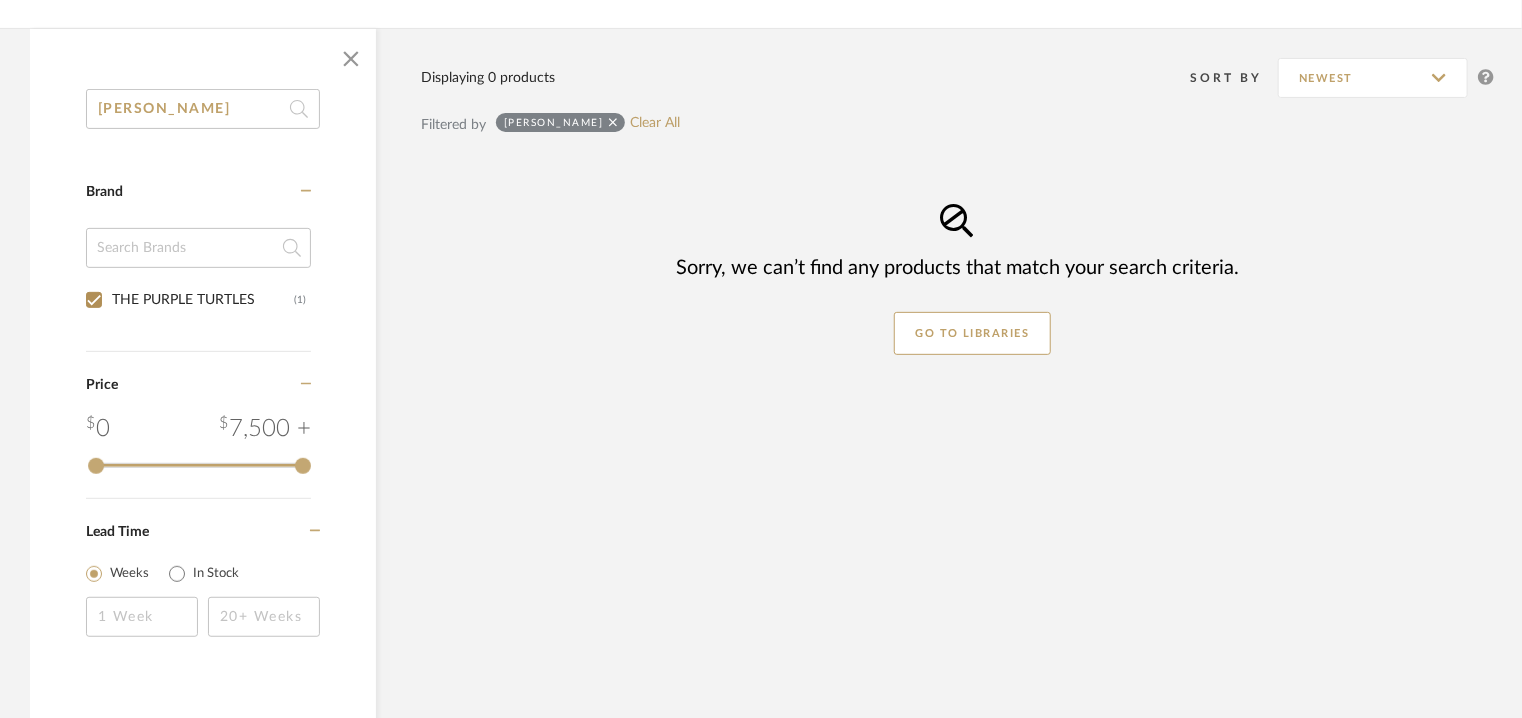 checkbox on "true" 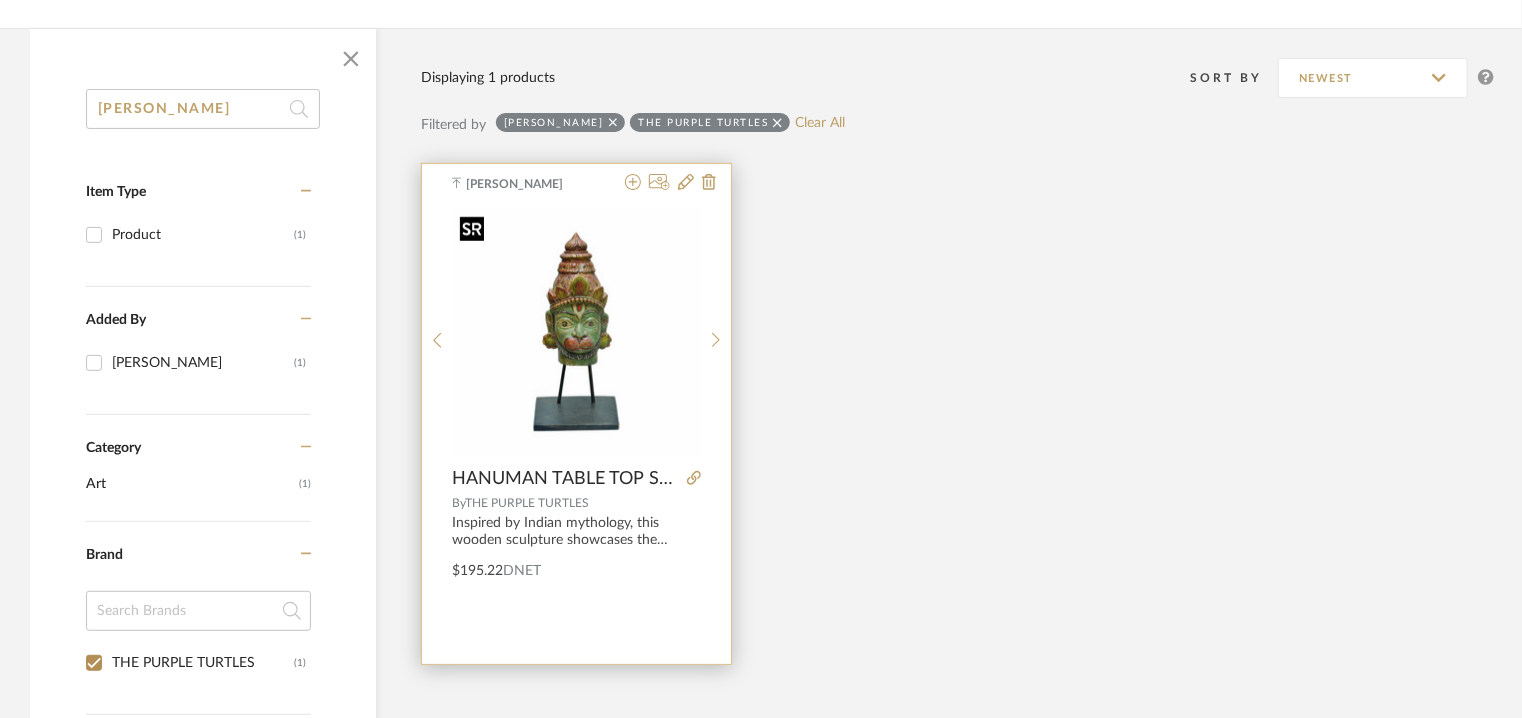 click at bounding box center [577, 332] 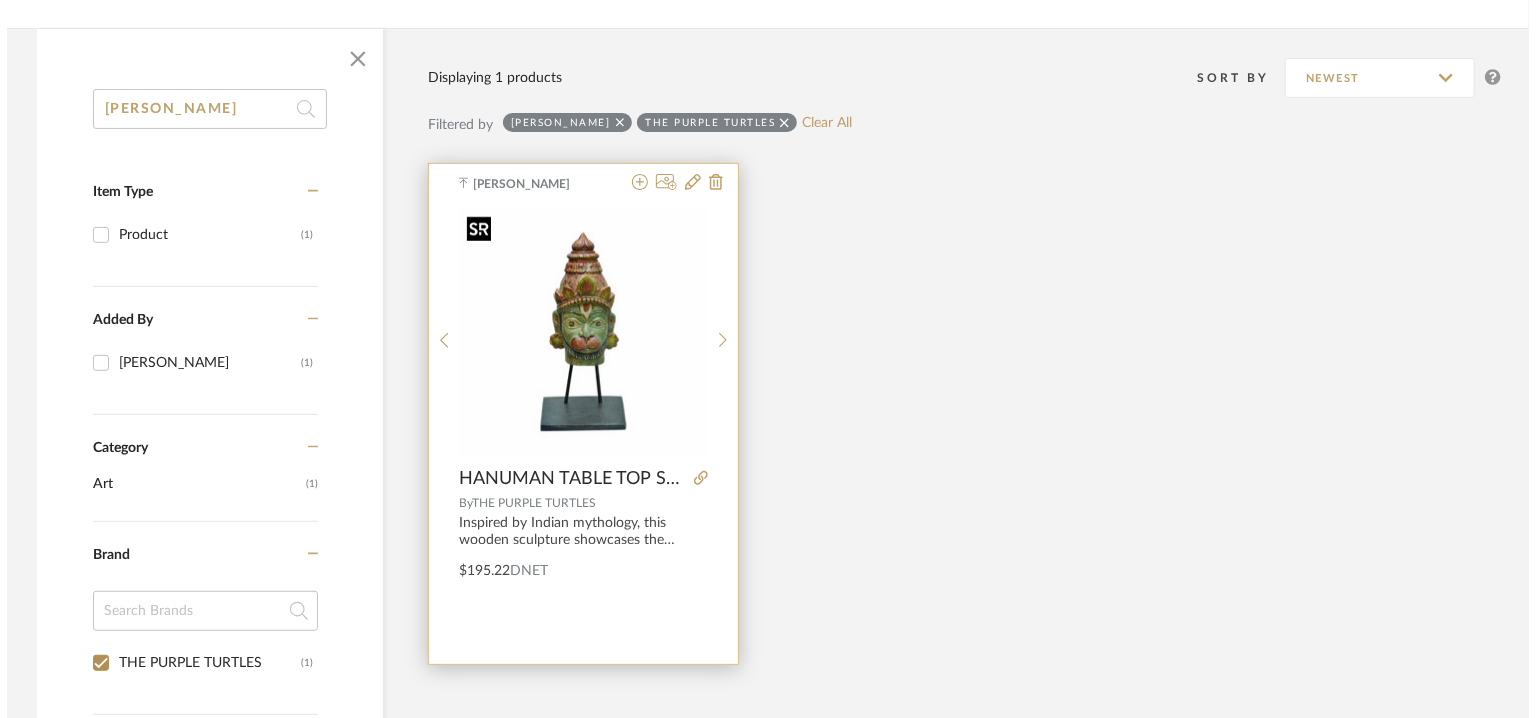 scroll, scrollTop: 0, scrollLeft: 0, axis: both 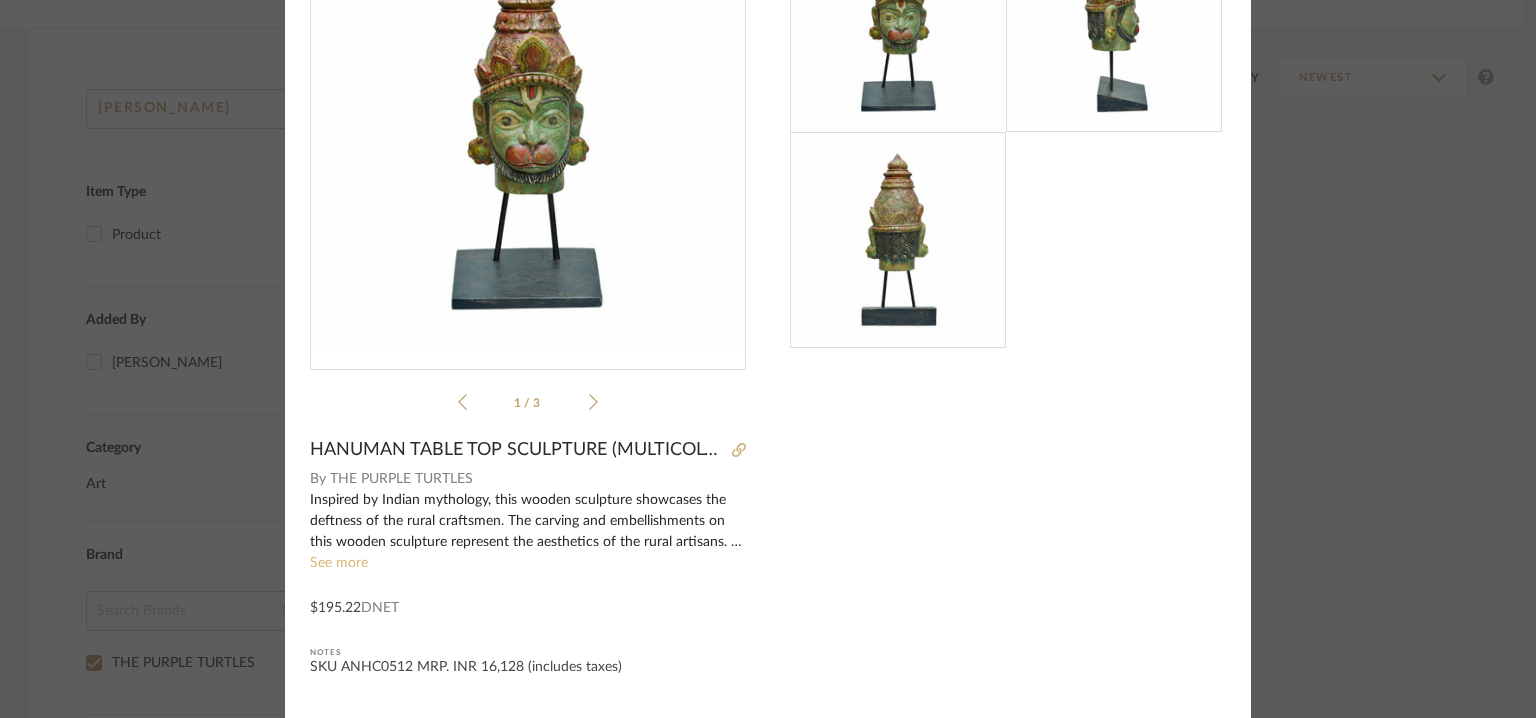click on "See more" 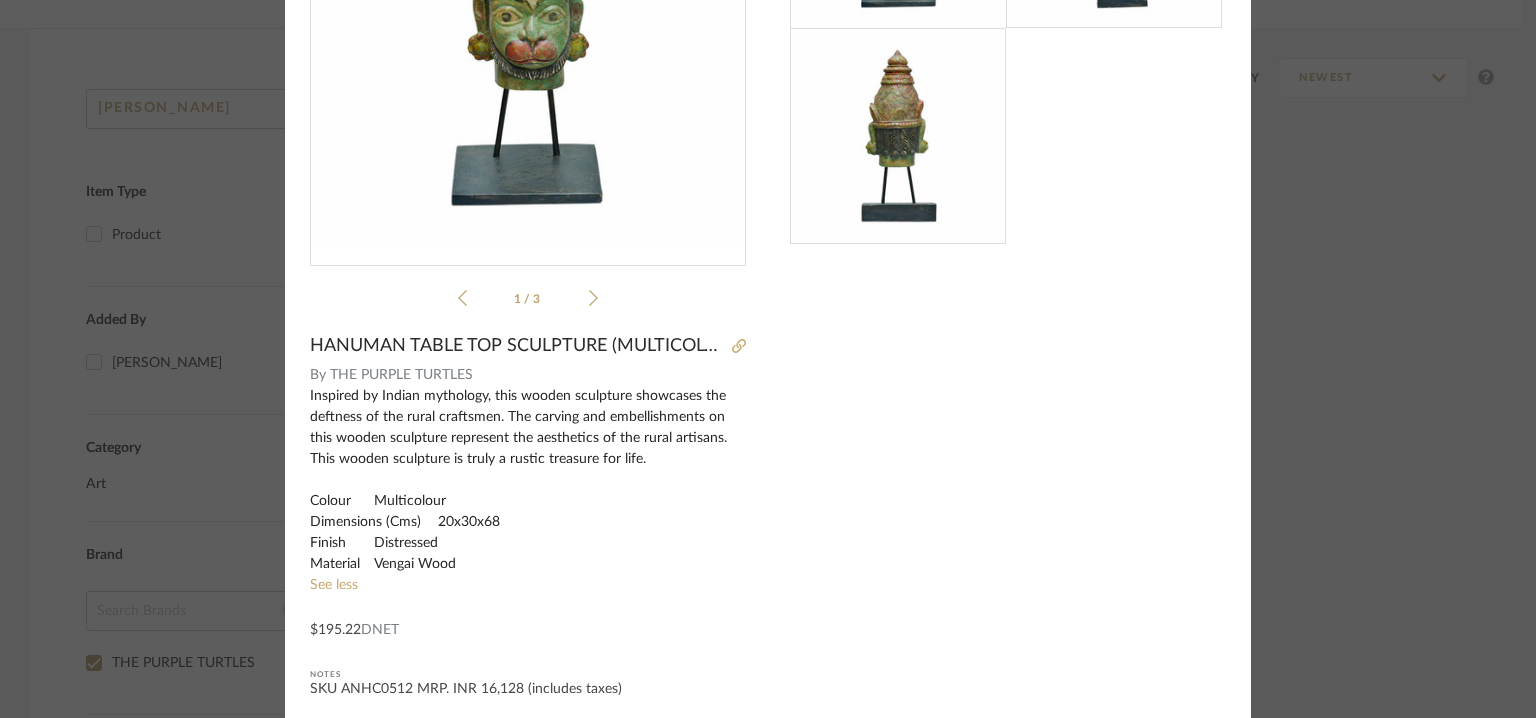 scroll, scrollTop: 252, scrollLeft: 0, axis: vertical 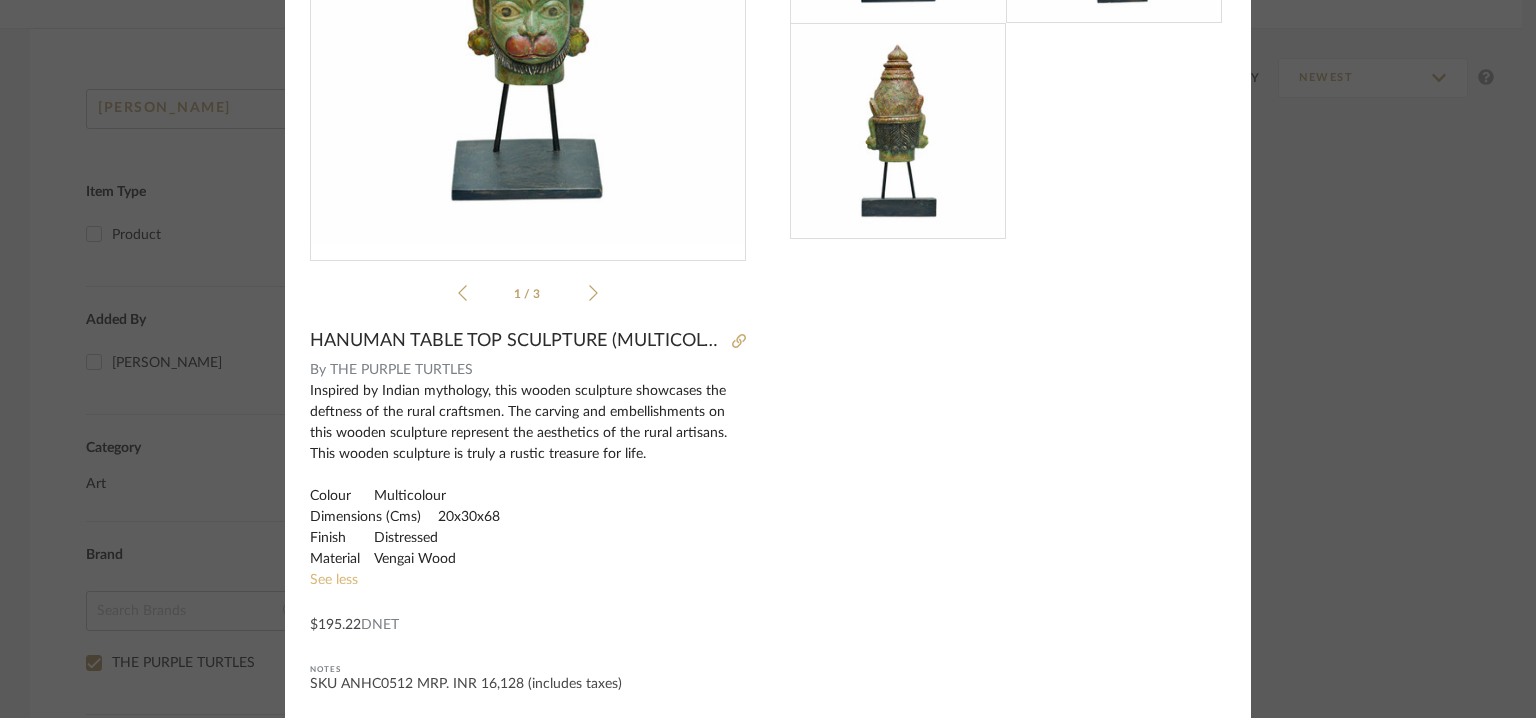 click on "See less" 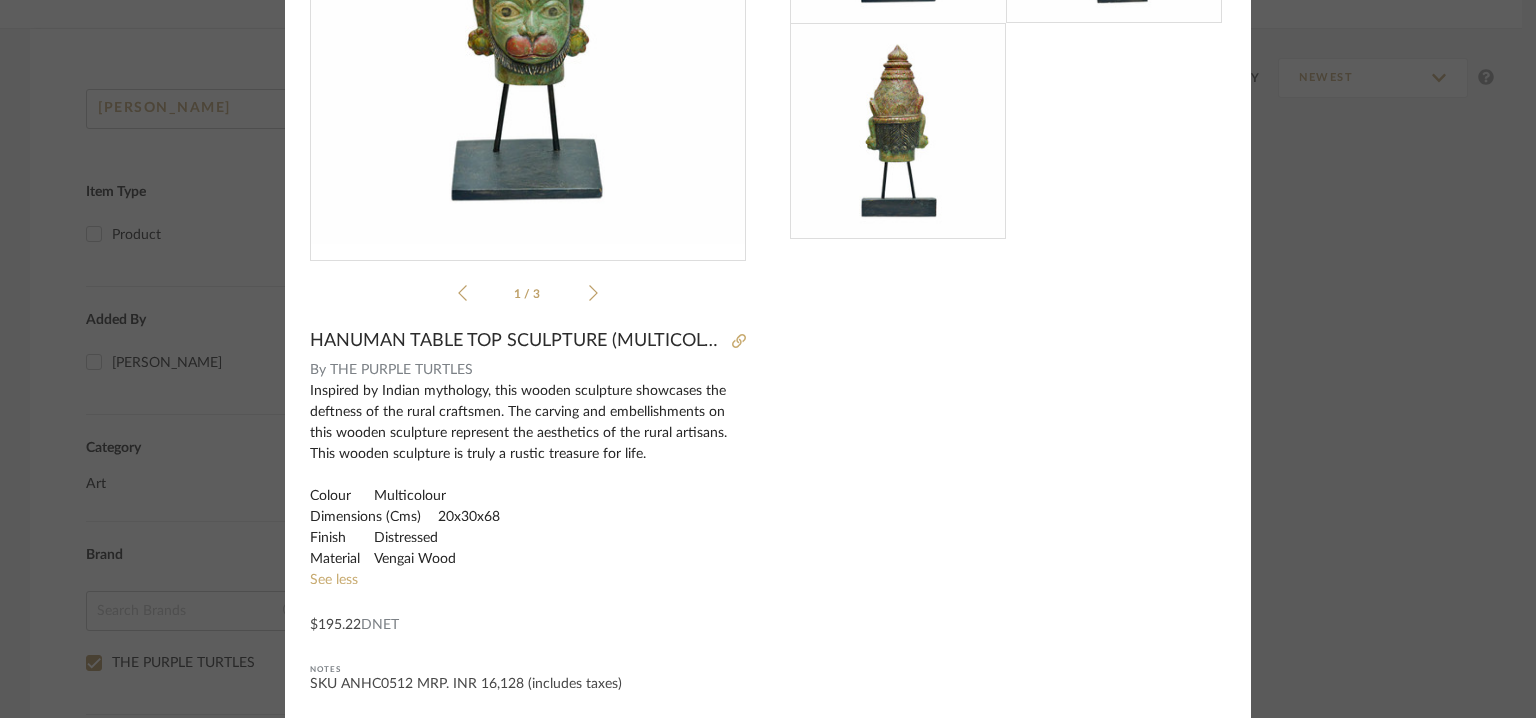scroll, scrollTop: 143, scrollLeft: 0, axis: vertical 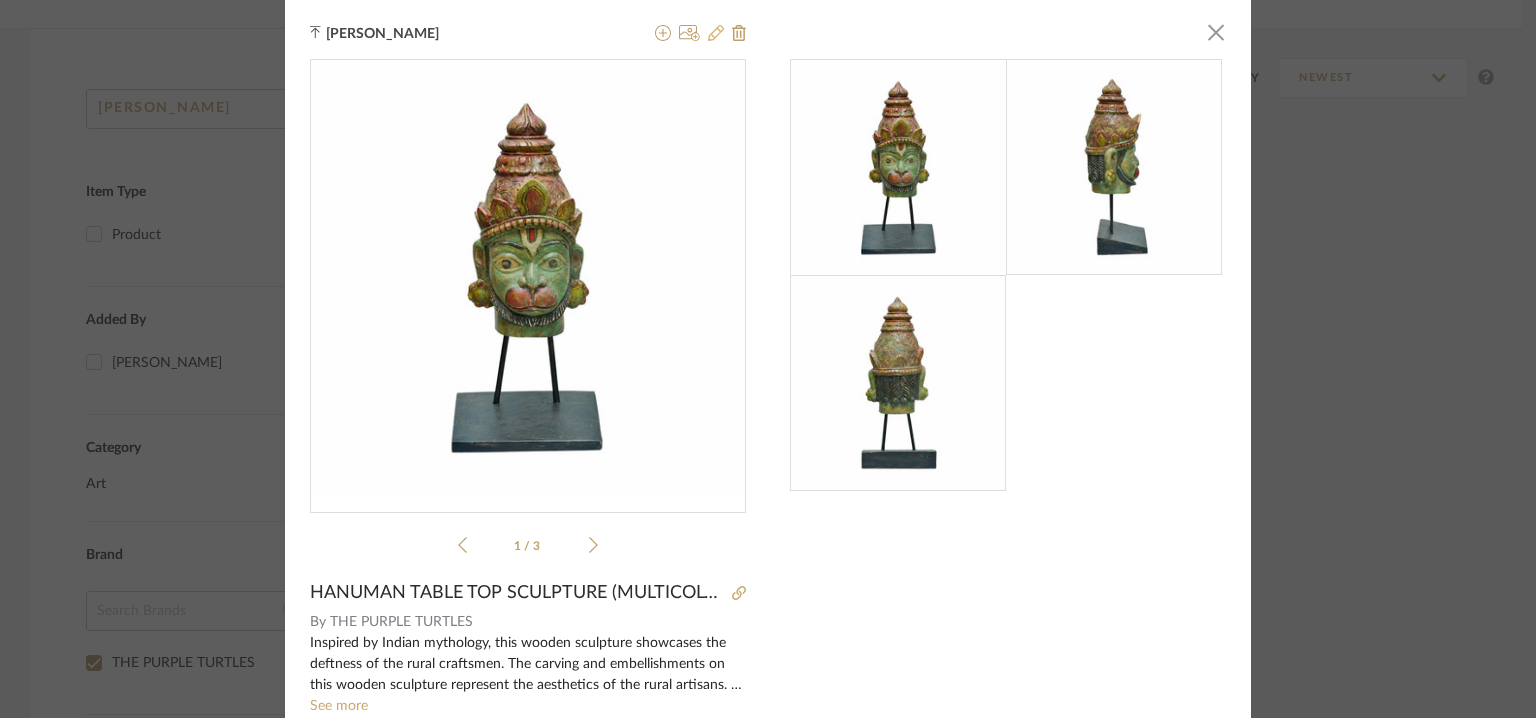 click 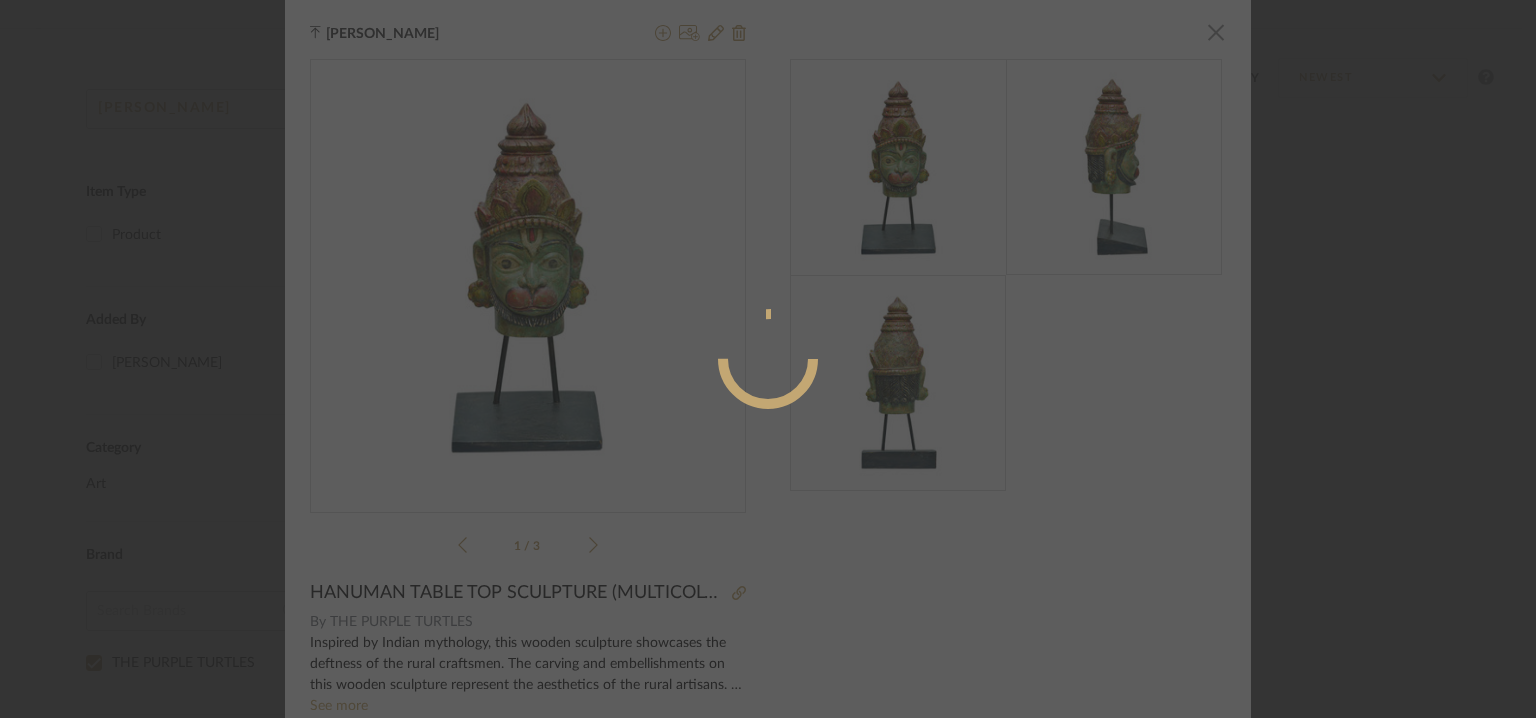 radio on "true" 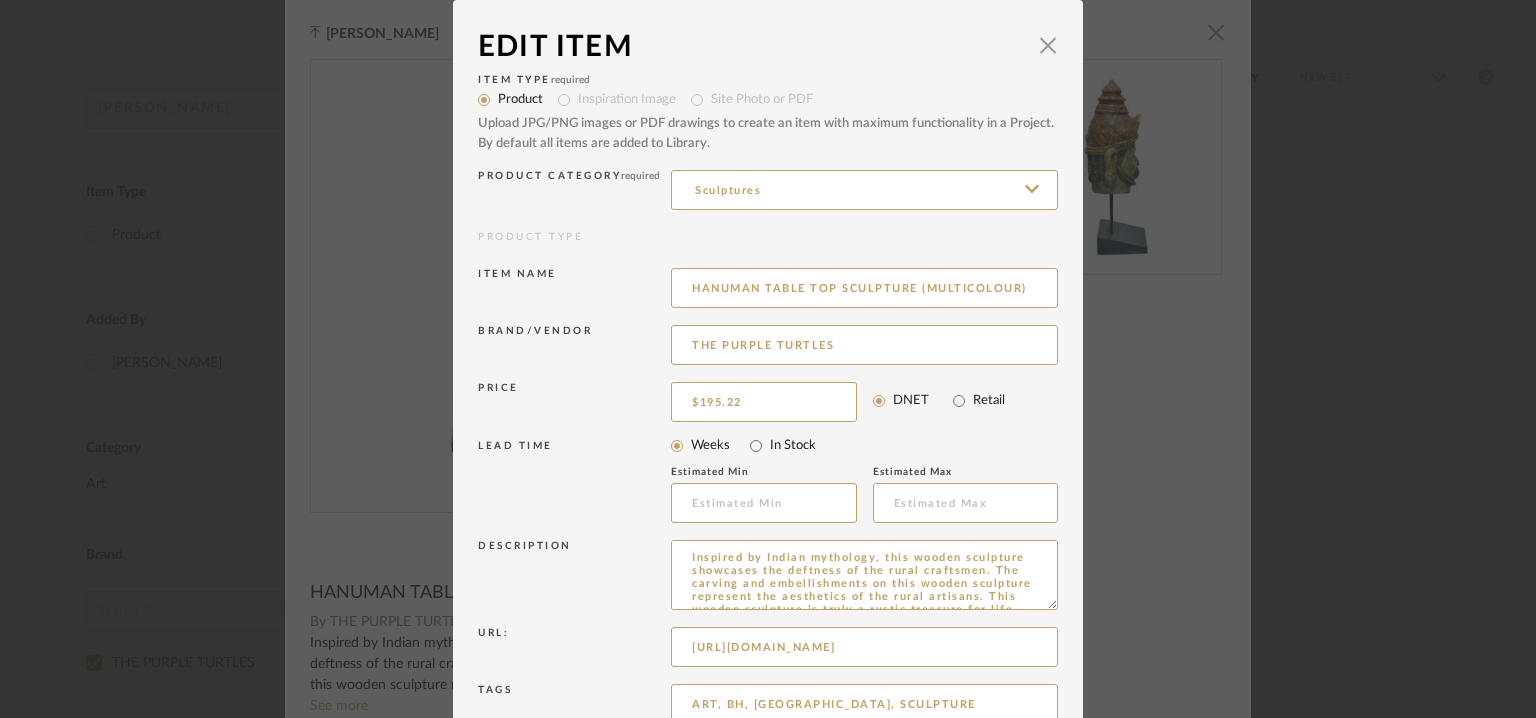 scroll, scrollTop: 192, scrollLeft: 0, axis: vertical 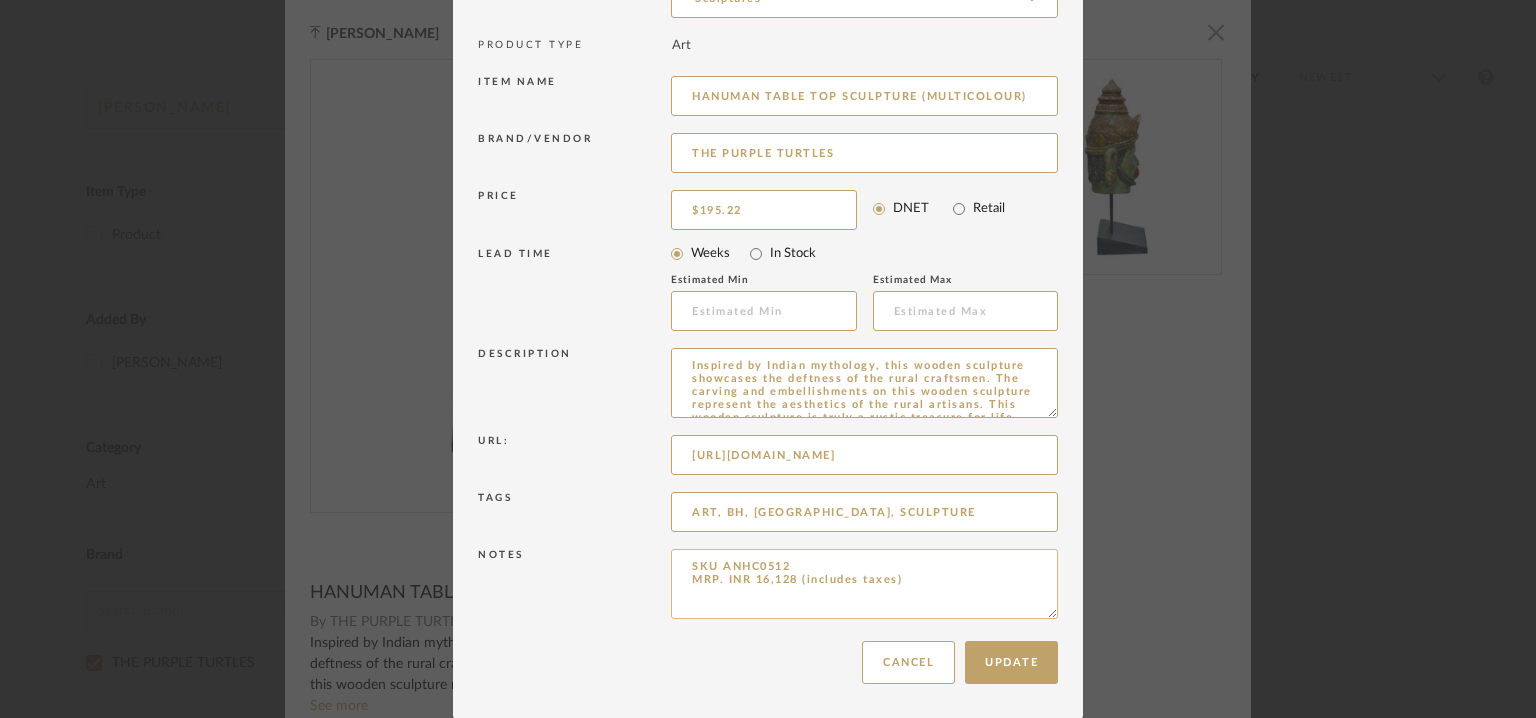 click on "SKU ANHC0512
MRP. INR 16,128 (includes taxes)" at bounding box center [864, 584] 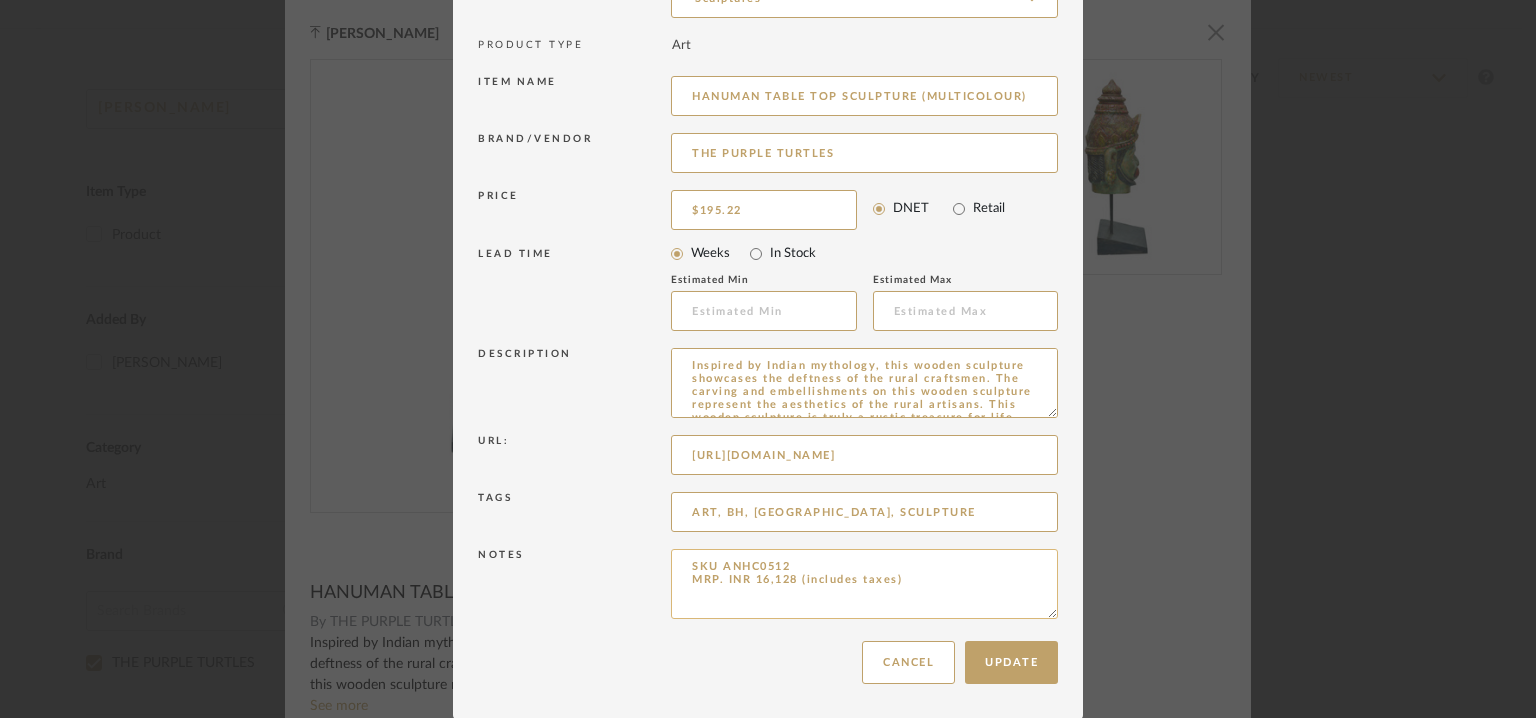 paste on "Price: Na
Lead time:  Na
Customizable :Na
3D available :No.
BIM available. No.
Point of contact: To be established.
Contact number: T: [PHONE_NUMBER]
Email address: [EMAIL_ADDRESS][DOMAIN_NAME]
Address : [STREET_ADDRESS][PERSON_NAME]" 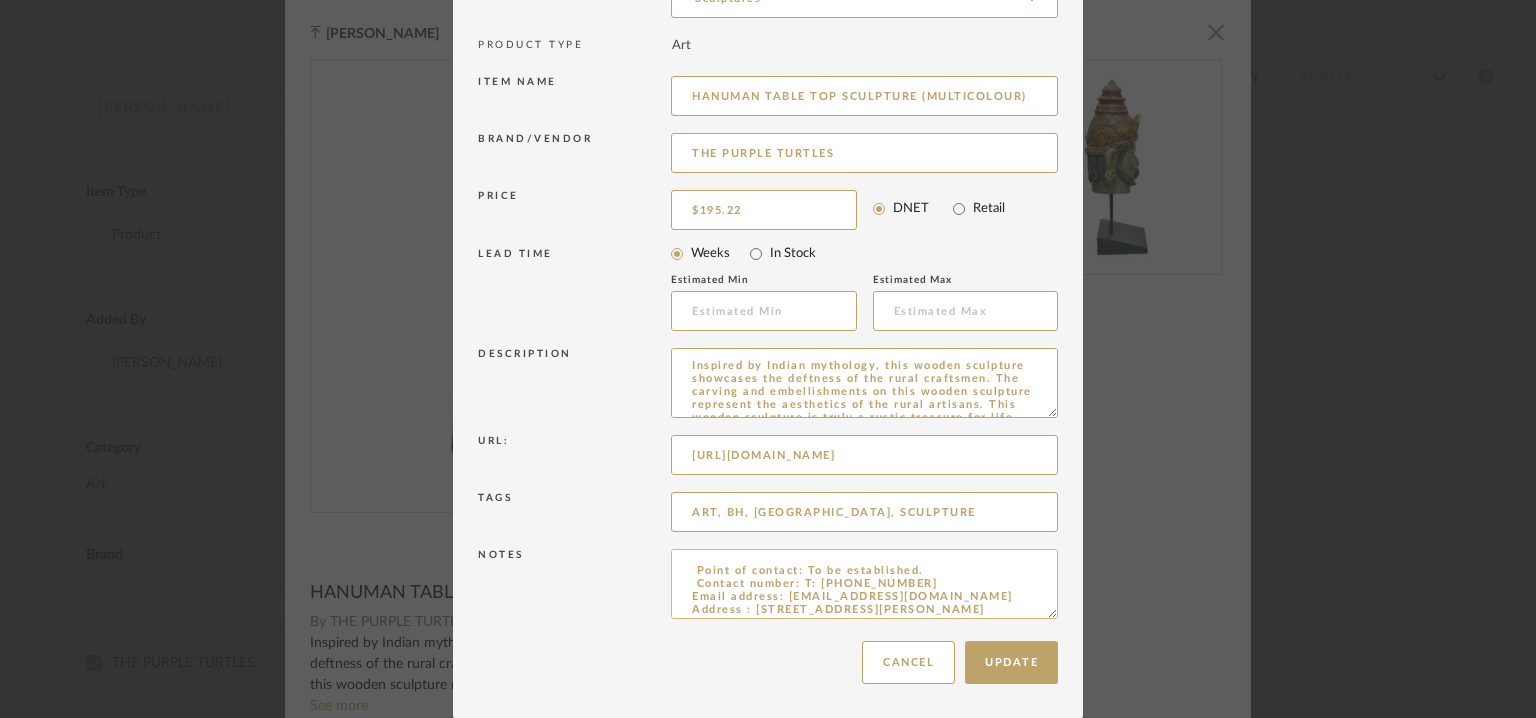 scroll, scrollTop: 0, scrollLeft: 0, axis: both 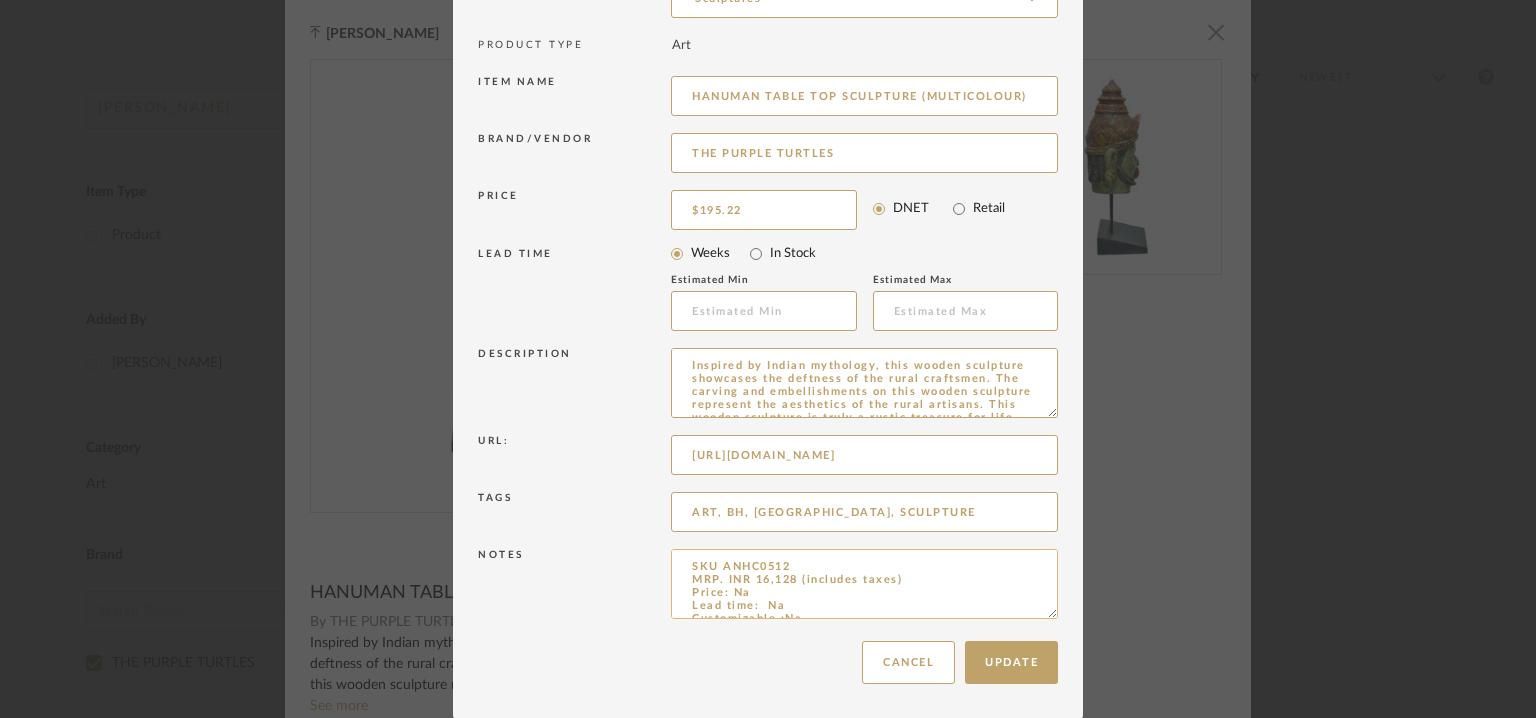 drag, startPoint x: 788, startPoint y: 561, endPoint x: 767, endPoint y: 561, distance: 21 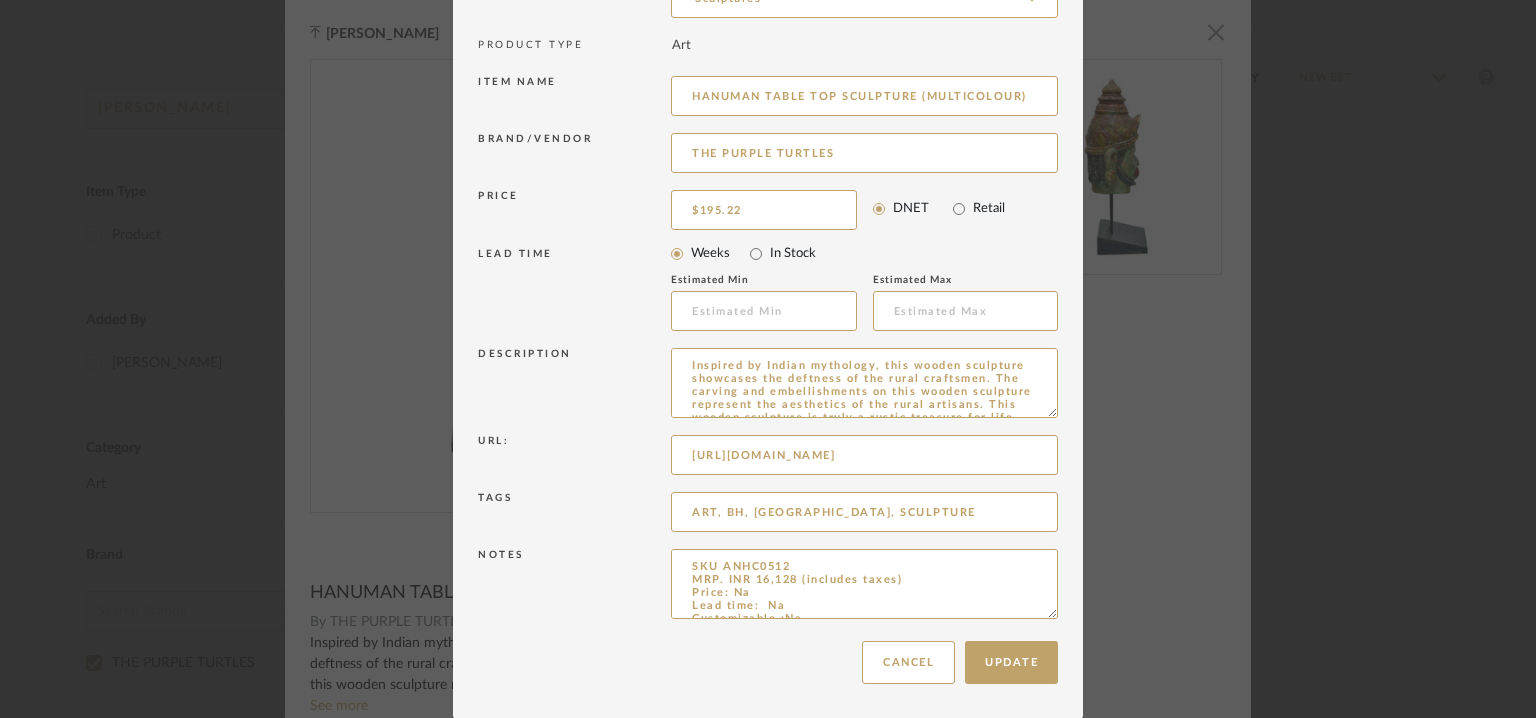 drag, startPoint x: 743, startPoint y: 594, endPoint x: 565, endPoint y: 593, distance: 178.0028 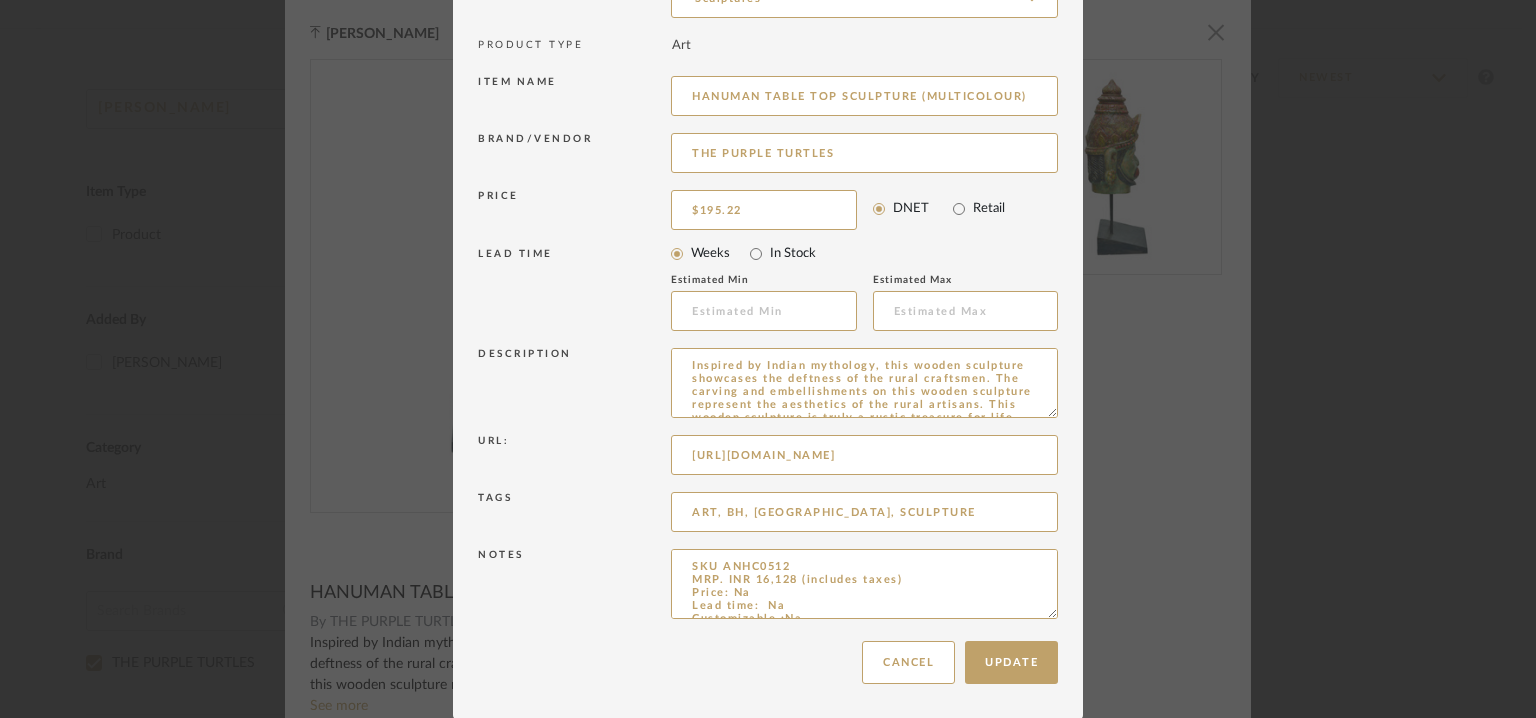 click on "Notes  SKU ANHC0512
MRP. INR 16,128 (includes taxes)
Price: Na
Lead time:  Na
Customizable :Na
3D available :No.
BIM available. No.
Point of contact: To be established.
Contact number: T: [PHONE_NUMBER]
Email address: [EMAIL_ADDRESS][DOMAIN_NAME]
Address : [STREET_ADDRESS][PERSON_NAME]" at bounding box center [768, 587] 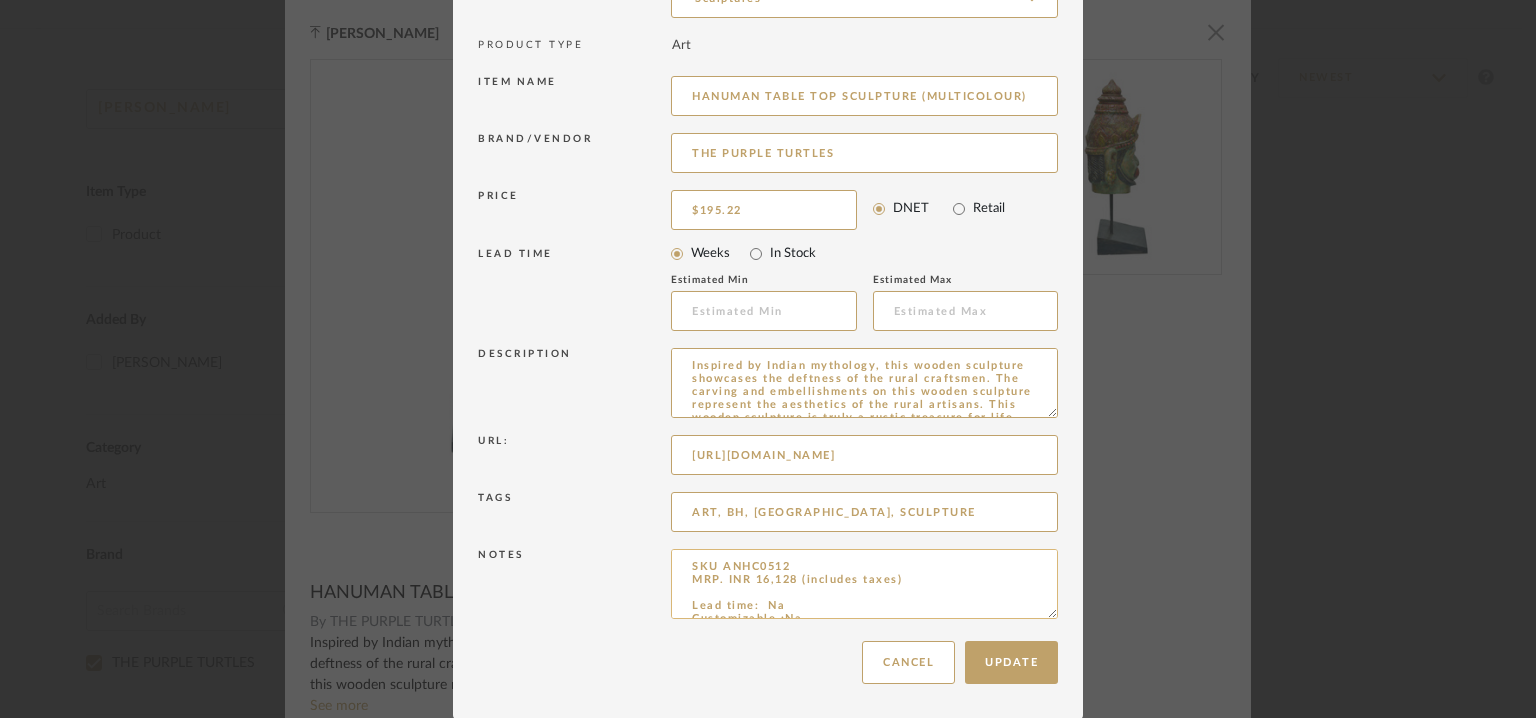 drag, startPoint x: 712, startPoint y: 581, endPoint x: 676, endPoint y: 581, distance: 36 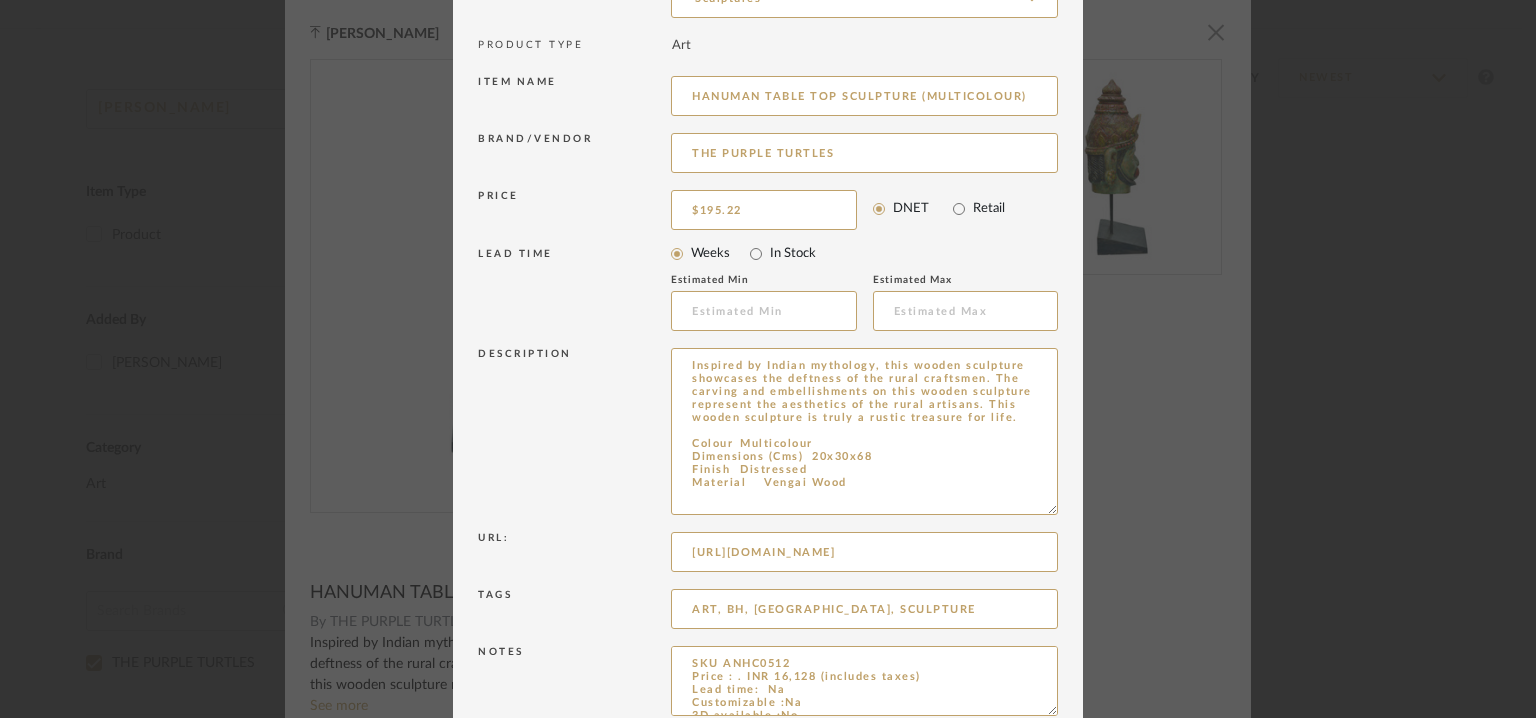 drag, startPoint x: 1041, startPoint y: 409, endPoint x: 1068, endPoint y: 509, distance: 103.58089 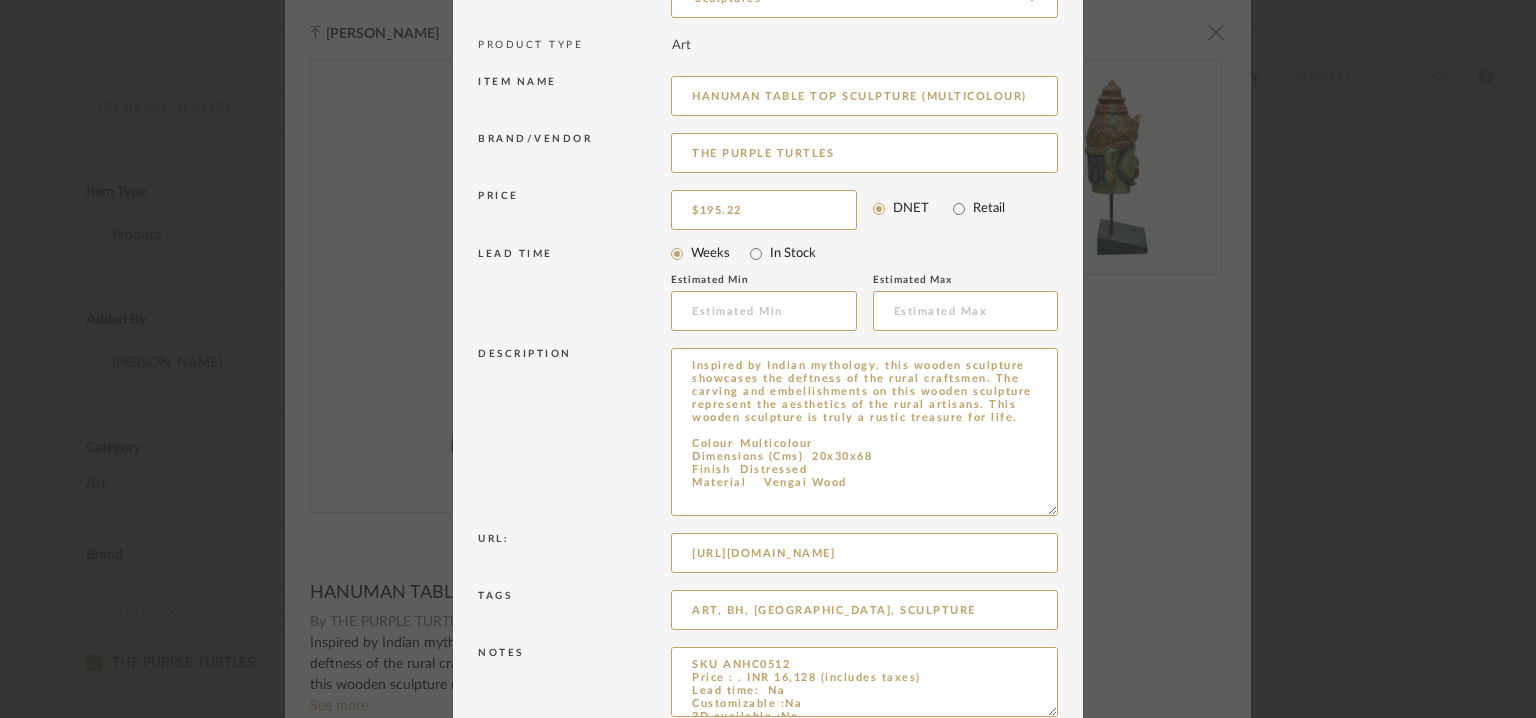 drag, startPoint x: 672, startPoint y: 662, endPoint x: 631, endPoint y: 662, distance: 41 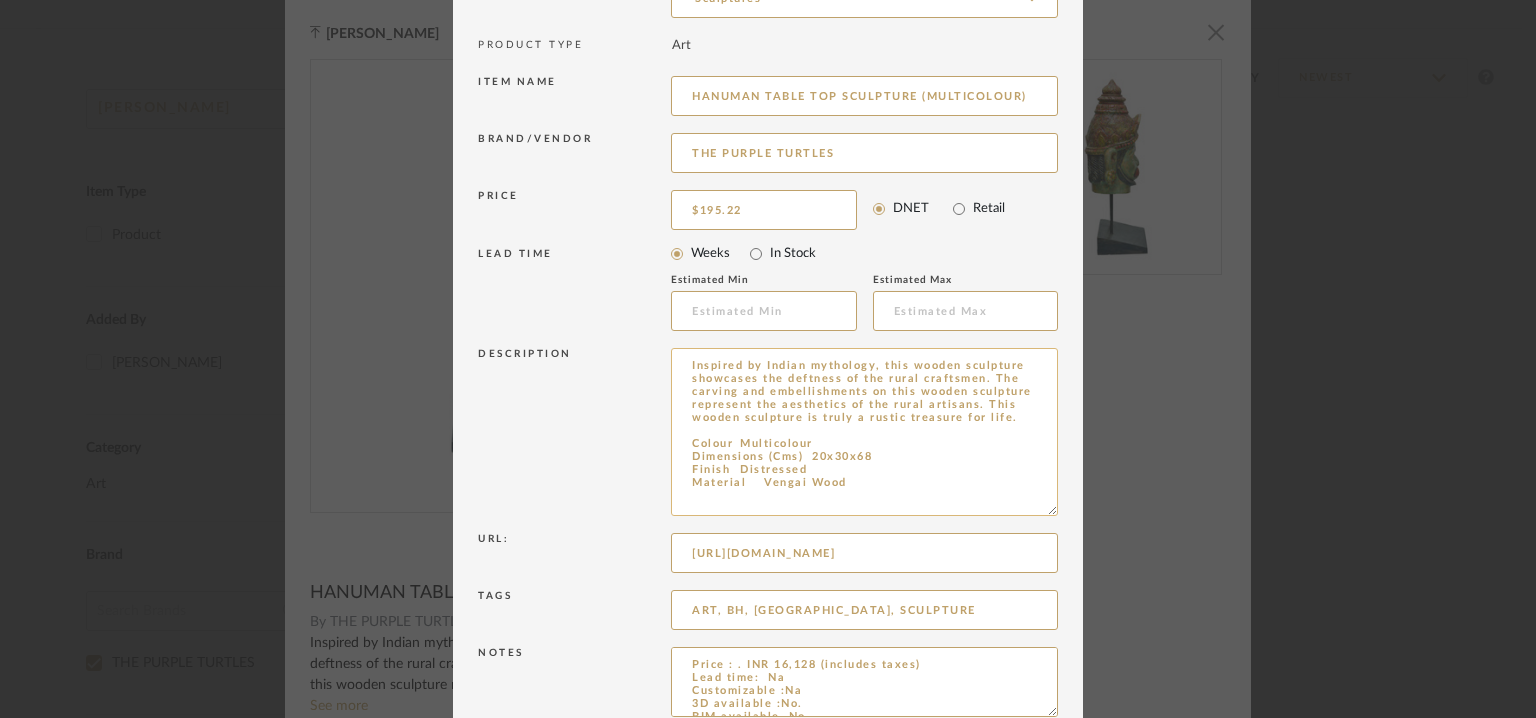 type on "Price : . INR 16,128 (includes taxes)
Lead time:  Na
Customizable :Na
3D available :No.
BIM available. No.
Point of contact: To be established.
Contact number: T: [PHONE_NUMBER]
Email address: [EMAIL_ADDRESS][DOMAIN_NAME]
Address : [STREET_ADDRESS][PERSON_NAME]" 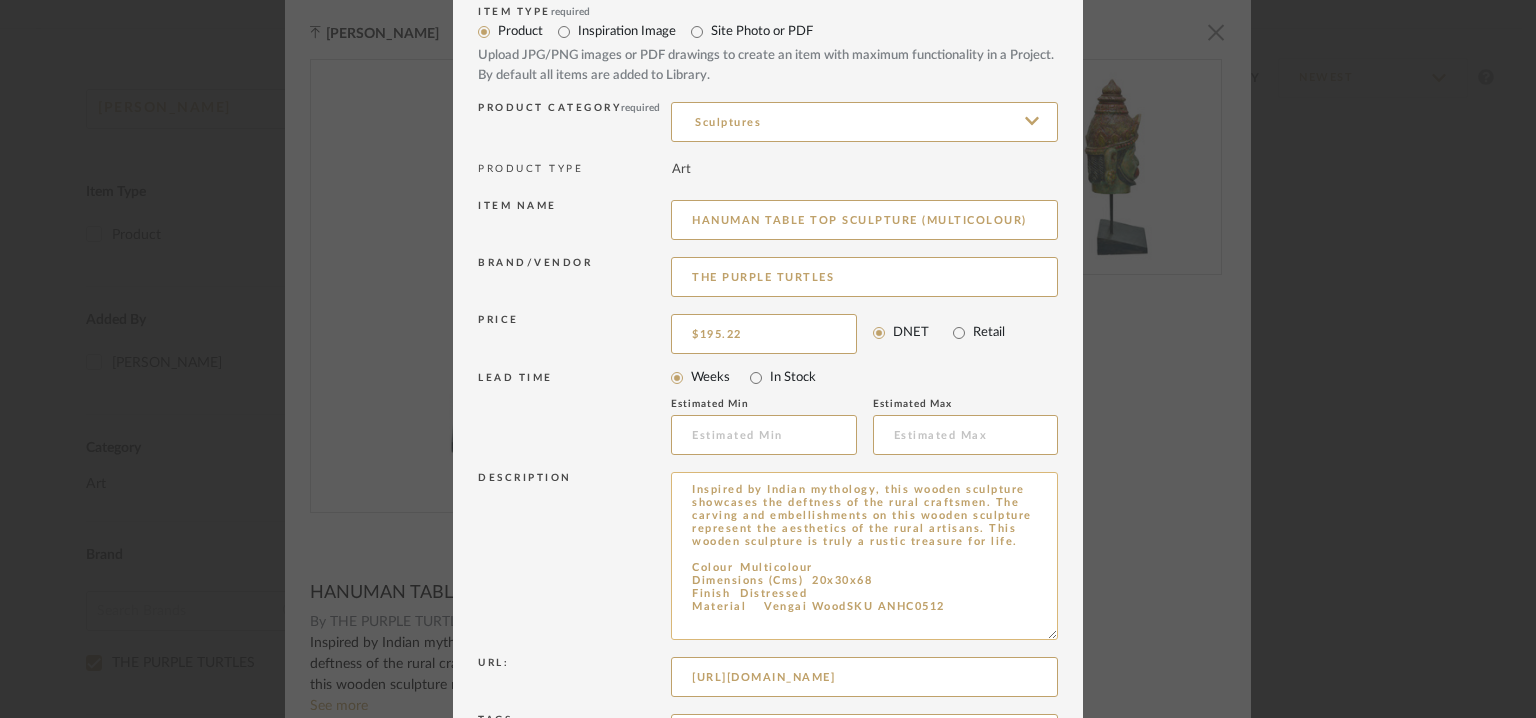 scroll, scrollTop: 291, scrollLeft: 0, axis: vertical 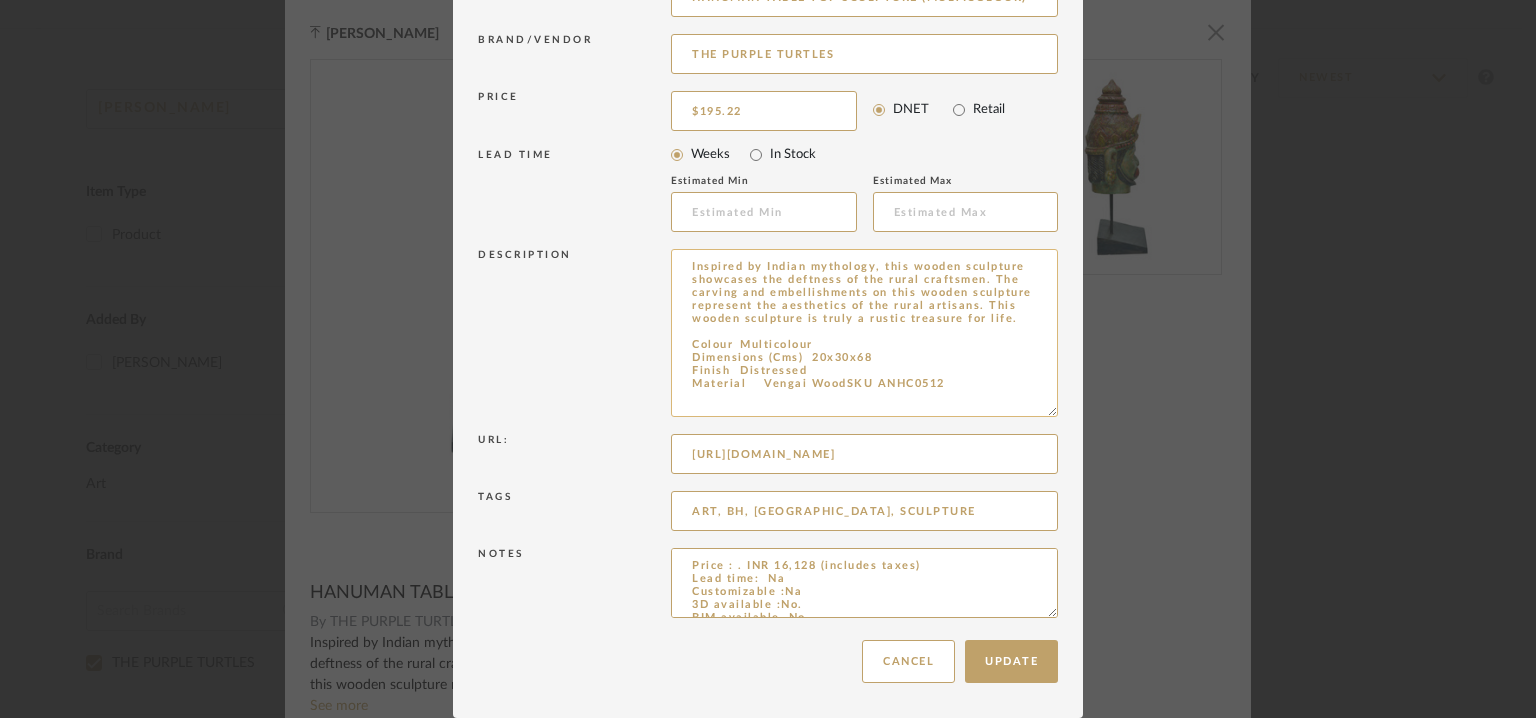click on "Inspired by Indian mythology, this wooden sculpture showcases the deftness of the rural craftsmen. The carving and embellishments on this wooden sculpture represent the aesthetics of the rural artisans. This wooden sculpture is truly a rustic treasure for life.
Colour	Multicolour
Dimensions (Cms)	20x30x68
Finish	Distressed
Material	Vengai WoodSKU ANHC0512" at bounding box center [864, 333] 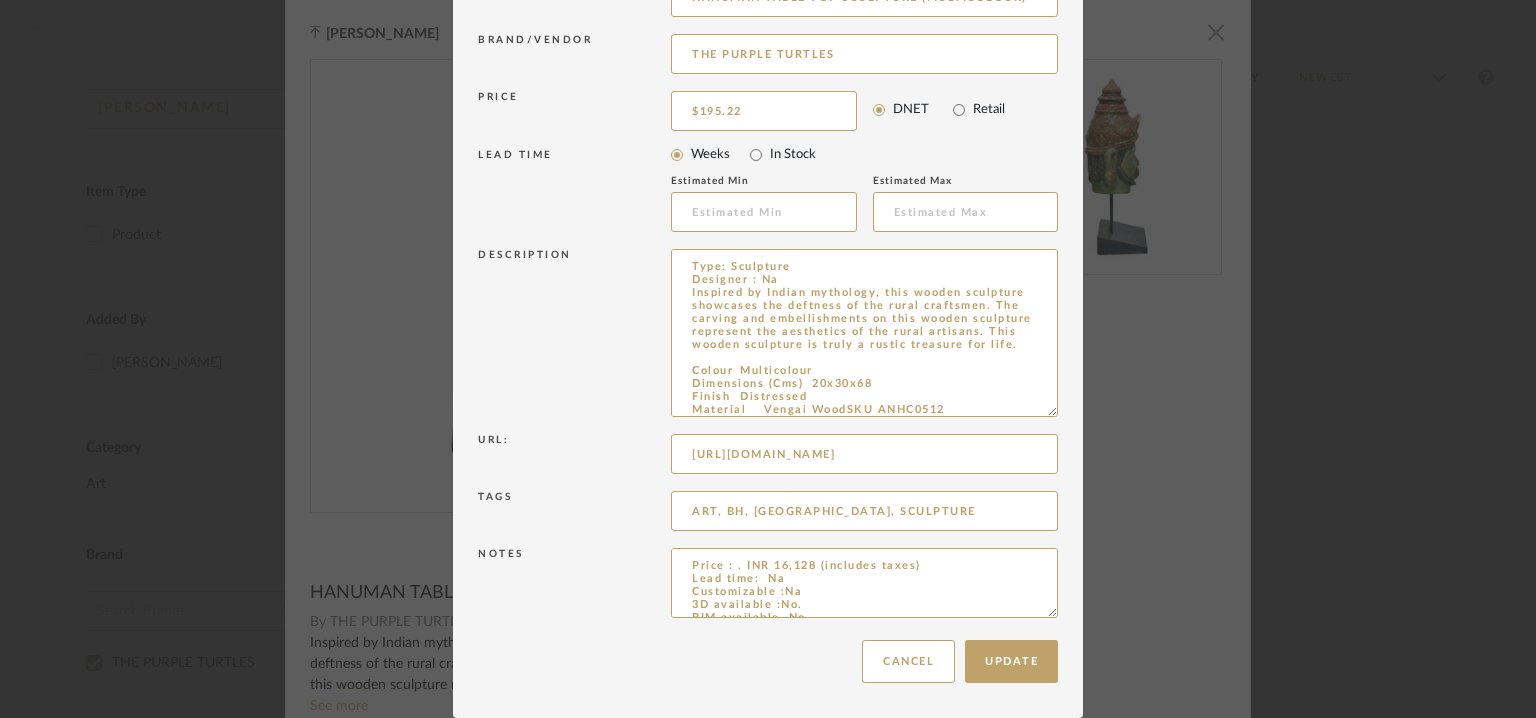 type on "Type: Sculpture
Designer : Na
Inspired by Indian mythology, this wooden sculpture showcases the deftness of the rural craftsmen. The carving and embellishments on this wooden sculpture represent the aesthetics of the rural artisans. This wooden sculpture is truly a rustic treasure for life.
Colour	Multicolour
Dimensions (Cms)	20x30x68
Finish	Distressed
Material	Vengai WoodSKU ANHC0512" 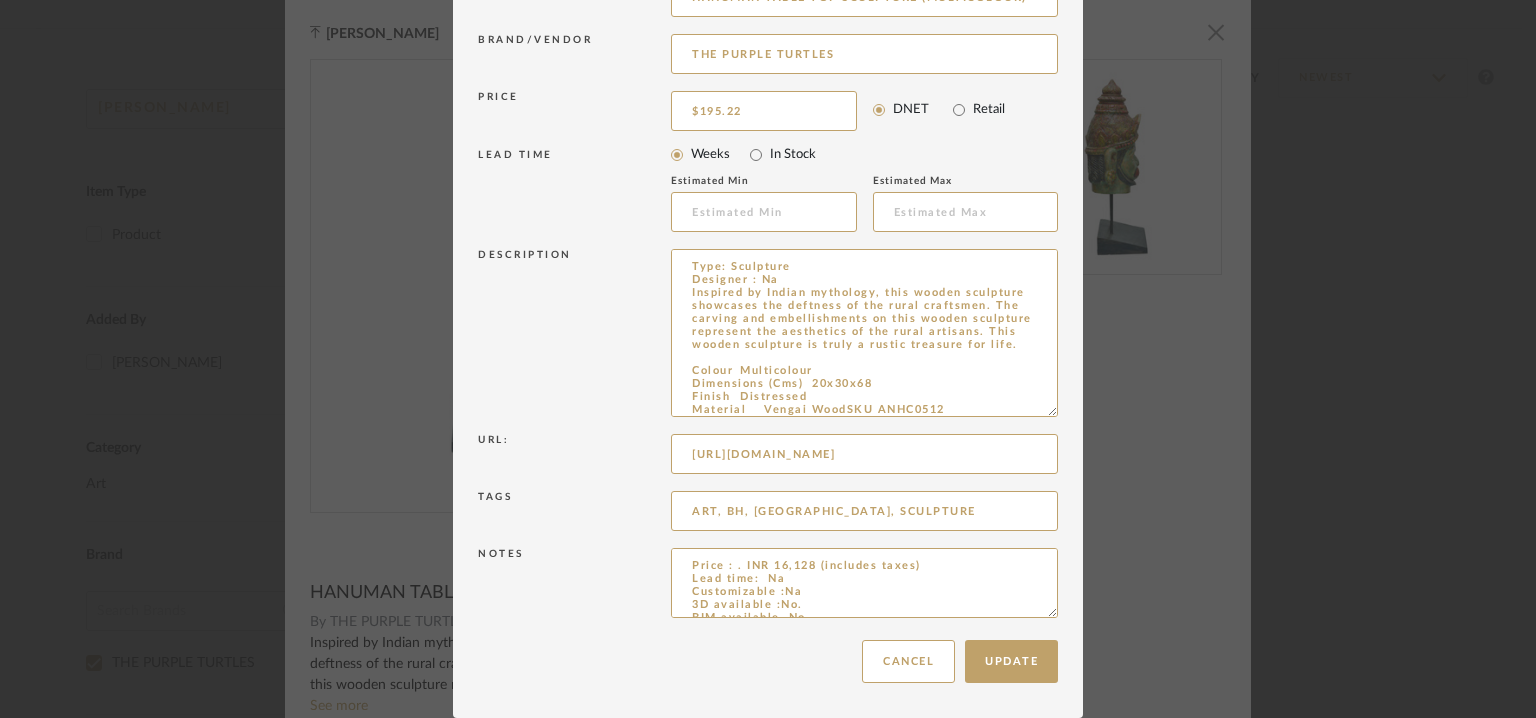 click on "Edit Item ×  Item Type  required Product Inspiration Image   Site Photo or PDF   Upload JPG/PNG images or PDF drawings to create an item with maximum functionality in a Project. By default all items are added to Library.   Product Category  required Sculptures  PRODUCT TYPE  Art  Item name  HANUMAN TABLE TOP SCULPTURE (MULTICOLOUR)  Brand/Vendor  THE PURPLE TURTLES  Price  $195.22 DNET  Retail   LEAD TIME  Weeks In Stock  Estimated Min   Estimated Max   Description  Type: Sculpture
Designer : Na
Inspired by Indian mythology, this wooden sculpture showcases the deftness of the rural craftsmen. The carving and embellishments on this wooden sculpture represent the aesthetics of the rural artisans. This wooden sculpture is truly a rustic treasure for life.
Colour	Multicolour
Dimensions (Cms)	20x30x68
Finish	Distressed
Material	Vengai WoodSKU ANHC0512  Url:   Tags  ART, BH, BRIAR HOUSE, SCULPTURE  Notes   Update  Cancel" at bounding box center [768, 359] 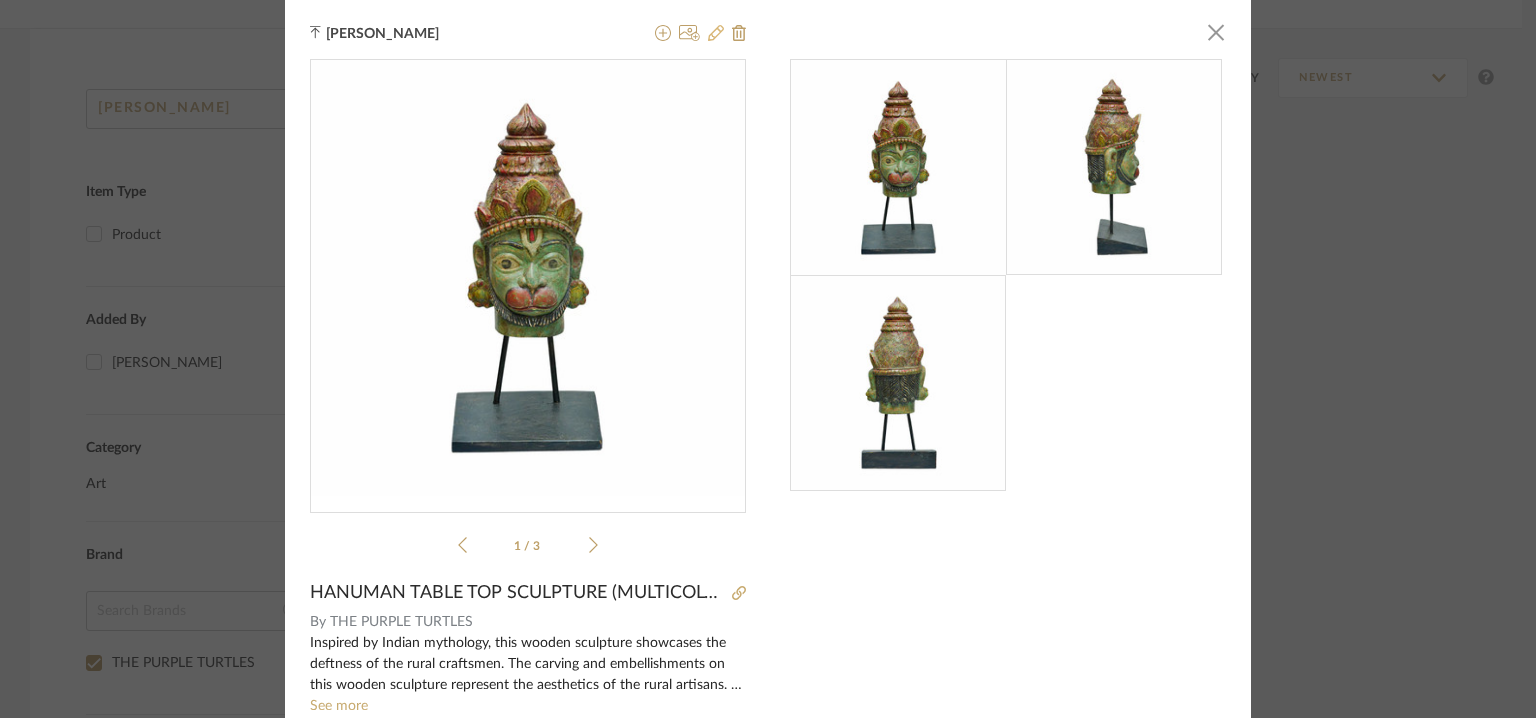 click 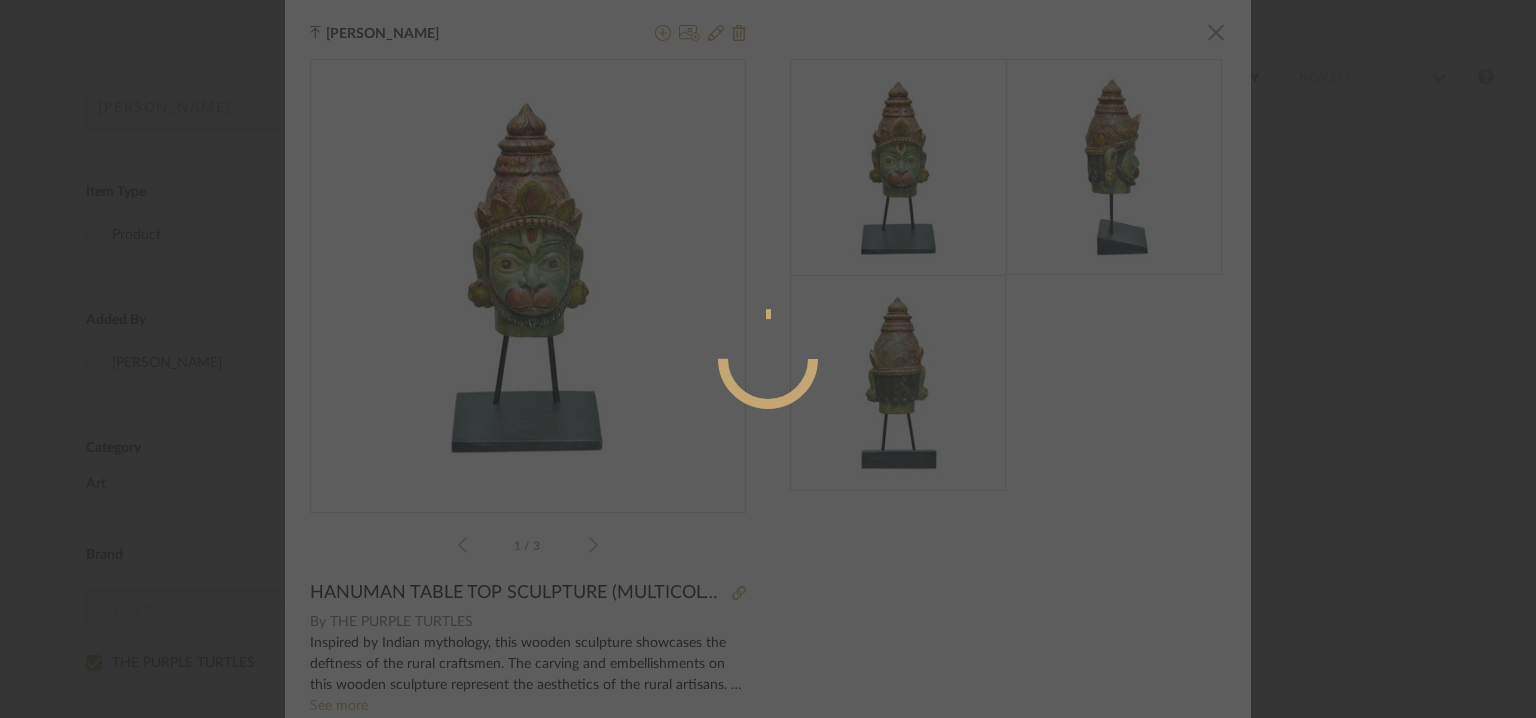 radio on "true" 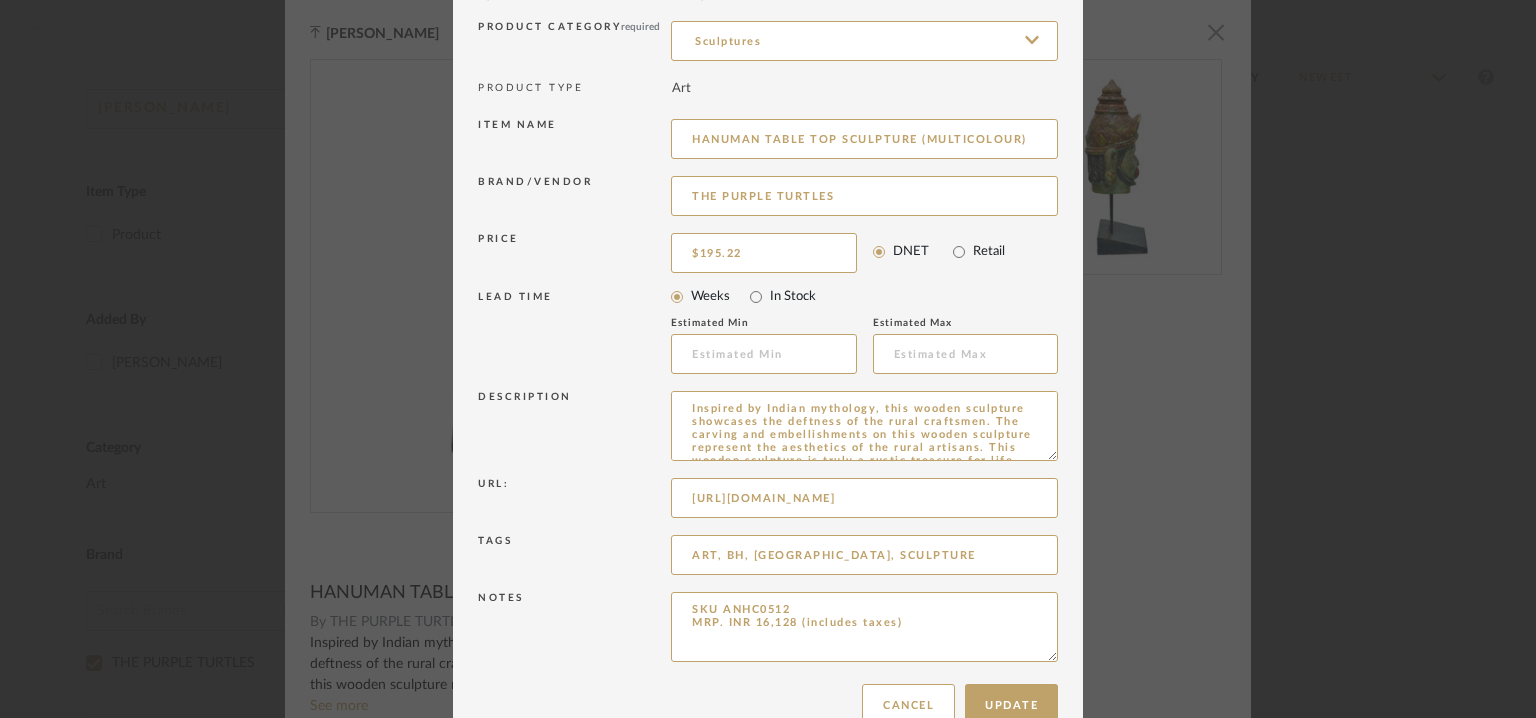 scroll, scrollTop: 192, scrollLeft: 0, axis: vertical 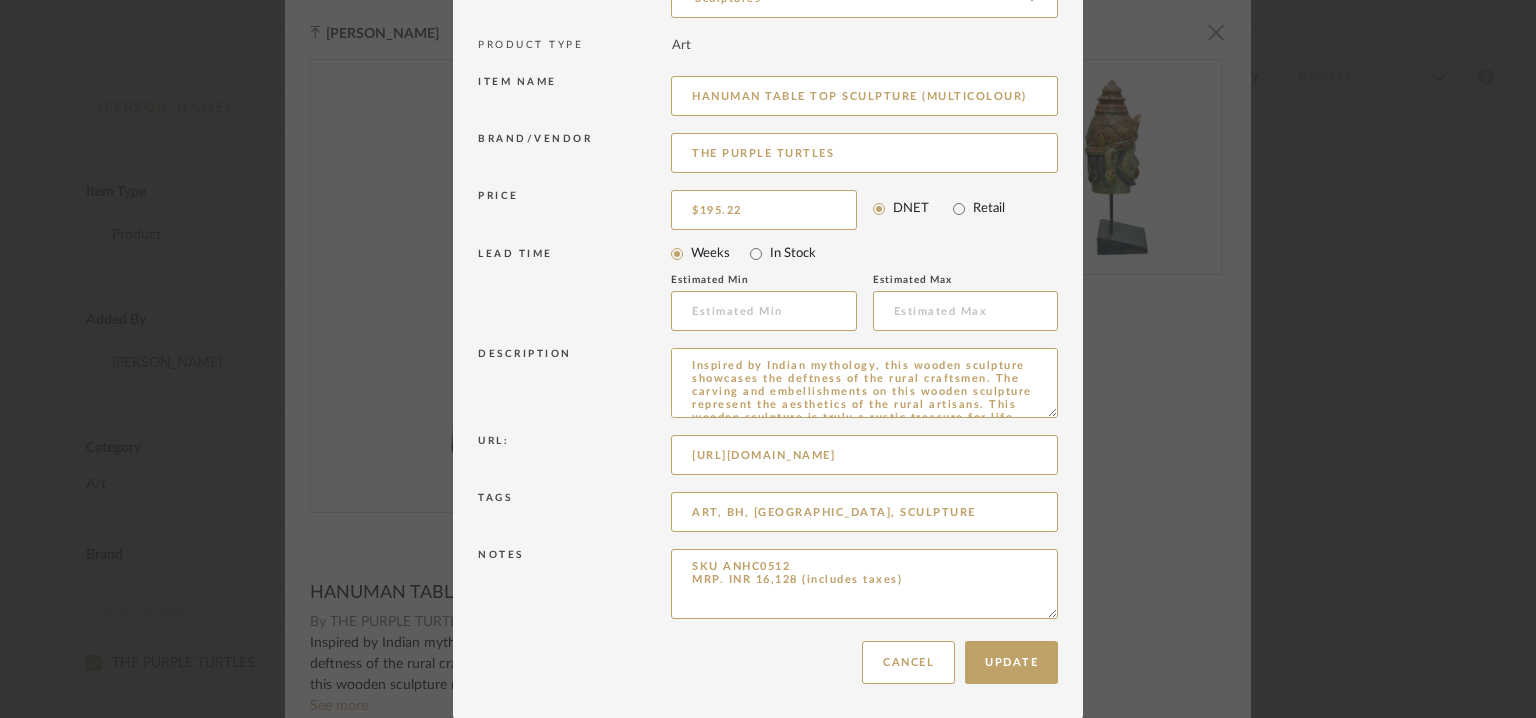 drag, startPoint x: 1043, startPoint y: 412, endPoint x: 1106, endPoint y: 633, distance: 229.80426 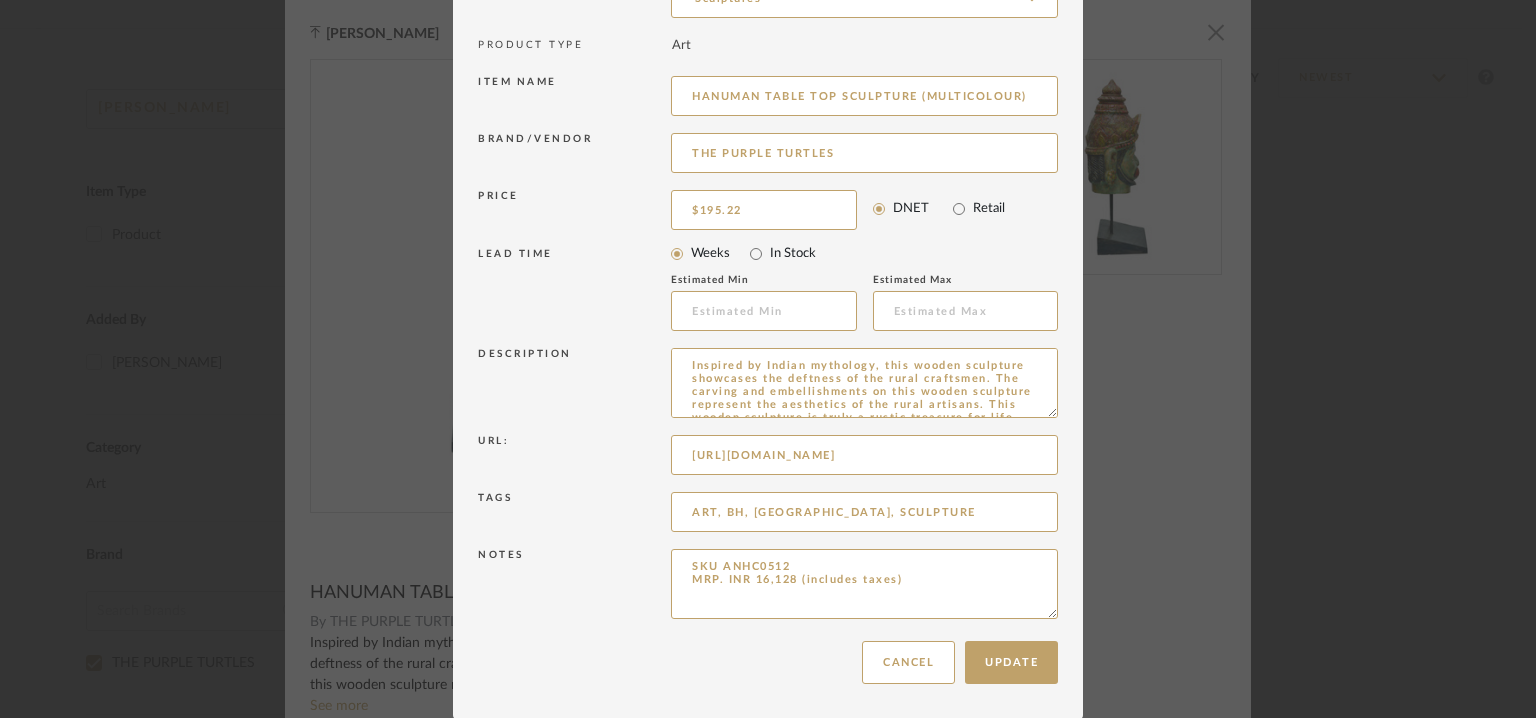 click on "Edit Item ×  Item Type  required Product Inspiration Image   Site Photo or PDF   Upload JPG/PNG images or PDF drawings to create an item with maximum functionality in a Project. By default all items are added to Library.   Product Category  required Sculptures  PRODUCT TYPE  Art  Item name  HANUMAN TABLE TOP SCULPTURE (MULTICOLOUR)  Brand/Vendor  THE PURPLE TURTLES  Price  $195.22 DNET  Retail   LEAD TIME  Weeks In Stock  Estimated Min   Estimated Max   Description  Inspired by Indian mythology, this wooden sculpture showcases the deftness of the rural craftsmen. The carving and embellishments on this wooden sculpture represent the aesthetics of the rural artisans. This wooden sculpture is truly a rustic treasure for life.
Colour	Multicolour
Dimensions (Cms)	20x30x68
Finish	Distressed
Material	Vengai Wood  Url:   Tags  ART, BH, BRIAR HOUSE, SCULPTURE  Notes  SKU ANHC0512
MRP. INR 16,128 (includes taxes)  Update  Cancel" at bounding box center (768, 359) 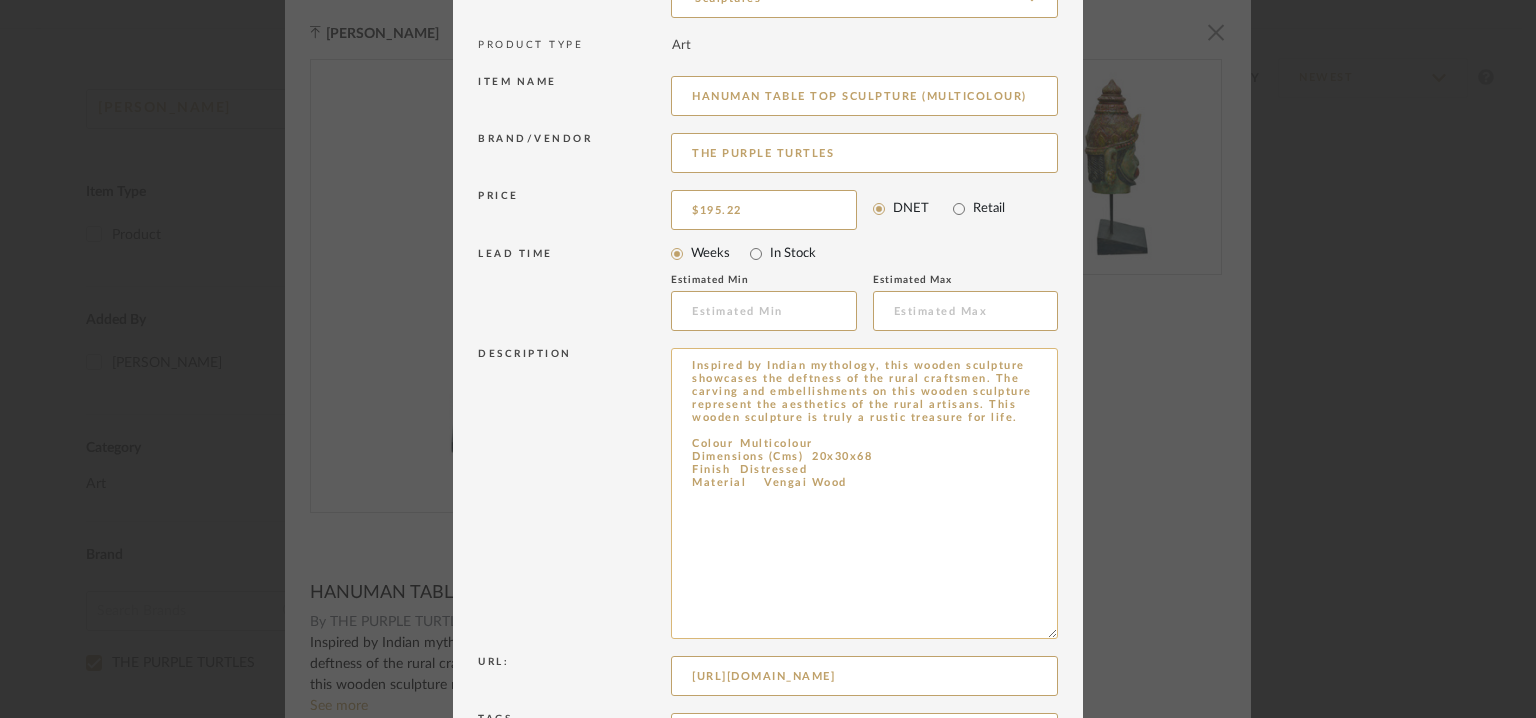 drag, startPoint x: 680, startPoint y: 355, endPoint x: 1008, endPoint y: 421, distance: 334.57437 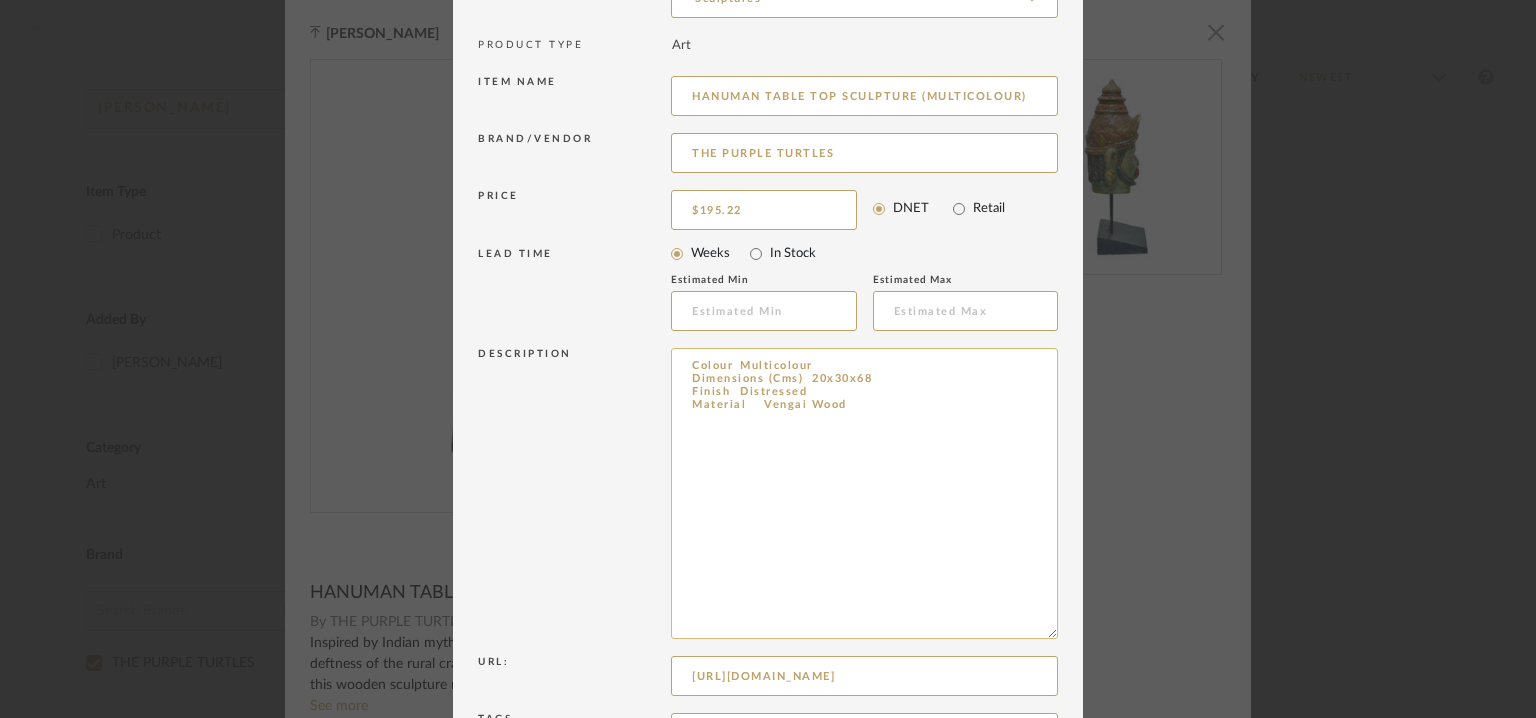 click on "Colour	Multicolour
Dimensions (Cms)	20x30x68
Finish	Distressed
Material	Vengai Wood" at bounding box center (864, 493) 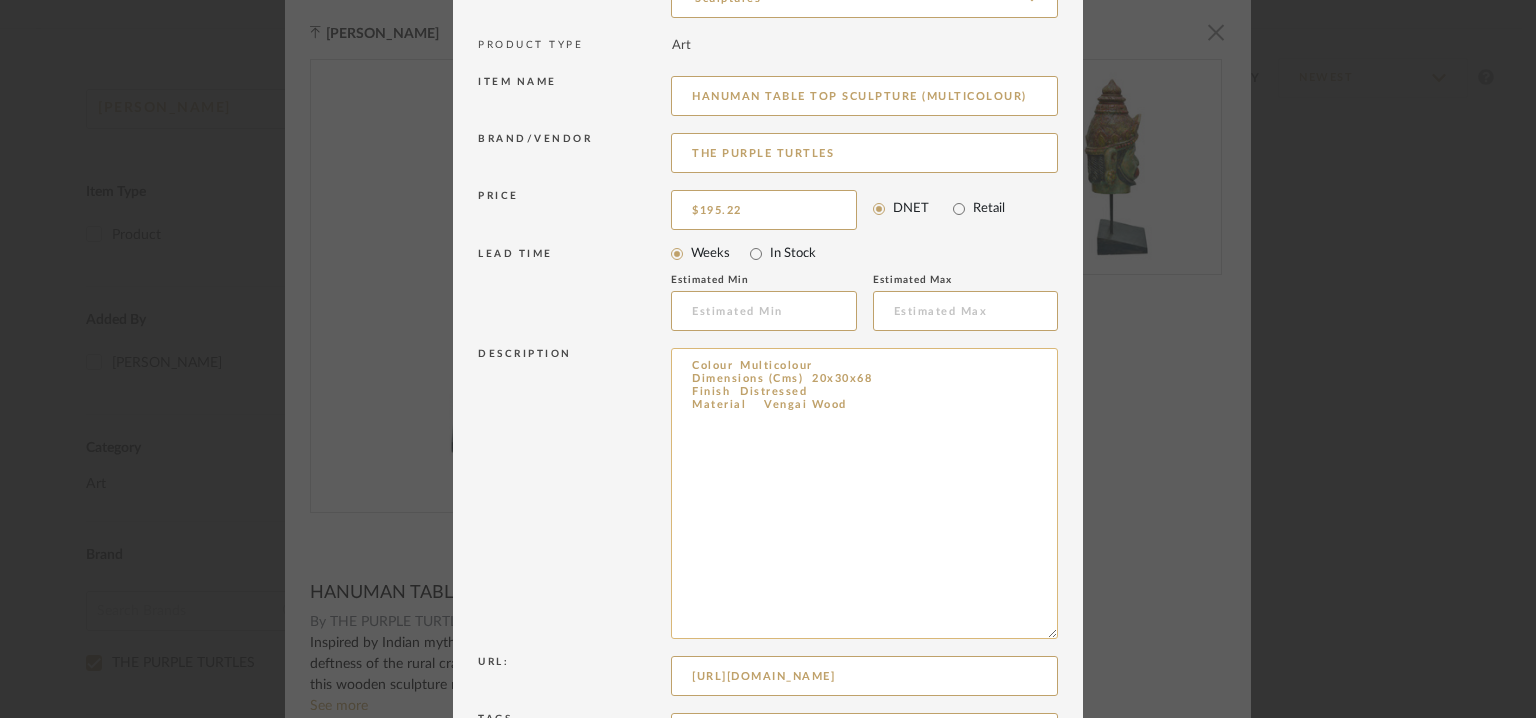 paste on "Inspired by Indian mythology, this wooden sculpture showcases the deftness of the rural craftsmen. The carving and embellishments on this wooden sculpture represent the aesthetics of the rural artisans. This wooden sculpture is truly a rustic treasure for life." 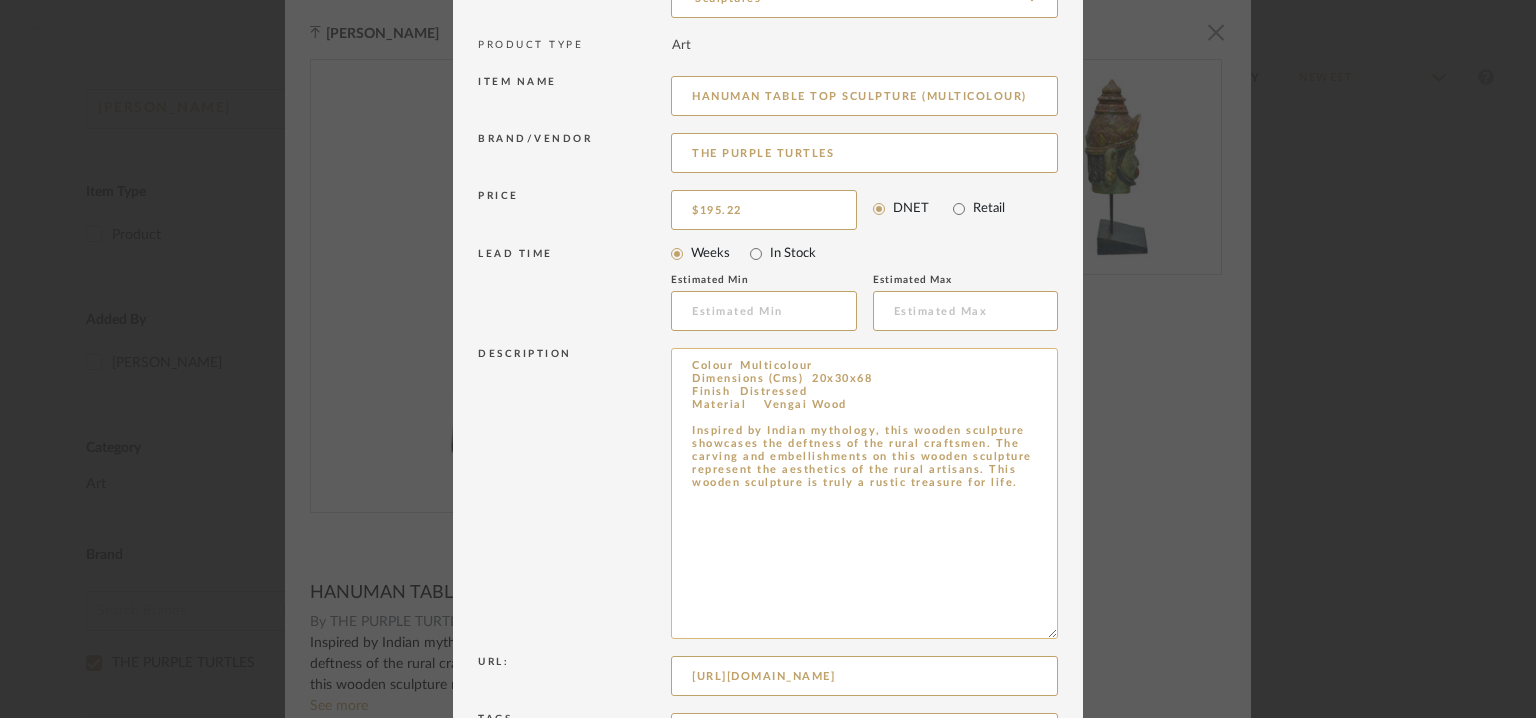 click on "Colour	Multicolour
Dimensions (Cms)	20x30x68
Finish	Distressed
Material	Vengai Wood
Inspired by Indian mythology, this wooden sculpture showcases the deftness of the rural craftsmen. The carving and embellishments on this wooden sculpture represent the aesthetics of the rural artisans. This wooden sculpture is truly a rustic treasure for life." at bounding box center (864, 493) 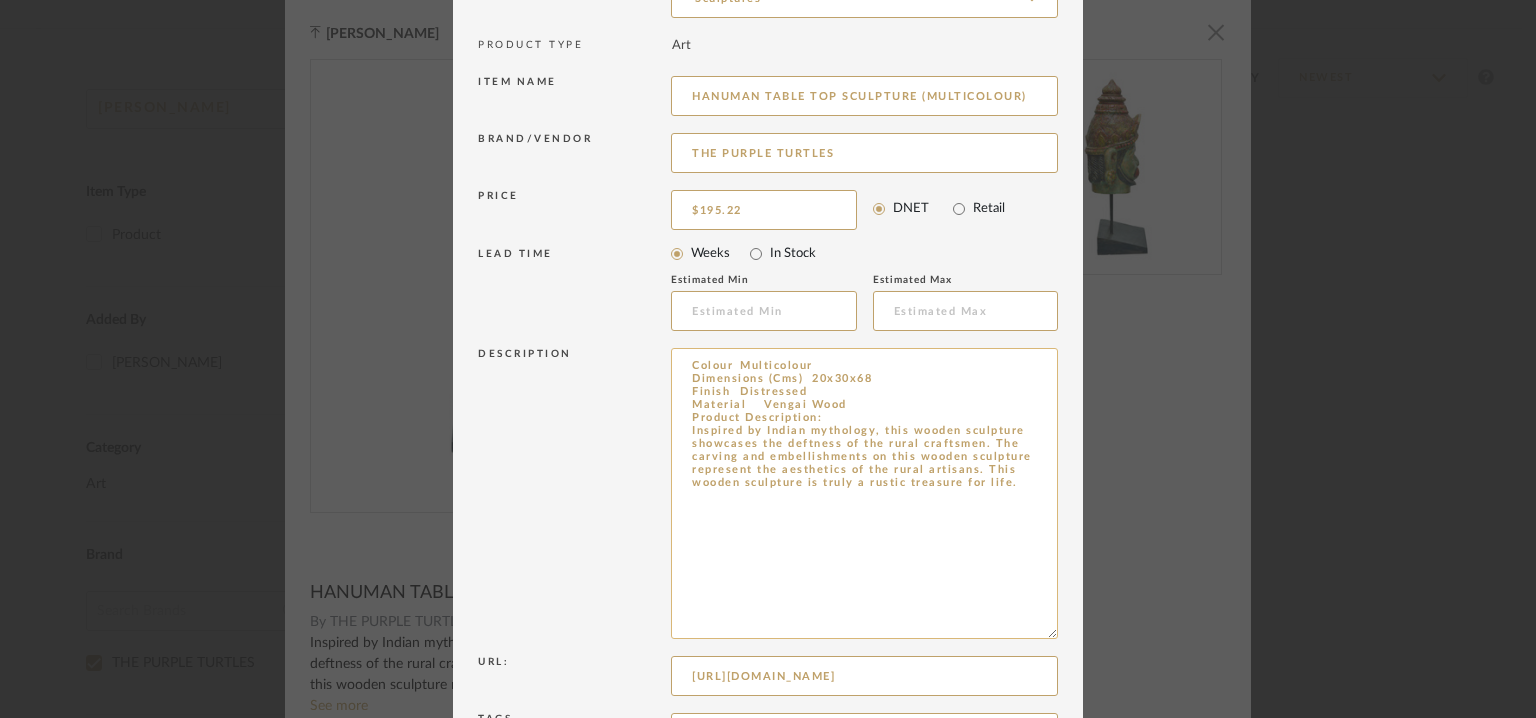 click on "Colour	Multicolour
Dimensions (Cms)	20x30x68
Finish	Distressed
Material	Vengai Wood
Product Description:
Inspired by Indian mythology, this wooden sculpture showcases the deftness of the rural craftsmen. The carving and embellishments on this wooden sculpture represent the aesthetics of the rural artisans. This wooden sculpture is truly a rustic treasure for life." at bounding box center [864, 493] 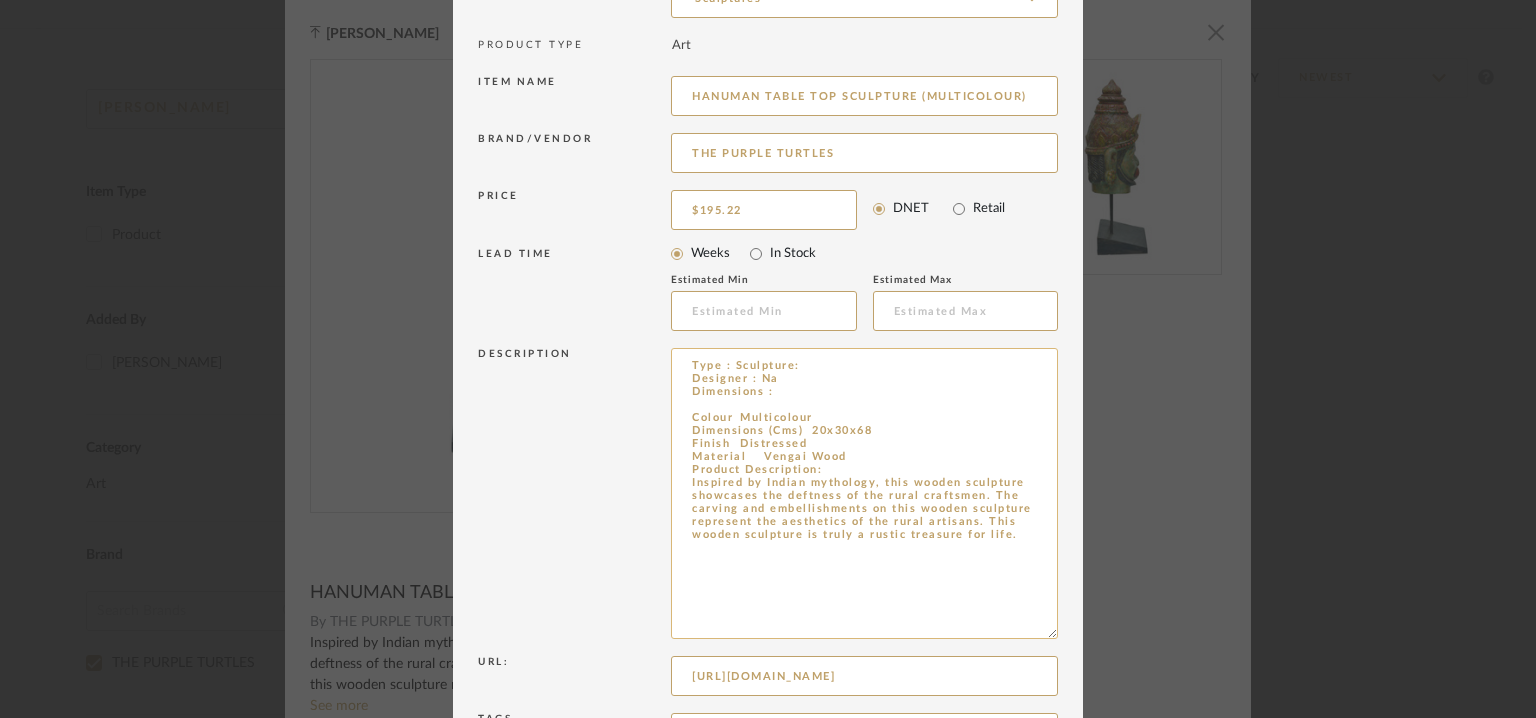 drag, startPoint x: 887, startPoint y: 433, endPoint x: 810, endPoint y: 434, distance: 77.00649 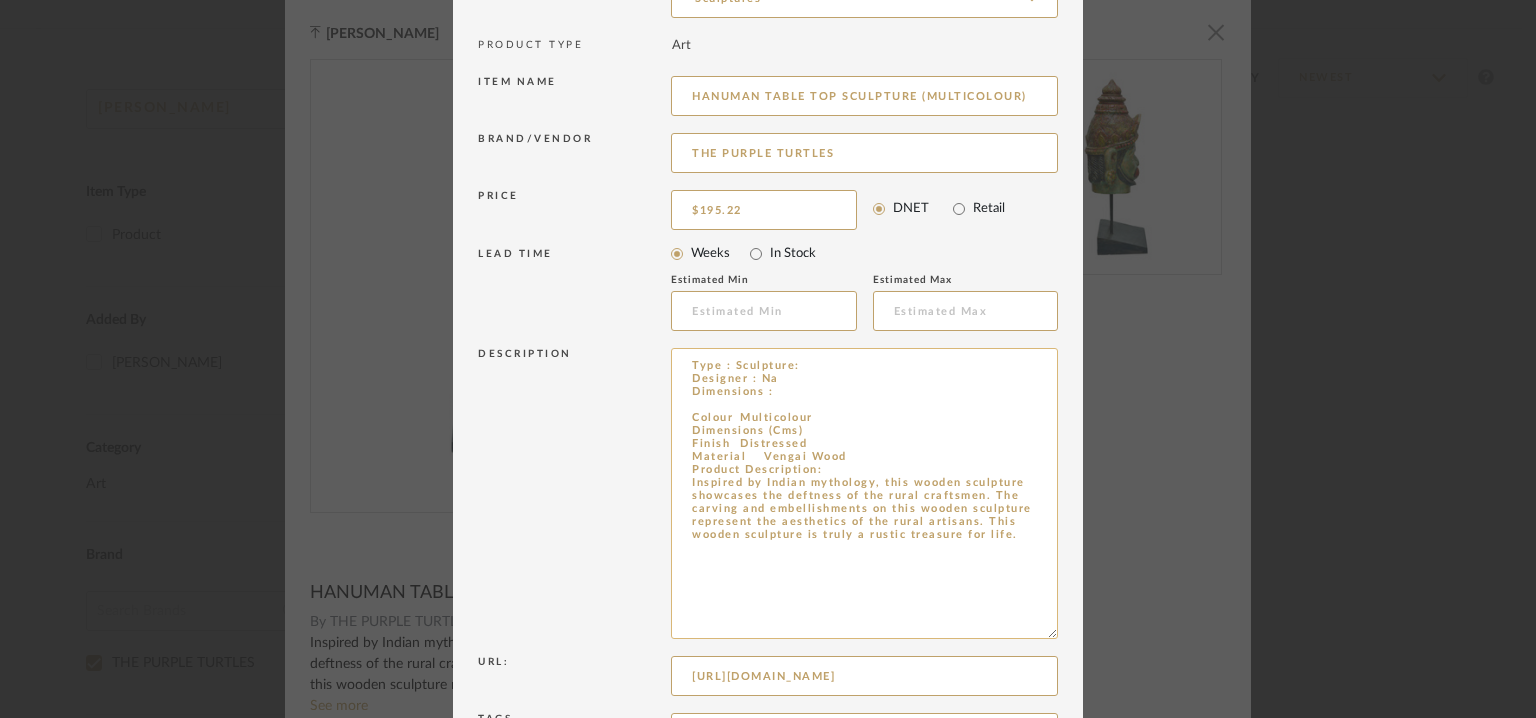 click on "Type : Sculpture:
Designer : Na
Dimensions :
Colour	Multicolour
Dimensions (Cms)
Finish	Distressed
Material	Vengai Wood
Product Description:
Inspired by Indian mythology, this wooden sculpture showcases the deftness of the rural craftsmen. The carving and embellishments on this wooden sculpture represent the aesthetics of the rural artisans. This wooden sculpture is truly a rustic treasure for life." at bounding box center [864, 493] 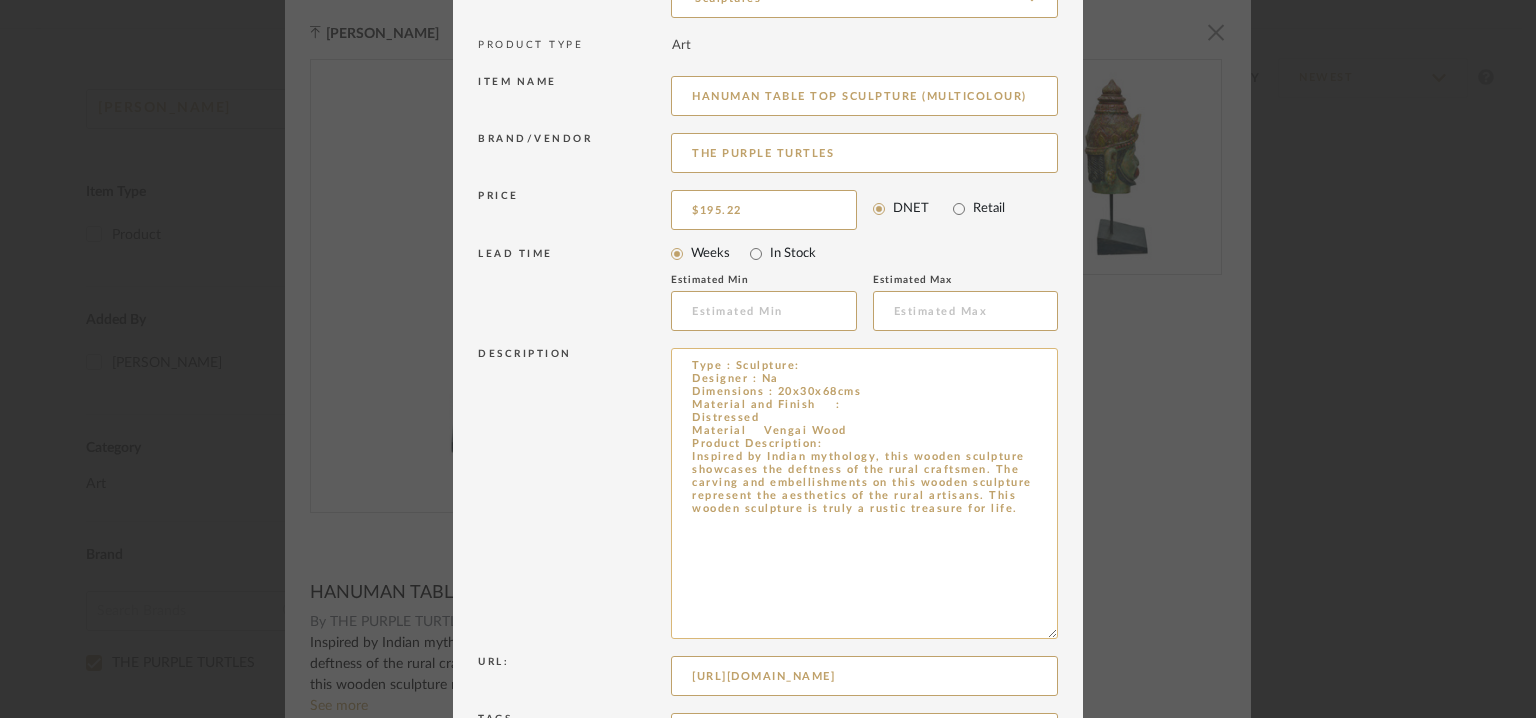 drag, startPoint x: 837, startPoint y: 436, endPoint x: 748, endPoint y: 425, distance: 89.6772 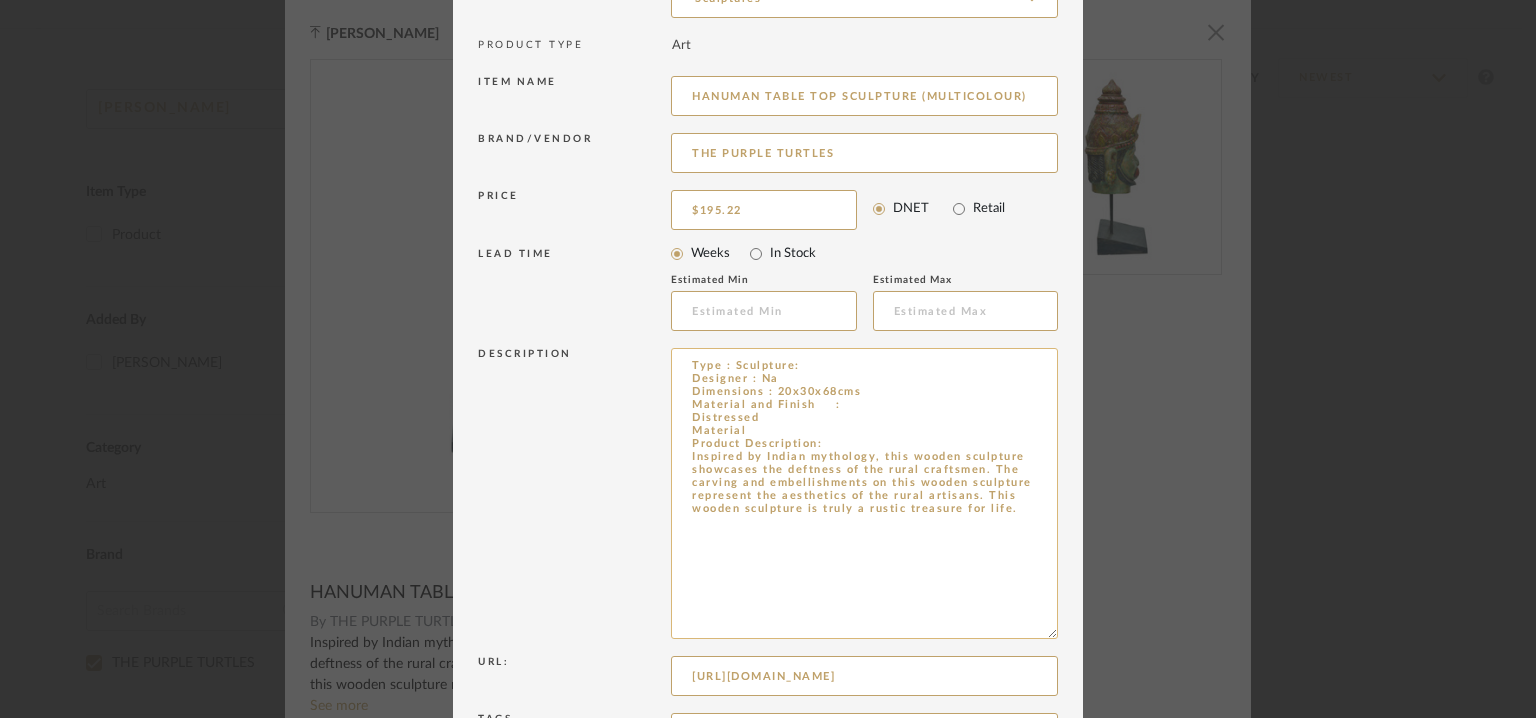 click on "Type : Sculpture:
Designer : Na
Dimensions : 20x30x68cms
Material and Finish	:
Distressed
Material
Product Description:
Inspired by Indian mythology, this wooden sculpture showcases the deftness of the rural craftsmen. The carving and embellishments on this wooden sculpture represent the aesthetics of the rural artisans. This wooden sculpture is truly a rustic treasure for life." at bounding box center (864, 493) 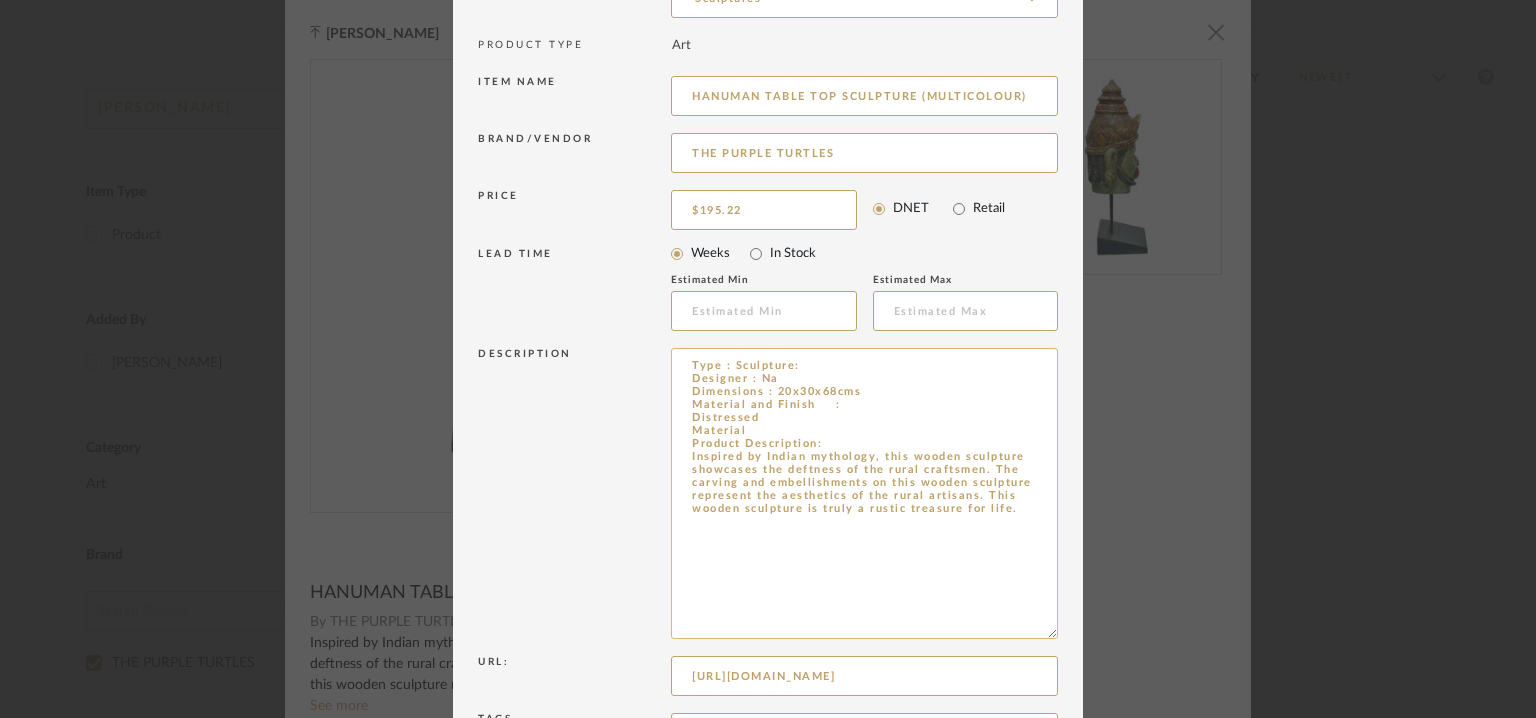 paste on "Vengai Wood" 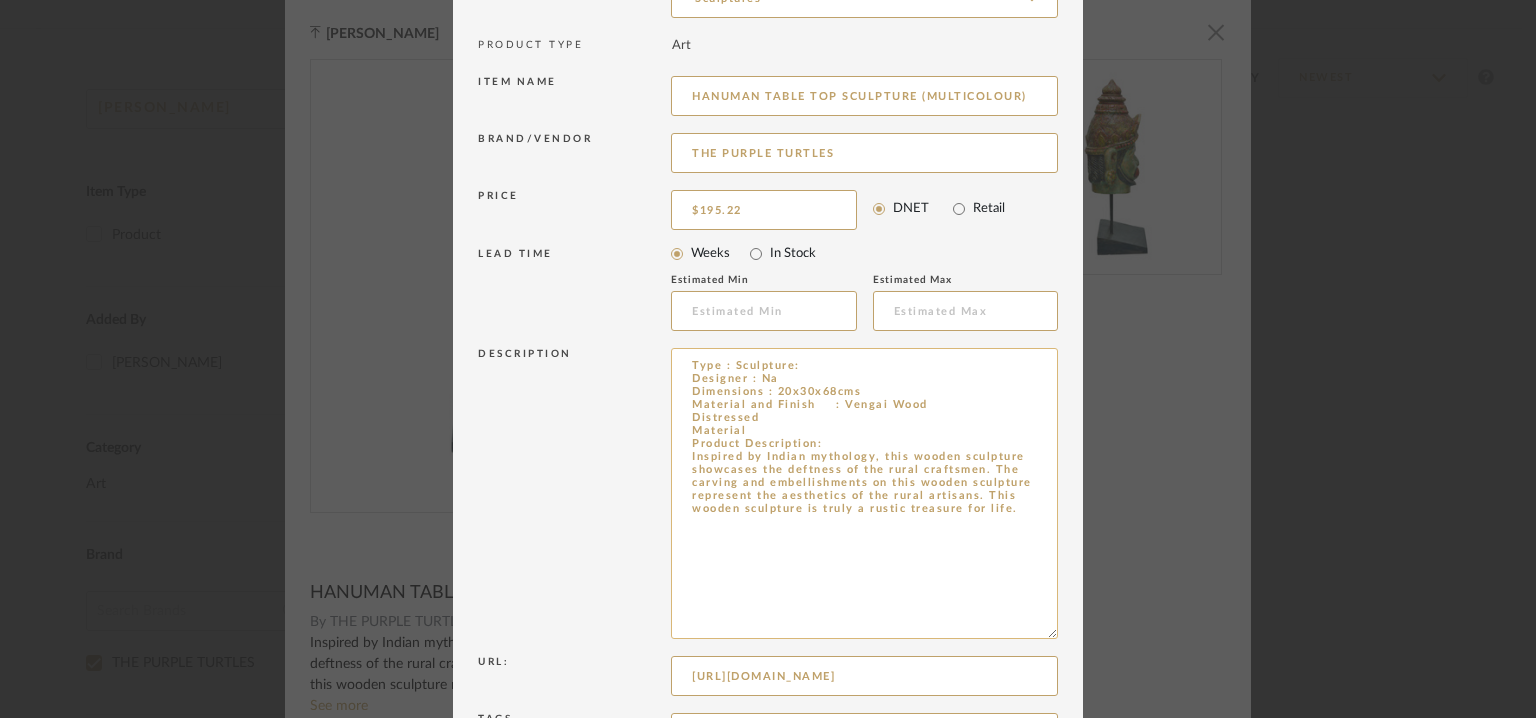click on "Type : Sculpture:
Designer : Na
Dimensions : 20x30x68cms
Material and Finish	: Vengai Wood
Distressed
Material
Product Description:
Inspired by Indian mythology, this wooden sculpture showcases the deftness of the rural craftsmen. The carving and embellishments on this wooden sculpture represent the aesthetics of the rural artisans. This wooden sculpture is truly a rustic treasure for life." at bounding box center (864, 493) 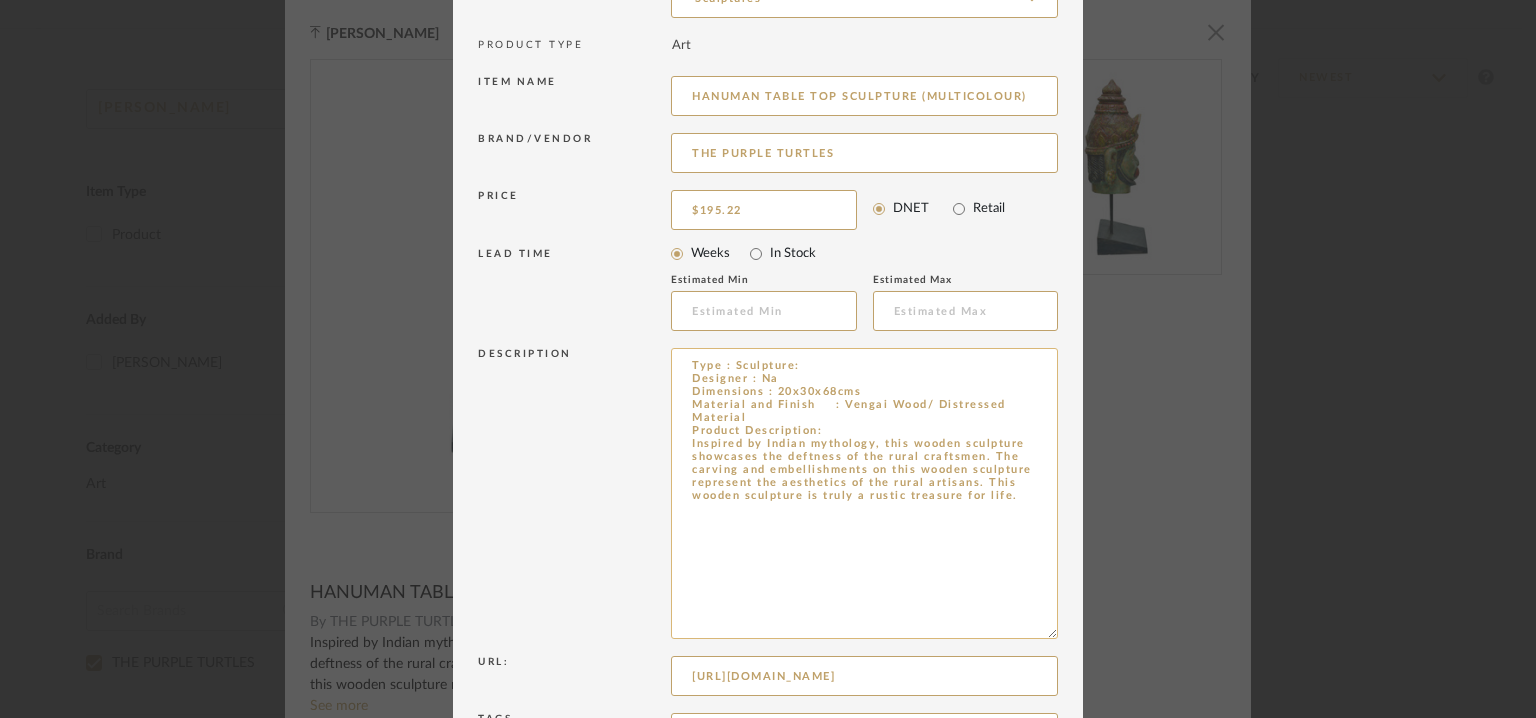 click on "Type : Sculpture:
Designer : Na
Dimensions : 20x30x68cms
Material and Finish	: Vengai Wood/ Distressed
Material
Product Description:
Inspired by Indian mythology, this wooden sculpture showcases the deftness of the rural craftsmen. The carving and embellishments on this wooden sculpture represent the aesthetics of the rural artisans. This wooden sculpture is truly a rustic treasure for life." at bounding box center [864, 493] 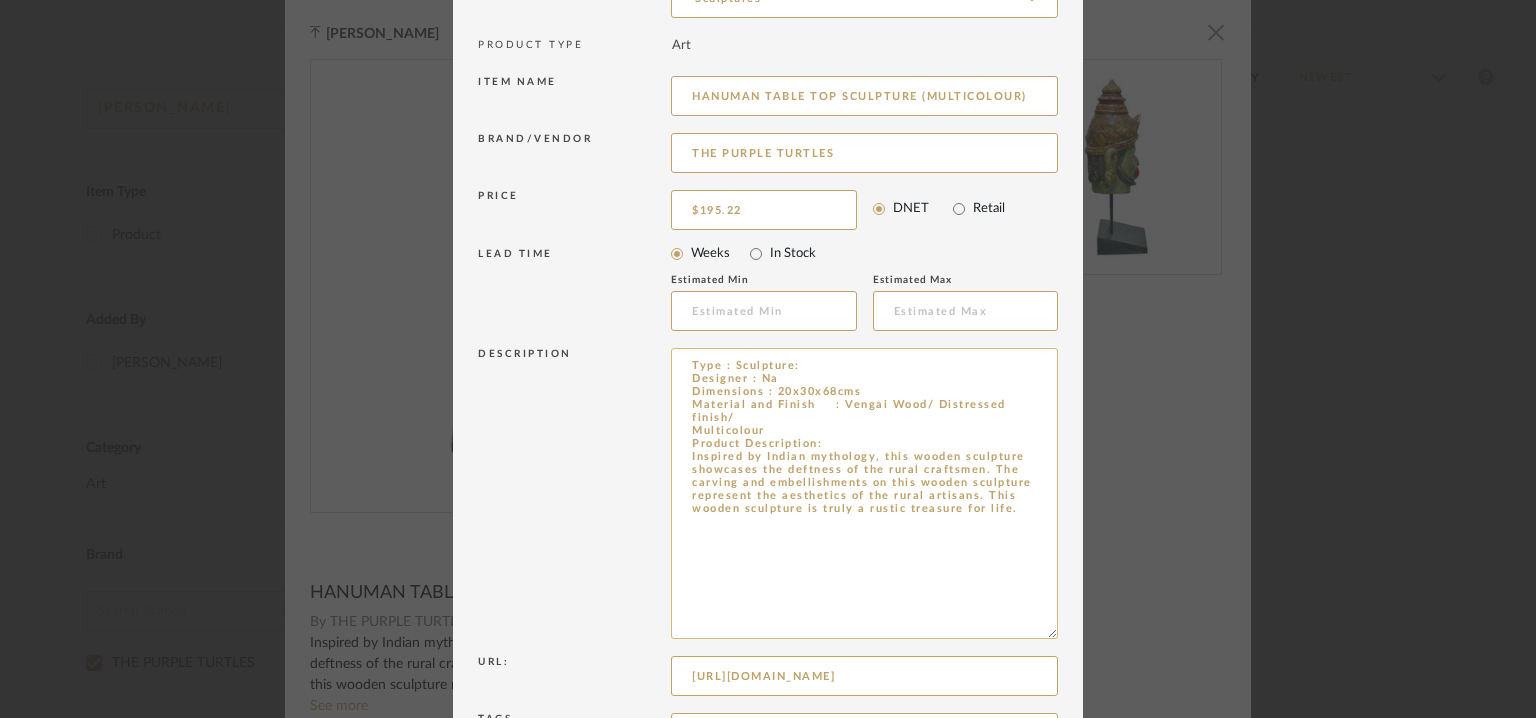 click on "Type : Sculpture:
Designer : Na
Dimensions : 20x30x68cms
Material and Finish	: Vengai Wood/ Distressed finish/
Multicolour
Product Description:
Inspired by Indian mythology, this wooden sculpture showcases the deftness of the rural craftsmen. The carving and embellishments on this wooden sculpture represent the aesthetics of the rural artisans. This wooden sculpture is truly a rustic treasure for life." at bounding box center [864, 493] 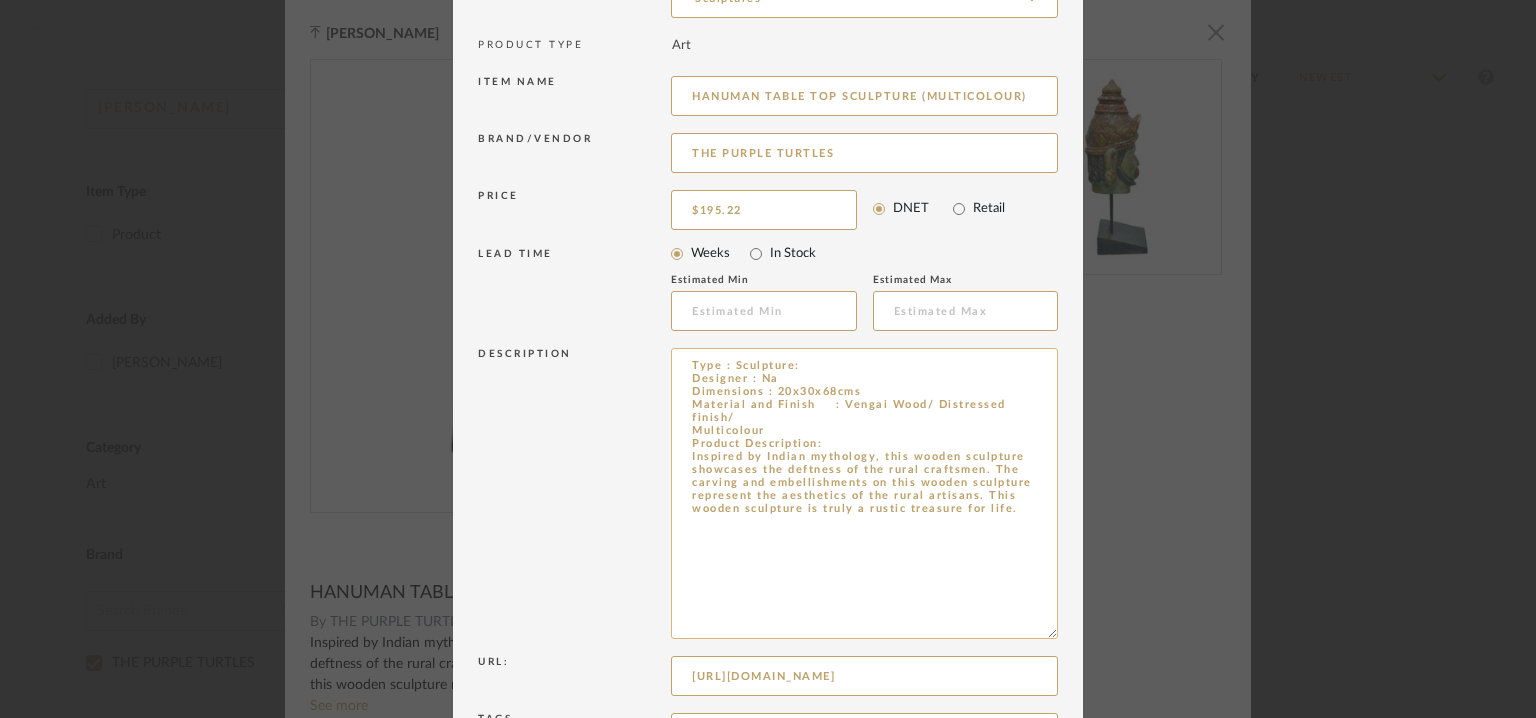 click on "Type : Sculpture:
Designer : Na
Dimensions : 20x30x68cms
Material and Finish	: Vengai Wood/ Distressed finish/
Multicolour
Product Description:
Inspired by Indian mythology, this wooden sculpture showcases the deftness of the rural craftsmen. The carving and embellishments on this wooden sculpture represent the aesthetics of the rural artisans. This wooden sculpture is truly a rustic treasure for life." at bounding box center [864, 493] 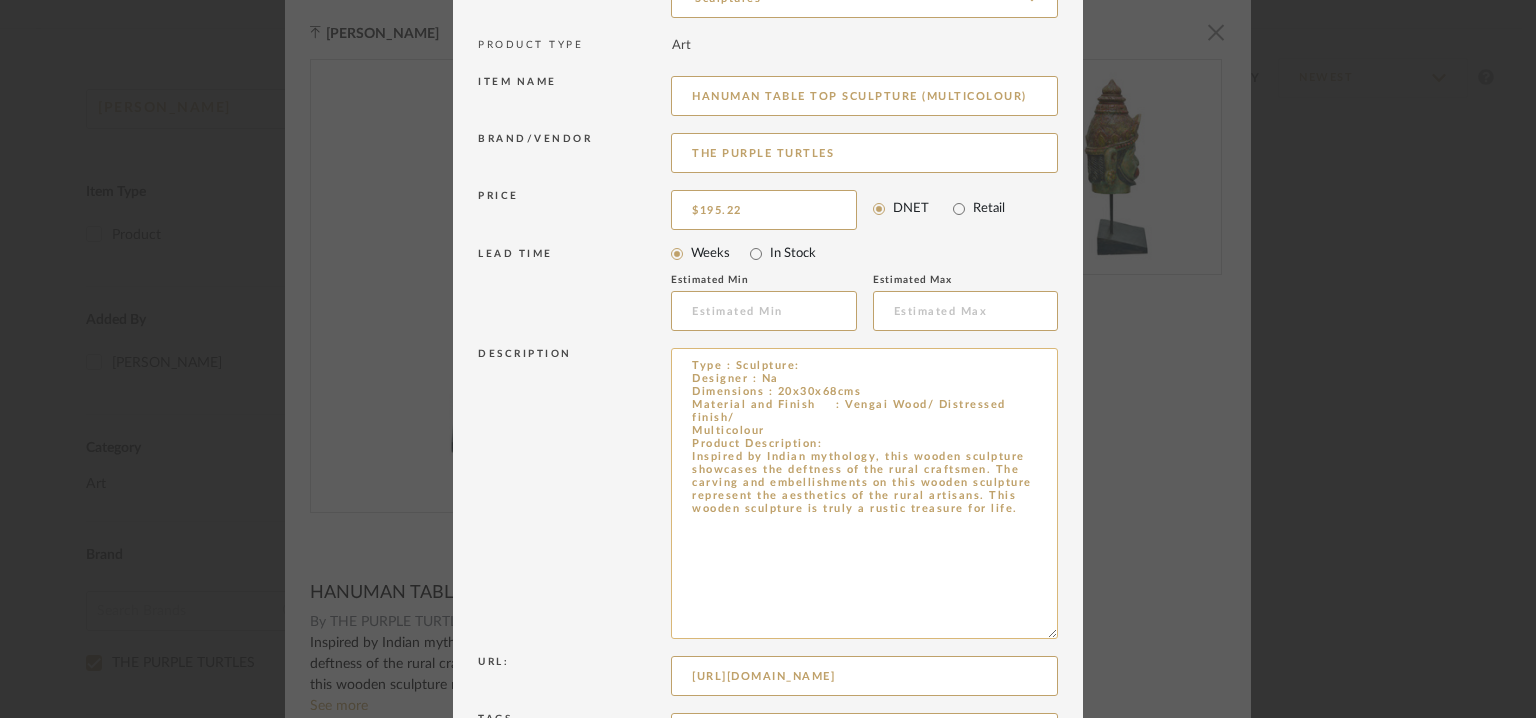 paste on "Additional details : Na
Any other details : Na" 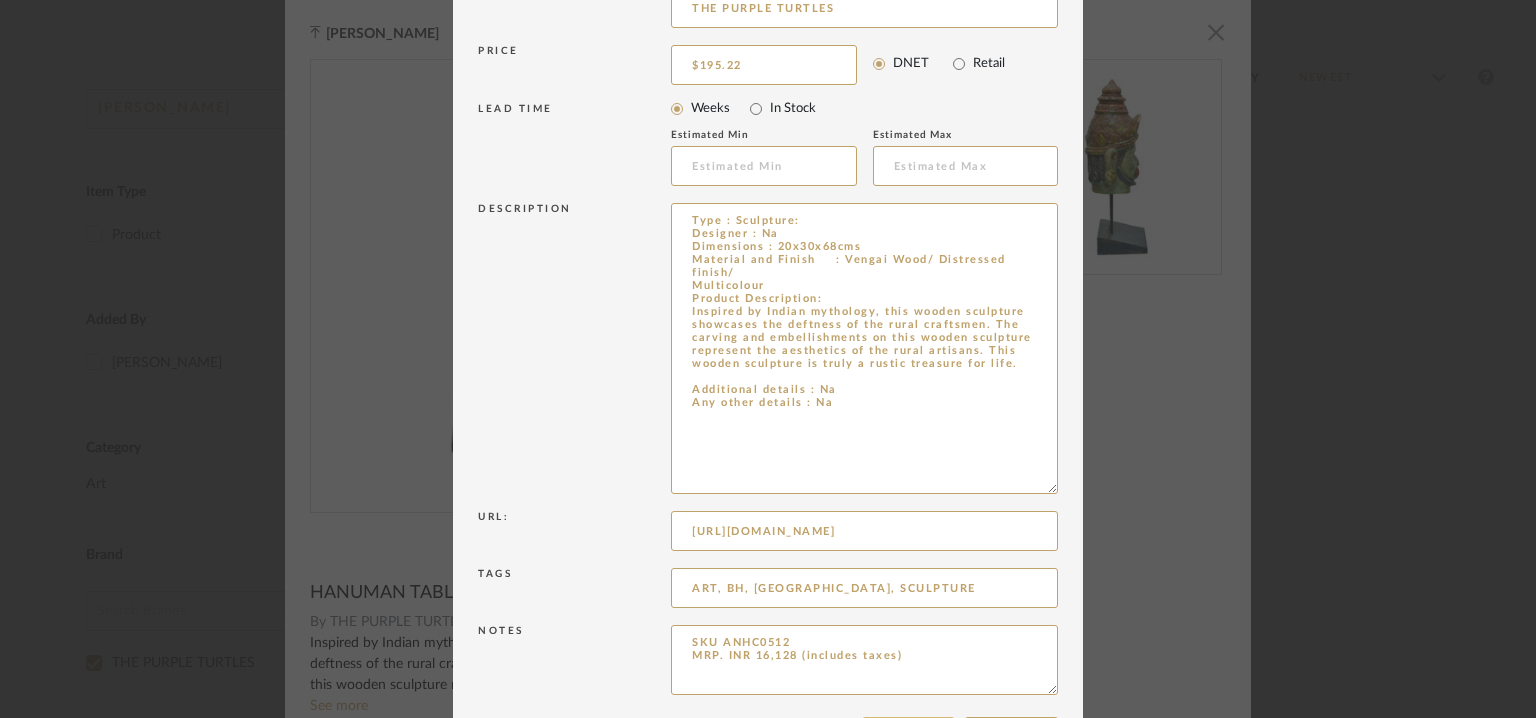 scroll, scrollTop: 414, scrollLeft: 0, axis: vertical 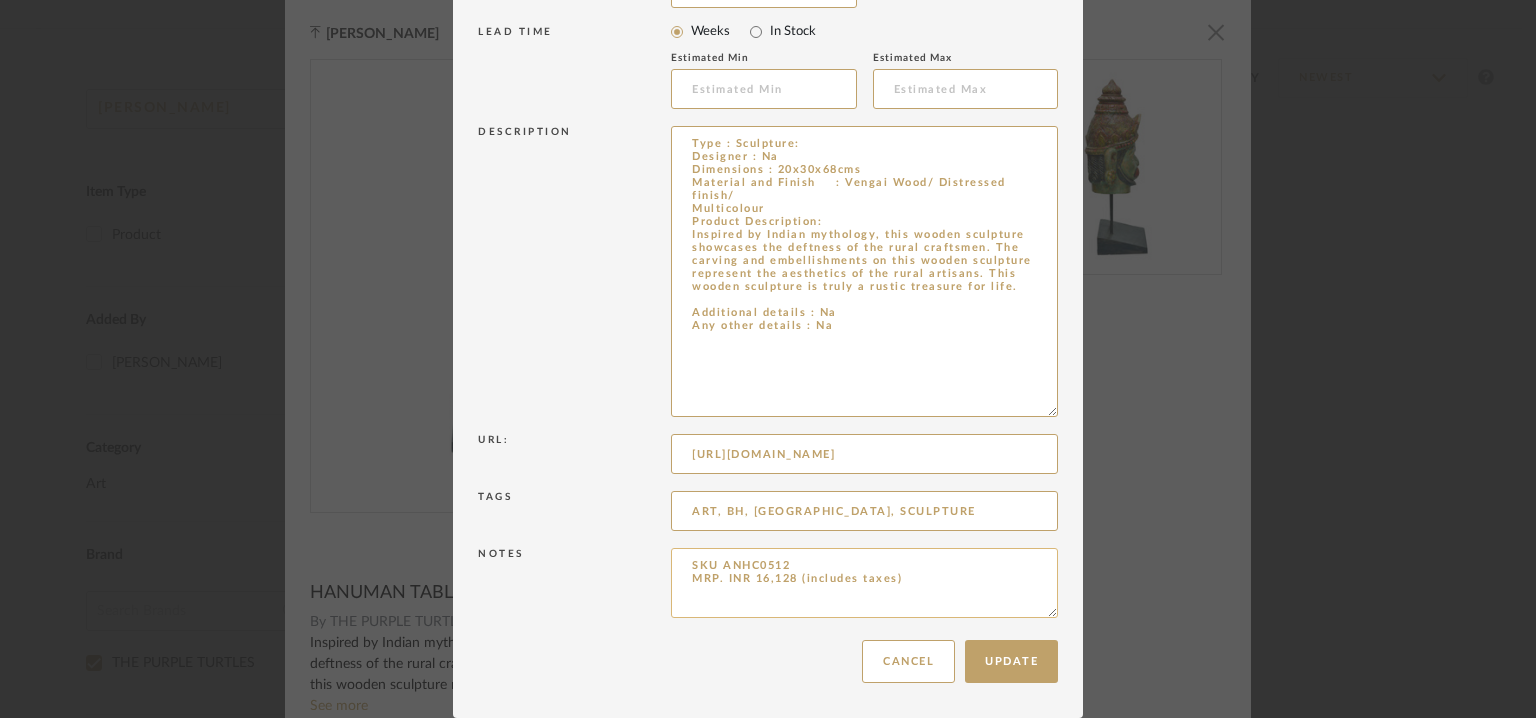 type on "Type : Sculpture:
Designer : Na
Dimensions : 20x30x68cms
Material and Finish	: Vengai Wood/ Distressed finish/
Multicolour
Product Description:
Inspired by Indian mythology, this wooden sculpture showcases the deftness of the rural craftsmen. The carving and embellishments on this wooden sculpture represent the aesthetics of the rural artisans. This wooden sculpture is truly a rustic treasure for life.
Additional details : Na
Any other details : Na" 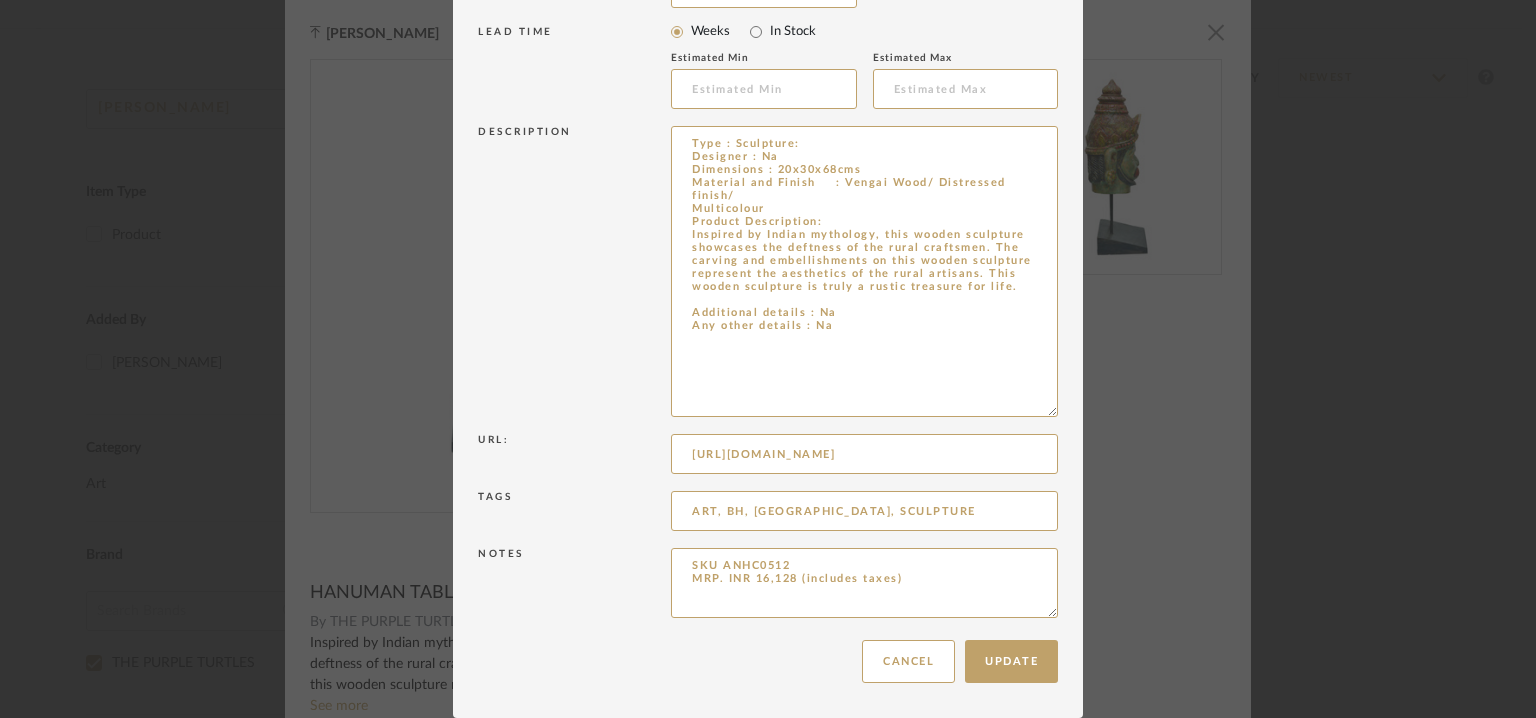 drag, startPoint x: 936, startPoint y: 573, endPoint x: 457, endPoint y: 556, distance: 479.30157 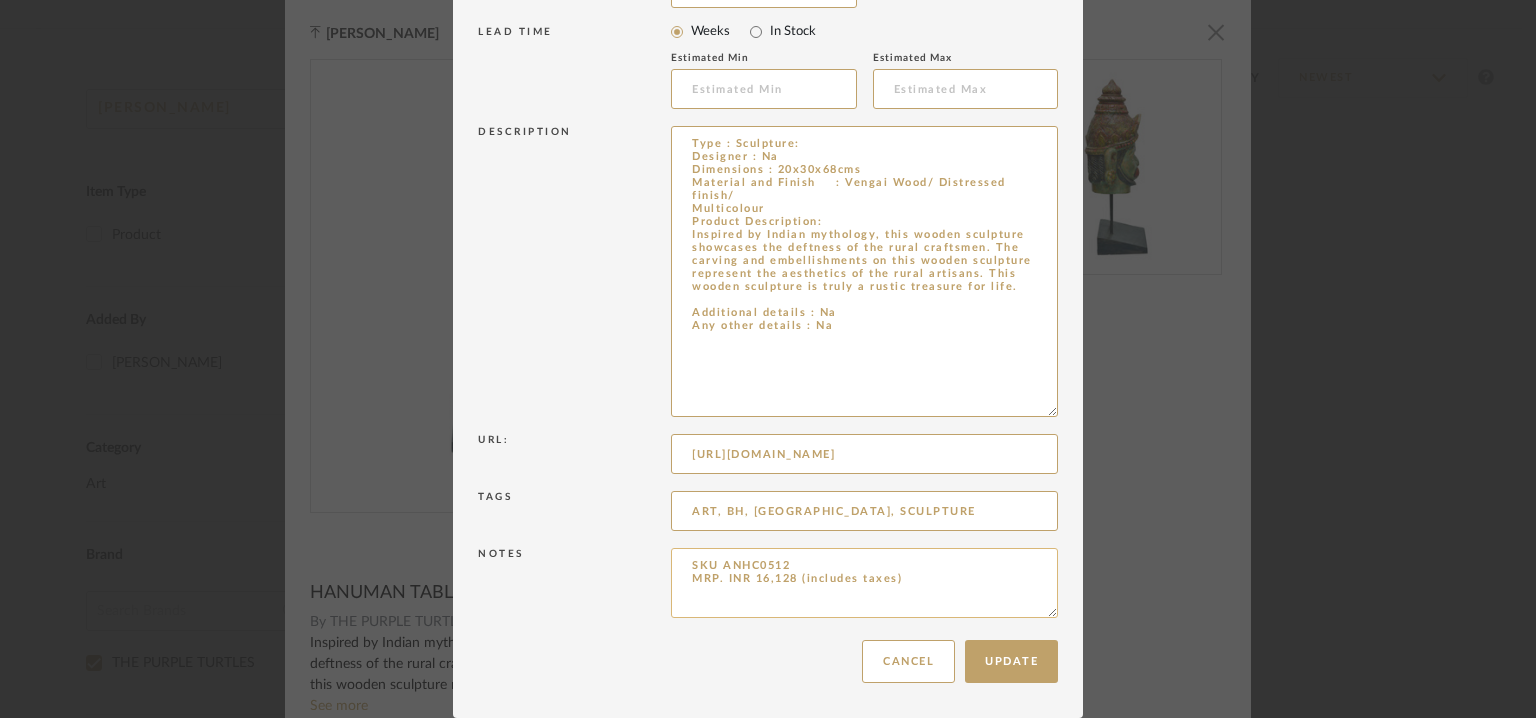 click on "SKU ANHC0512
MRP. INR 16,128 (includes taxes)" at bounding box center (864, 583) 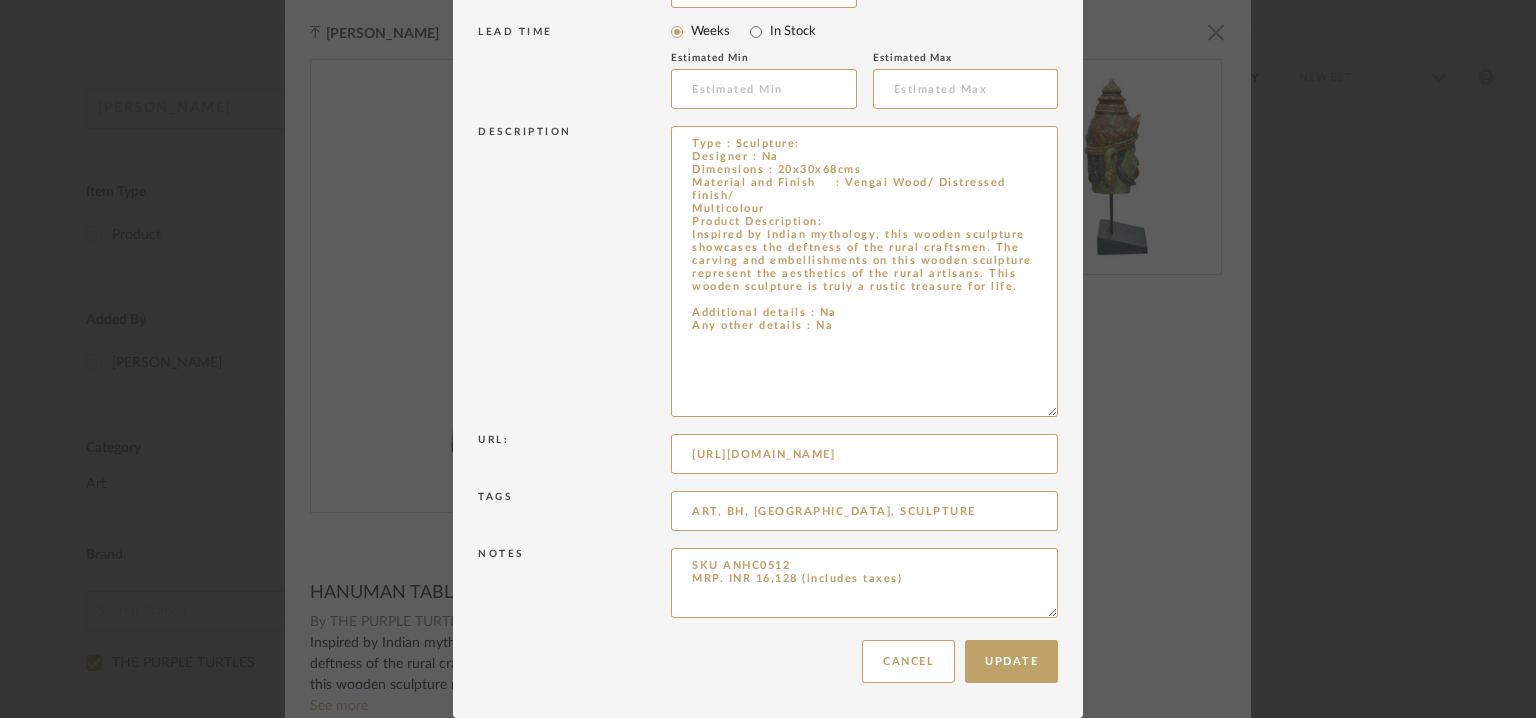 drag, startPoint x: 748, startPoint y: 561, endPoint x: 604, endPoint y: 561, distance: 144 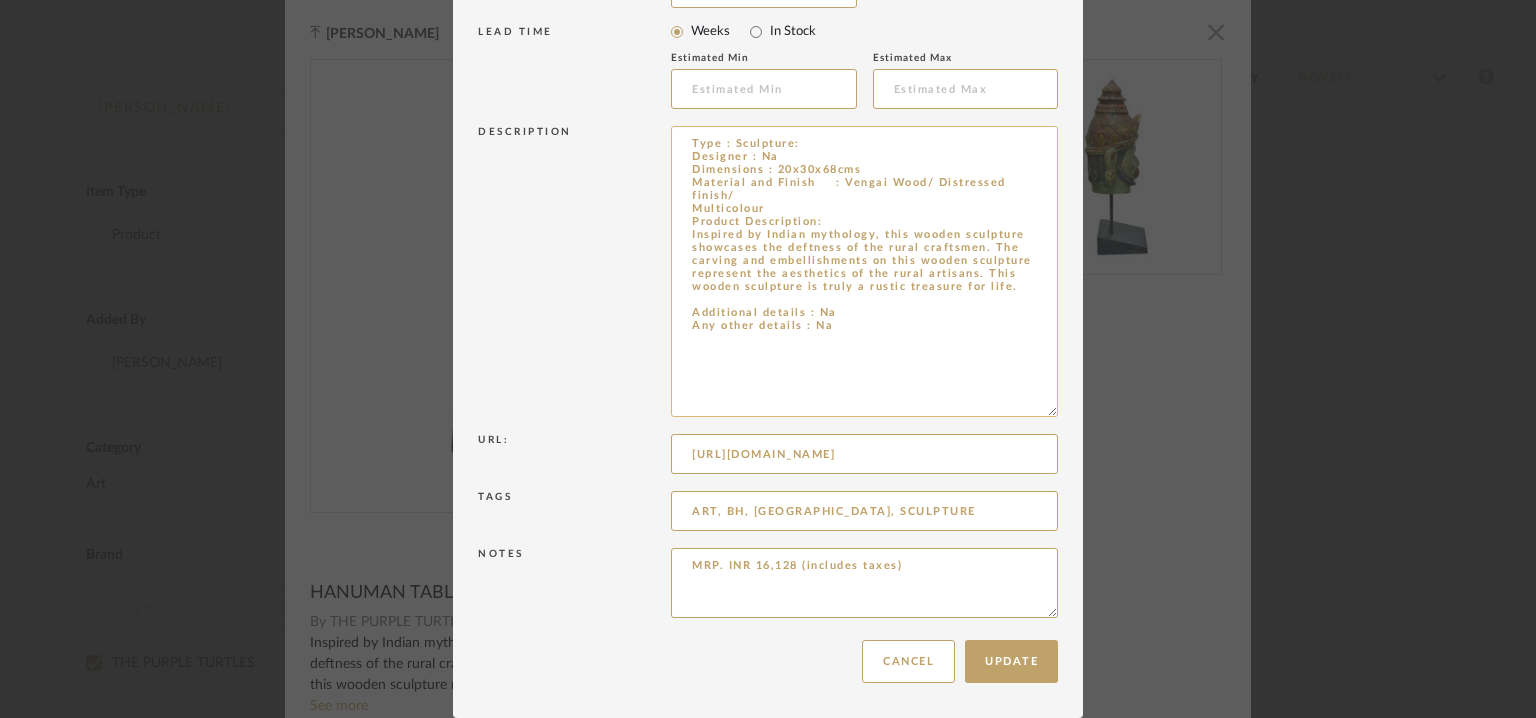 type on "MRP. INR 16,128 (includes taxes)" 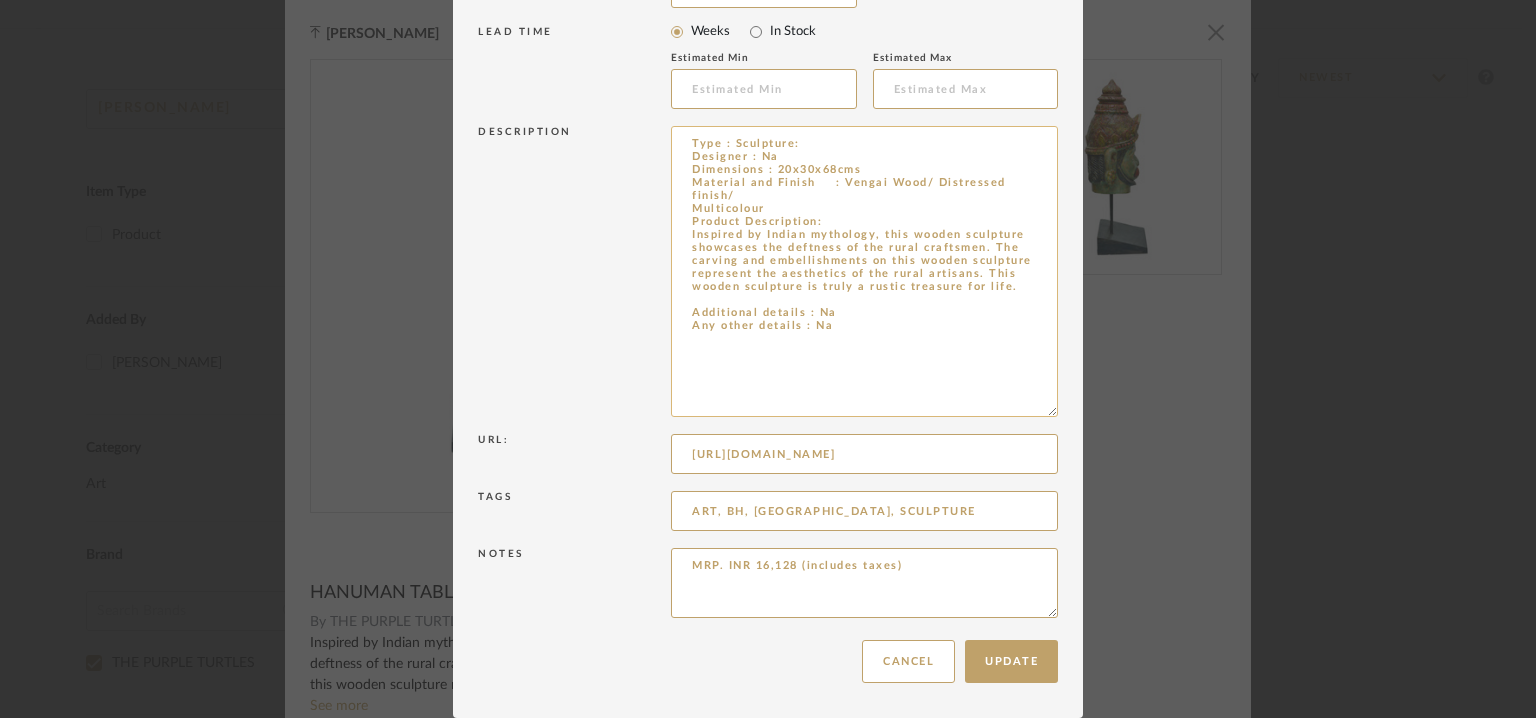 paste on "SKU ANHC0512" 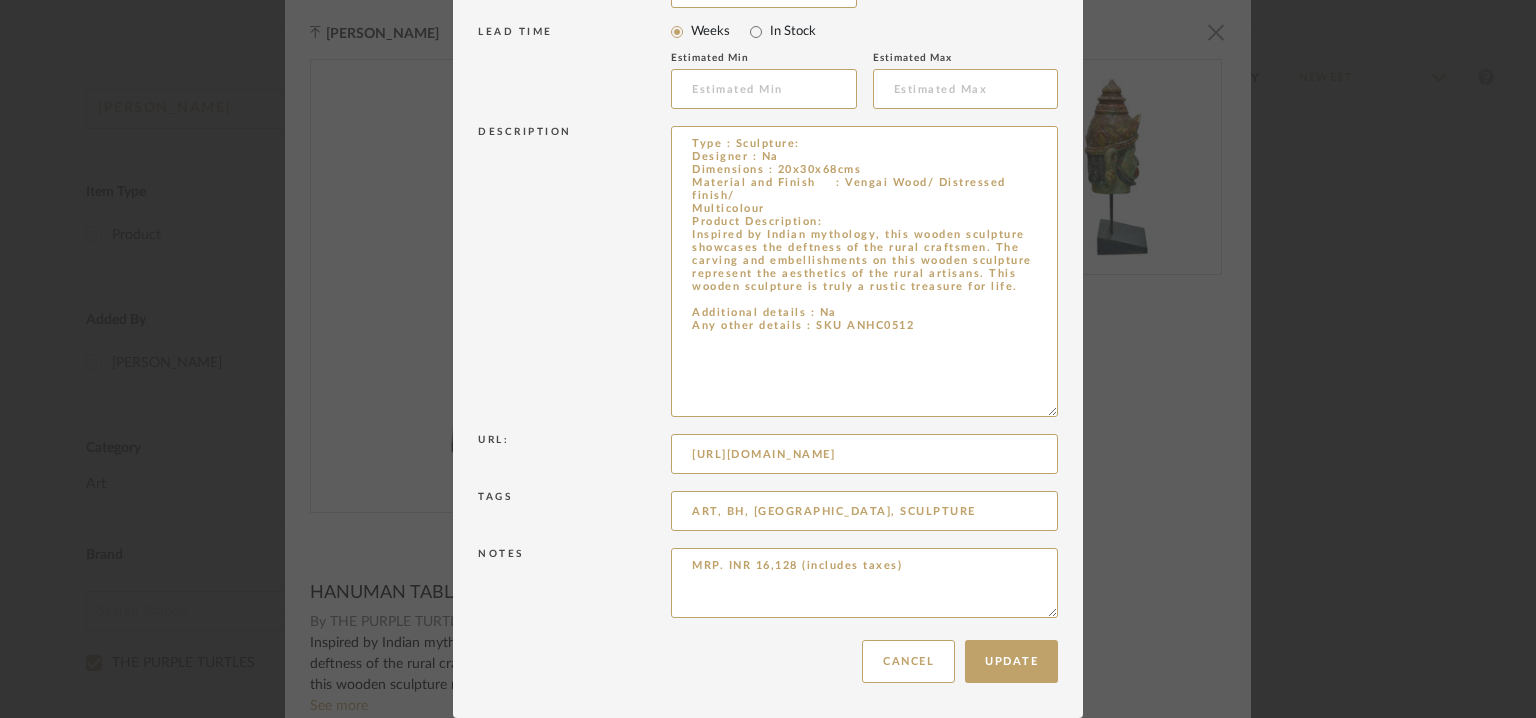 type on "Type : Sculpture:
Designer : Na
Dimensions : 20x30x68cms
Material and Finish	: Vengai Wood/ Distressed finish/
Multicolour
Product Description:
Inspired by Indian mythology, this wooden sculpture showcases the deftness of the rural craftsmen. The carving and embellishments on this wooden sculpture represent the aesthetics of the rural artisans. This wooden sculpture is truly a rustic treasure for life.
Additional details : Na
Any other details : SKU ANHC0512" 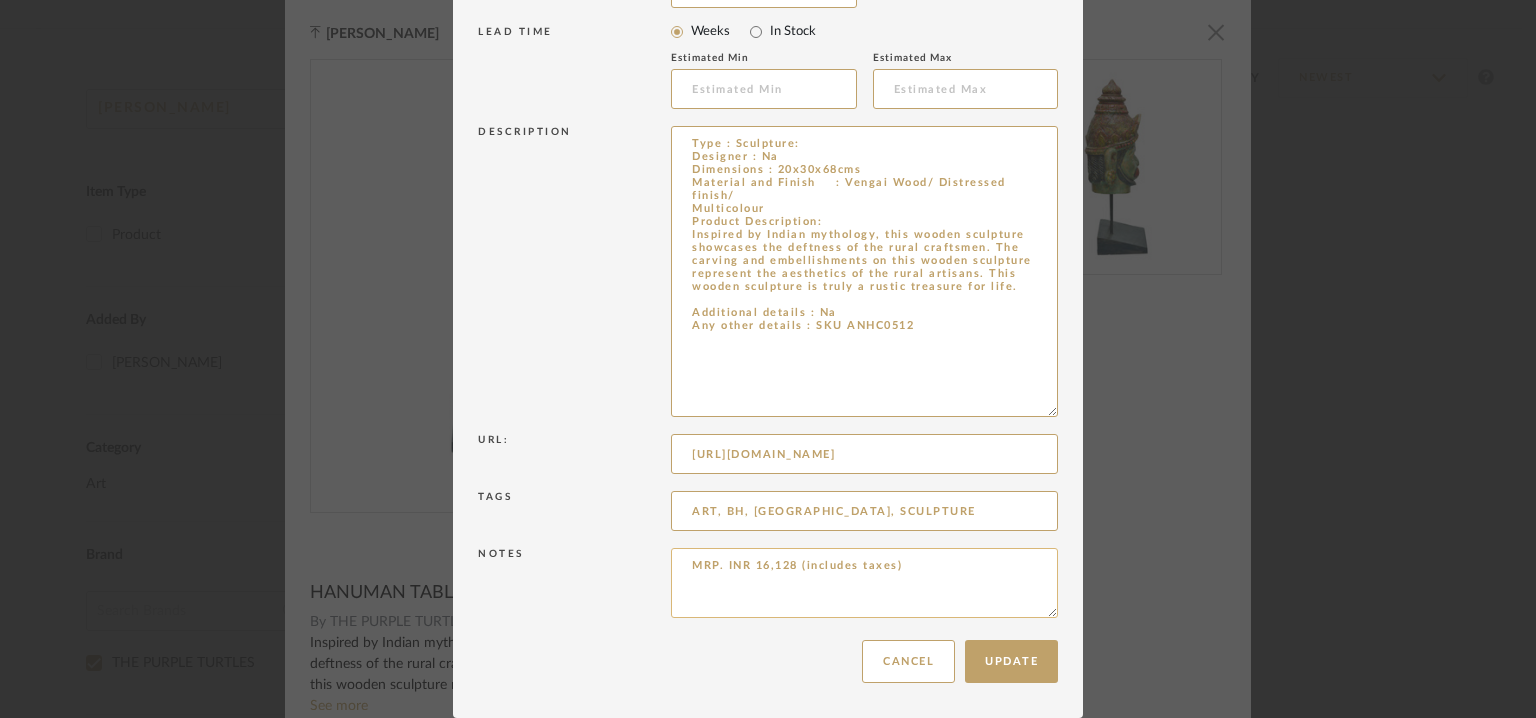 click on "MRP. INR 16,128 (includes taxes)" at bounding box center (864, 583) 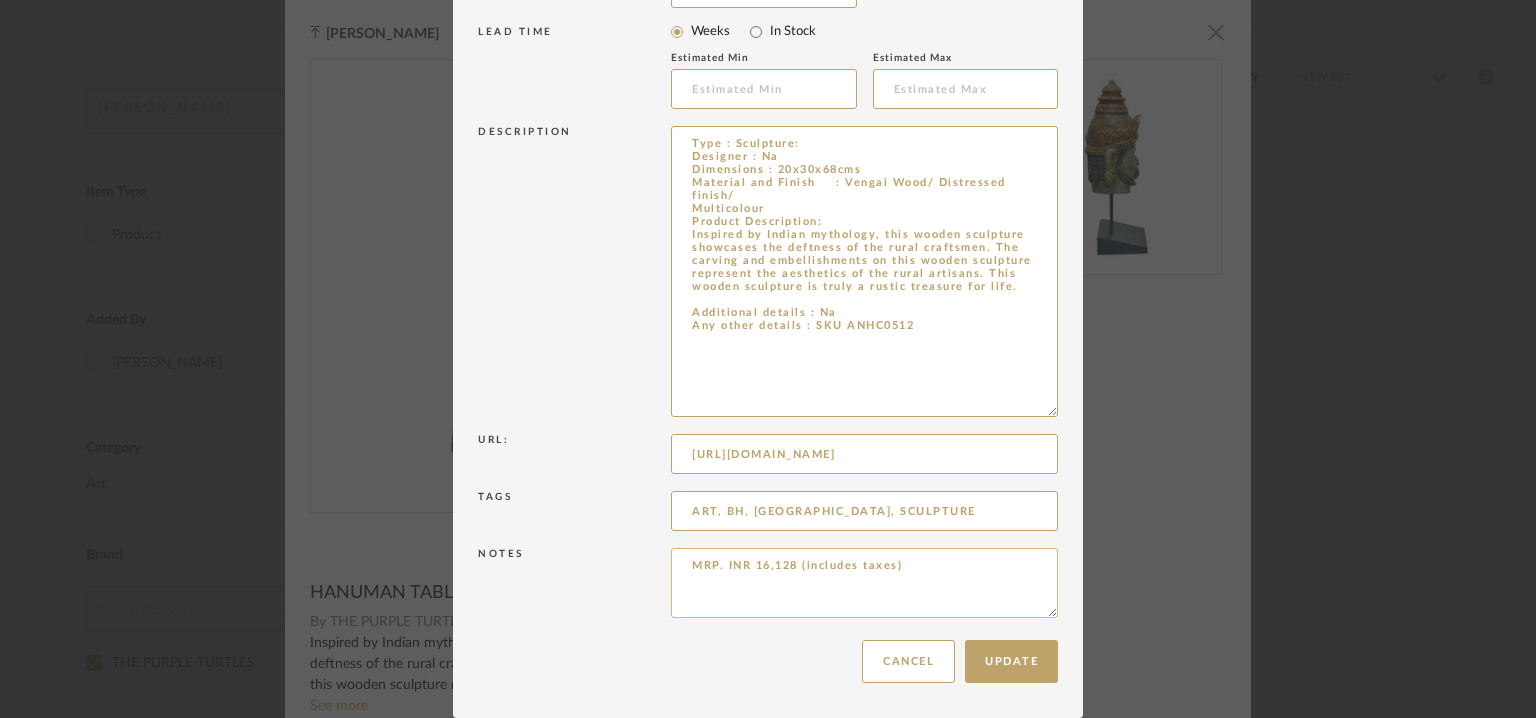 paste on "Lead time:  Na
Customizable :Na
3D available :No.
BIM available. No.
Point of contact: To be established.
Contact number: T: [PHONE_NUMBER]
Email address: [EMAIL_ADDRESS][DOMAIN_NAME]
Address : [STREET_ADDRESS][PERSON_NAME]" 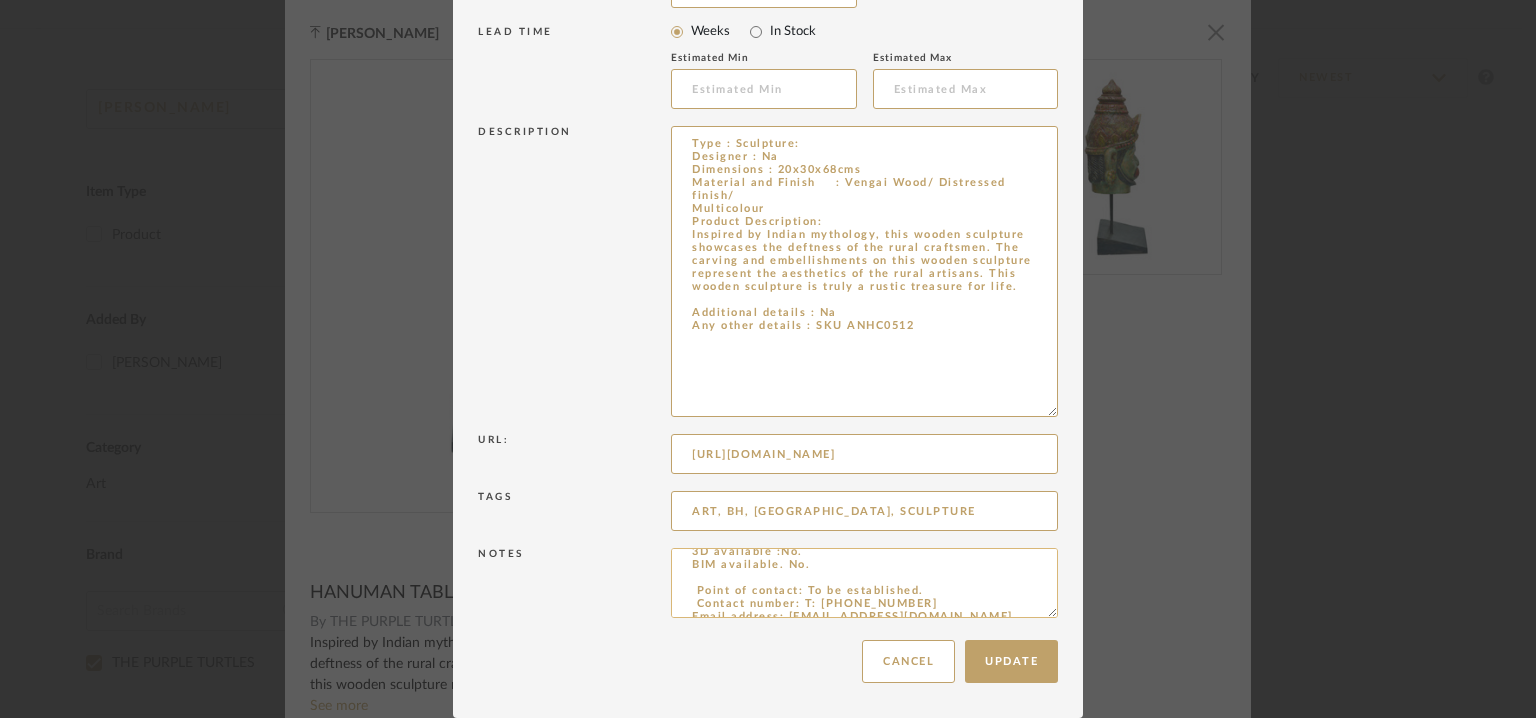 scroll, scrollTop: 0, scrollLeft: 0, axis: both 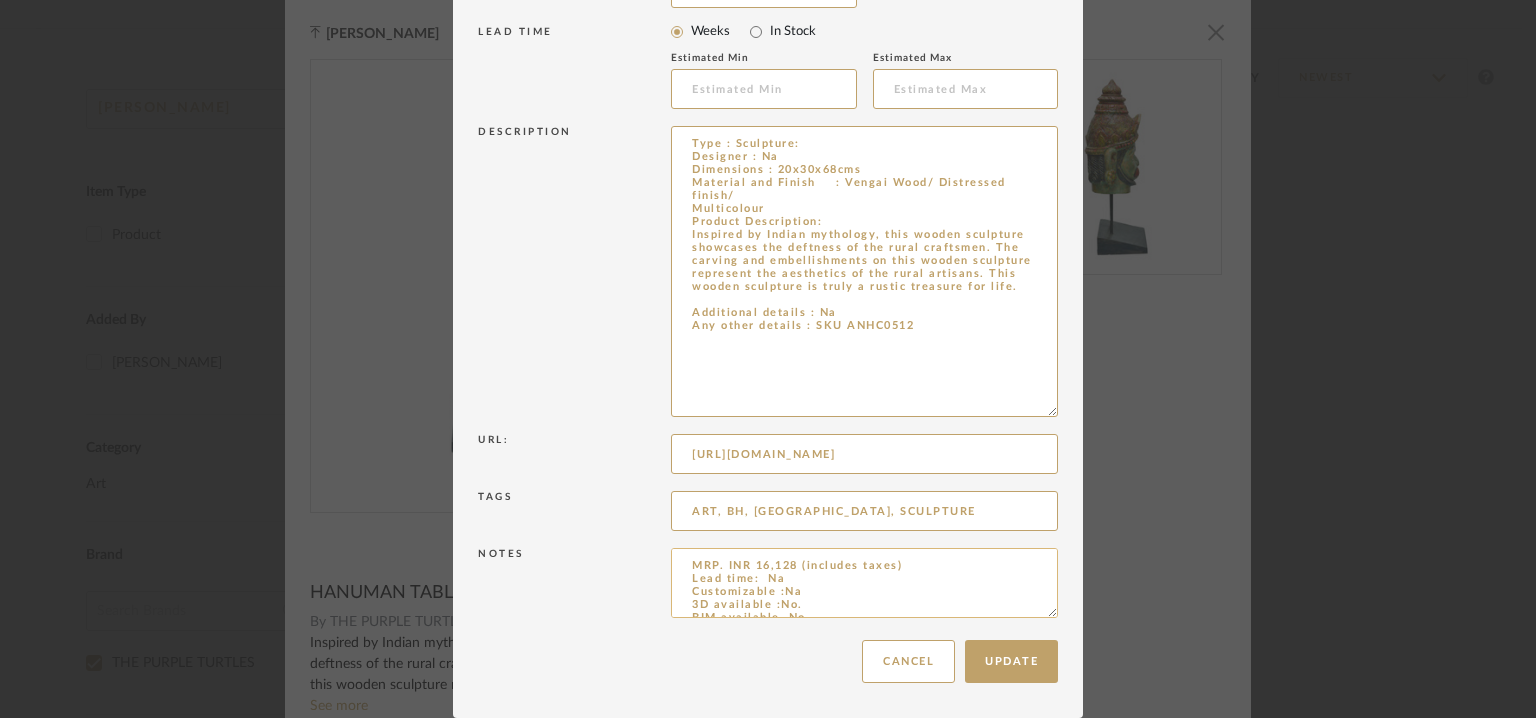 click on "MRP. INR 16,128 (includes taxes)
Lead time:  Na
Customizable :Na
3D available :No.
BIM available. No.
Point of contact: To be established.
Contact number: T: [PHONE_NUMBER]
Email address: [EMAIL_ADDRESS][DOMAIN_NAME]
Address : [STREET_ADDRESS][PERSON_NAME]" at bounding box center [864, 583] 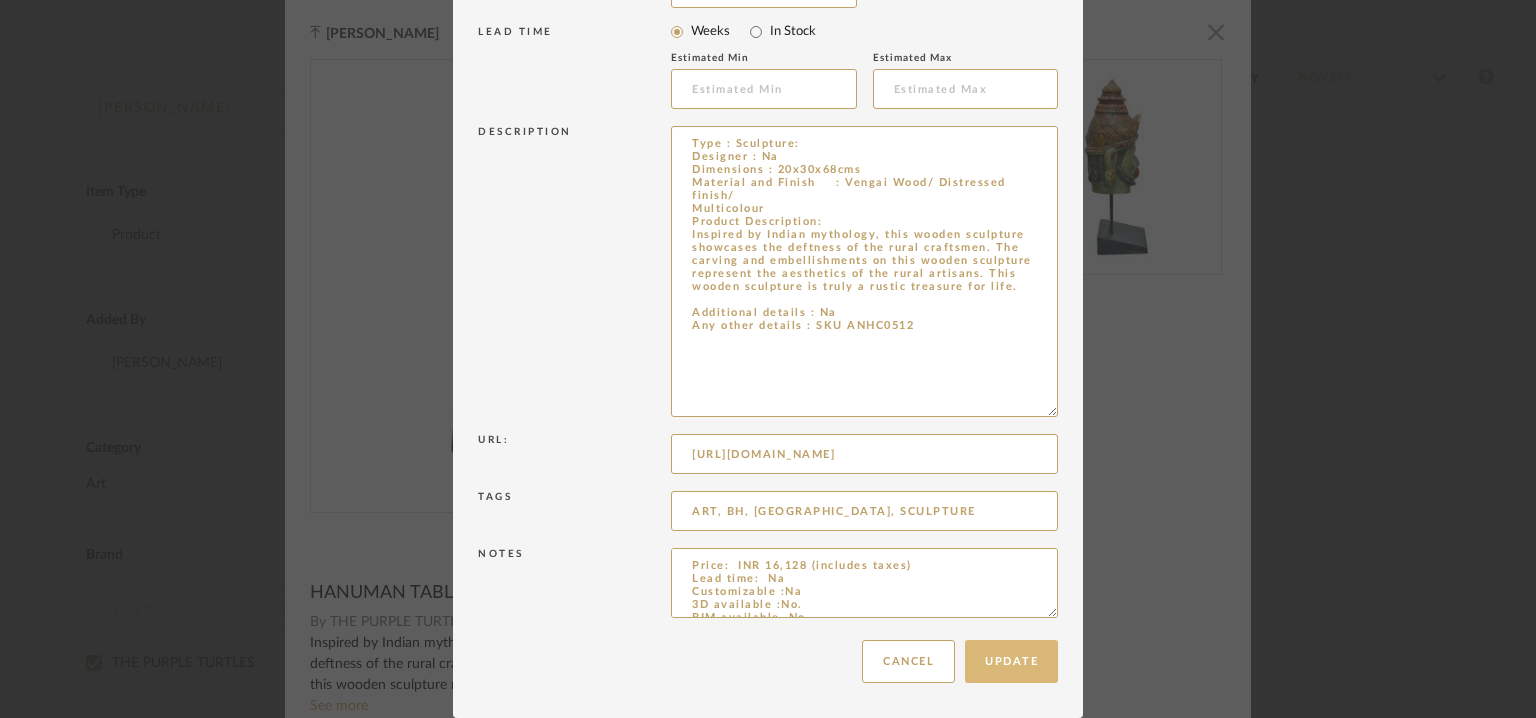 type on "Price:  INR 16,128 (includes taxes)
Lead time:  Na
Customizable :Na
3D available :No.
BIM available. No.
Point of contact: To be established.
Contact number: T: [PHONE_NUMBER]
Email address: [EMAIL_ADDRESS][DOMAIN_NAME]
Address : [STREET_ADDRESS][PERSON_NAME]" 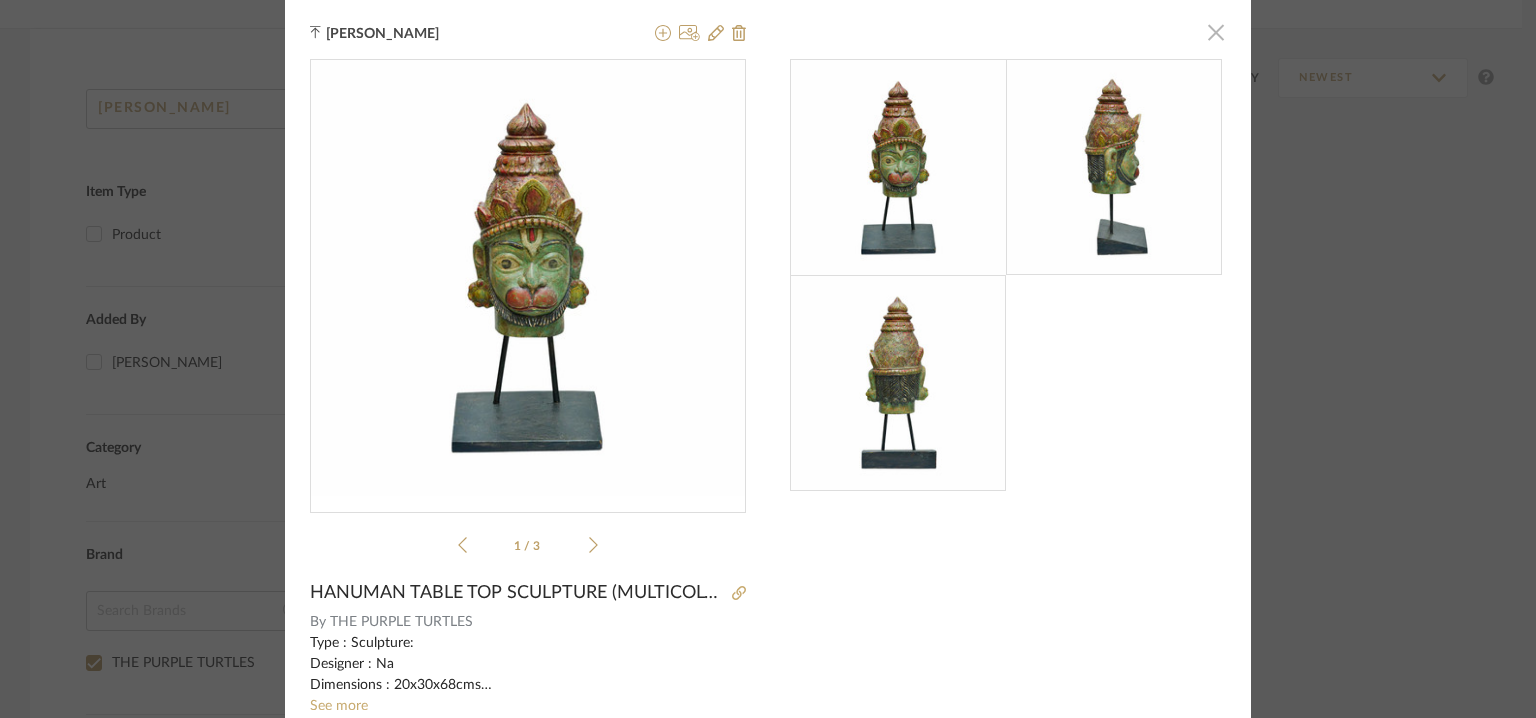 click 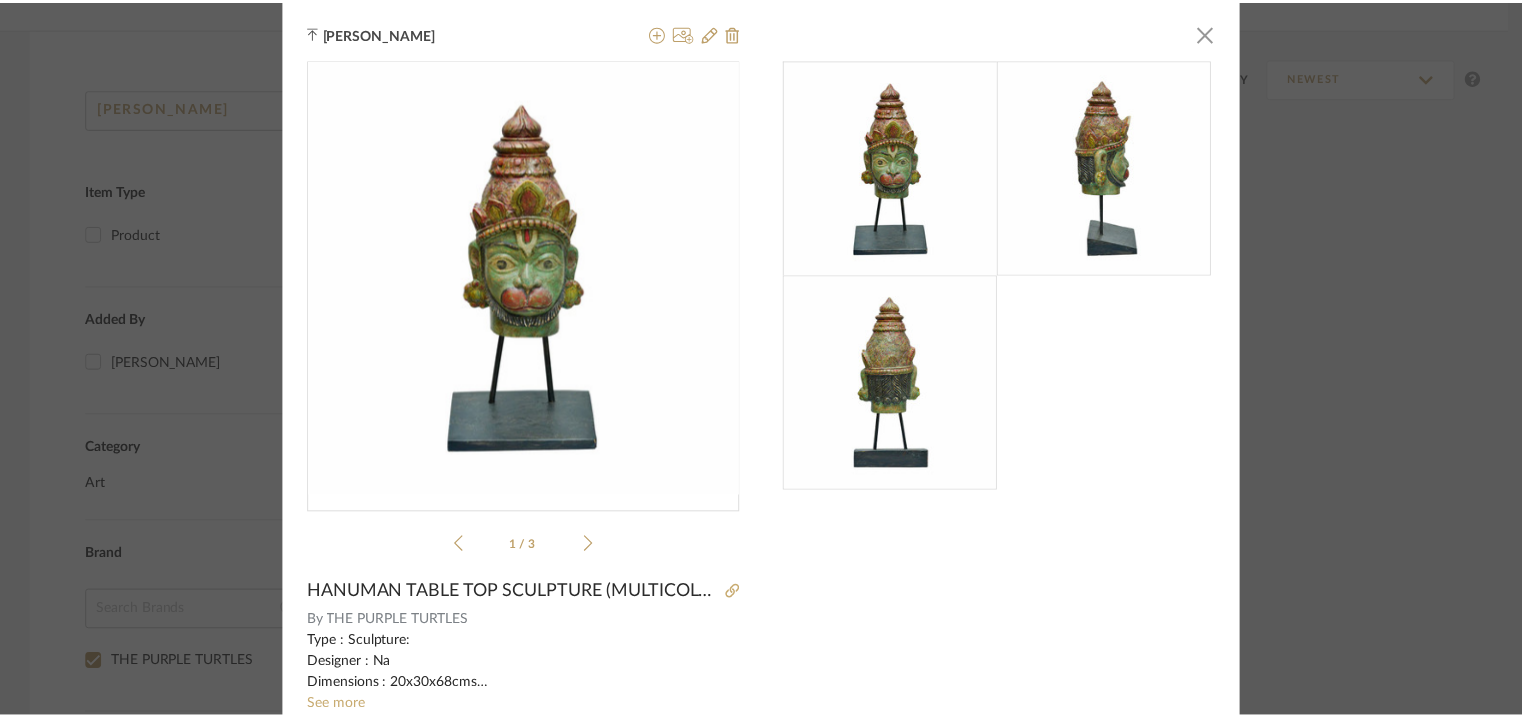 scroll, scrollTop: 279, scrollLeft: 0, axis: vertical 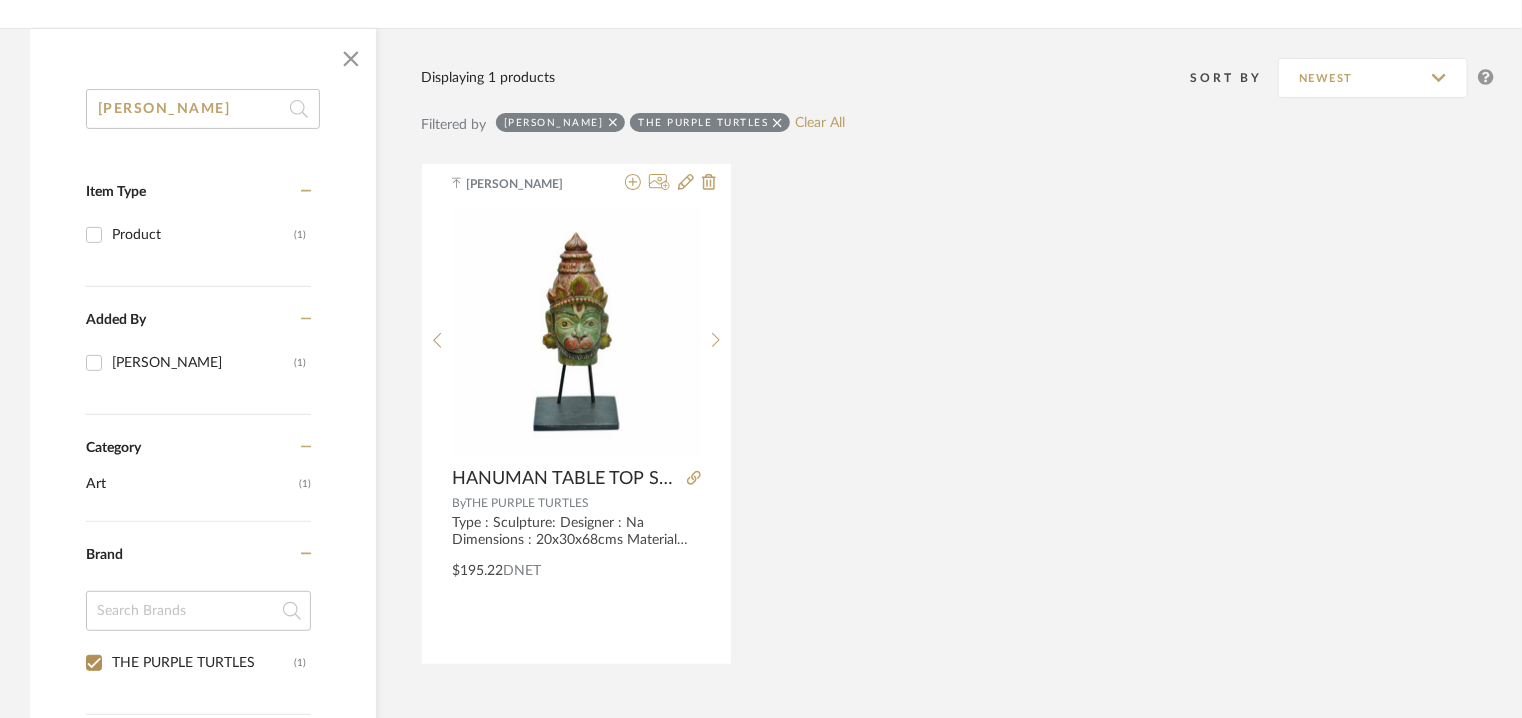 drag, startPoint x: 195, startPoint y: 97, endPoint x: 0, endPoint y: 103, distance: 195.09229 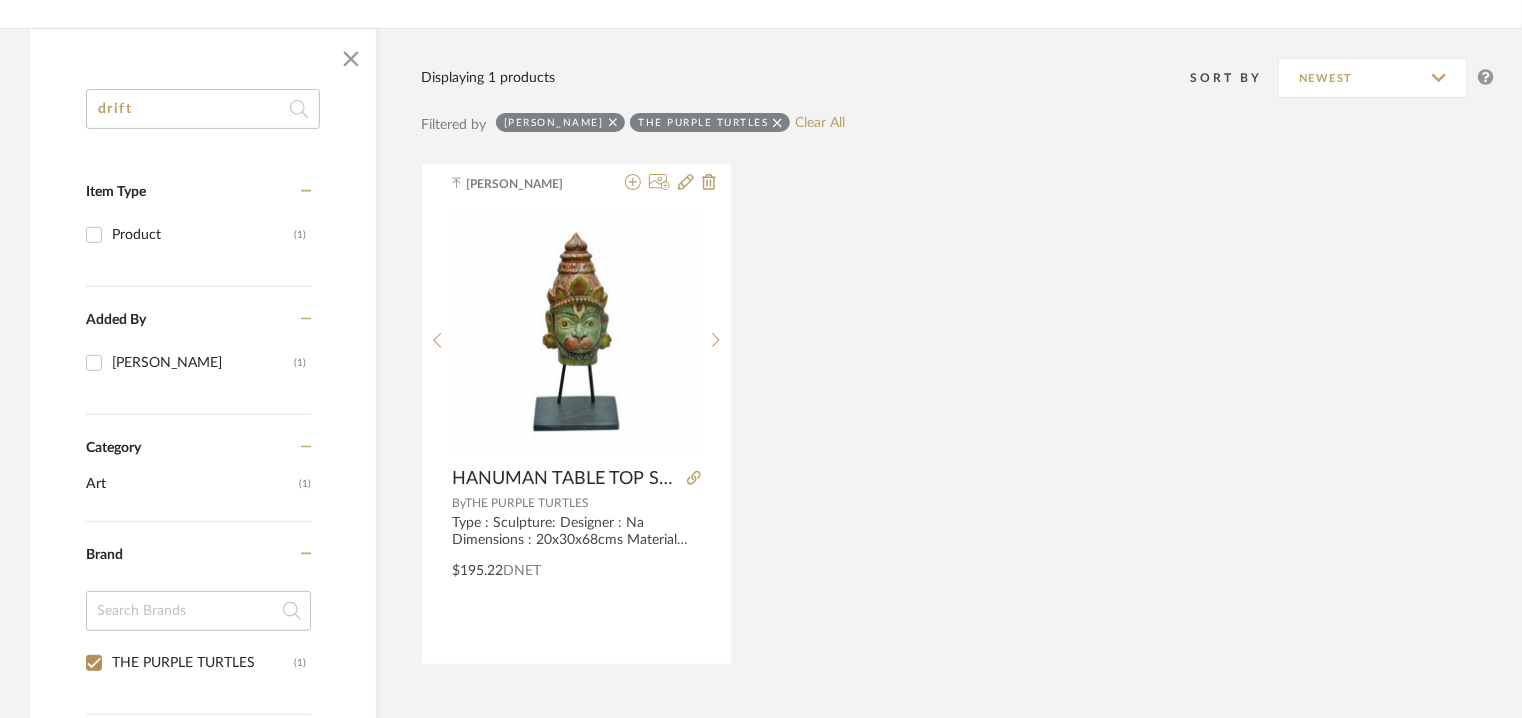 type on "drift" 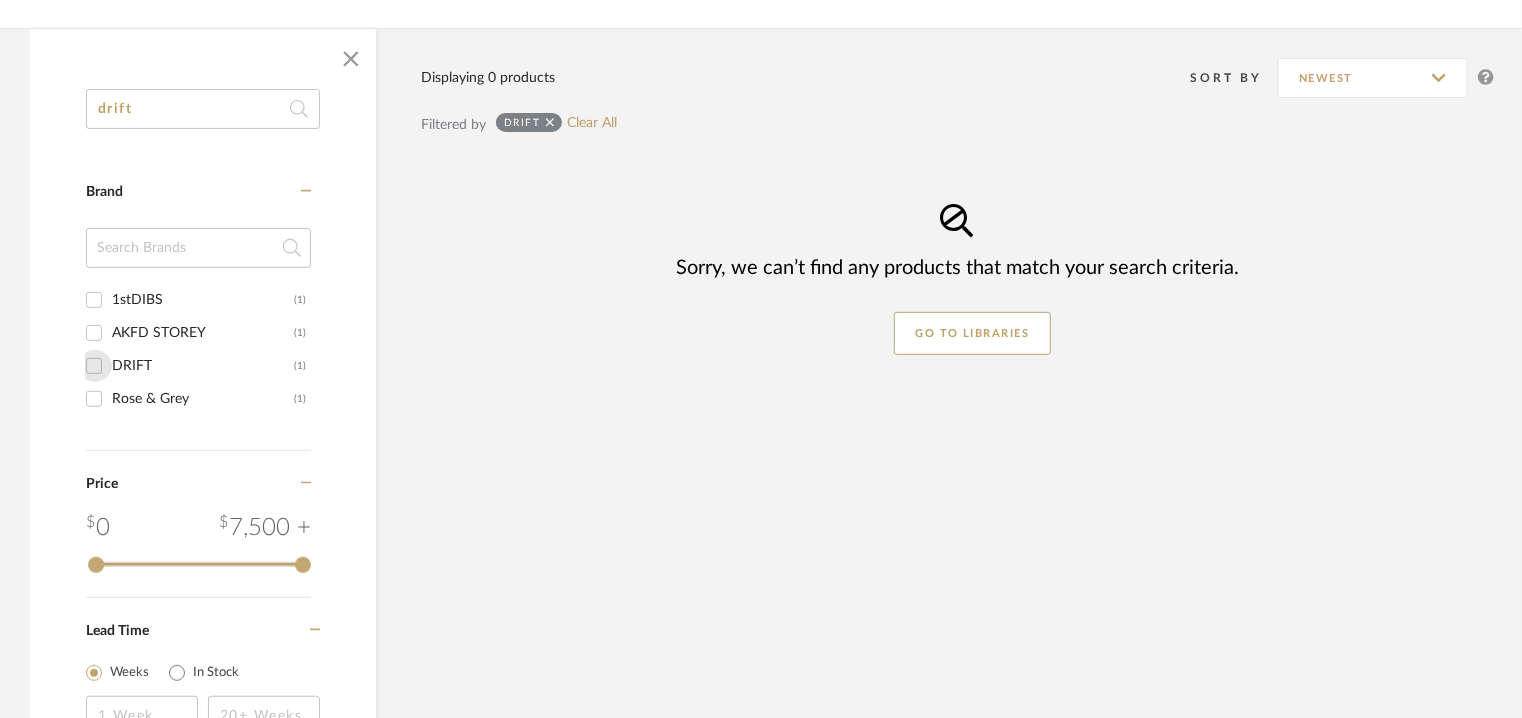 click on "DRIFT  (1)" at bounding box center (94, 366) 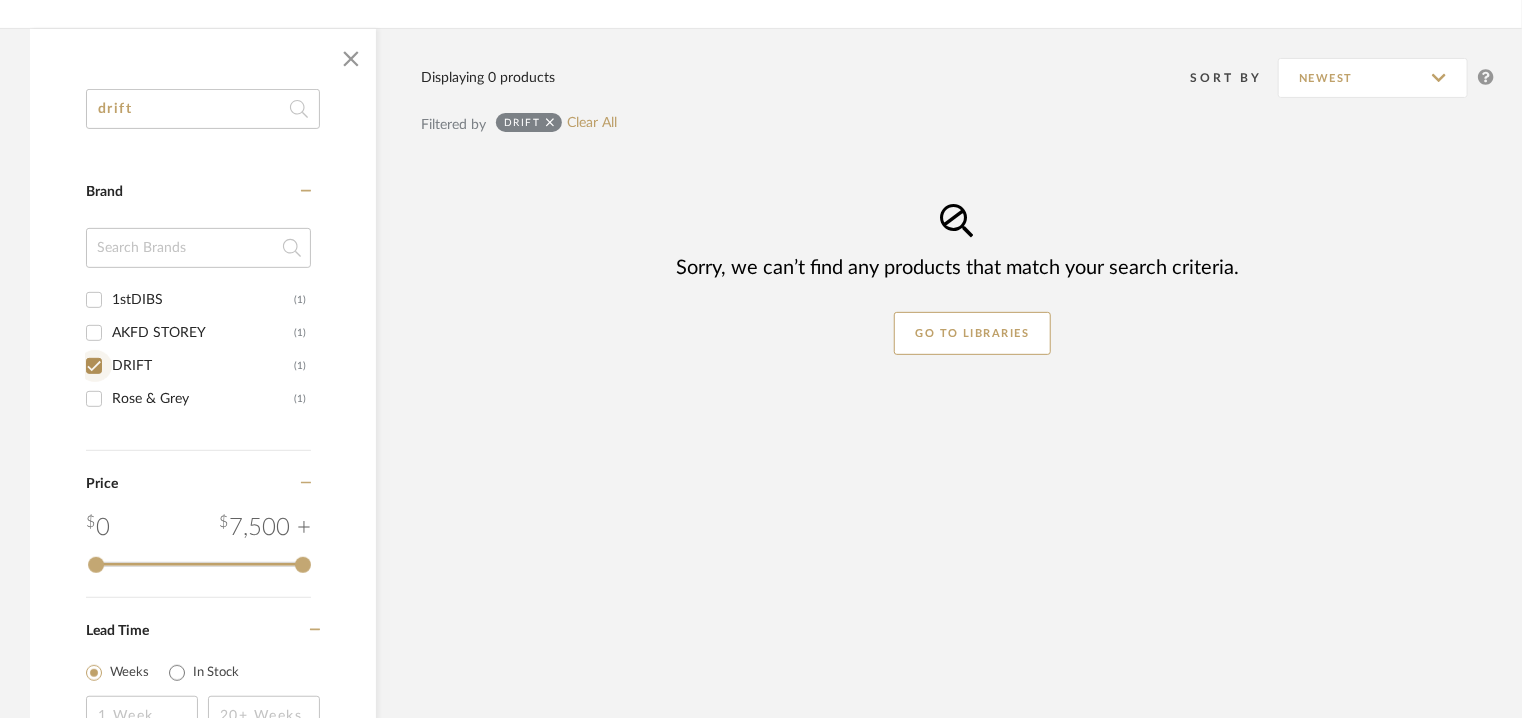 checkbox on "true" 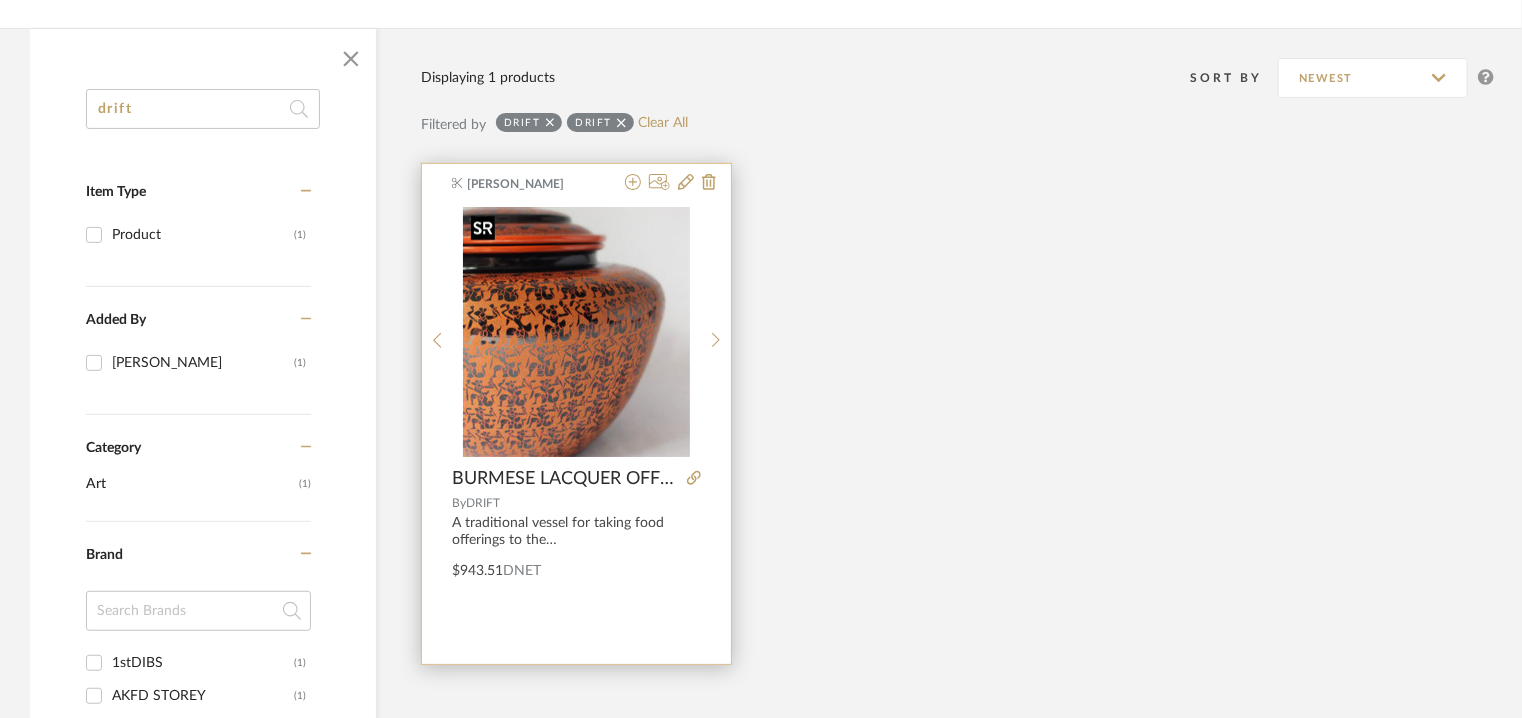 click at bounding box center [0, 0] 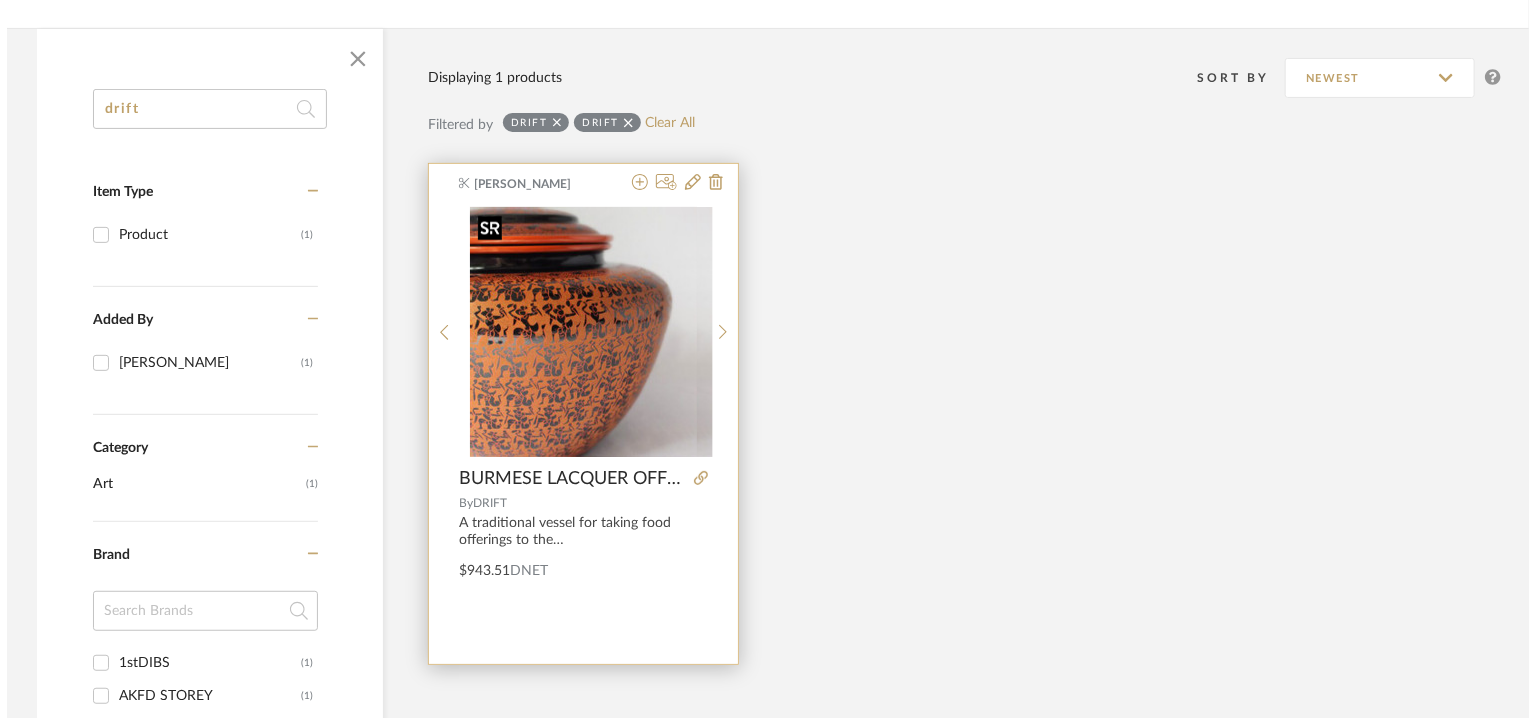 scroll, scrollTop: 0, scrollLeft: 0, axis: both 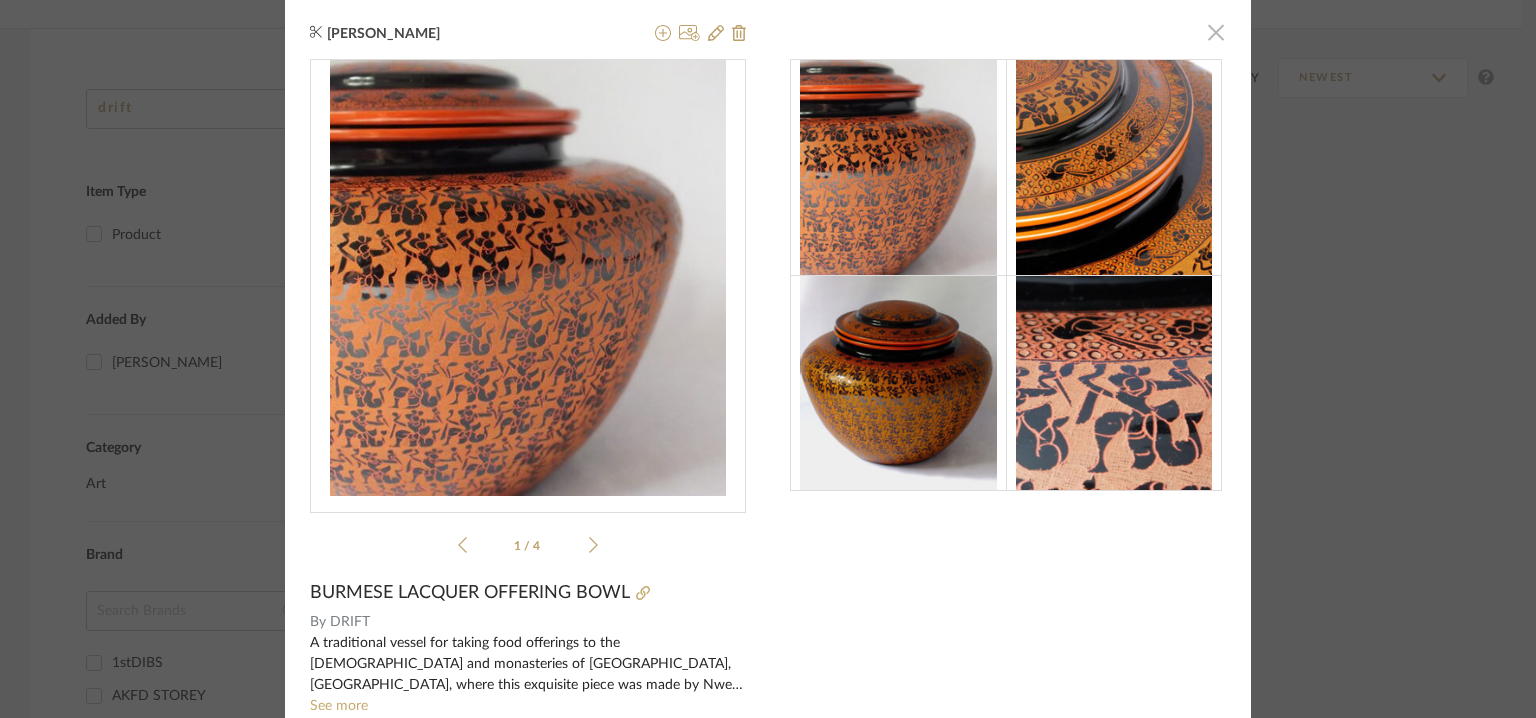 click 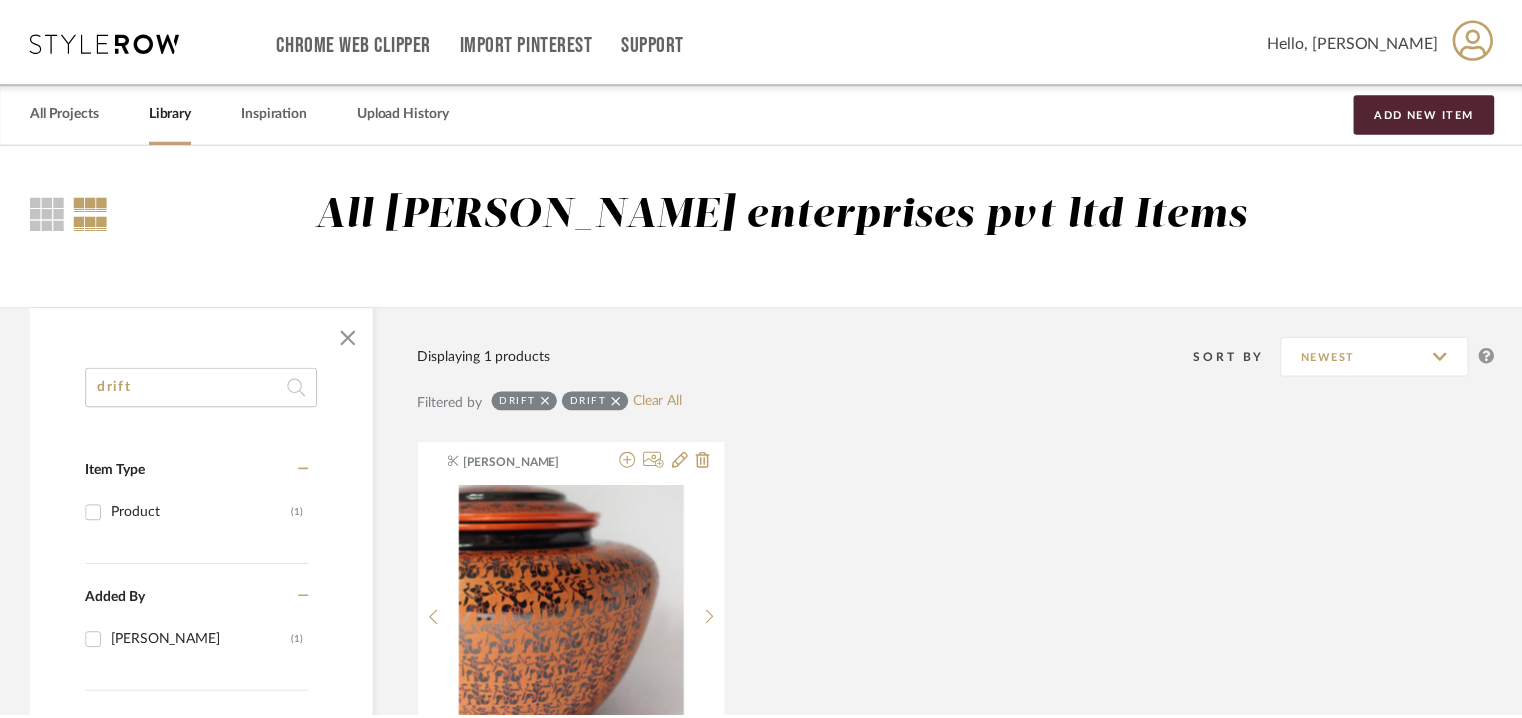 scroll, scrollTop: 279, scrollLeft: 0, axis: vertical 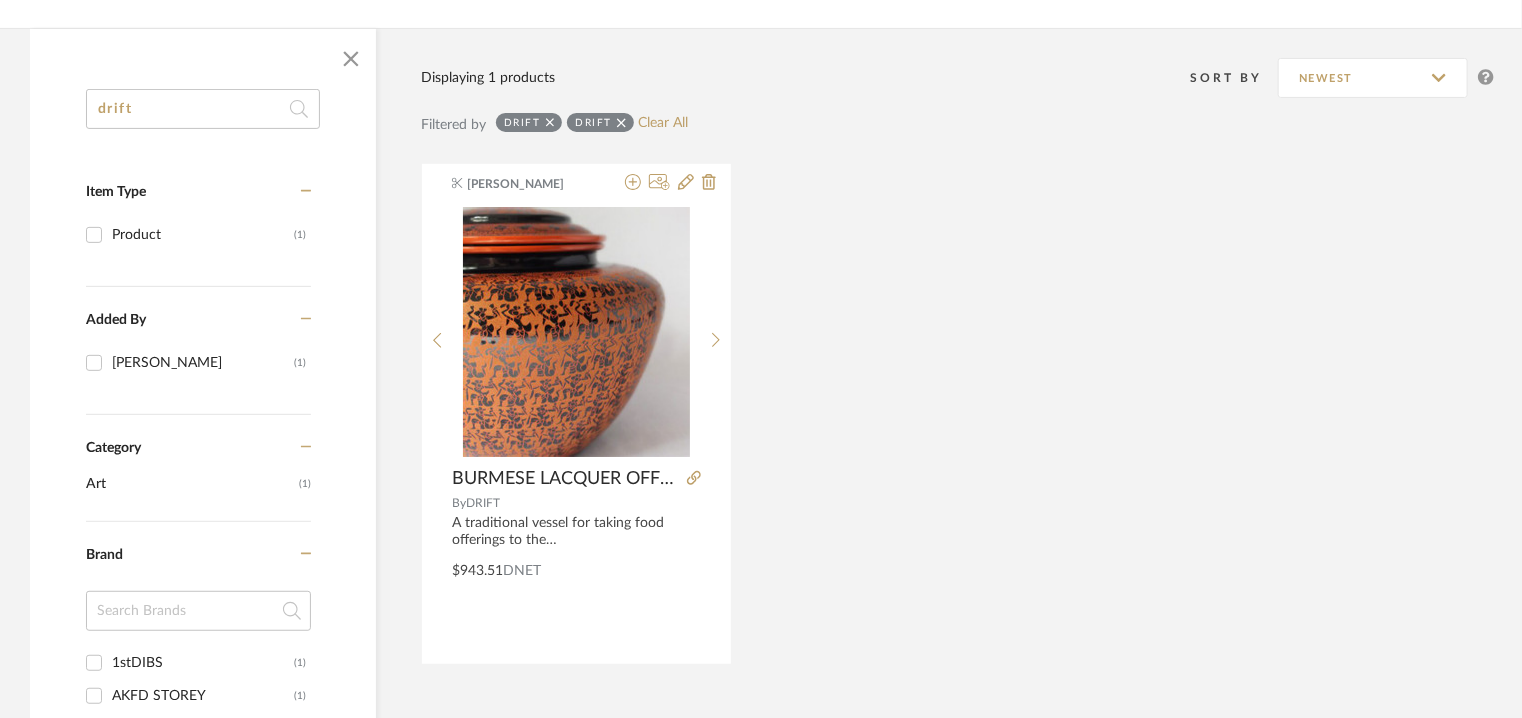 drag, startPoint x: 202, startPoint y: 103, endPoint x: 0, endPoint y: 109, distance: 202.0891 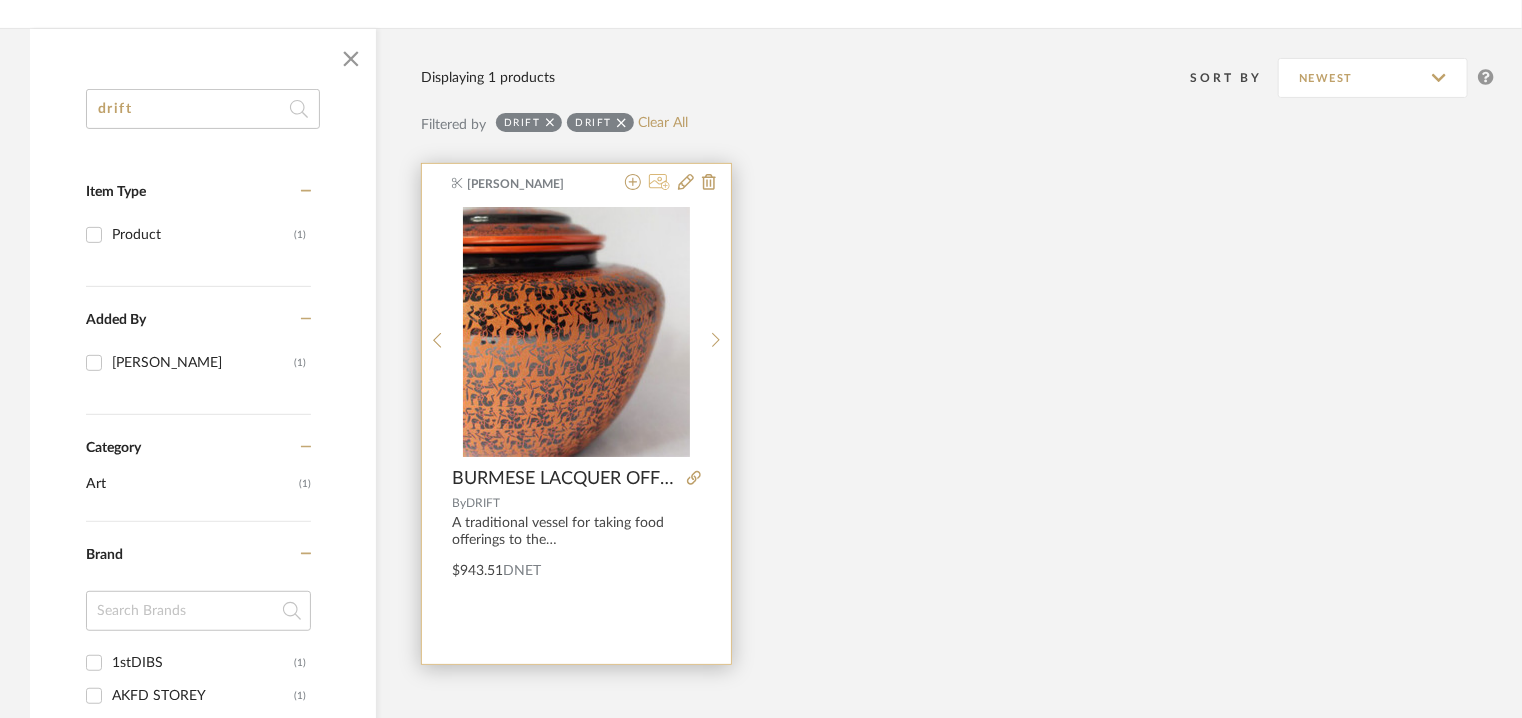 click 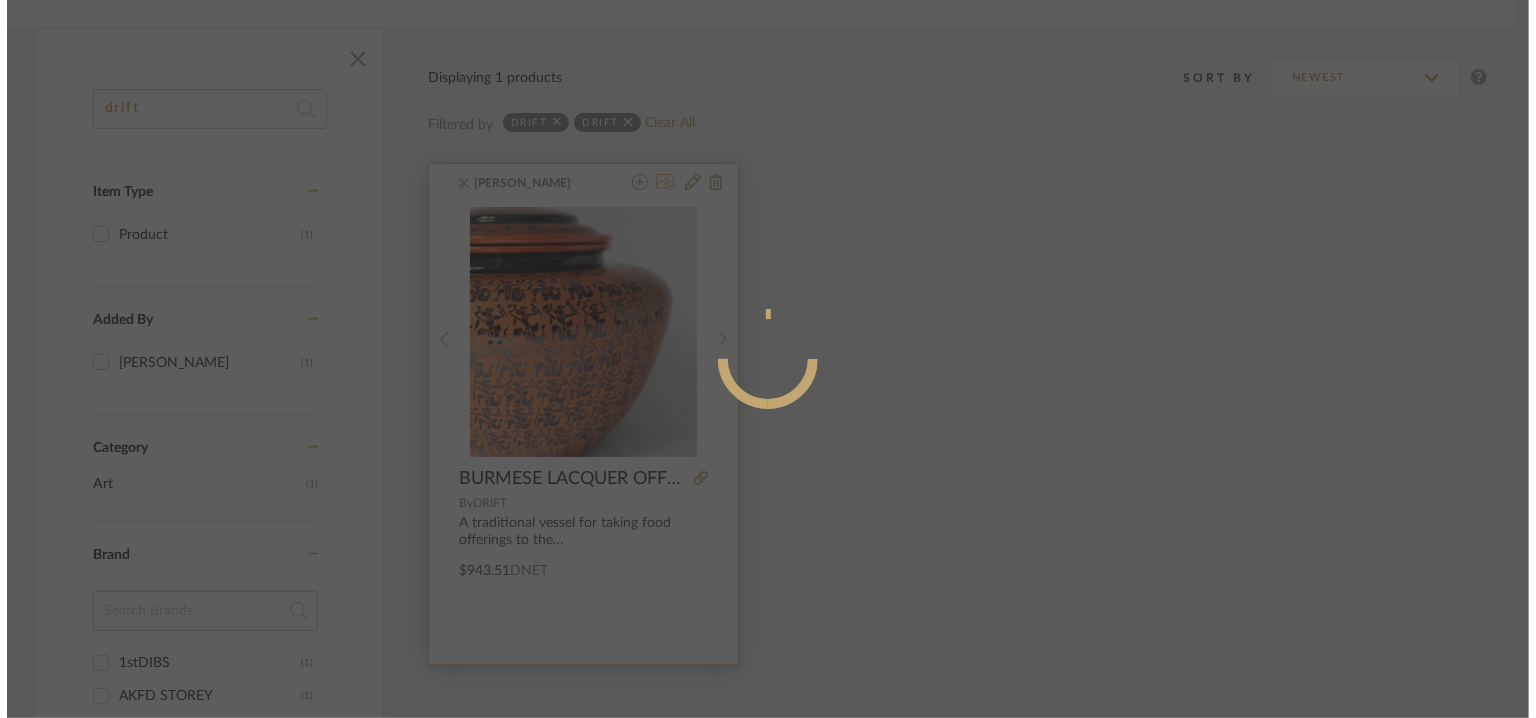 scroll, scrollTop: 0, scrollLeft: 0, axis: both 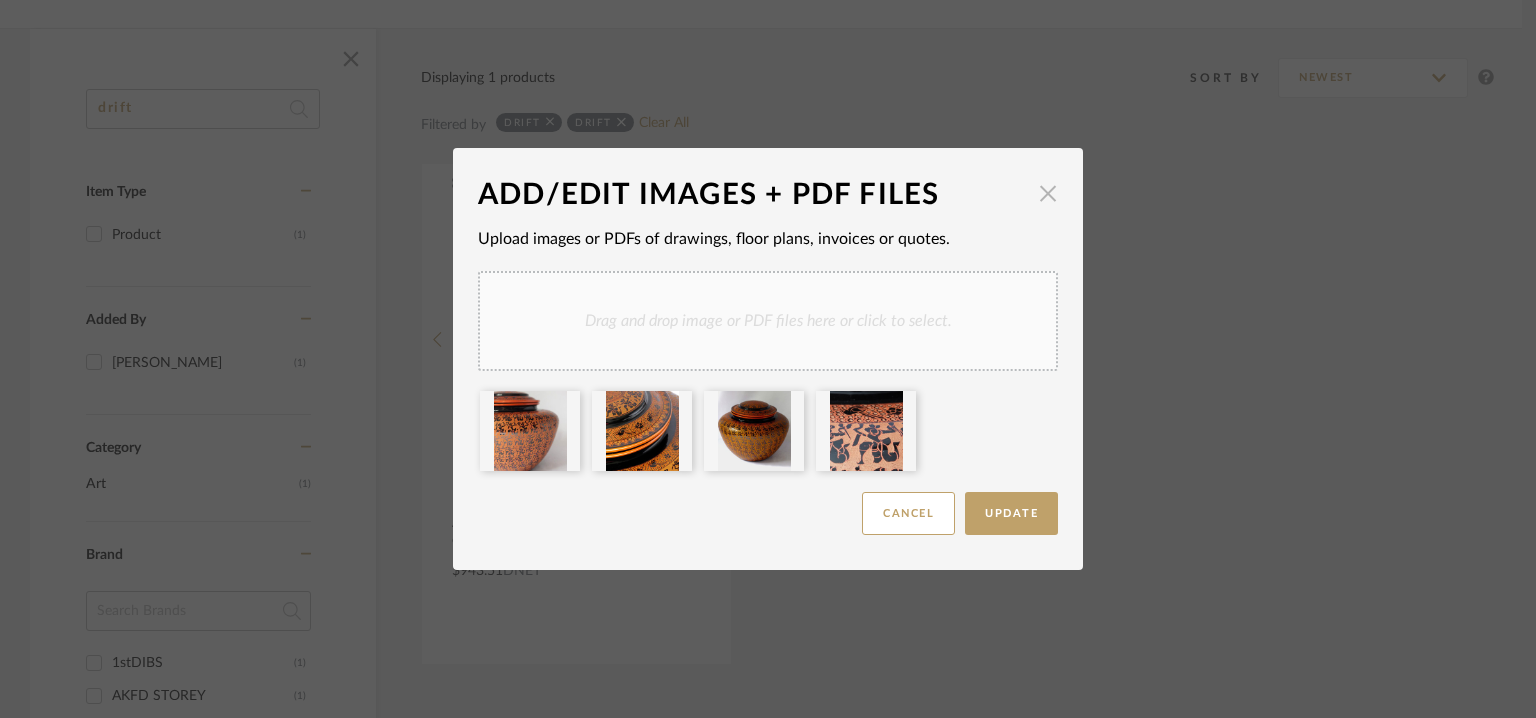 click at bounding box center (1048, 193) 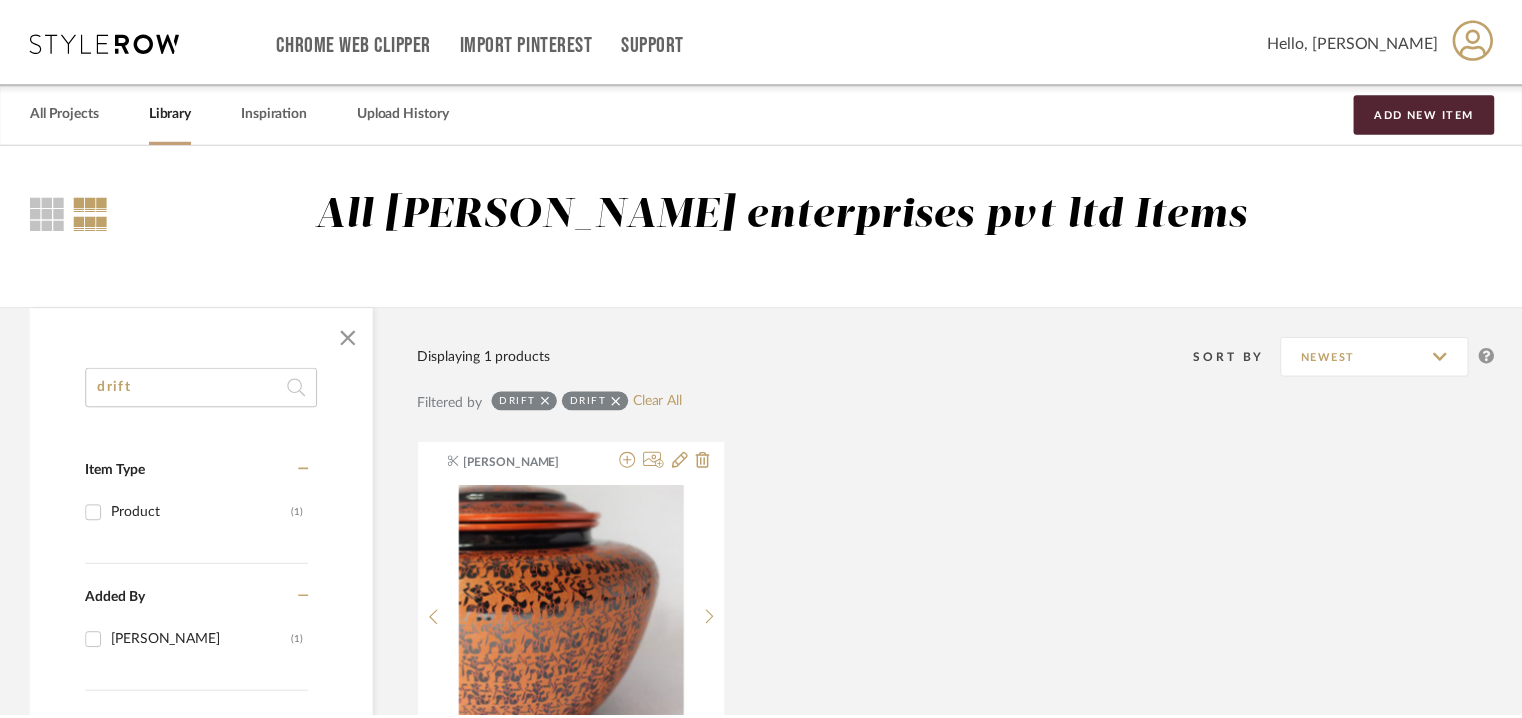 scroll, scrollTop: 279, scrollLeft: 0, axis: vertical 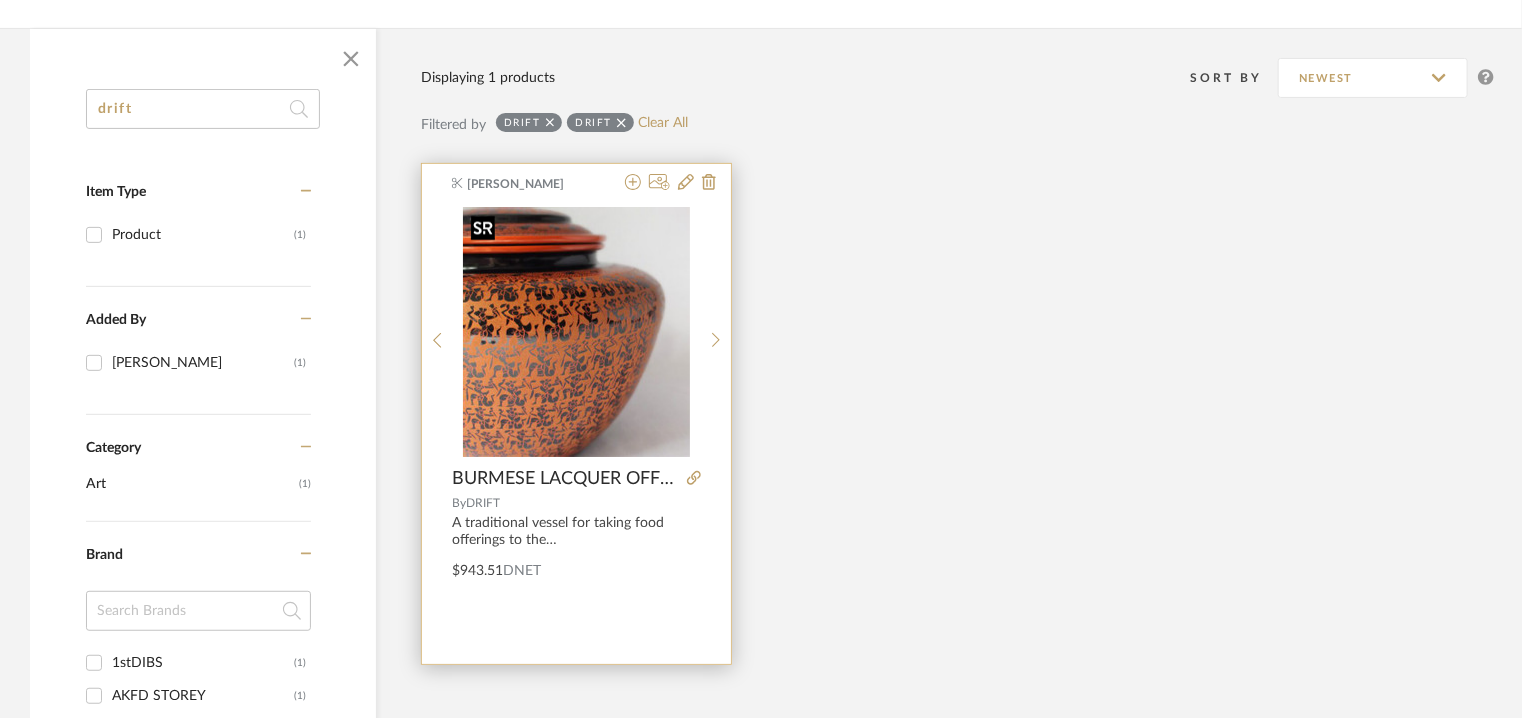 click at bounding box center [576, 332] 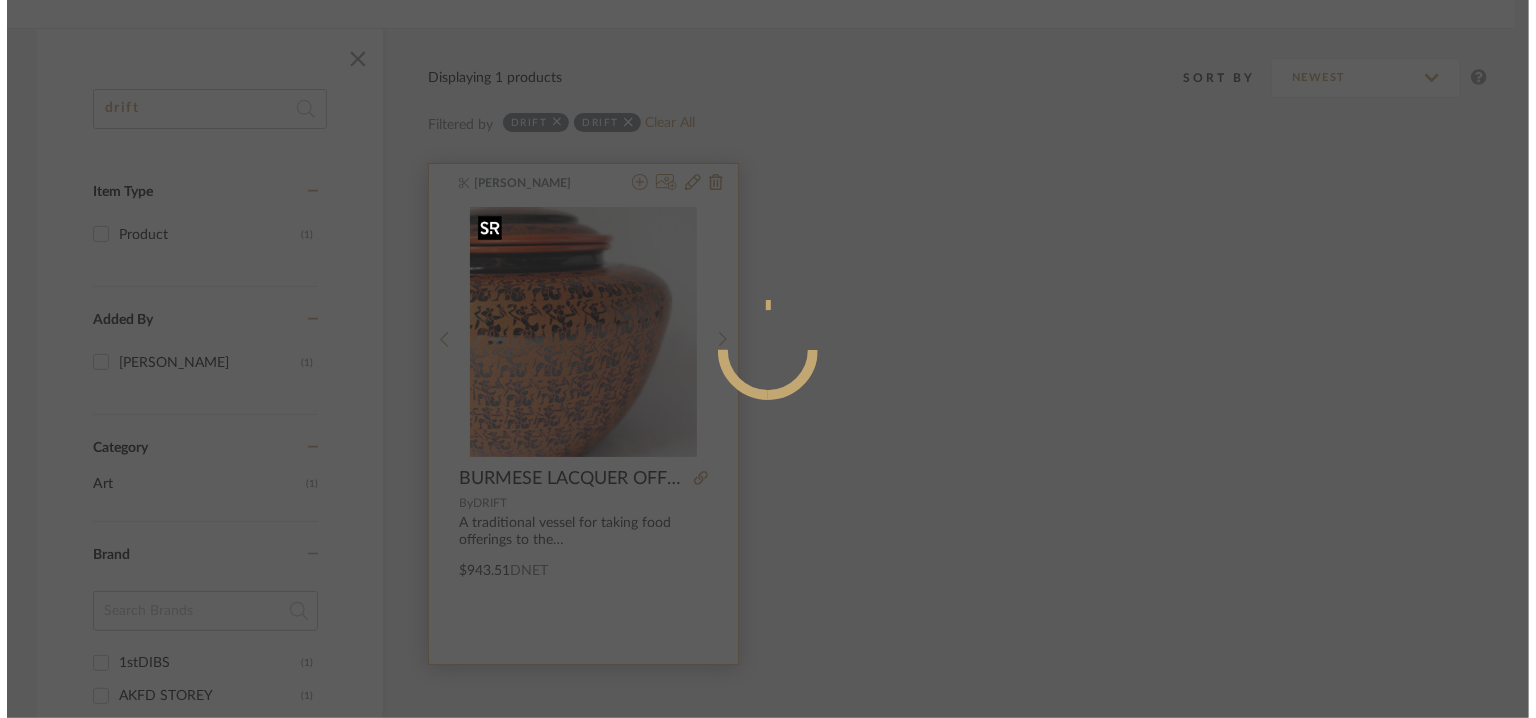 scroll, scrollTop: 0, scrollLeft: 0, axis: both 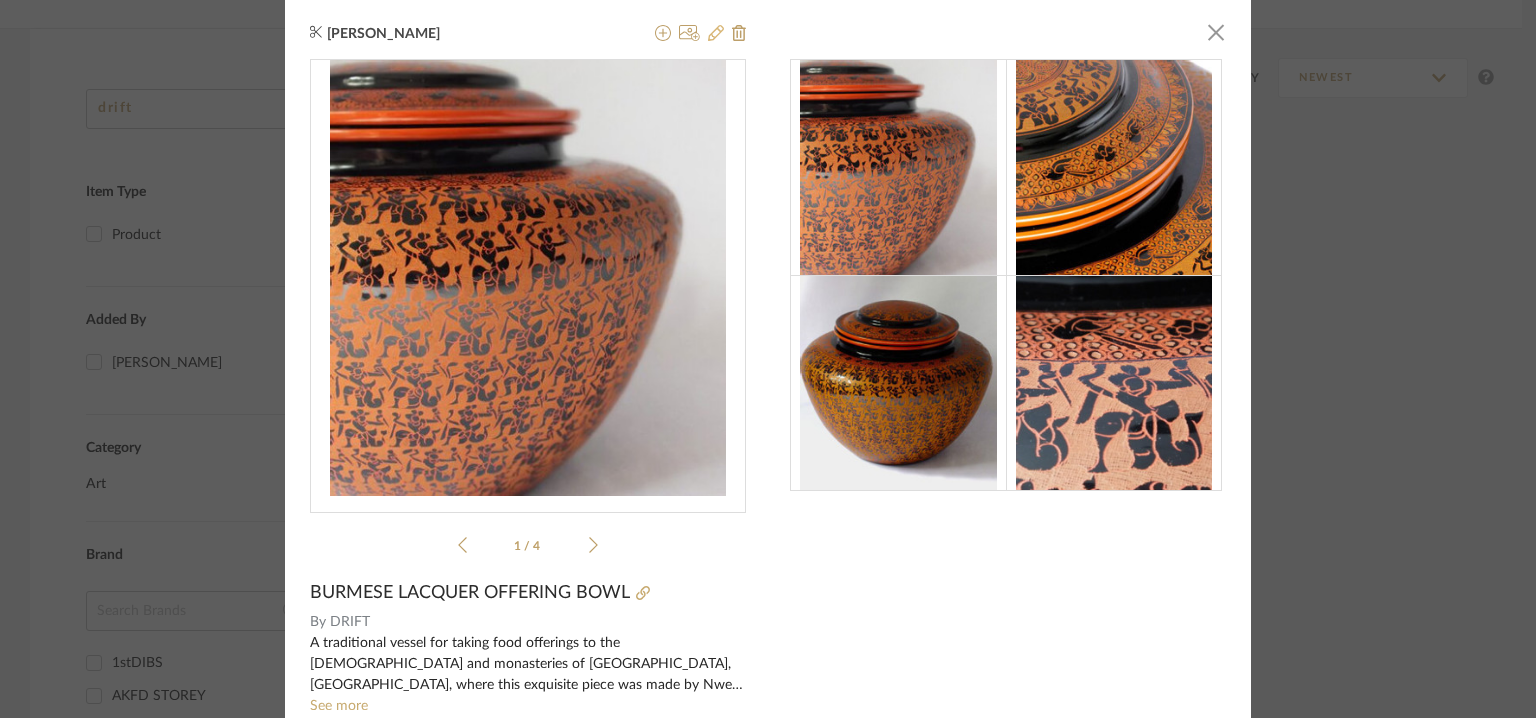 click 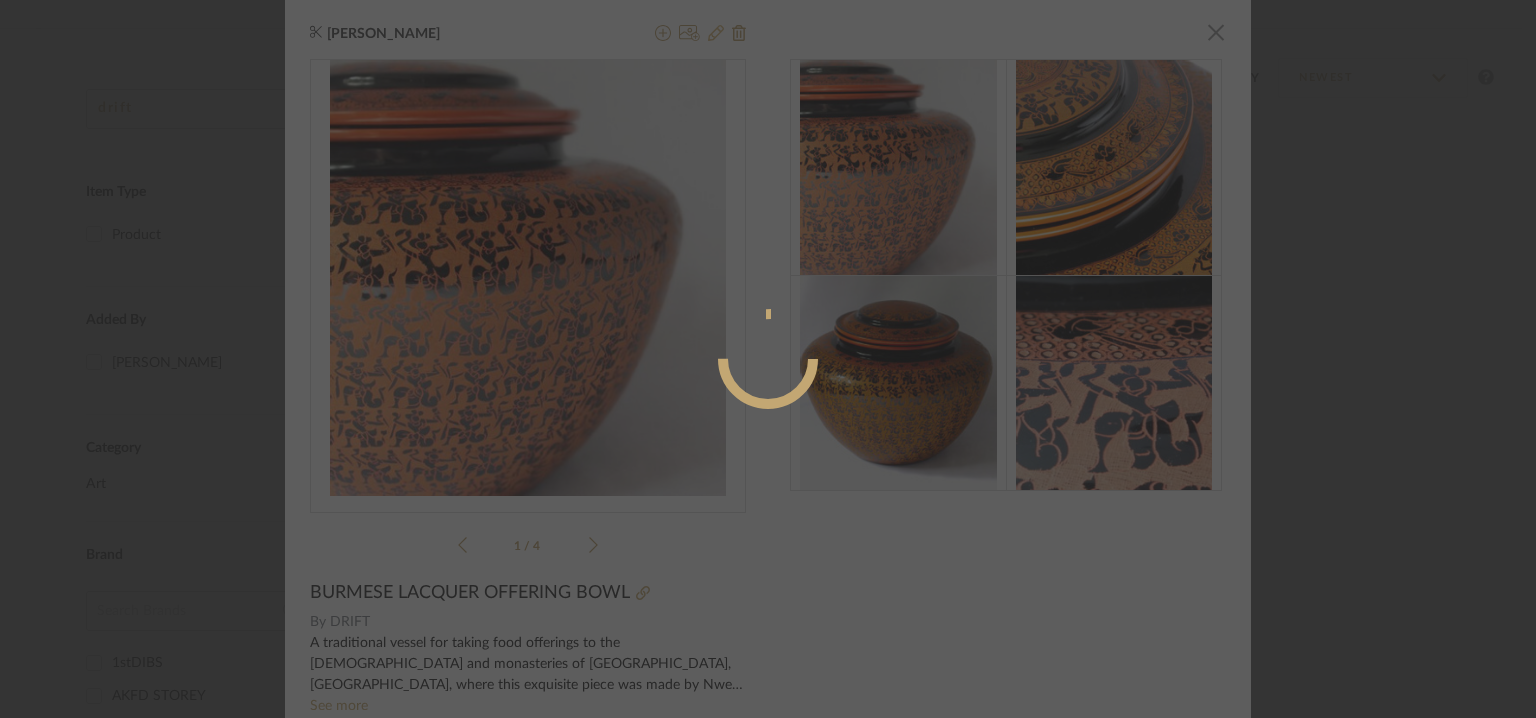 radio on "true" 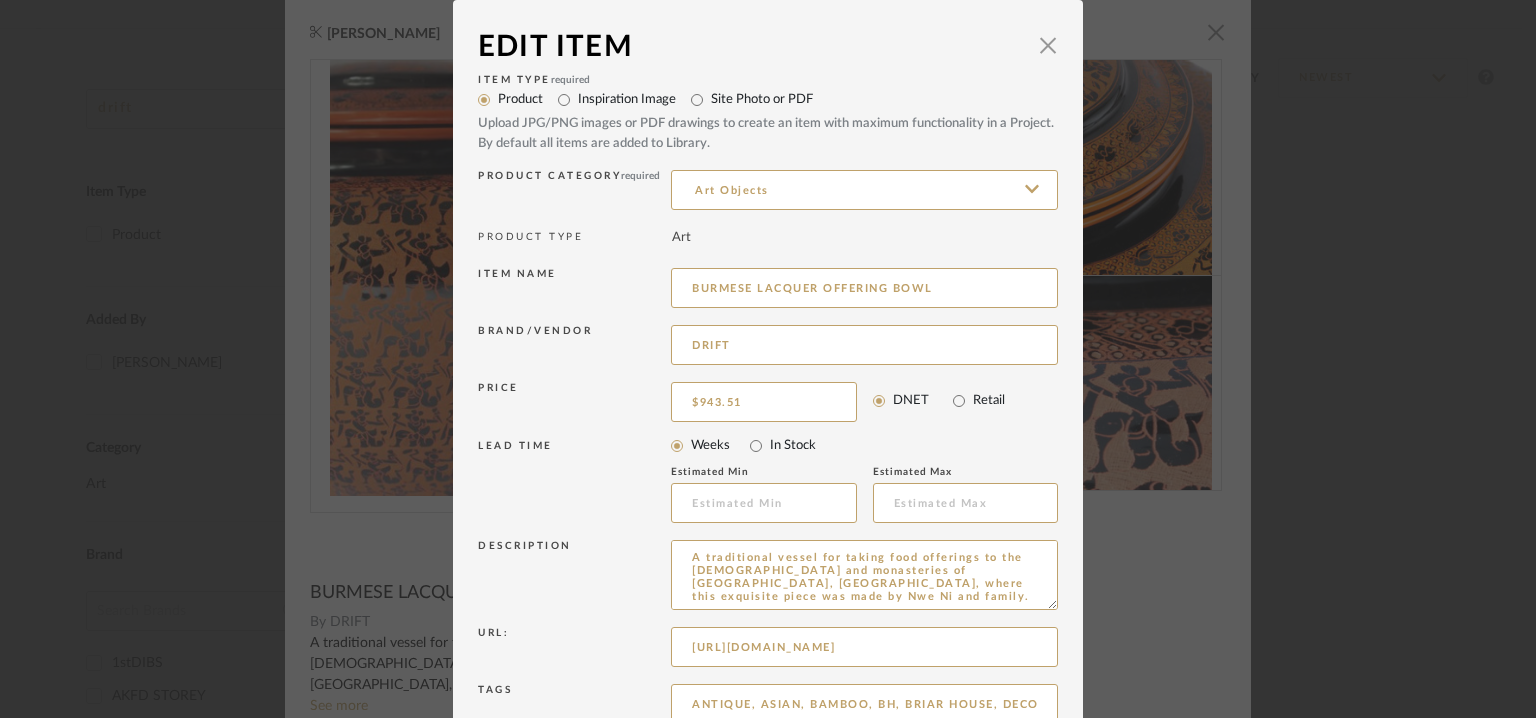 drag, startPoint x: 1041, startPoint y: 605, endPoint x: 1014, endPoint y: 773, distance: 170.1558 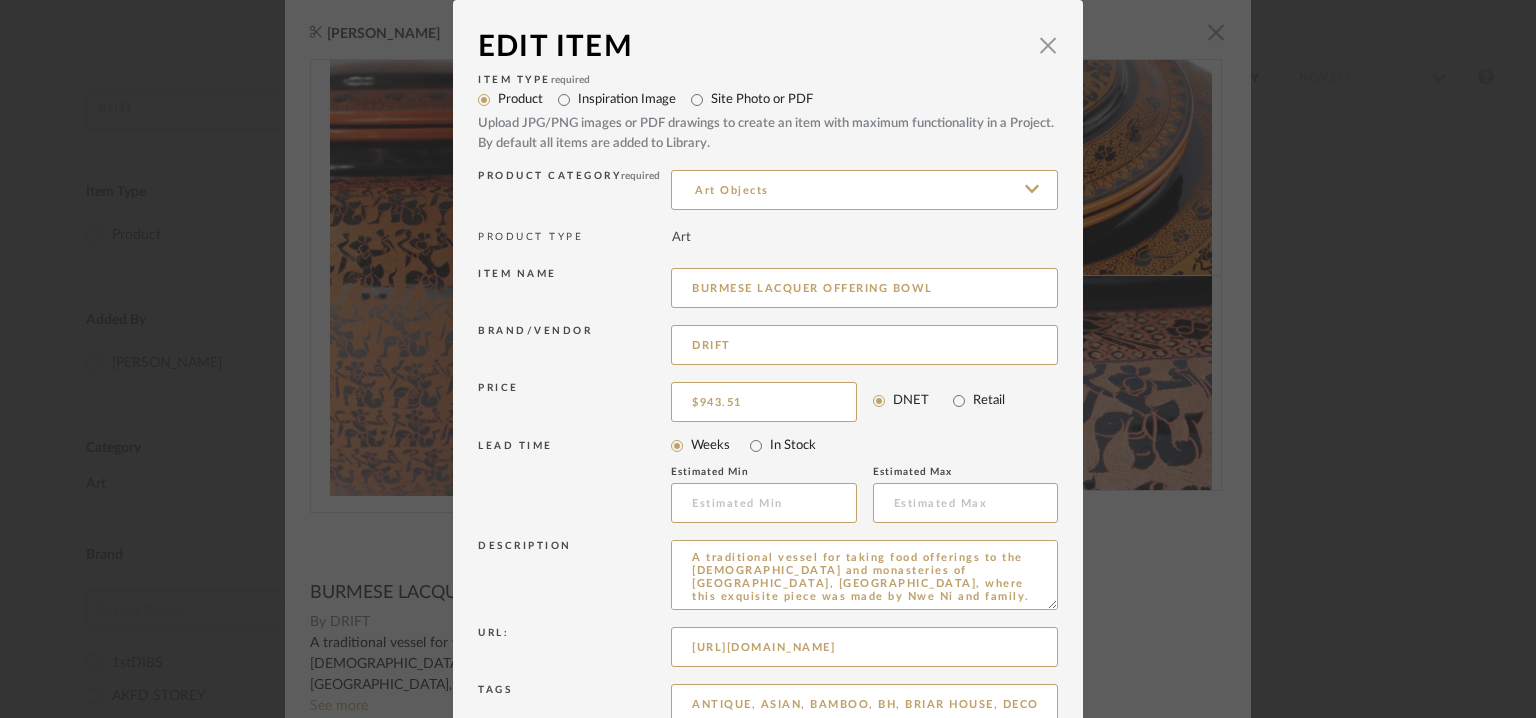 click on "Chrome Web Clipper   Import Pinterest   Support   All Projects   Library   Inspiration   Upload History   Add New Item  Hello, Tehseen  All [PERSON_NAME] enterprises pvt ltd Items drift Item Type Product  (1)  Added By [PERSON_NAME]  (1)  Category  Art   (1)  Brand 1stDIBS  (1)  AKFD STOREY  (1)  DRIFT  (1)  Rose & Grey  (1)  Price 0  7,500 +  0 7500 Upload Method Clipped  (1)  Lead Time Weeks In Stock Displaying 1 products  Sort By  Newest Filtered by drift DRIFT  Clear All  [PERSON_NAME] BURMESE LACQUER OFFERING BOWL By   DRIFT  A traditional vessel for taking food offerings to the temples and monasteries of [GEOGRAPHIC_DATA], [GEOGRAPHIC_DATA], where this exquisite piece was made by Nwe Ni and family.
This piece has 16 coats of thitsee lacquer and is decorated with a puppet motif in [MEDICAL_DATA], and would have taken 8-9 months to complete. $943.51  DNET StyleRow Design Corp. ©2025 Sitemap User Agreement Privacy Policy [EMAIL_ADDRESS][DOMAIN_NAME] Sitemap User Agreement Privacy Policy StyleRow, Inc. ©2025 [EMAIL_ADDRESS][DOMAIN_NAME]" at bounding box center [768, 80] 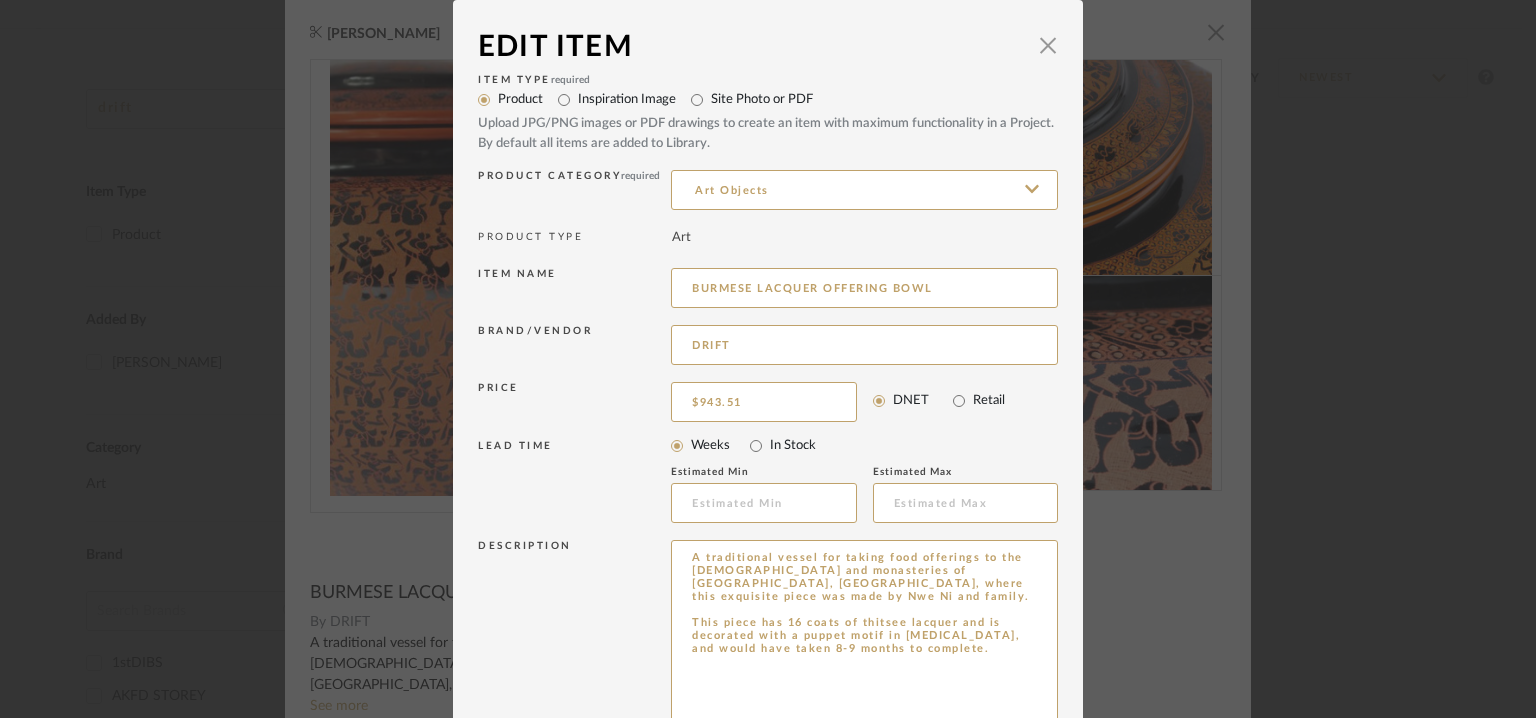 drag, startPoint x: 940, startPoint y: 648, endPoint x: 640, endPoint y: 541, distance: 318.5106 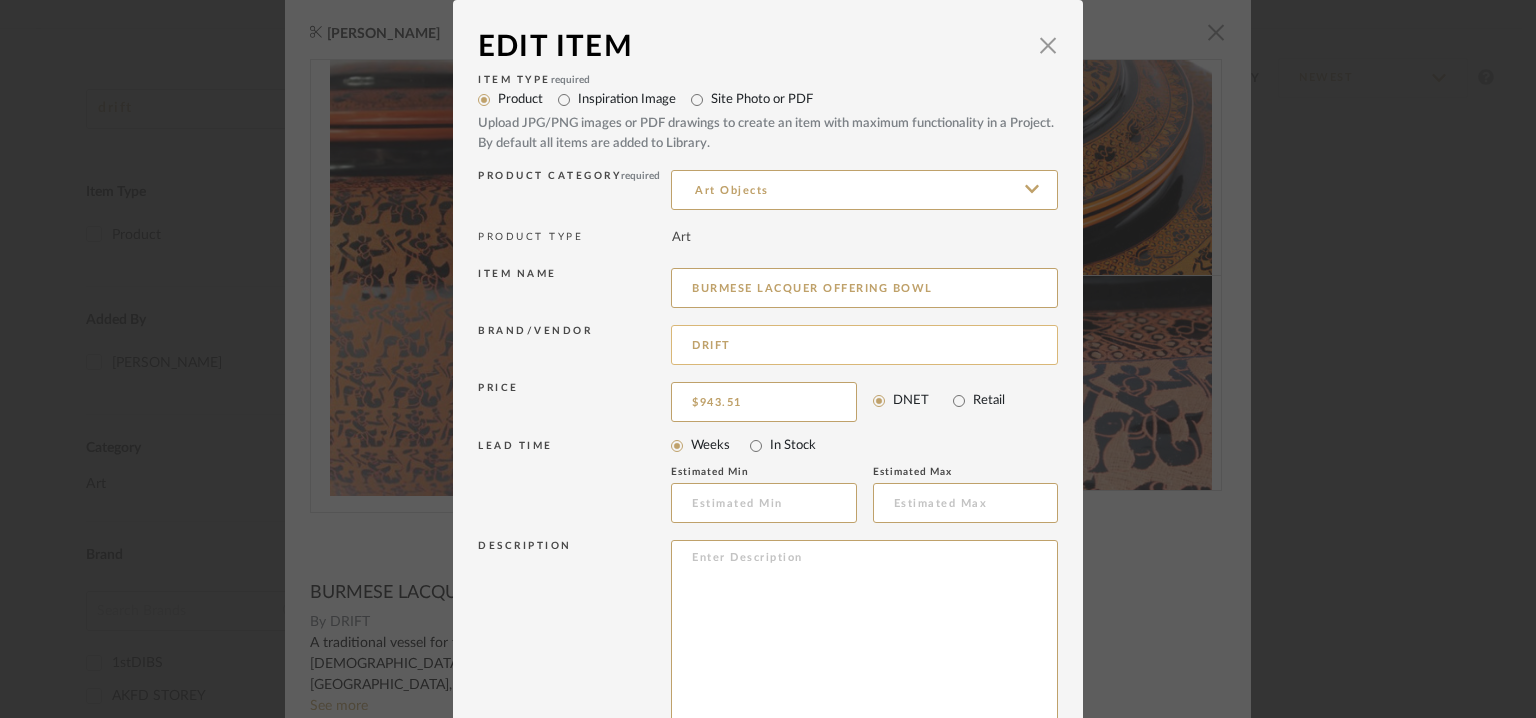 click on "DRIFT" at bounding box center (864, 345) 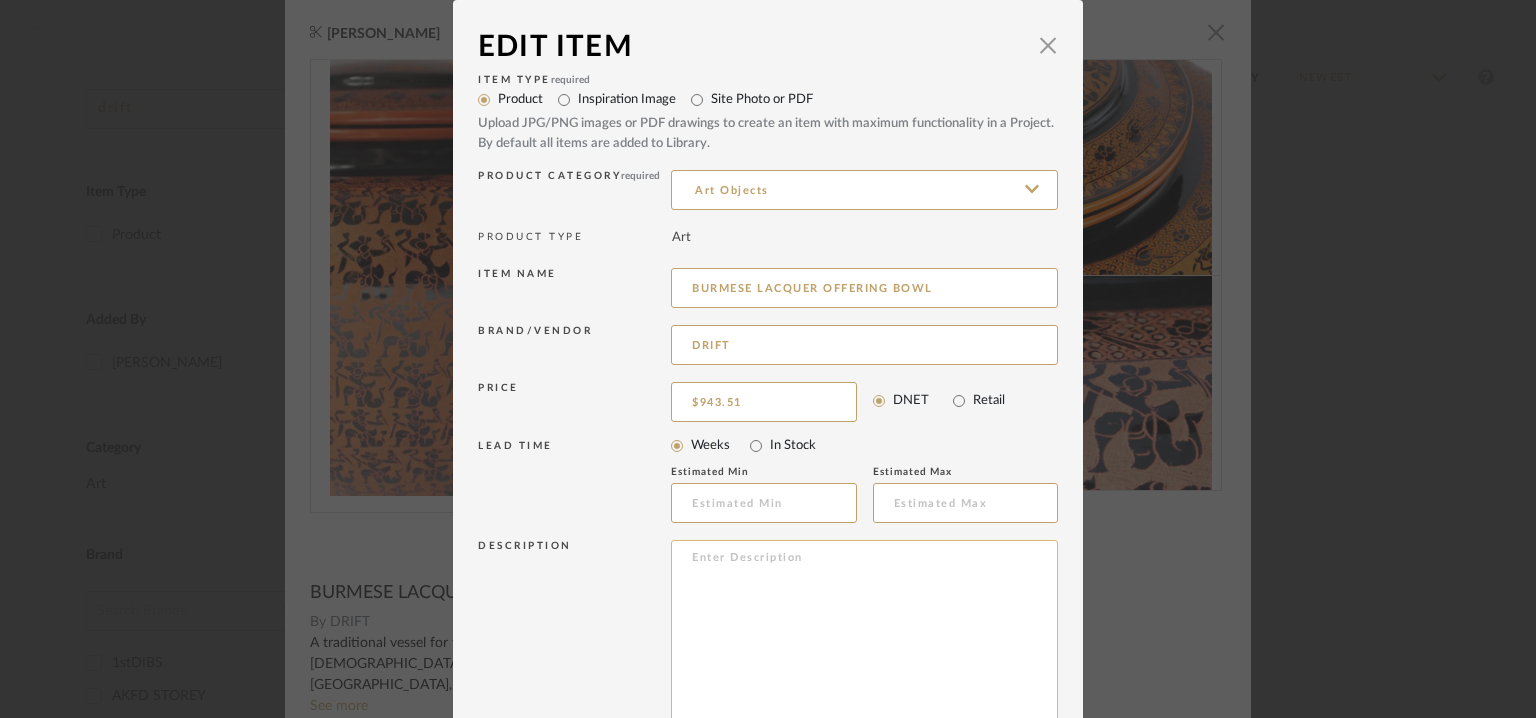 click at bounding box center [864, 659] 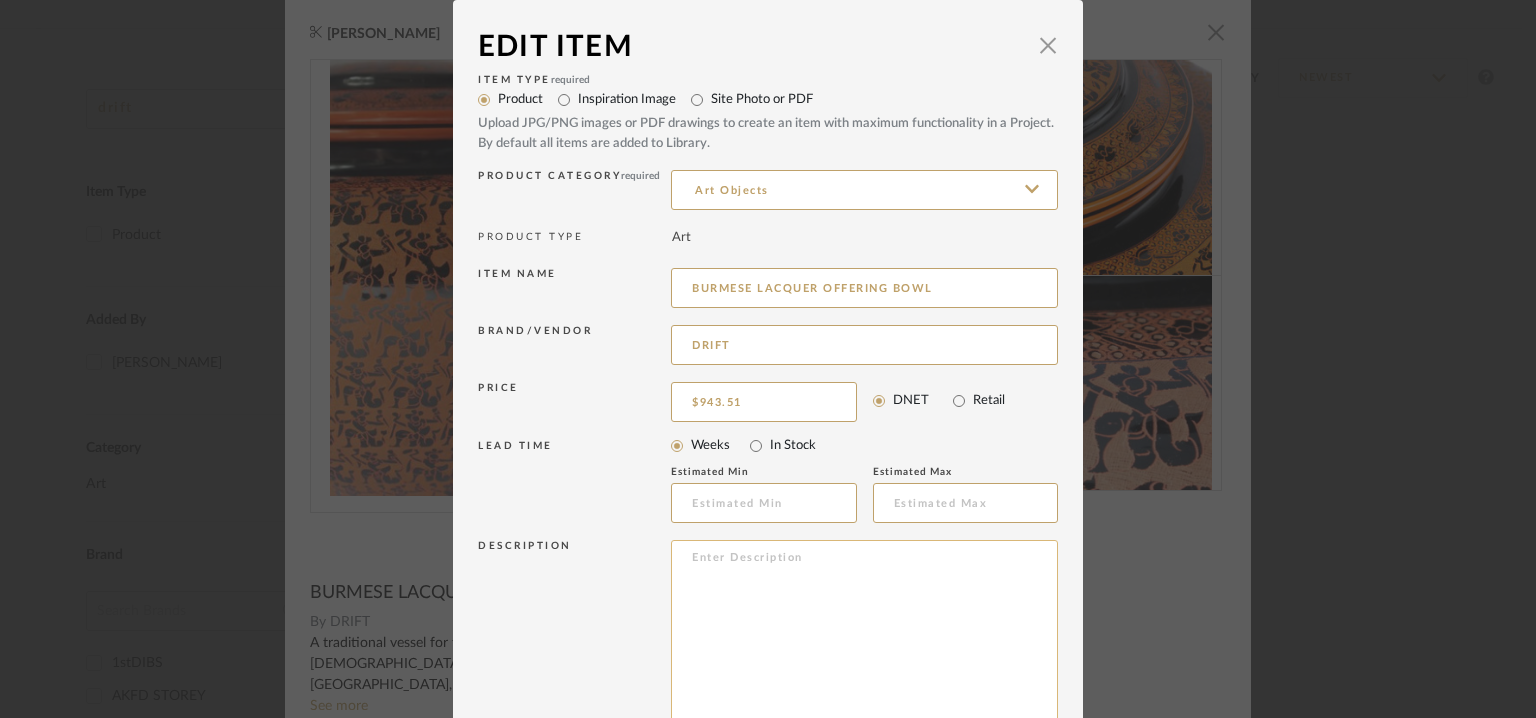 paste on "Type:  Art Object
Designer : Nwe Ni and family.
Dimensions :  26cms high x 31cms dia.
Material & Finishes :
Product description :A traditional vessel for taking food offerings to the [DEMOGRAPHIC_DATA] and monasteries of [GEOGRAPHIC_DATA], [GEOGRAPHIC_DATA], where this exquisite piece was made by Nwe Ni and family.
This piece has 16 coats of thitsee lacquer and is decorated with a puppet motif in [MEDICAL_DATA], and would have taken 8-9 months to complete.
Additional details : Na
Any other details : Na" 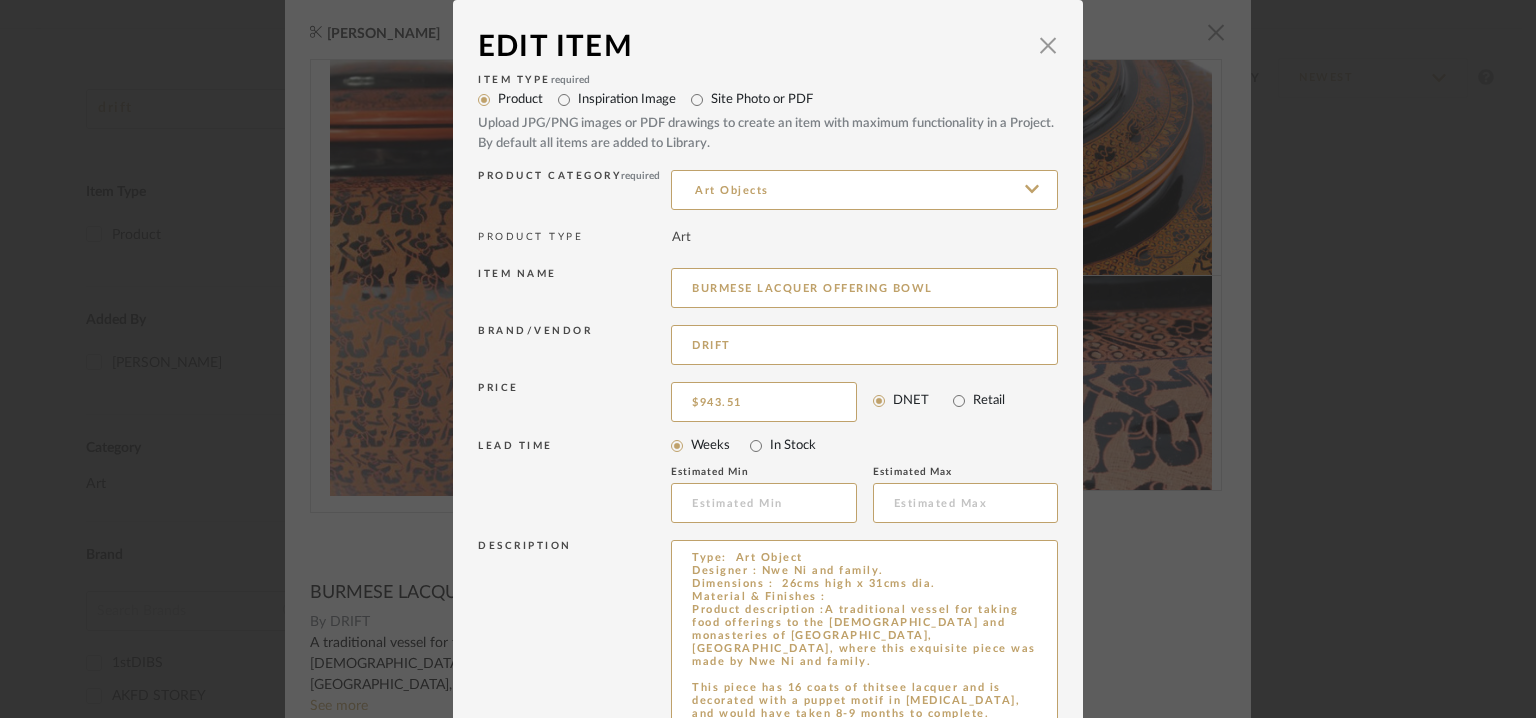 scroll, scrollTop: 41, scrollLeft: 0, axis: vertical 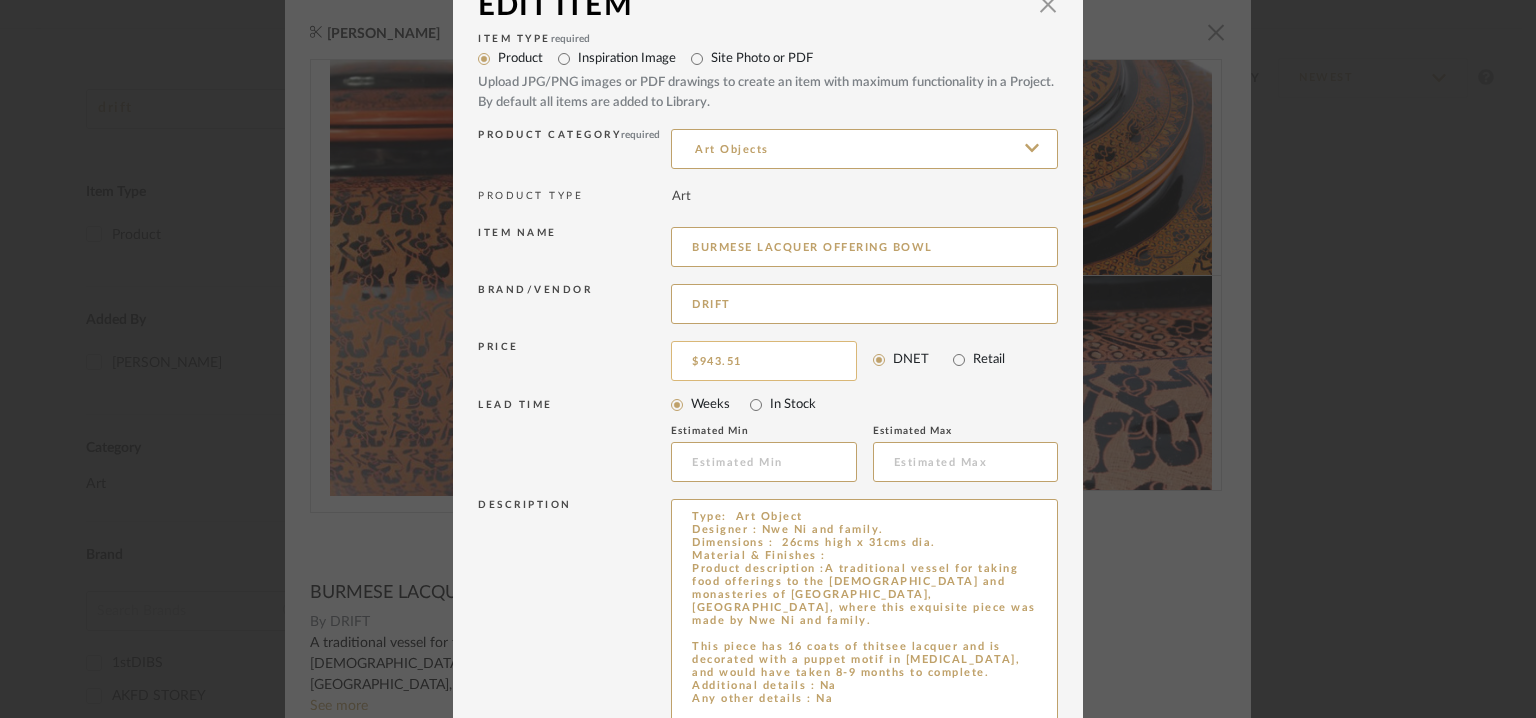 type on "Type:  Art Object
Designer : Nwe Ni and family.
Dimensions :  26cms high x 31cms dia.
Material & Finishes :
Product description :A traditional vessel for taking food offerings to the [DEMOGRAPHIC_DATA] and monasteries of [GEOGRAPHIC_DATA], [GEOGRAPHIC_DATA], where this exquisite piece was made by Nwe Ni and family.
This piece has 16 coats of thitsee lacquer and is decorated with a puppet motif in [MEDICAL_DATA], and would have taken 8-9 months to complete.
Additional details : Na
Any other details : Na" 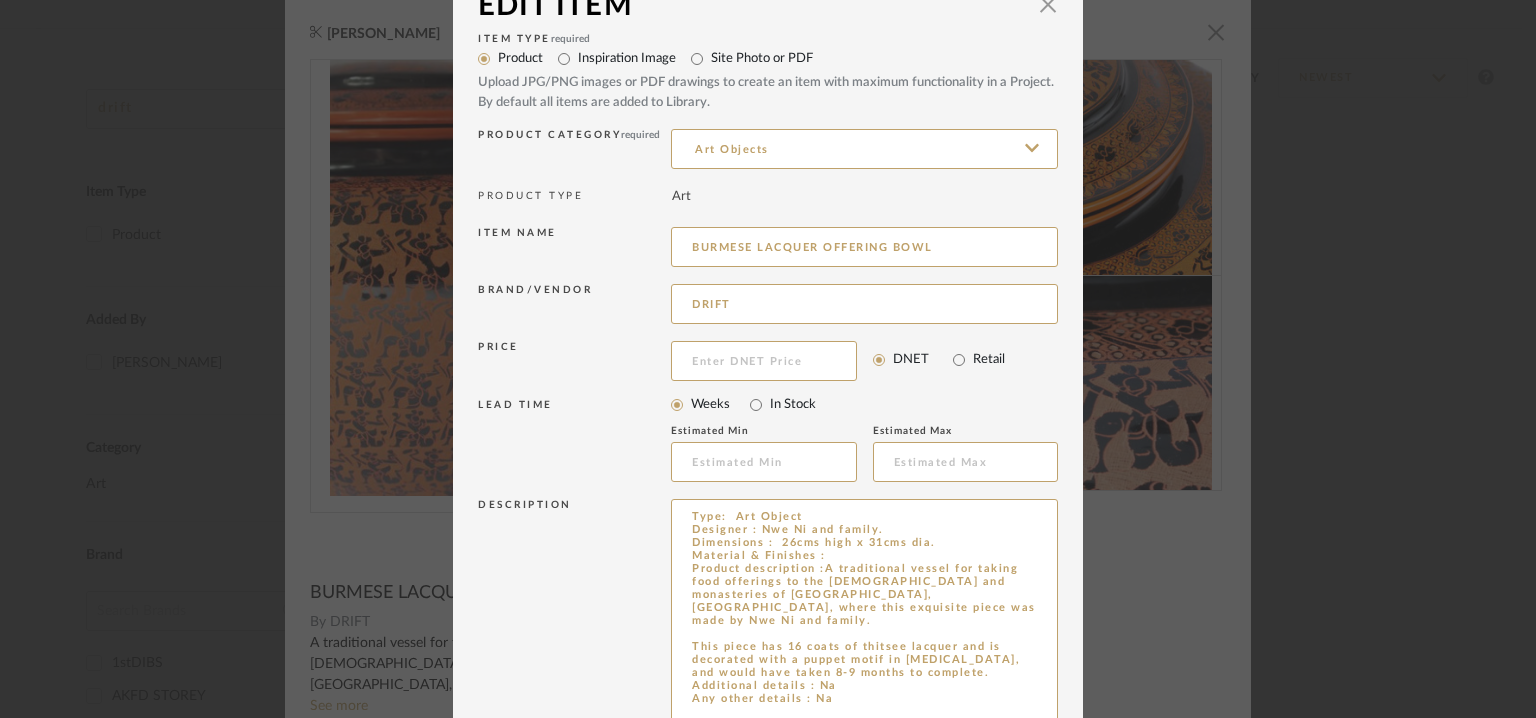 type 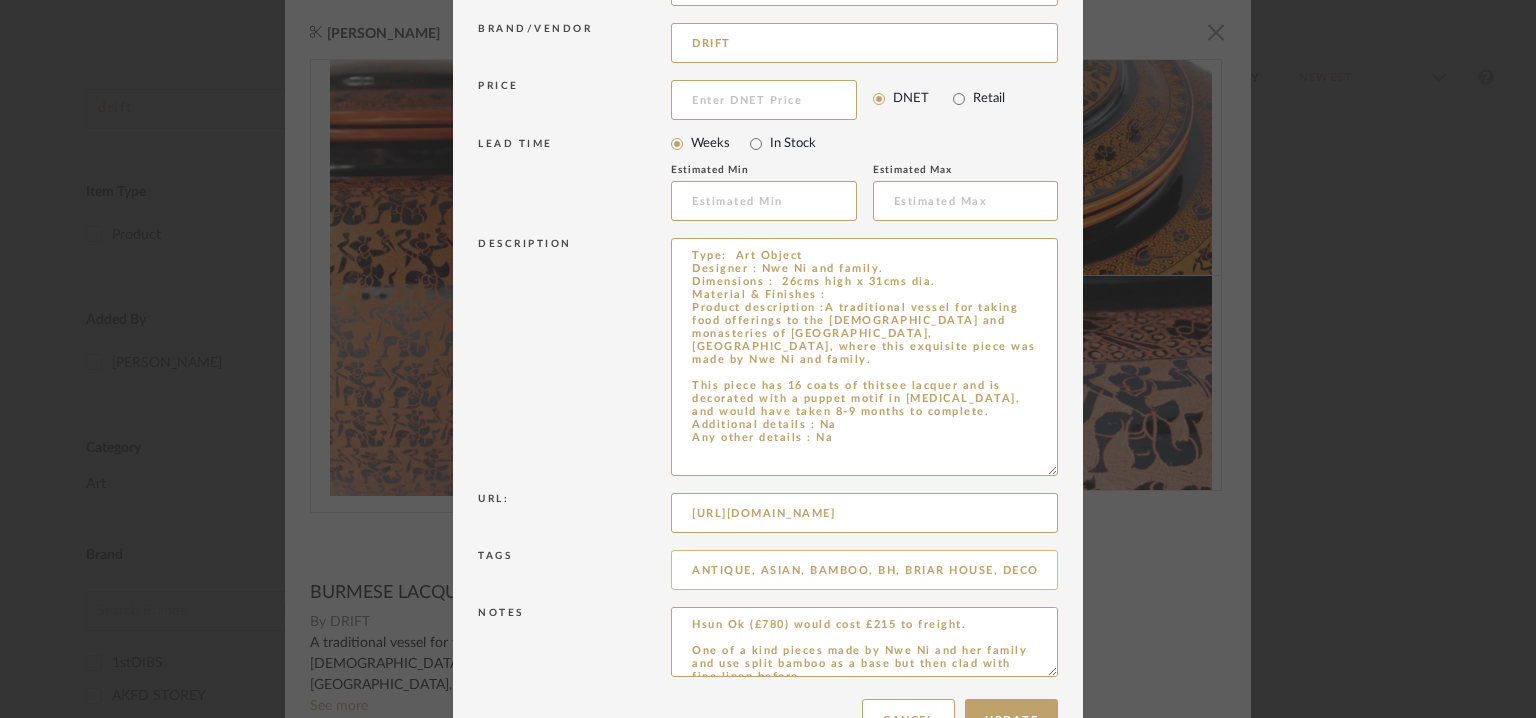 scroll, scrollTop: 360, scrollLeft: 0, axis: vertical 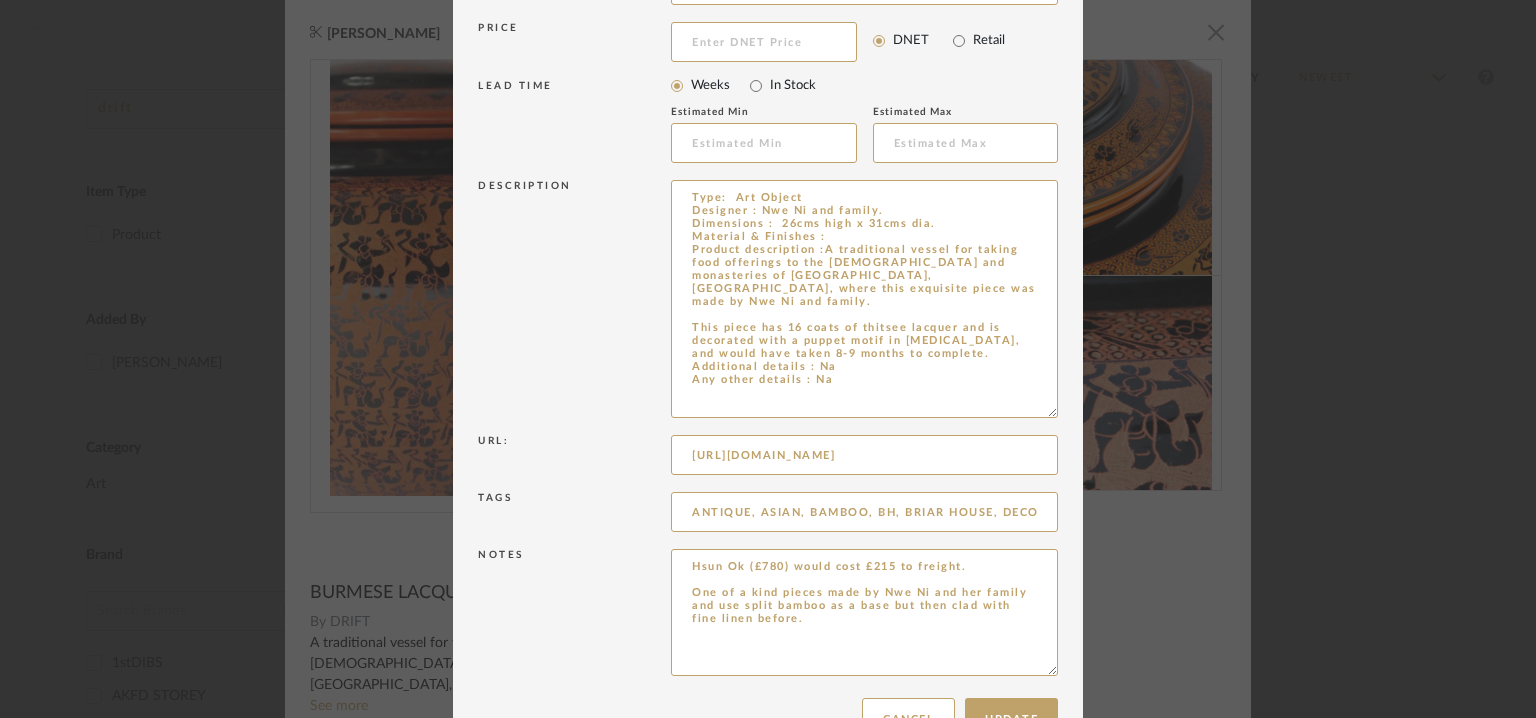 drag, startPoint x: 1041, startPoint y: 613, endPoint x: 1101, endPoint y: 776, distance: 173.69226 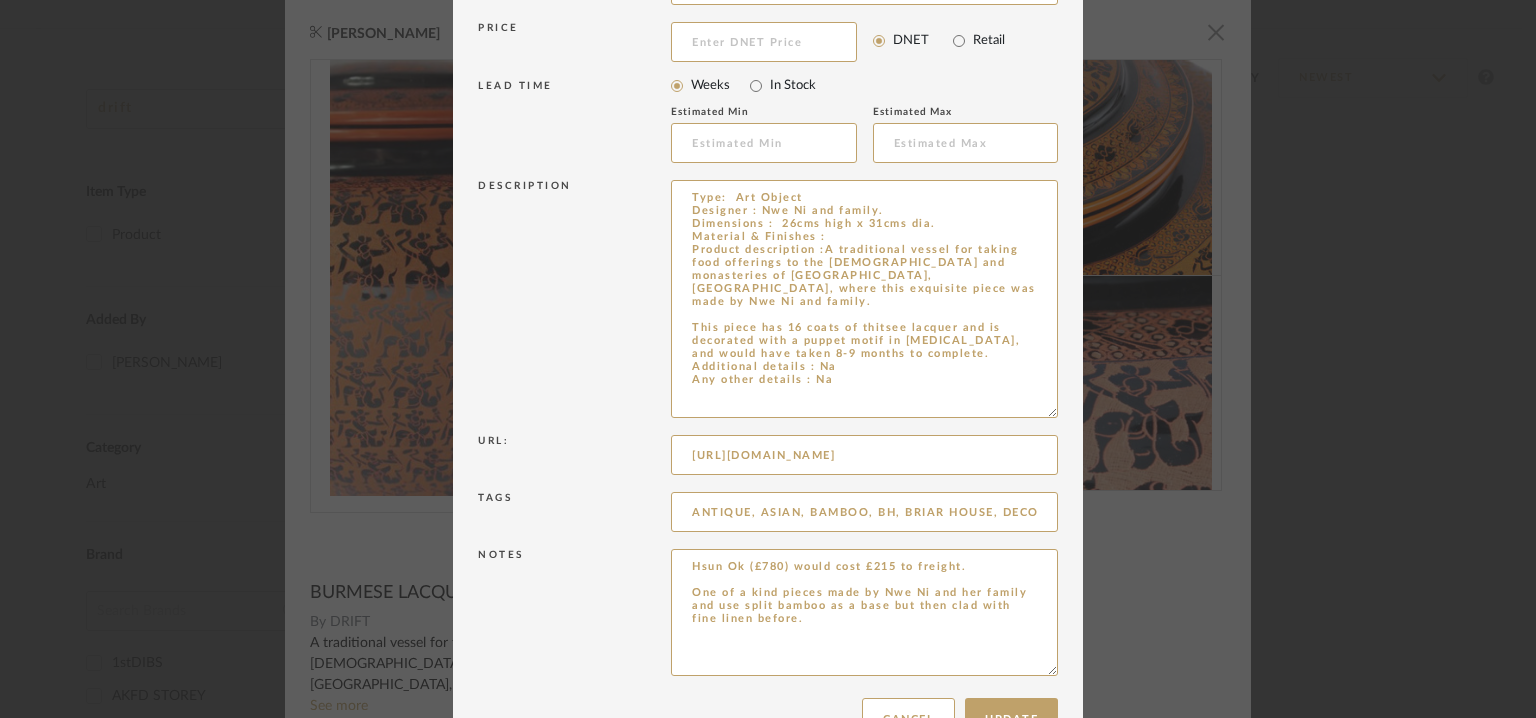 click on "Chrome Web Clipper   Import Pinterest   Support   All Projects   Library   Inspiration   Upload History   Add New Item  Hello, Tehseen  All [PERSON_NAME] enterprises pvt ltd Items drift Item Type Product  (1)  Added By [PERSON_NAME]  (1)  Category  Art   (1)  Brand 1stDIBS  (1)  AKFD STOREY  (1)  DRIFT  (1)  Rose & Grey  (1)  Price 0  7,500 +  0 7500 Upload Method Clipped  (1)  Lead Time Weeks In Stock Displaying 1 products  Sort By  Newest Filtered by drift DRIFT  Clear All  [PERSON_NAME] BURMESE LACQUER OFFERING BOWL By   DRIFT  A traditional vessel for taking food offerings to the temples and monasteries of [GEOGRAPHIC_DATA], [GEOGRAPHIC_DATA], where this exquisite piece was made by Nwe Ni and family.
This piece has 16 coats of thitsee lacquer and is decorated with a puppet motif in [MEDICAL_DATA], and would have taken 8-9 months to complete. $943.51  DNET StyleRow Design Corp. ©2025 Sitemap User Agreement Privacy Policy [EMAIL_ADDRESS][DOMAIN_NAME] Sitemap User Agreement Privacy Policy StyleRow, Inc. ©2025 [EMAIL_ADDRESS][DOMAIN_NAME]" at bounding box center [768, 80] 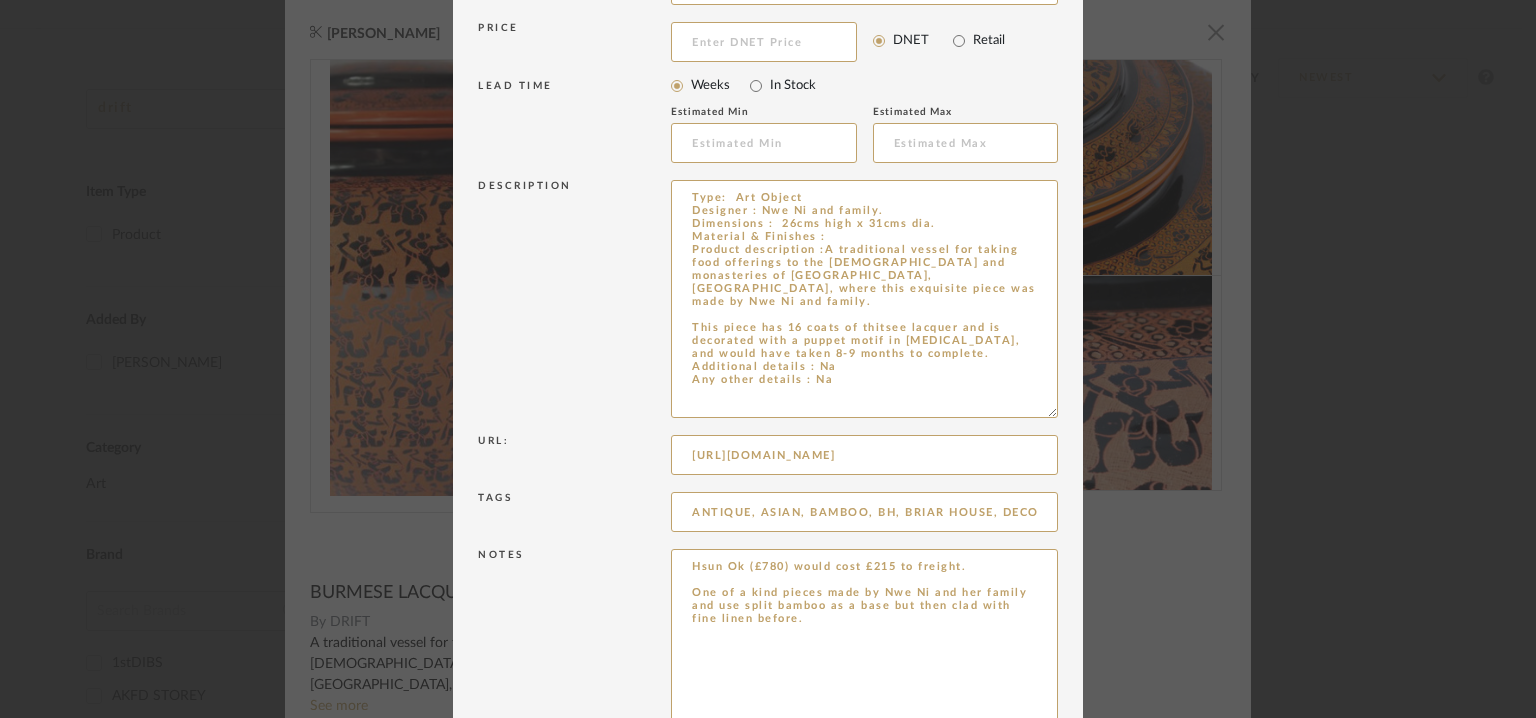 drag, startPoint x: 842, startPoint y: 627, endPoint x: 702, endPoint y: 566, distance: 152.71214 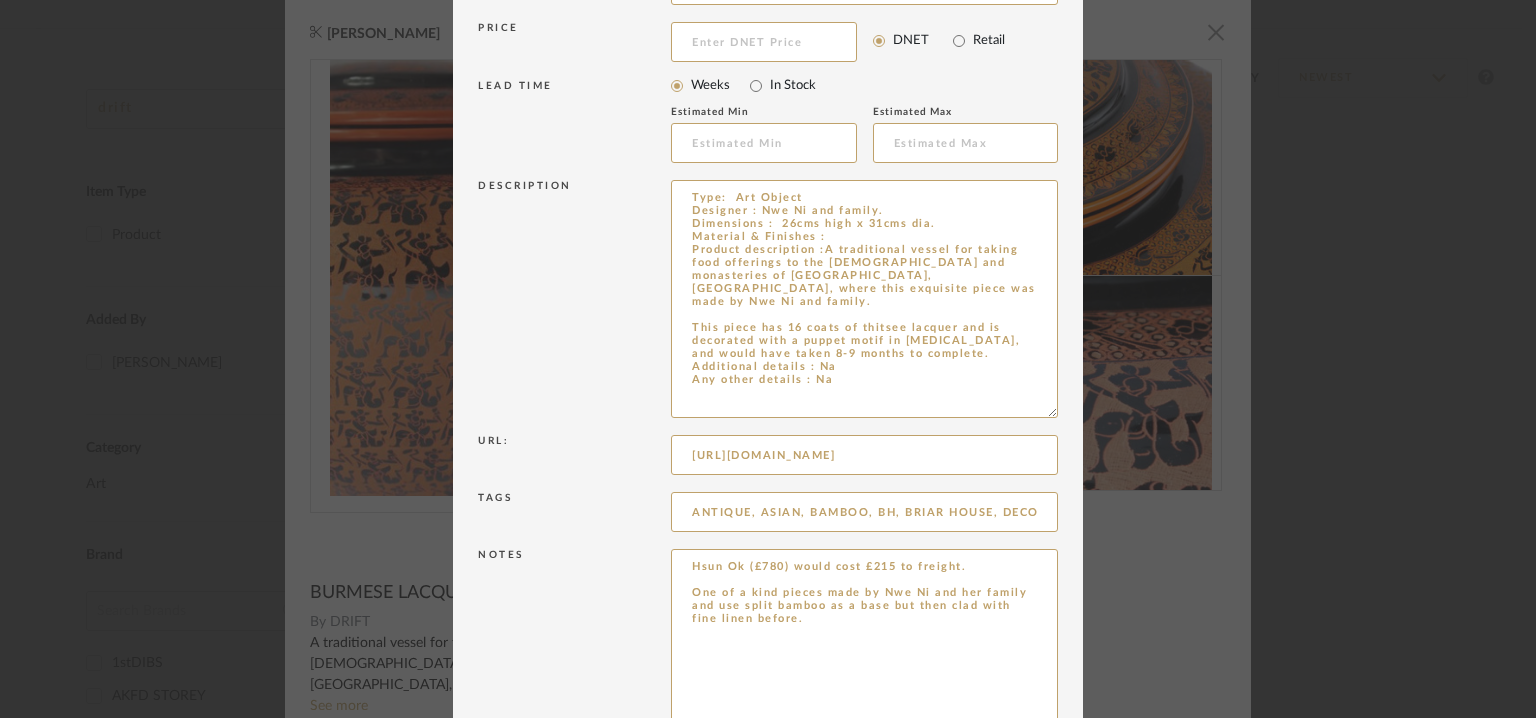 click on "Item Type  required Product Inspiration Image   Site Photo or PDF   Upload JPG/PNG images or PDF drawings to create an item with maximum functionality in a Project. By default all items are added to Library.   Product Category  required Art Objects  PRODUCT TYPE  Art  Item name  BURMESE LACQUER OFFERING BOWL  Brand/Vendor  DRIFT  Price  DNET  Retail   LEAD TIME  Weeks In Stock  Estimated Min   Estimated Max   Description  Type:  Art Object
Designer : Nwe Ni and family.
Dimensions :  26cms high x 31cms dia.
Material & Finishes :
Product description :A traditional vessel for taking food offerings to the [DEMOGRAPHIC_DATA] and monasteries of [GEOGRAPHIC_DATA], [GEOGRAPHIC_DATA], where this exquisite piece was made by Nwe Ni and family.
This piece has 16 coats of thitsee lacquer and is decorated with a puppet motif in [MEDICAL_DATA], and would have taken 8-9 months to complete.
Additional details : Na
Any other details : Na  Url:  [URL][DOMAIN_NAME]  Tags   Notes" at bounding box center [768, 251] 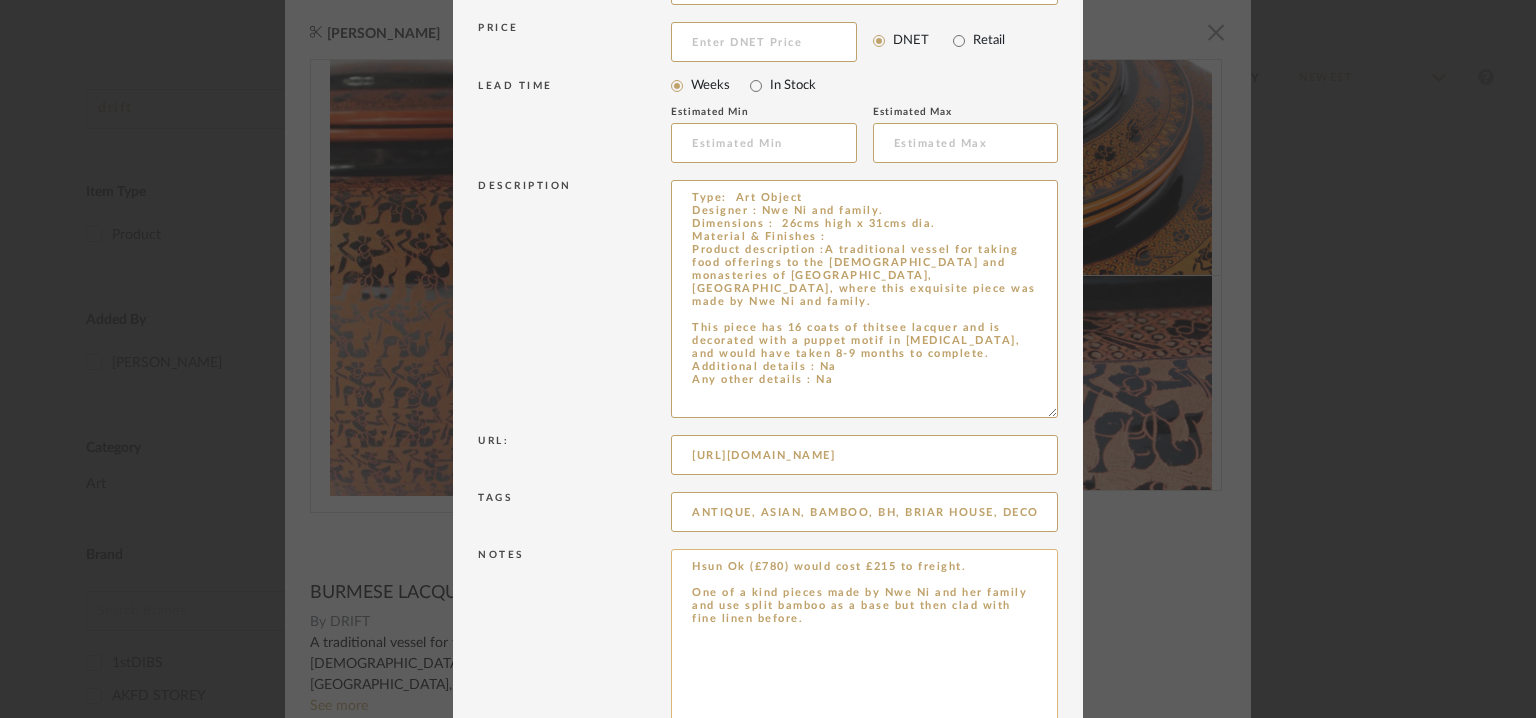 paste on "Price: £790/-
Lead time :  Na
3D available : No
BIM available. No.
Point of Contact : To be established.
Contact Number: [PHONE_NUMBER]
Email address :[EMAIL_ADDRESS][DOMAIN_NAME]
Address : [GEOGRAPHIC_DATA]" 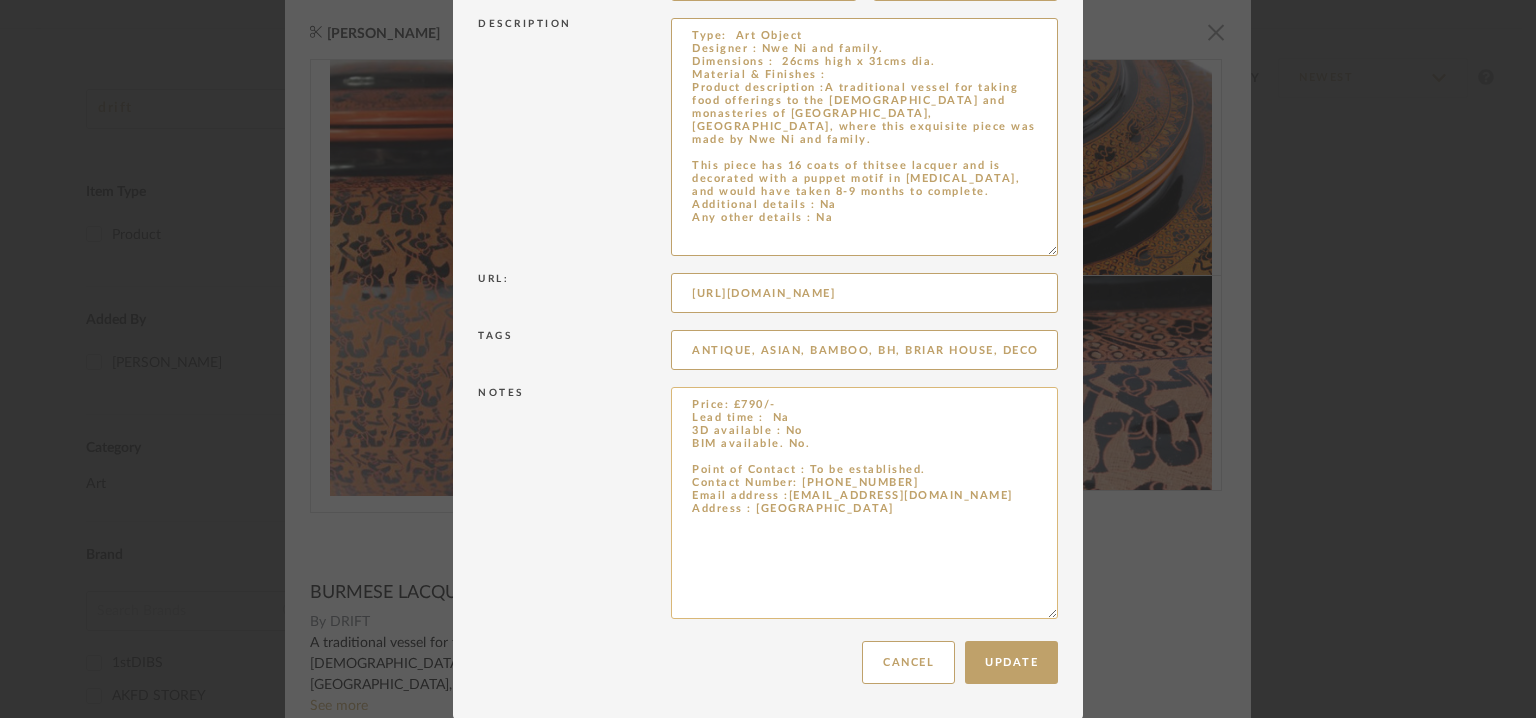 scroll, scrollTop: 523, scrollLeft: 0, axis: vertical 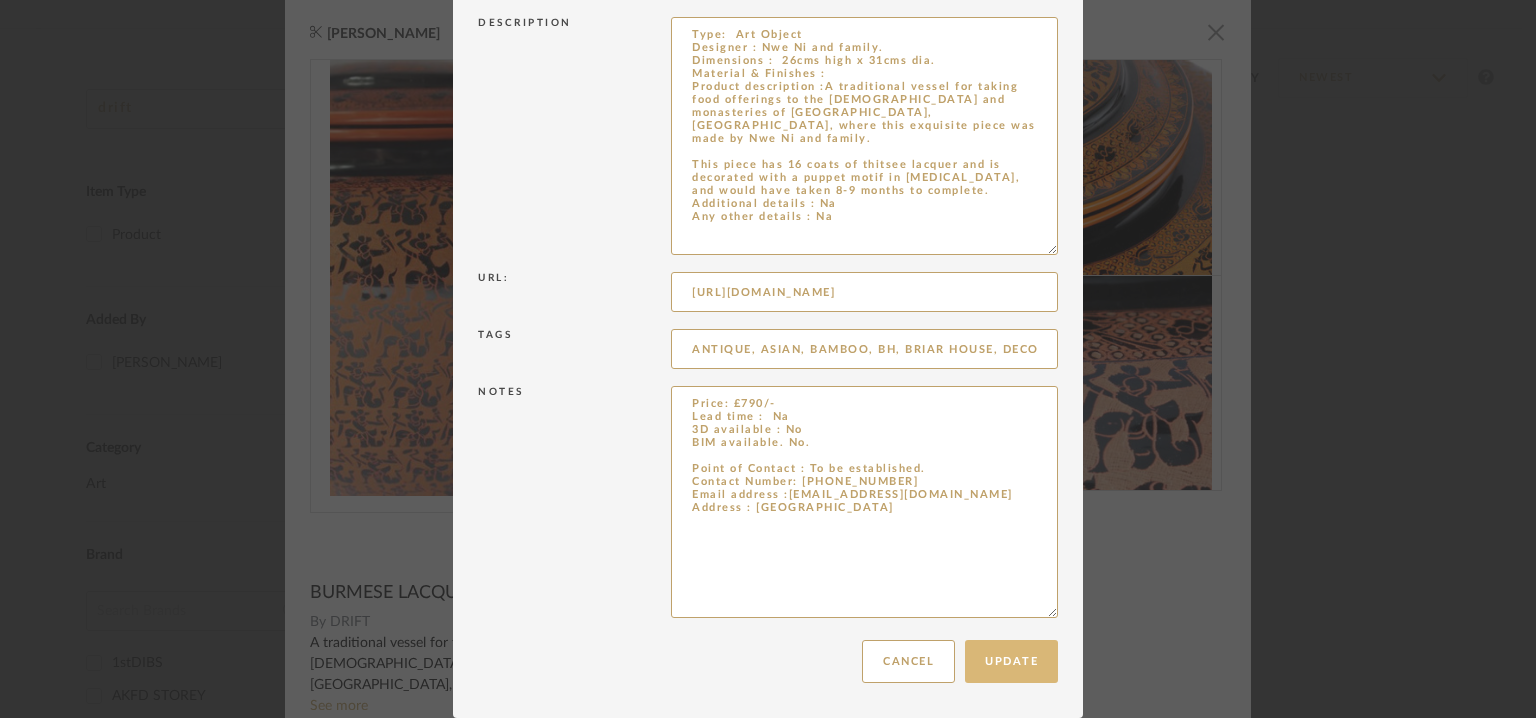 type on "Price: £790/-
Lead time :  Na
3D available : No
BIM available. No.
Point of Contact : To be established.
Contact Number: [PHONE_NUMBER]
Email address :[EMAIL_ADDRESS][DOMAIN_NAME]
Address : [GEOGRAPHIC_DATA]" 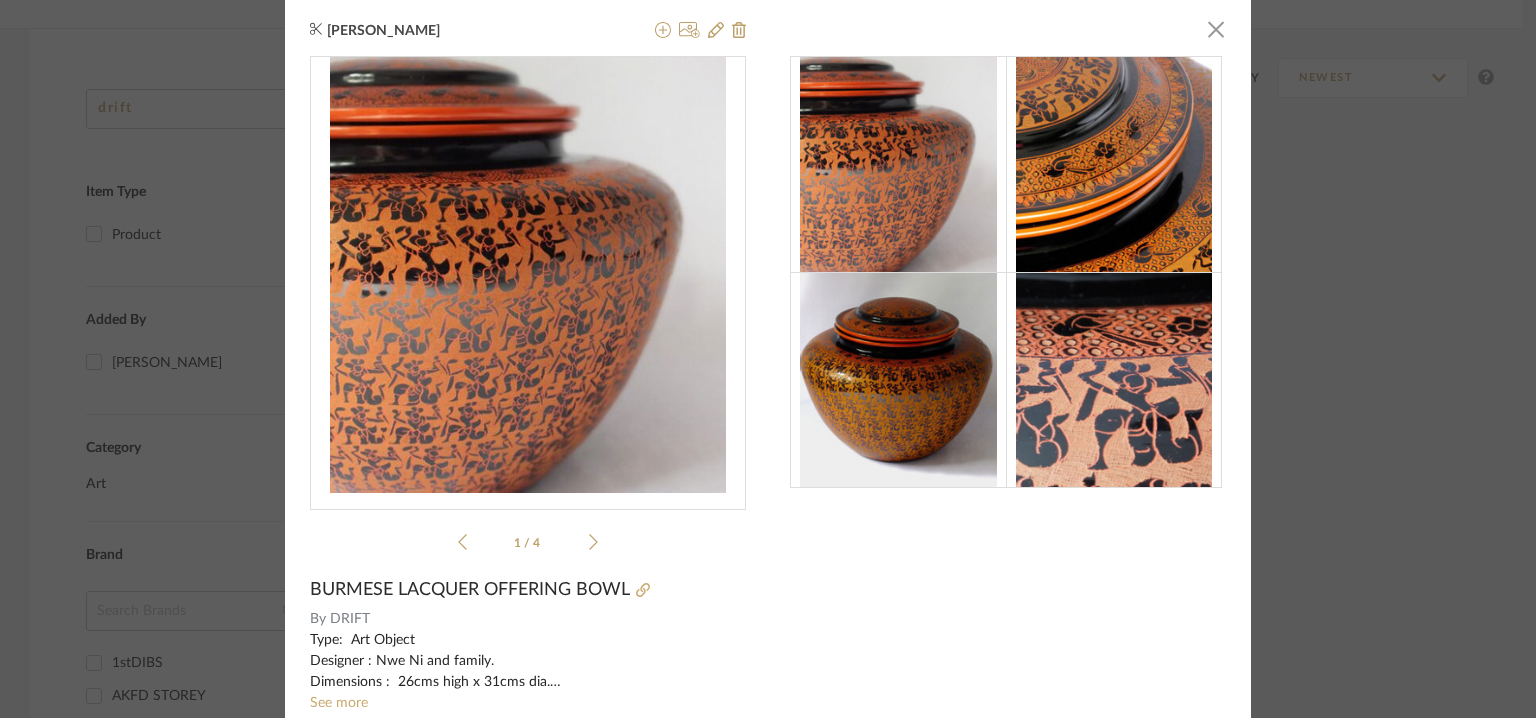 scroll, scrollTop: 0, scrollLeft: 0, axis: both 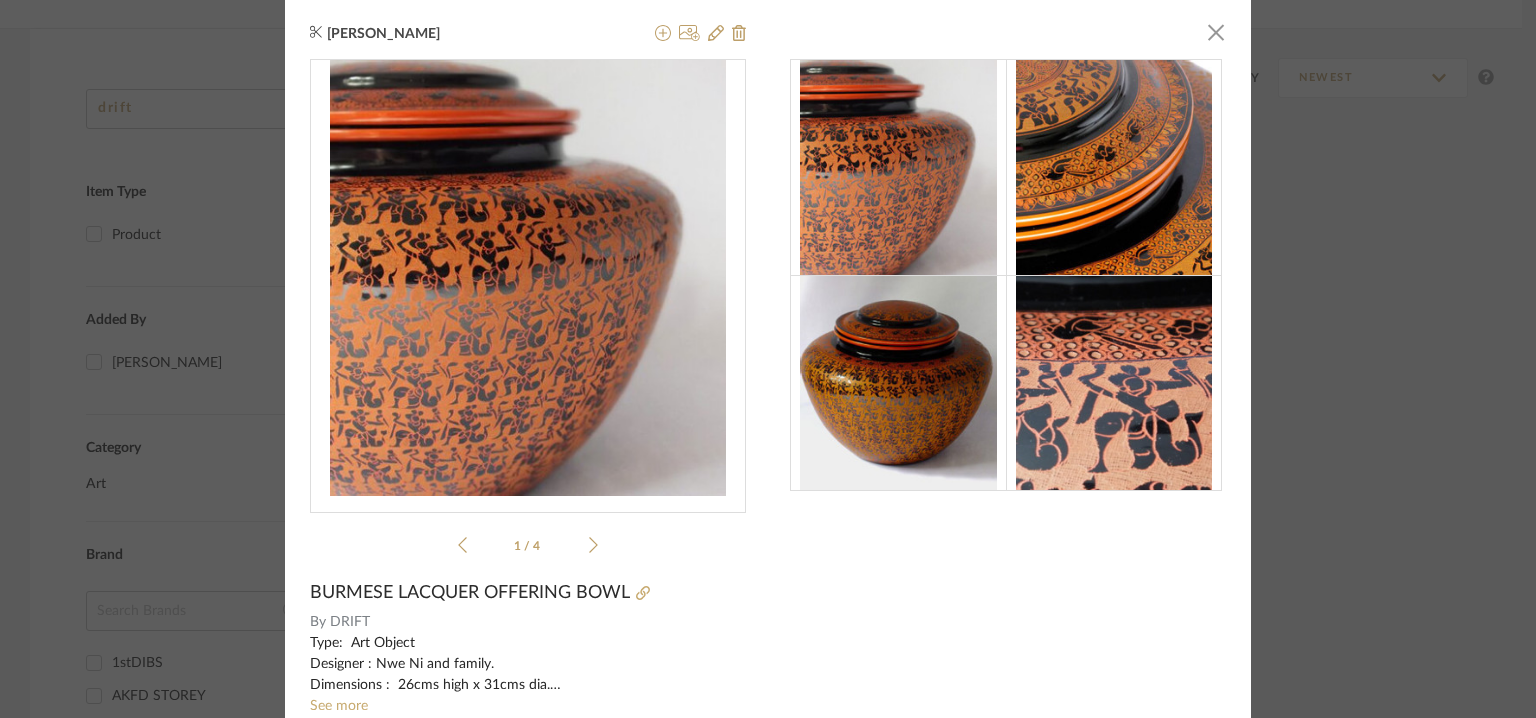 click on "[PERSON_NAME] × 1 / 4 BURMESE LACQUER OFFERING BOWL By DRIFT Type:  Art Object
Designer : Nwe Ni and family.
Dimensions :  26cms high x 31cms dia.
Material & Finishes :
Product description :A traditional vessel for taking food offerings to the [DEMOGRAPHIC_DATA] and monasteries of [GEOGRAPHIC_DATA], [GEOGRAPHIC_DATA], where this exquisite piece was made by Nwe Ni and family.
This piece has 16 coats of thitsee lacquer and is decorated with a puppet motif in [MEDICAL_DATA], and would have taken 8-9 months to complete.
Additional details : Na
Any other details : Na See more Notes Price: £790/-
Lead time :  Na
3D available : No
BIM available. No.
Point of Contact : To be established.
Contact Number: [PHONE_NUMBER]
Email address :[EMAIL_ADDRESS][DOMAIN_NAME]
Address : [GEOGRAPHIC_DATA]" at bounding box center (768, 443) 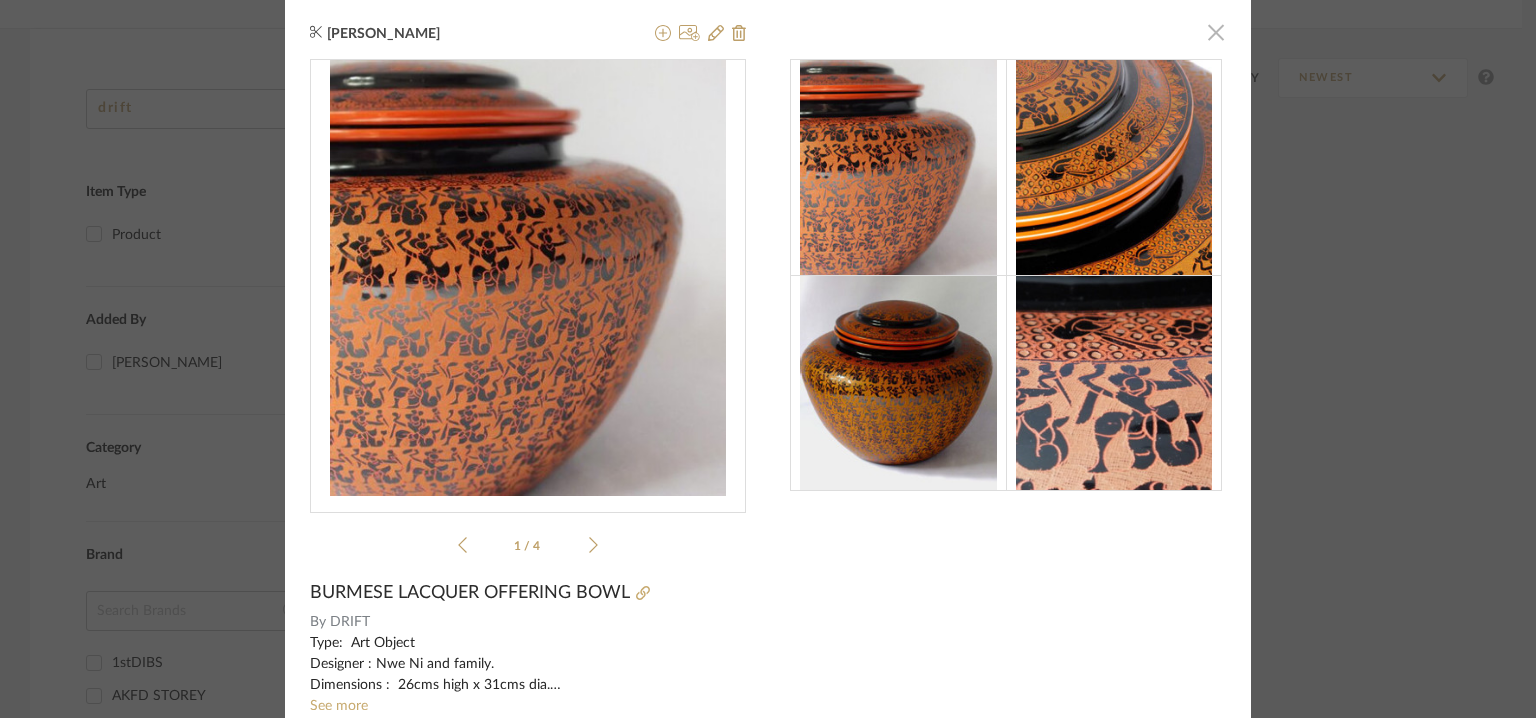 click 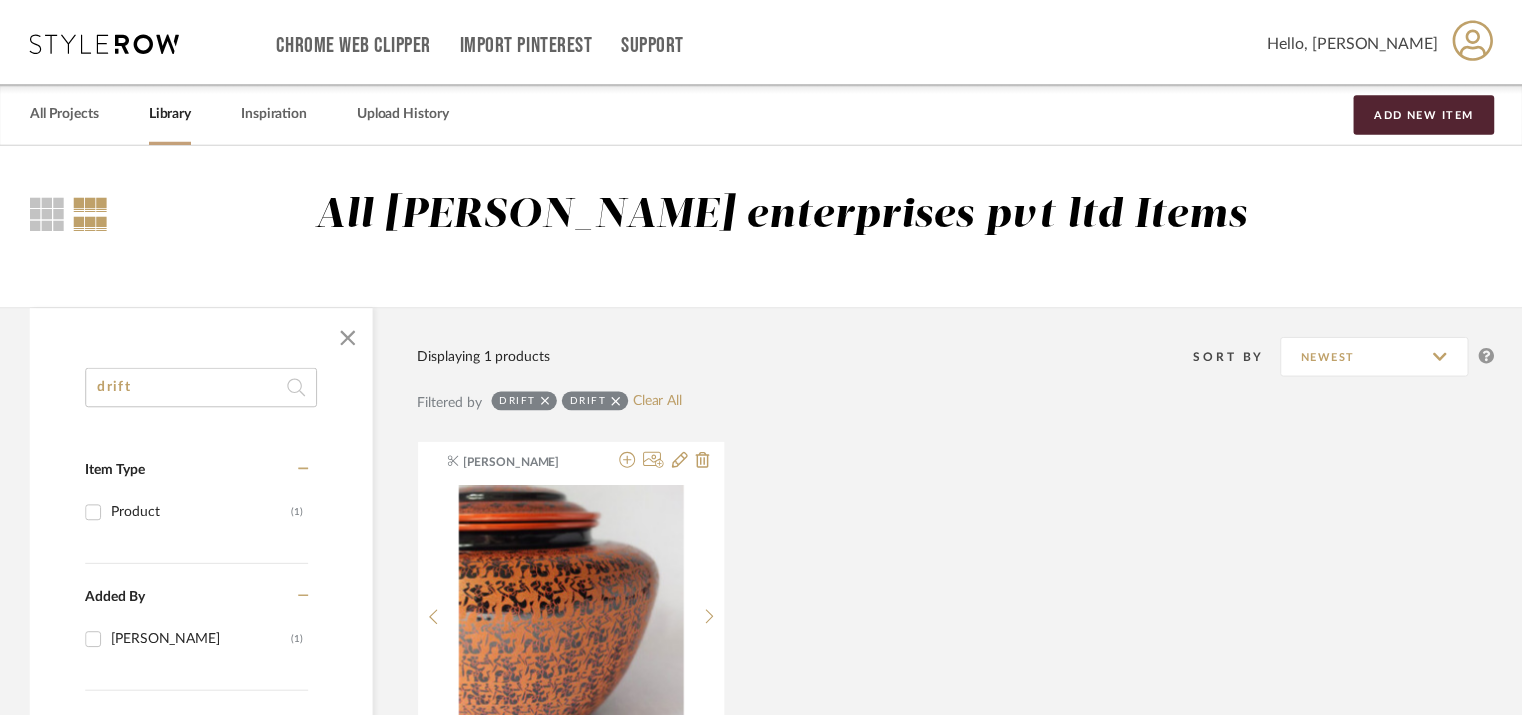 scroll, scrollTop: 279, scrollLeft: 0, axis: vertical 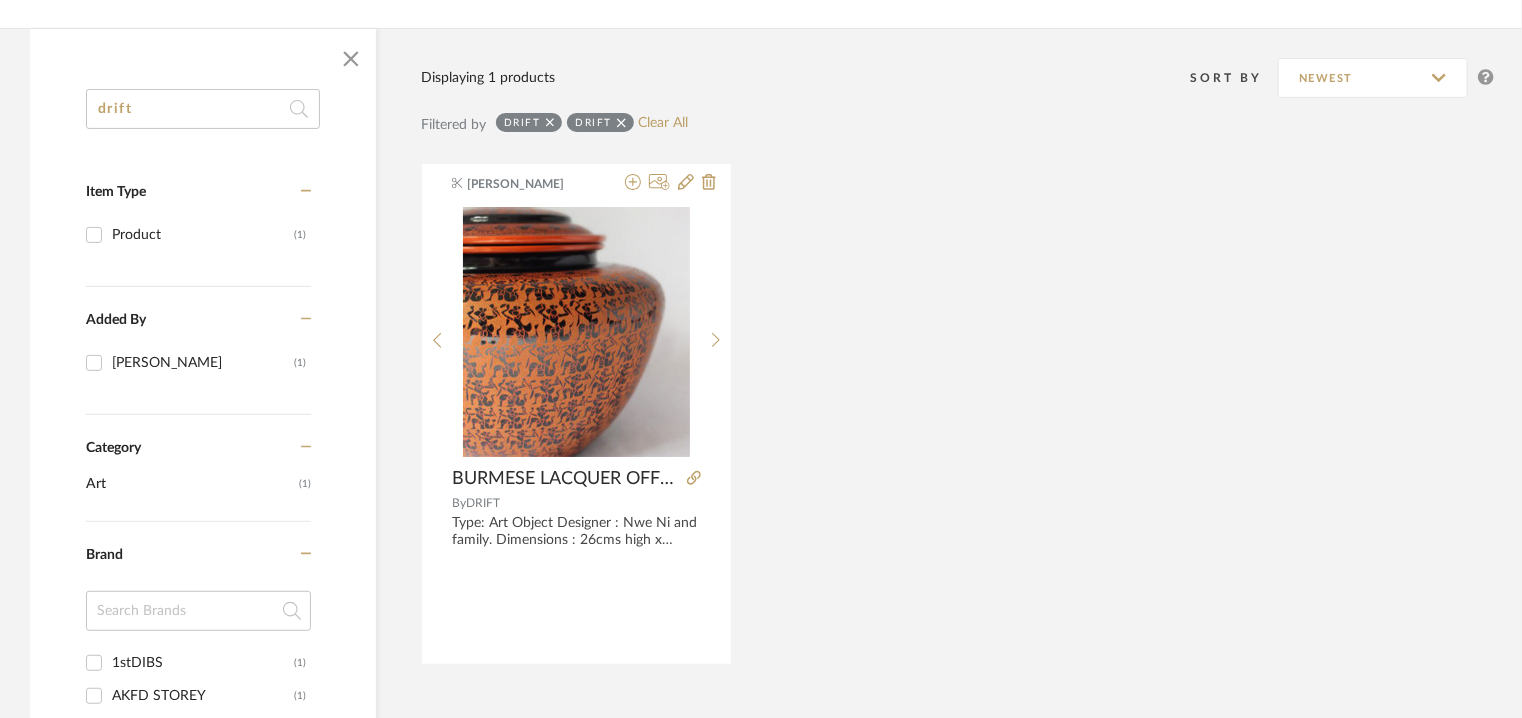 drag, startPoint x: 221, startPoint y: 109, endPoint x: 0, endPoint y: 106, distance: 221.02036 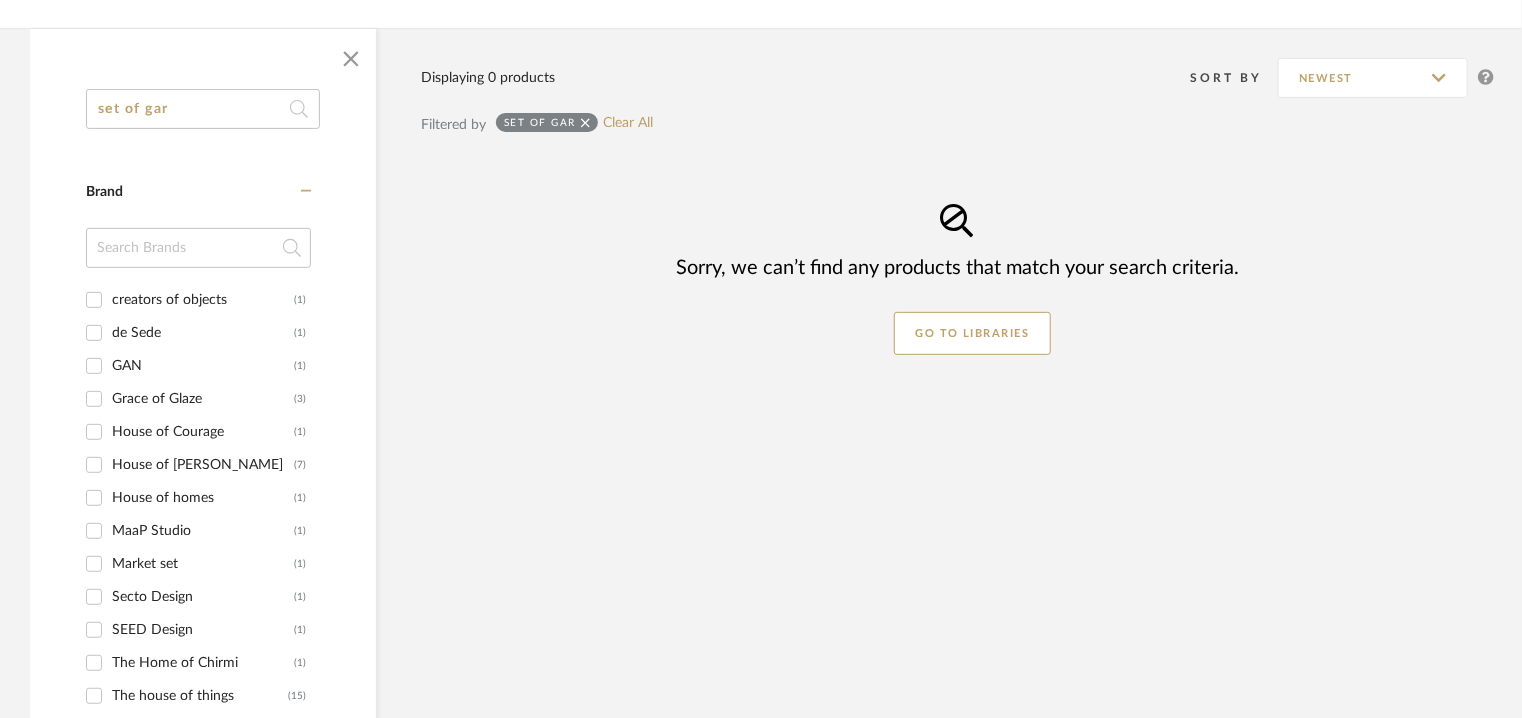 type on "set of gar" 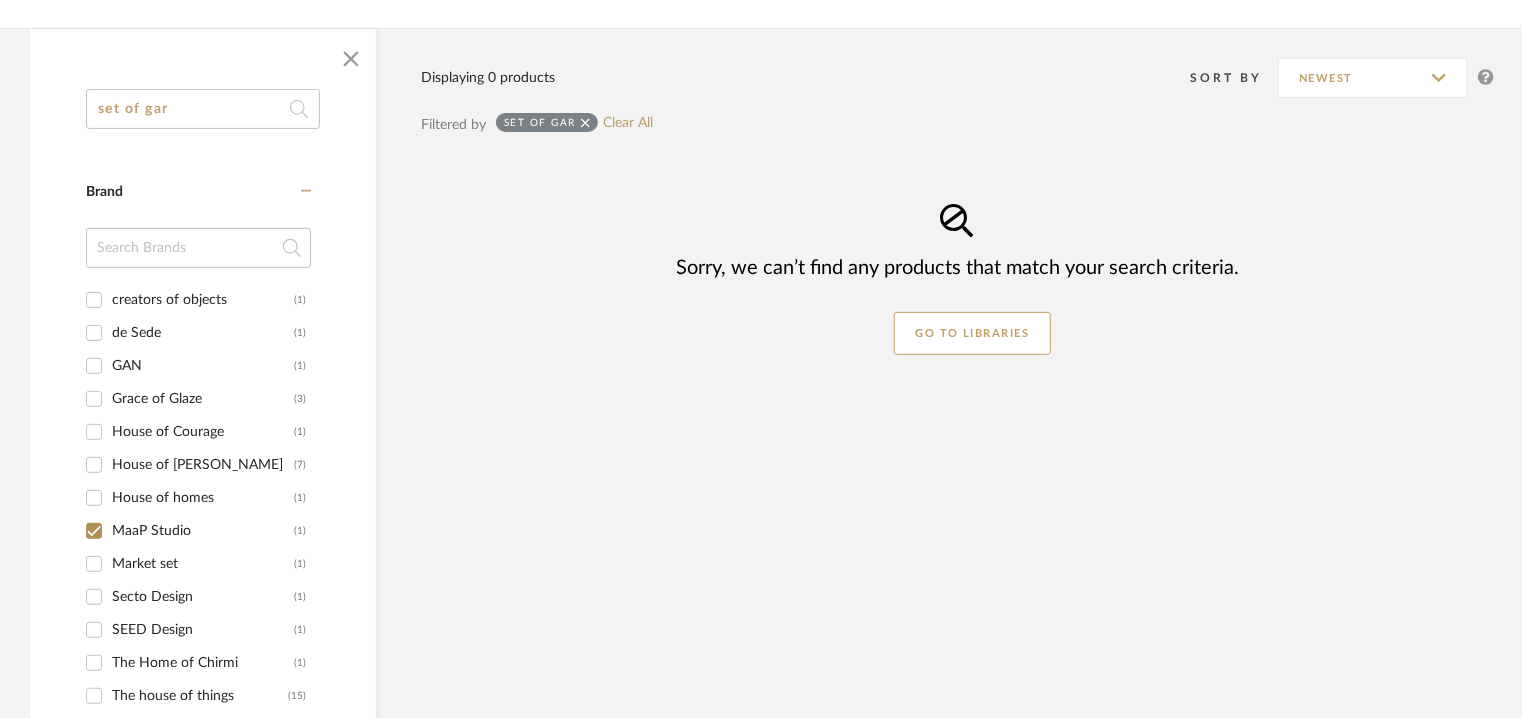 checkbox on "true" 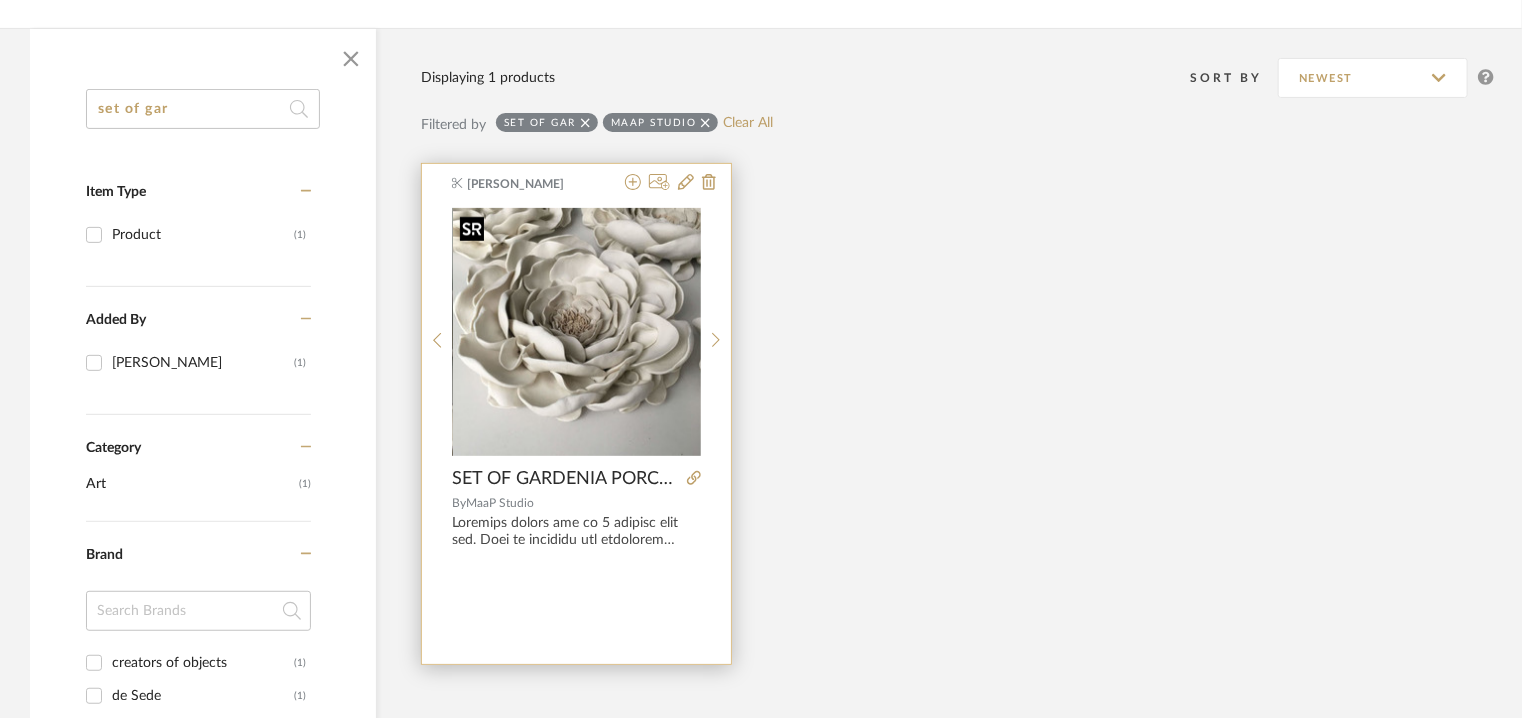 click at bounding box center (577, 332) 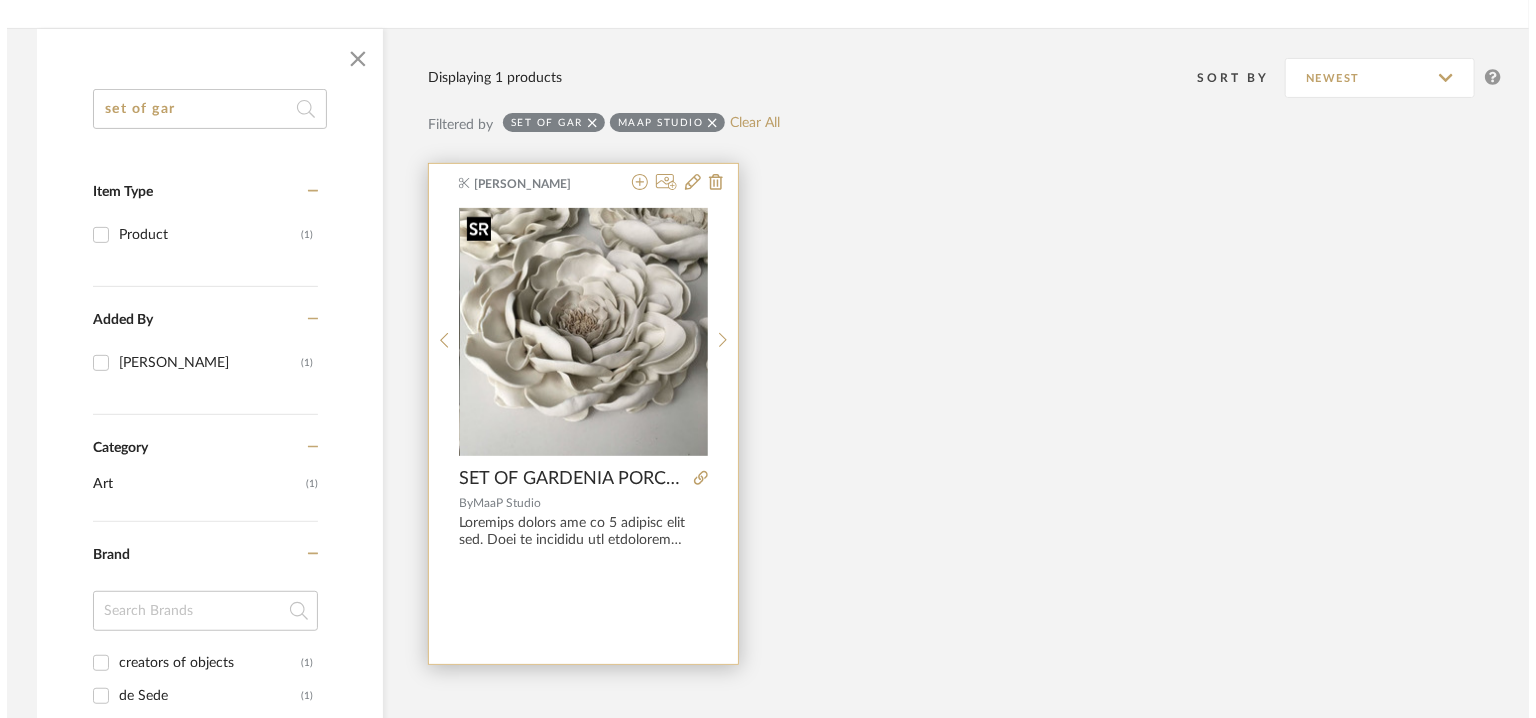 scroll, scrollTop: 0, scrollLeft: 0, axis: both 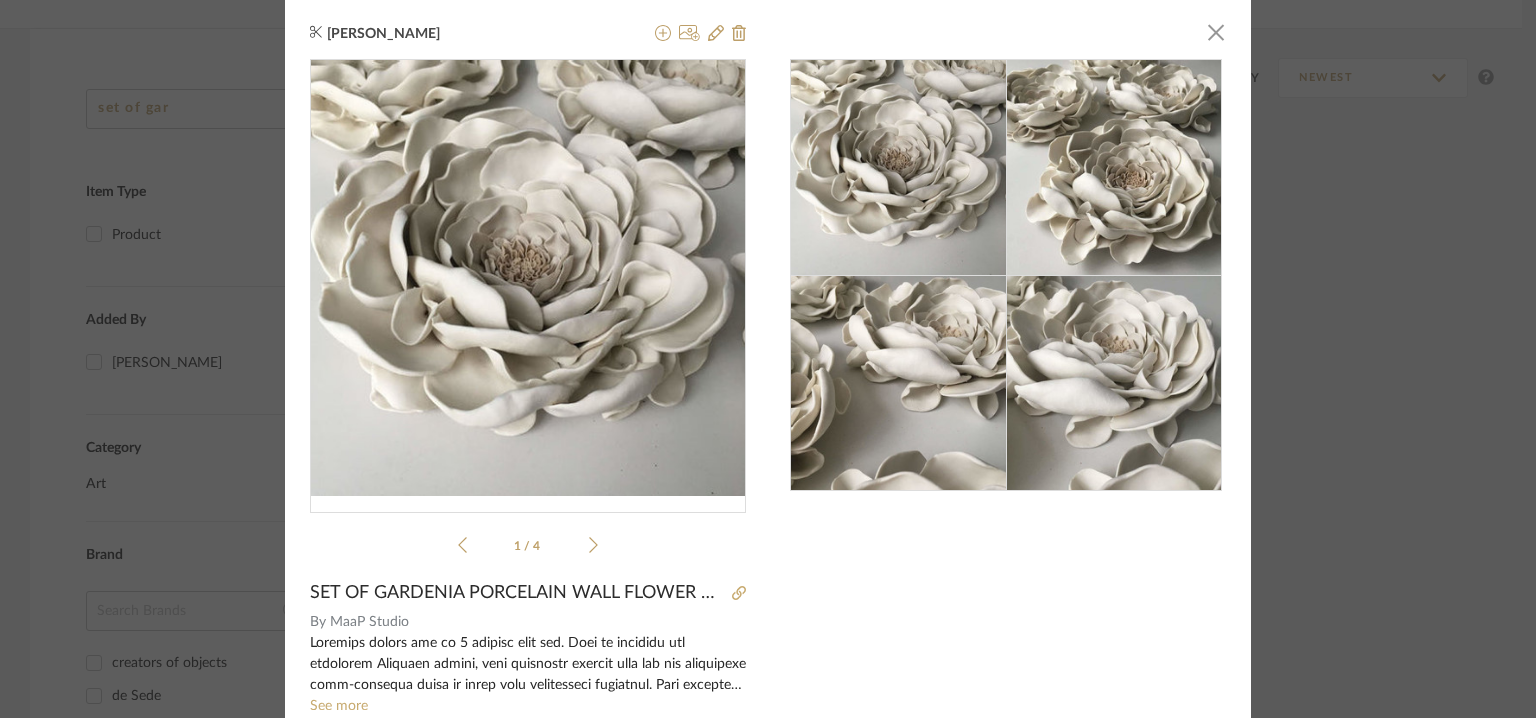 click at bounding box center [696, 34] 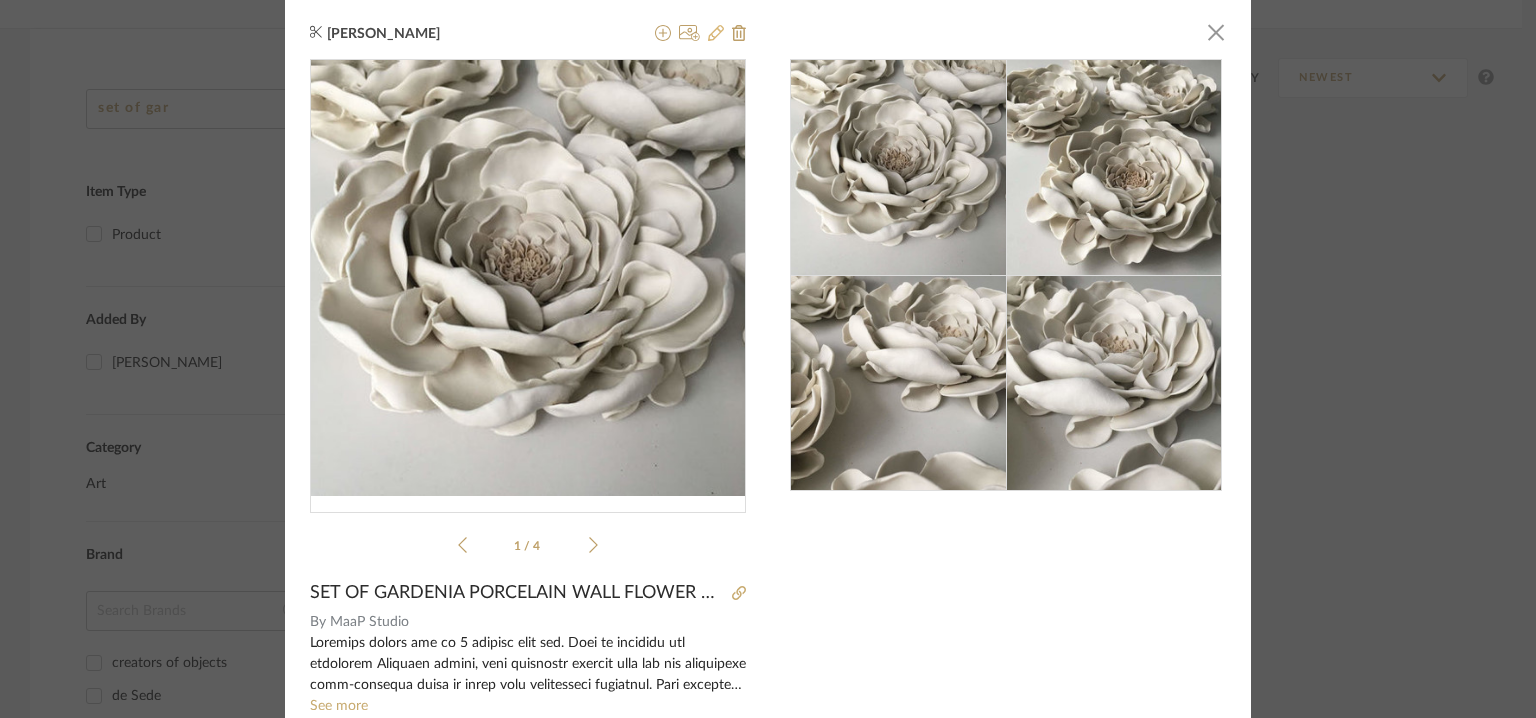click 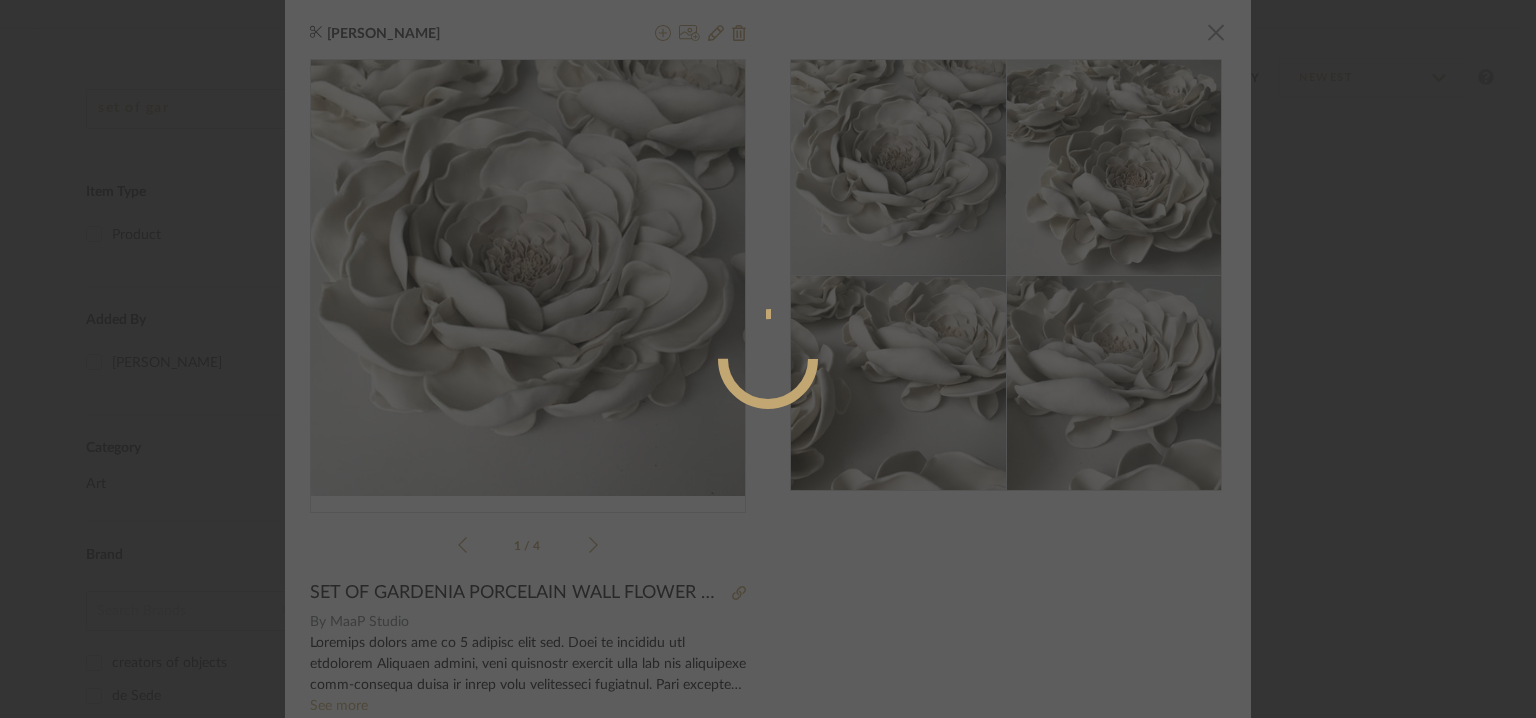 radio on "true" 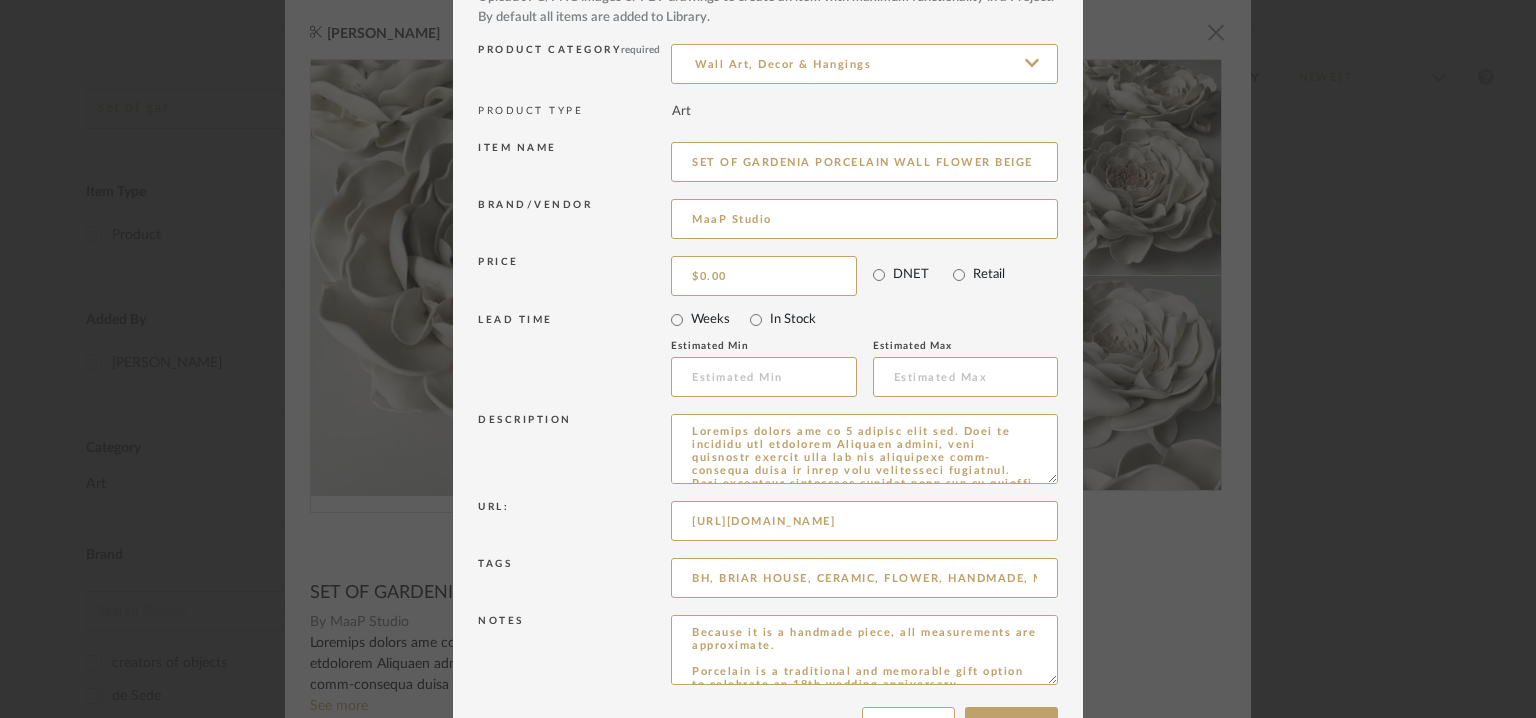scroll, scrollTop: 192, scrollLeft: 0, axis: vertical 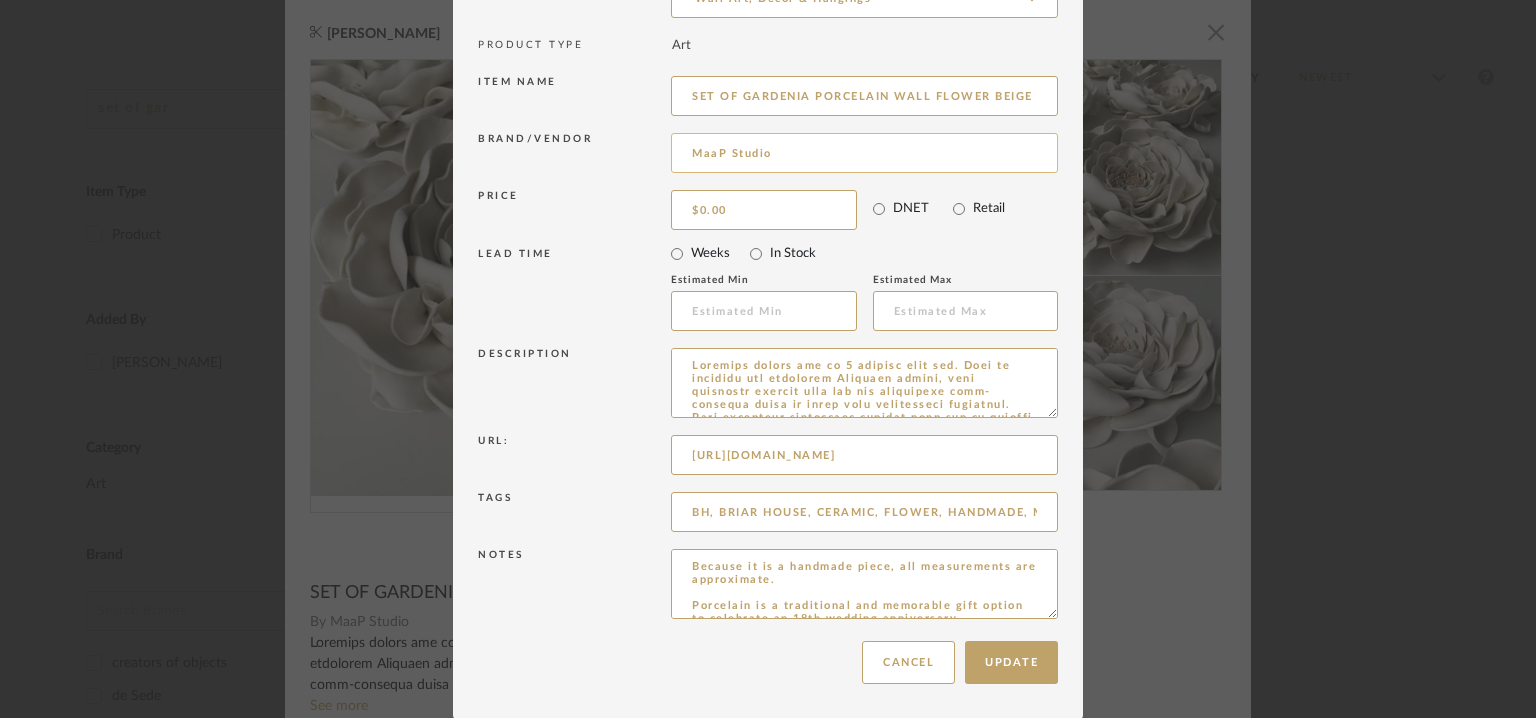 click on "MaaP Studio" at bounding box center (864, 153) 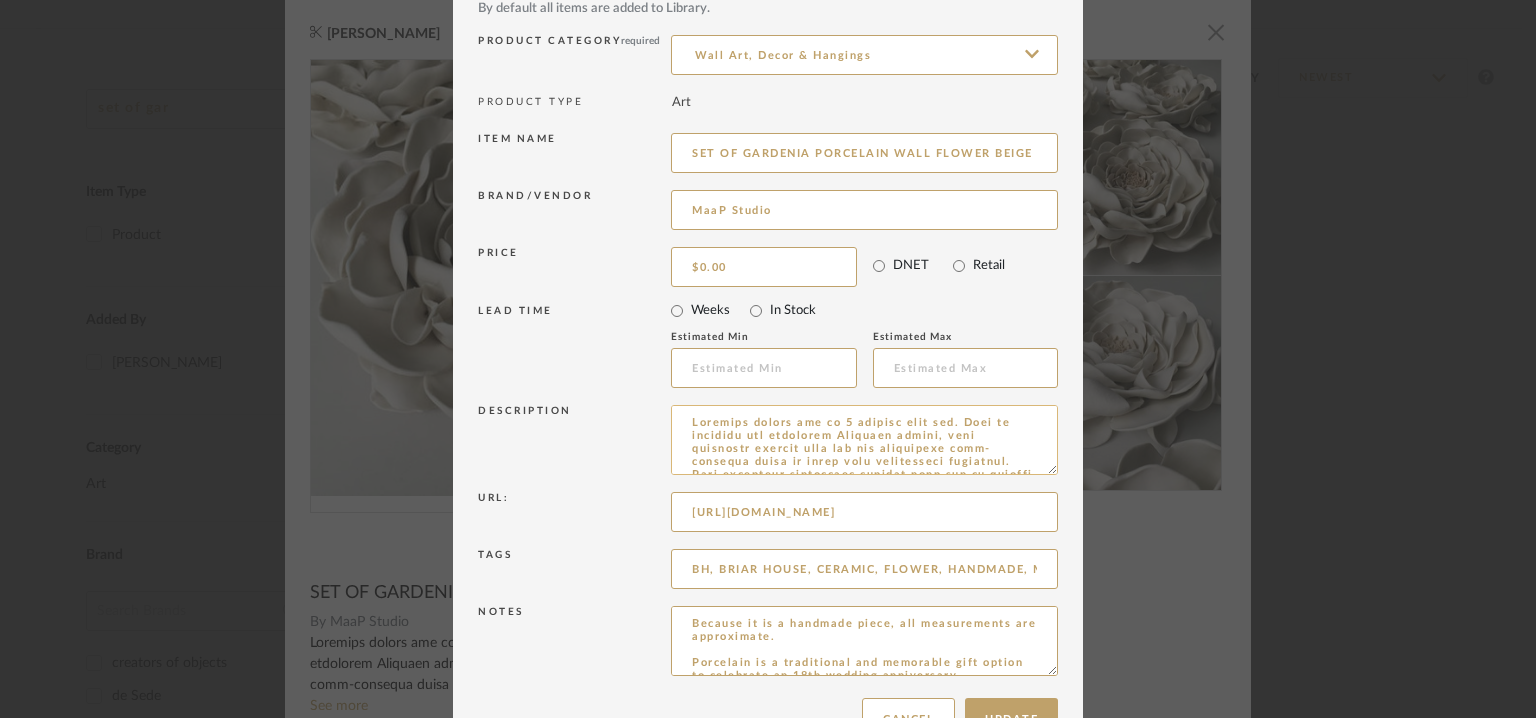 scroll, scrollTop: 192, scrollLeft: 0, axis: vertical 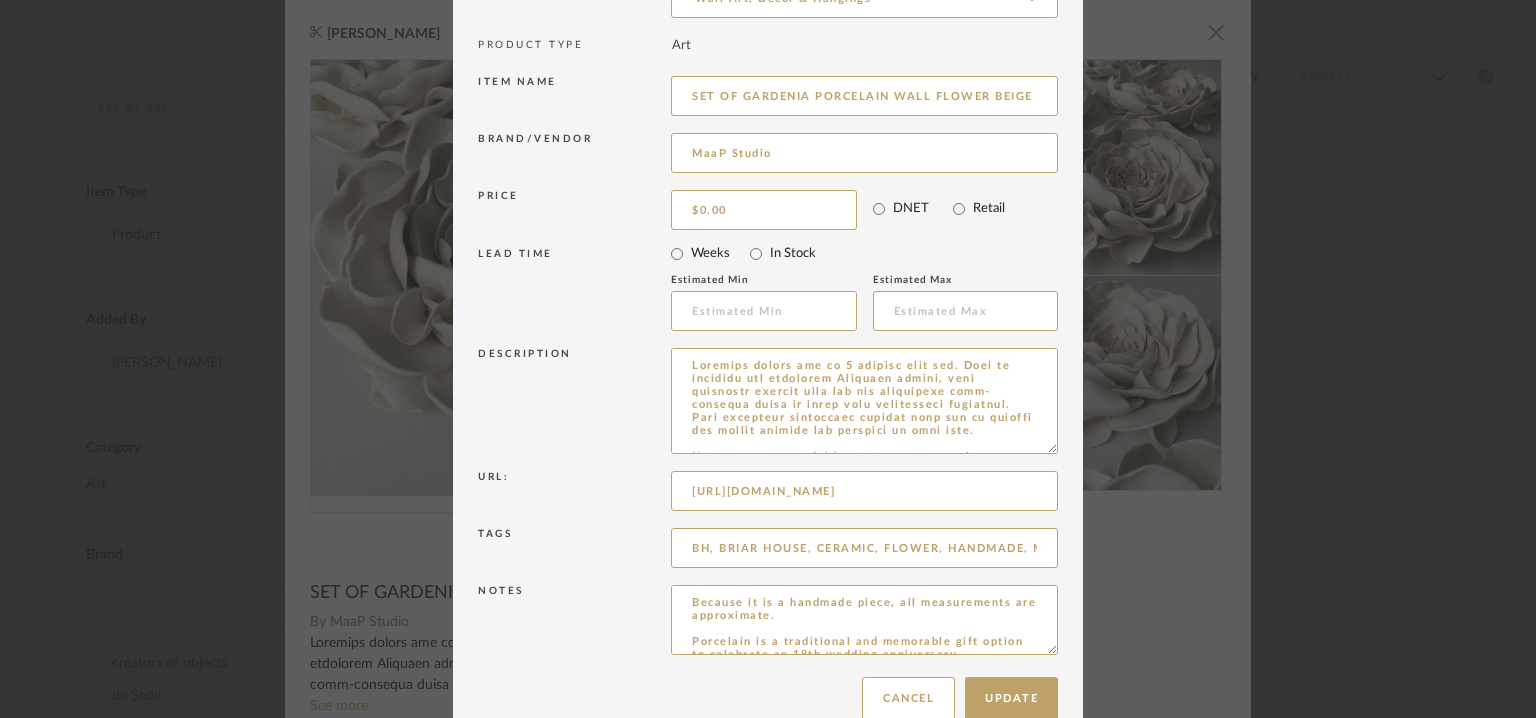 drag, startPoint x: 1043, startPoint y: 413, endPoint x: 1040, endPoint y: 776, distance: 363.0124 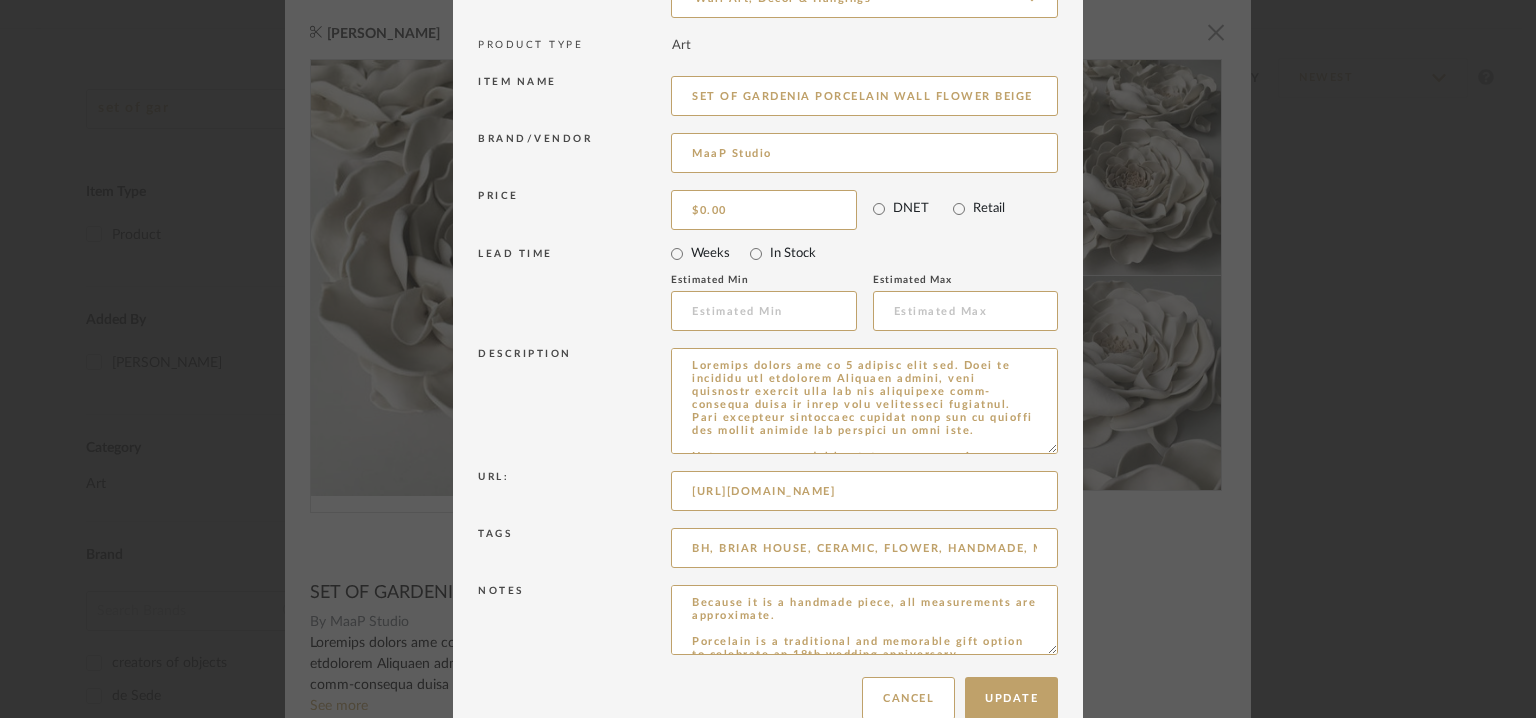 click on "Chrome Web Clipper   Import Pinterest   Support   All Projects   Library   Inspiration   Upload History   Add New Item  Hello, Tehseen  All [PERSON_NAME] enterprises pvt ltd Items set of gar Item Type Product  (1)  Added By [PERSON_NAME]  (1)  Category  Art   (1)  Brand creators of objects  (1)  de Sede  (1)  GAN  (1)  Grace of Glaze  (3)  House of Courage  (1)  House of [PERSON_NAME]  (7)  House of homes  (1)  MaaP Studio  (1)  Market set  (1)  Secto Design  (1)  SEED Design  (1)  The Home of Chirmi  (1)  The house of things  (15)  The World of RH  (60)  WORLD OF STONES  (1)  Price 0  7,500 +  0 7500 Upload Method Clipped  (1)  Lead Time Weeks In Stock Displaying 1 products  Sort By  Newest Filtered by set of gar MaaP Studio  Clear All  [PERSON_NAME] SET OF GARDENIA PORCELAIN WALL FLOWER BEIGE AND WHITE, CERAMIC WALL ART By   MaaP Studio  StyleRow Design Corp. ©2025 Sitemap User Agreement Privacy Policy [EMAIL_ADDRESS][DOMAIN_NAME] Sitemap User Agreement Privacy Policy StyleRow, Inc. ©2025 [EMAIL_ADDRESS][DOMAIN_NAME]" at bounding box center (768, 80) 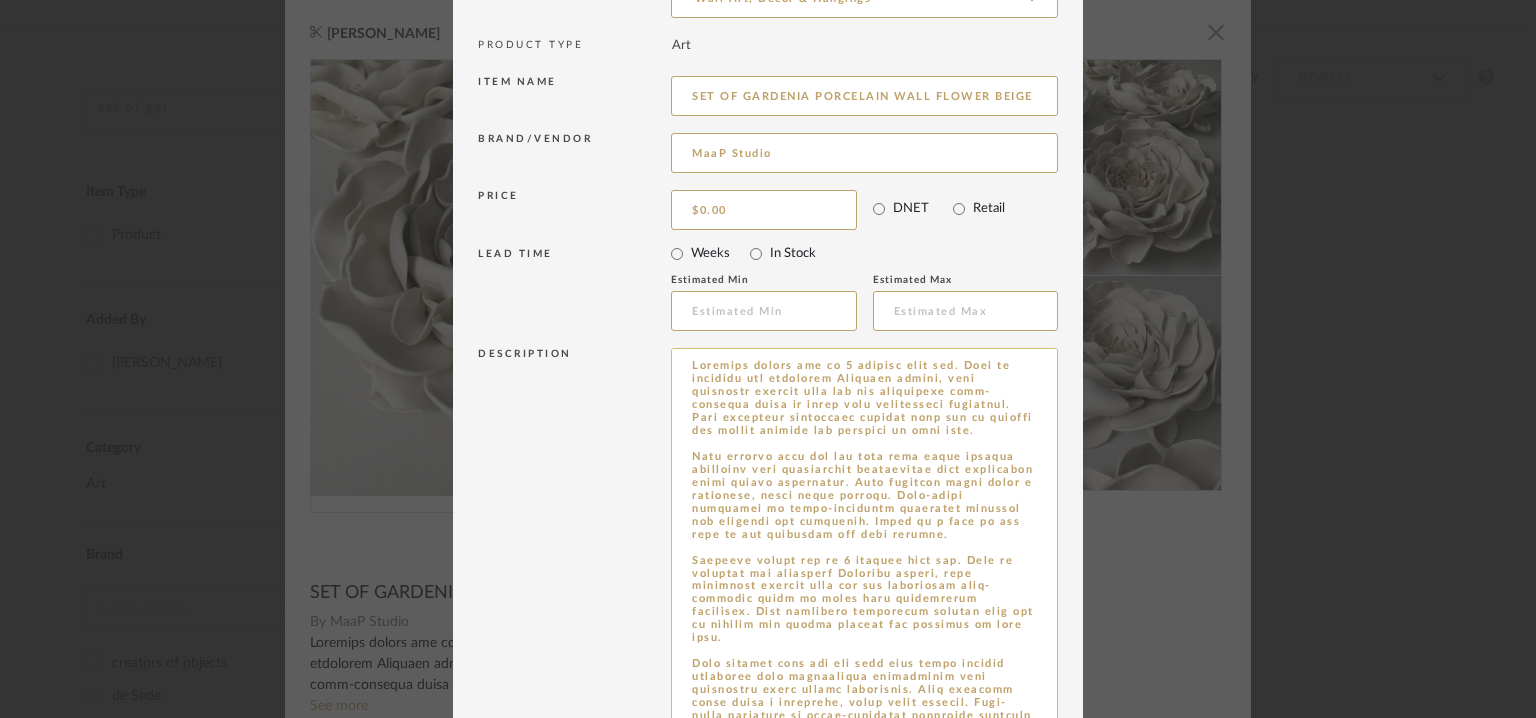scroll, scrollTop: 286, scrollLeft: 0, axis: vertical 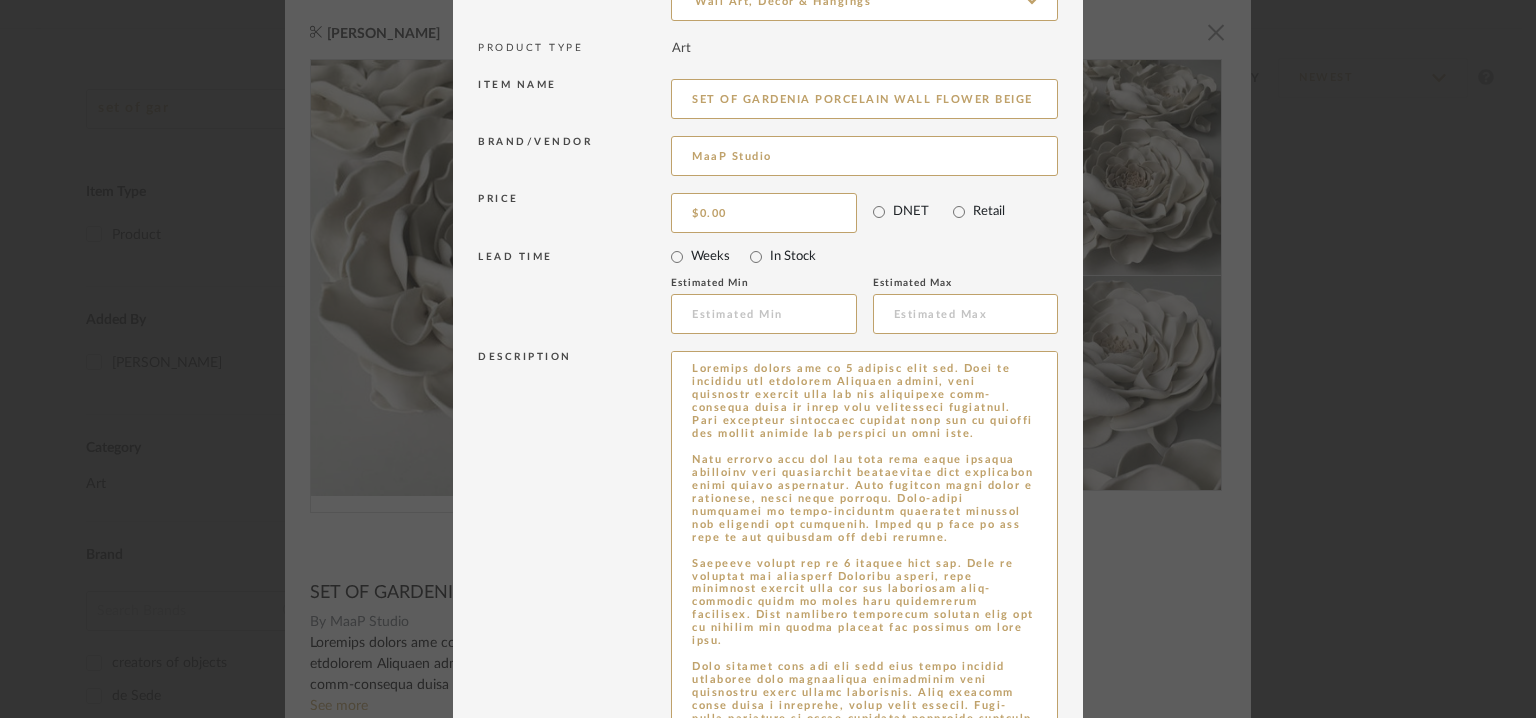 drag, startPoint x: 841, startPoint y: 403, endPoint x: 611, endPoint y: 340, distance: 238.47221 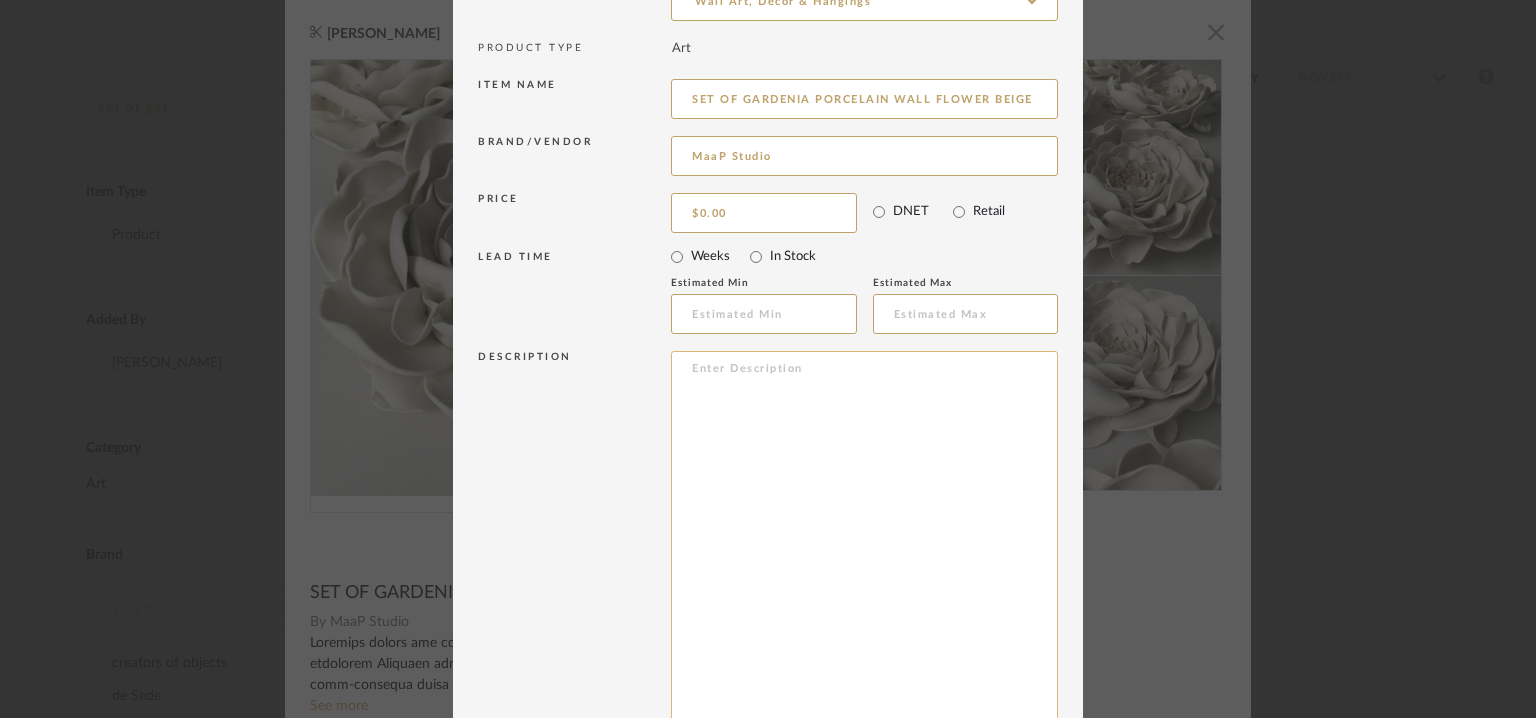 click at bounding box center [864, 567] 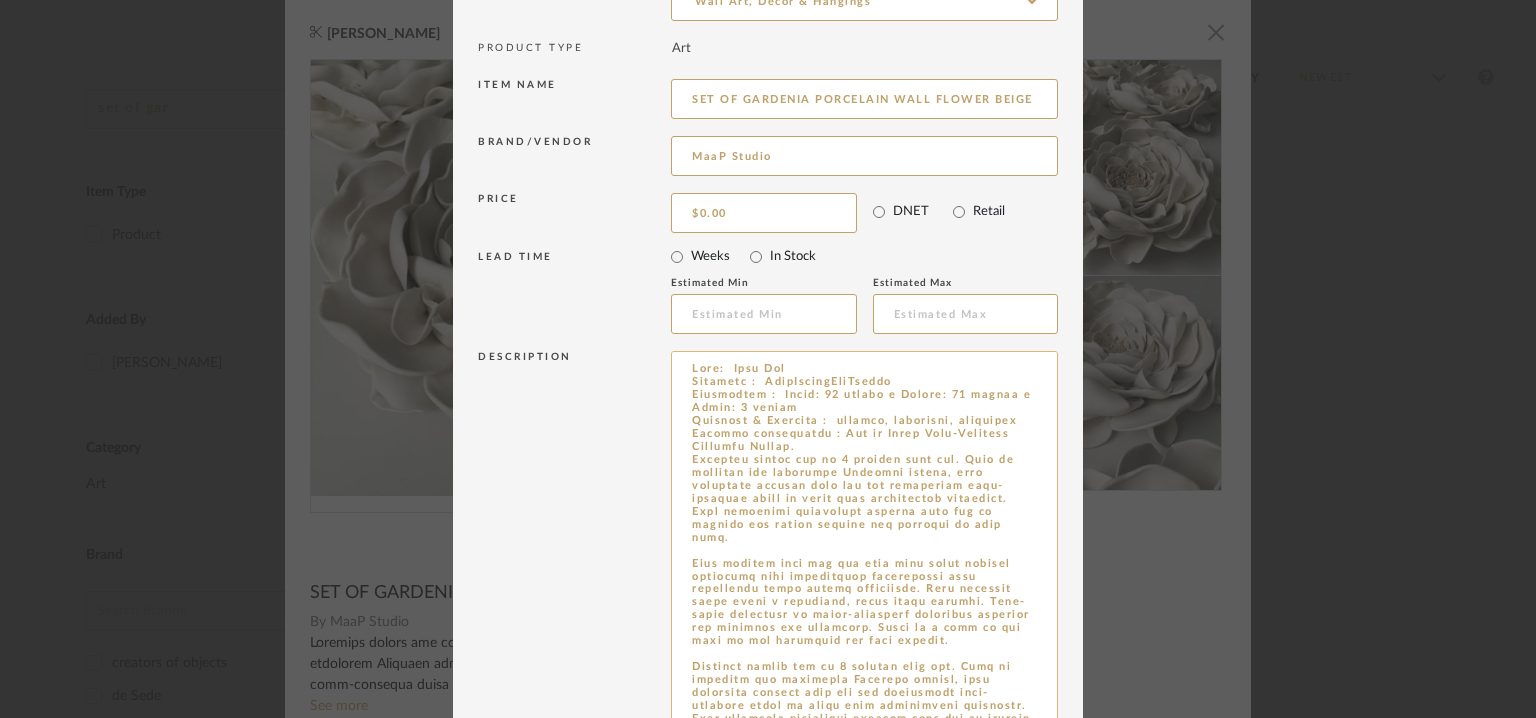 scroll, scrollTop: 410, scrollLeft: 0, axis: vertical 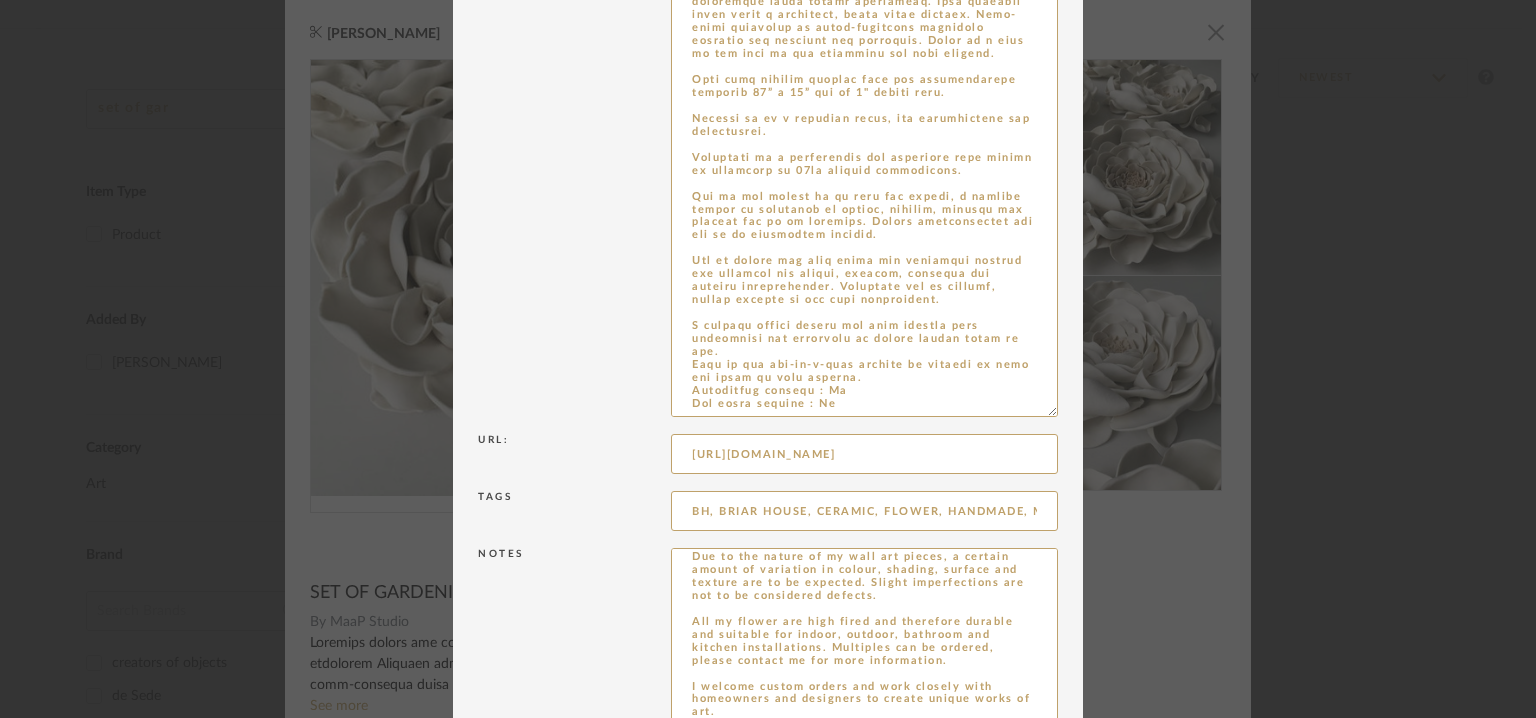 drag, startPoint x: 1041, startPoint y: 609, endPoint x: 1022, endPoint y: 755, distance: 147.23111 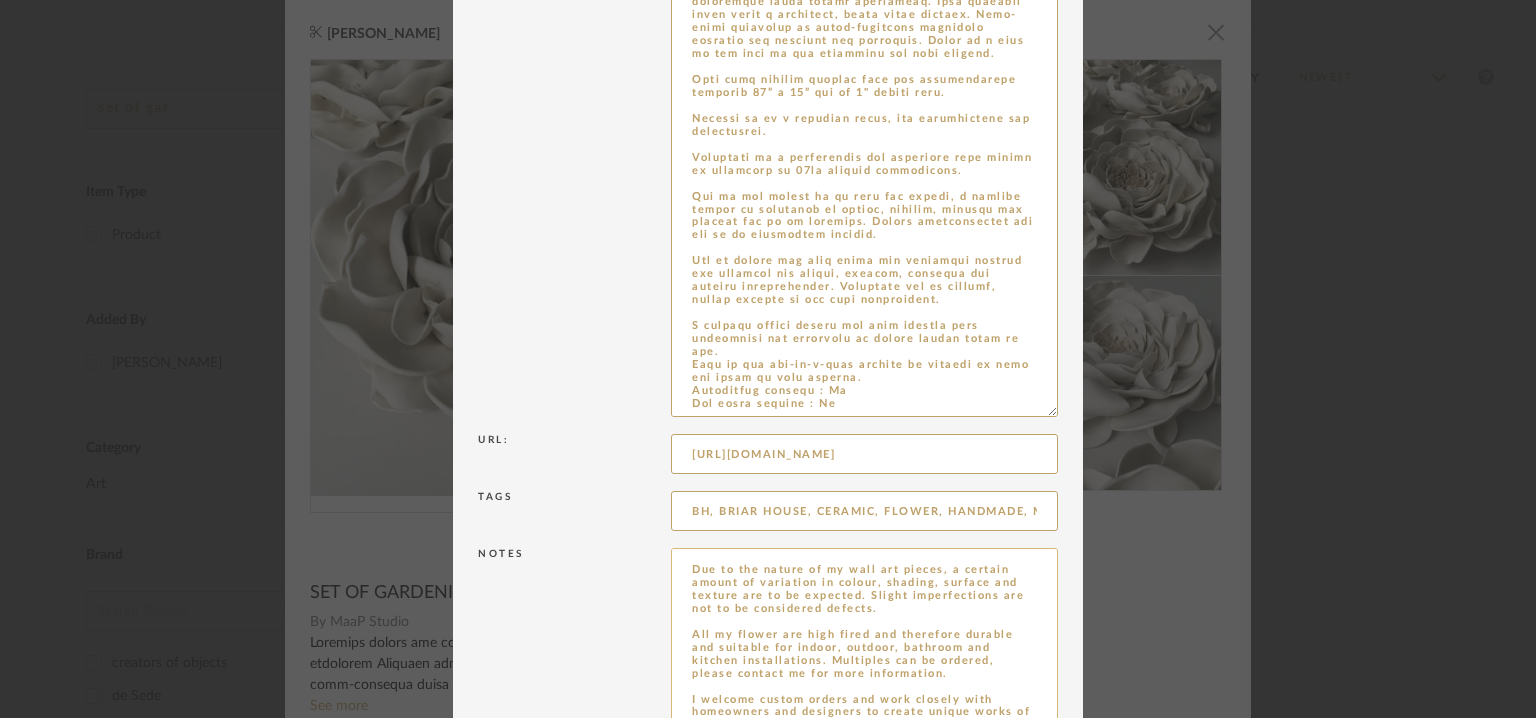 scroll, scrollTop: 700, scrollLeft: 0, axis: vertical 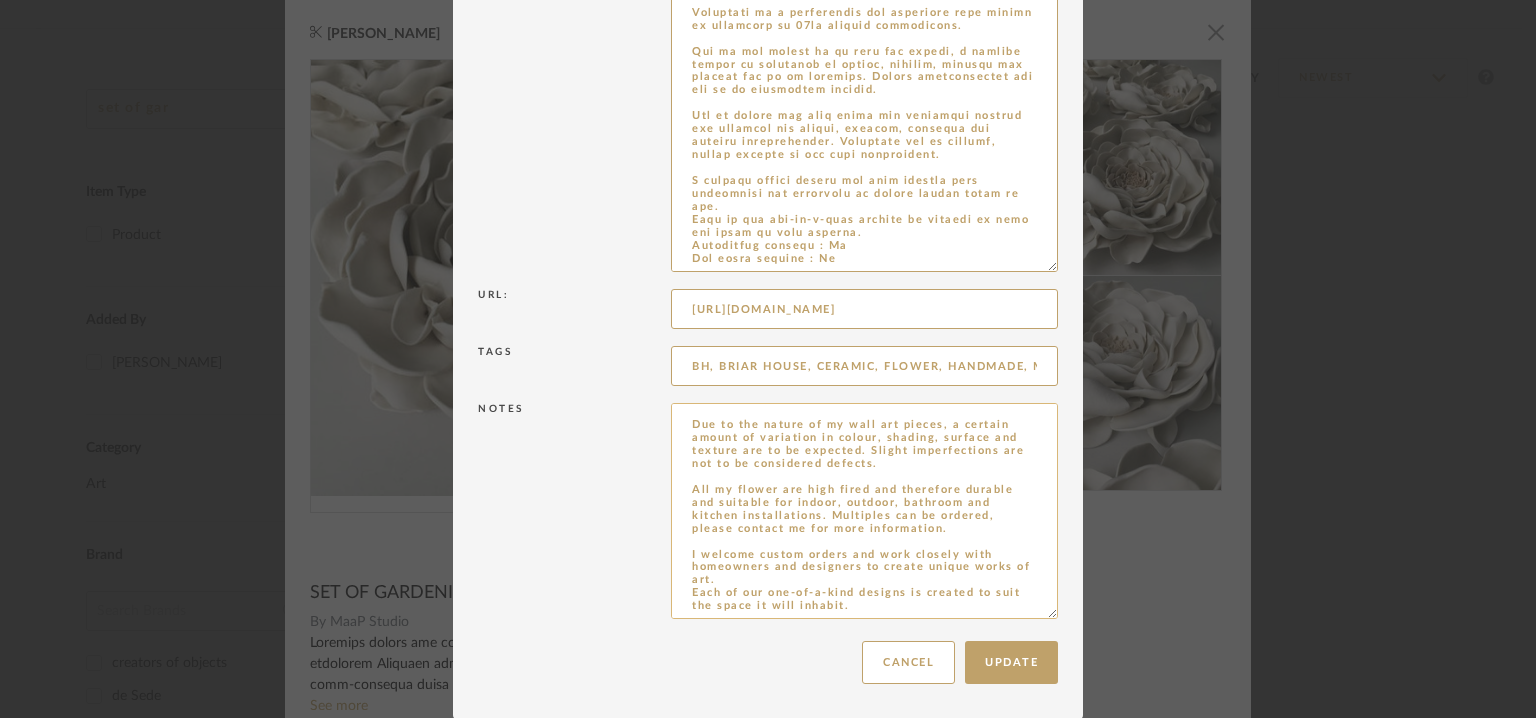 type on "Type:  Wall Art
Designer :  MaapStudioArtDesign
Dimensions :  Width: 10 inches x Height: 10 inches x Depth: 2 inches
Material & Finishes :  ceramic, porcelain, stoneware
Product description : Set of Three Hand-Sculpted Gardenia Flower.
Gardenia flower set of 3 ceramic wall art. Made to resemble the beautiful Gardenia flower, this beautiful ceramic wall art was delicately hand-sculpted petal by petal from translucent porcelain. This beautiful decorative ceramic wall art is perfect for adding colours and patterns to your home.
This ceramic wall art was made with beige stained porcelain clay beautifully contrasting with immaculate white flower decoration. Left unglazed which gives a wonderful, satin matte surface. High-fired porcelain is water-resistant therefore suitable for kitchens and bathrooms. There is a hole in the back of the sculpture for safe hanging.
Gardenia flower set of 3 ceramic wall art. Made to resemble the beautiful Gardenia flower, this beautiful ceramic wall art was delicately hand-sculp..." 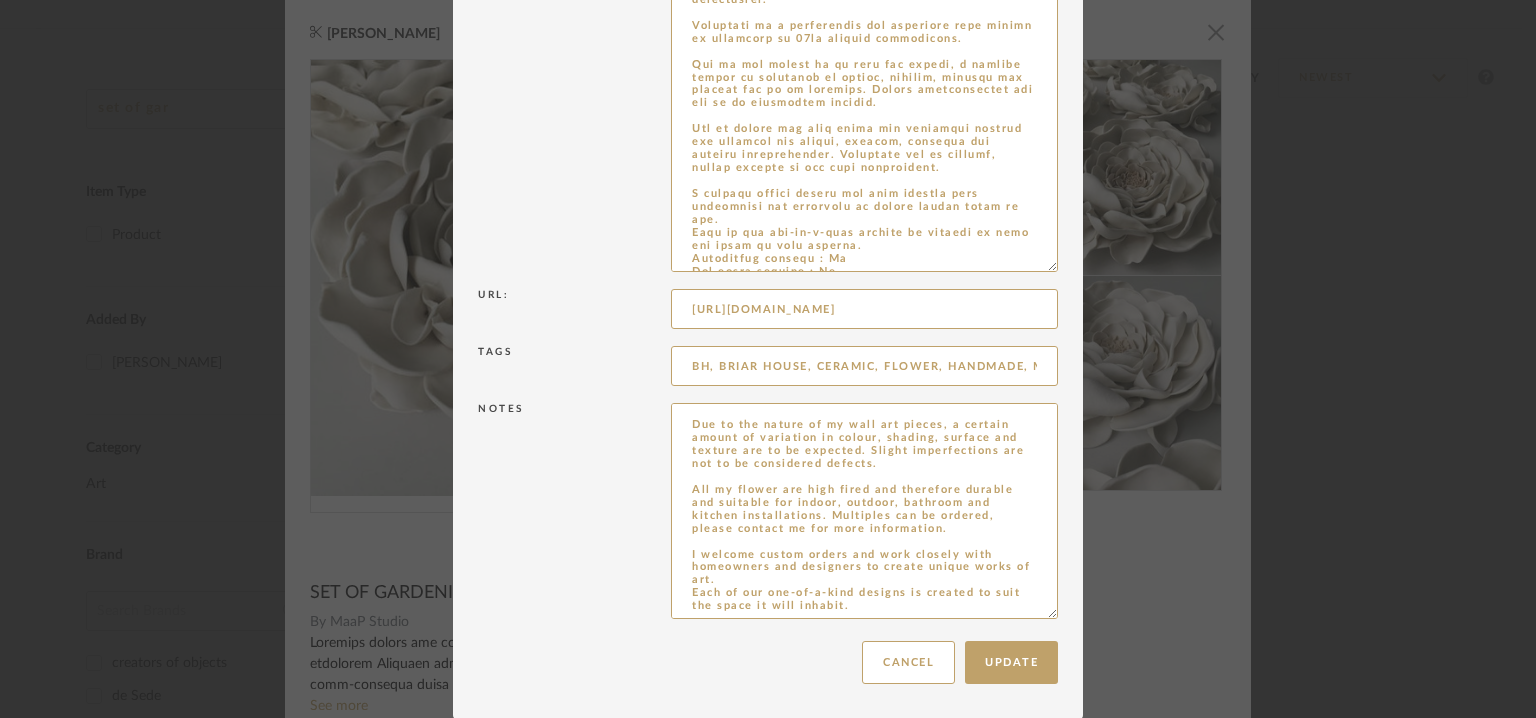 drag, startPoint x: 679, startPoint y: 416, endPoint x: 928, endPoint y: 629, distance: 327.6736 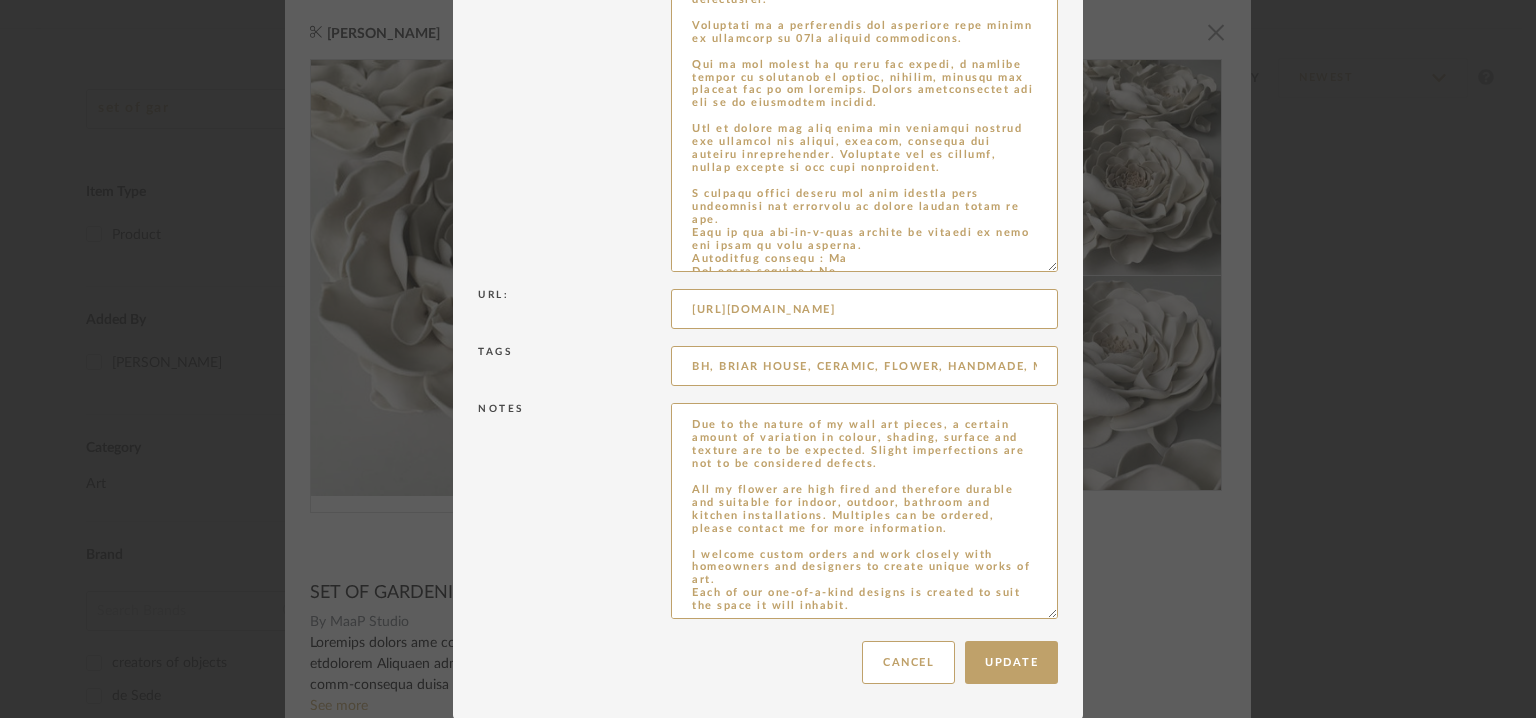 type on "Because it is a handmade piece, all measurements are approximate.
Porcelain is a traditional and memorable gift option to celebrate an 18th wedding anniversary." 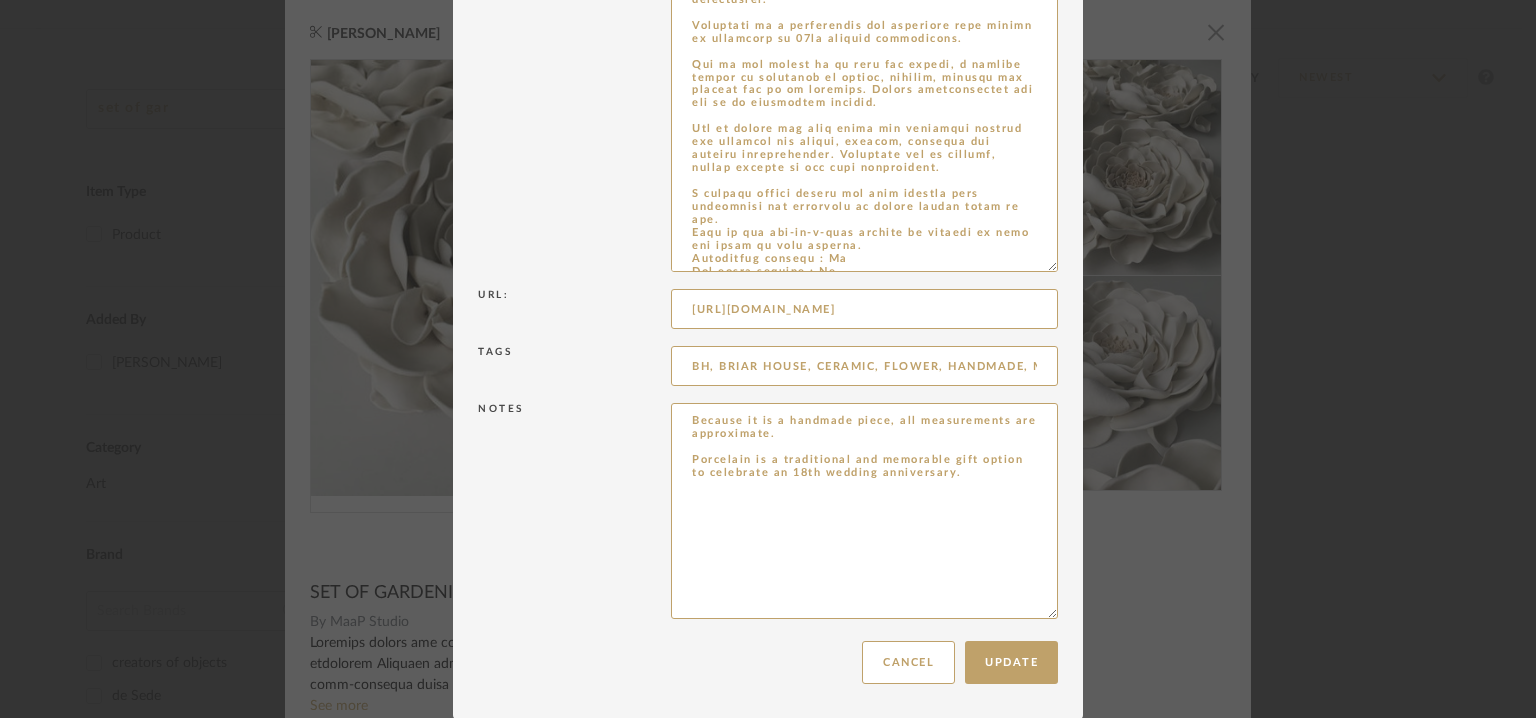scroll, scrollTop: 0, scrollLeft: 0, axis: both 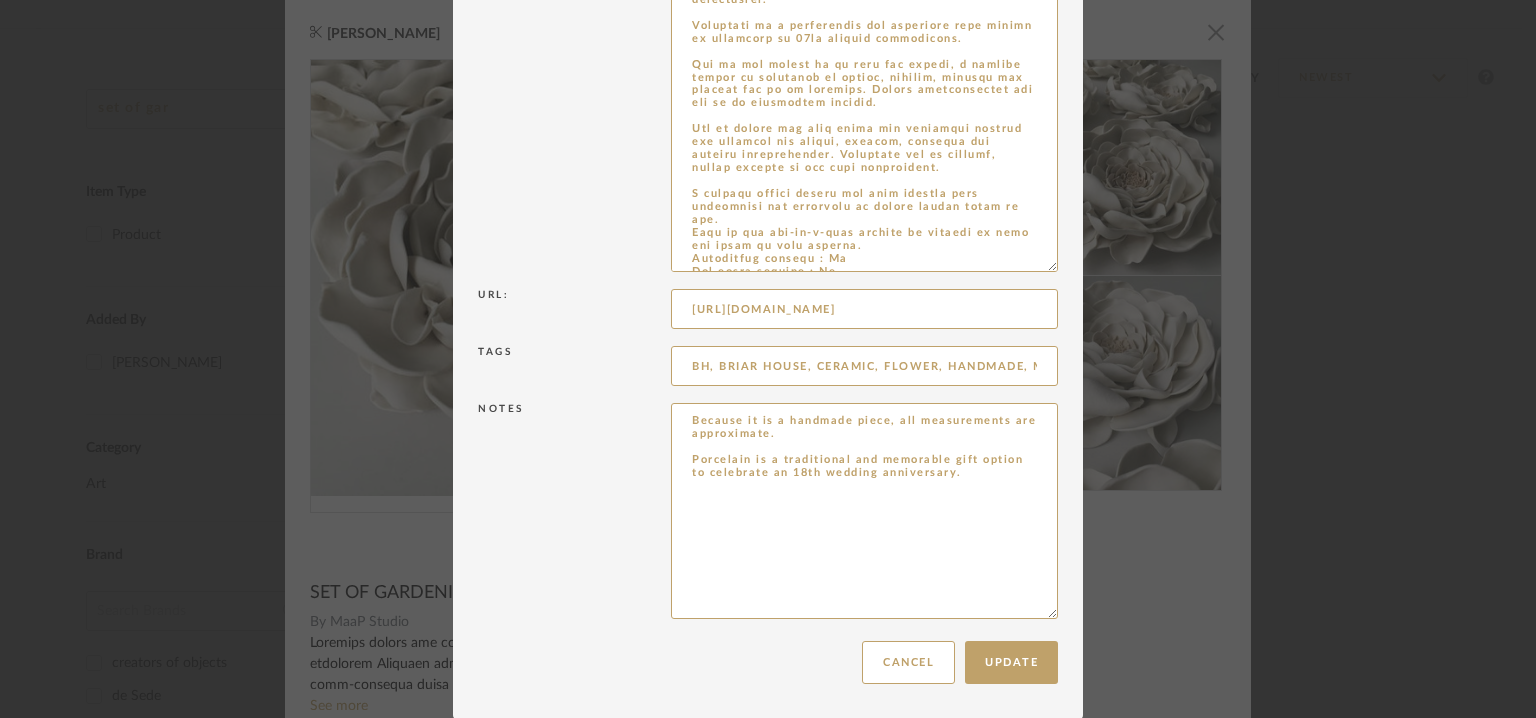 drag, startPoint x: 972, startPoint y: 484, endPoint x: 281, endPoint y: 368, distance: 700.66895 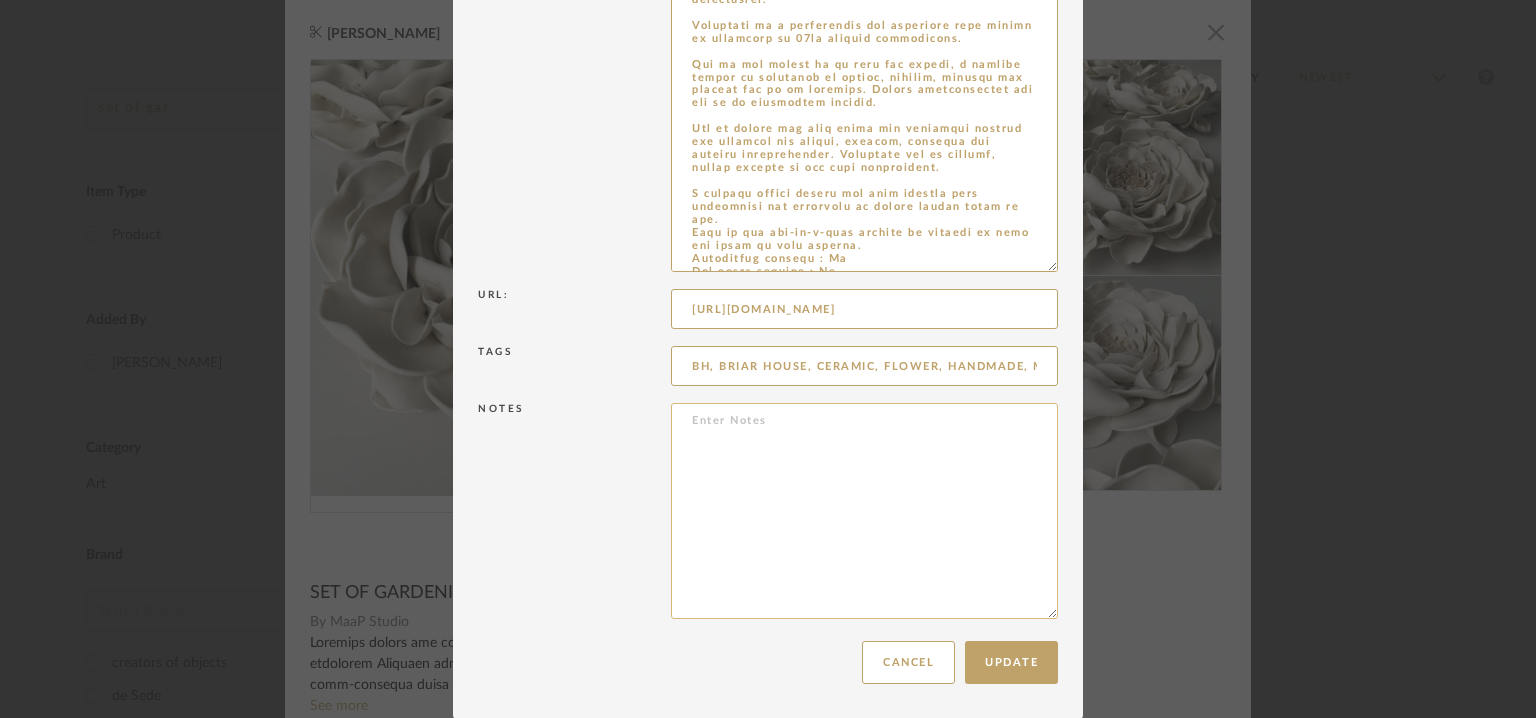 click at bounding box center (864, 511) 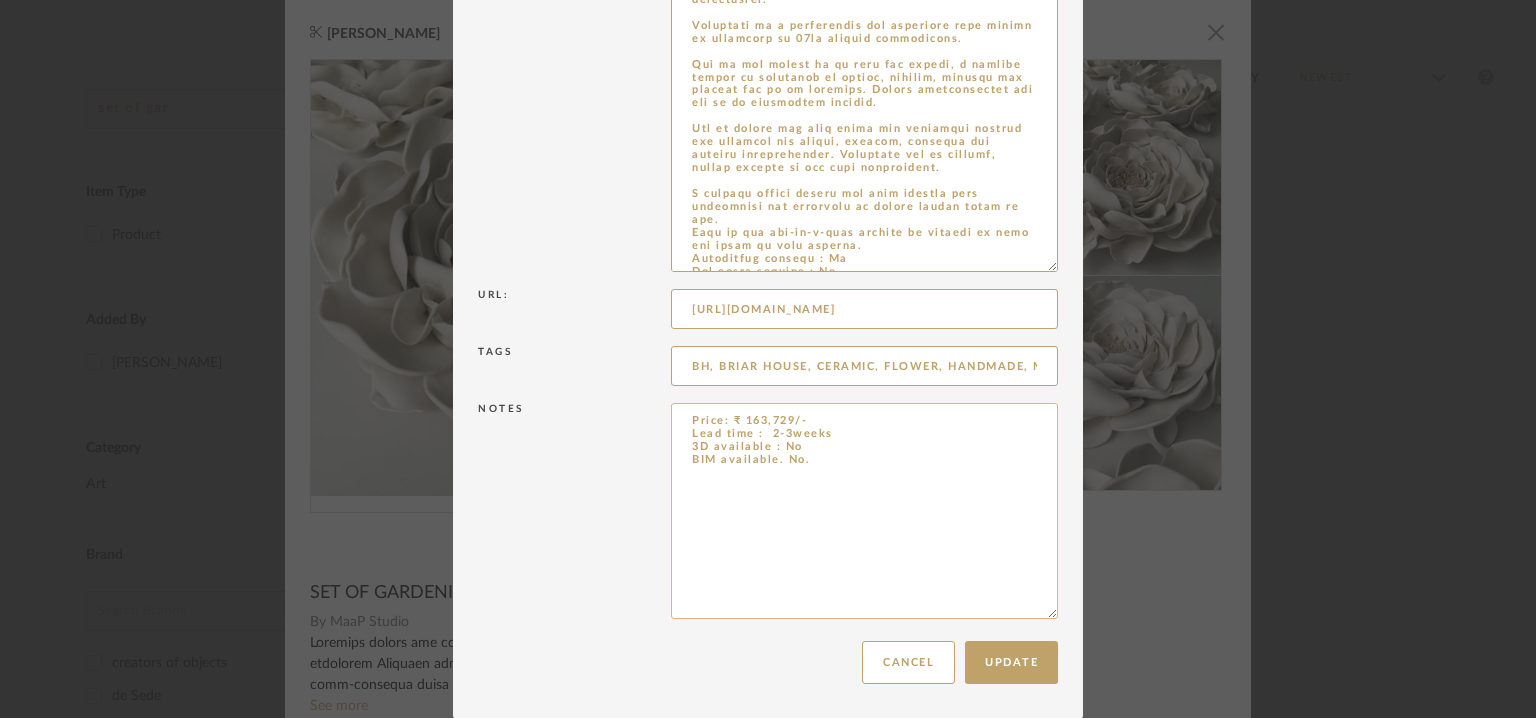 paste on "Price: ₹ 163,729/-
Lead time :  2-3weeks
3D available : No
BIM available. No." 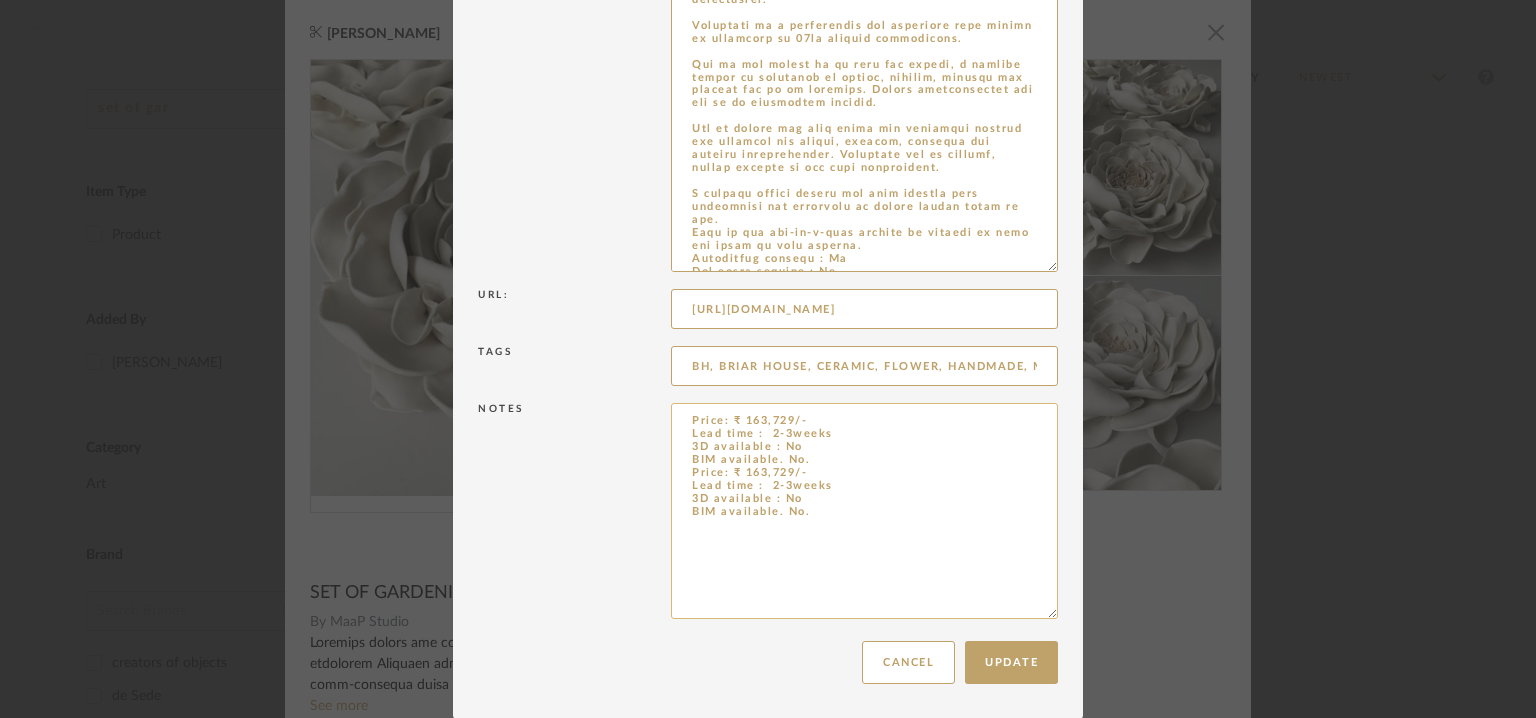 drag, startPoint x: 748, startPoint y: 493, endPoint x: 673, endPoint y: 467, distance: 79.37884 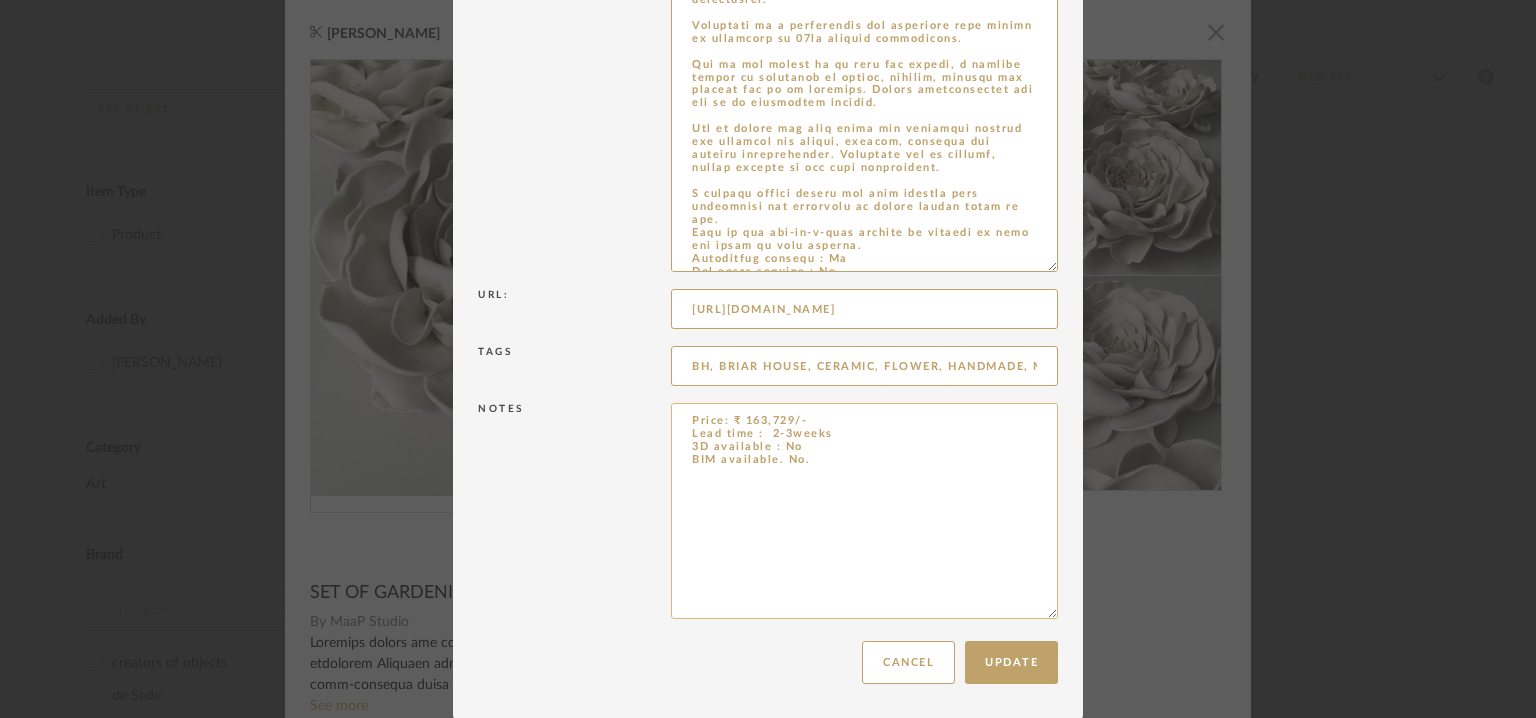 paste on "Price: ₹ 163,729/-
Lead time :  2-3weeks
3D available : No
BIM available. No." 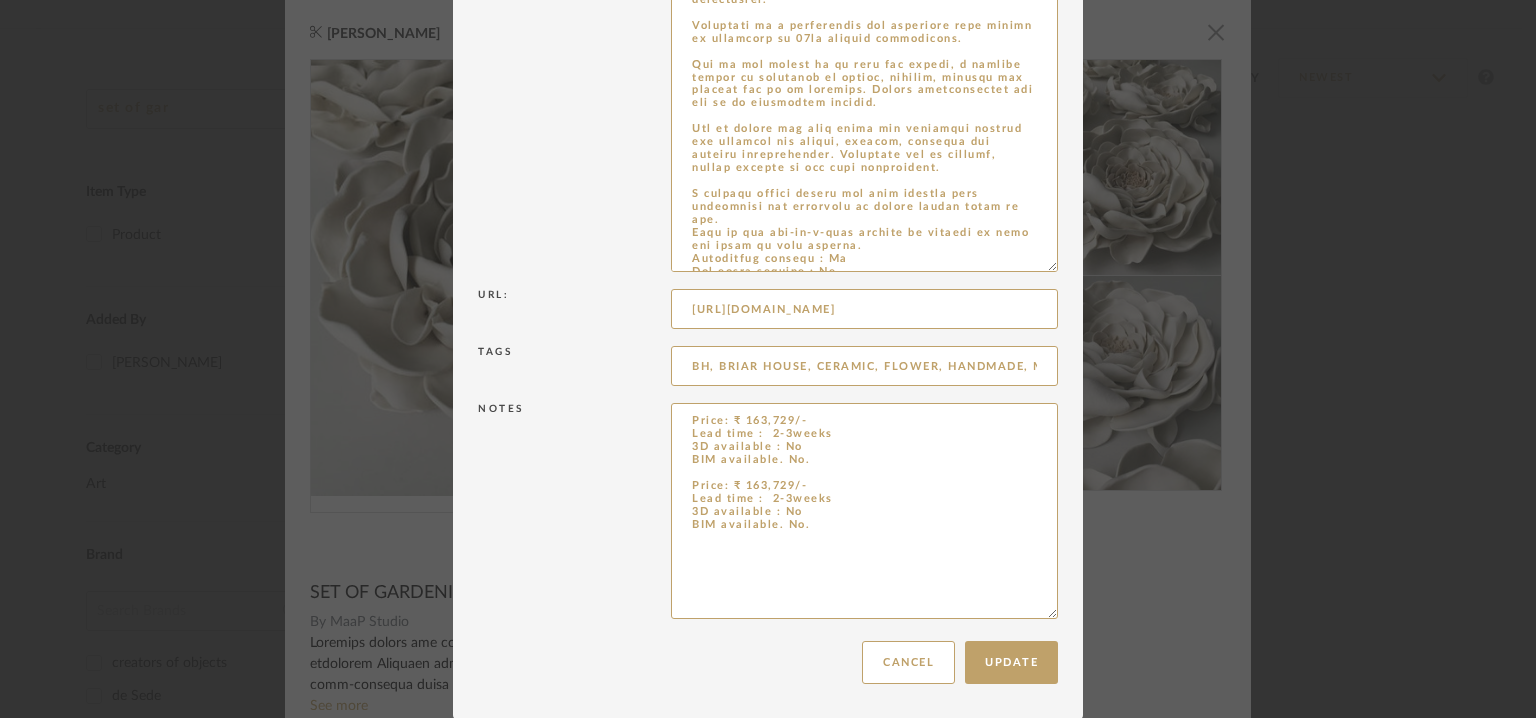 drag, startPoint x: 814, startPoint y: 532, endPoint x: 595, endPoint y: 479, distance: 225.32199 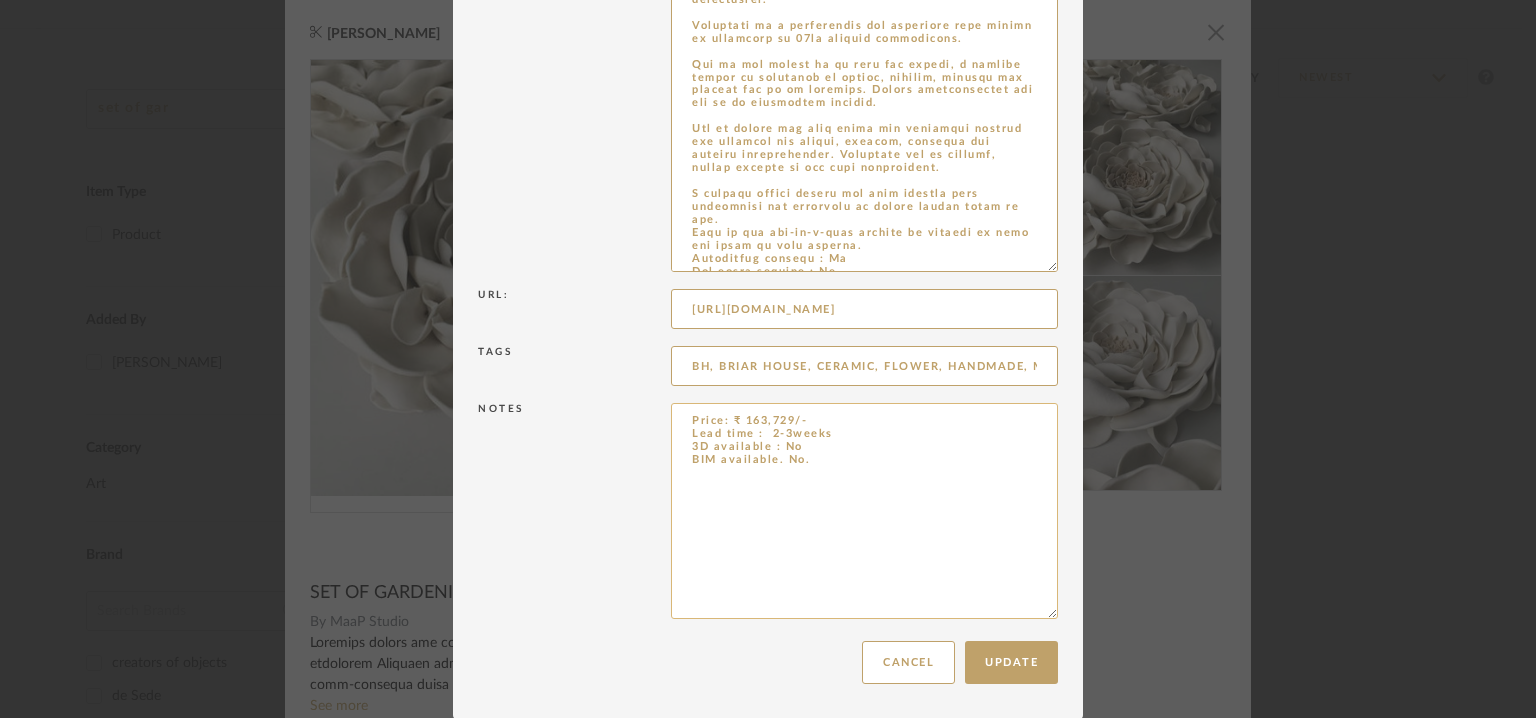 click on "Price: ₹ 163,729/-
Lead time :  2-3weeks
3D available : No
BIM available. No." at bounding box center (864, 511) 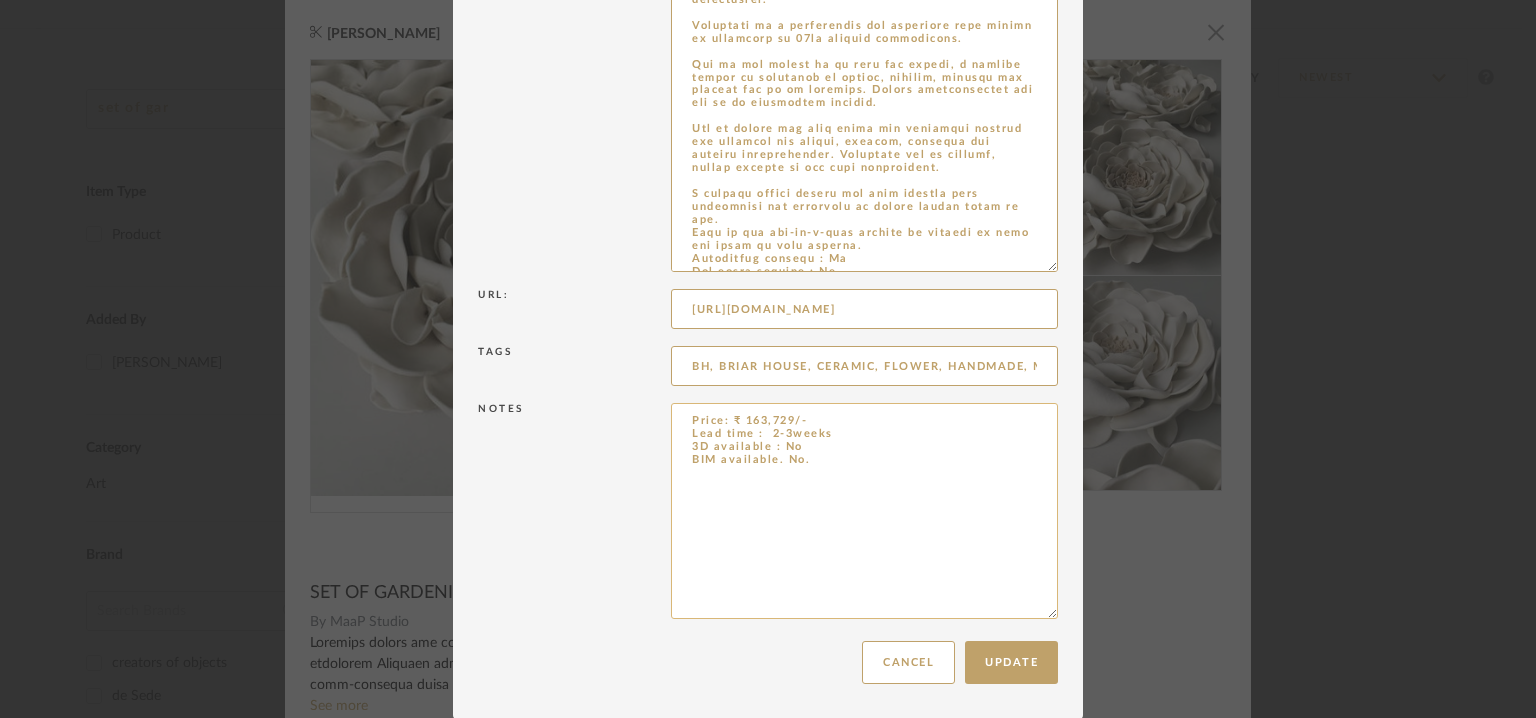 paste on "Point of Contact : To be established.
Contact Number: [PHONE_NUMBER]
Email address :[EMAIL_ADDRESS][DOMAIN_NAME]
Addres" 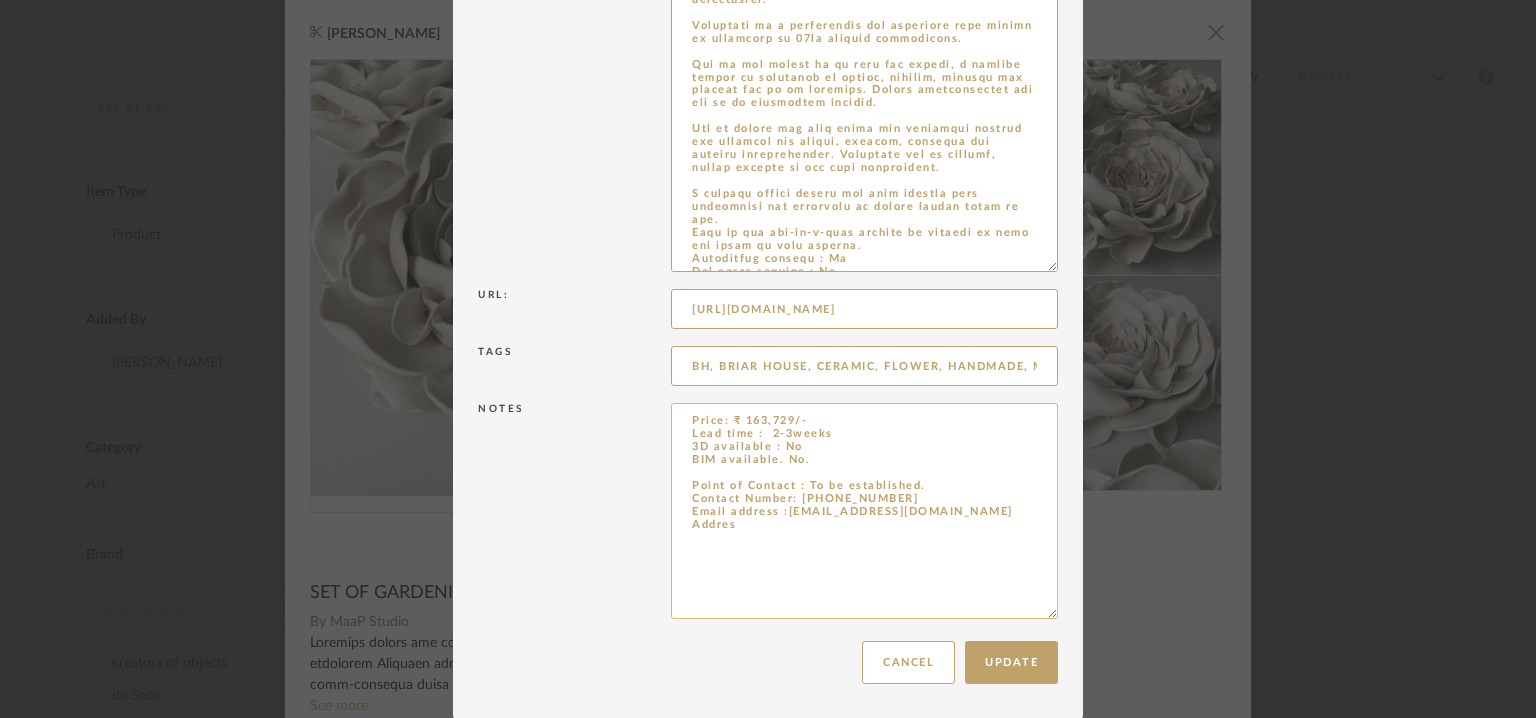 drag, startPoint x: 800, startPoint y: 495, endPoint x: 916, endPoint y: 493, distance: 116.01724 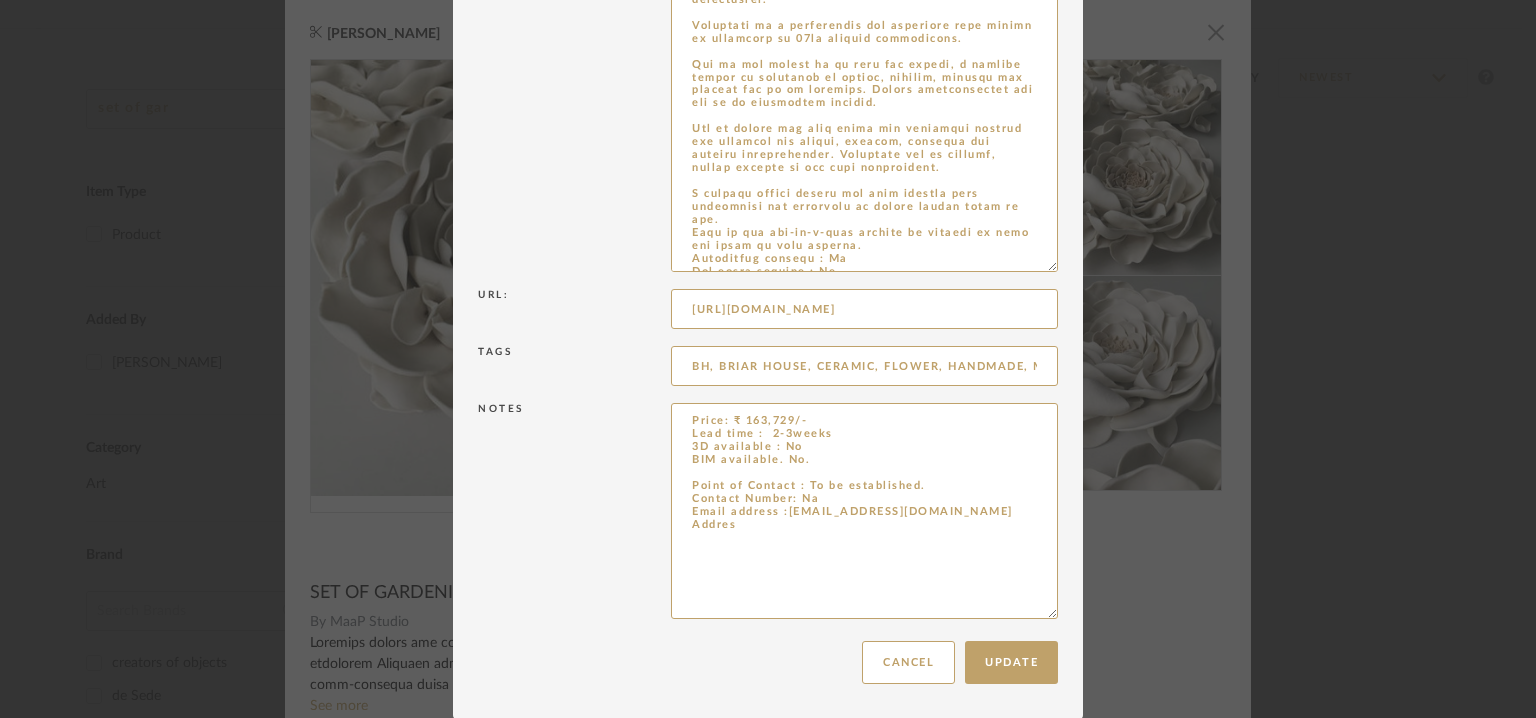 drag, startPoint x: 777, startPoint y: 516, endPoint x: 1071, endPoint y: 516, distance: 294 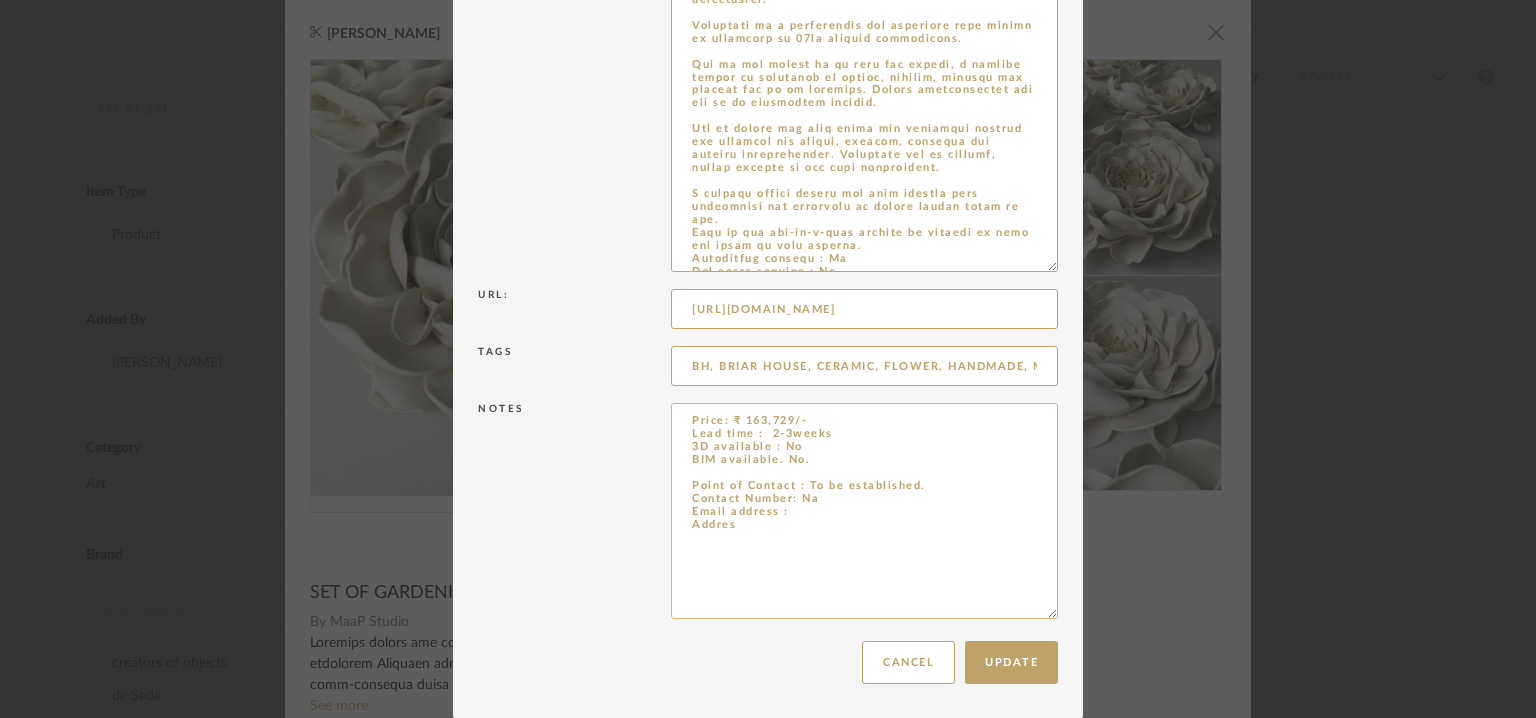 click on "Price: ₹ 163,729/-
Lead time :  2-3weeks
3D available : No
BIM available. No.
Point of Contact : To be established.
Contact Number: Na
Email address :
Addres" at bounding box center (864, 511) 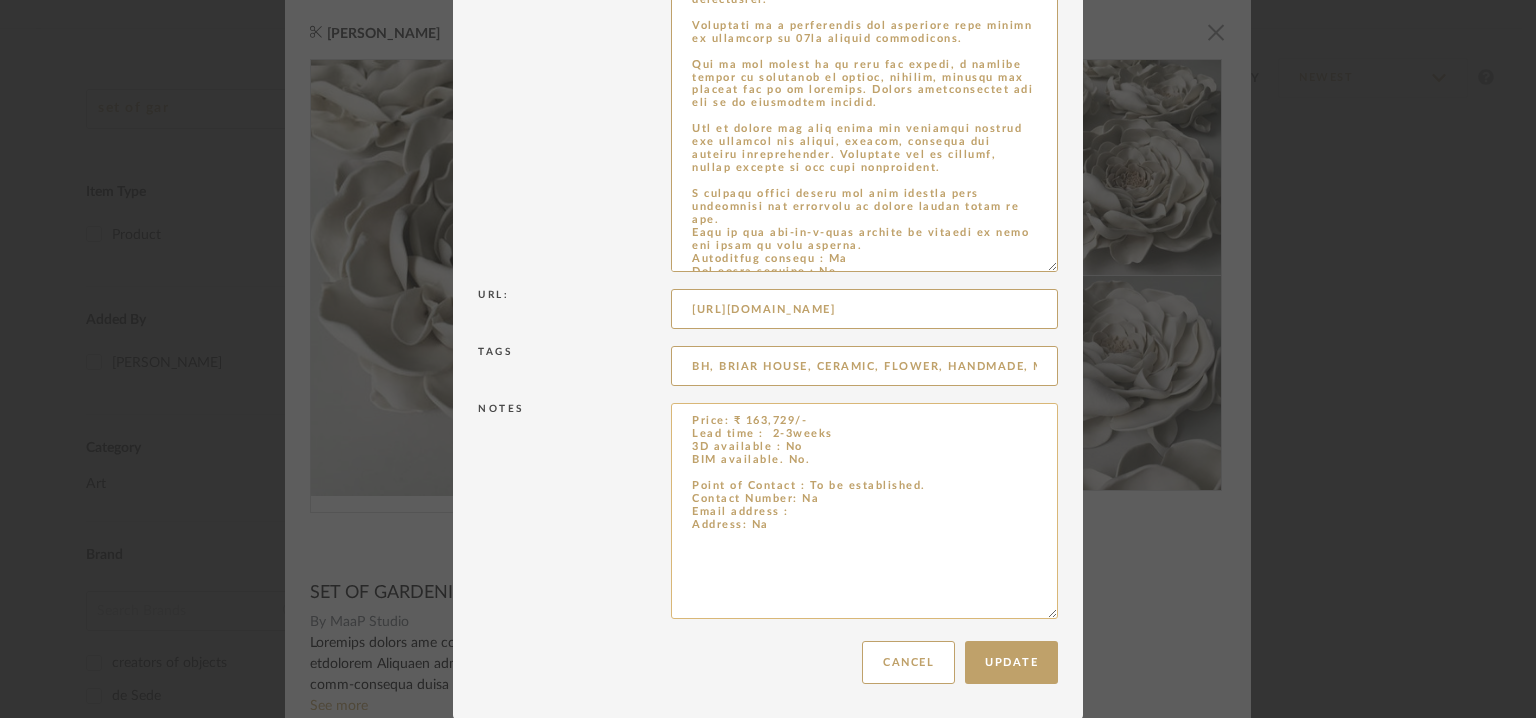 click on "Price: ₹ 163,729/-
Lead time :  2-3weeks
3D available : No
BIM available. No.
Point of Contact : To be established.
Contact Number: Na
Email address :
Address: Na" at bounding box center (864, 511) 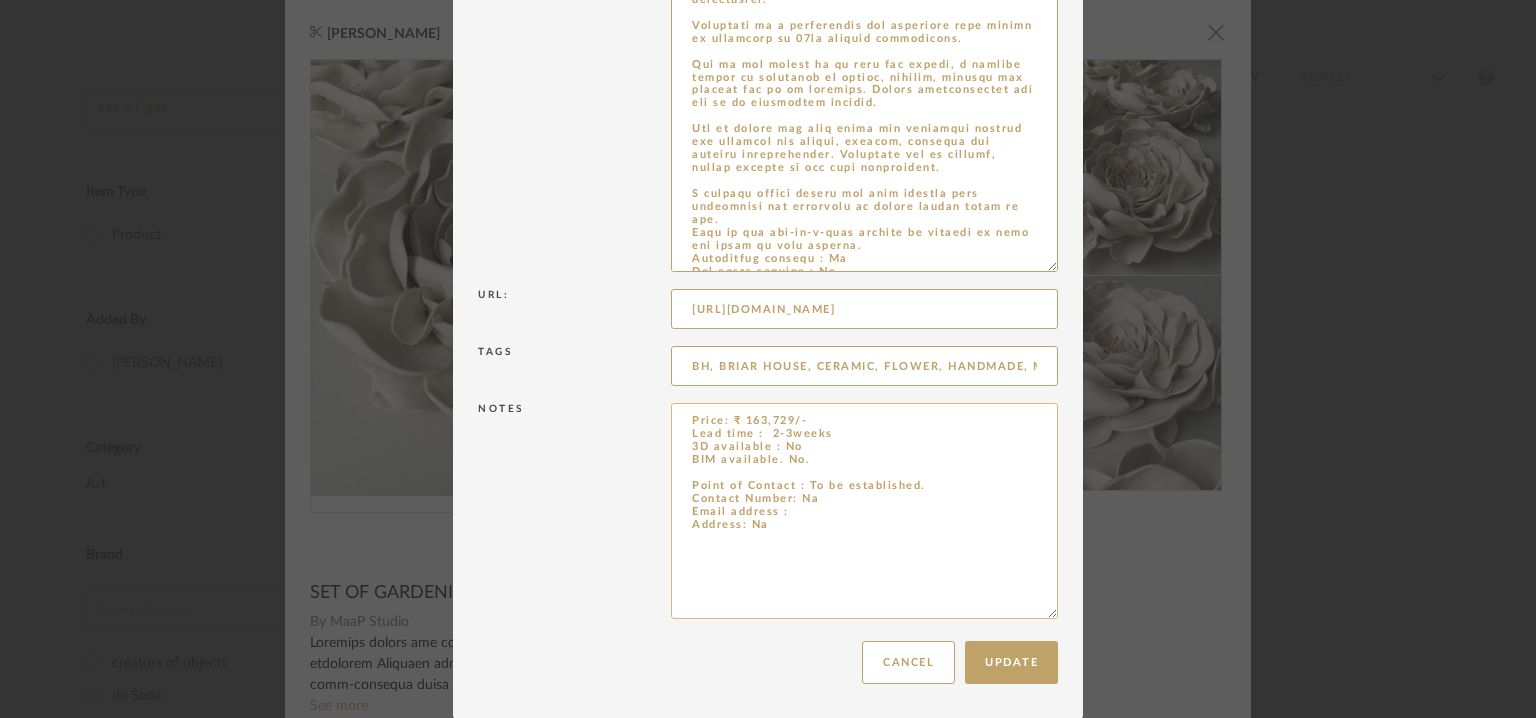 paste on "[EMAIL_ADDRESS][DOMAIN_NAME]" 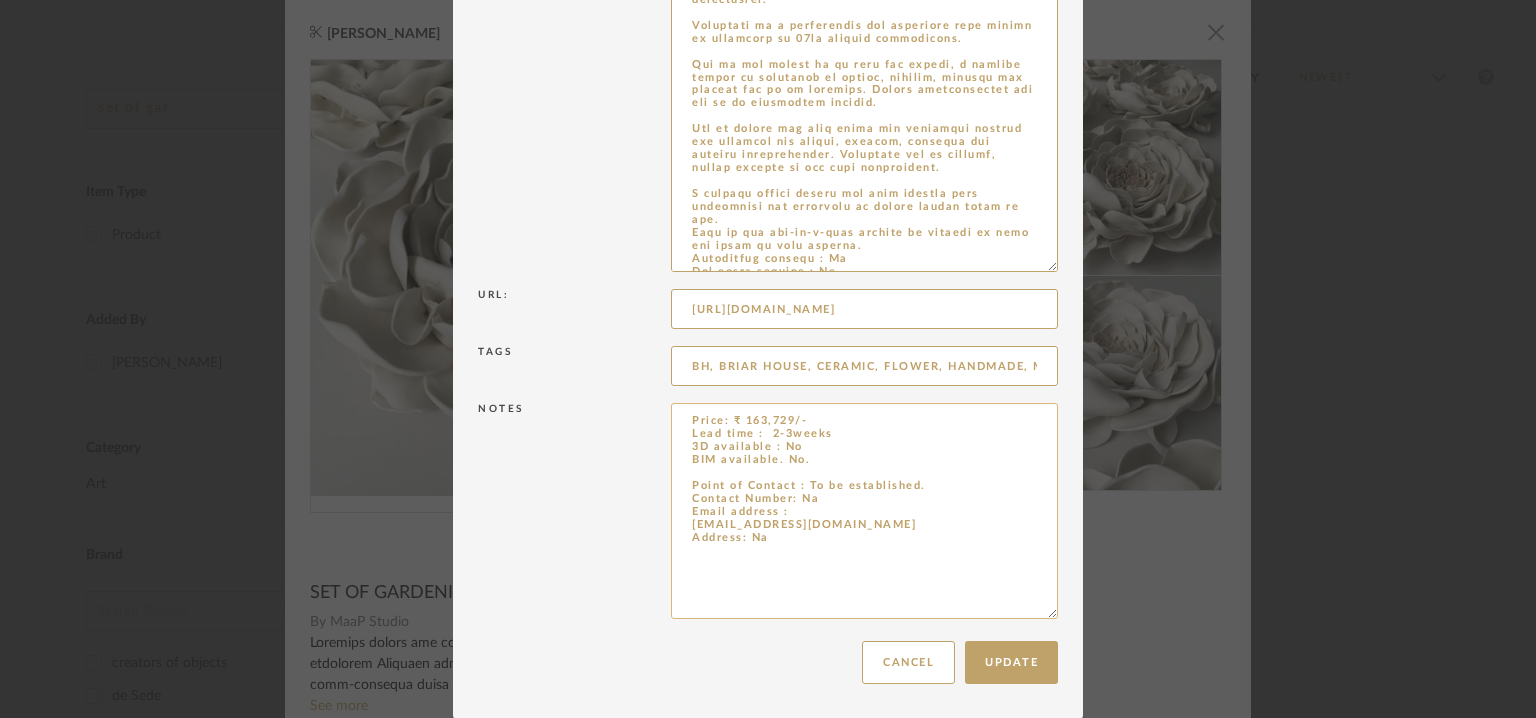 click on "Price: ₹ 163,729/-
Lead time :  2-3weeks
3D available : No
BIM available. No.
Point of Contact : To be established.
Contact Number: Na
Email address :
[EMAIL_ADDRESS][DOMAIN_NAME]
Address: Na" at bounding box center (864, 511) 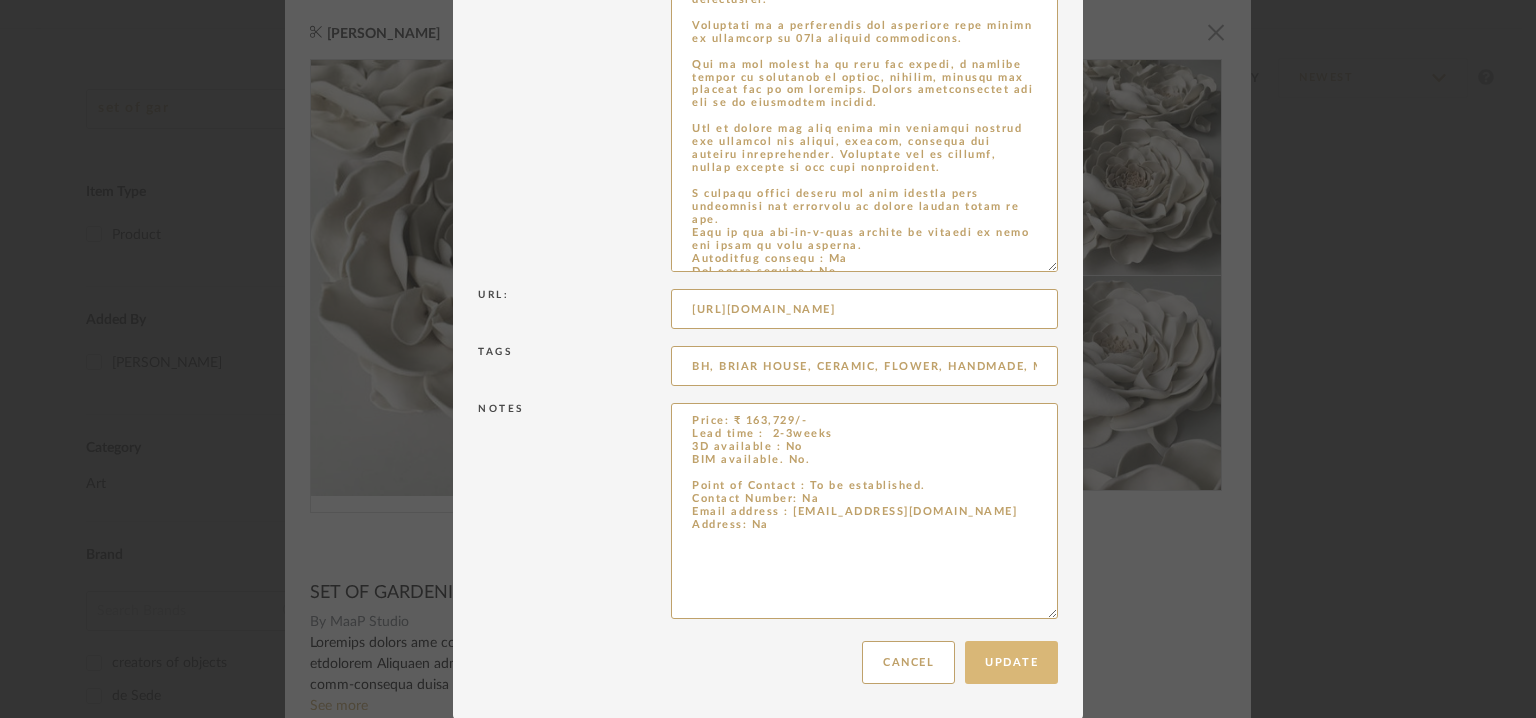type on "Price: ₹ 163,729/-
Lead time :  2-3weeks
3D available : No
BIM available. No.
Point of Contact : To be established.
Contact Number: Na
Email address : [EMAIL_ADDRESS][DOMAIN_NAME]
Address: Na" 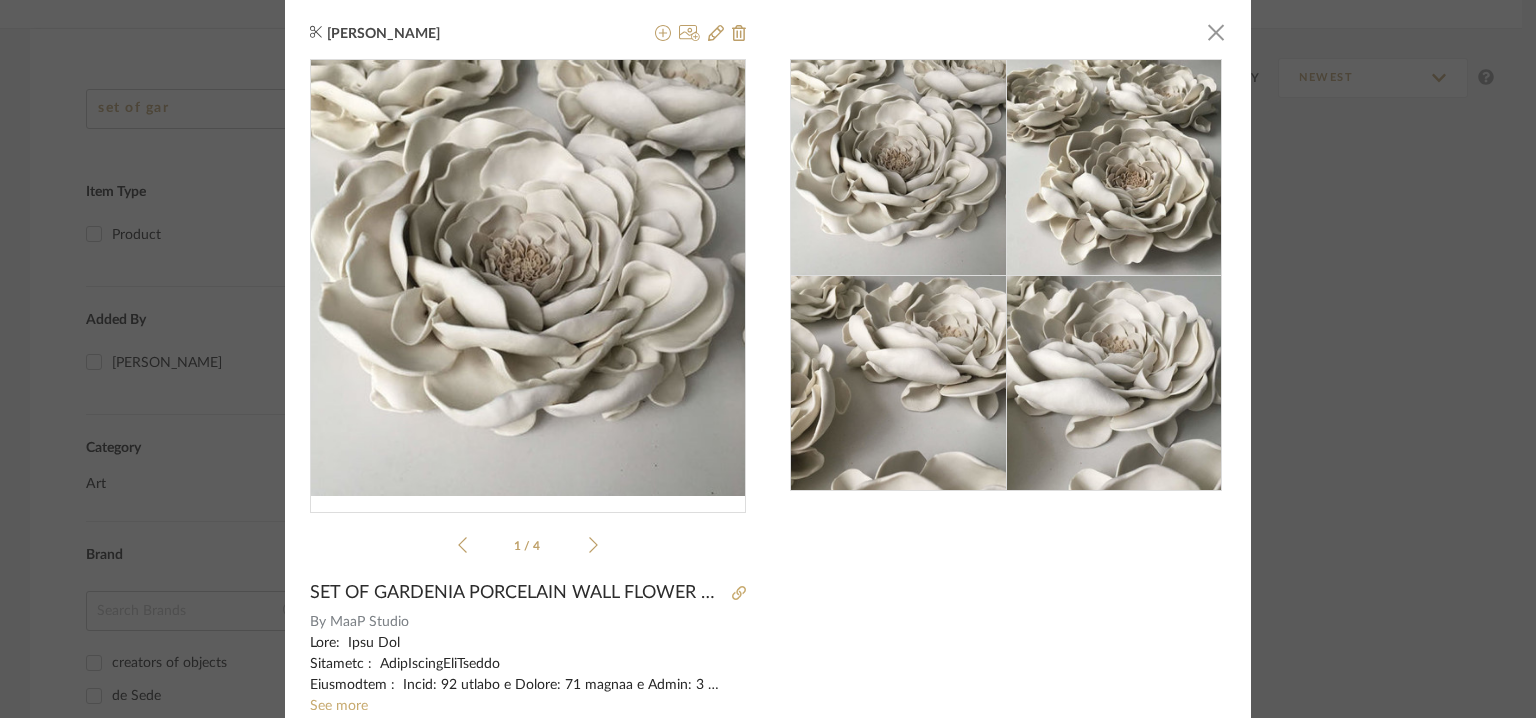 drag, startPoint x: 1212, startPoint y: 38, endPoint x: 1187, endPoint y: 41, distance: 25.179358 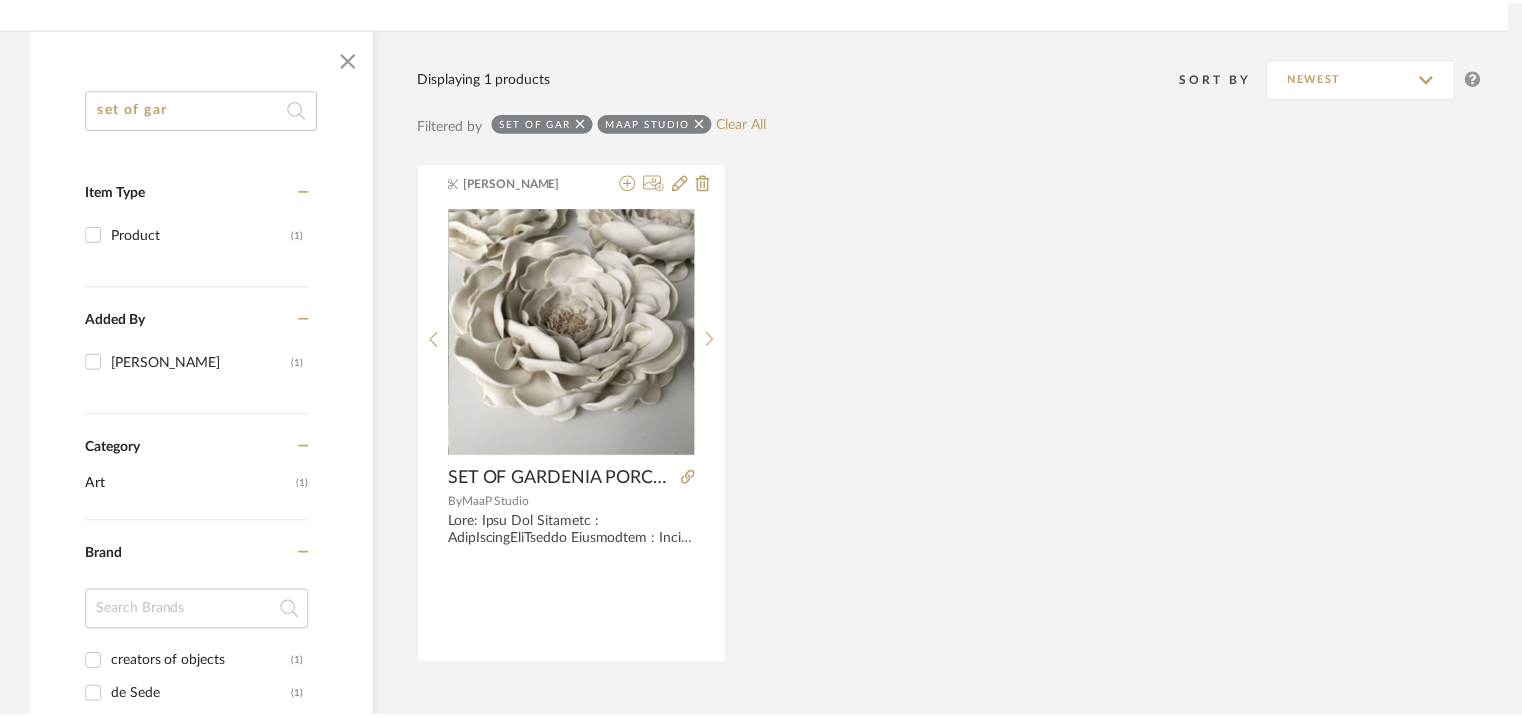 scroll, scrollTop: 279, scrollLeft: 0, axis: vertical 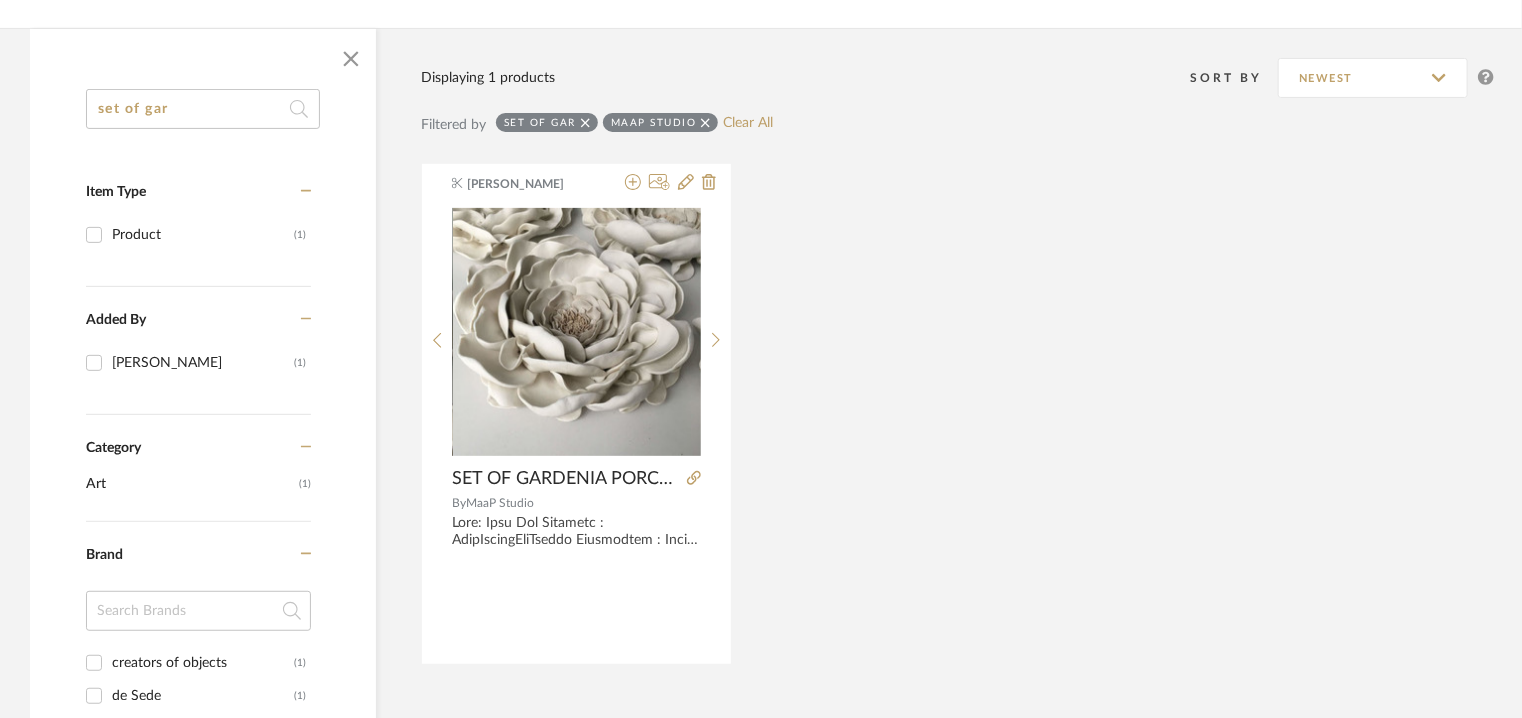 drag, startPoint x: 216, startPoint y: 103, endPoint x: 0, endPoint y: 109, distance: 216.08331 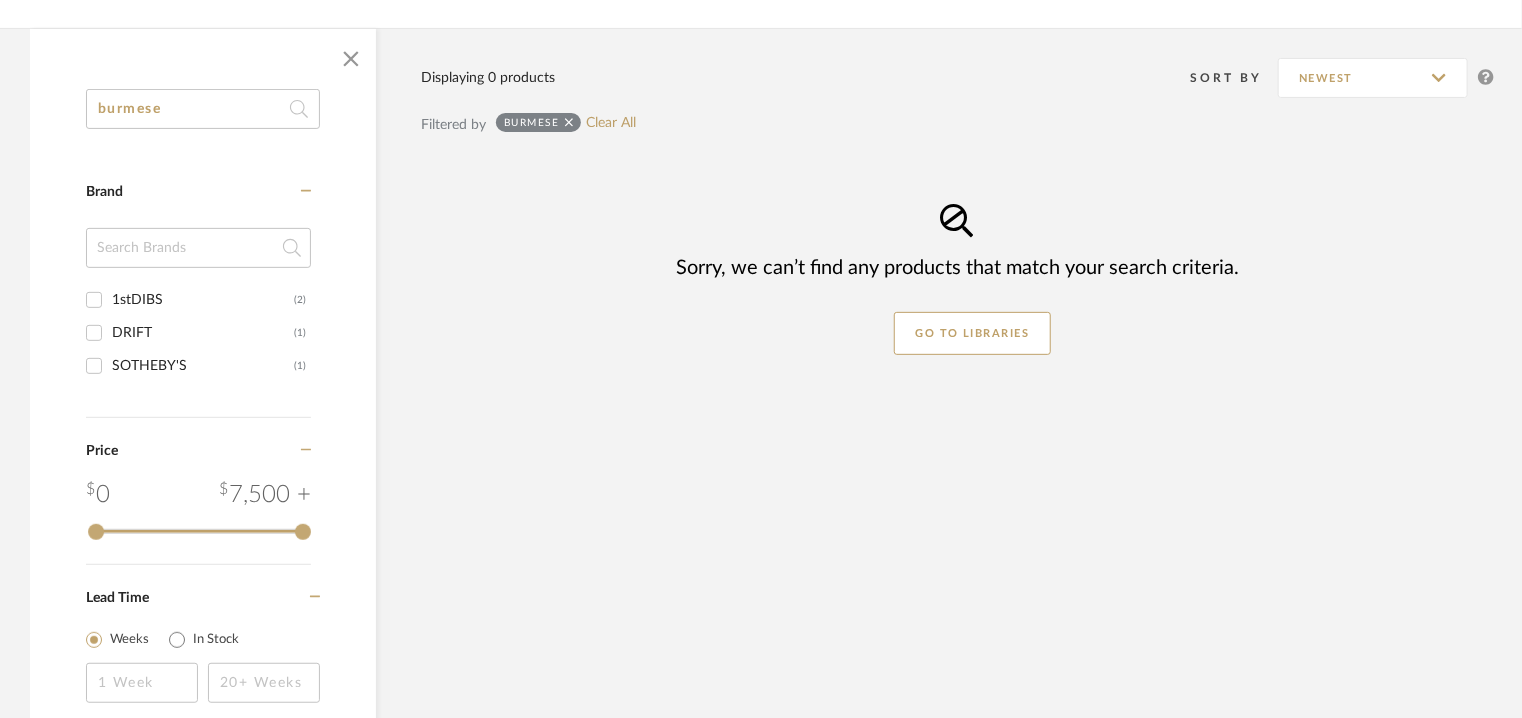 type on "burmese" 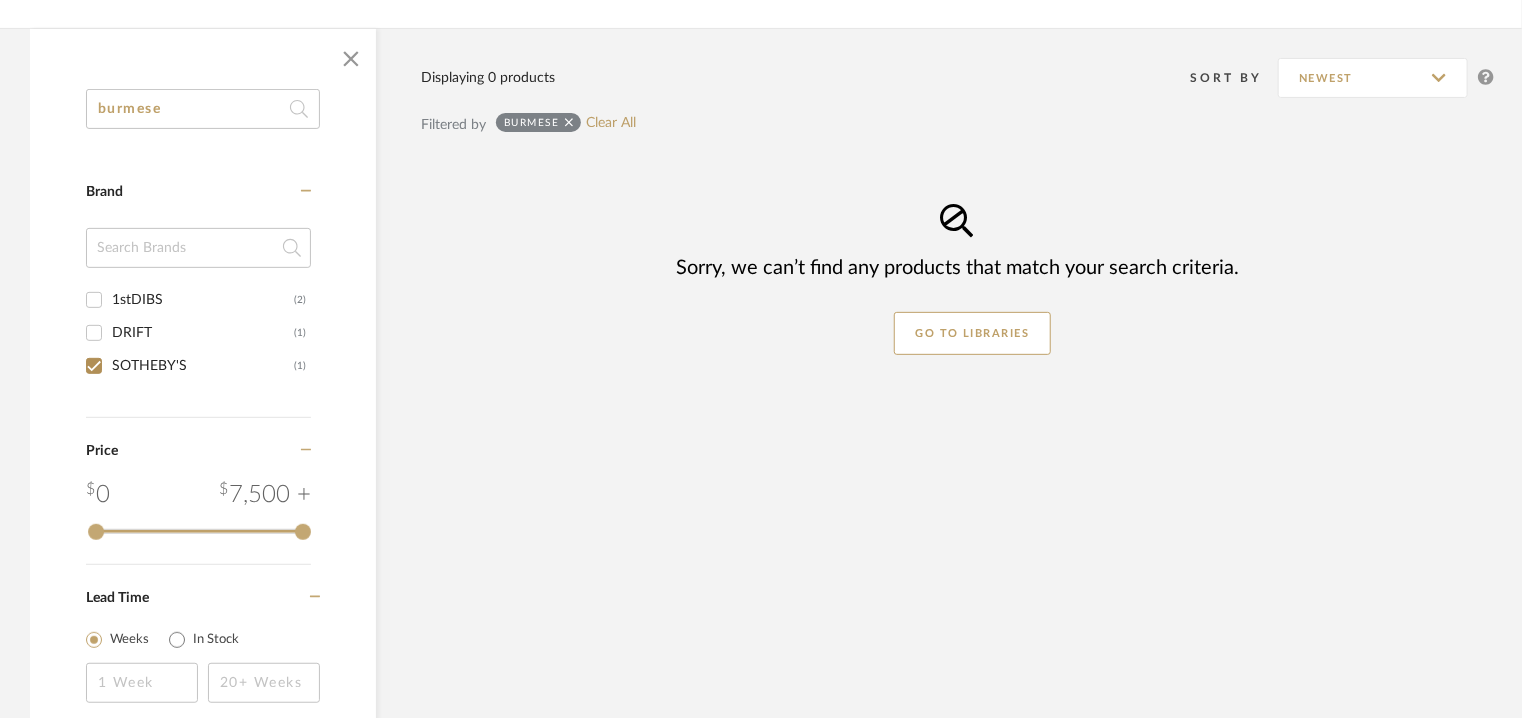 checkbox on "true" 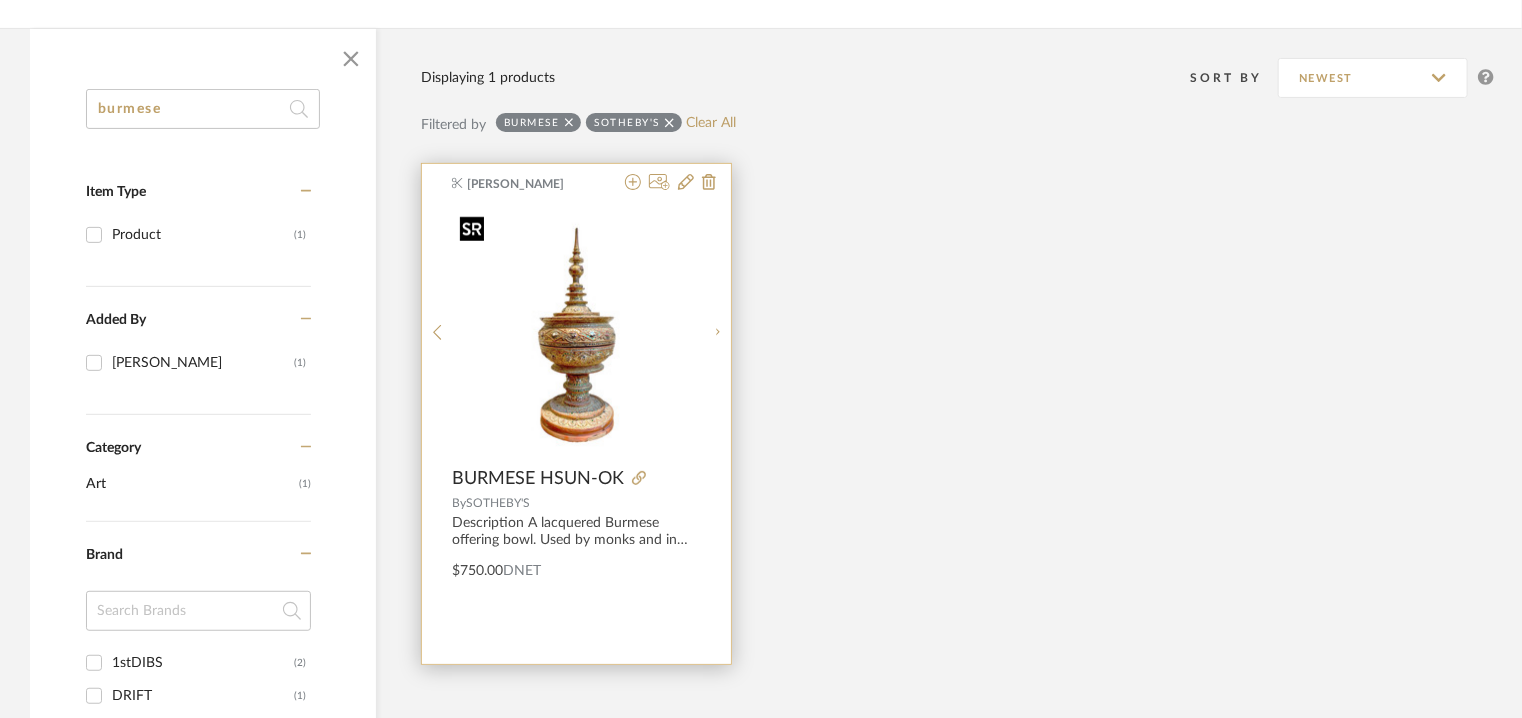 click at bounding box center (577, 332) 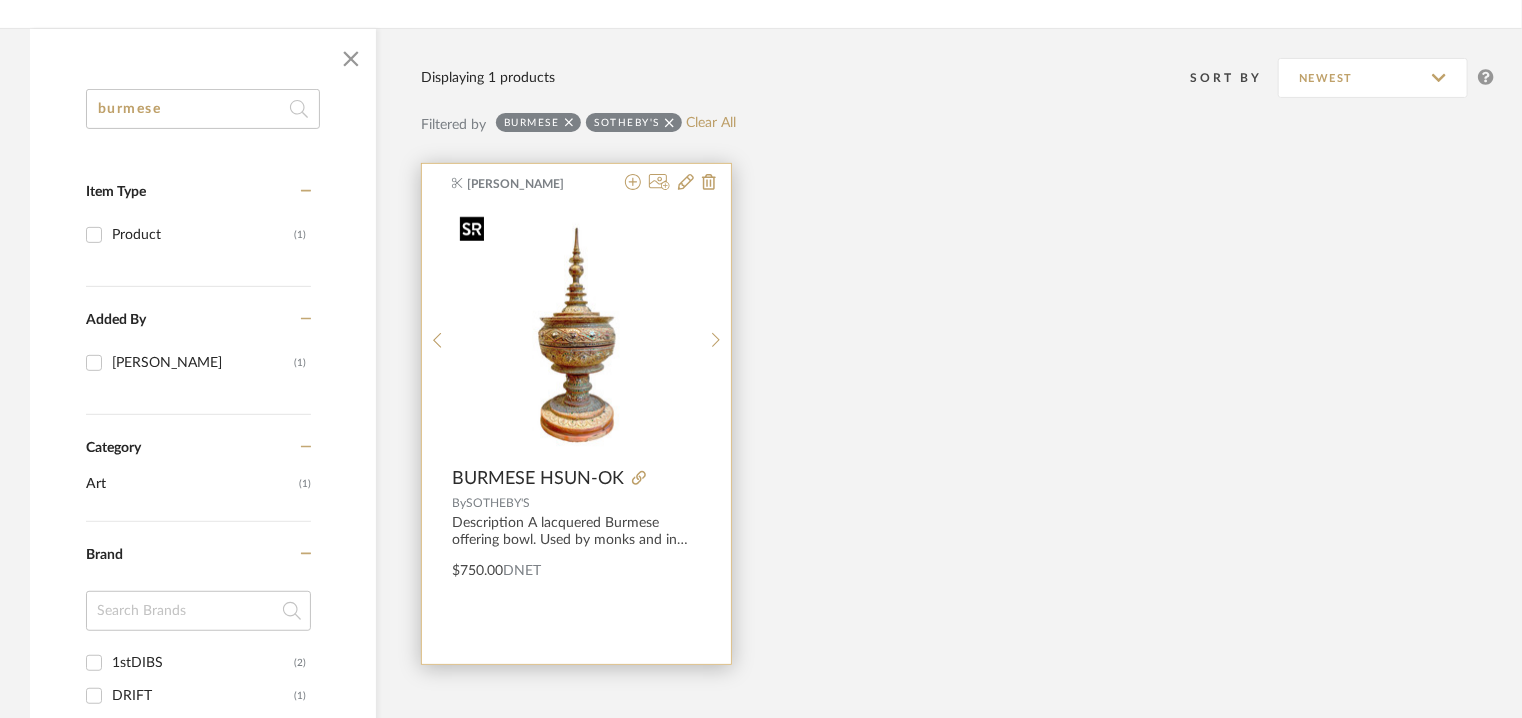 click at bounding box center [577, 332] 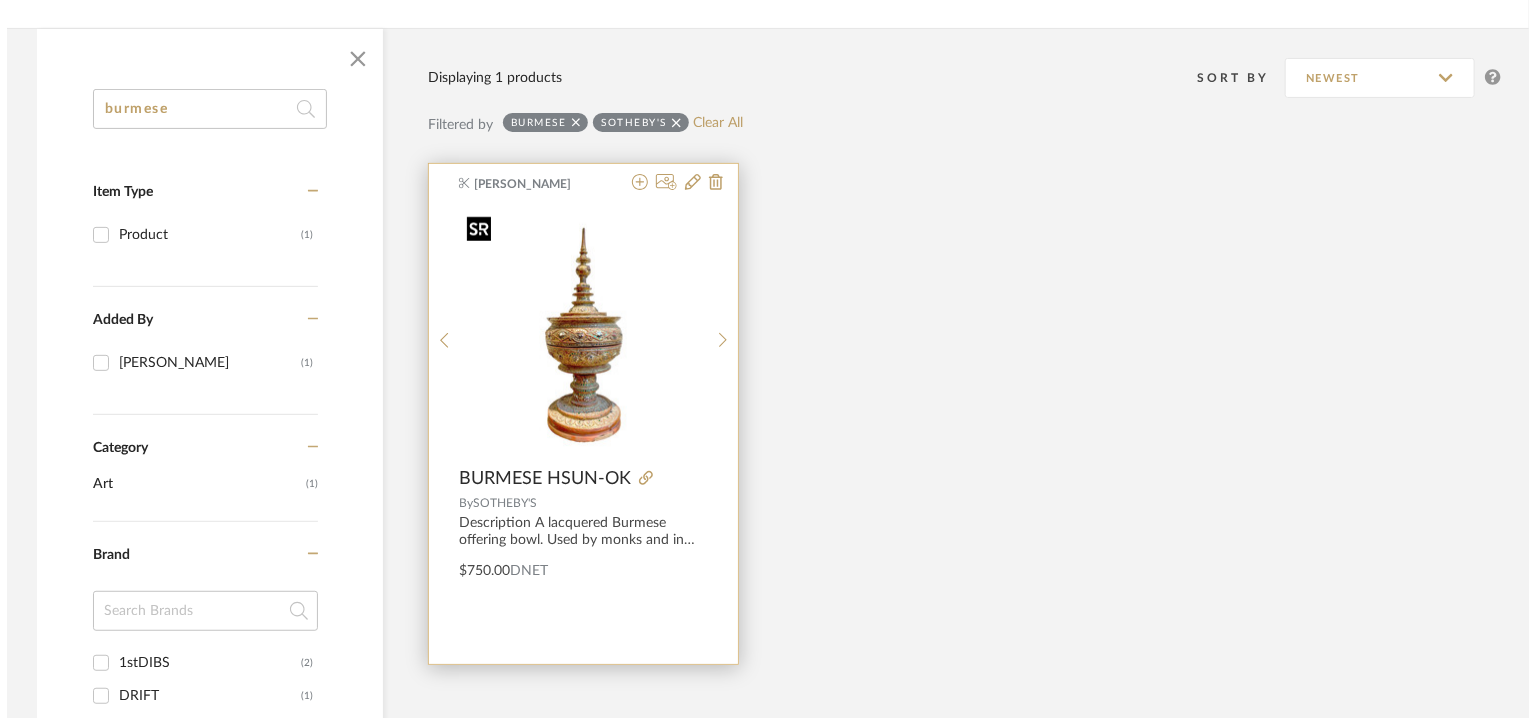 scroll, scrollTop: 0, scrollLeft: 0, axis: both 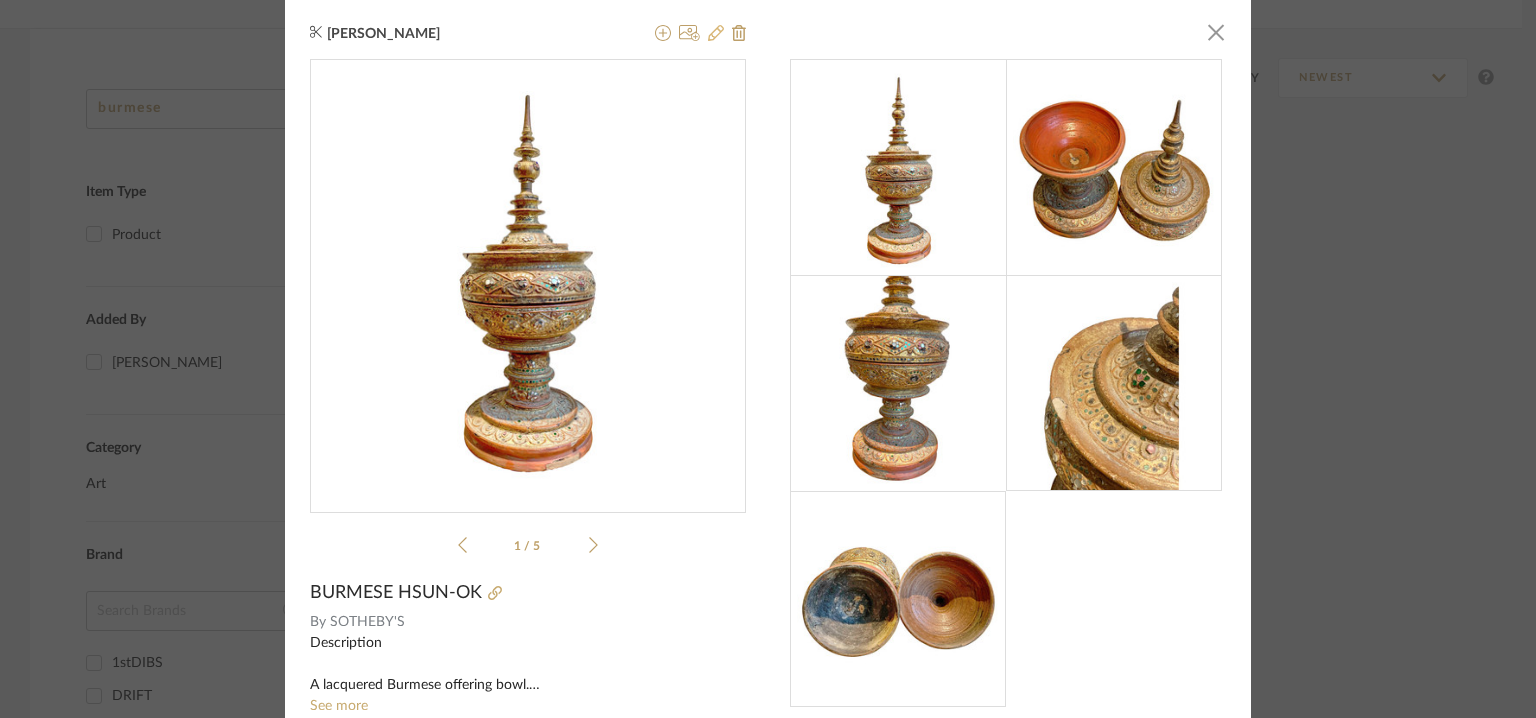 click 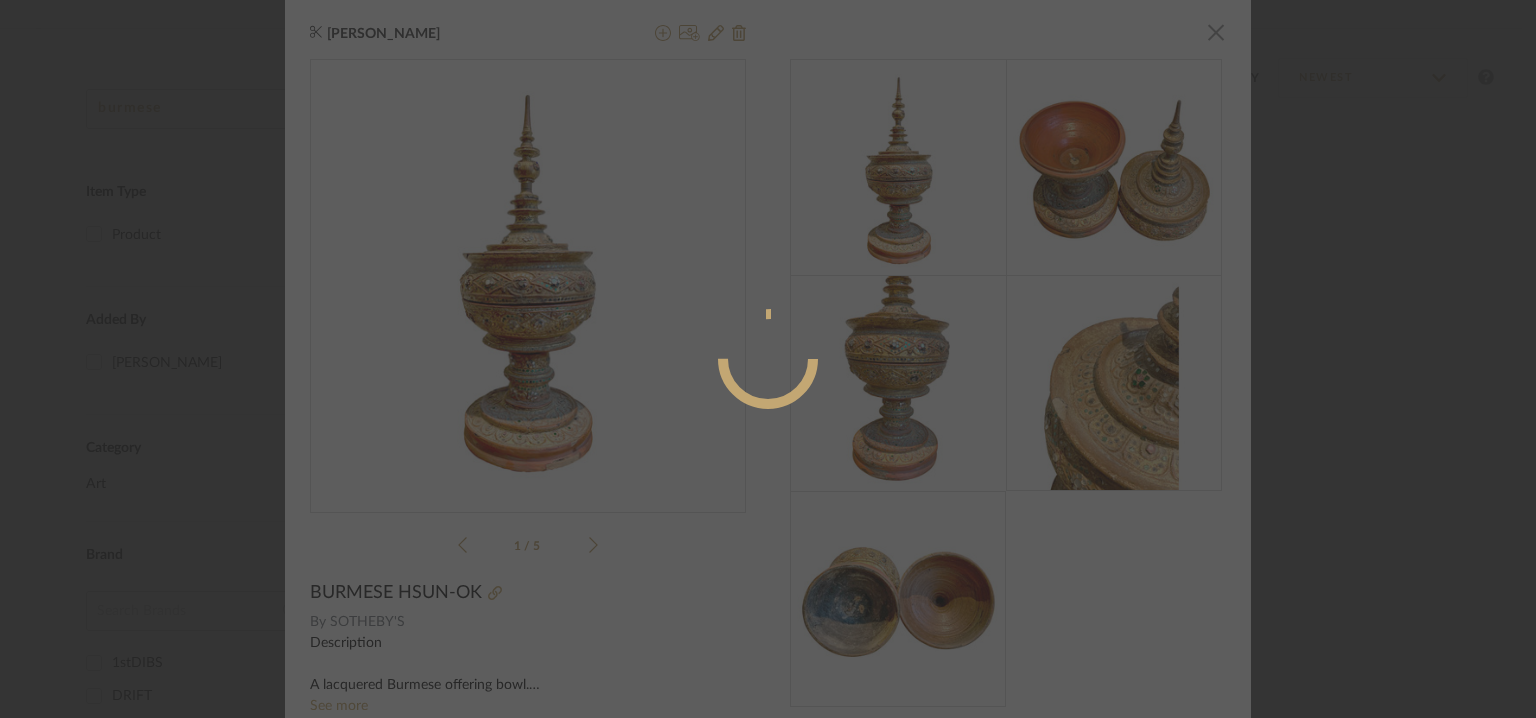 radio on "true" 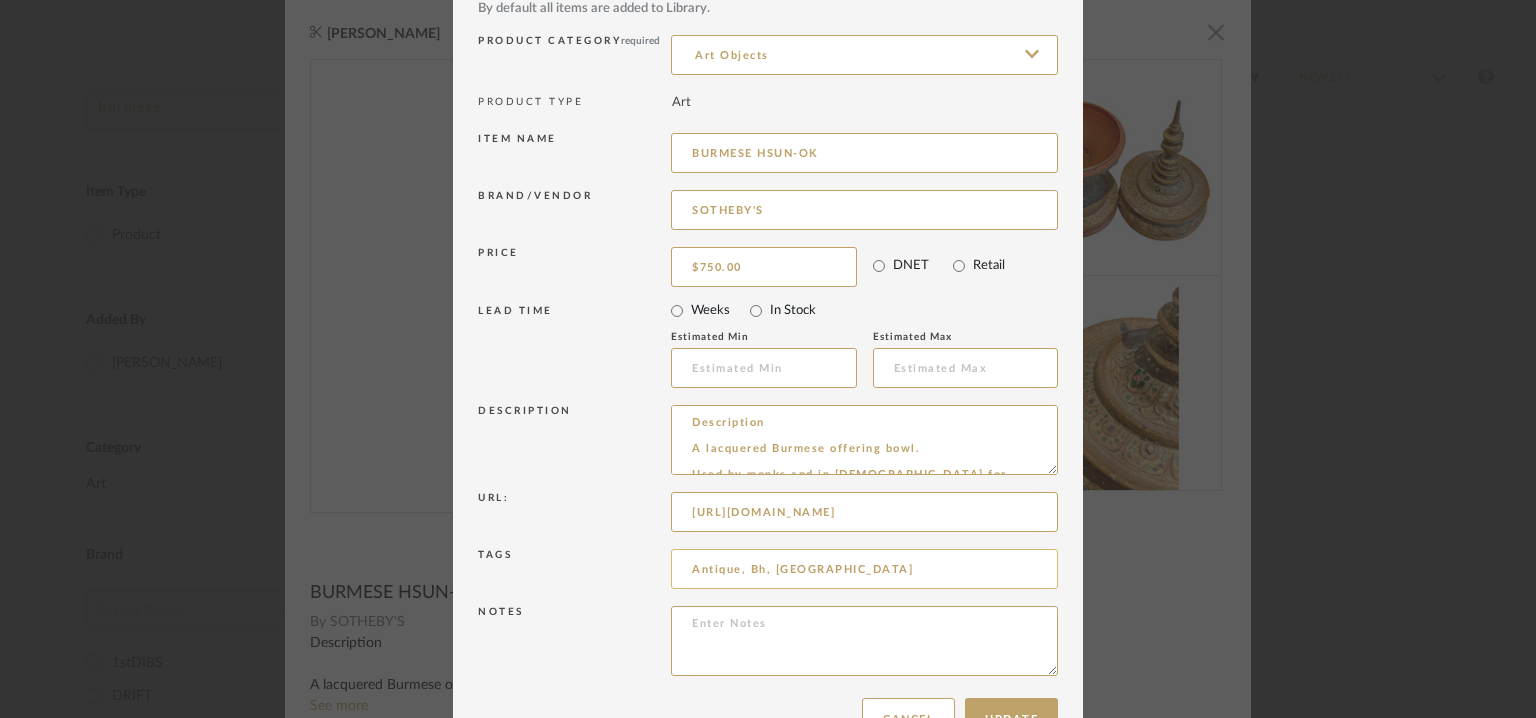 scroll, scrollTop: 192, scrollLeft: 0, axis: vertical 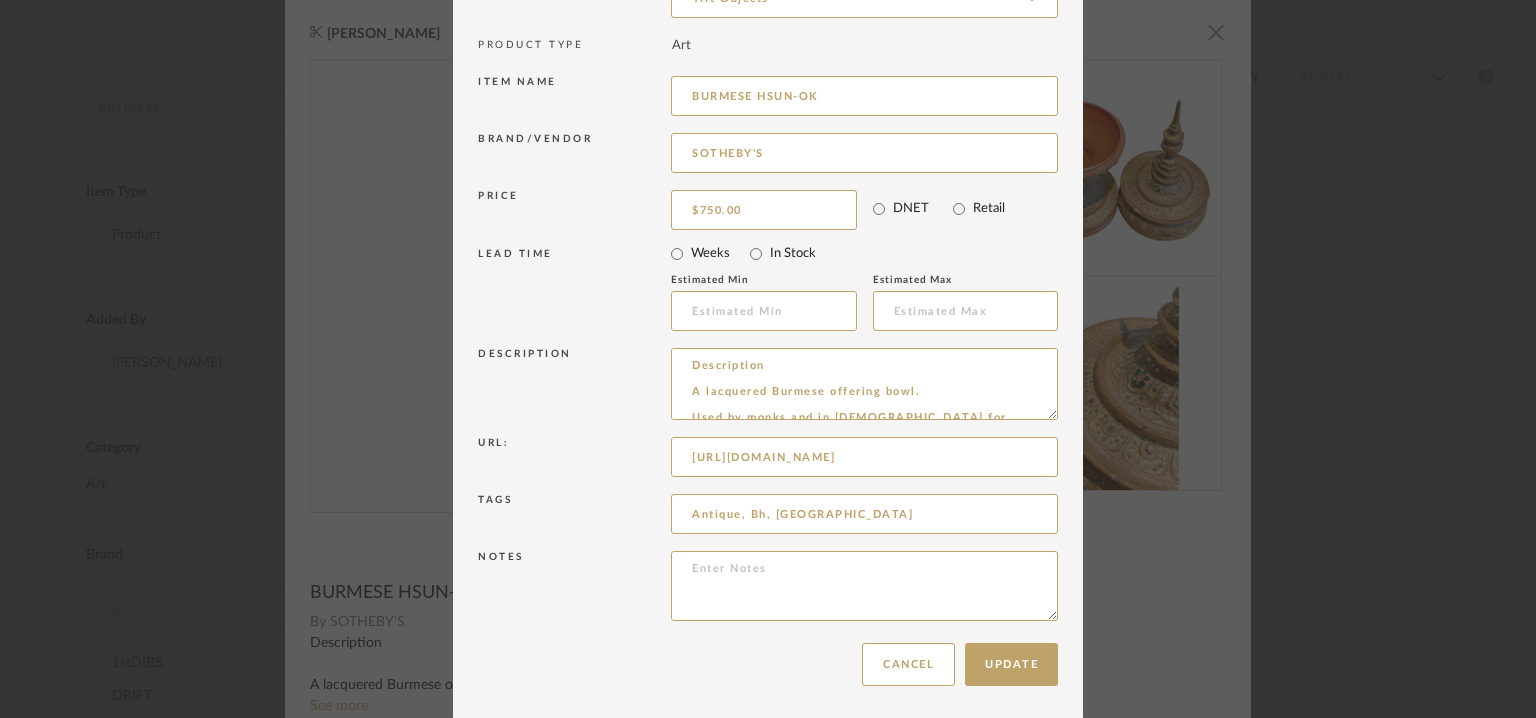drag, startPoint x: 1043, startPoint y: 410, endPoint x: 1024, endPoint y: 776, distance: 366.49283 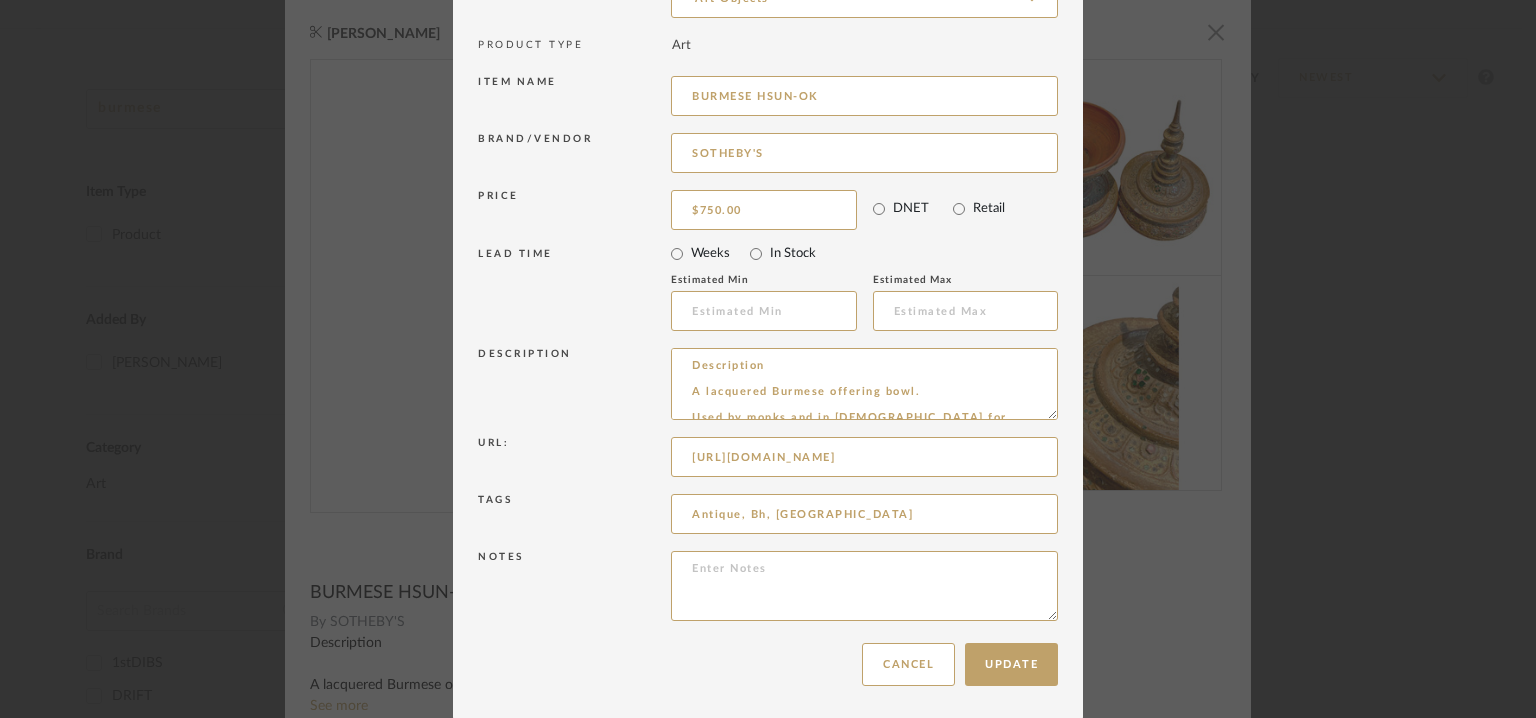 click on "Chrome Web Clipper   Import Pinterest   Support   All Projects   Library   Inspiration   Upload History   Add New Item  Hello, Tehseen  All [PERSON_NAME] enterprises pvt ltd Items burmese Item Type Product  (1)  Added By [PERSON_NAME]  (1)  Category  Art   (1)  Brand 1stDIBS  (2)  DRIFT  (1)  SOTHEBY'S  (1)  Price 0  7,500 +  0 7500 Upload Method Clipped  (1)  Lead Time Weeks In Stock Displaying 1 products  Sort By  Newest Filtered by burmese SOTHEBY'S  Clear All  [PERSON_NAME] BURMESE HSUN-OK By   SOTHEBY'S  $750.00  DNET StyleRow Design Corp. ©2025 Sitemap User Agreement Privacy Policy [EMAIL_ADDRESS][DOMAIN_NAME] Sitemap User Agreement Privacy Policy StyleRow, Inc. ©2025 [EMAIL_ADDRESS][DOMAIN_NAME]
Items without photos are sorted to the bottom of the category for your convenience. BURMESE HSUN-OK [PERSON_NAME] × 1 / 5 BURMESE HSUN-OK By SOTHEBY'S See more $750.00  DNET Edit Item ×  Item Type  required Product Inspiration Image   Site Photo or PDF   Product Category  required Art Objects Art" at bounding box center [768, 80] 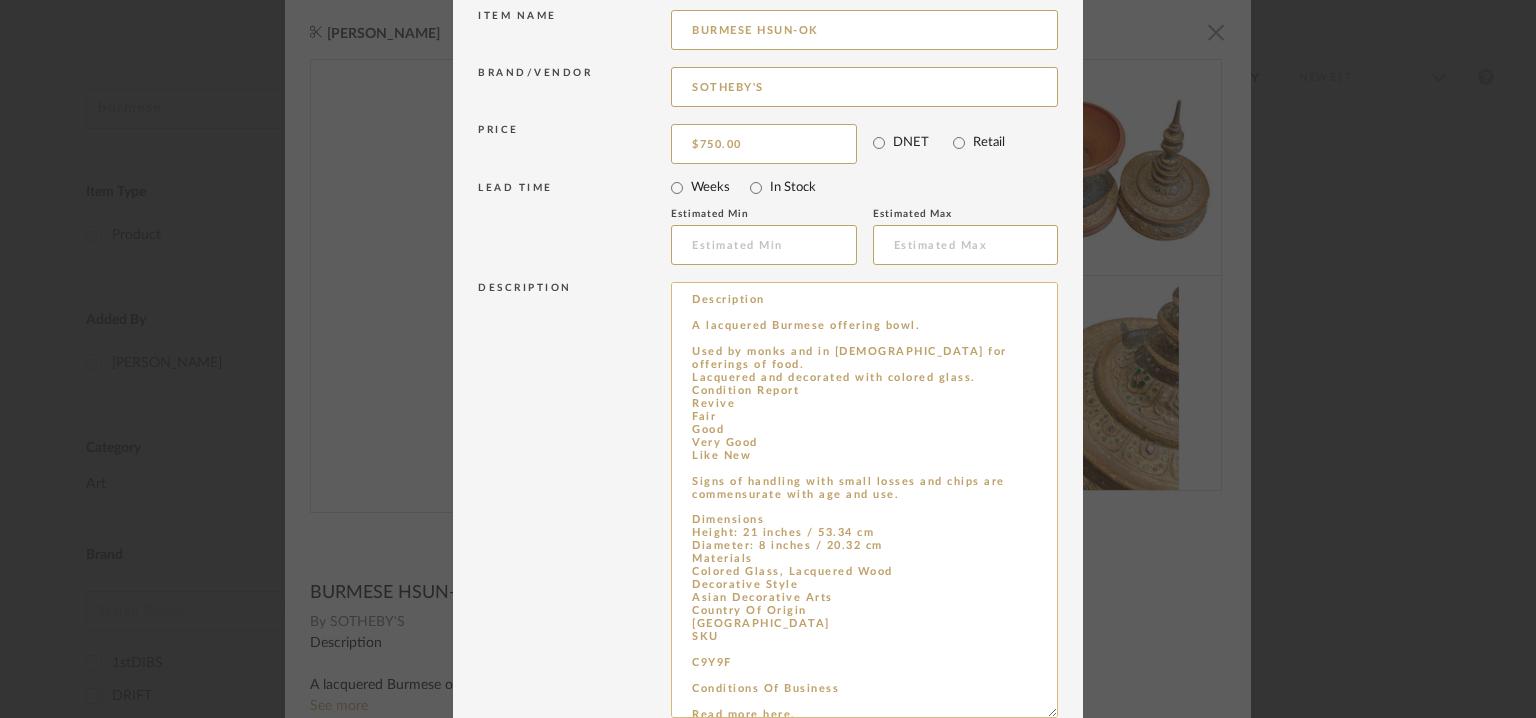 scroll, scrollTop: 292, scrollLeft: 0, axis: vertical 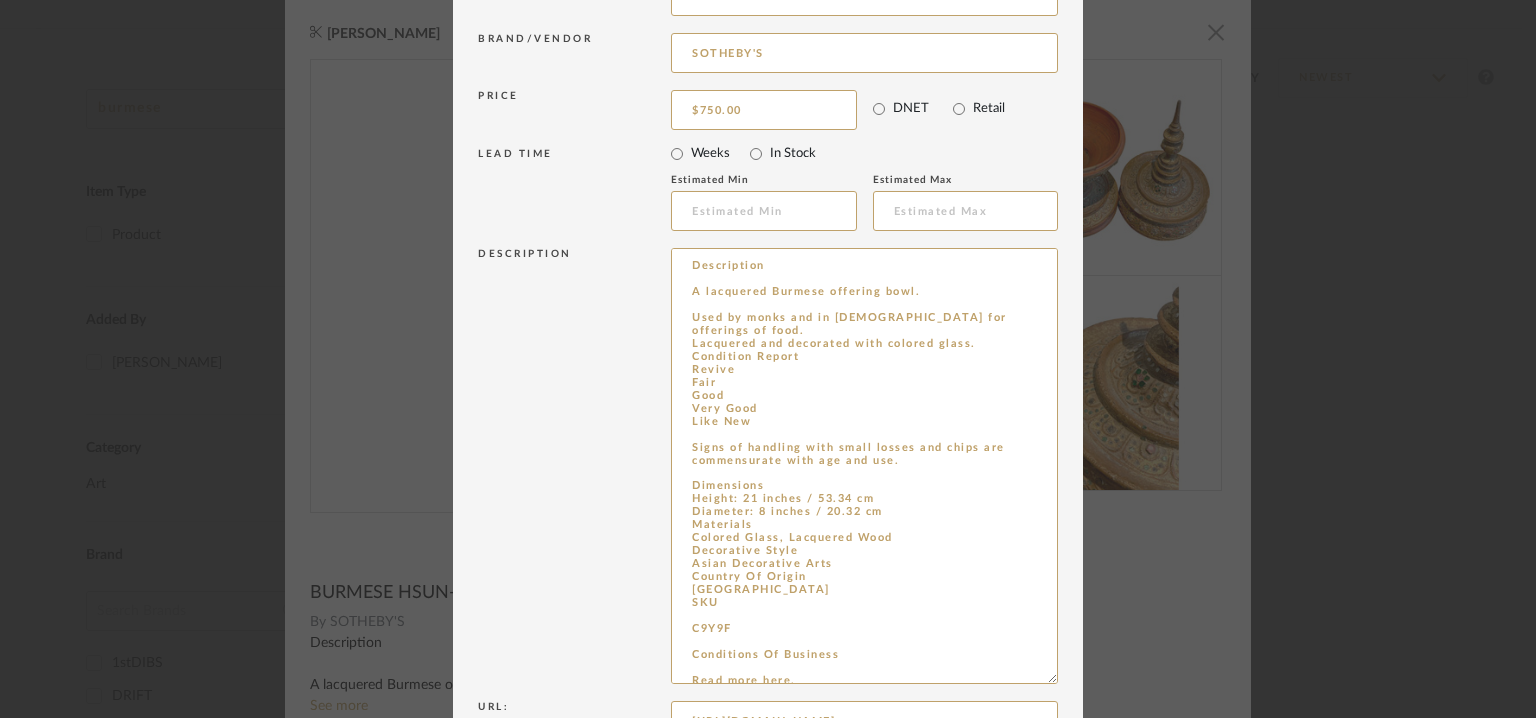 drag, startPoint x: 816, startPoint y: 669, endPoint x: 651, endPoint y: 262, distance: 439.17422 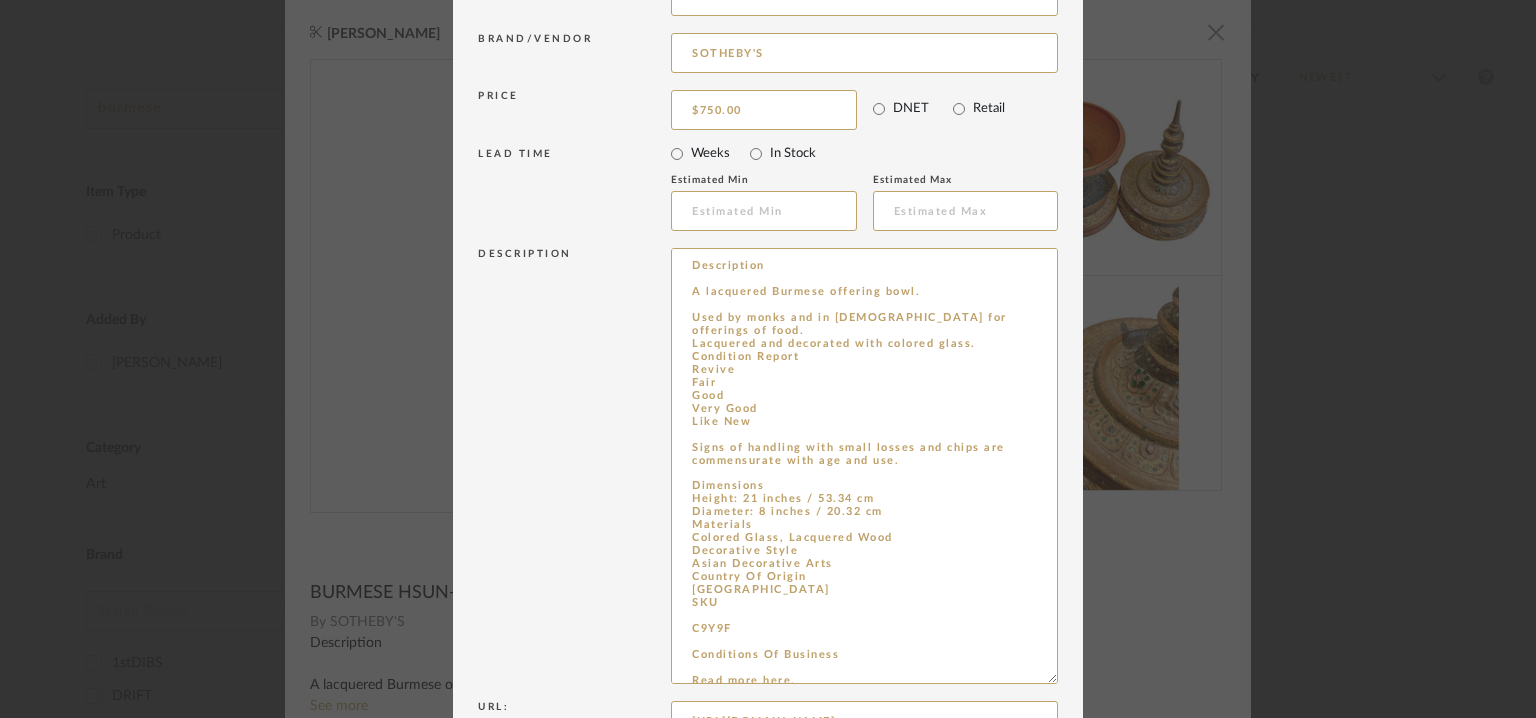 paste on "Type:  Art Object
Designer :  Na
Dimensions : Height: 21 inches / 53.34 cm x Diameter: 8 inches / 20.32 cm
Material & Finishes : Colored Glass, Lacquered Wood.
Product description : A lacquered Burmese offering bowl.
Used by monks and in [DEMOGRAPHIC_DATA] for offerings of food.
Lacquered and decorated with colored glass.
Additional details : Na
Any other details : SKU C9Y9F" 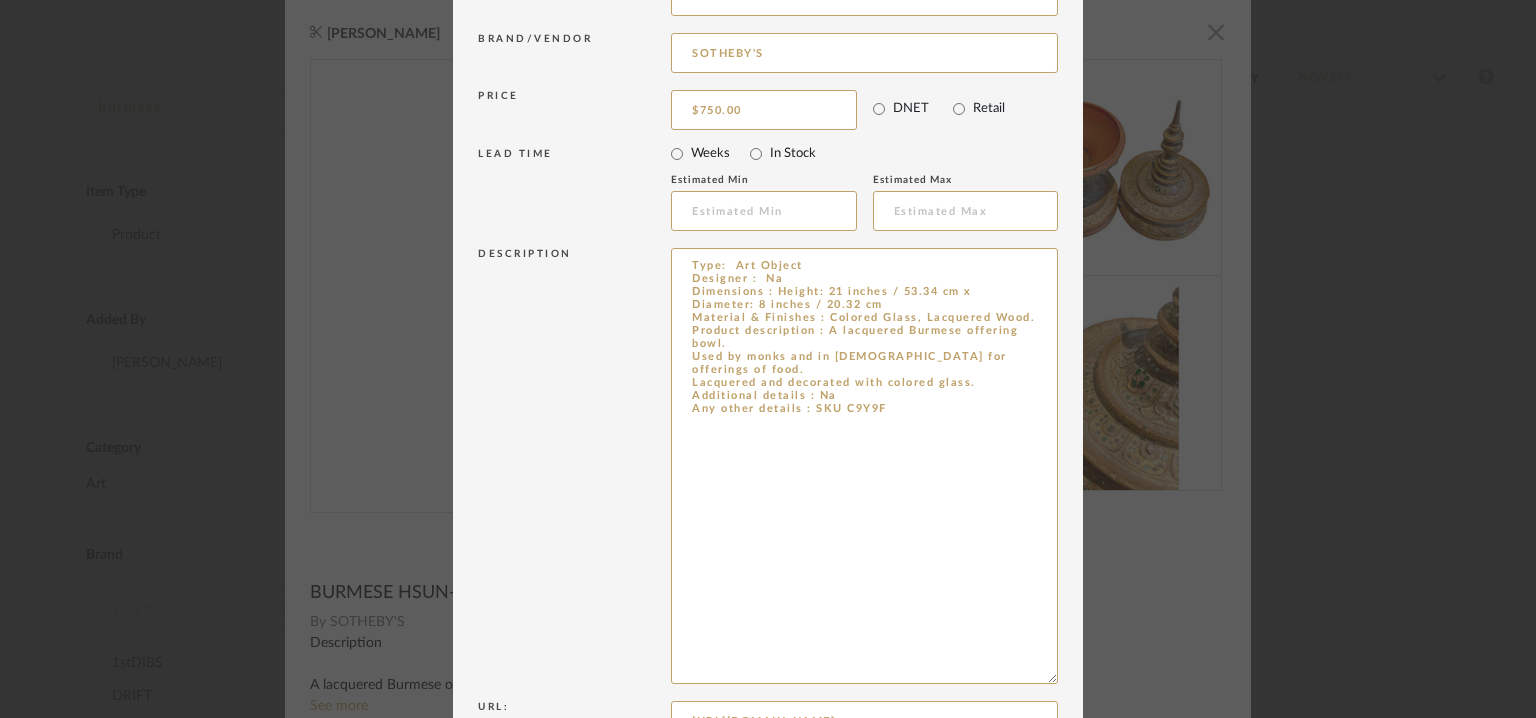 type on "Type:  Art Object
Designer :  Na
Dimensions : Height: 21 inches / 53.34 cm x Diameter: 8 inches / 20.32 cm
Material & Finishes : Colored Glass, Lacquered Wood.
Product description : A lacquered Burmese offering bowl.
Used by monks and in [DEMOGRAPHIC_DATA] for offerings of food.
Lacquered and decorated with colored glass.
Additional details : Na
Any other details : SKU C9Y9F" 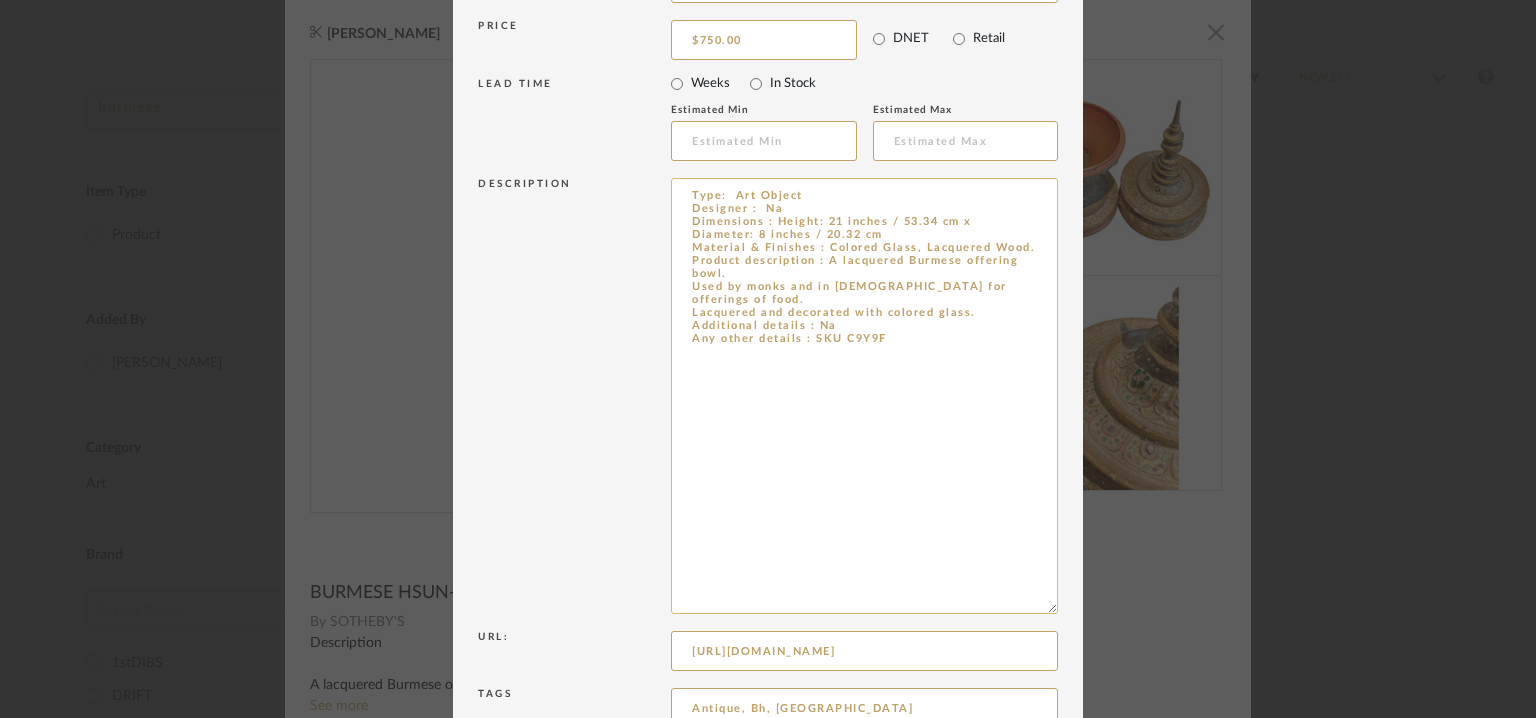 scroll, scrollTop: 559, scrollLeft: 0, axis: vertical 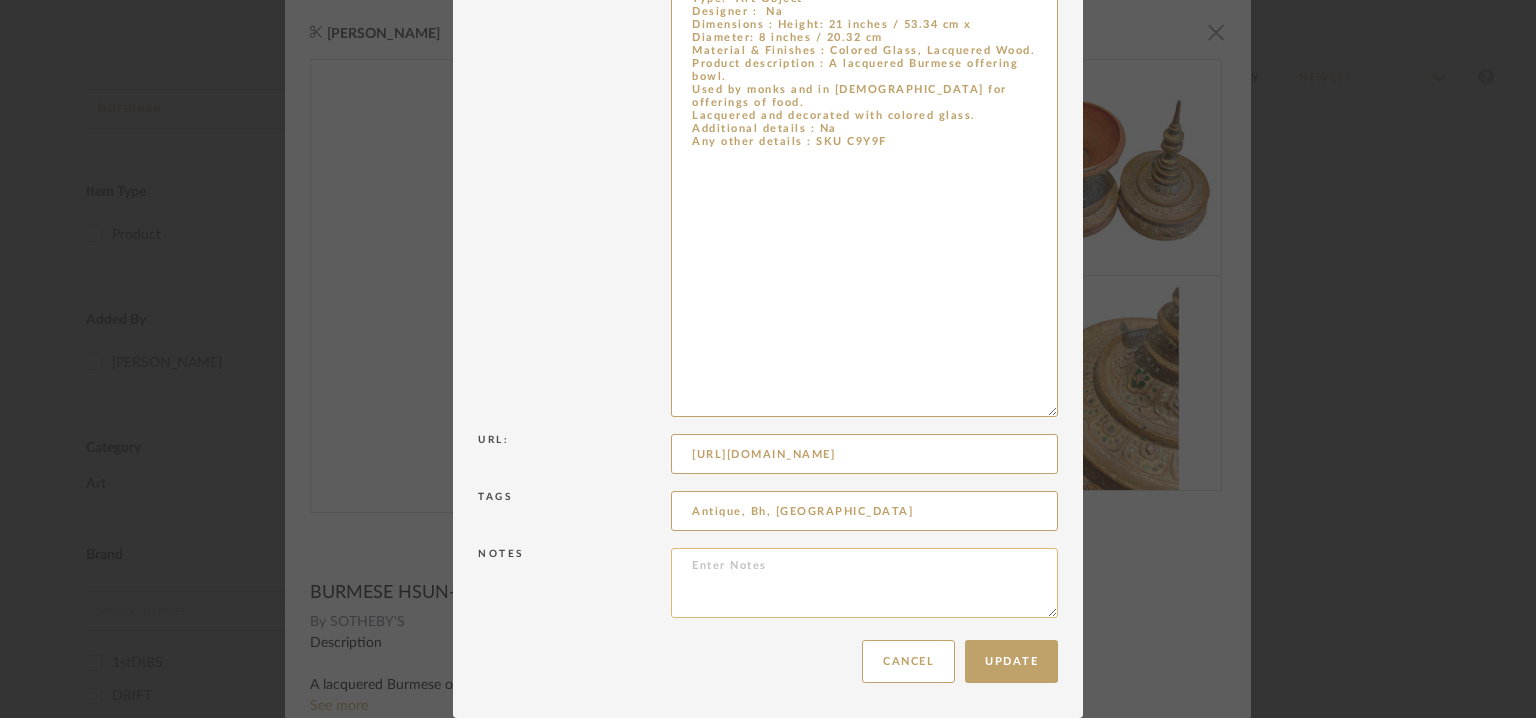 click at bounding box center (864, 583) 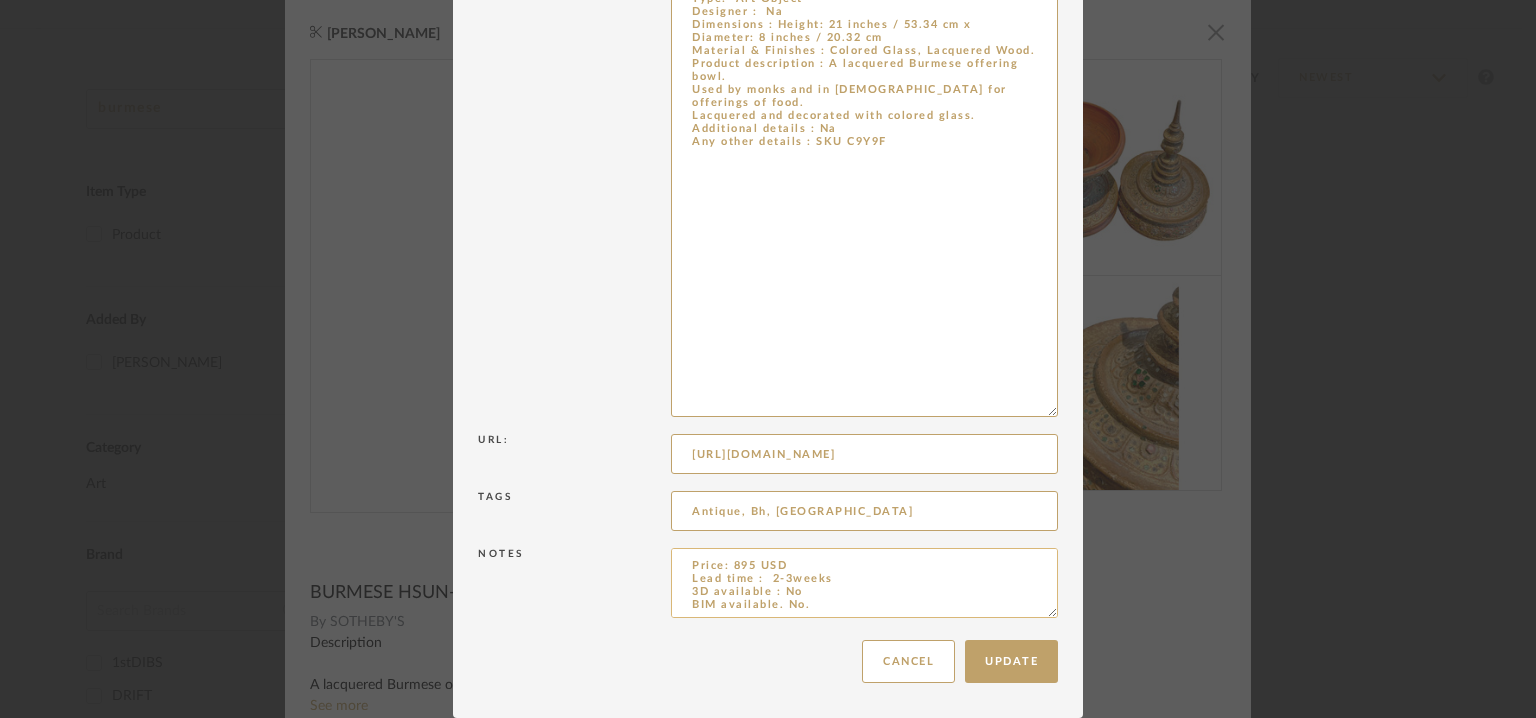 scroll, scrollTop: 72, scrollLeft: 0, axis: vertical 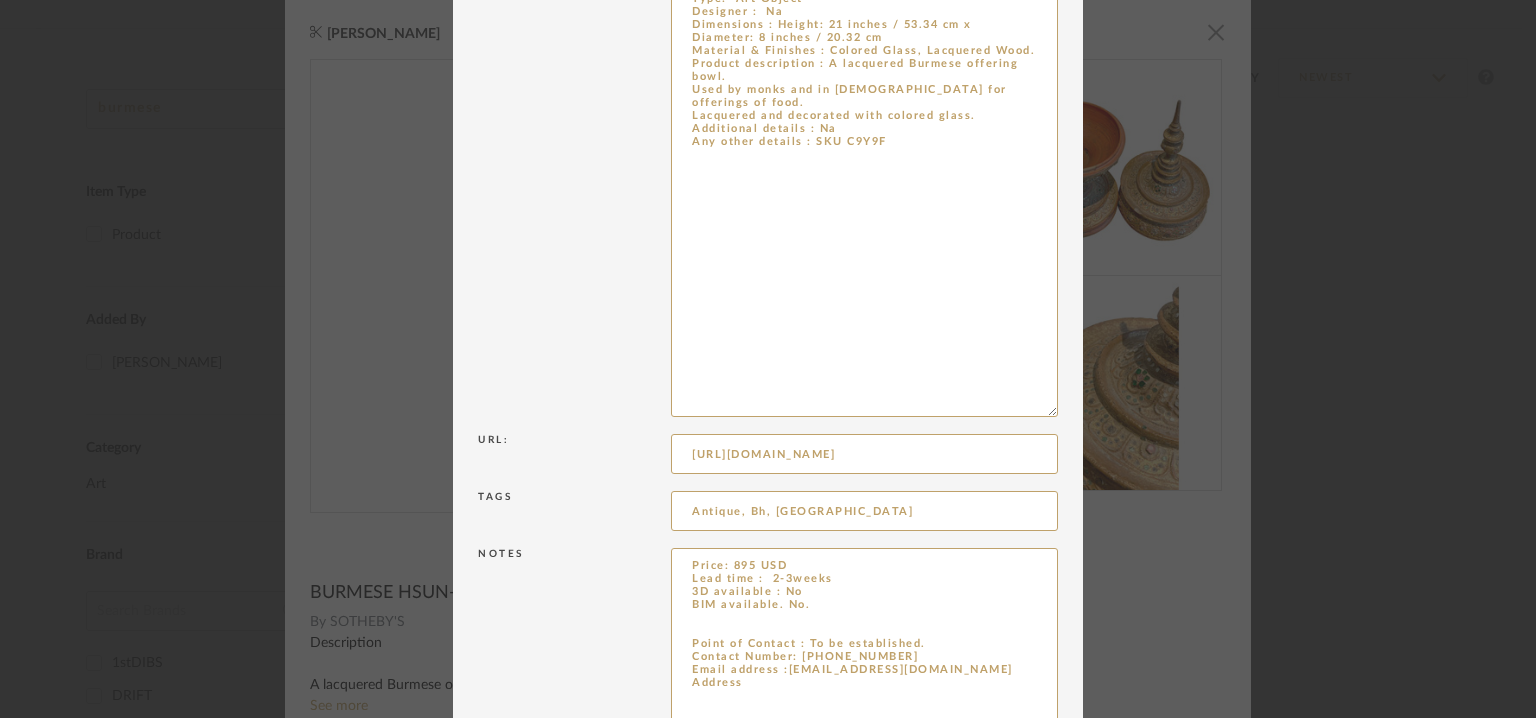 drag, startPoint x: 1045, startPoint y: 609, endPoint x: 1035, endPoint y: 776, distance: 167.29913 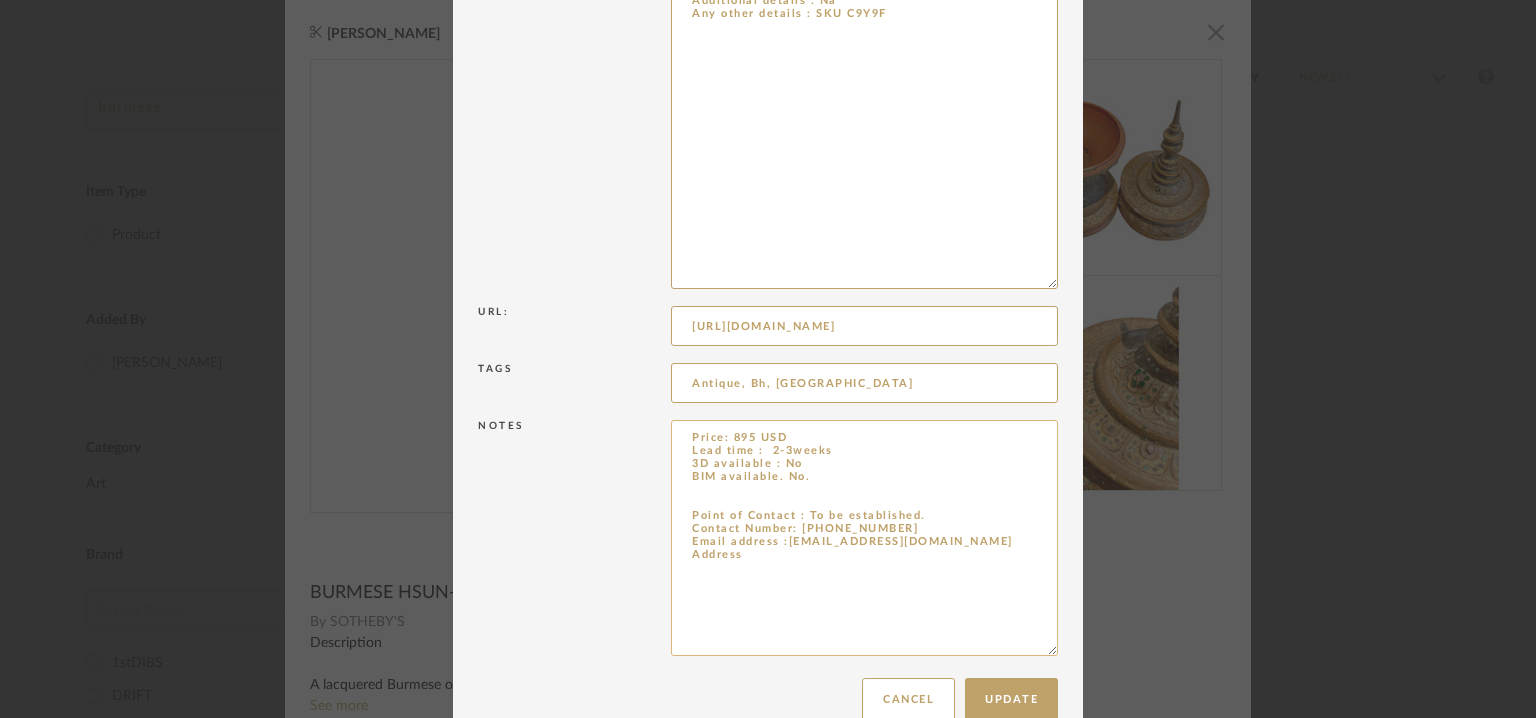 scroll, scrollTop: 724, scrollLeft: 0, axis: vertical 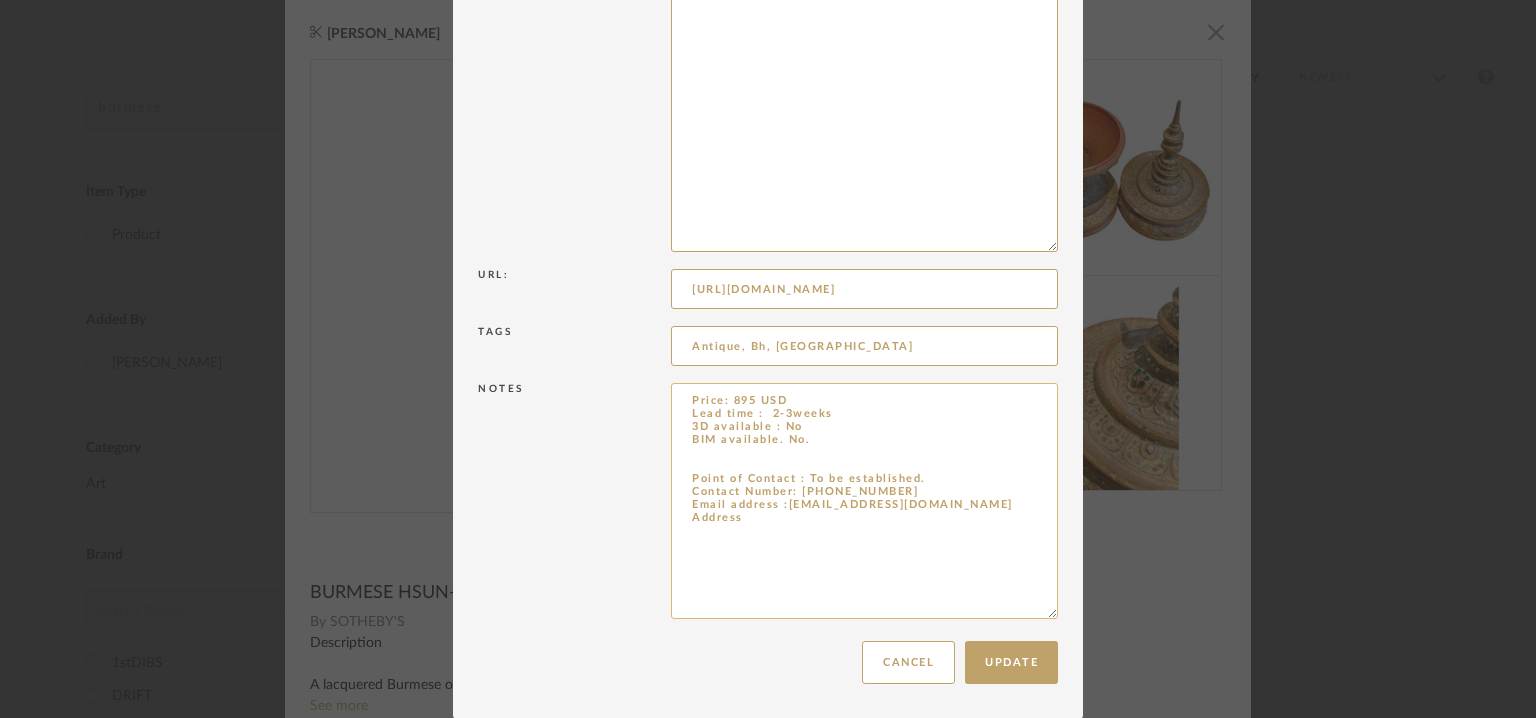 drag, startPoint x: 725, startPoint y: 399, endPoint x: 744, endPoint y: 400, distance: 19.026299 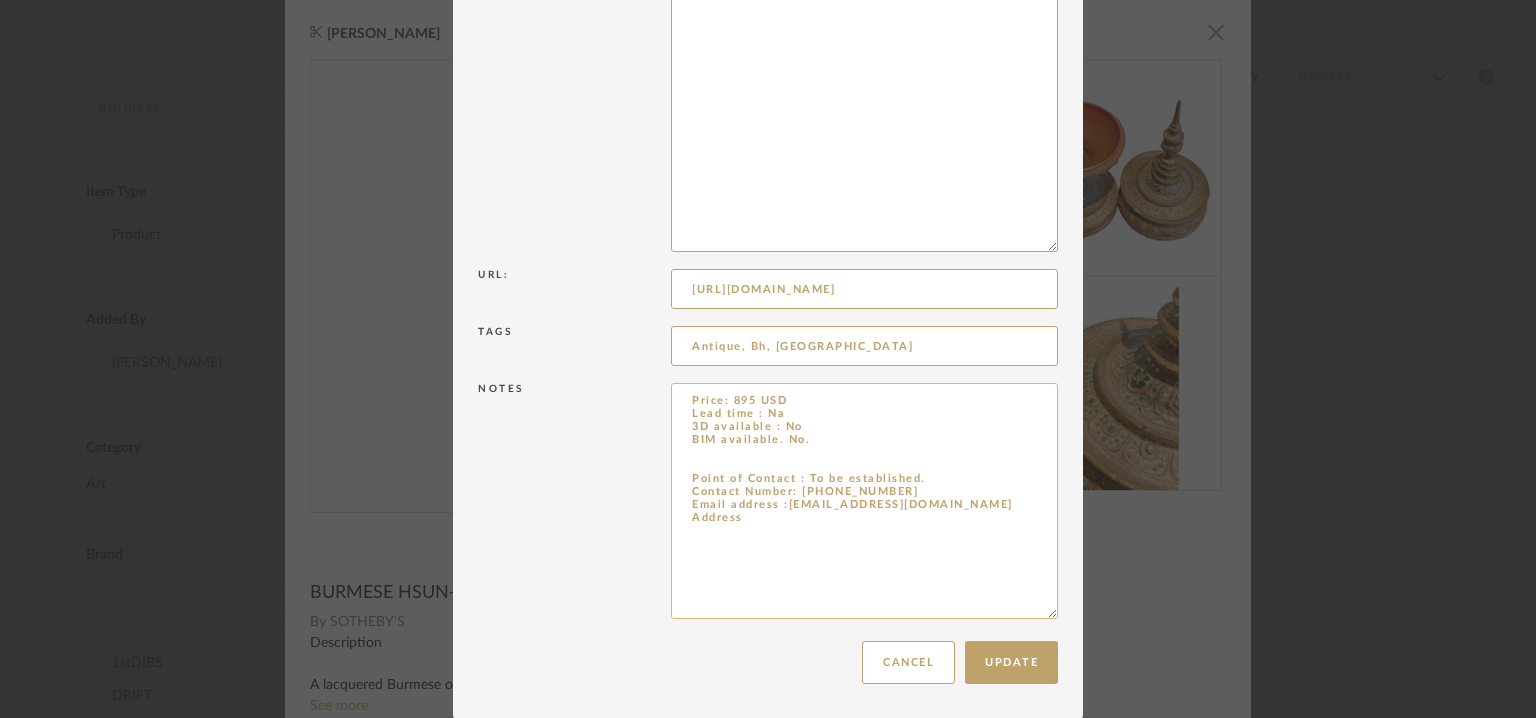 drag, startPoint x: 778, startPoint y: 506, endPoint x: 927, endPoint y: 506, distance: 149 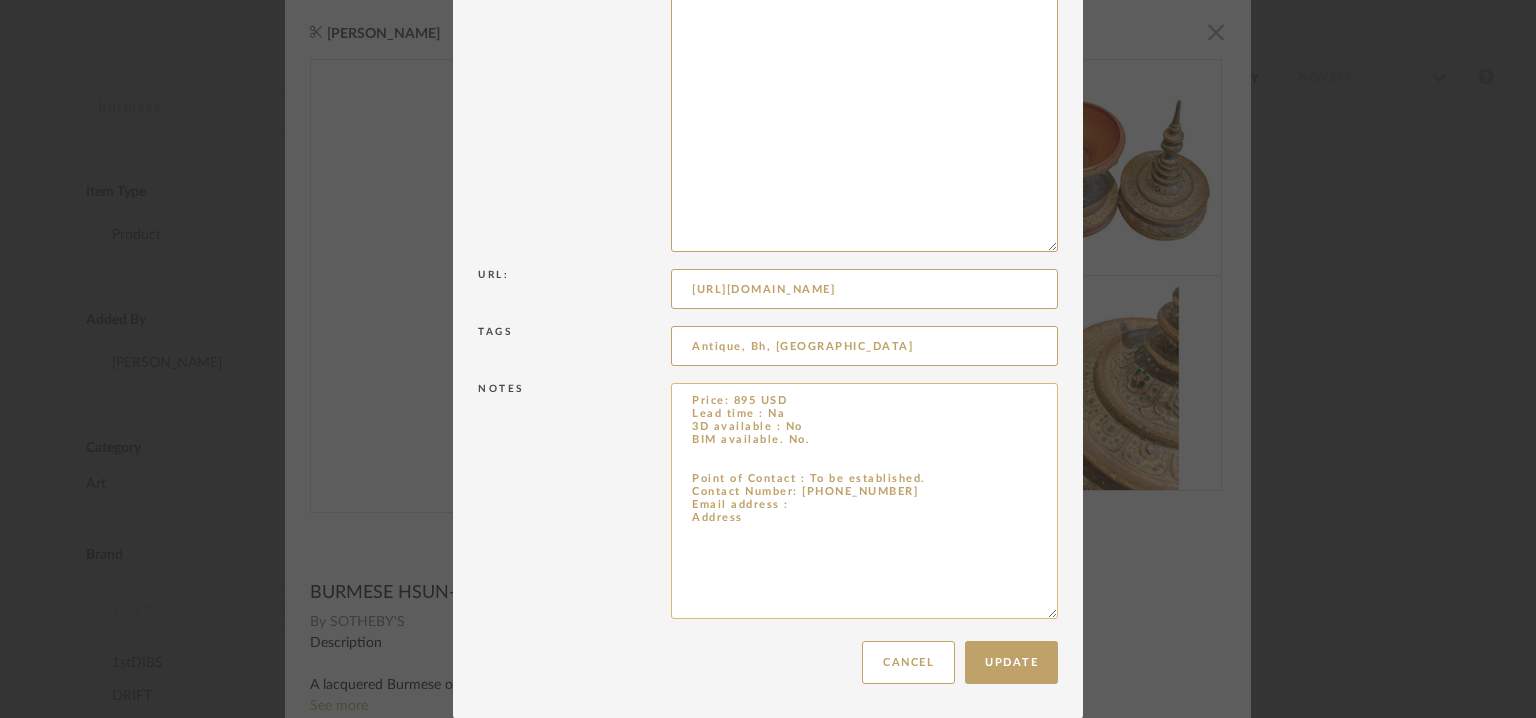 drag, startPoint x: 798, startPoint y: 492, endPoint x: 912, endPoint y: 497, distance: 114.1096 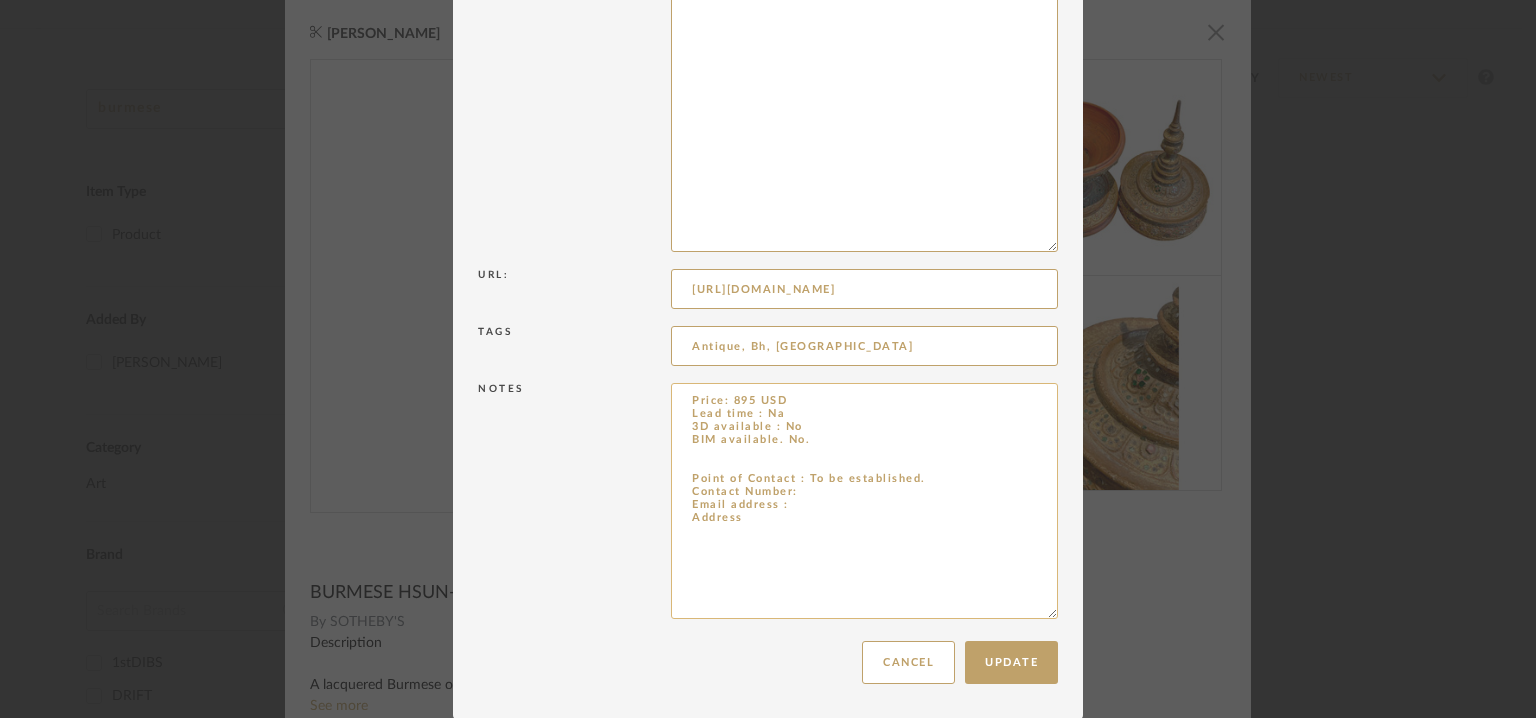 drag, startPoint x: 756, startPoint y: 528, endPoint x: 665, endPoint y: 469, distance: 108.45275 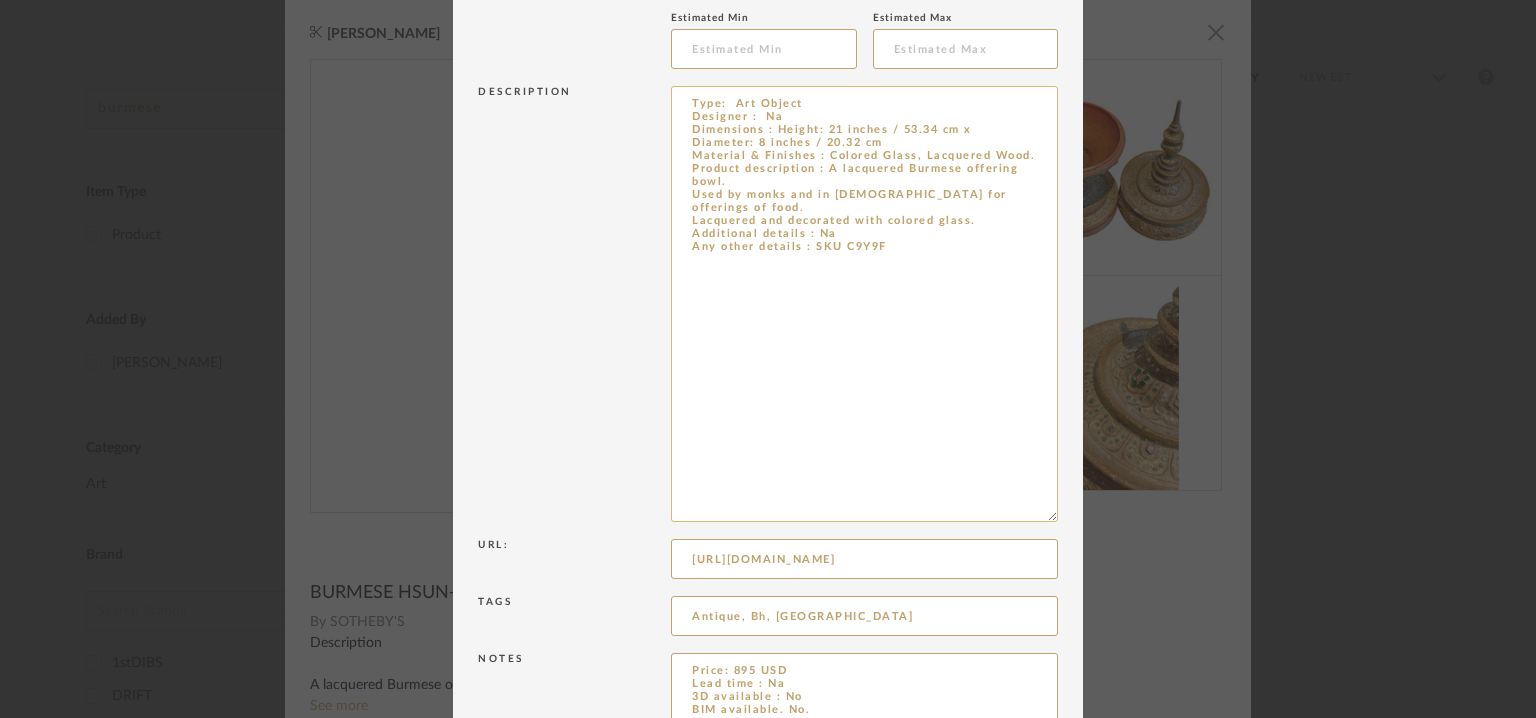scroll, scrollTop: 224, scrollLeft: 0, axis: vertical 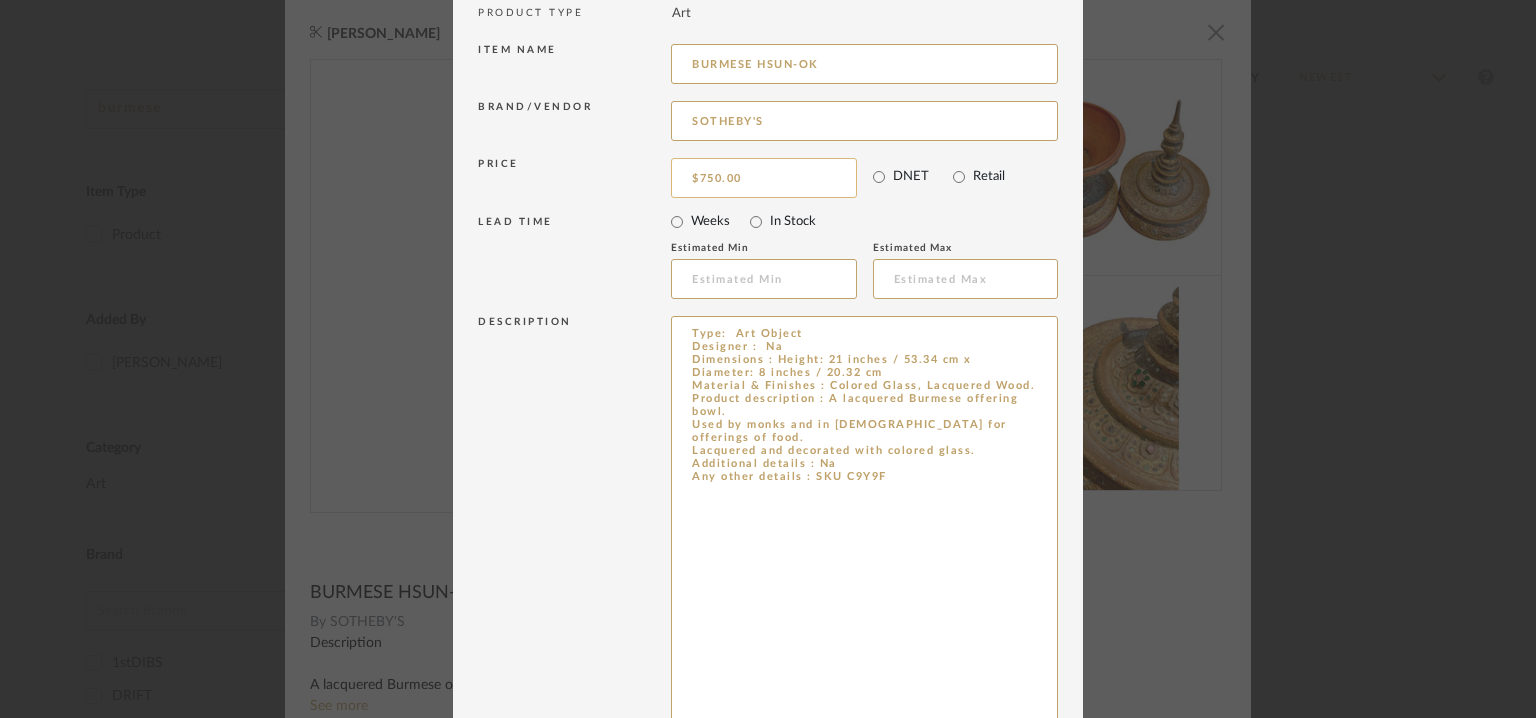type on "Price: 895 USD
Lead time : Na
3D available : No
BIM available. No.
Point of Contact : To be established.
Contact Number: [PHONE_NUMBER] (Contact customer support).
Email address : Na
Address : Na" 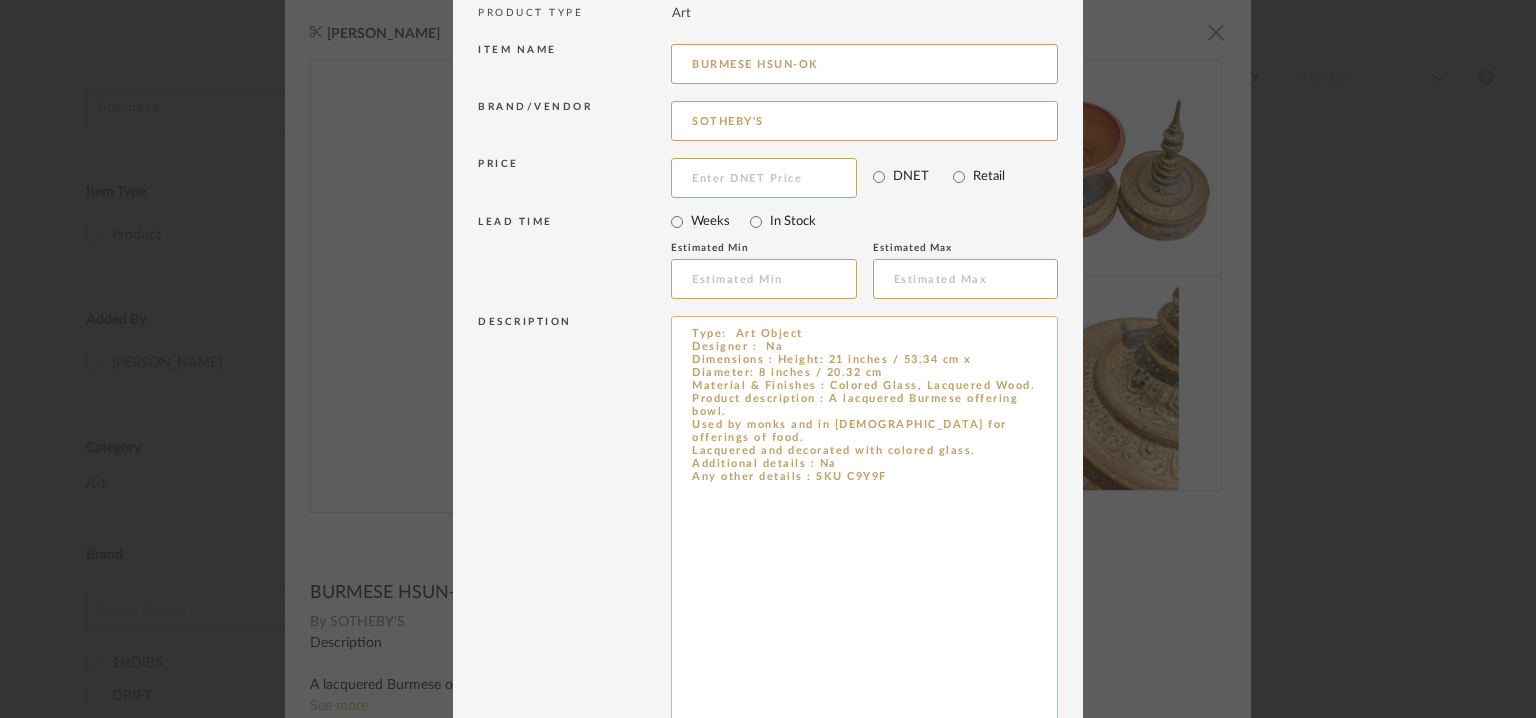 scroll, scrollTop: 724, scrollLeft: 0, axis: vertical 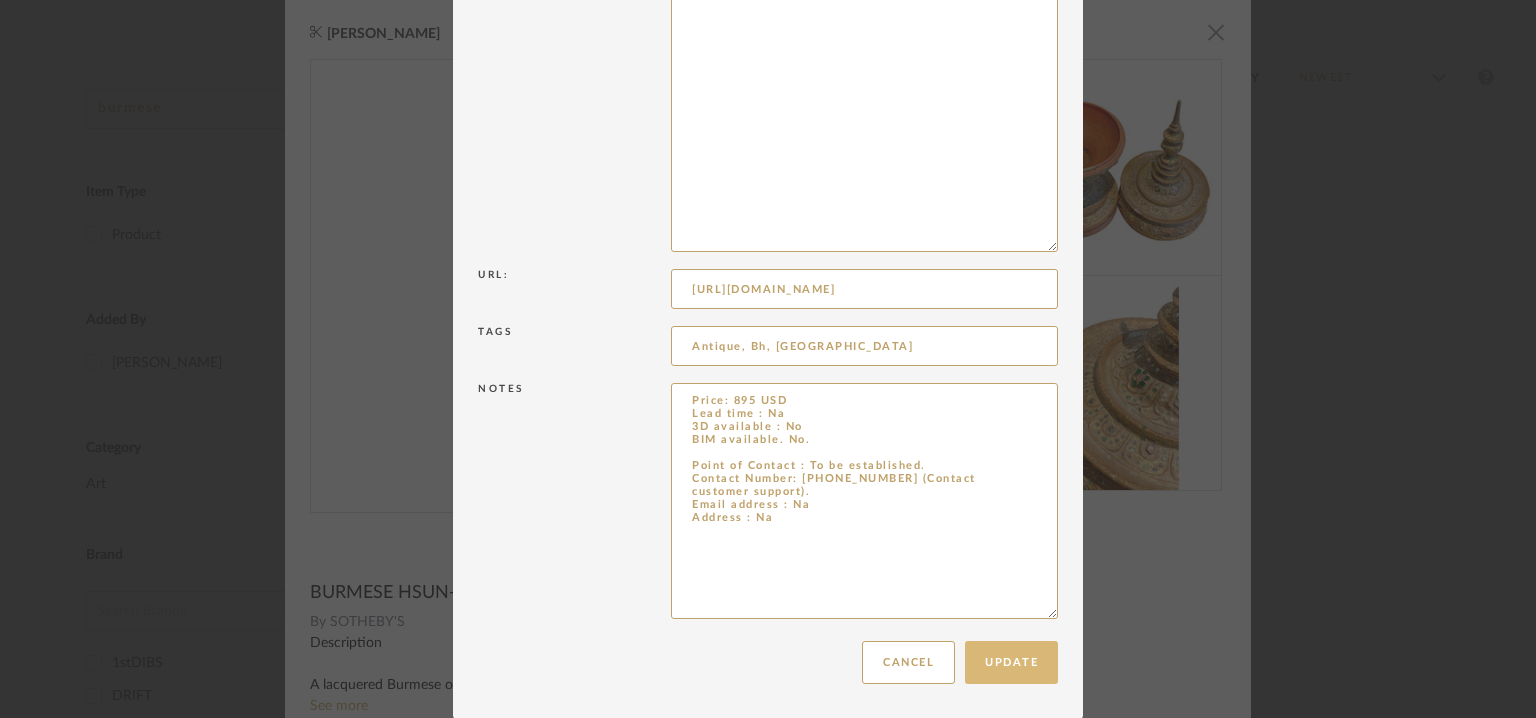 type 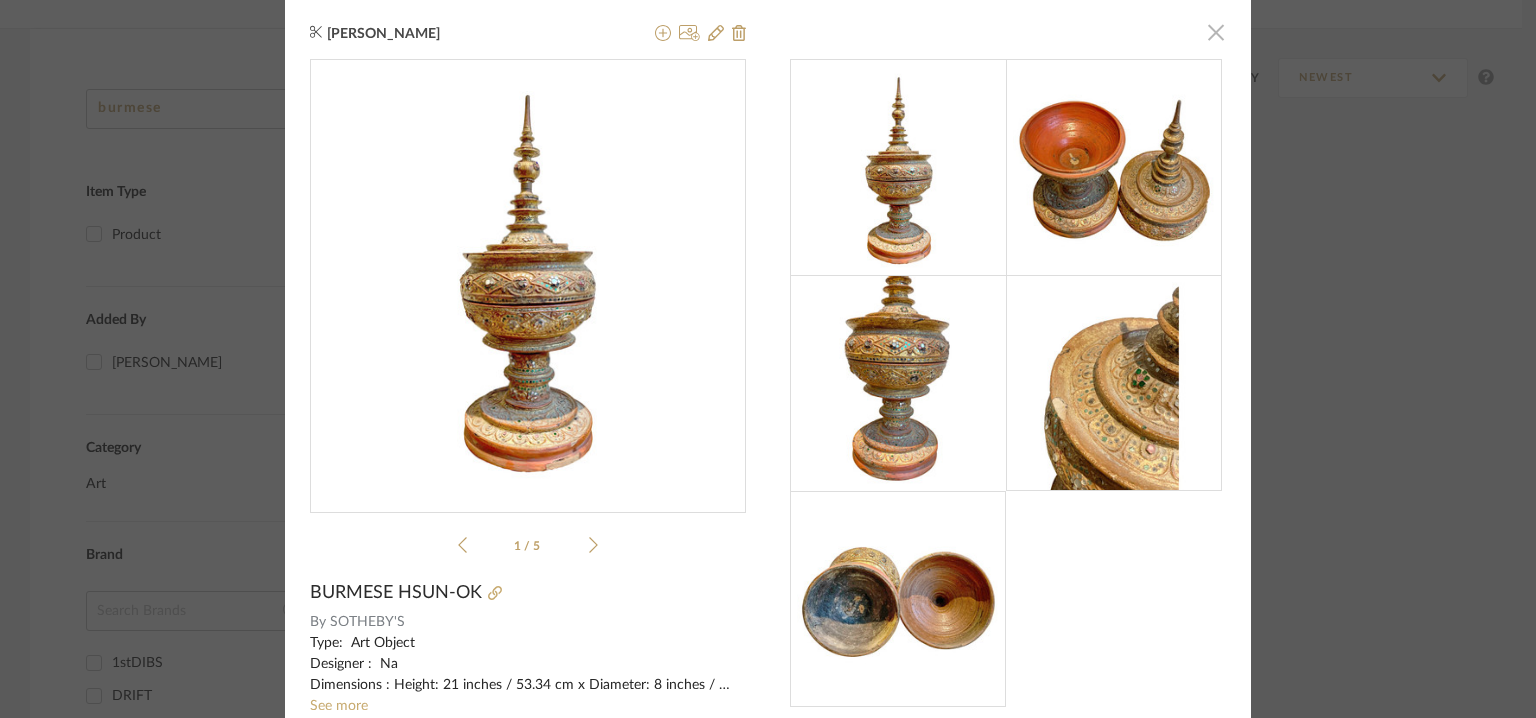 click 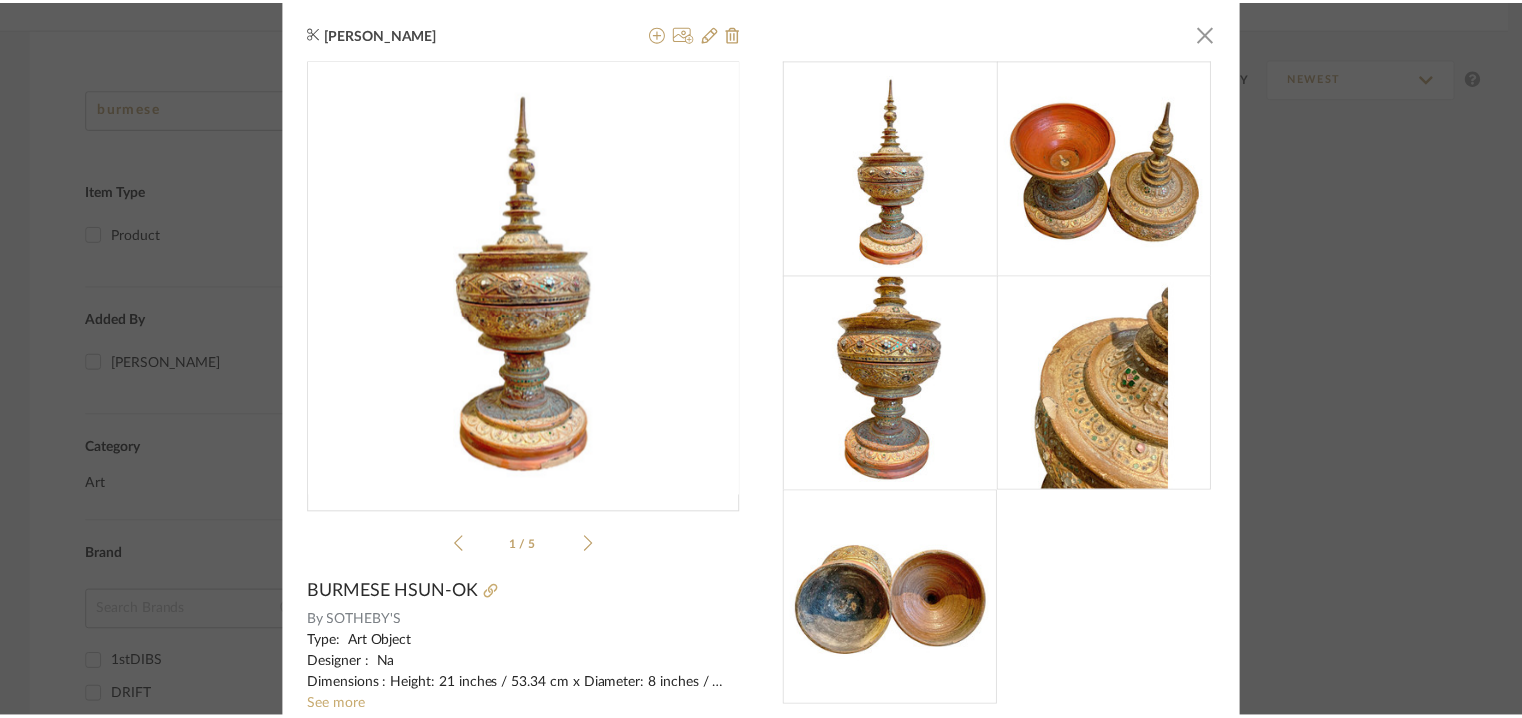 scroll, scrollTop: 279, scrollLeft: 0, axis: vertical 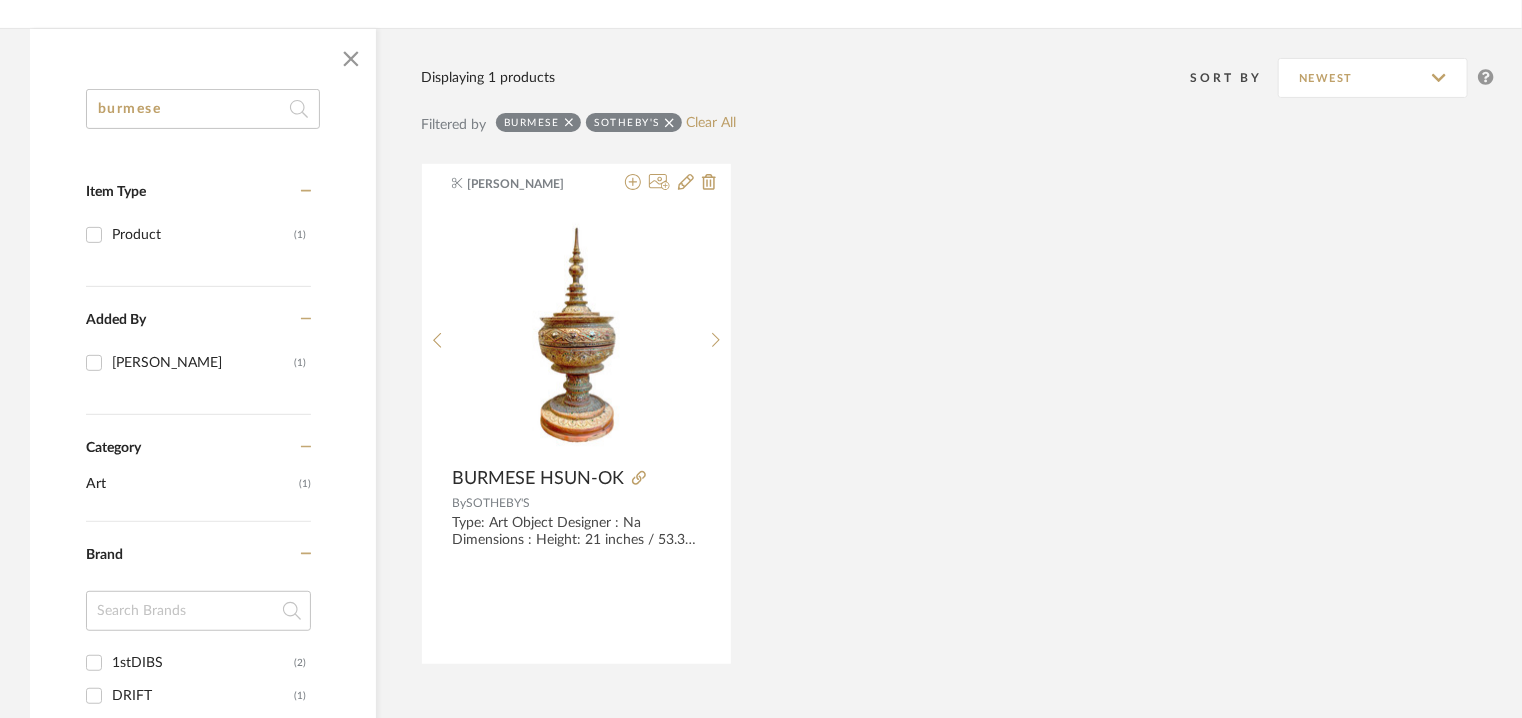 drag, startPoint x: 184, startPoint y: 102, endPoint x: 0, endPoint y: 153, distance: 190.93716 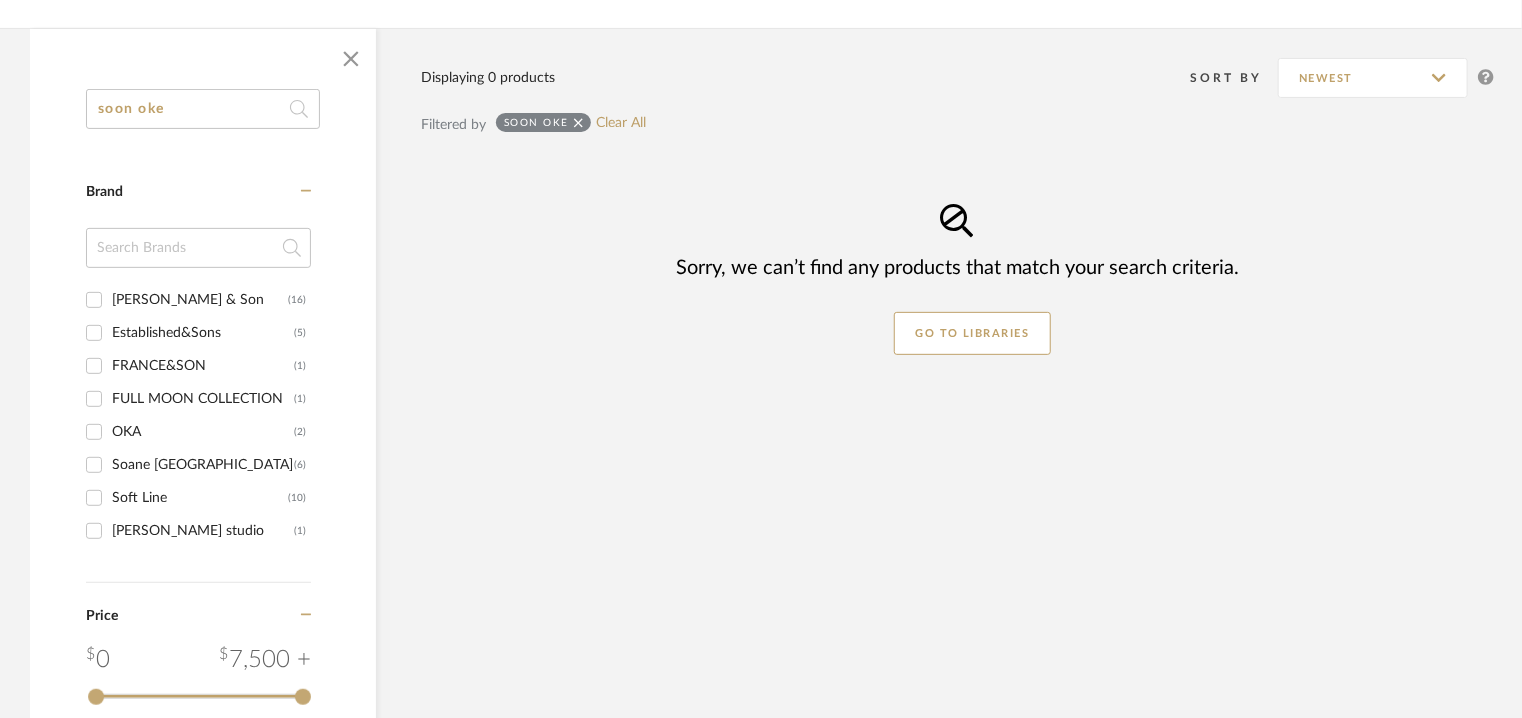 type on "soon oke" 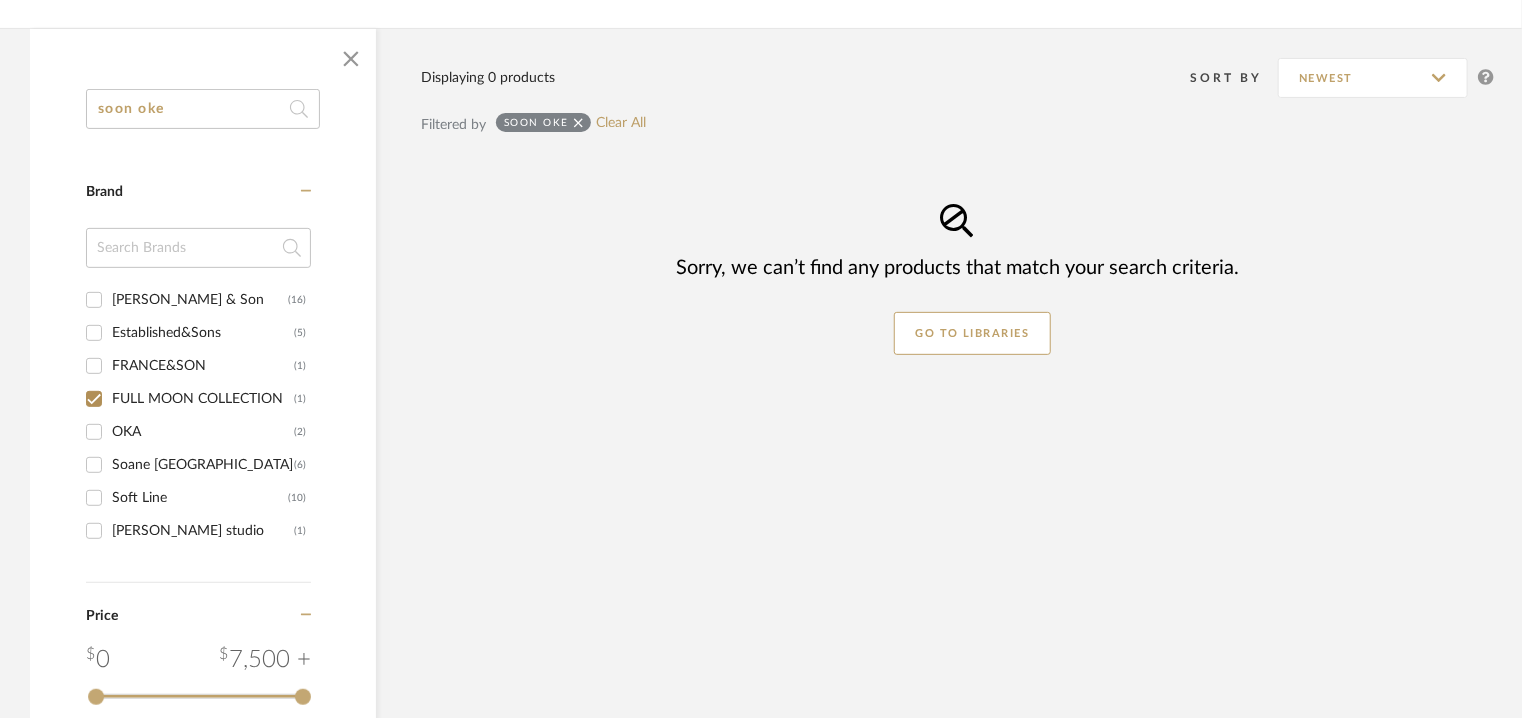 checkbox on "true" 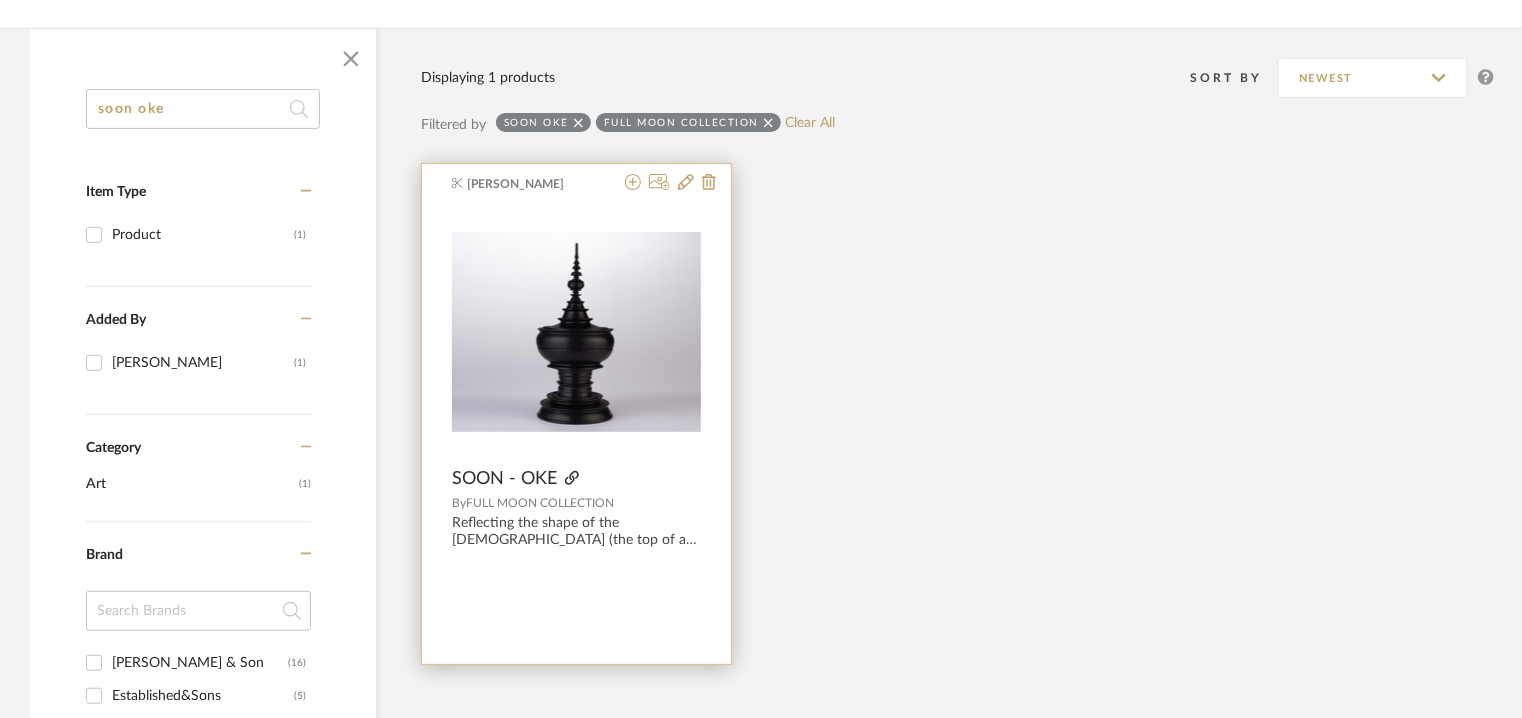 click 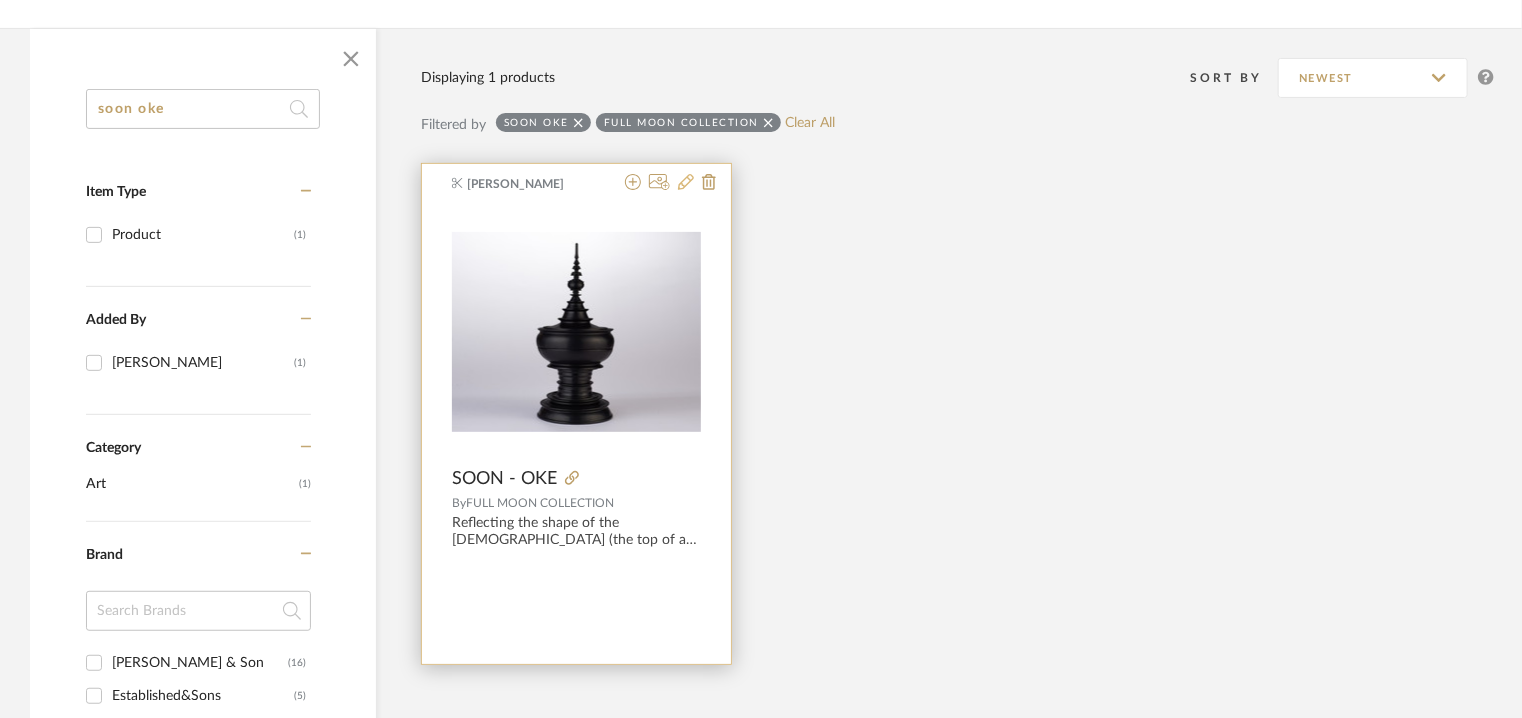 click 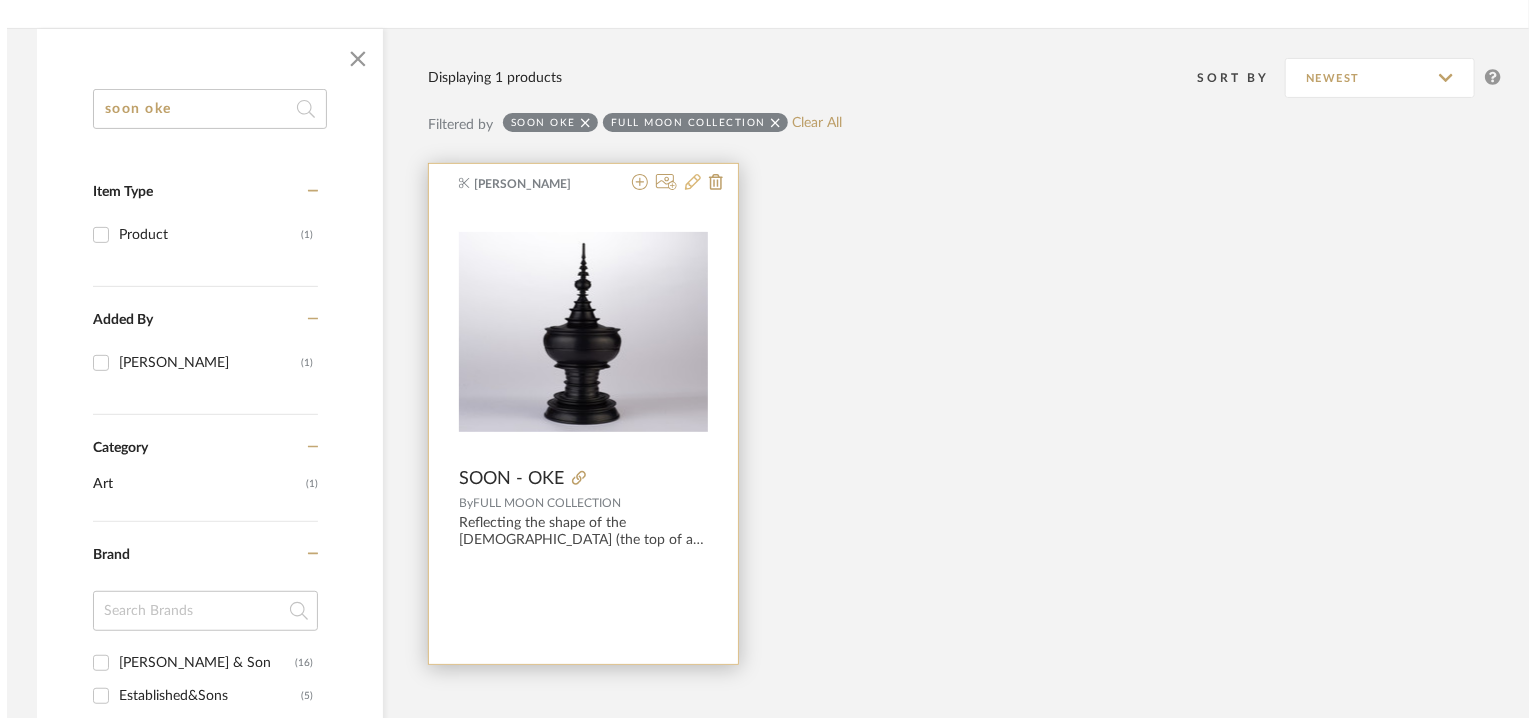 scroll, scrollTop: 0, scrollLeft: 0, axis: both 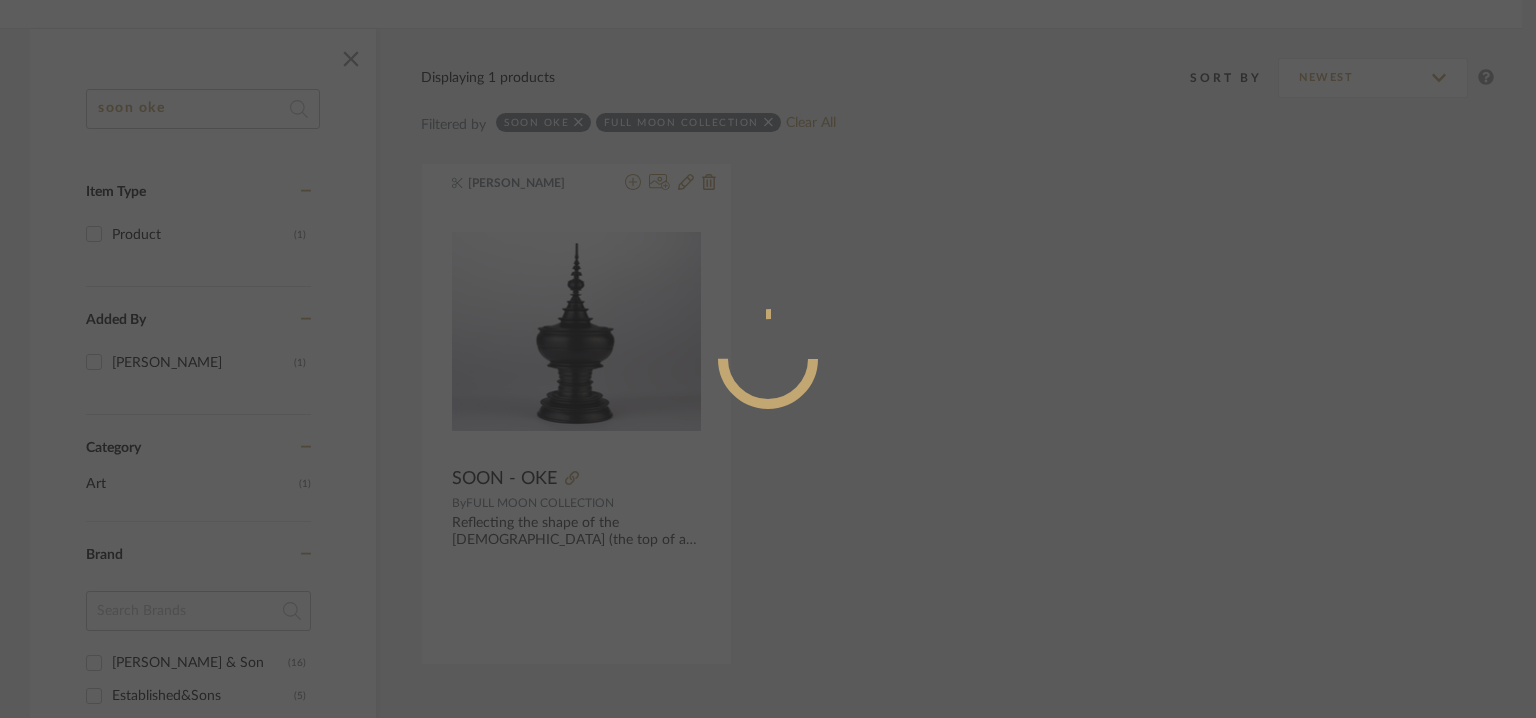 radio on "true" 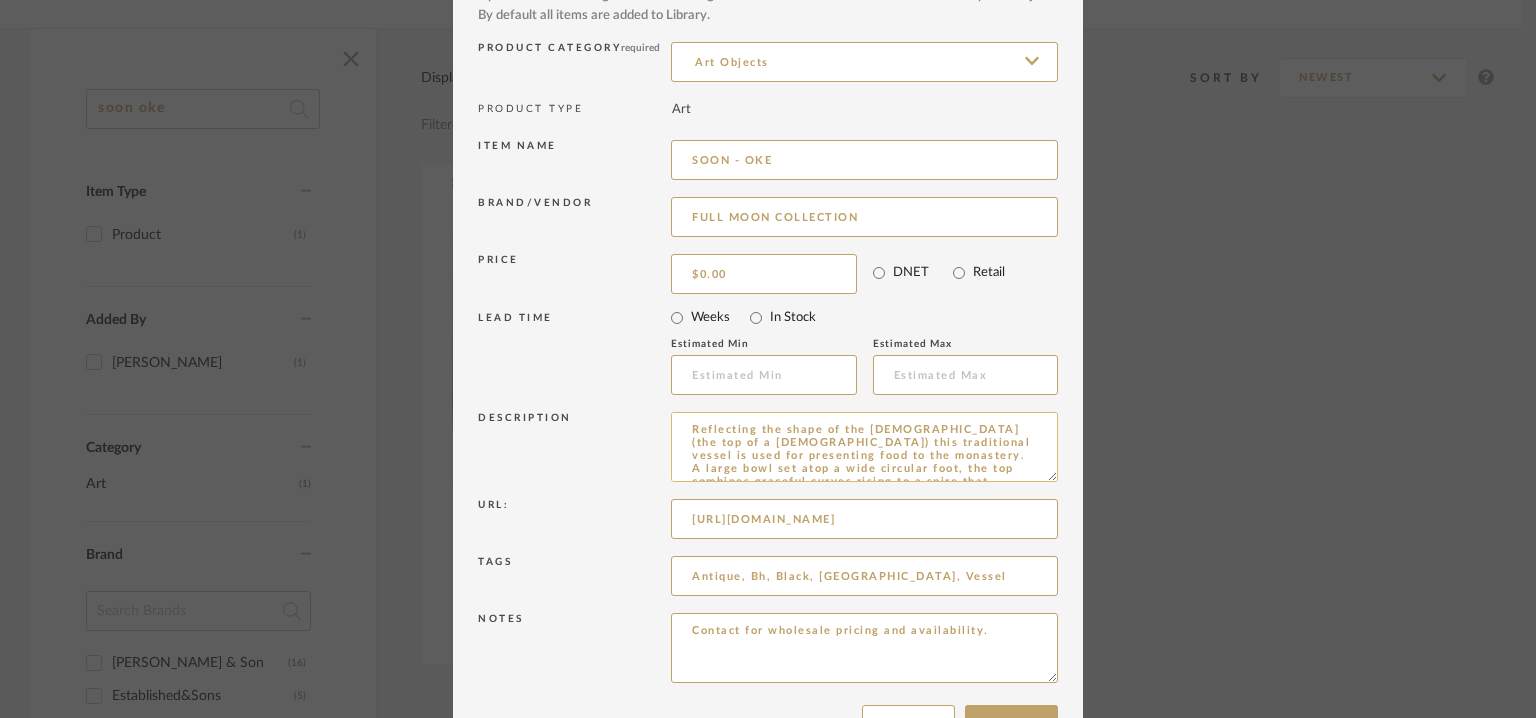 scroll, scrollTop: 192, scrollLeft: 0, axis: vertical 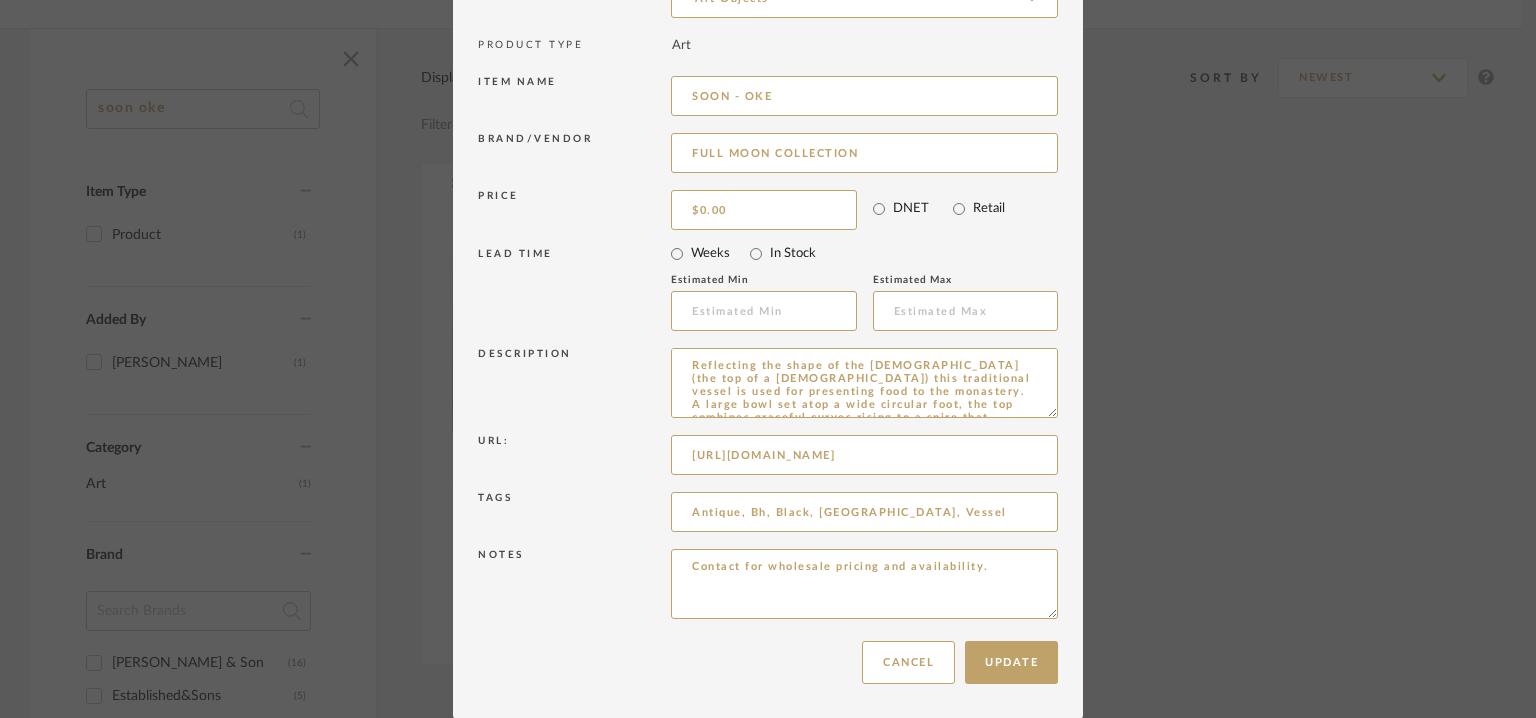 drag, startPoint x: 725, startPoint y: 573, endPoint x: 560, endPoint y: 573, distance: 165 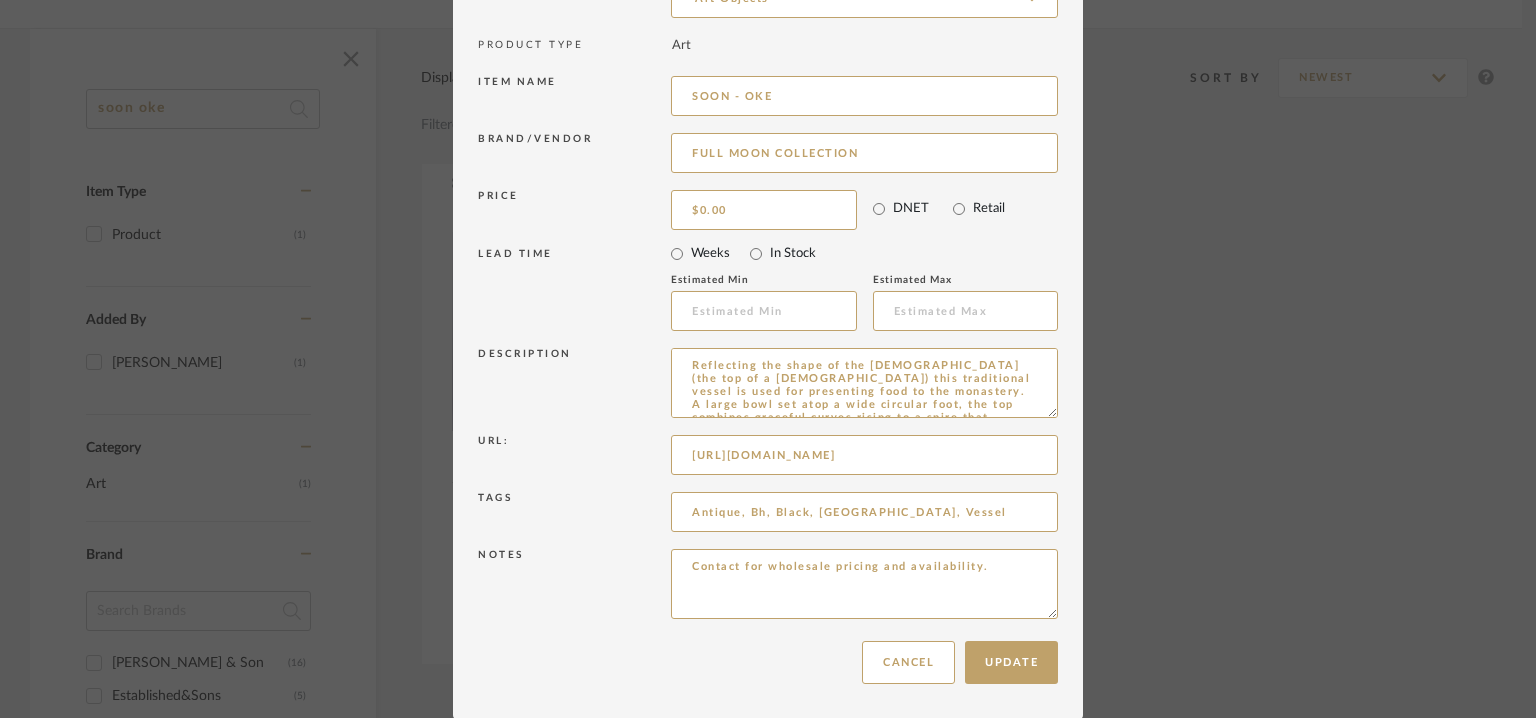 click on "Notes  Contact for wholesale pricing and availability." at bounding box center (768, 587) 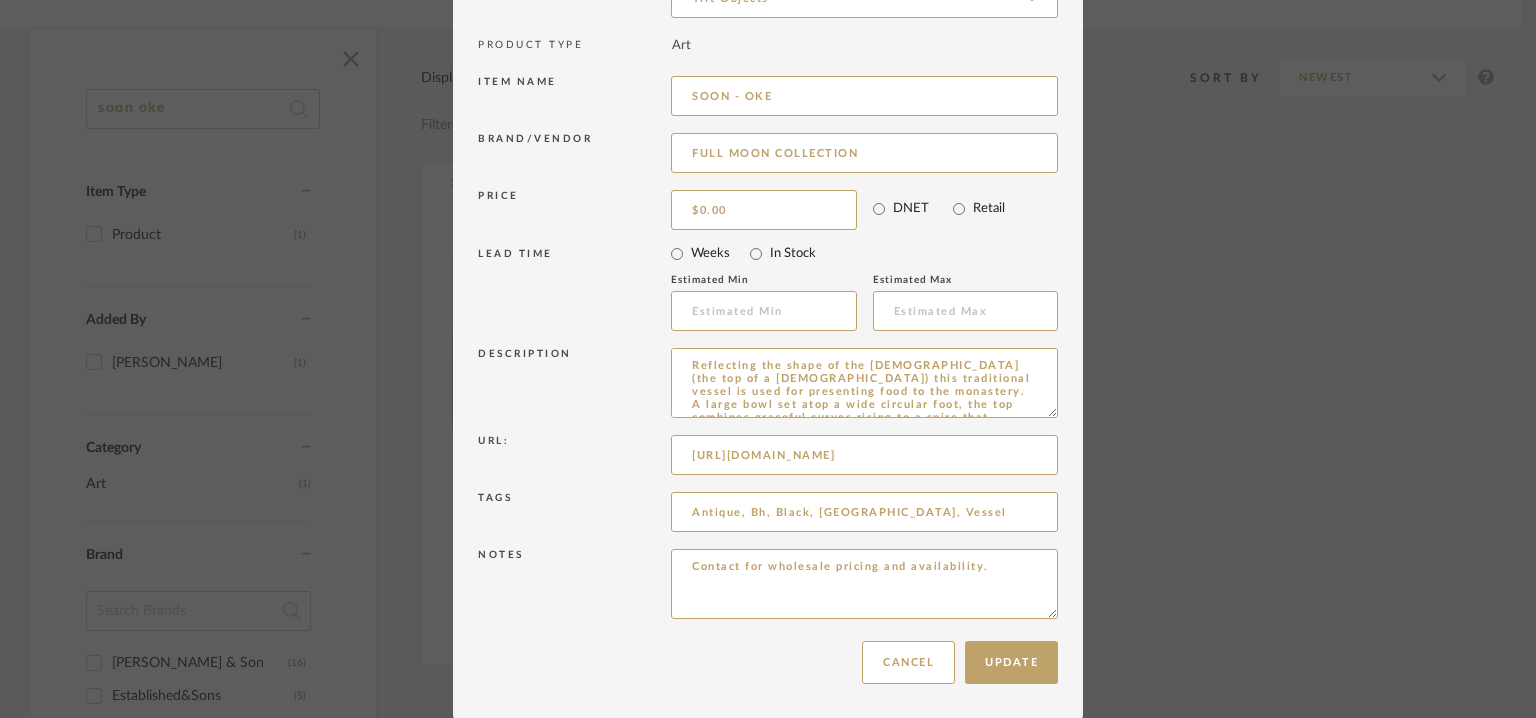 paste on "Price: Na
Lead time :  Na
3D available : No
BIM available. No.
Point of Contact : To be established.
Contact Number:  [PHONE_NUMBER]
Email address : [EMAIL_ADDRESS][DOMAIN_NAME]
Address : Full Moon Collection
[STREET_ADDRESS][PERSON_NAME]" 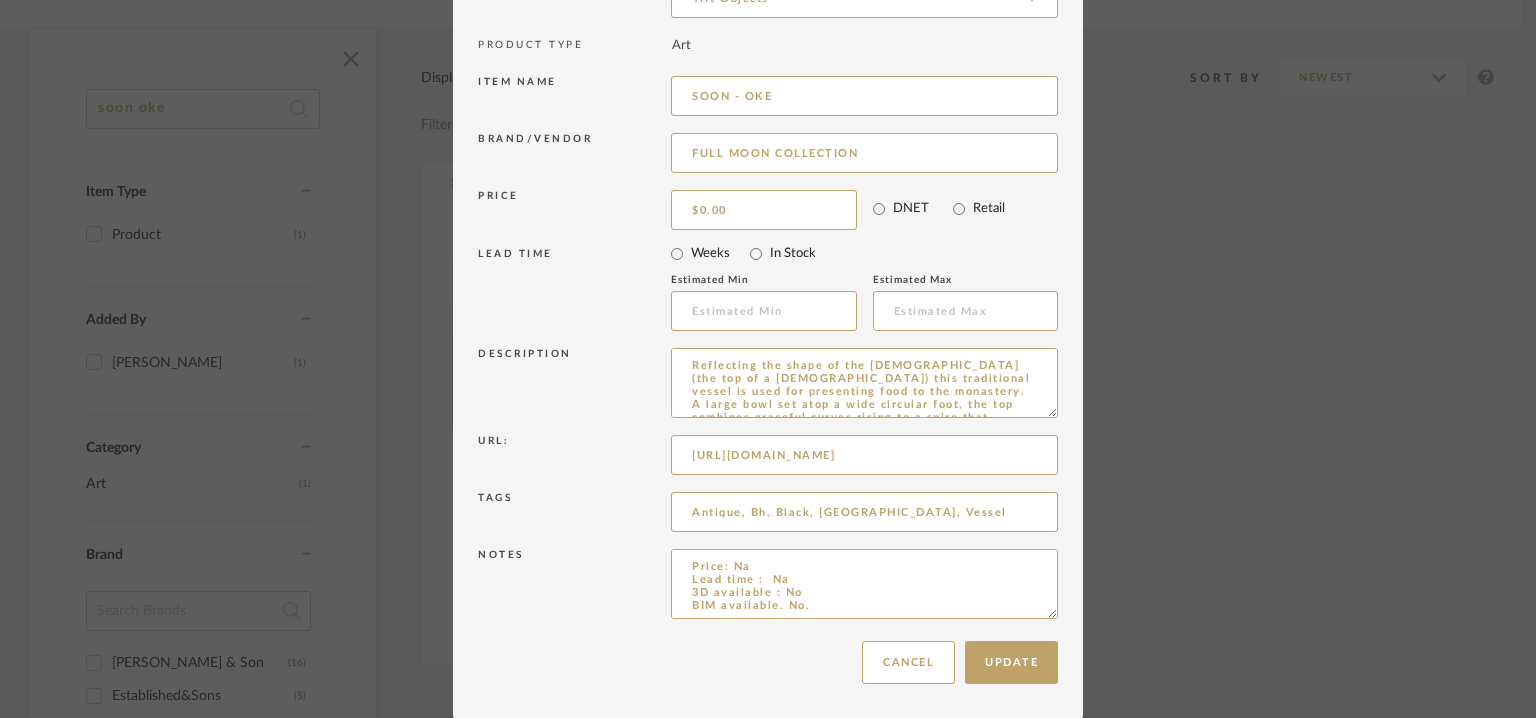 scroll, scrollTop: 110, scrollLeft: 0, axis: vertical 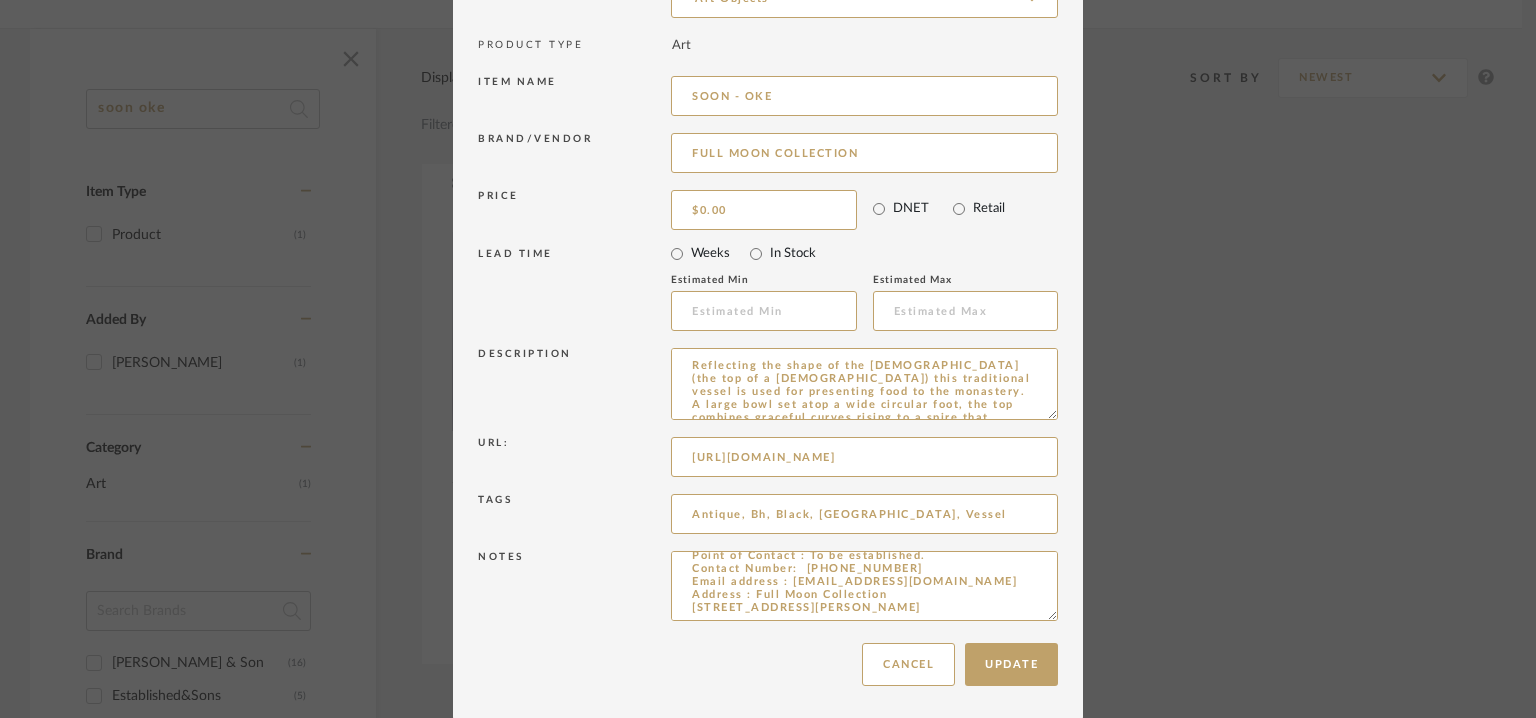 drag, startPoint x: 1045, startPoint y: 412, endPoint x: 1061, endPoint y: 776, distance: 364.35147 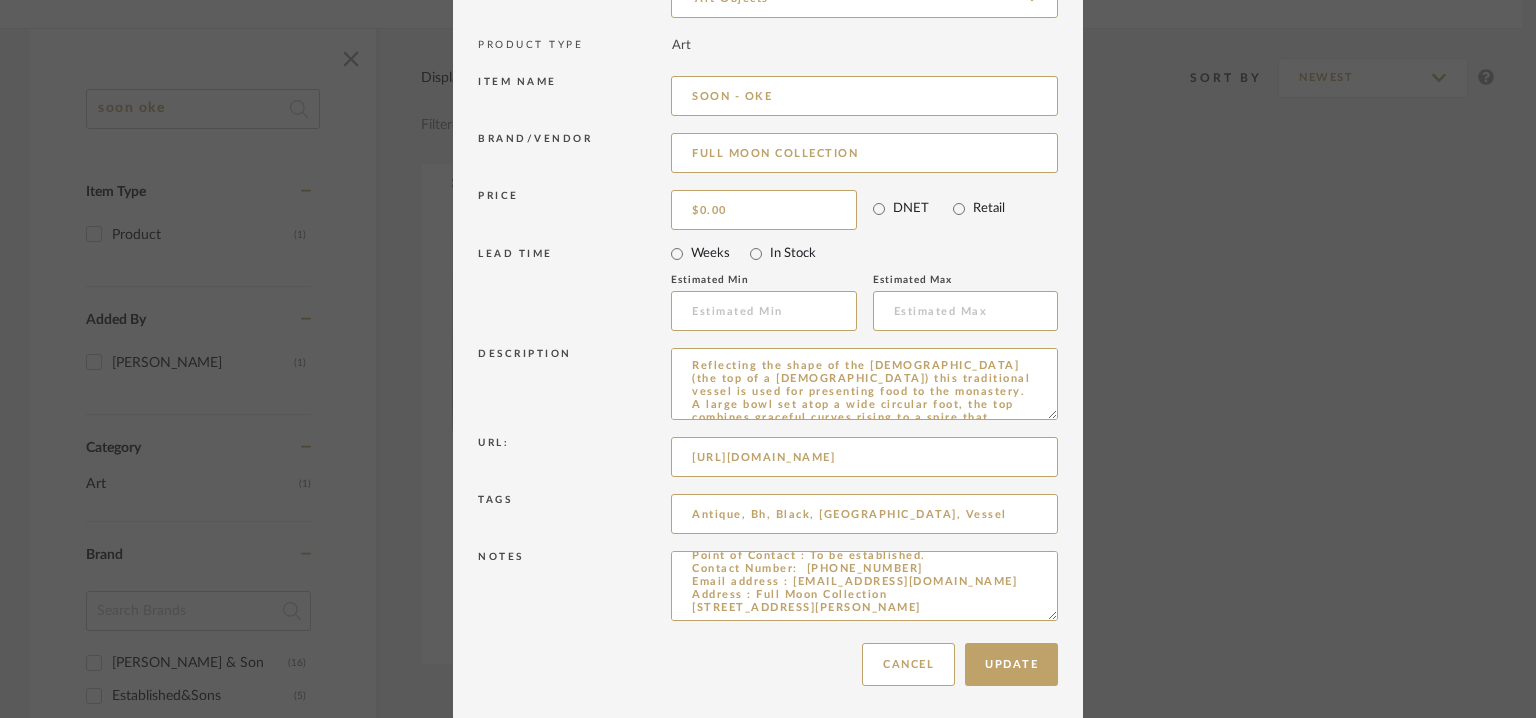 click on "Chrome Web Clipper   Import Pinterest   Support   All Projects   Library   Inspiration   Upload History   Add New Item  Hello, Tehseen  All [PERSON_NAME] enterprises pvt ltd Items soon oke Item Type Product  (1)  Added By [PERSON_NAME]  (1)  Category  Art   (1)  Brand [PERSON_NAME] & Son  (16)  Established&Sons  (5)  FRANCE&SON  (1)  FULL MOON COLLECTION  (1)  OKA  (2)  Soane Britain  (6)  Soft Line  (10)  [PERSON_NAME] studio  (1)  Price 0  7,500 +  0 7500 Upload Method Clipped  (1)  Lead Time Weeks In Stock Displaying 1 products  Sort By  Newest Filtered by soon oke FULL MOON COLLECTION  Clear All  [PERSON_NAME] SOON - OKE By   FULL MOON COLLECTION  StyleRow Design Corp. ©2025 Sitemap User Agreement Privacy Policy [EMAIL_ADDRESS][DOMAIN_NAME] Sitemap User Agreement Privacy Policy StyleRow, Inc. ©2025 [EMAIL_ADDRESS][DOMAIN_NAME]
Items without photos are sorted to the bottom of the category for your convenience. SOON - OKE Art Objects Edit Item ×  Item Type  required Product Inspiration Image  required Art" at bounding box center (768, 80) 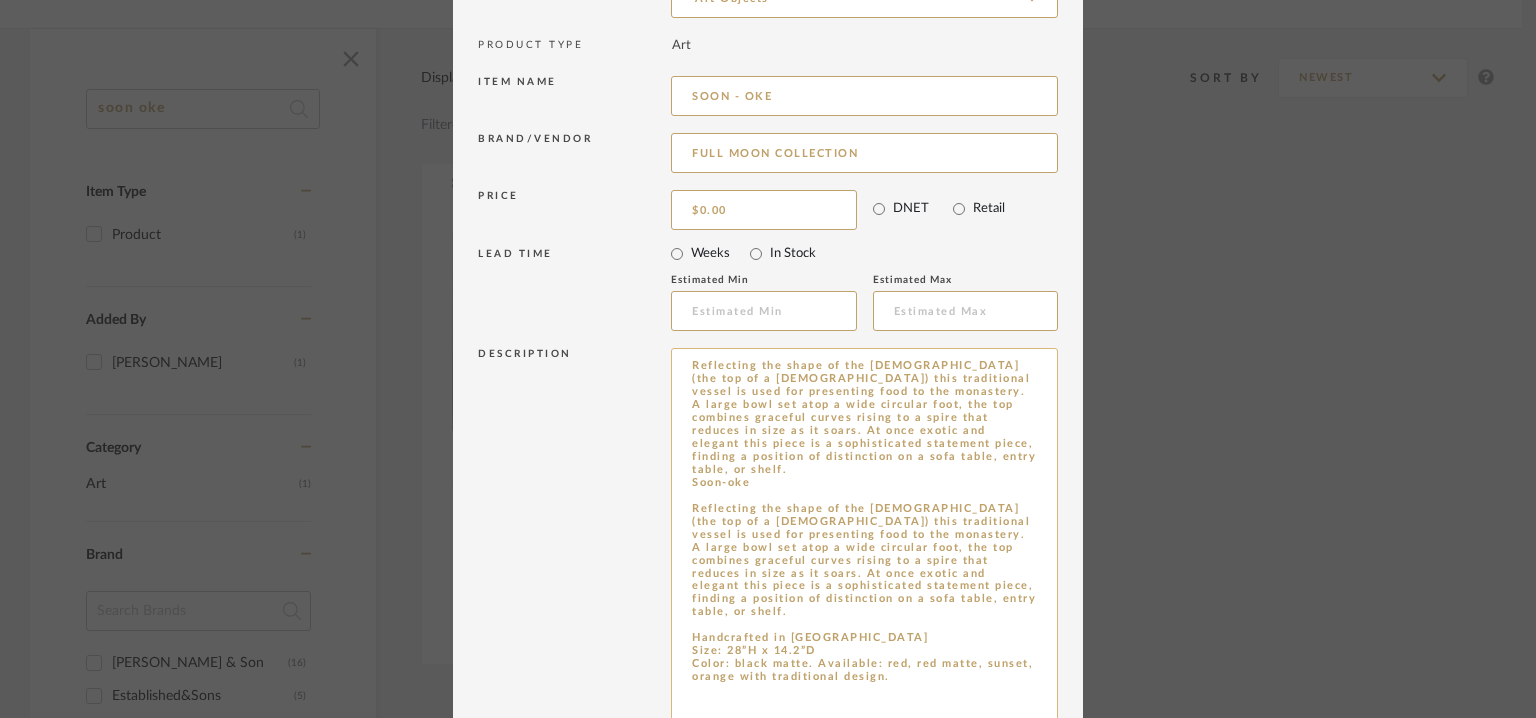 type on "Price: Na
Lead time :  Na
3D available : No
BIM available. No.
Point of Contact : To be established.
Contact Number:  [PHONE_NUMBER]
Email address : [EMAIL_ADDRESS][DOMAIN_NAME]
Address : Full Moon Collection
[STREET_ADDRESS][PERSON_NAME]" 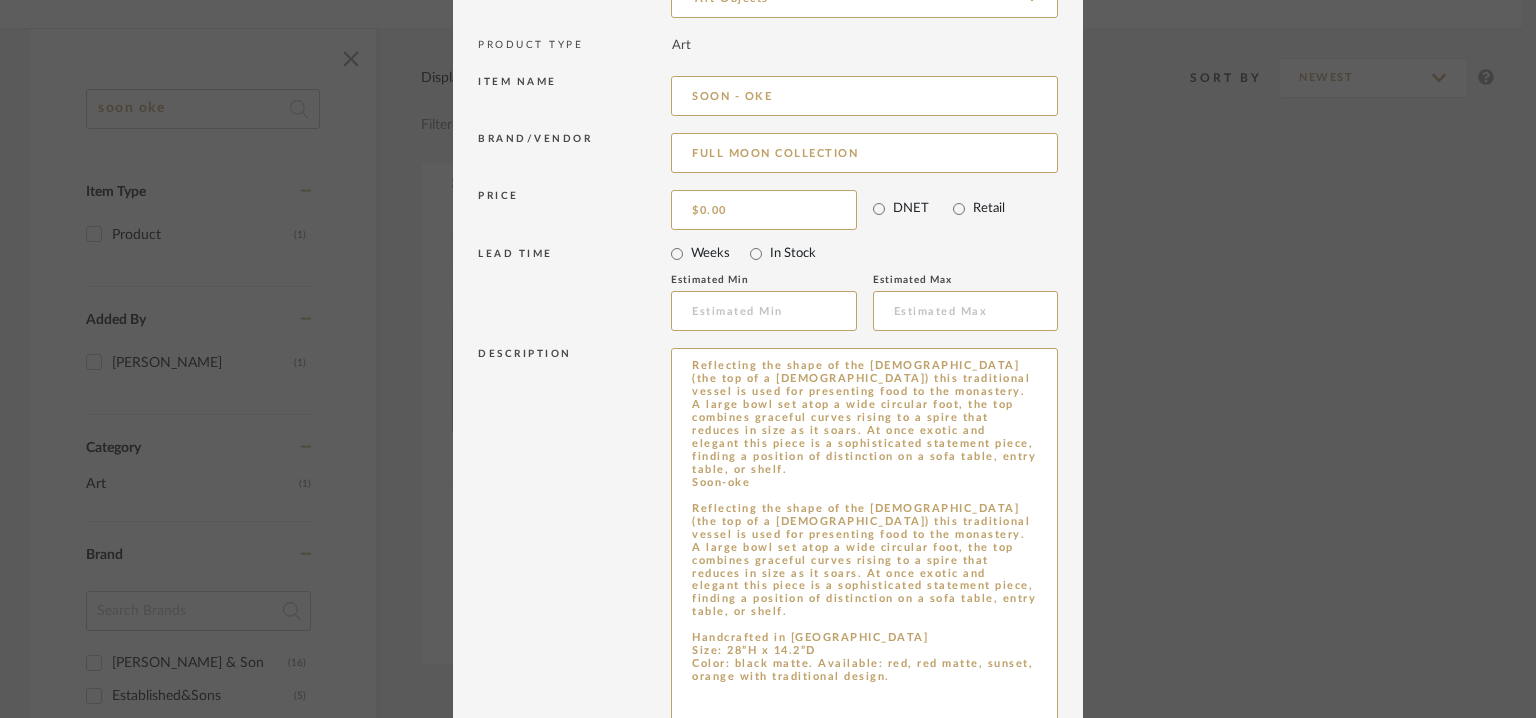 drag, startPoint x: 869, startPoint y: 653, endPoint x: 632, endPoint y: 321, distance: 407.913 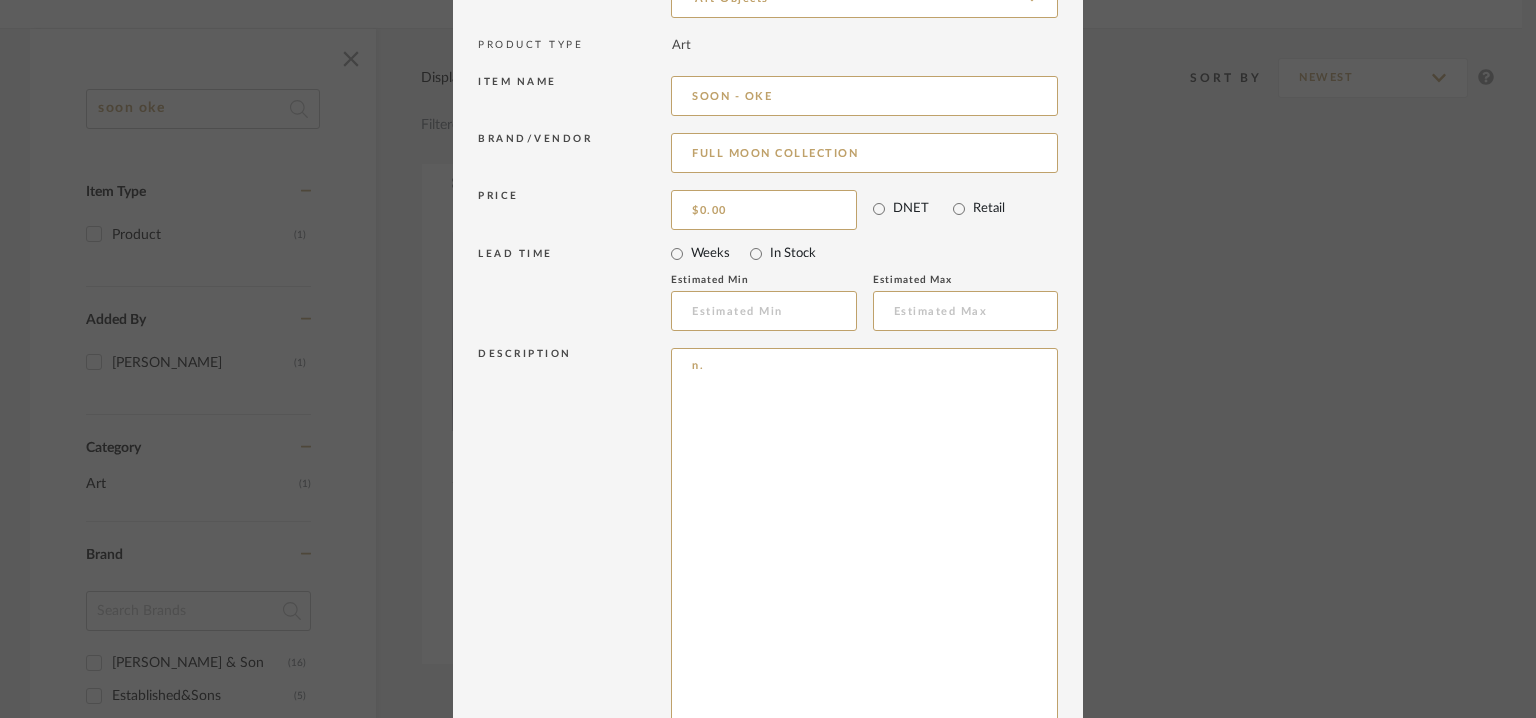 click on "Description" at bounding box center (574, 565) 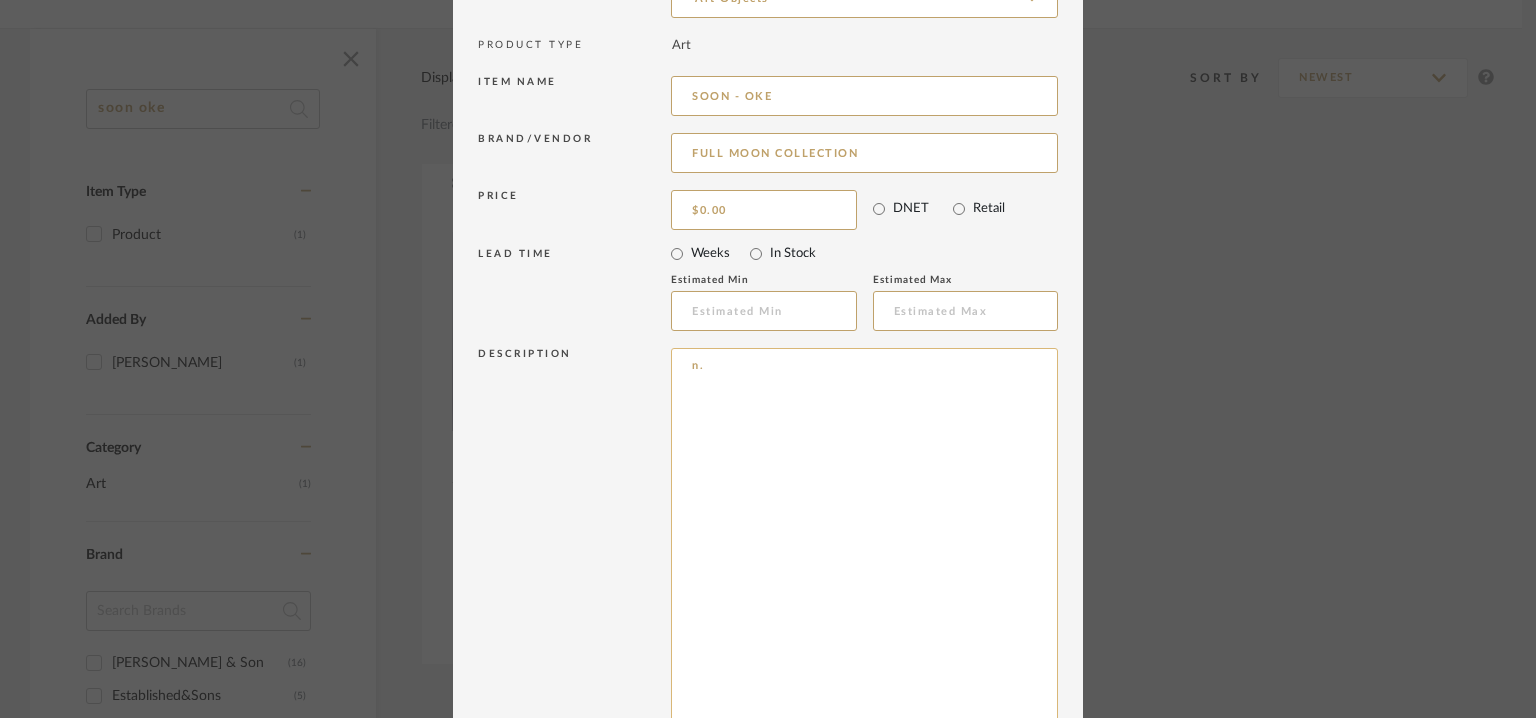 paste on "- FURNITURE -  GENERAL
Type:  Art Object
Designer :  Na
Dimensions : Size: 28”H x 14.2”D
Material & Finishes : Color: black matte. Available: red, red matte, sunset, orange with traditional design
Product description : Reflecting the shape of the stupa (the top of a pagoda) this traditional vessel is used for presenting food to the monastery. A large bowl set atop a wide circular foot, the top combines graceful curves rising to a spire that reduces in size as it soars. At once exotic and elegant this piece is a sophisticated statement piece, finding a position of distinction on a sofa table, entry table, or shelf.
Additional details : Na
Any other details : Handcrafted in [GEOGRAPHIC_DATA]" 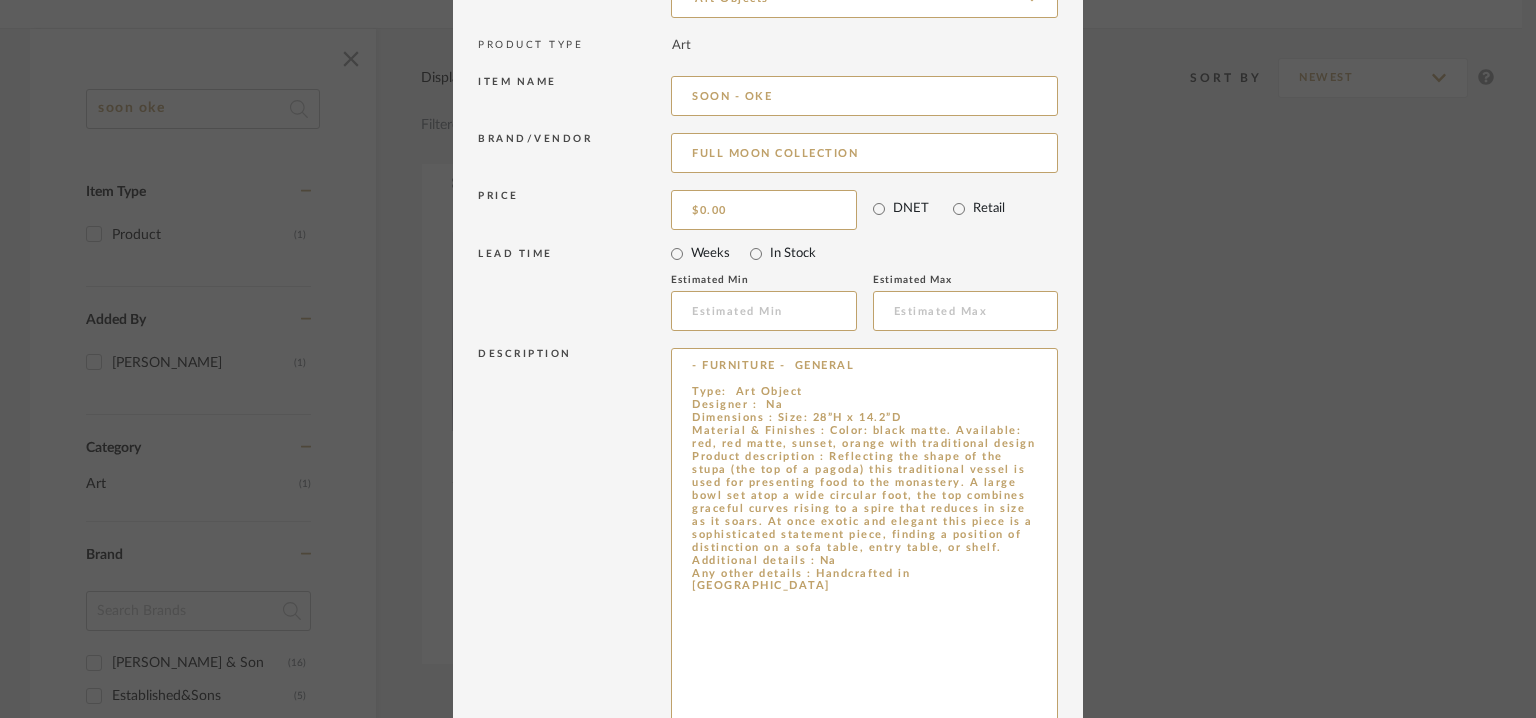 drag, startPoint x: 906, startPoint y: 361, endPoint x: 568, endPoint y: 343, distance: 338.47894 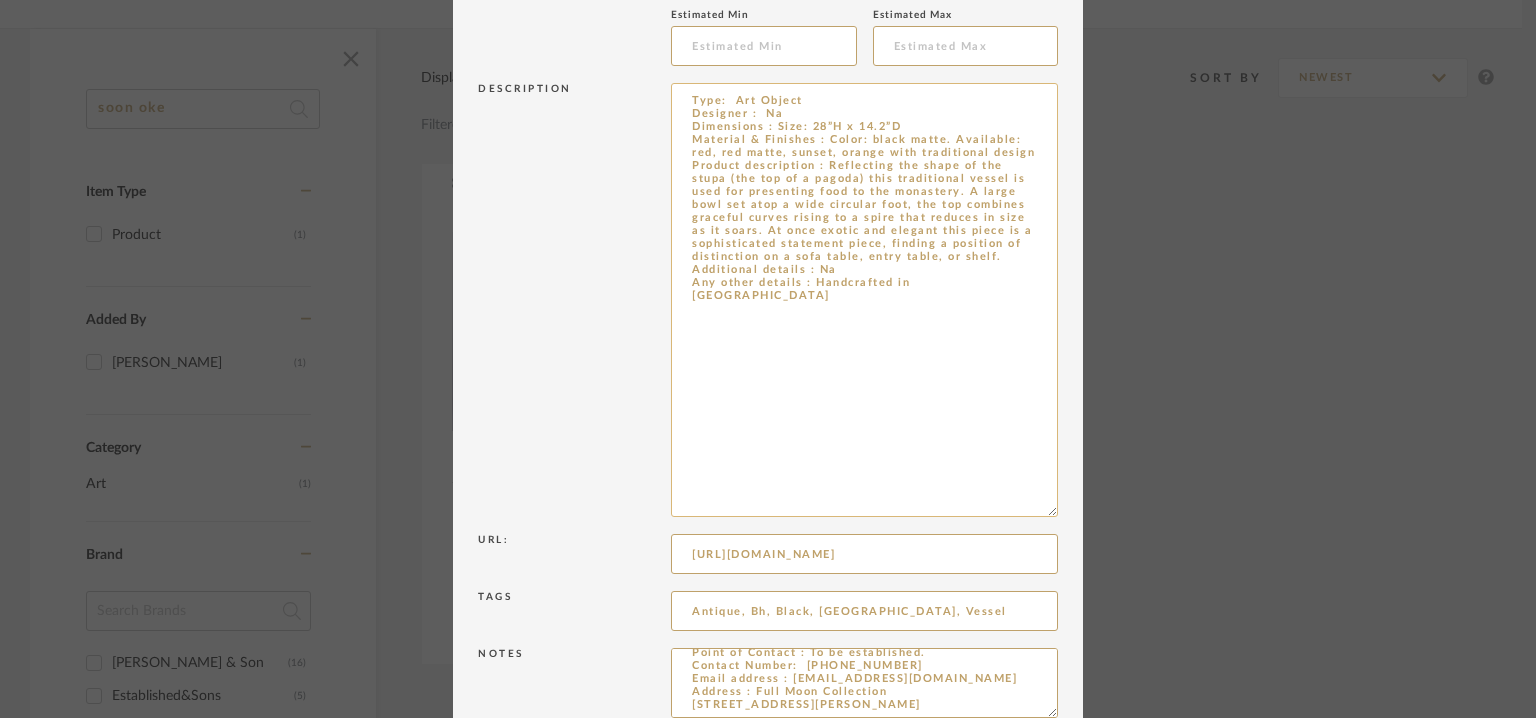 scroll, scrollTop: 556, scrollLeft: 0, axis: vertical 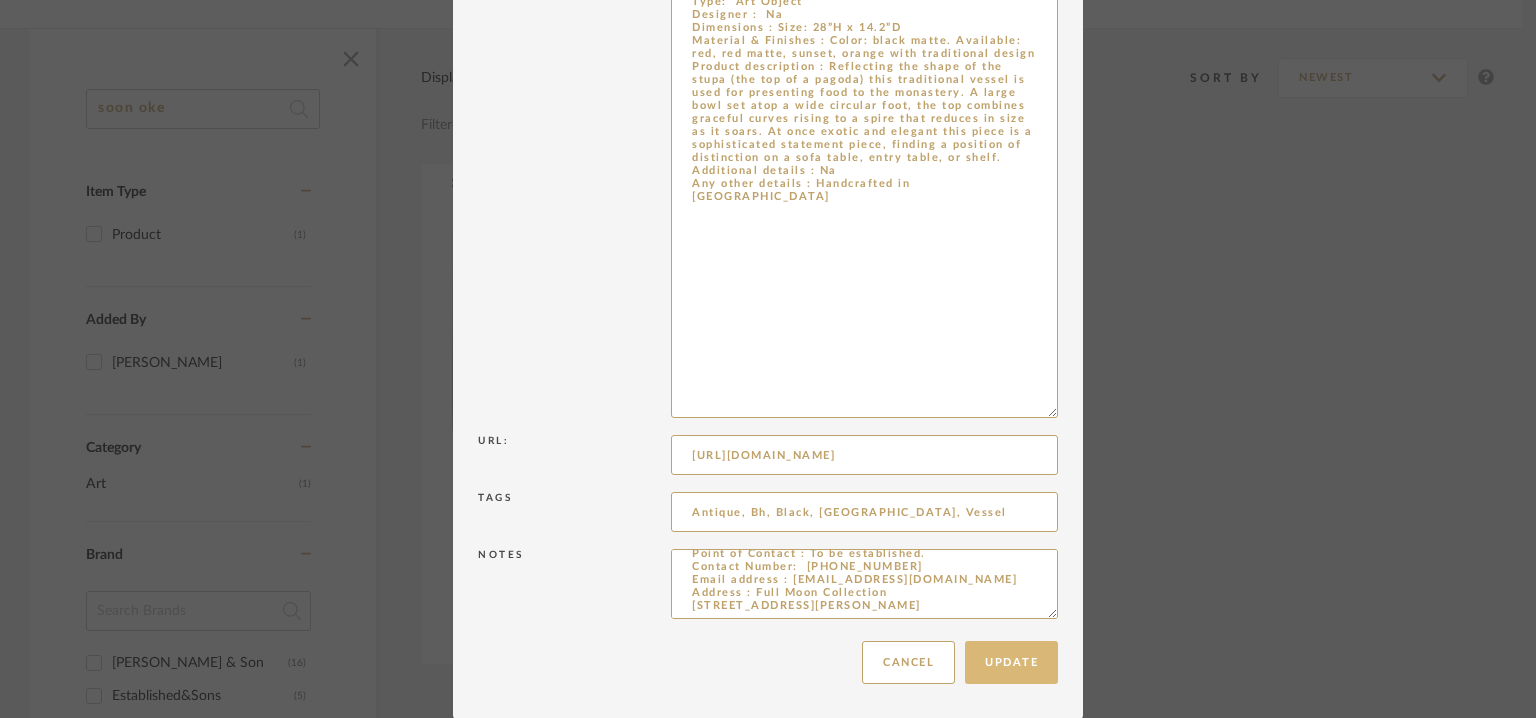 type on "Type:  Art Object
Designer :  Na
Dimensions : Size: 28”H x 14.2”D
Material & Finishes : Color: black matte. Available: red, red matte, sunset, orange with traditional design
Product description : Reflecting the shape of the stupa (the top of a pagoda) this traditional vessel is used for presenting food to the monastery. A large bowl set atop a wide circular foot, the top combines graceful curves rising to a spire that reduces in size as it soars. At once exotic and elegant this piece is a sophisticated statement piece, finding a position of distinction on a sofa table, entry table, or shelf.
Additional details : Na
Any other details : Handcrafted in [GEOGRAPHIC_DATA]" 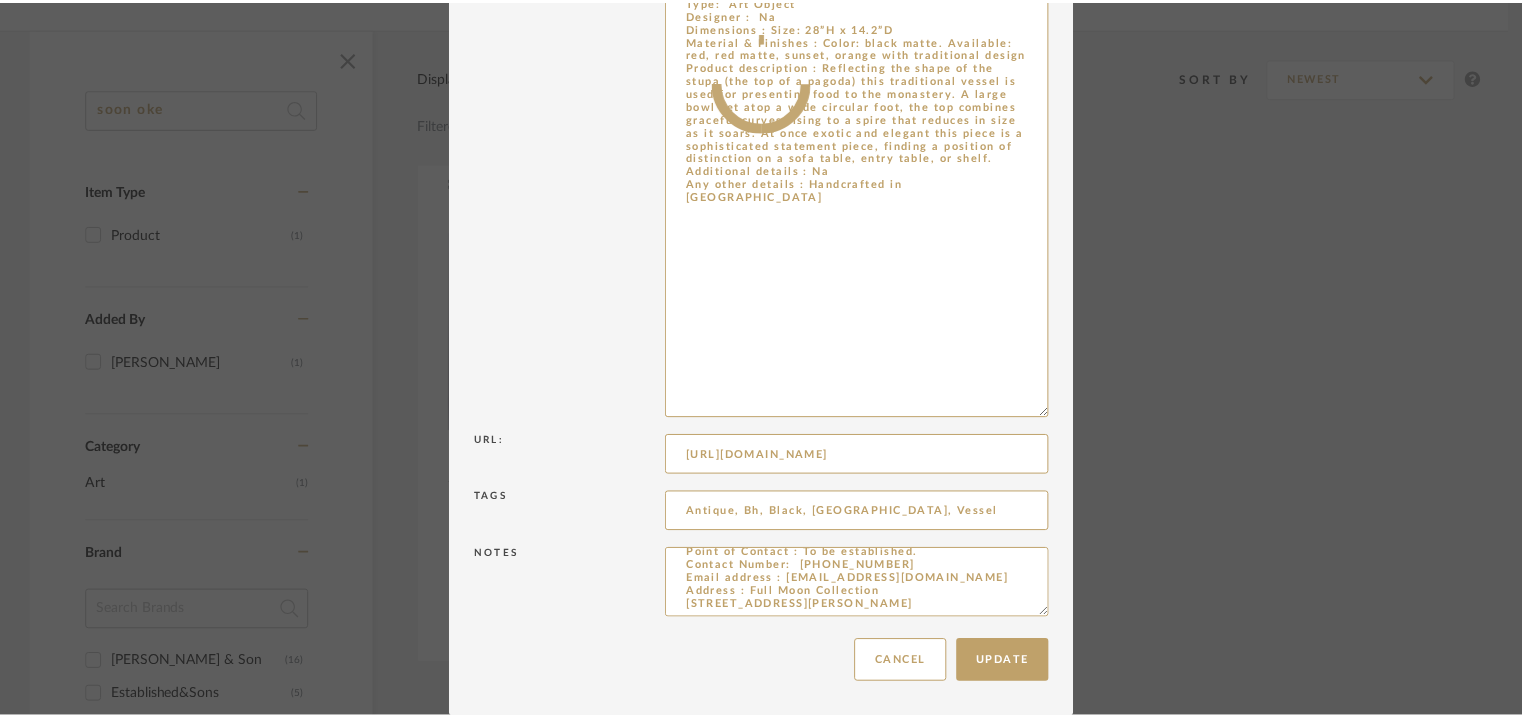 scroll, scrollTop: 279, scrollLeft: 0, axis: vertical 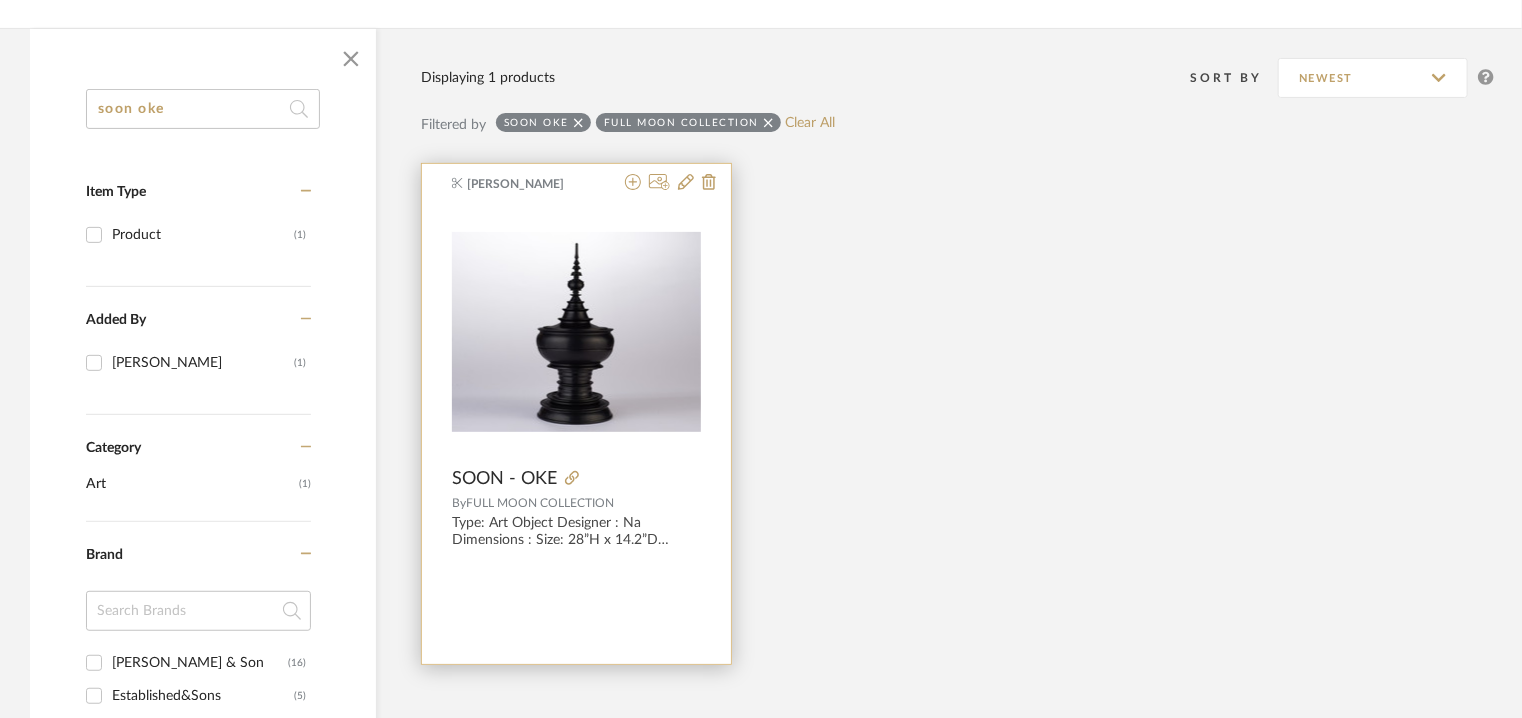 click on "Type:  Art Object
Designer :  Na
Dimensions : Size: 28”H x 14.2”D
Material & Finishes : Color: black matte. Available: red, red matte, sunset, orange with traditional design
Product description : Reflecting the shape of the stupa (the top of a pagoda) this traditional vessel is used for presenting food to the monastery. A large bowl set atop a wide circular foot, the top combines graceful curves rising to a spire that reduces in size as it soars. At once exotic and elegant this piece is a sophisticated statement piece, finding a position of distinction on a sofa table, entry table, or shelf.
Additional details : Na
Any other details : Handcrafted in [GEOGRAPHIC_DATA]" at bounding box center [576, 532] 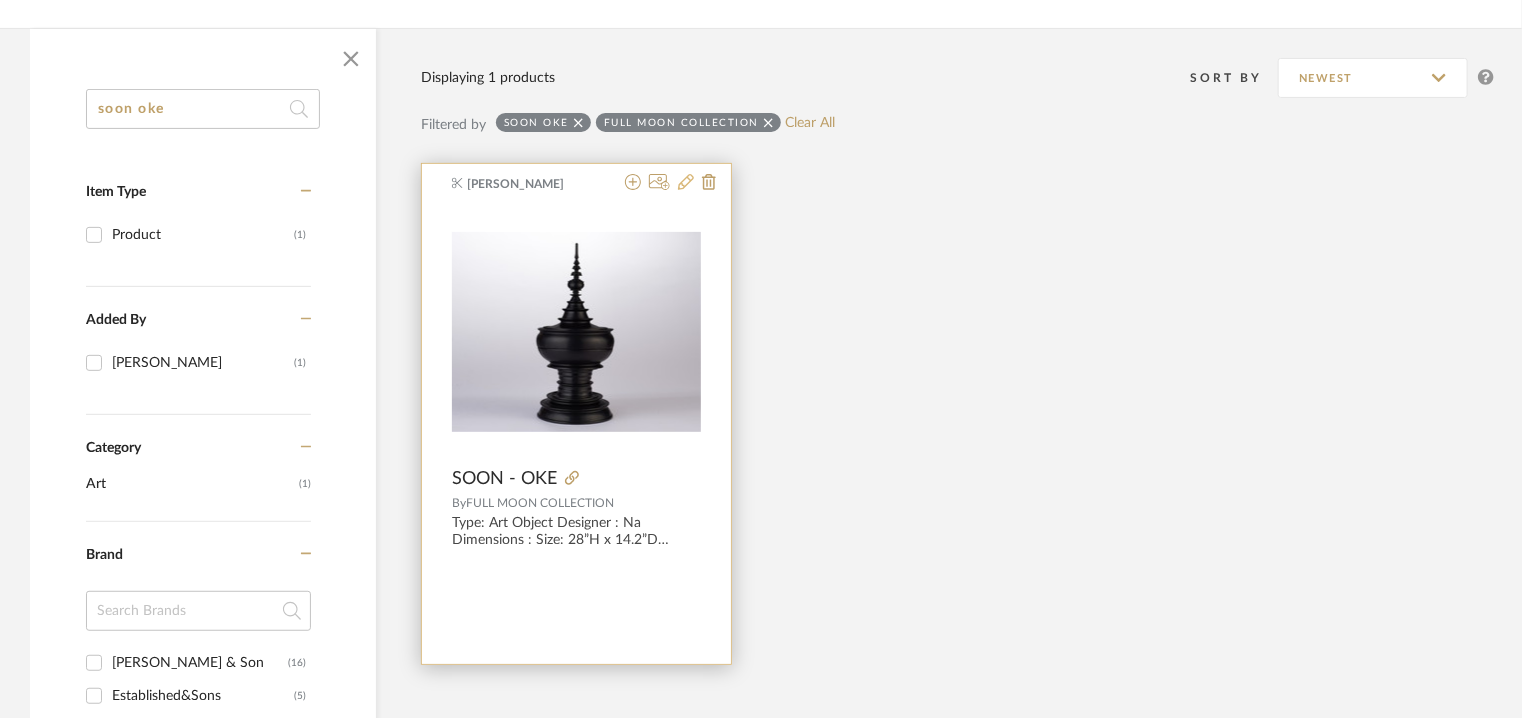 click 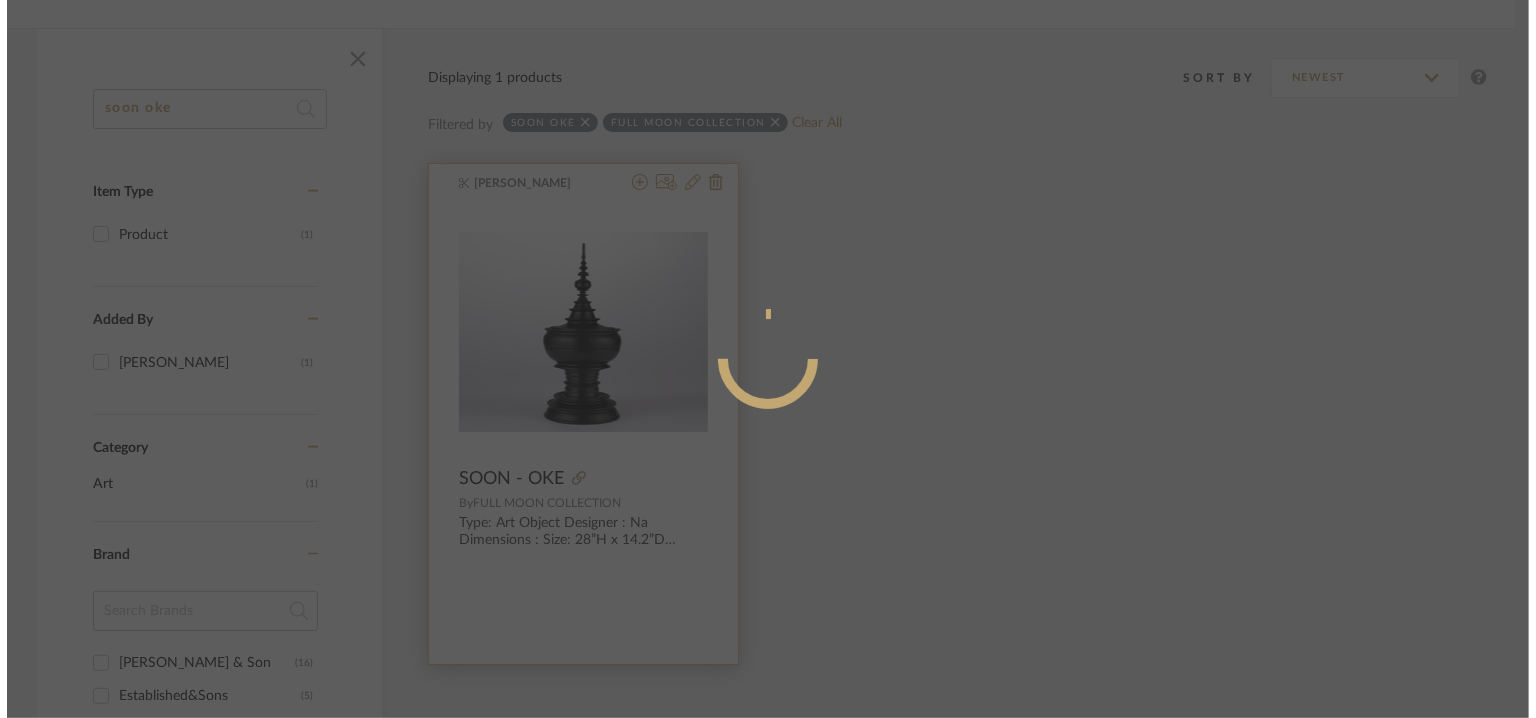 scroll, scrollTop: 0, scrollLeft: 0, axis: both 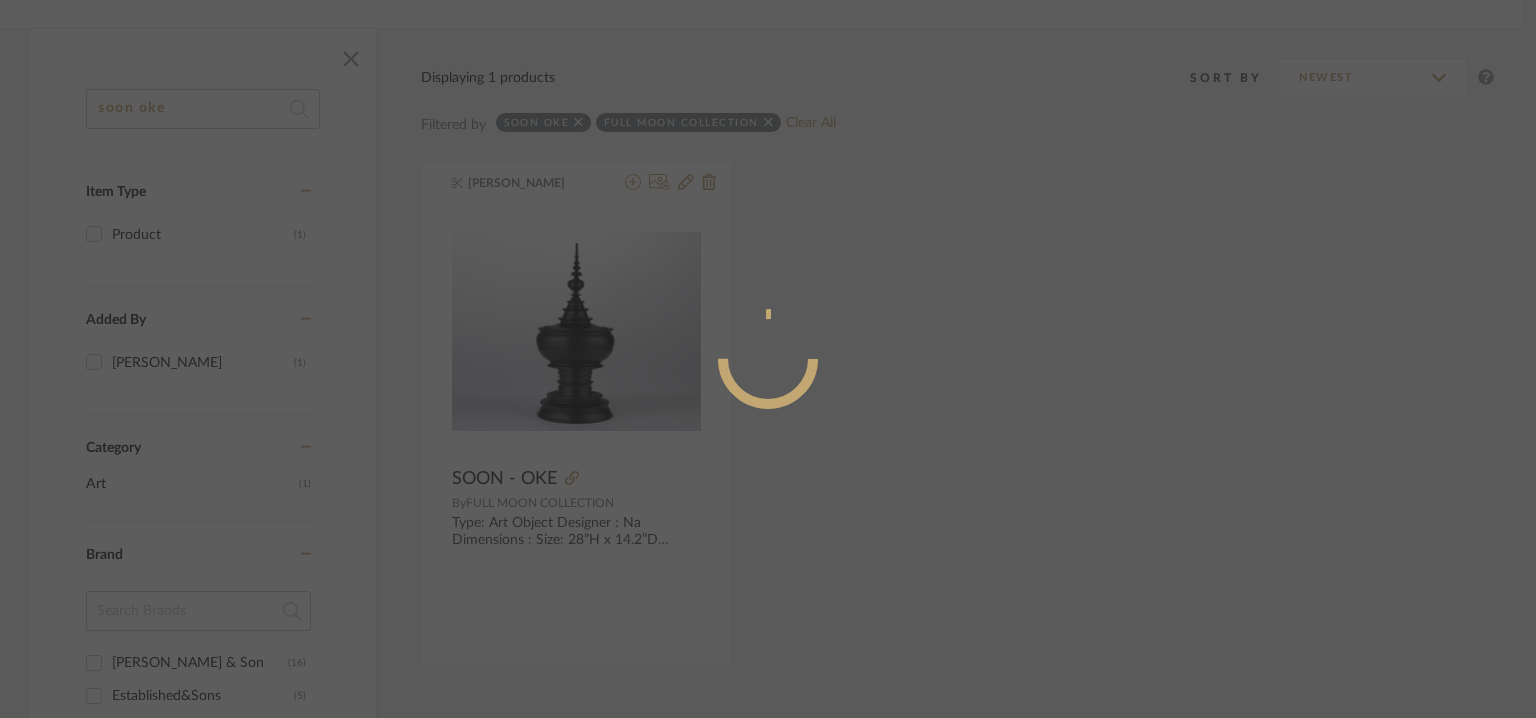 radio on "true" 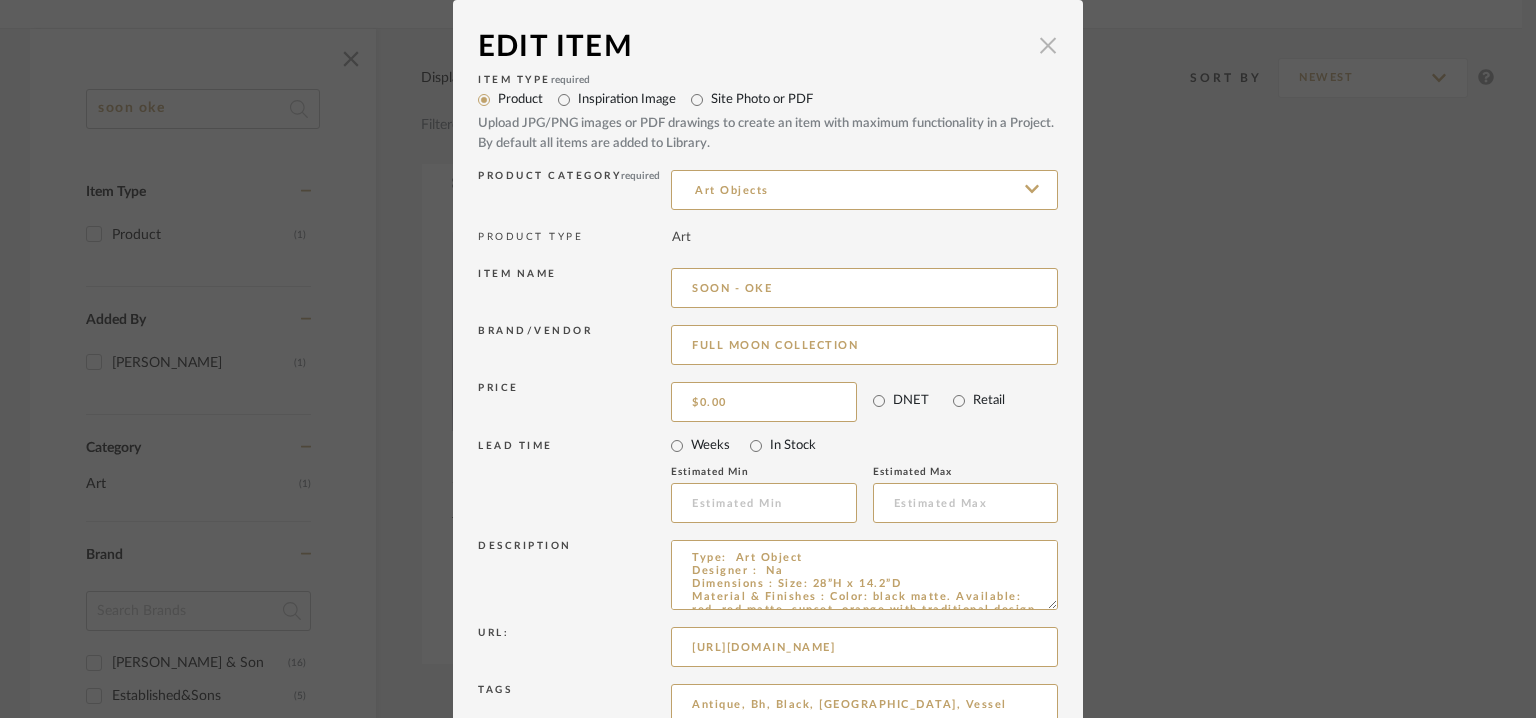 click at bounding box center [1048, 45] 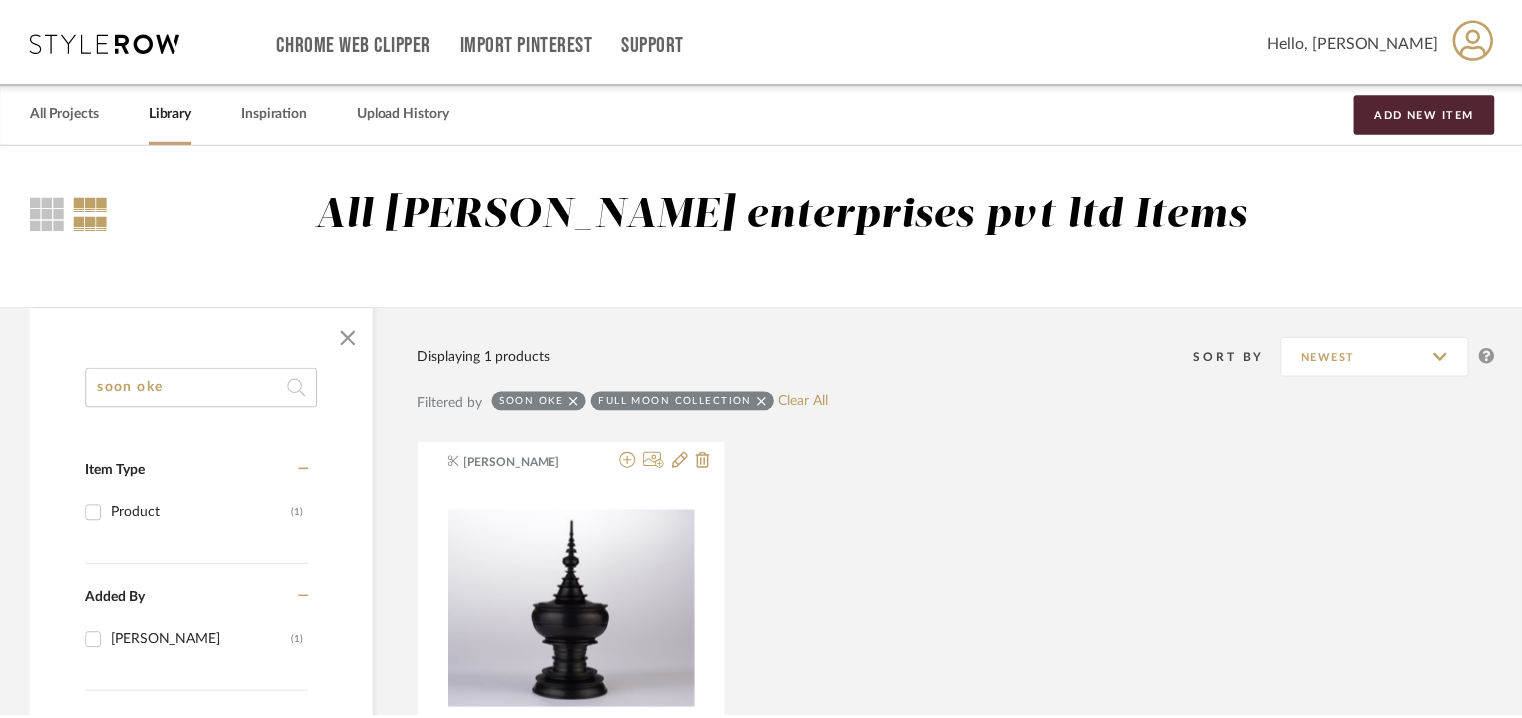 scroll, scrollTop: 279, scrollLeft: 0, axis: vertical 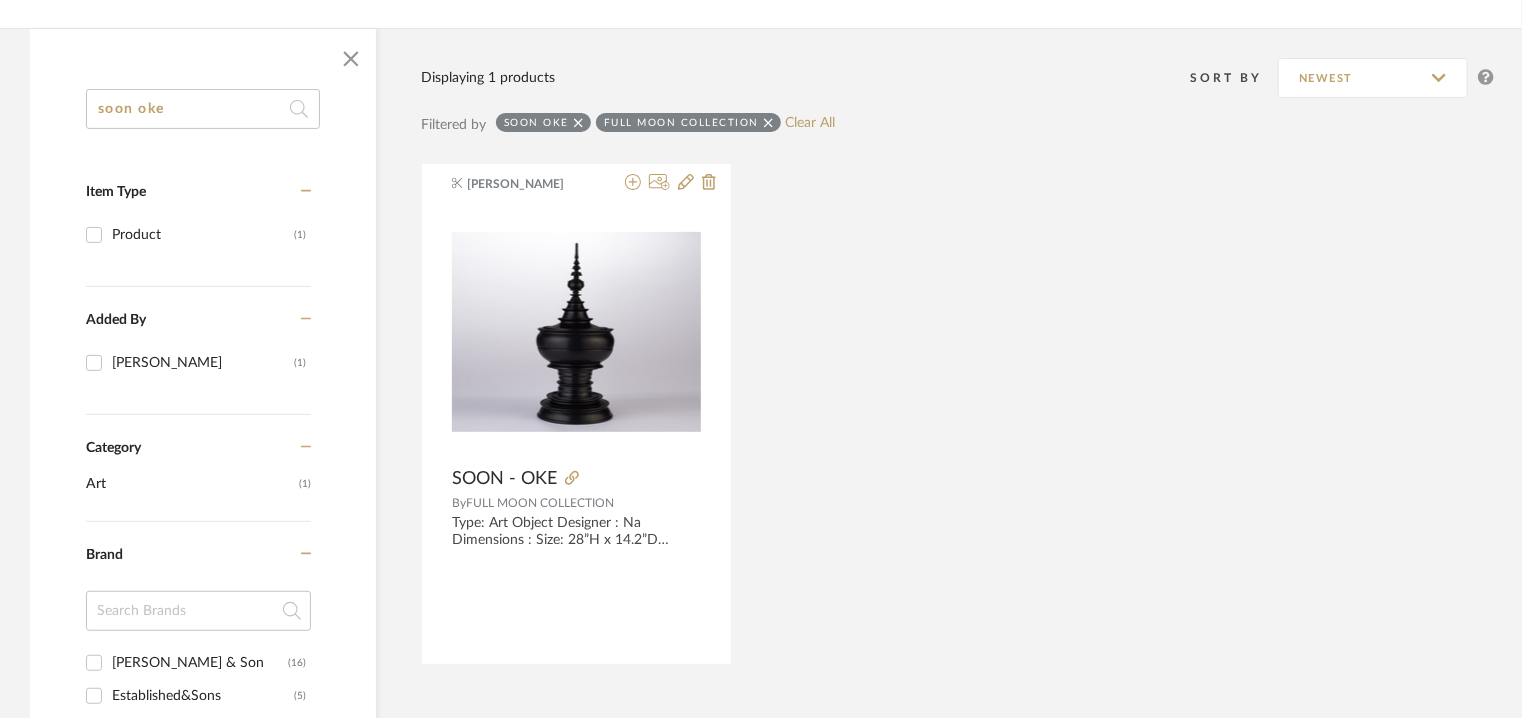 drag, startPoint x: 237, startPoint y: 113, endPoint x: 0, endPoint y: 125, distance: 237.3036 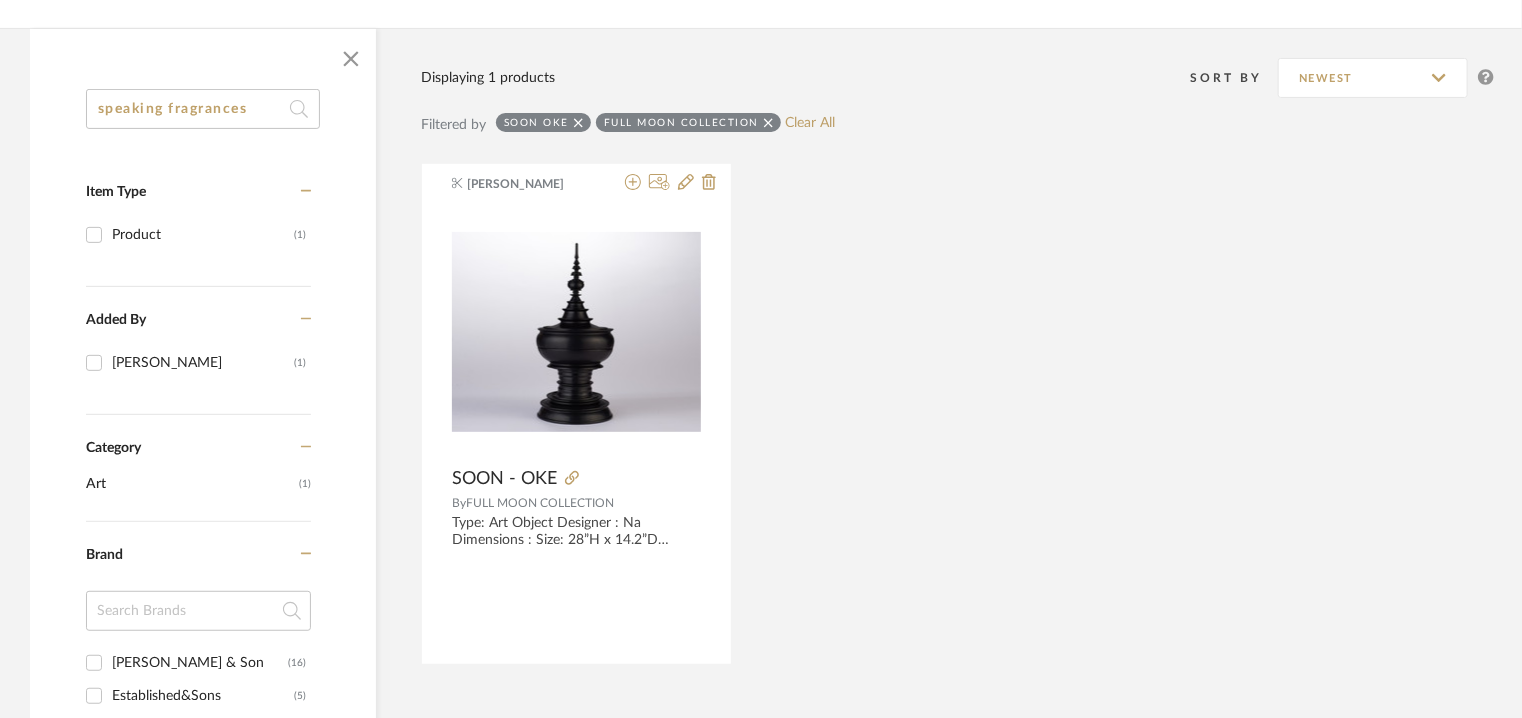 type on "speaking fragrances" 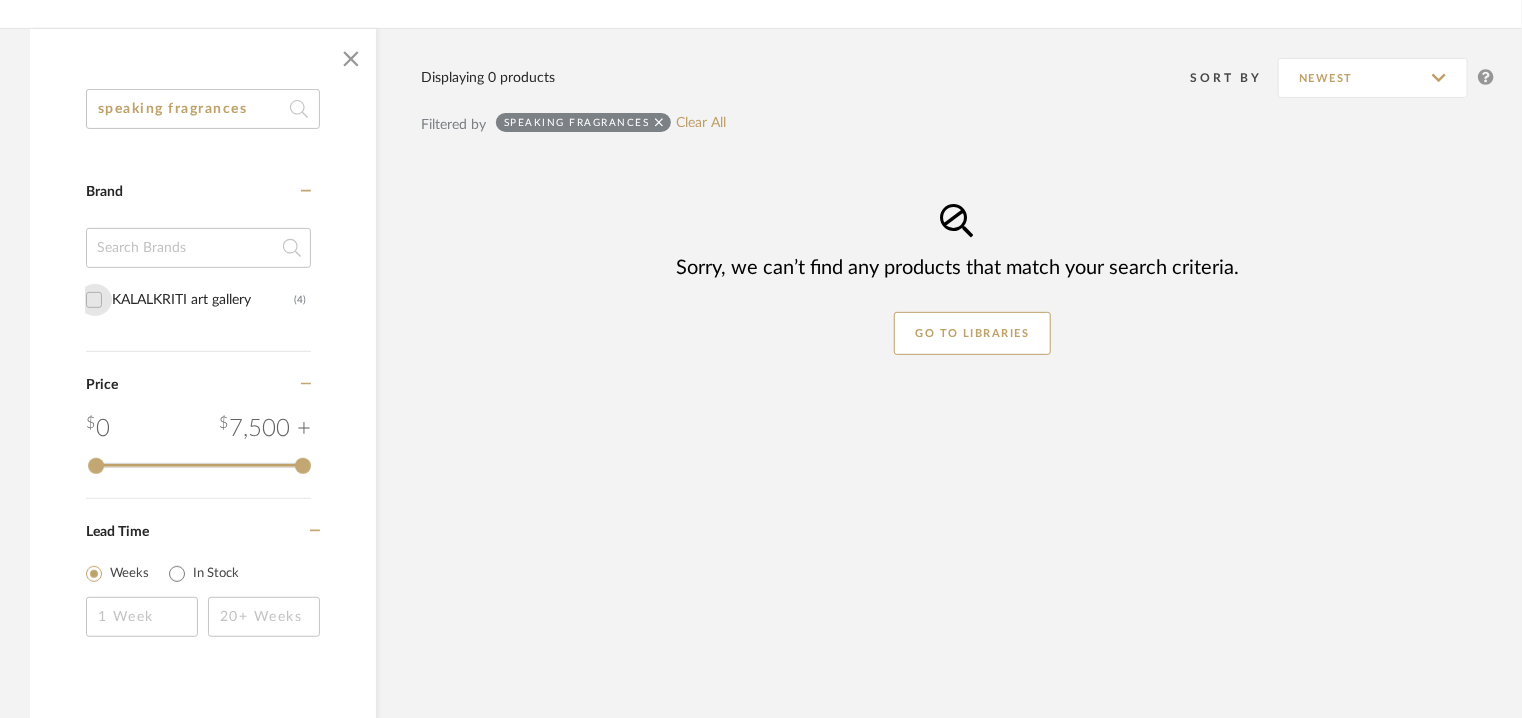 click on "KALALKRITI art gallery  (4)" at bounding box center (94, 300) 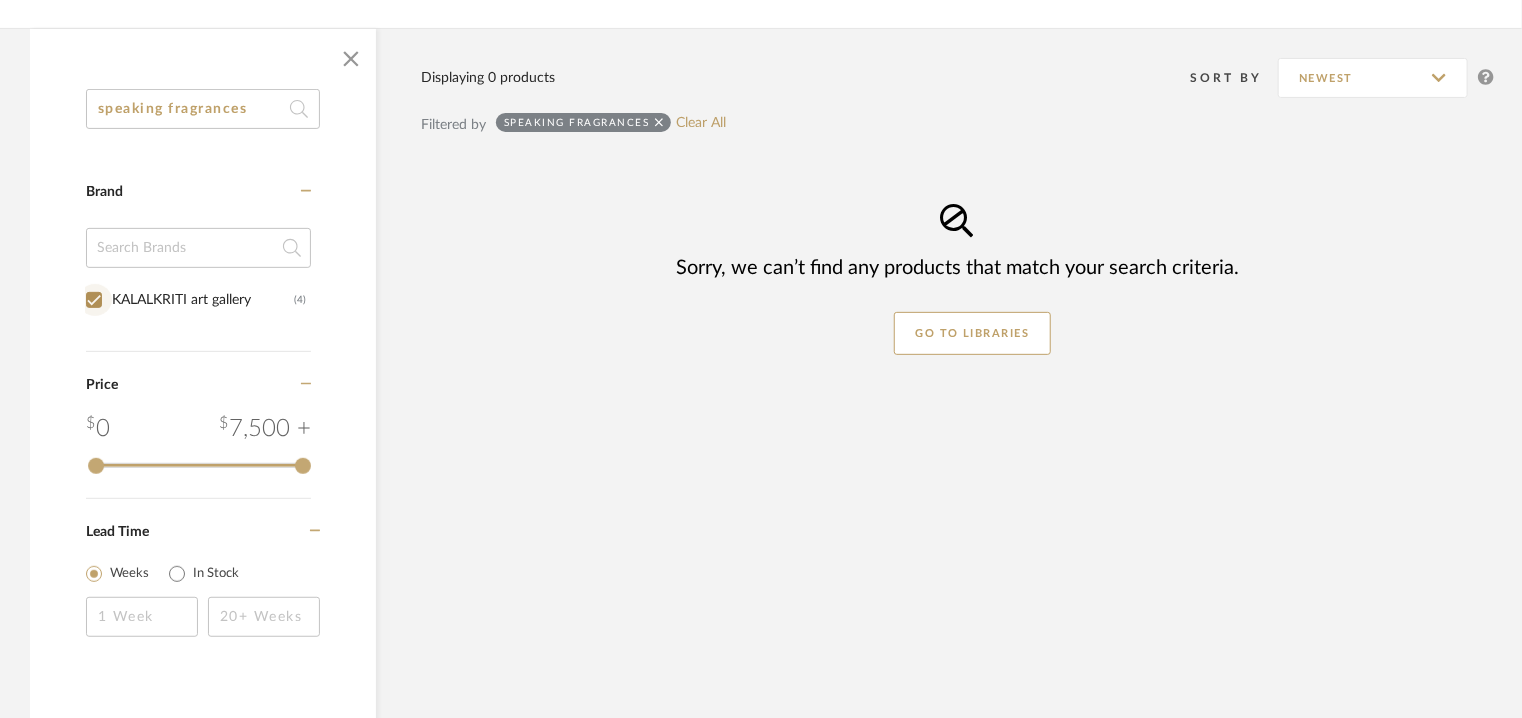 checkbox on "true" 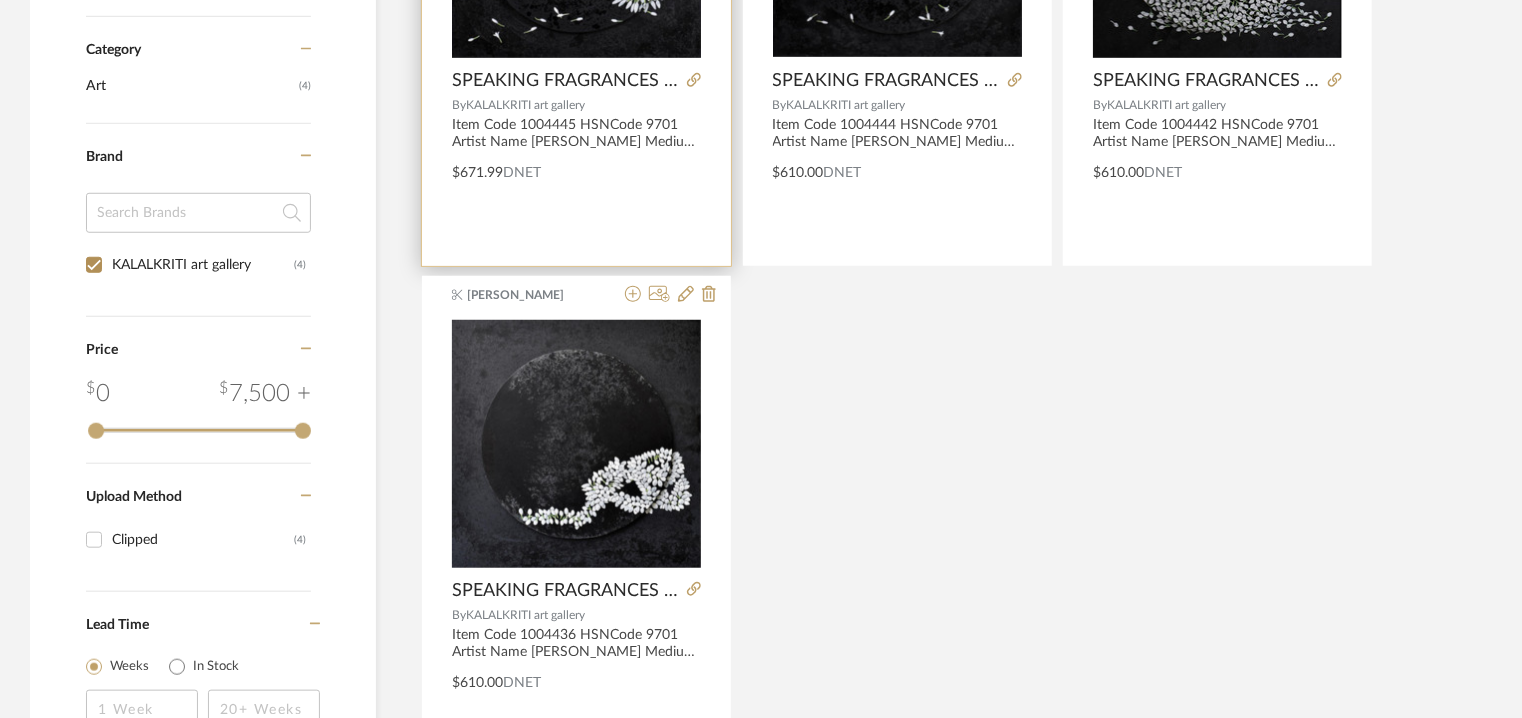 scroll, scrollTop: 679, scrollLeft: 0, axis: vertical 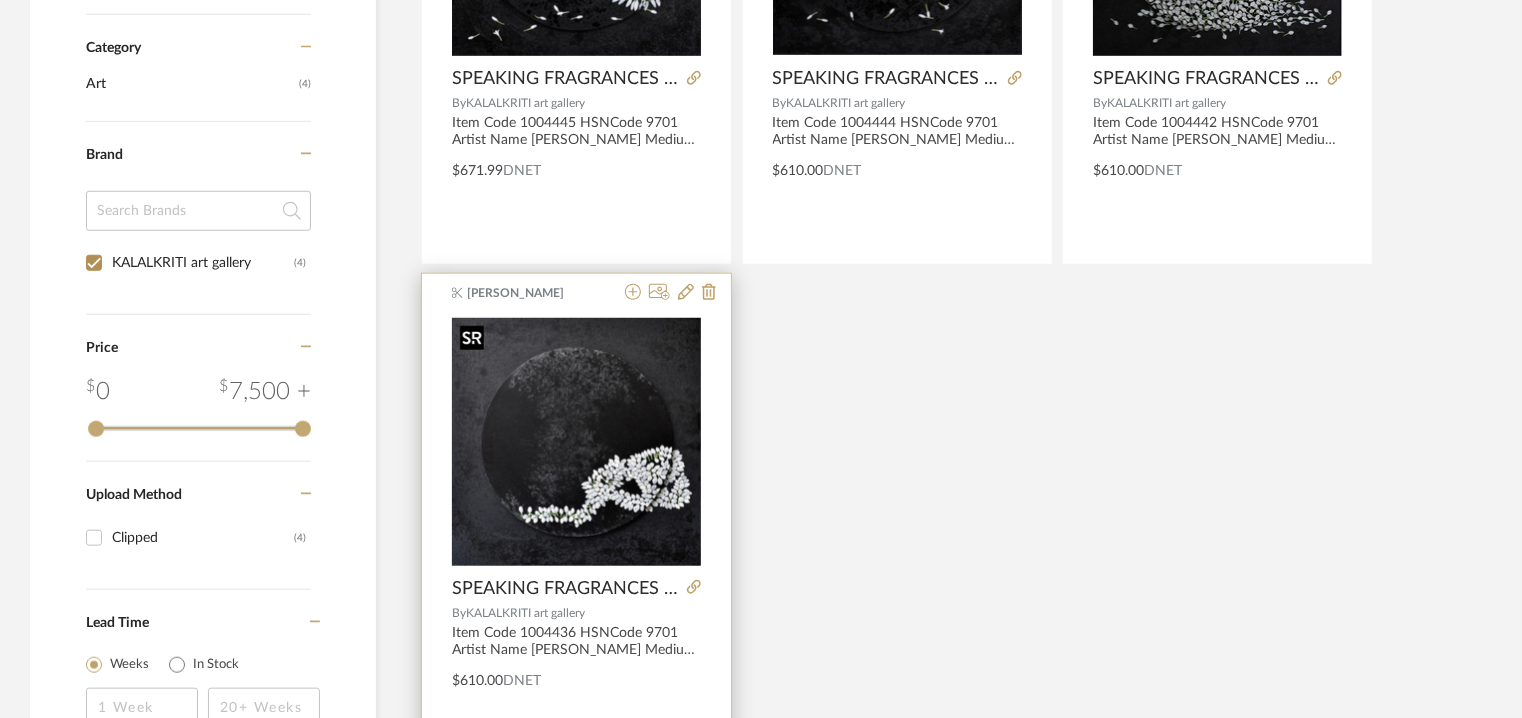 click at bounding box center (576, 442) 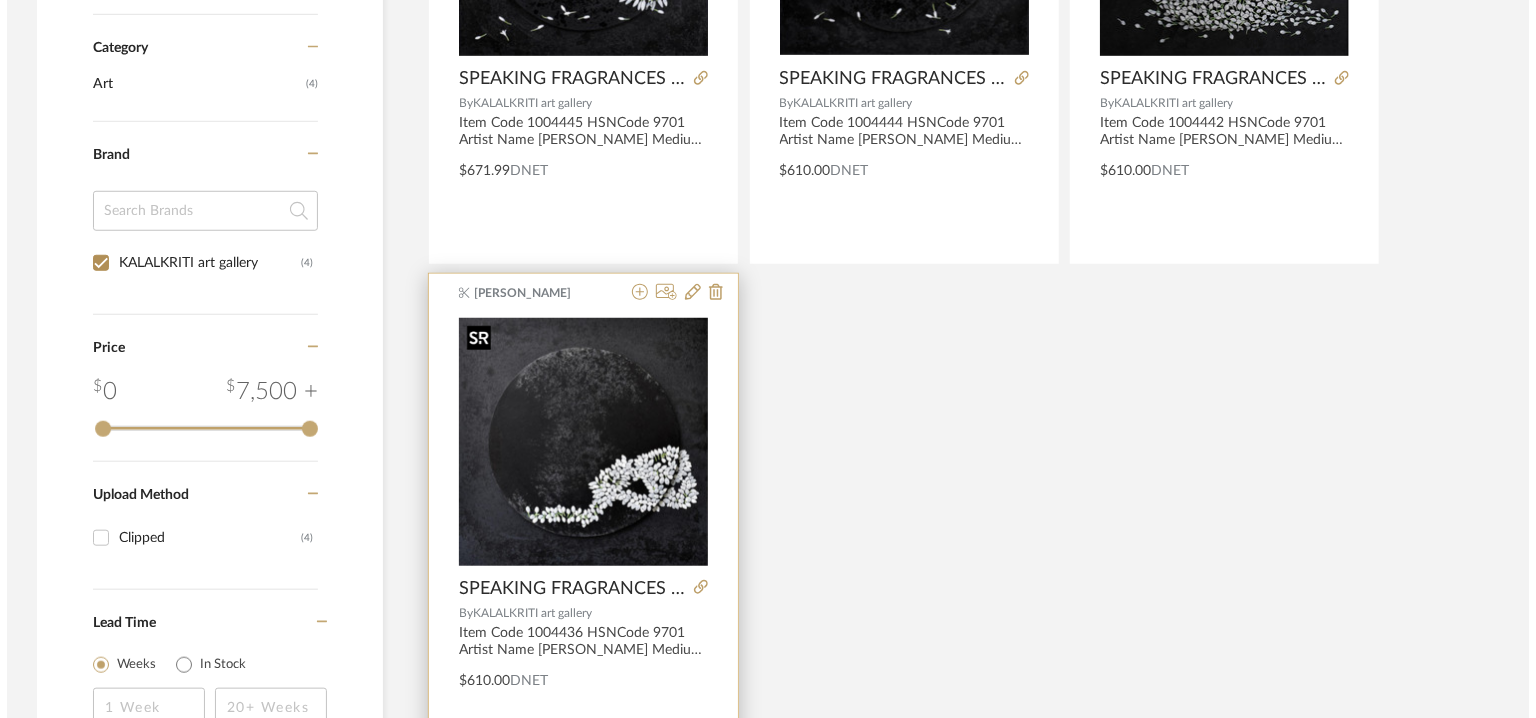 scroll, scrollTop: 0, scrollLeft: 0, axis: both 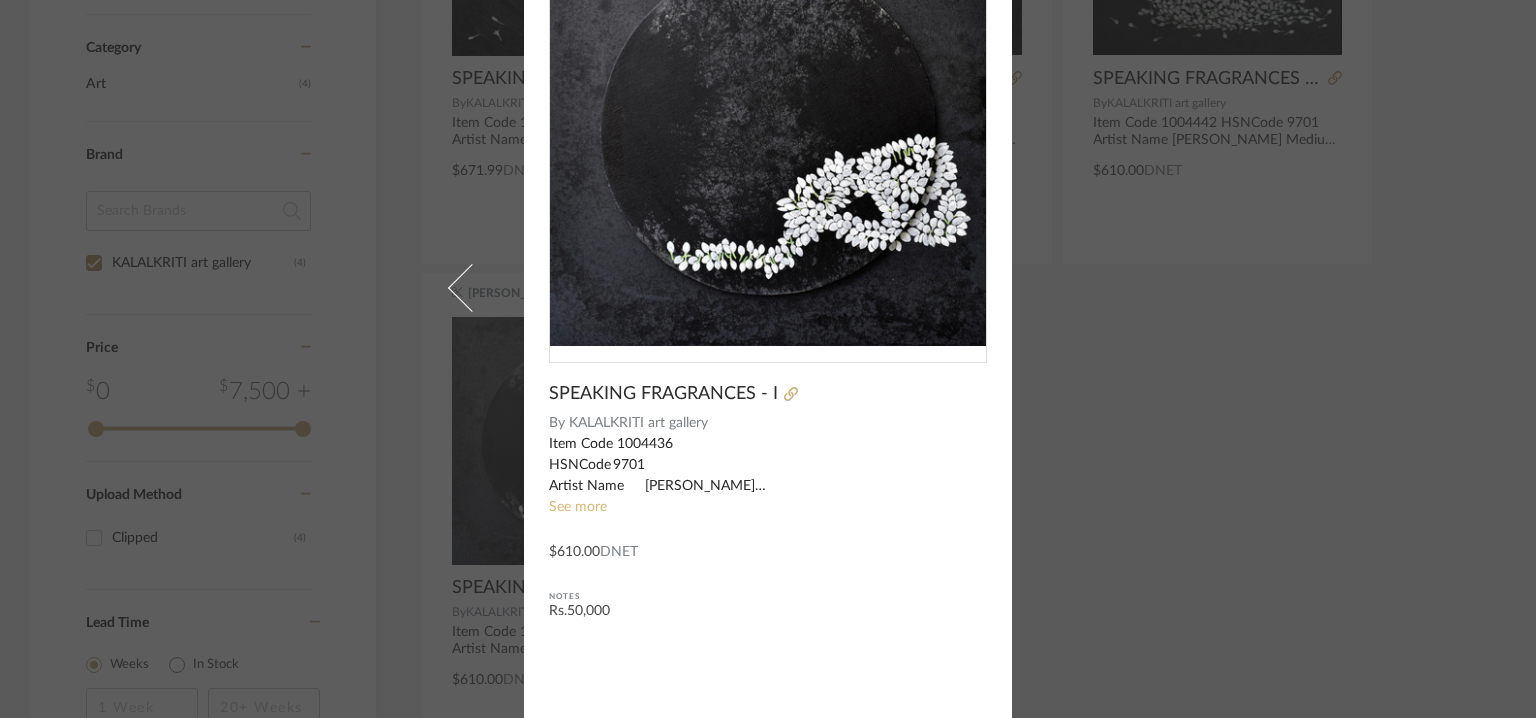 click on "See more" at bounding box center (578, 507) 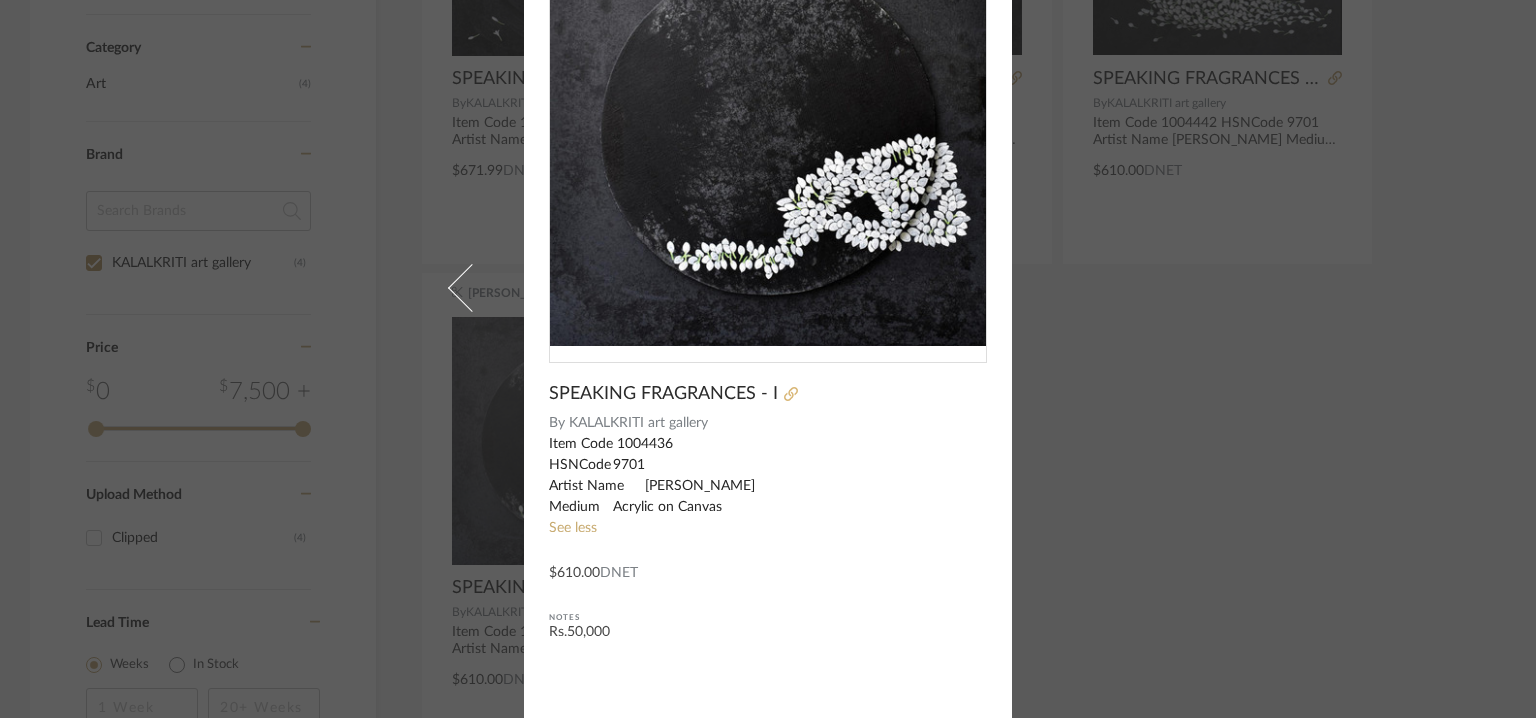click 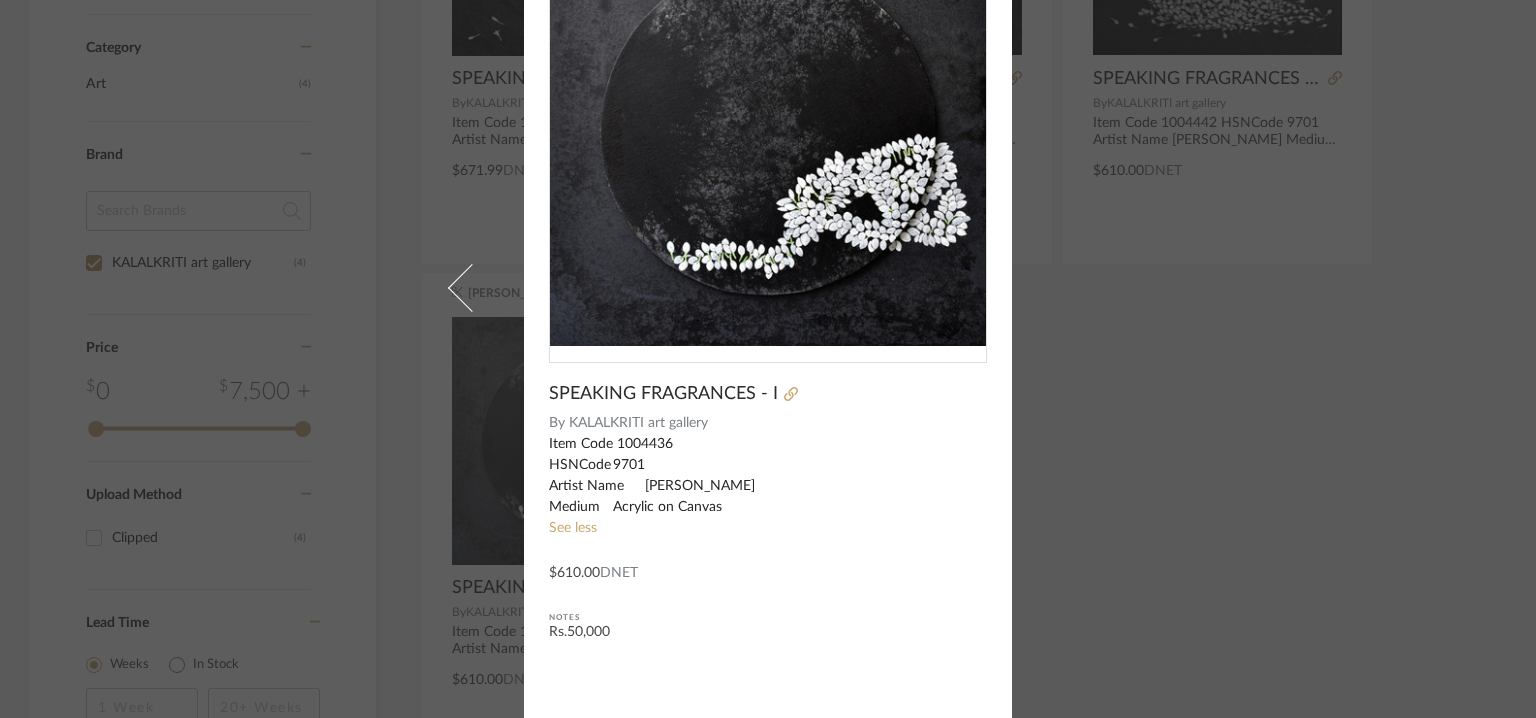 click on "[PERSON_NAME] × SPEAKING FRAGRANCES - I By KALALKRITI art gallery Item Code 1004436
HSNCode	9701
Artist Name	Raju T
Medium	Acrylic on Canvas See less $610.00  DNET Notes Rs.50,000" at bounding box center (768, 359) 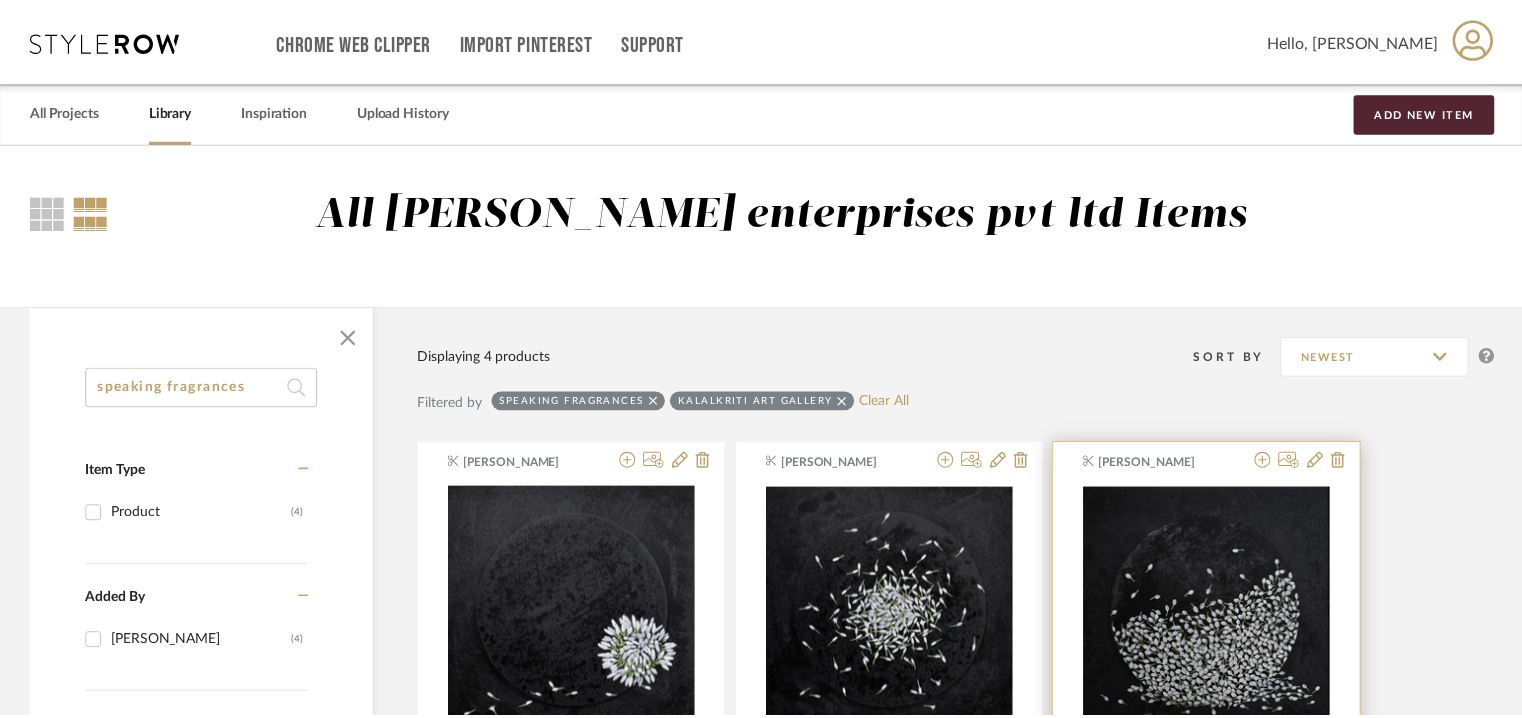 scroll, scrollTop: 679, scrollLeft: 0, axis: vertical 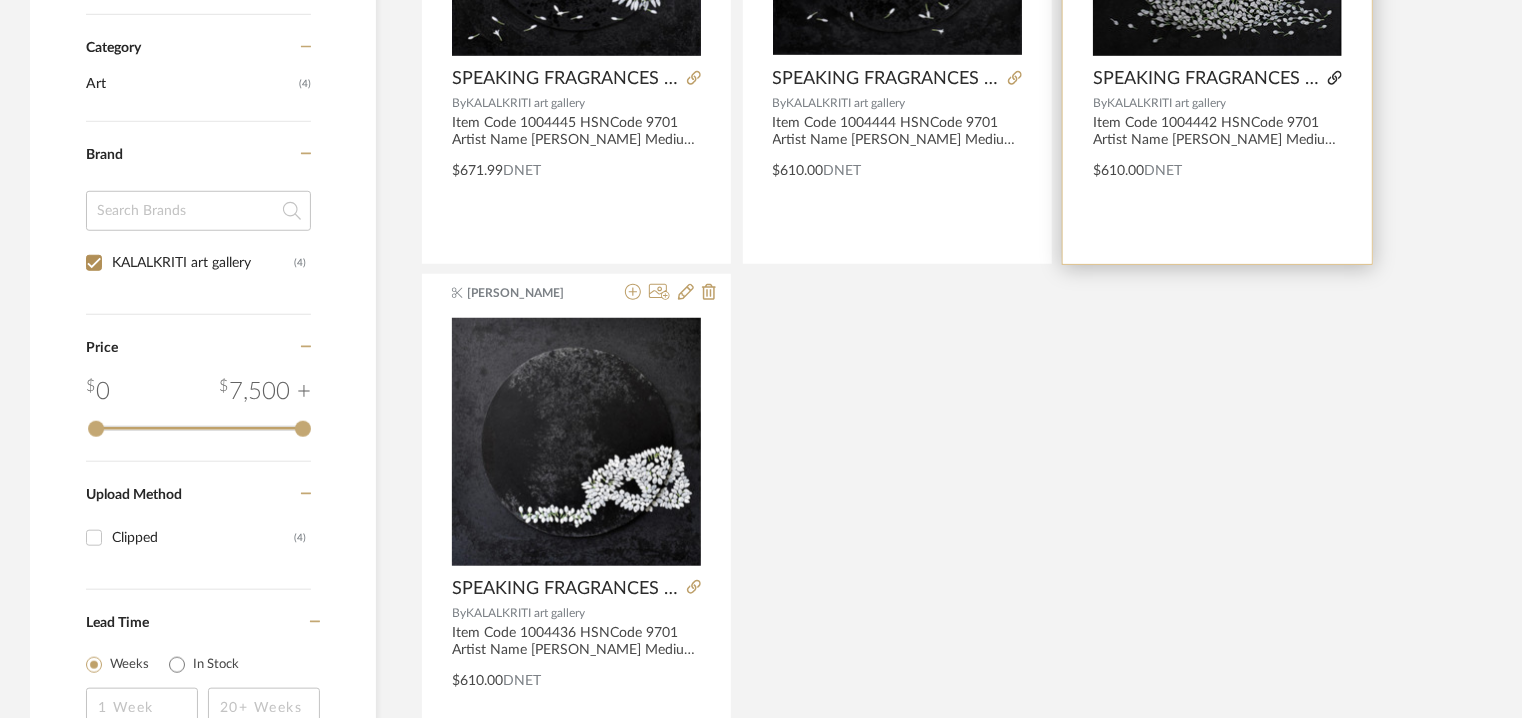click 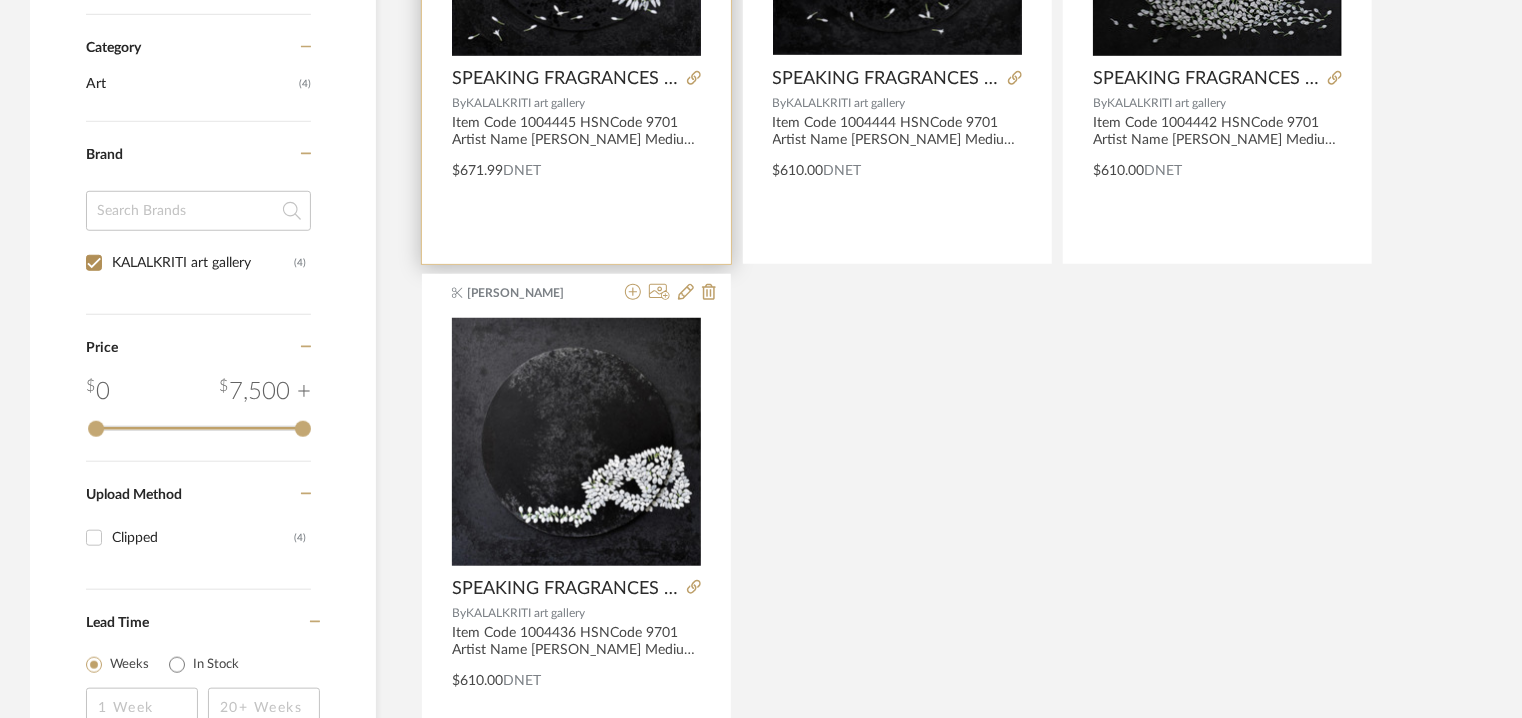 click at bounding box center (690, 79) 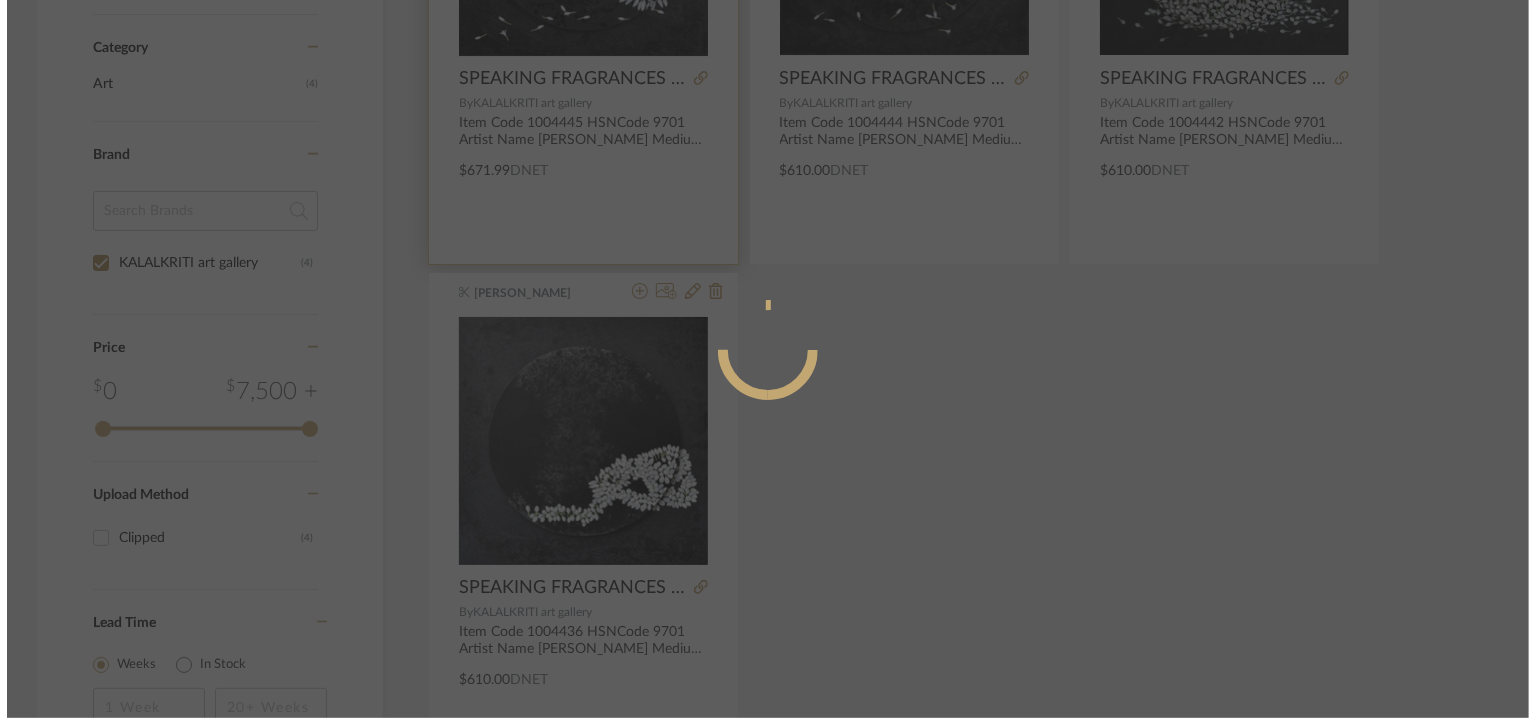 scroll, scrollTop: 0, scrollLeft: 0, axis: both 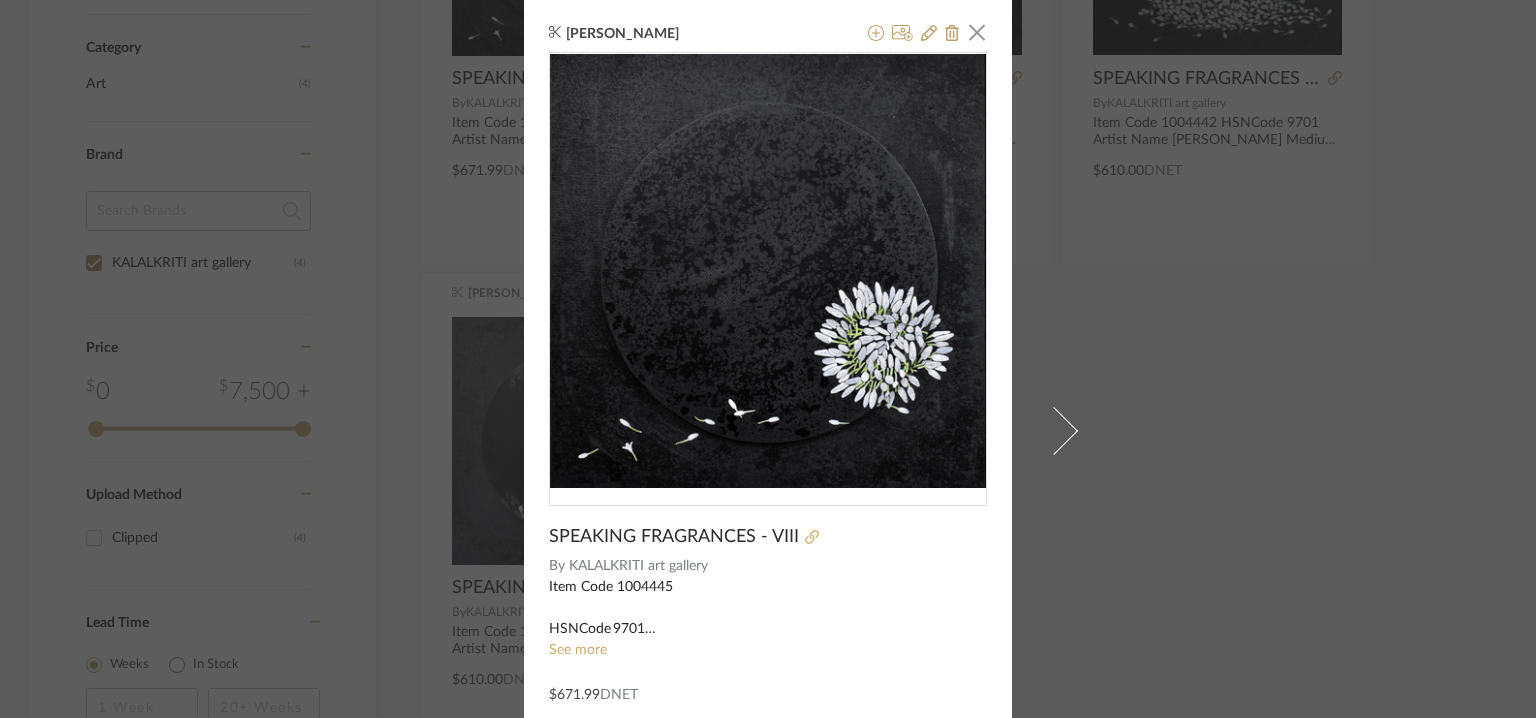 click 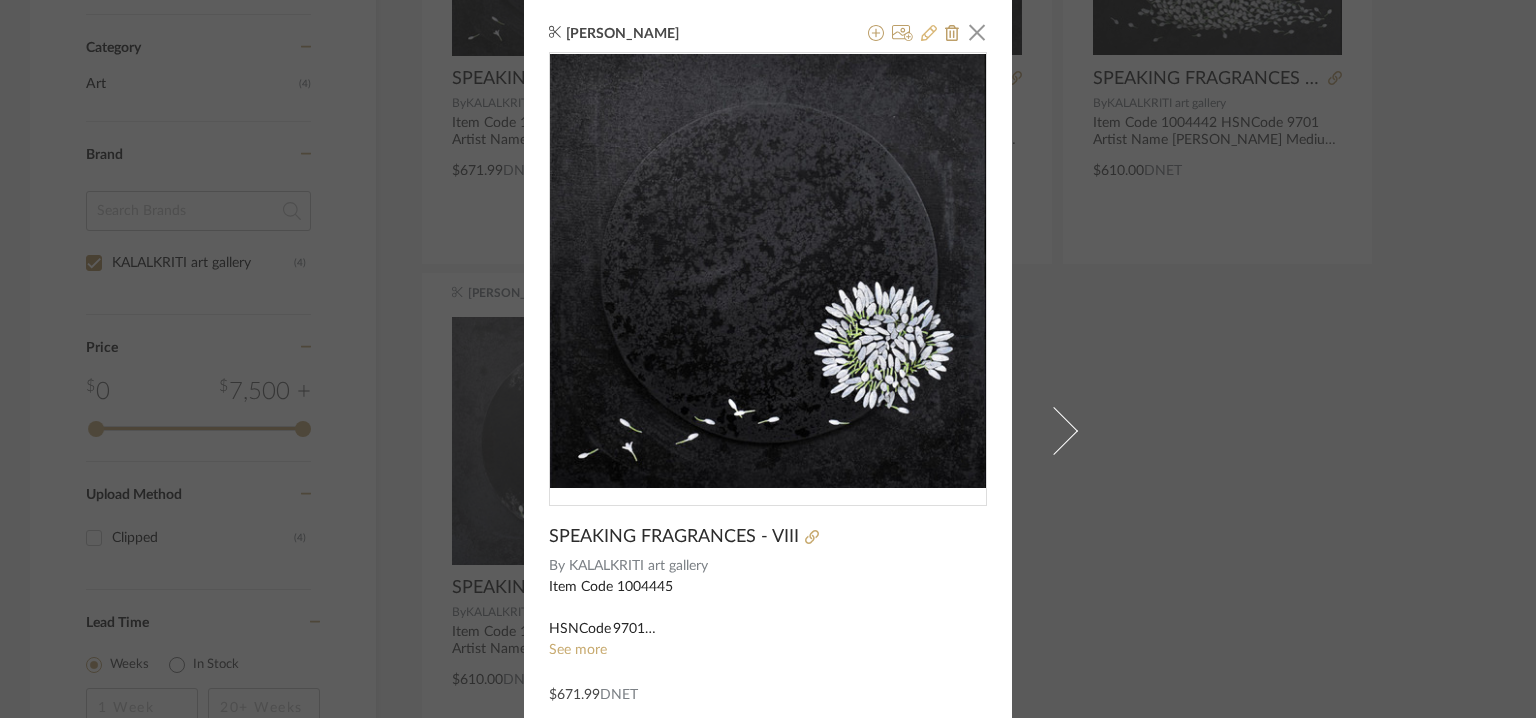 click 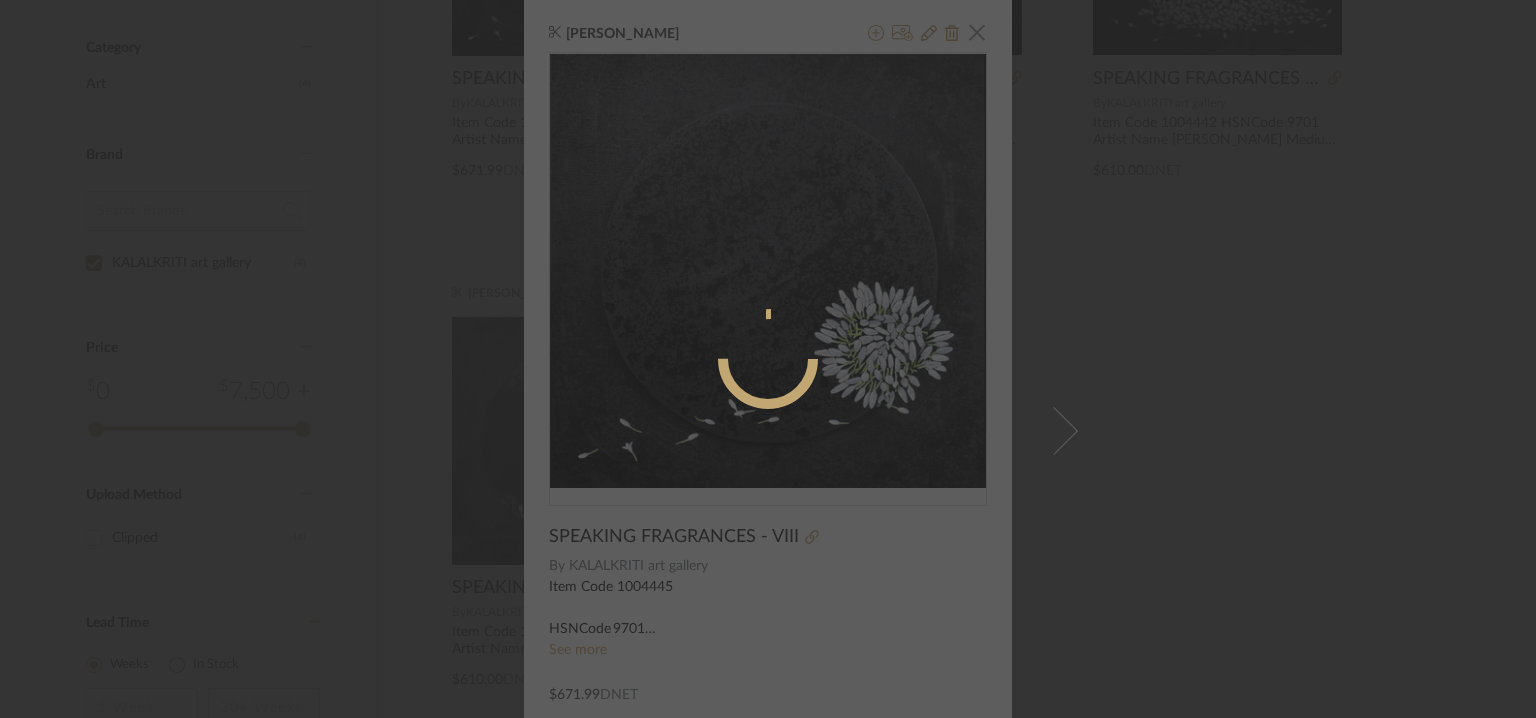 radio on "true" 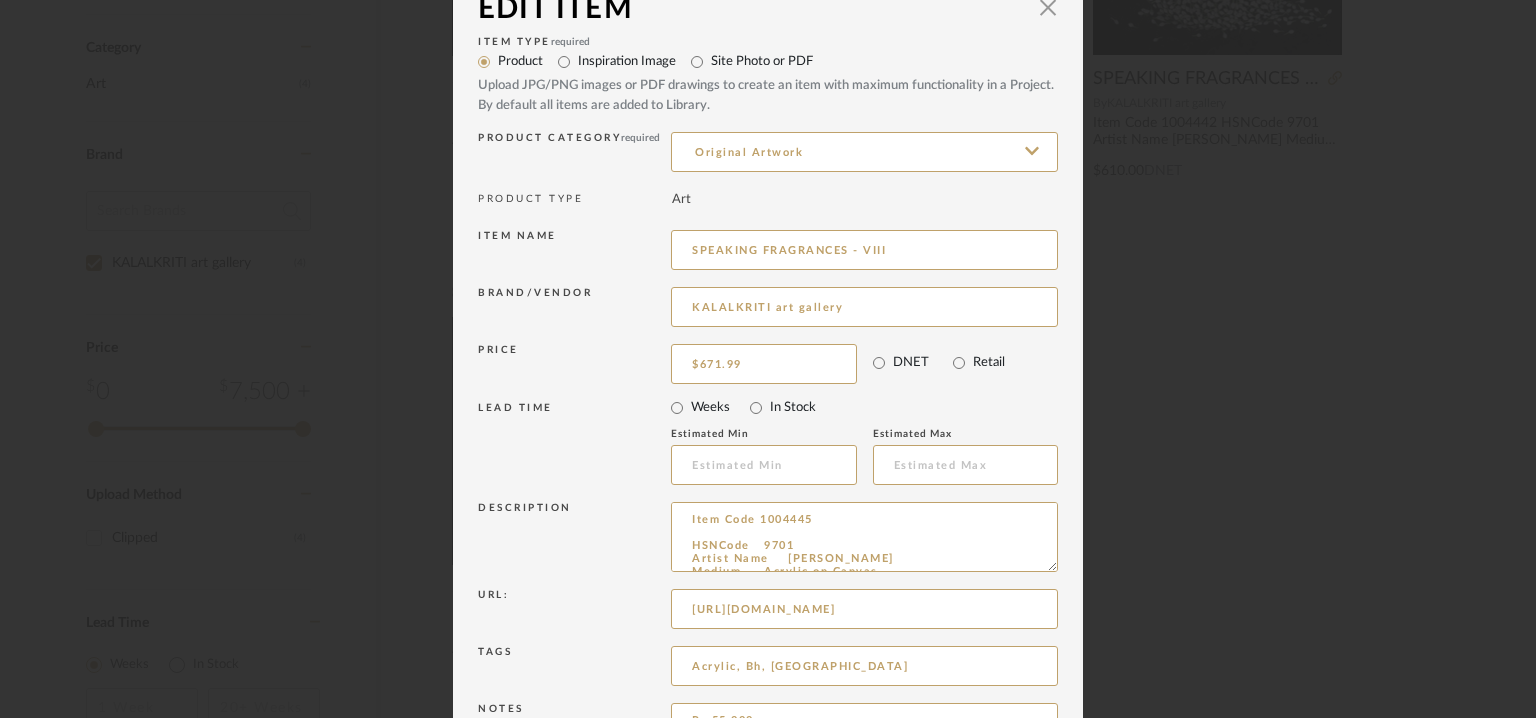 scroll, scrollTop: 192, scrollLeft: 0, axis: vertical 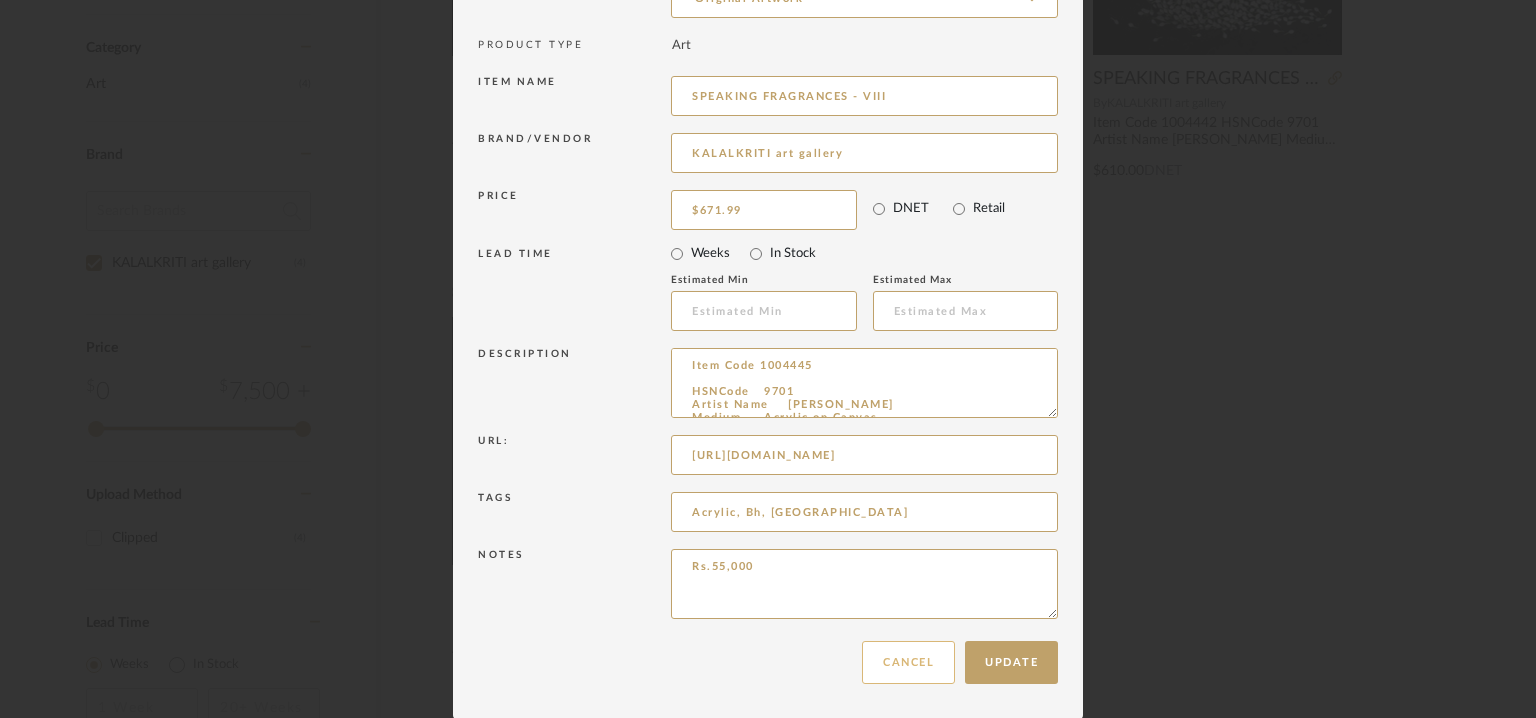 click on "Cancel" at bounding box center (908, 662) 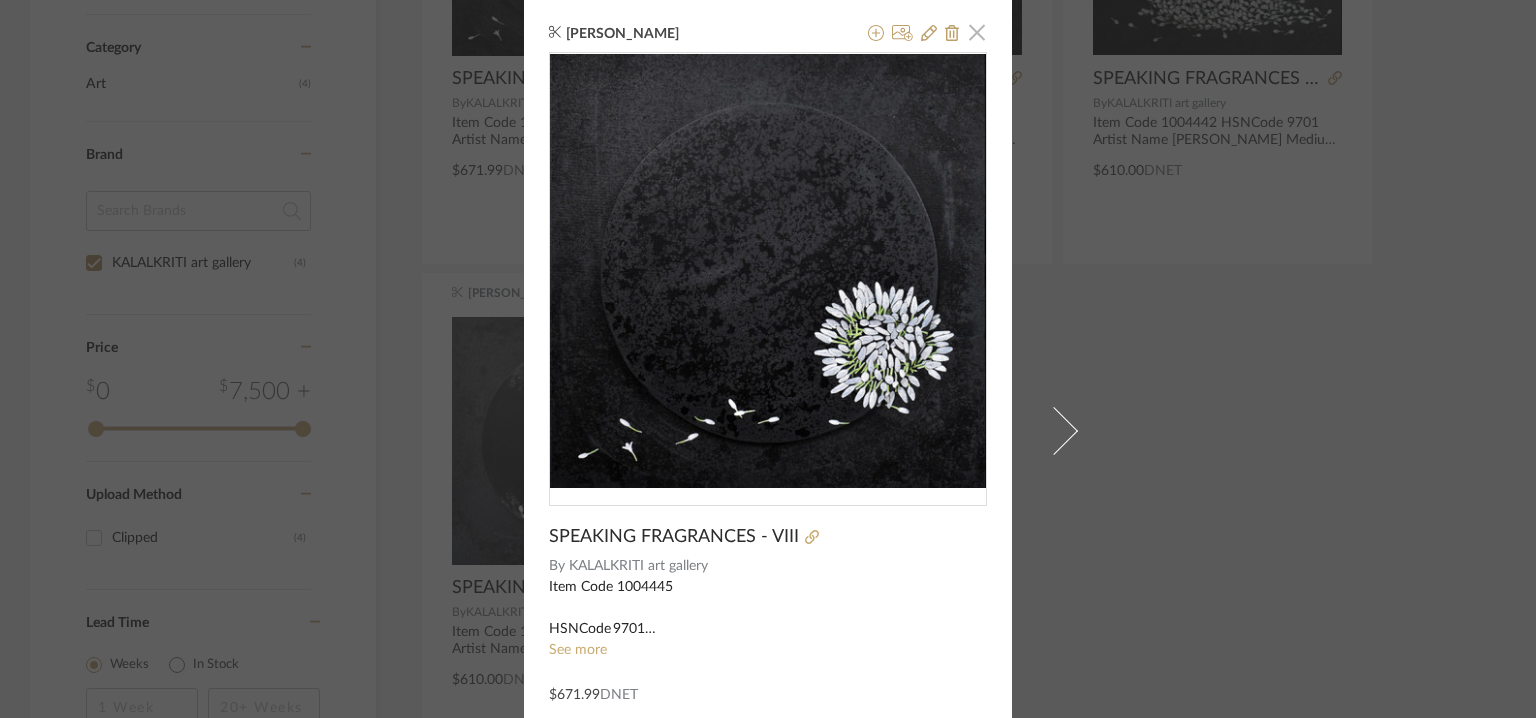 click 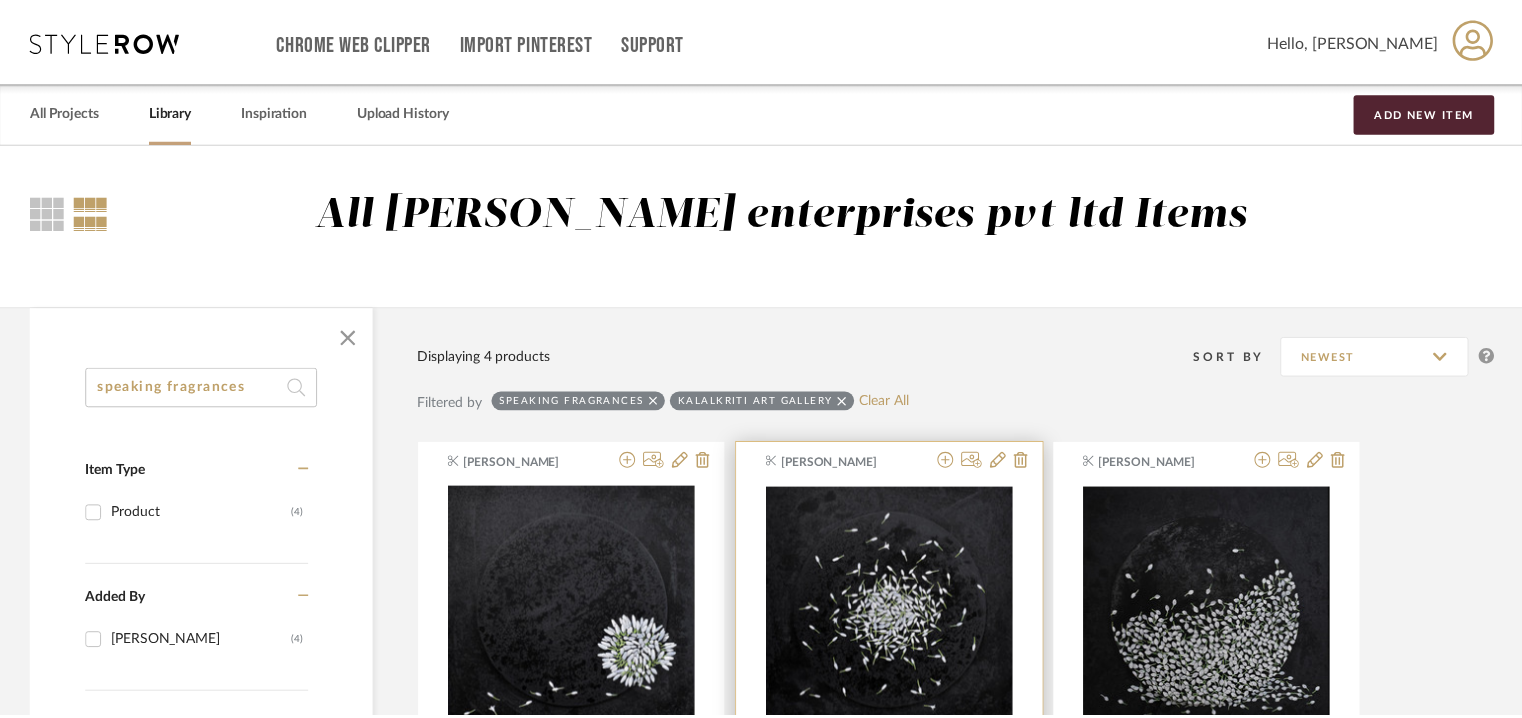 scroll, scrollTop: 679, scrollLeft: 0, axis: vertical 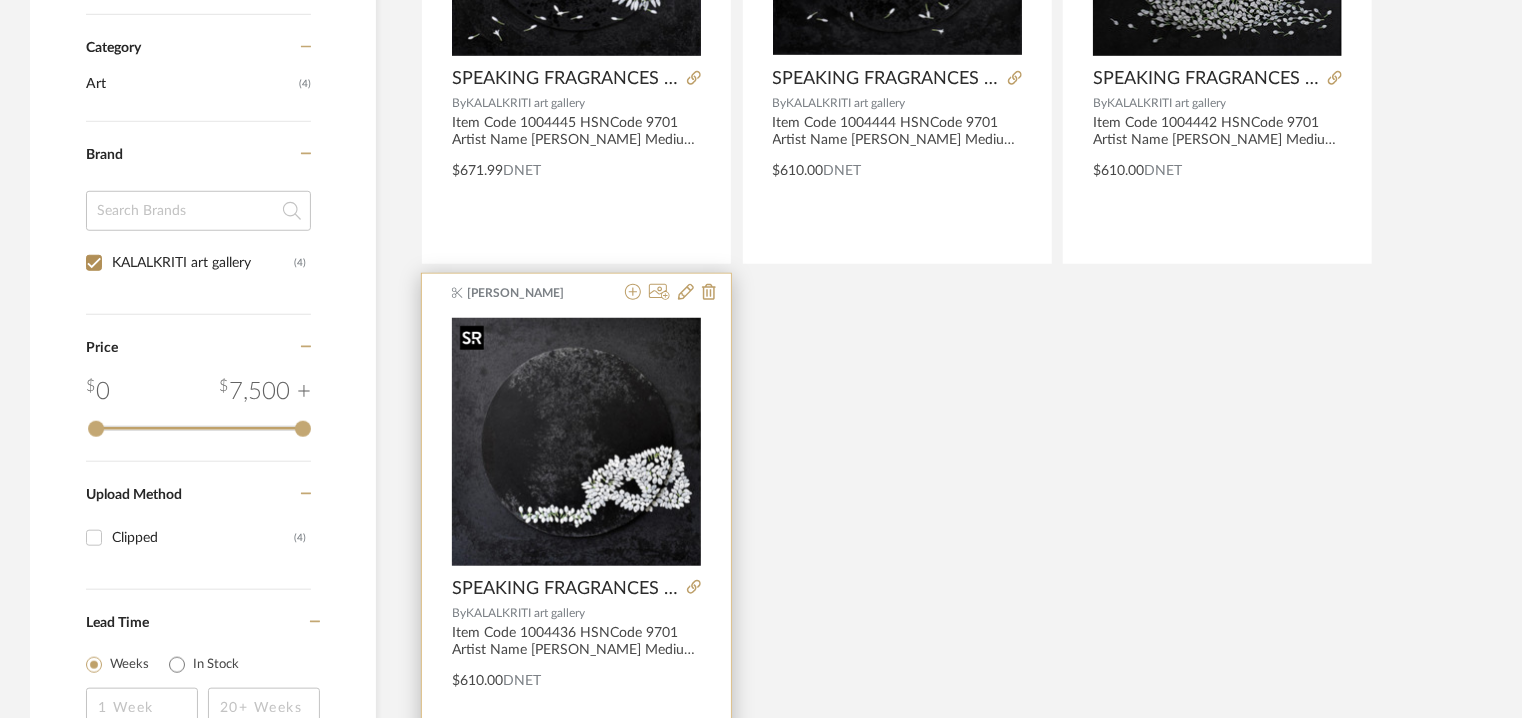 click at bounding box center [576, 442] 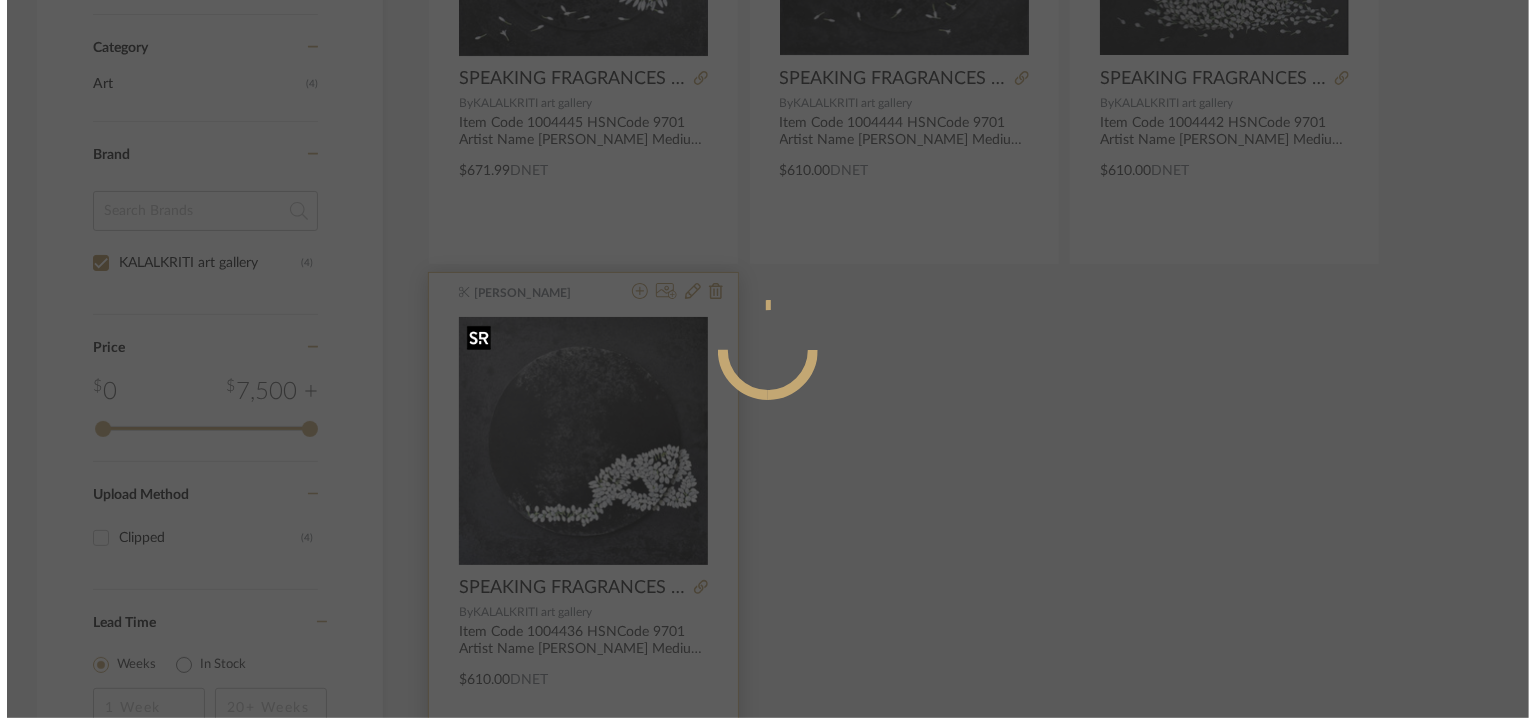 scroll, scrollTop: 0, scrollLeft: 0, axis: both 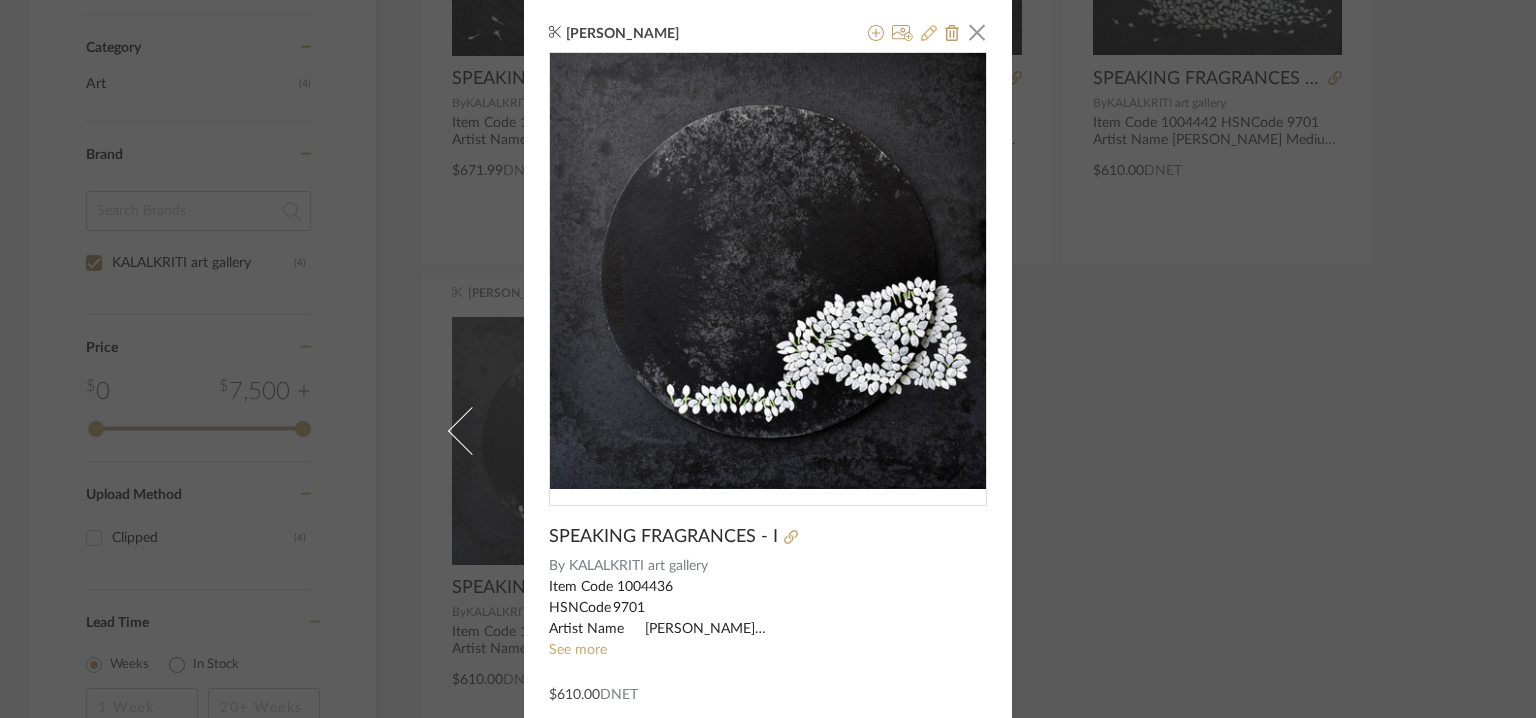 click 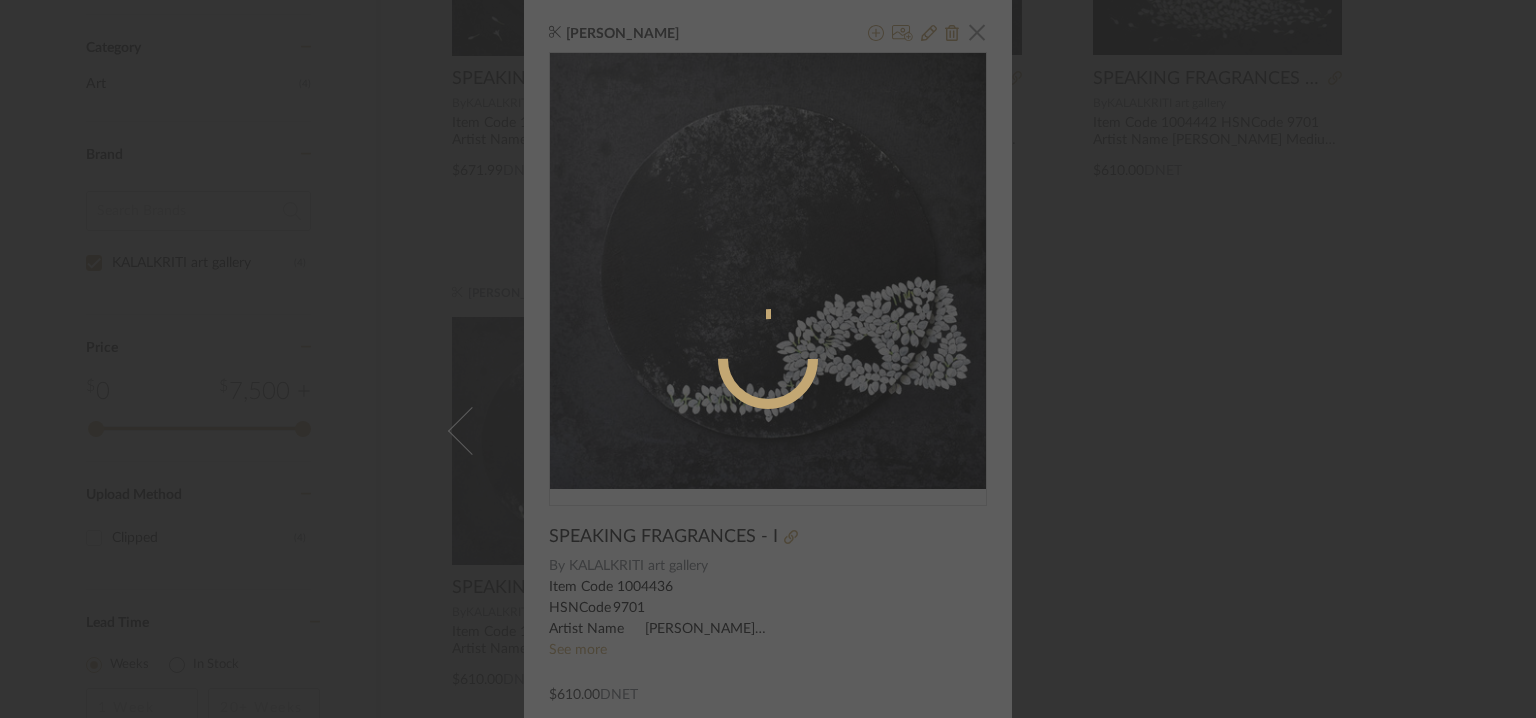 radio on "true" 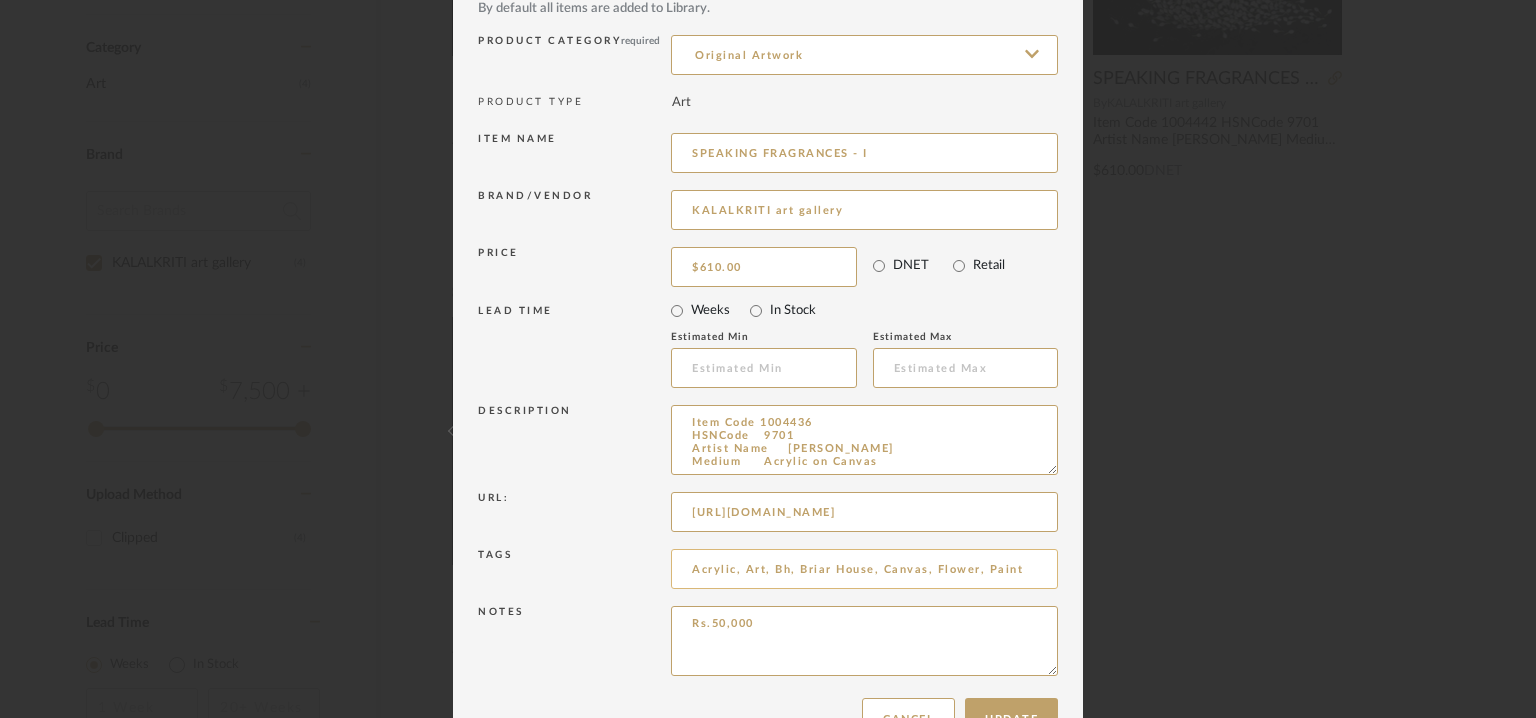 scroll, scrollTop: 192, scrollLeft: 0, axis: vertical 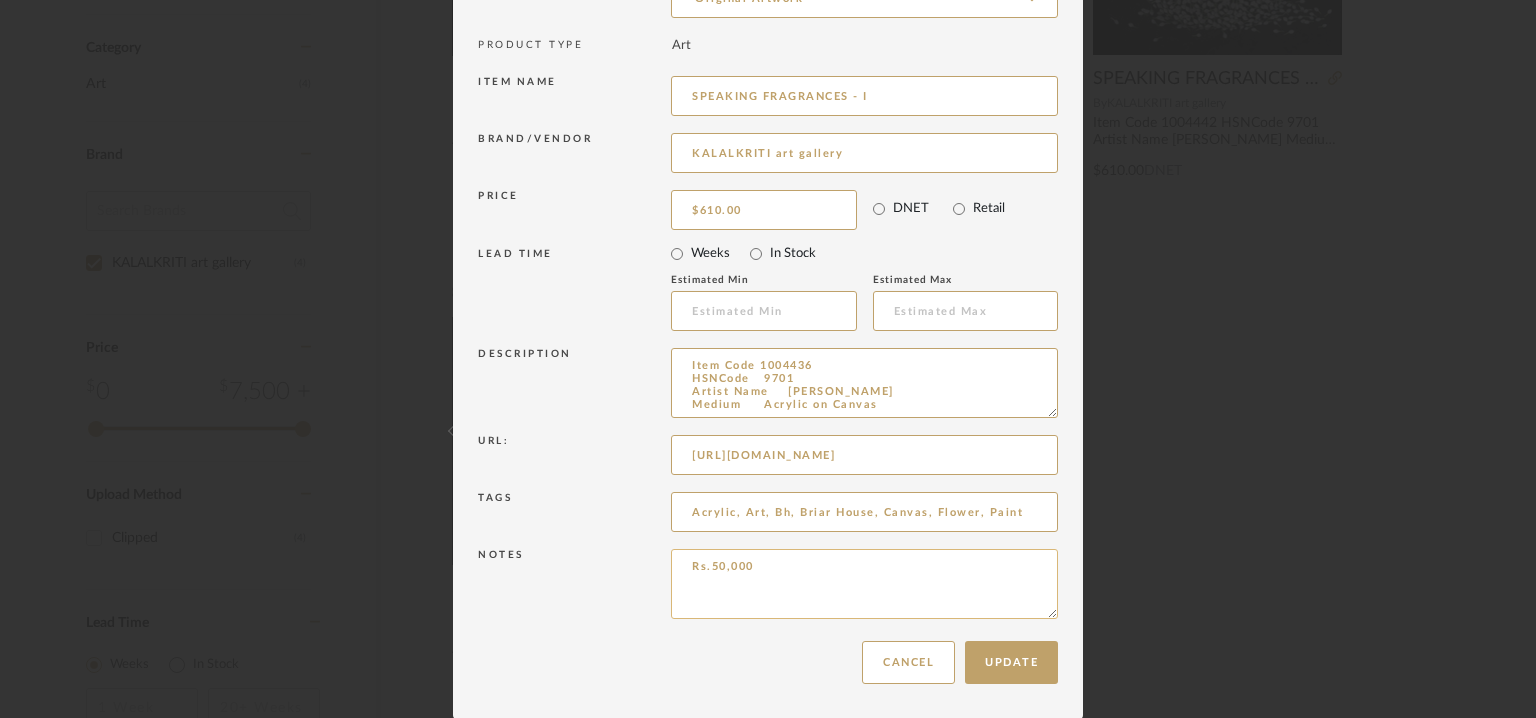 click on "Rs.50,000" at bounding box center (864, 584) 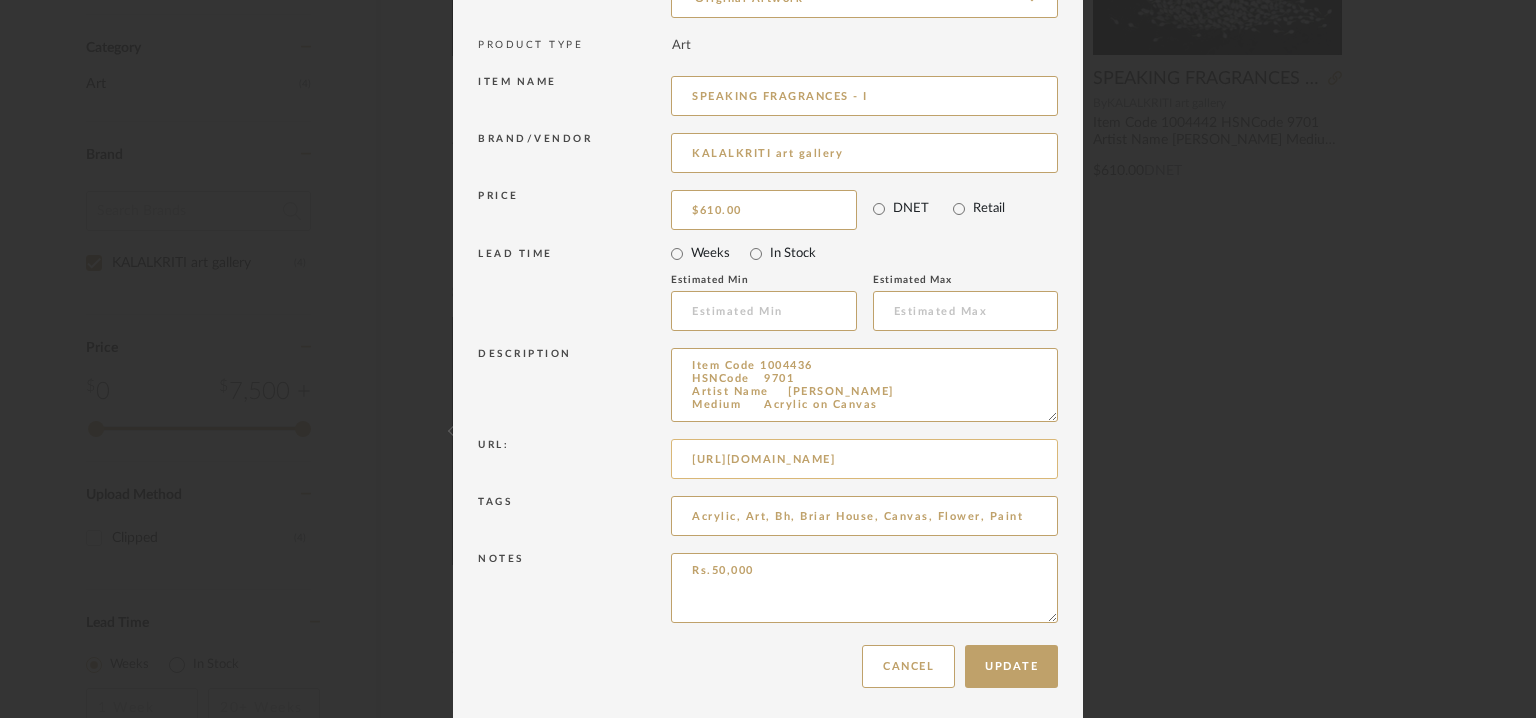 drag, startPoint x: 1045, startPoint y: 413, endPoint x: 1001, endPoint y: 689, distance: 279.48523 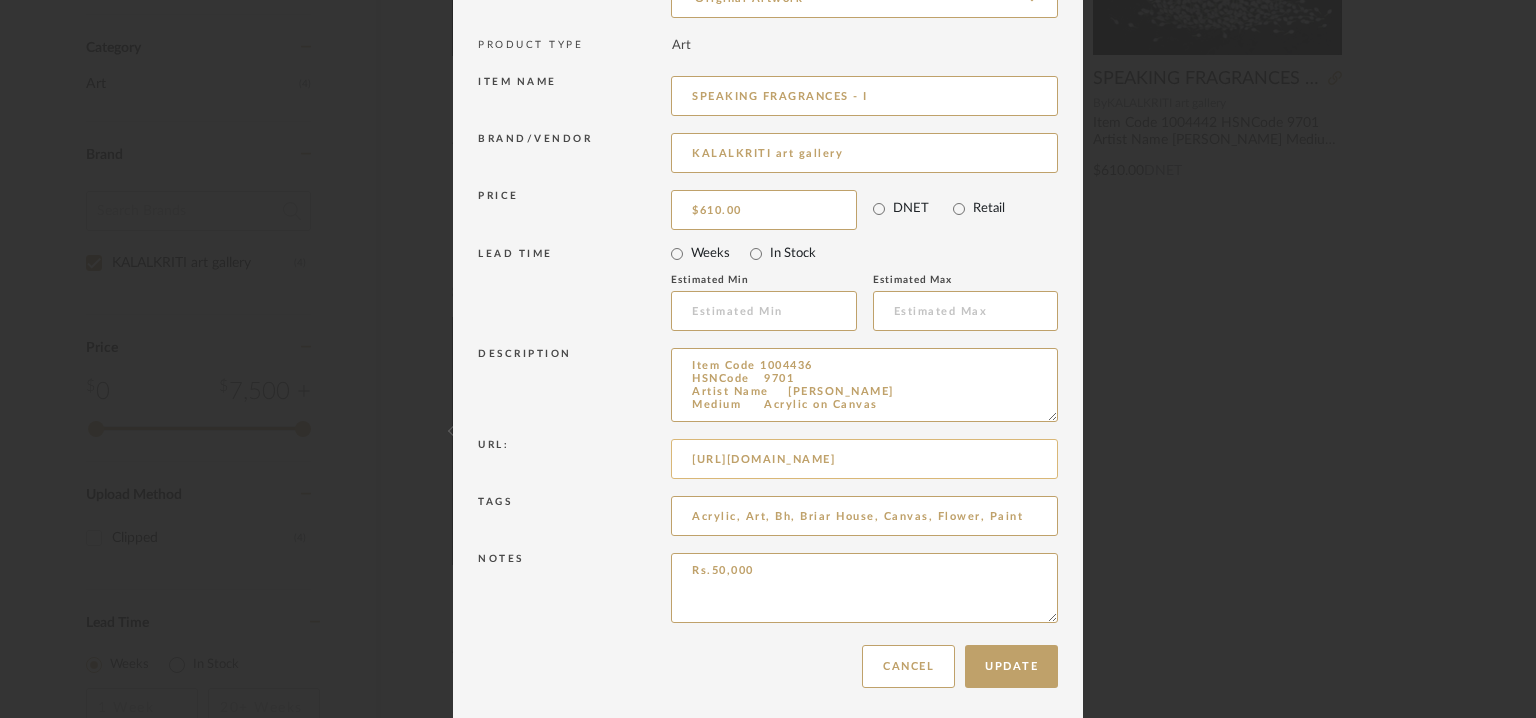 click on "Item Code 1004436
HSNCode	9701
Artist Name	[PERSON_NAME]
Medium	Acrylic on Canvas" at bounding box center [864, 385] 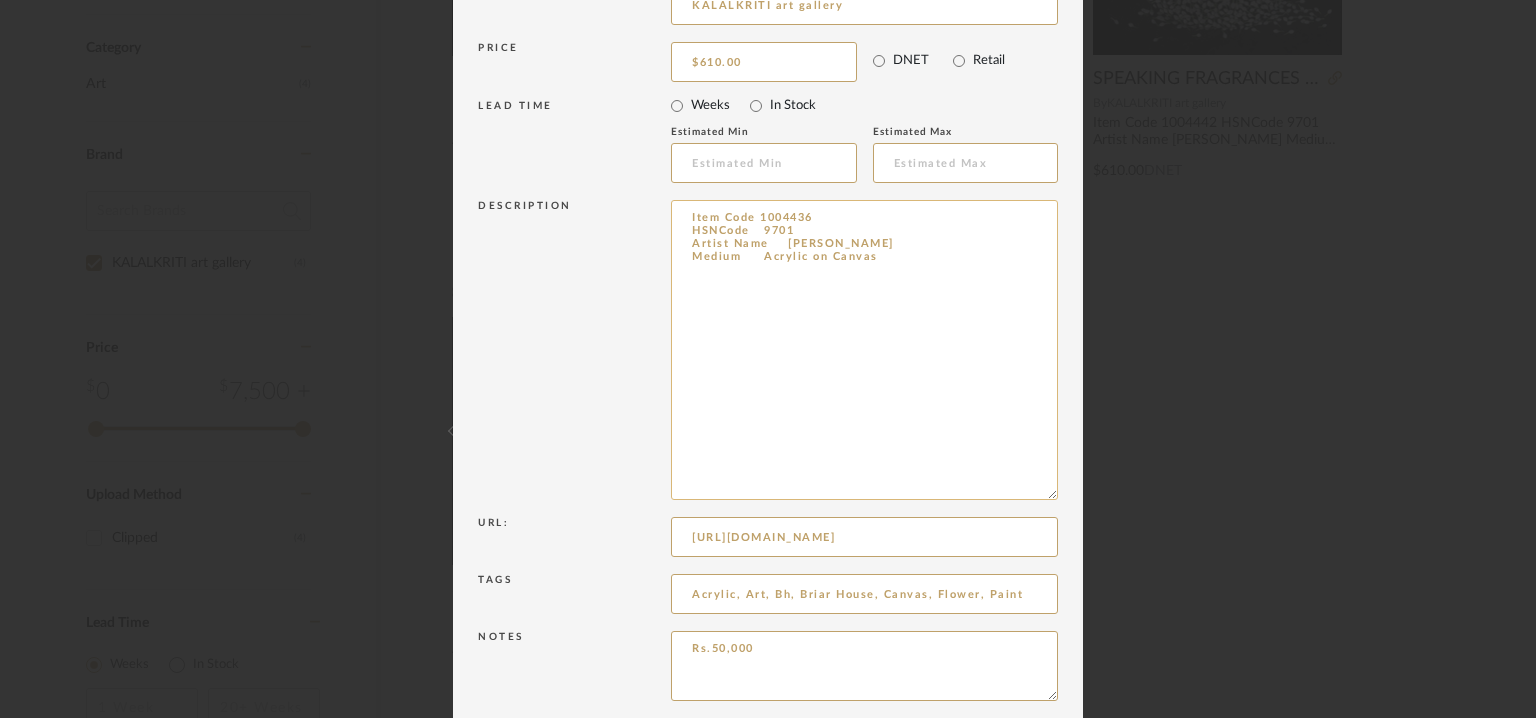 scroll, scrollTop: 423, scrollLeft: 0, axis: vertical 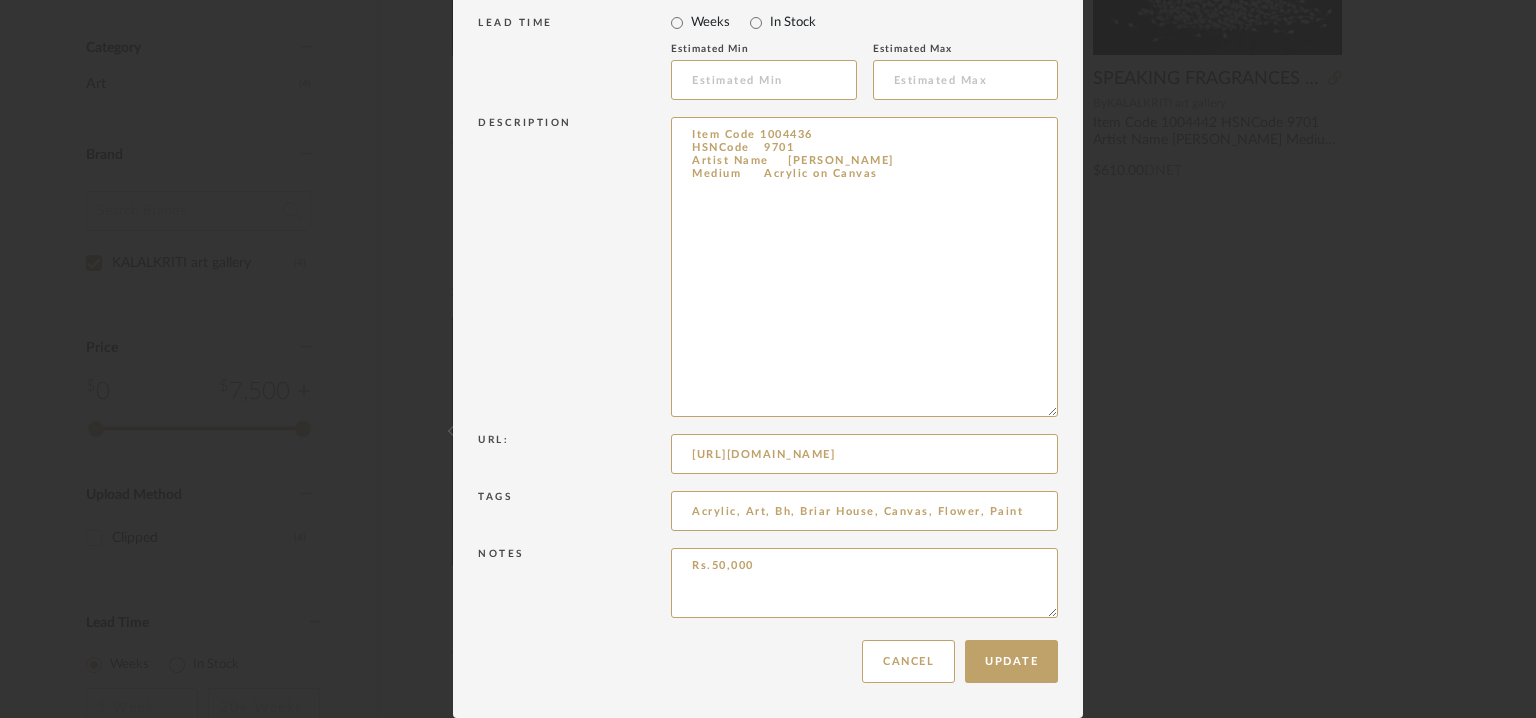 drag, startPoint x: 707, startPoint y: 564, endPoint x: 576, endPoint y: 544, distance: 132.51793 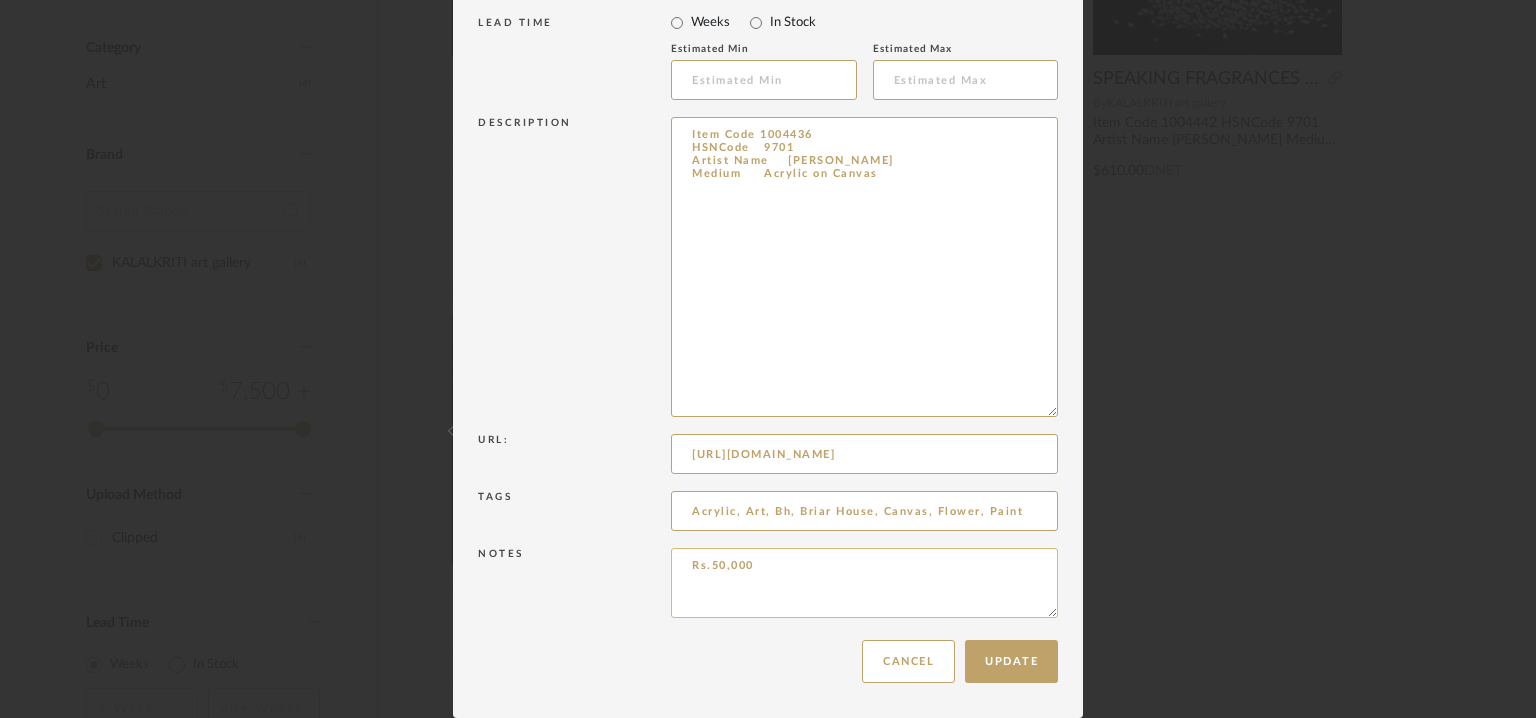 paste on "Price: Na
Lead time :  Na
3D available : No
BIM available. No.
Point of Contact : To be established.
Contact Number:  099517 40000
Email address : [EMAIL_ADDRESS][DOMAIN_NAME]
Address : [GEOGRAPHIC_DATA], [STREET_ADDRESS]" 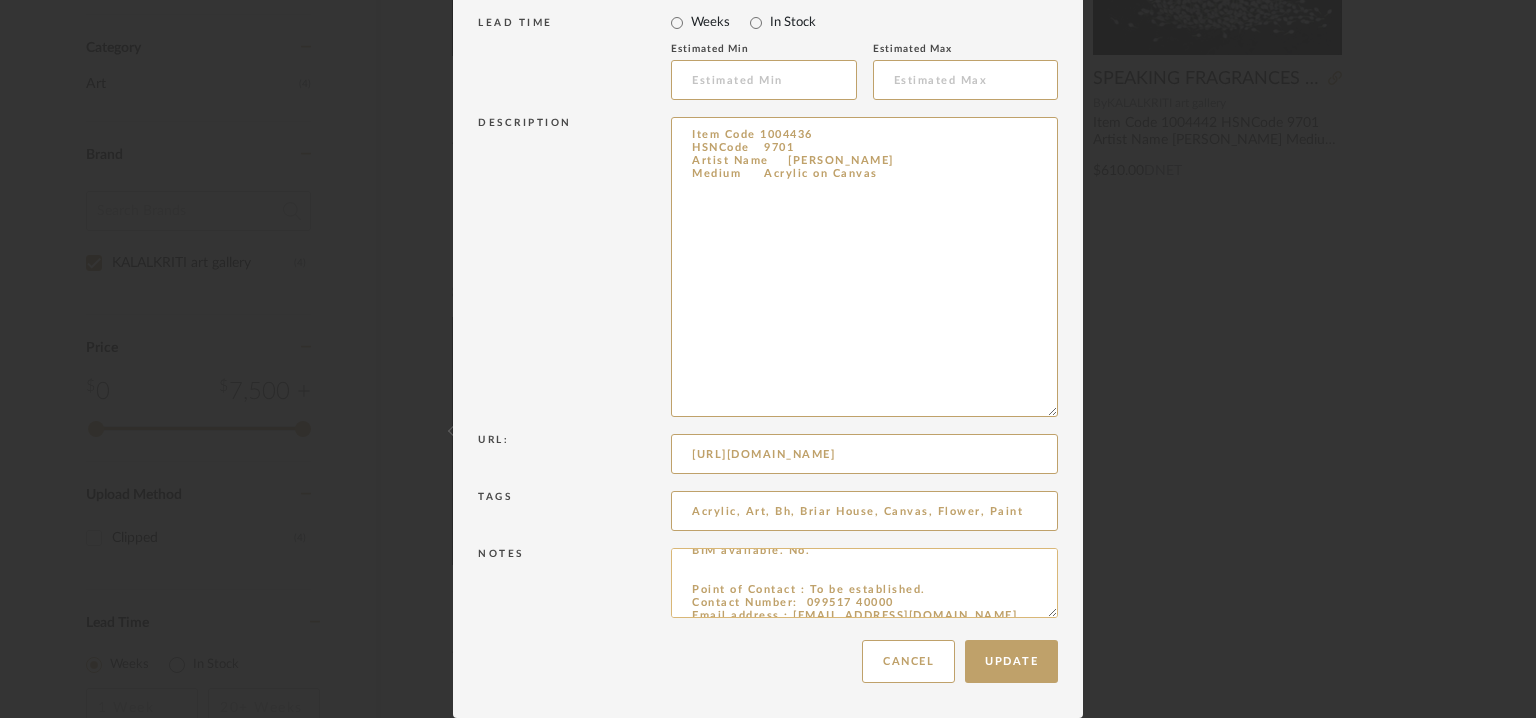 scroll, scrollTop: 0, scrollLeft: 0, axis: both 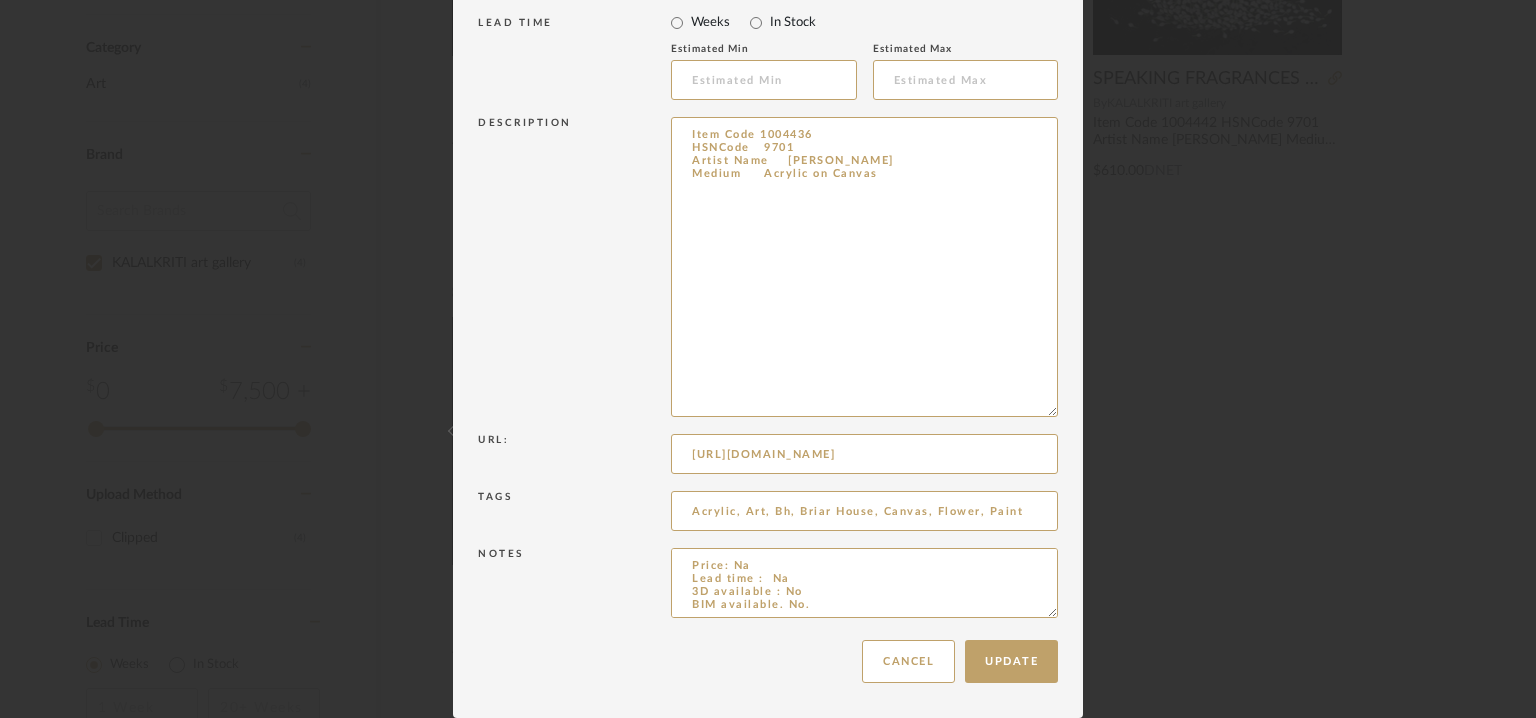type on "Price: Na
Lead time :  Na
3D available : No
BIM available. No.
Point of Contact : To be established.
Contact Number:  099517 40000
Email address : [EMAIL_ADDRESS][DOMAIN_NAME]
Address : [GEOGRAPHIC_DATA], [STREET_ADDRESS]" 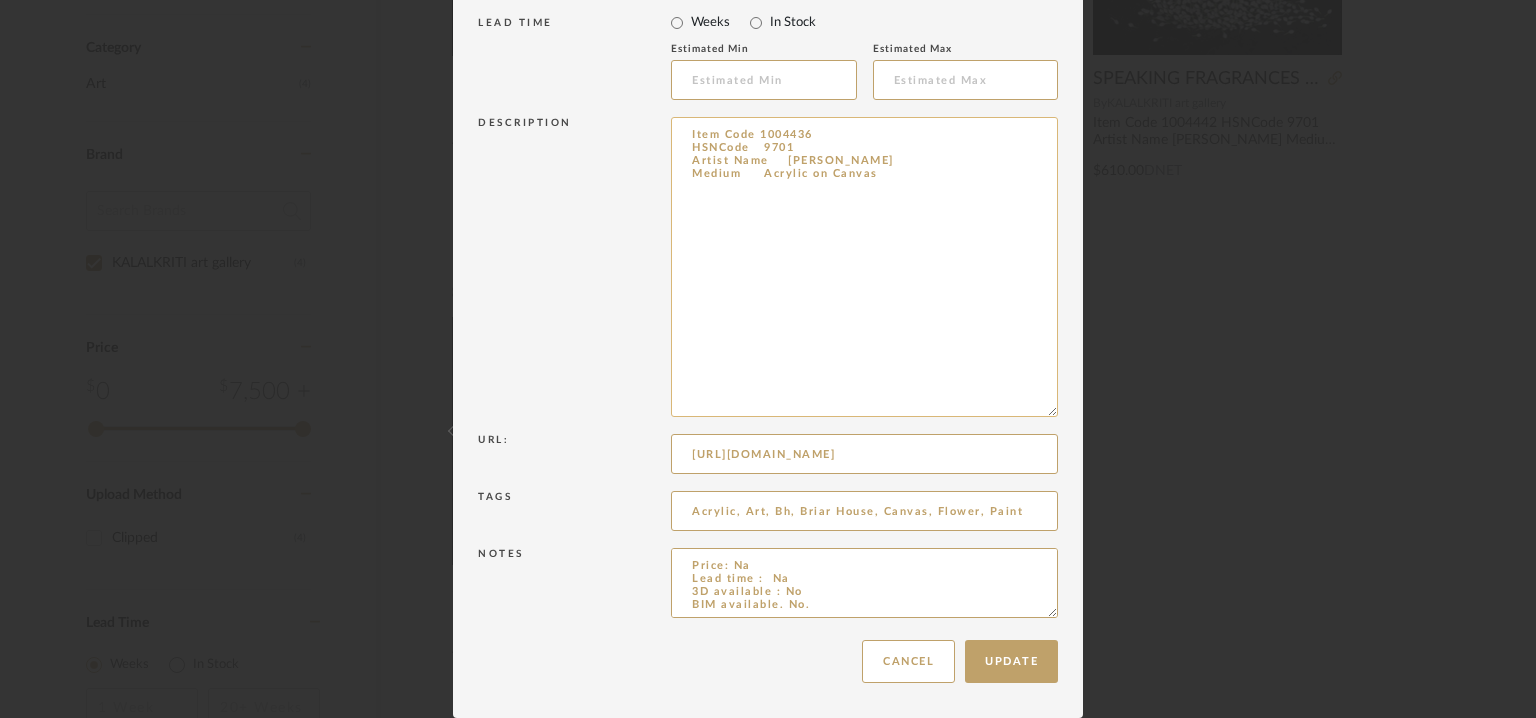 click on "Item Code 1004436
HSNCode	9701
Artist Name	[PERSON_NAME]
Medium	Acrylic on Canvas" at bounding box center [864, 267] 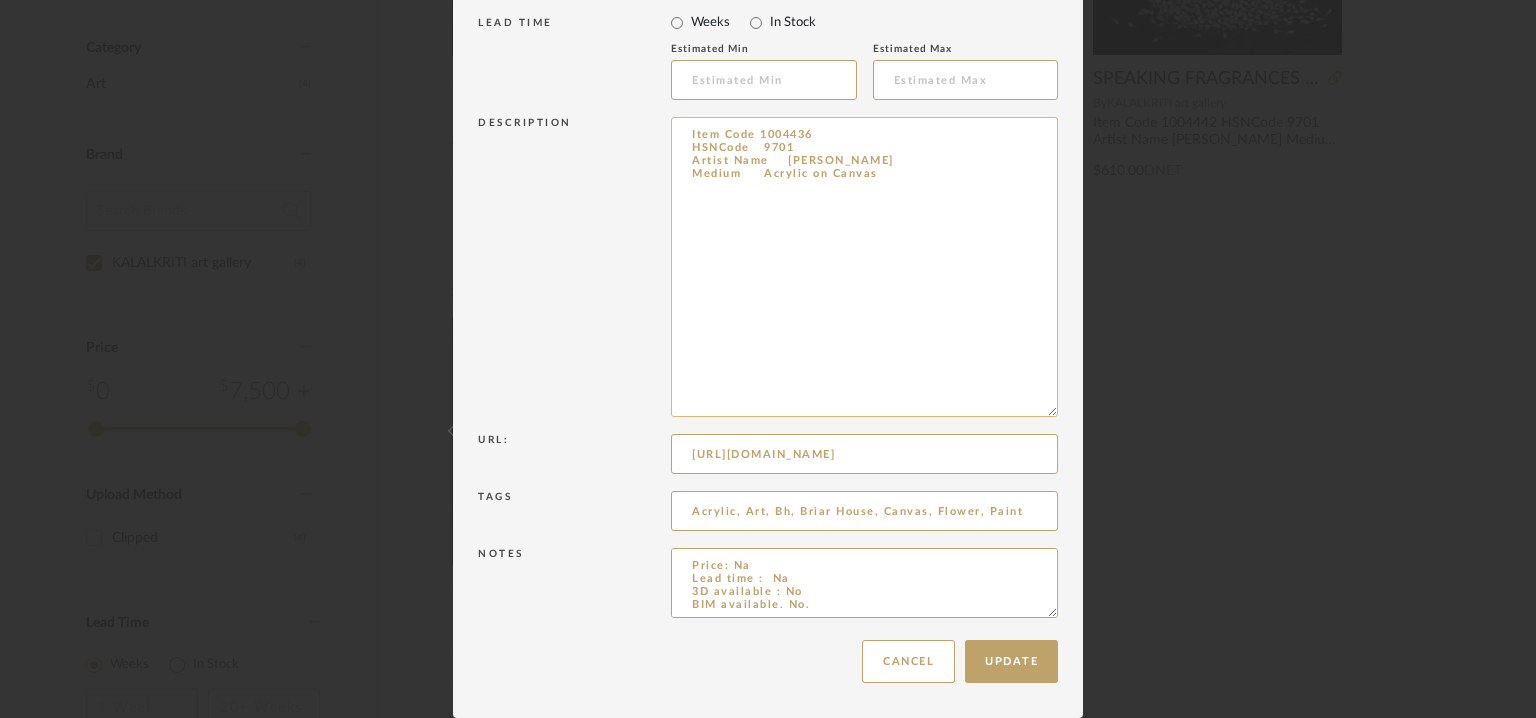 paste on "Type:  Art Object
Designer :  [PERSON_NAME]
Dimensions :Width (in)24 x Height (in)24
Material & Finishes : Medium	Acrylic on Canvas
Product description :
Additional details : Na
Any other details : Item Code 1004436" 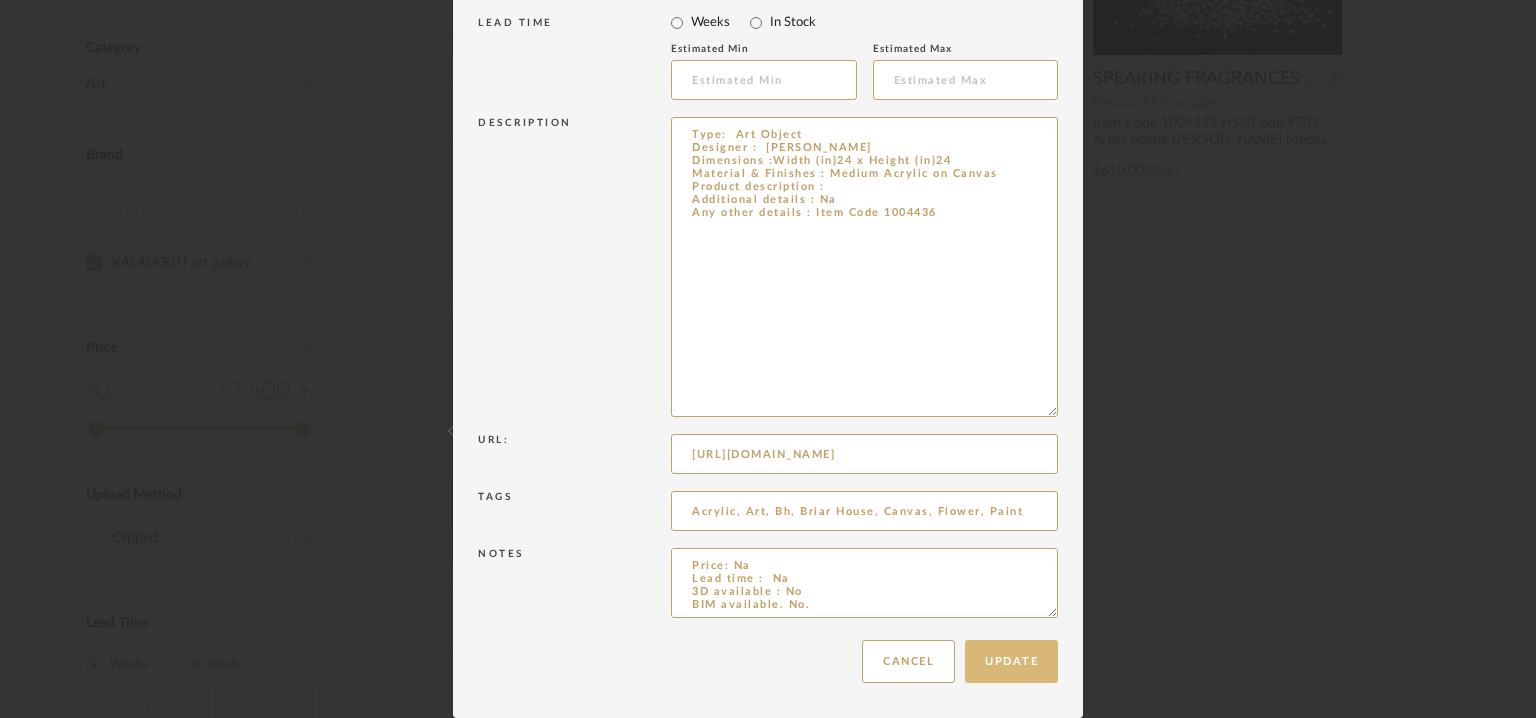 type on "Type:  Art Object
Designer :  [PERSON_NAME]
Dimensions :Width (in)24 x Height (in)24
Material & Finishes : Medium	Acrylic on Canvas
Product description :
Additional details : Na
Any other details : Item Code 1004436" 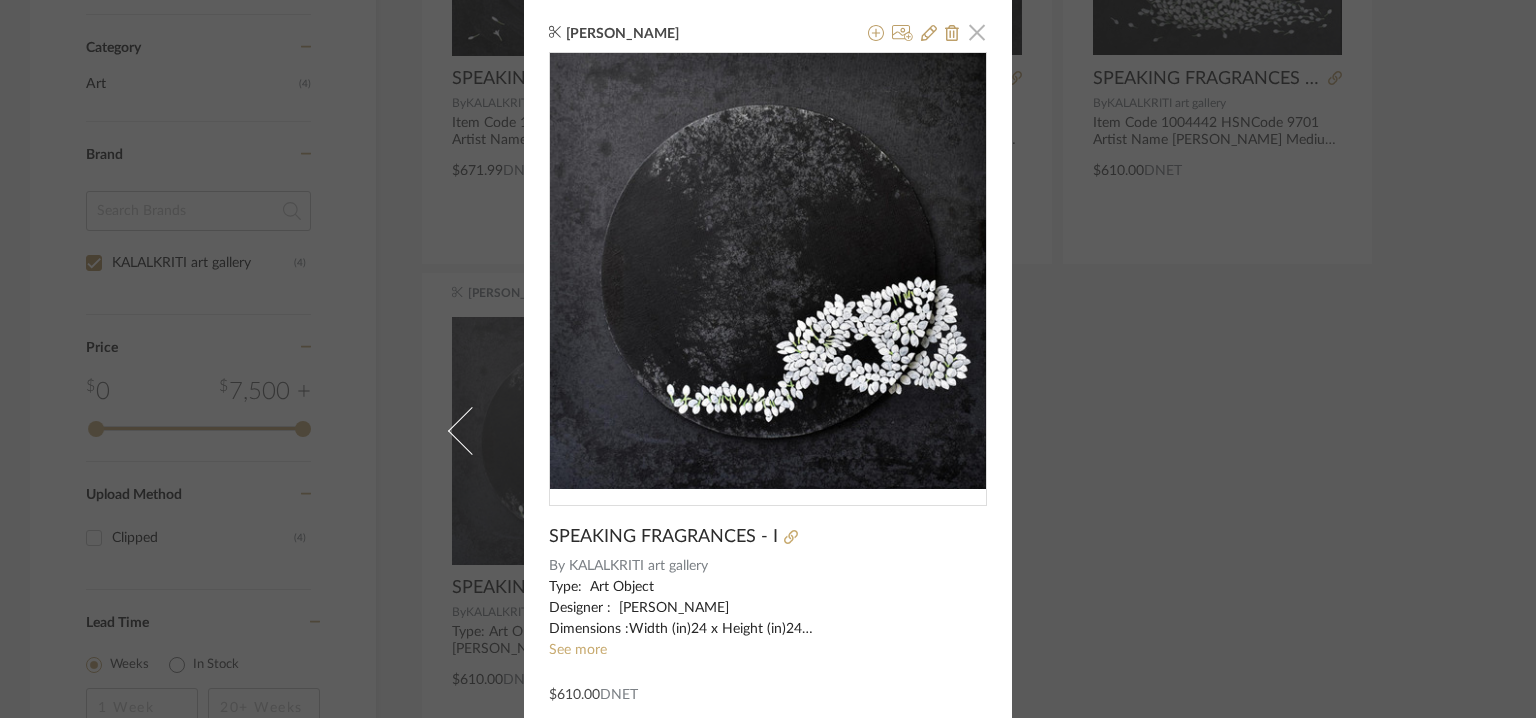 click 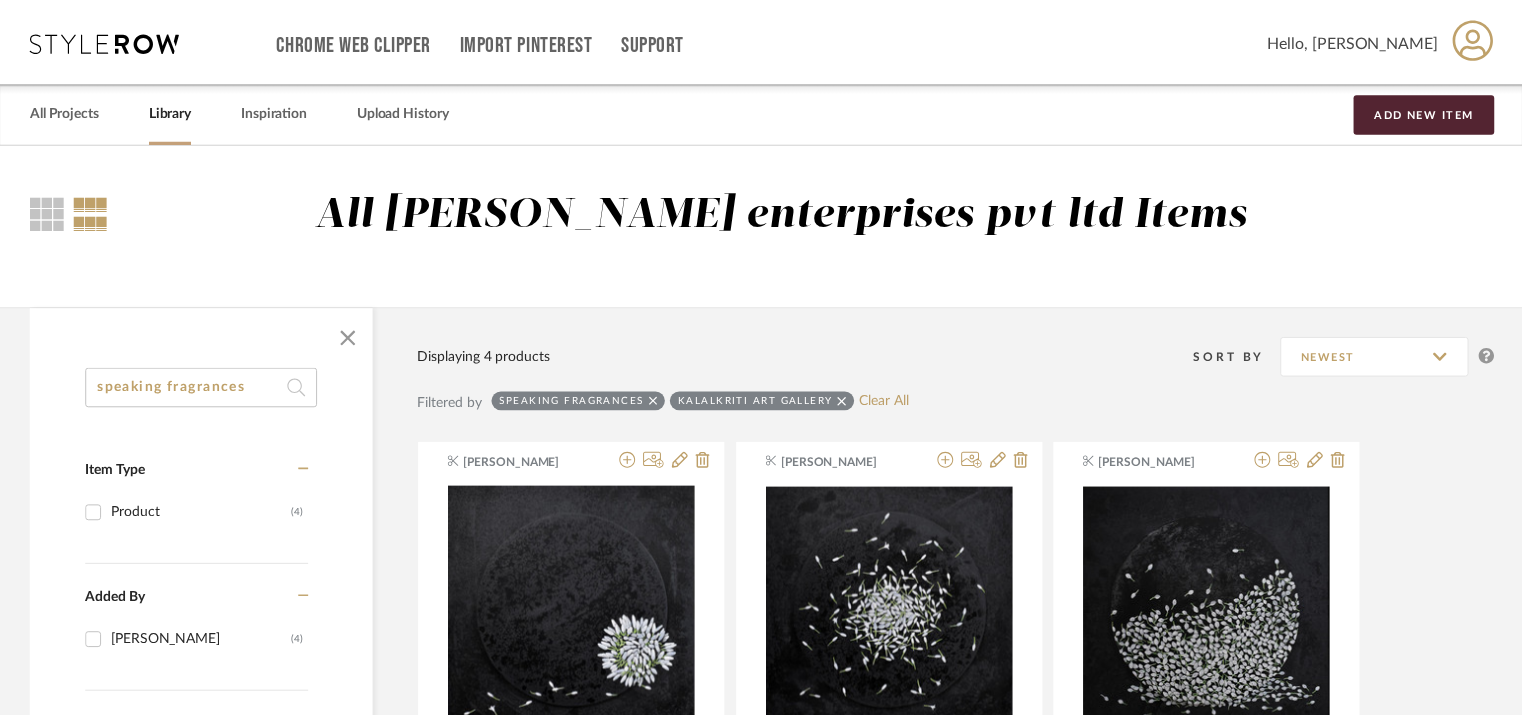 scroll, scrollTop: 679, scrollLeft: 0, axis: vertical 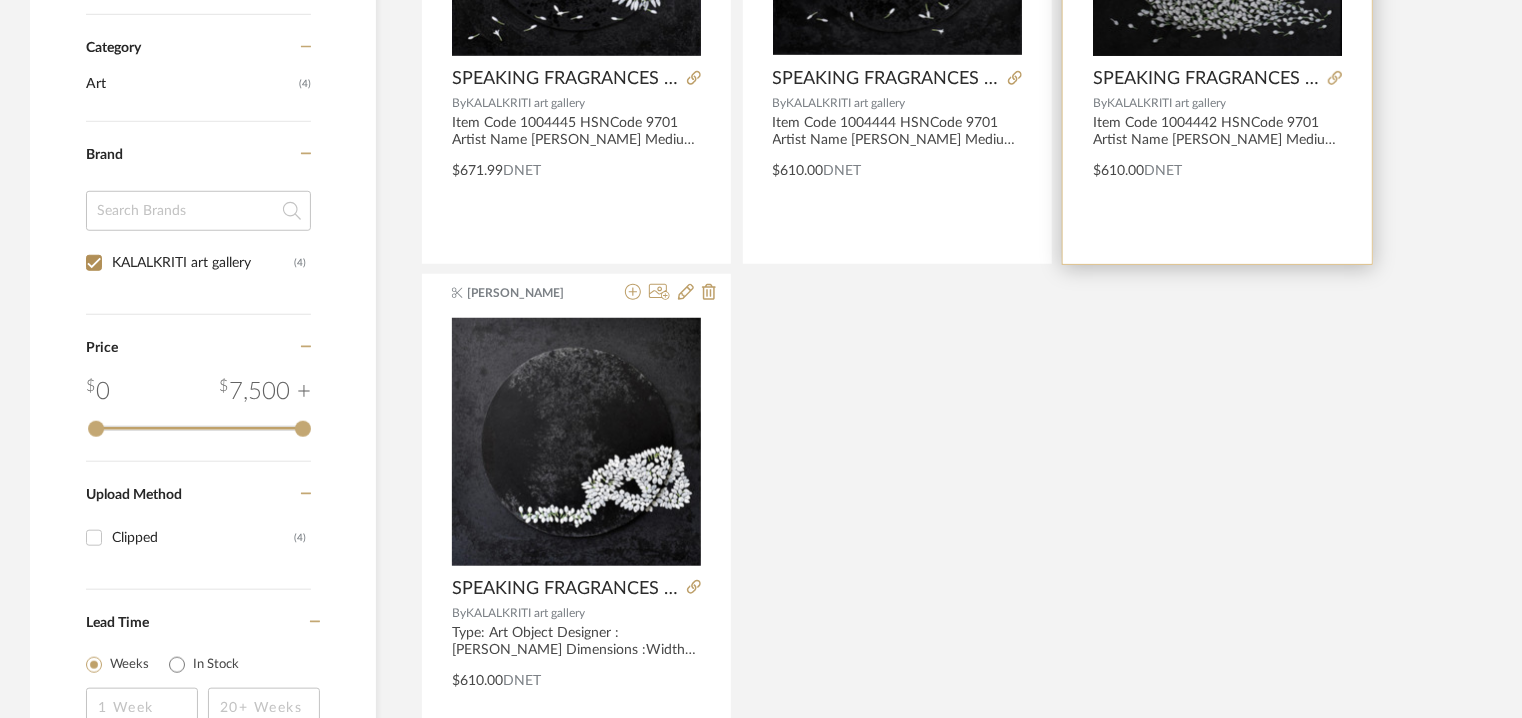 click at bounding box center [1217, -68] 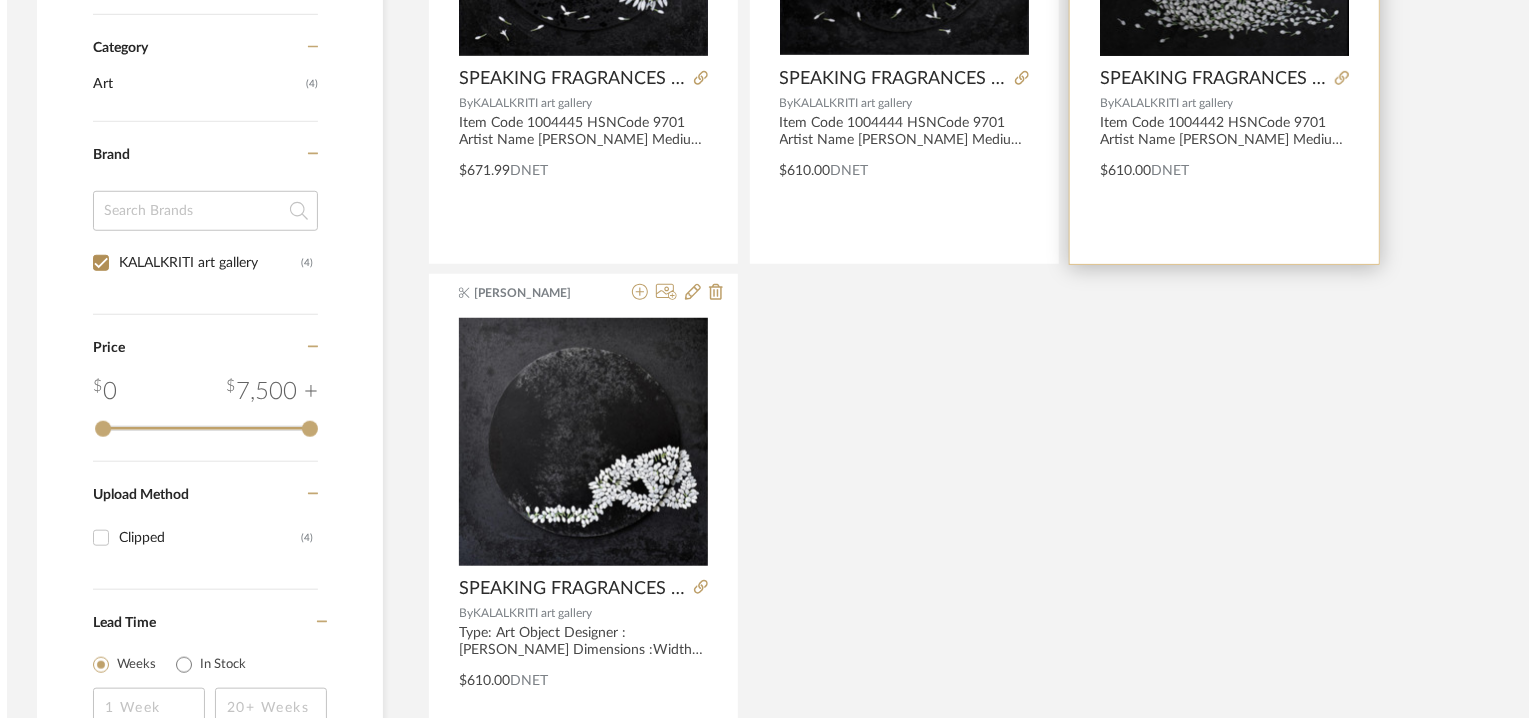 scroll, scrollTop: 0, scrollLeft: 0, axis: both 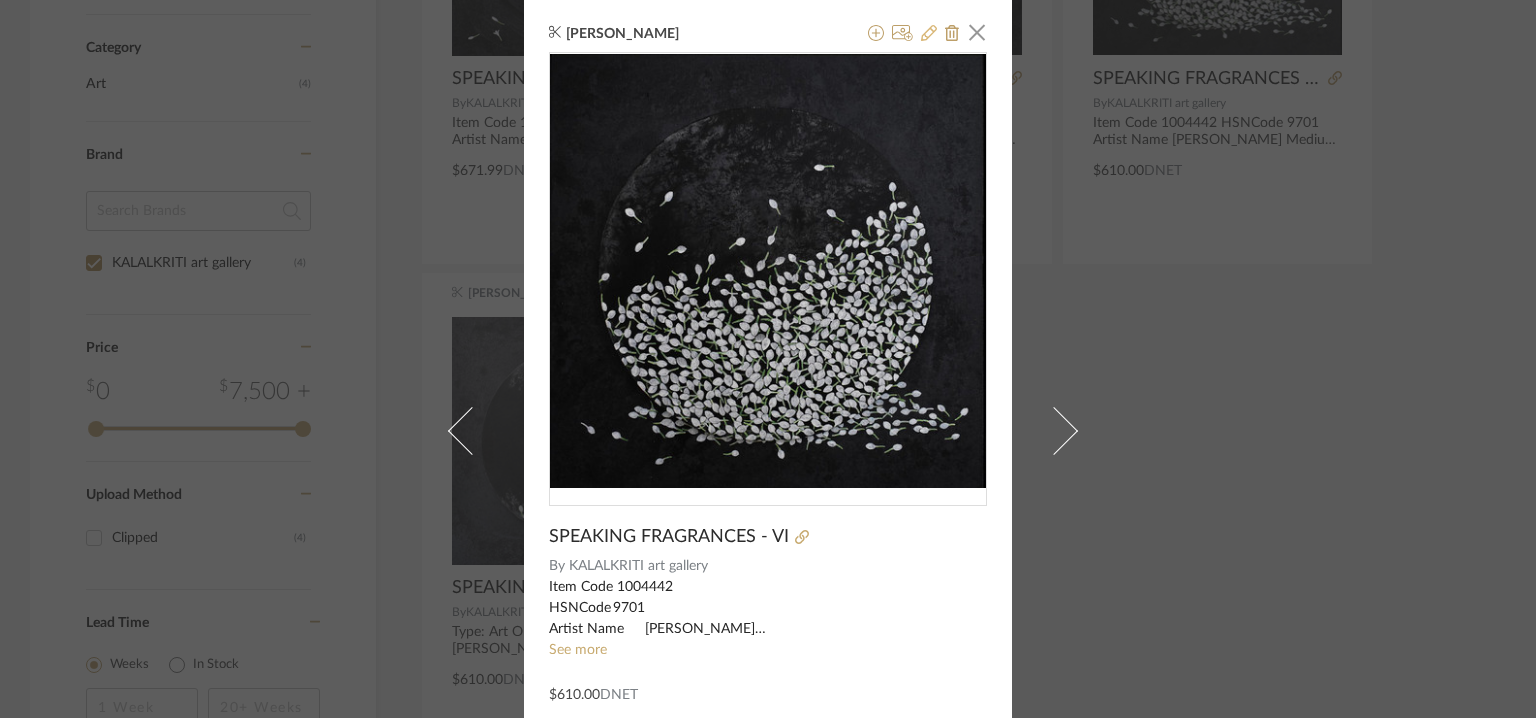 click 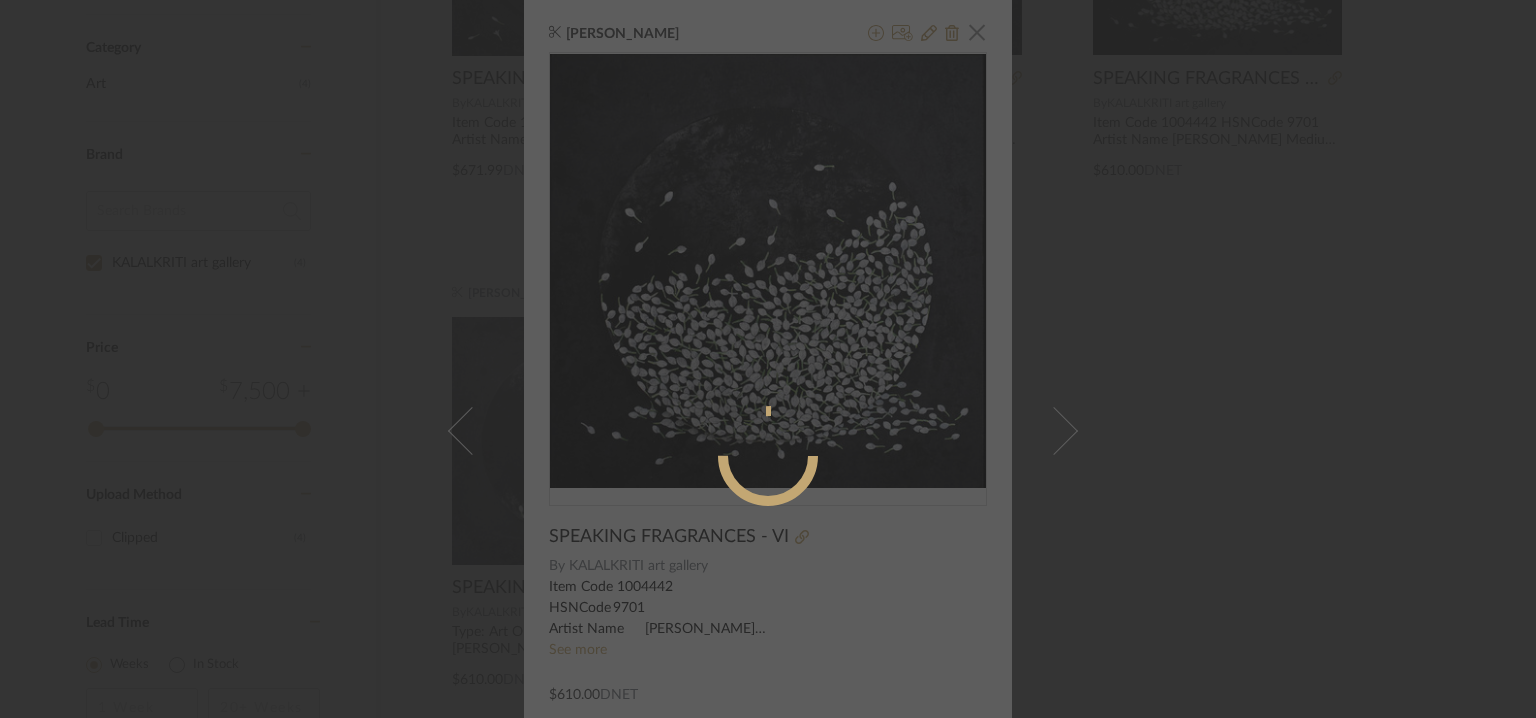 radio on "true" 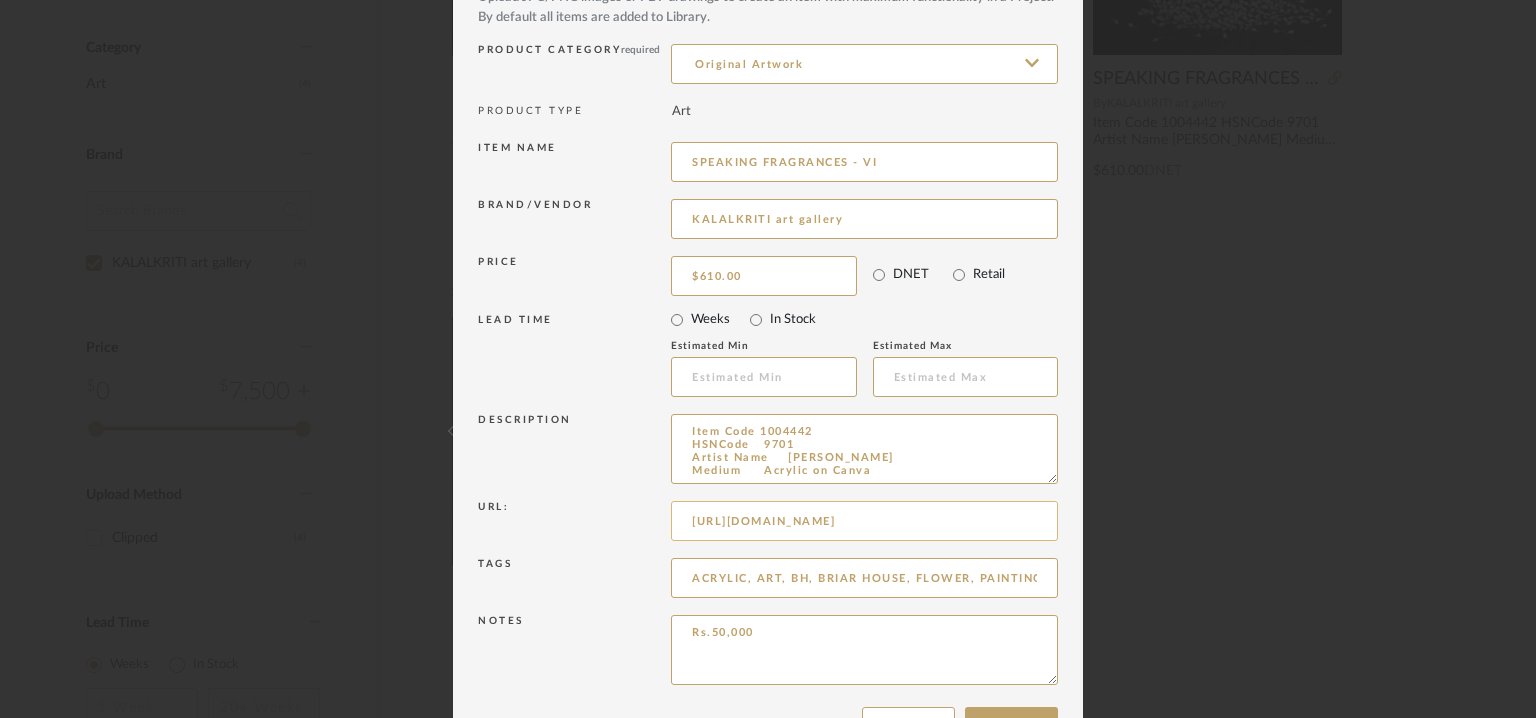 scroll, scrollTop: 192, scrollLeft: 0, axis: vertical 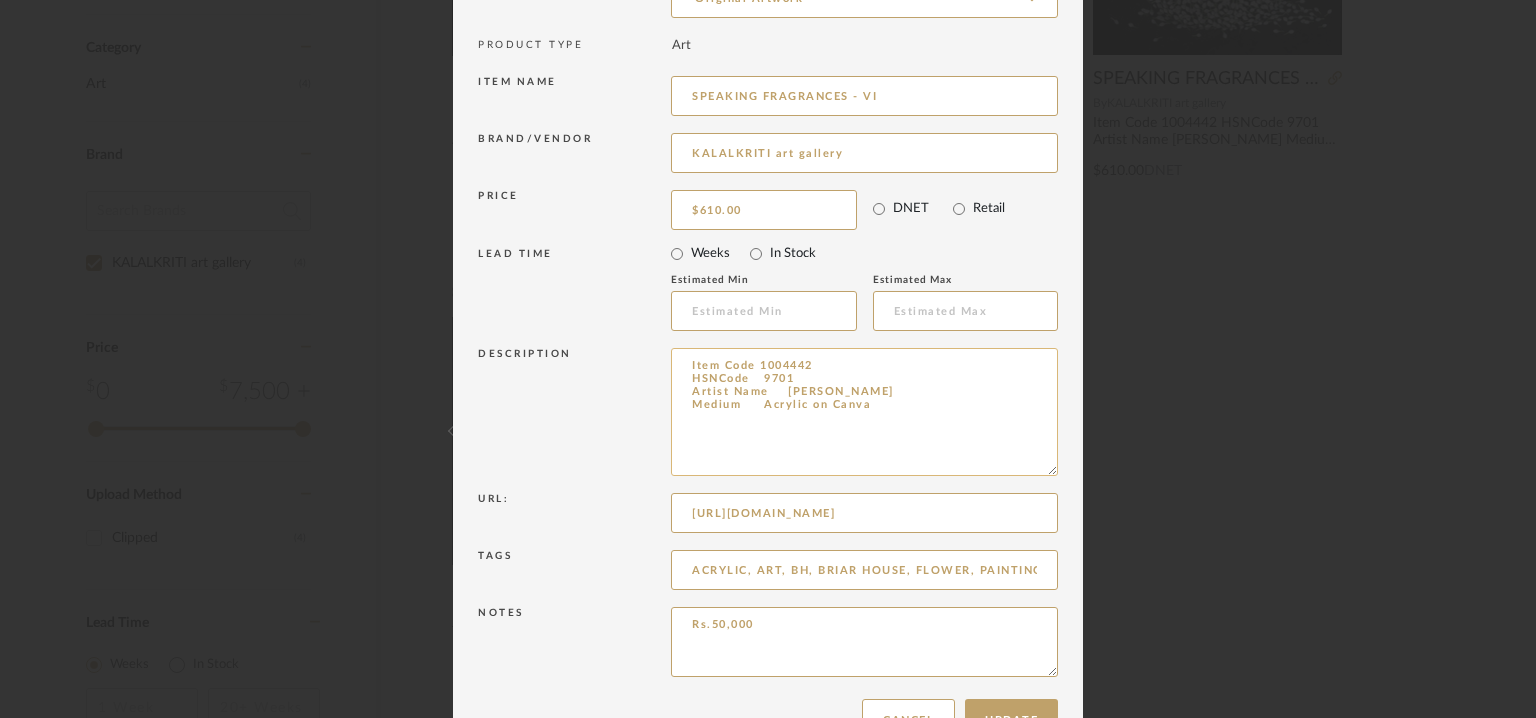 drag, startPoint x: 1037, startPoint y: 405, endPoint x: 1044, endPoint y: 538, distance: 133.18408 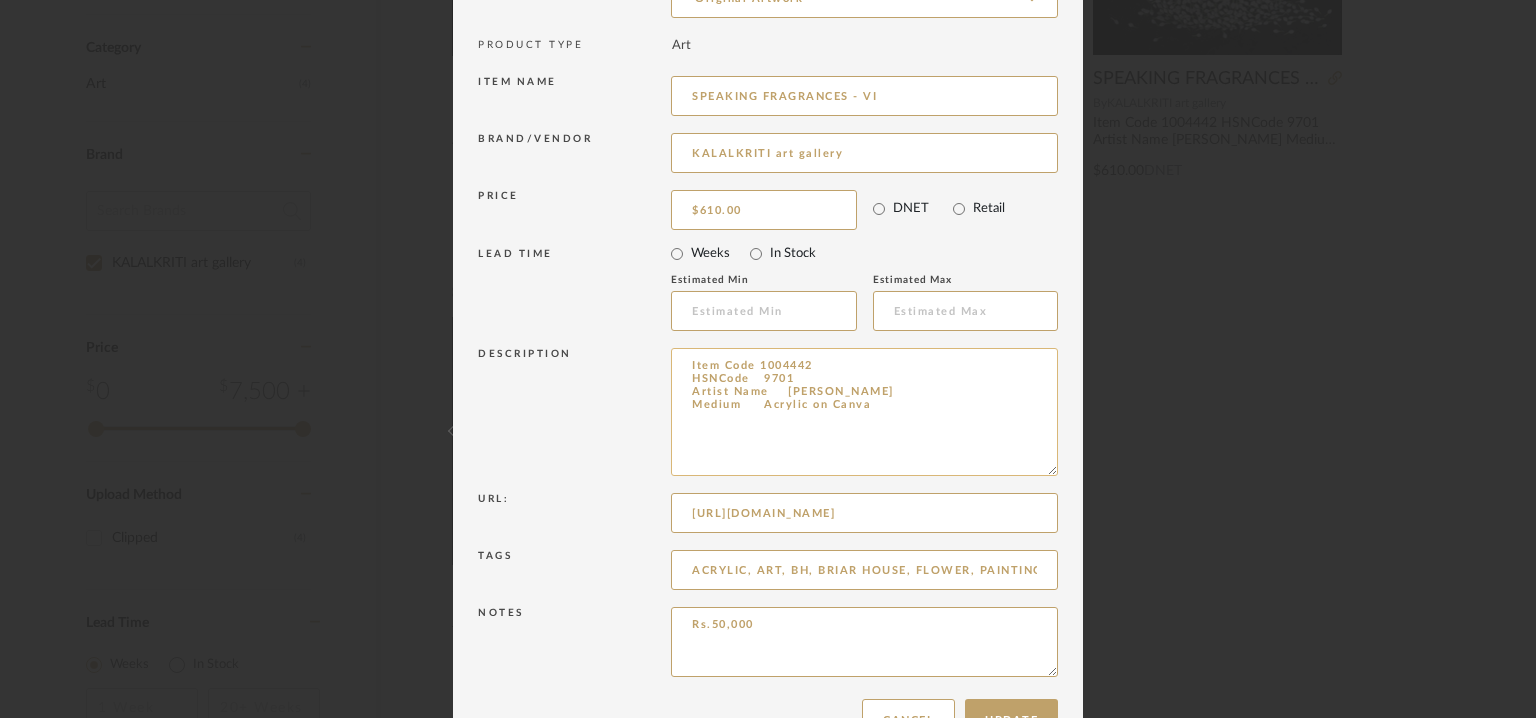 click on "Edit Item ×  Item Type  required Product Inspiration Image   Site Photo or PDF   Upload JPG/PNG images or PDF drawings to create an item with maximum functionality in a Project. By default all items are added to Library.   Product Category  required Original Artwork  PRODUCT TYPE  Art  Item name  SPEAKING FRAGRANCES - VI  Brand/Vendor  KALALKRITI art gallery  Price  $610.00 DNET  Retail   LEAD TIME  Weeks In Stock  Estimated Min   Estimated Max   Description  Item Code 1004442
HSNCode	9701
Artist Name	[PERSON_NAME] T
Medium	Acrylic on Canva  Url:  [URL][DOMAIN_NAME]  Tags  ACRYLIC, ART, BH, BRIAR HOUSE, FLOWER, PAINTING  Notes  Rs.50,000  Update  Cancel" at bounding box center [768, 292] 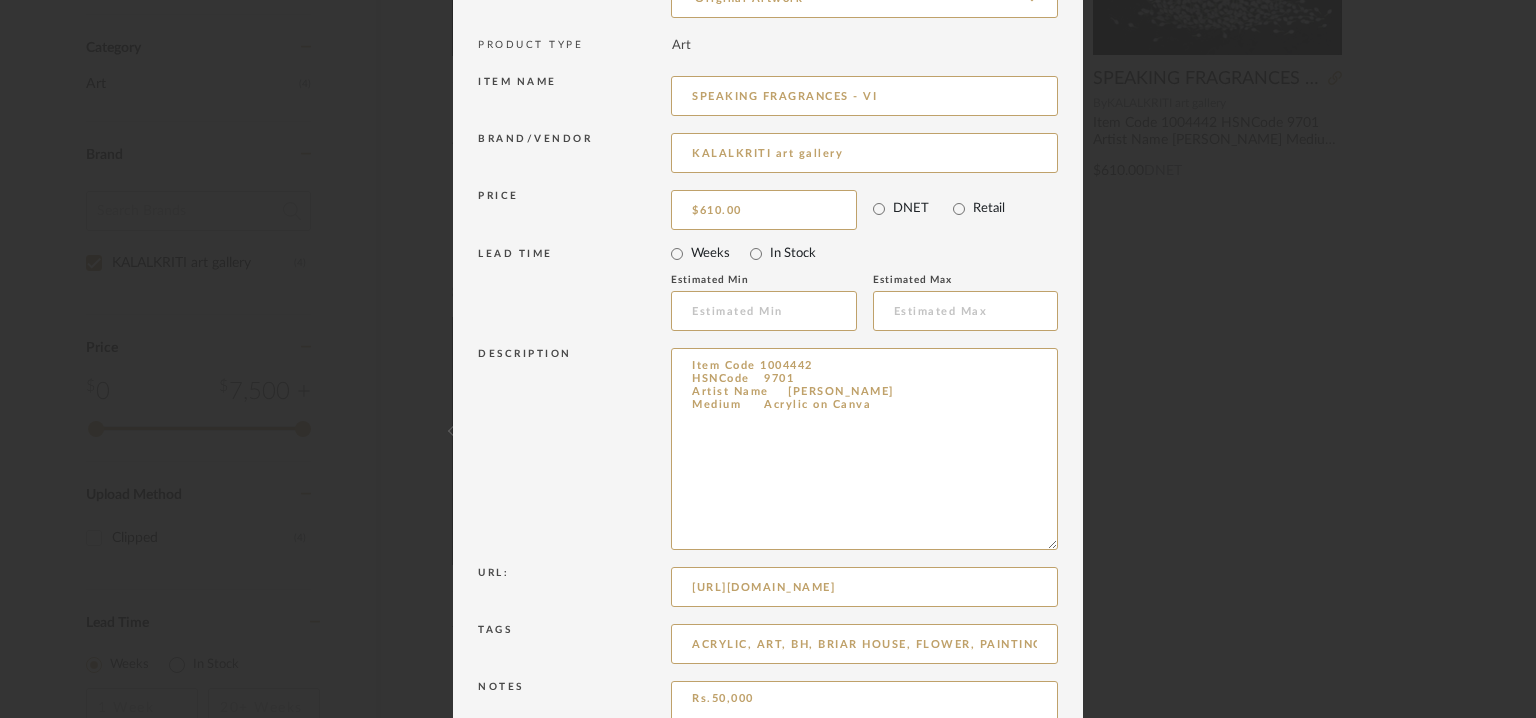 drag, startPoint x: 899, startPoint y: 421, endPoint x: 612, endPoint y: 360, distance: 293.41098 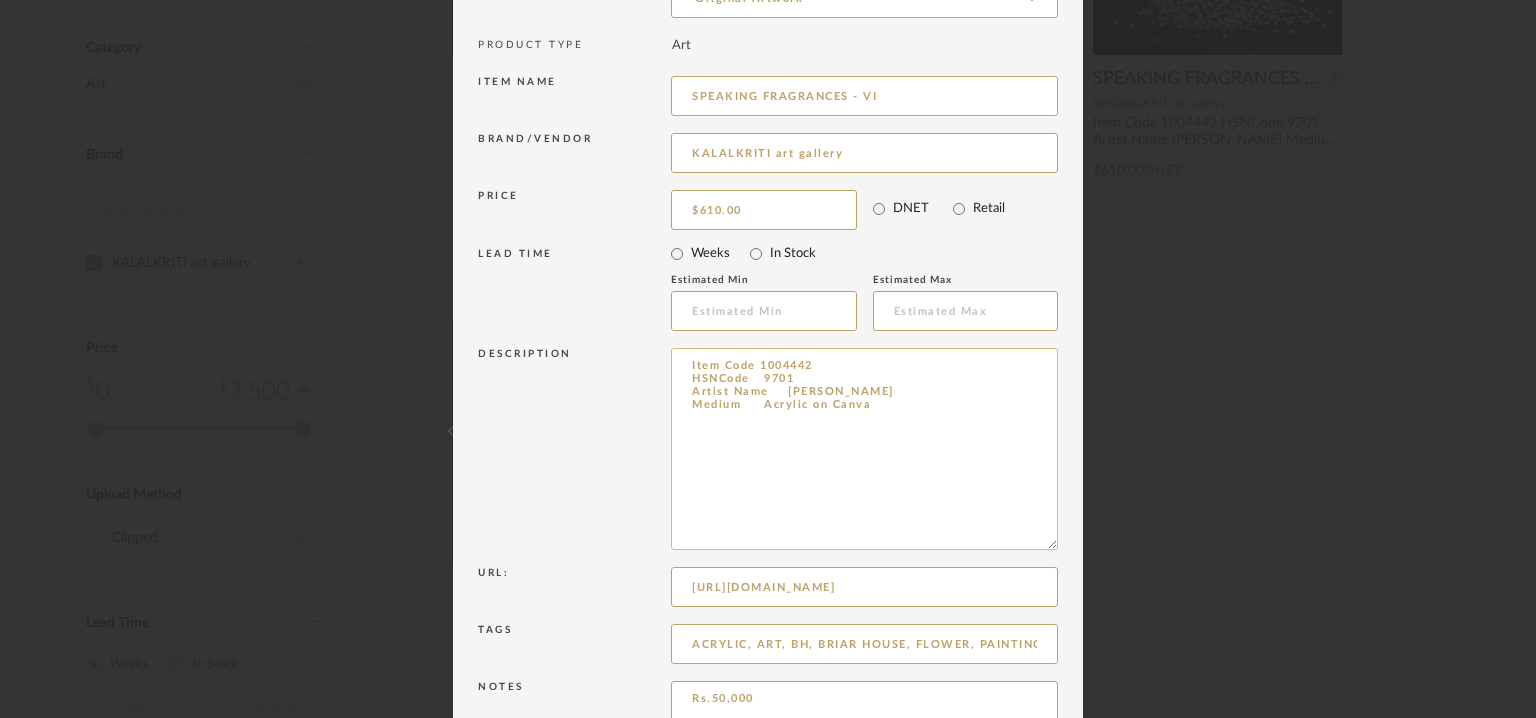 paste on "Type:  Art Object
Designer :  [PERSON_NAME]
Dimensions :Width (in)24 x Height (in)24
Material & Finishes : Medium	Acrylic on Canvas
Product description :
Additional details : Na
Any other details : Item Code 1004442" 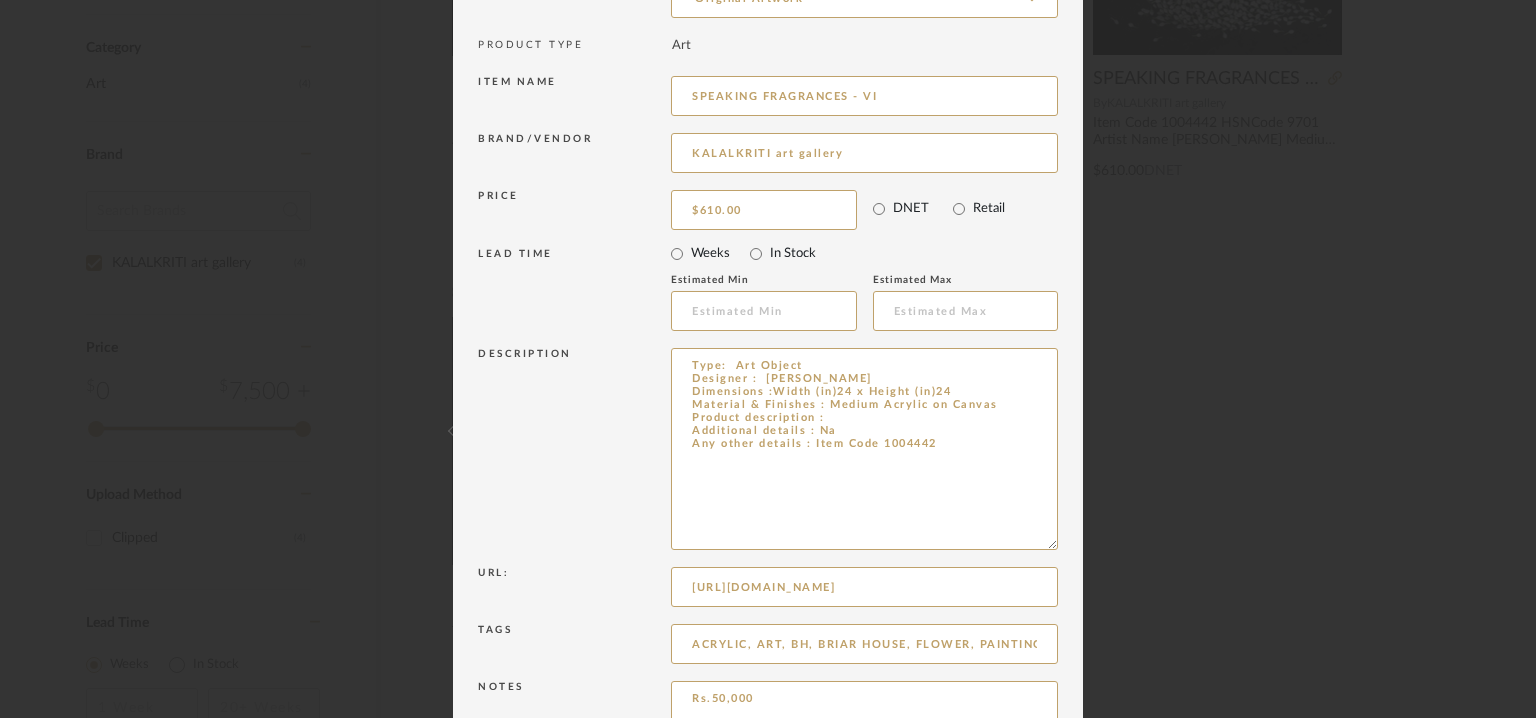 type on "Type:  Art Object
Designer :  [PERSON_NAME]
Dimensions :Width (in)24 x Height (in)24
Material & Finishes : Medium	Acrylic on Canvas
Product description :
Additional details : Na
Any other details : Item Code 1004442" 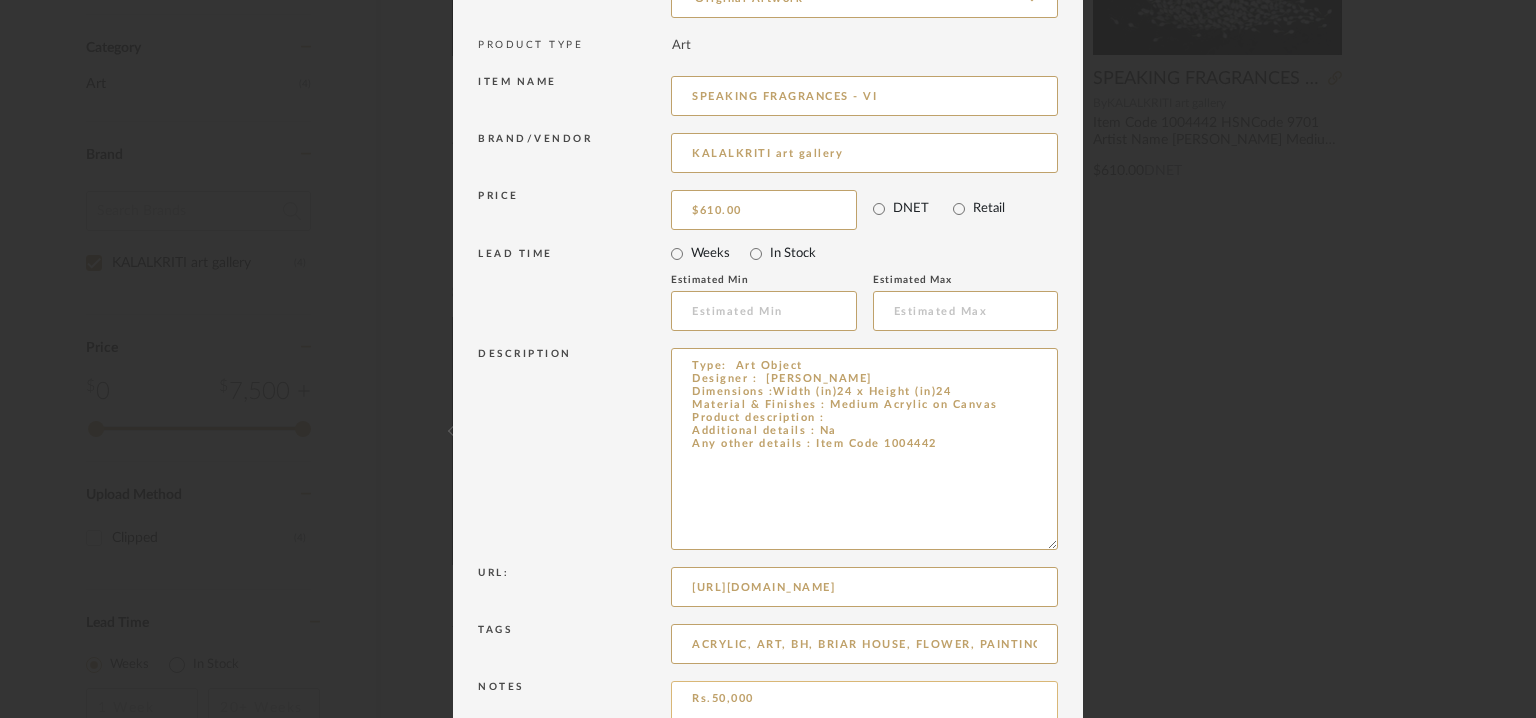 click on "Rs.50,000" at bounding box center [864, 716] 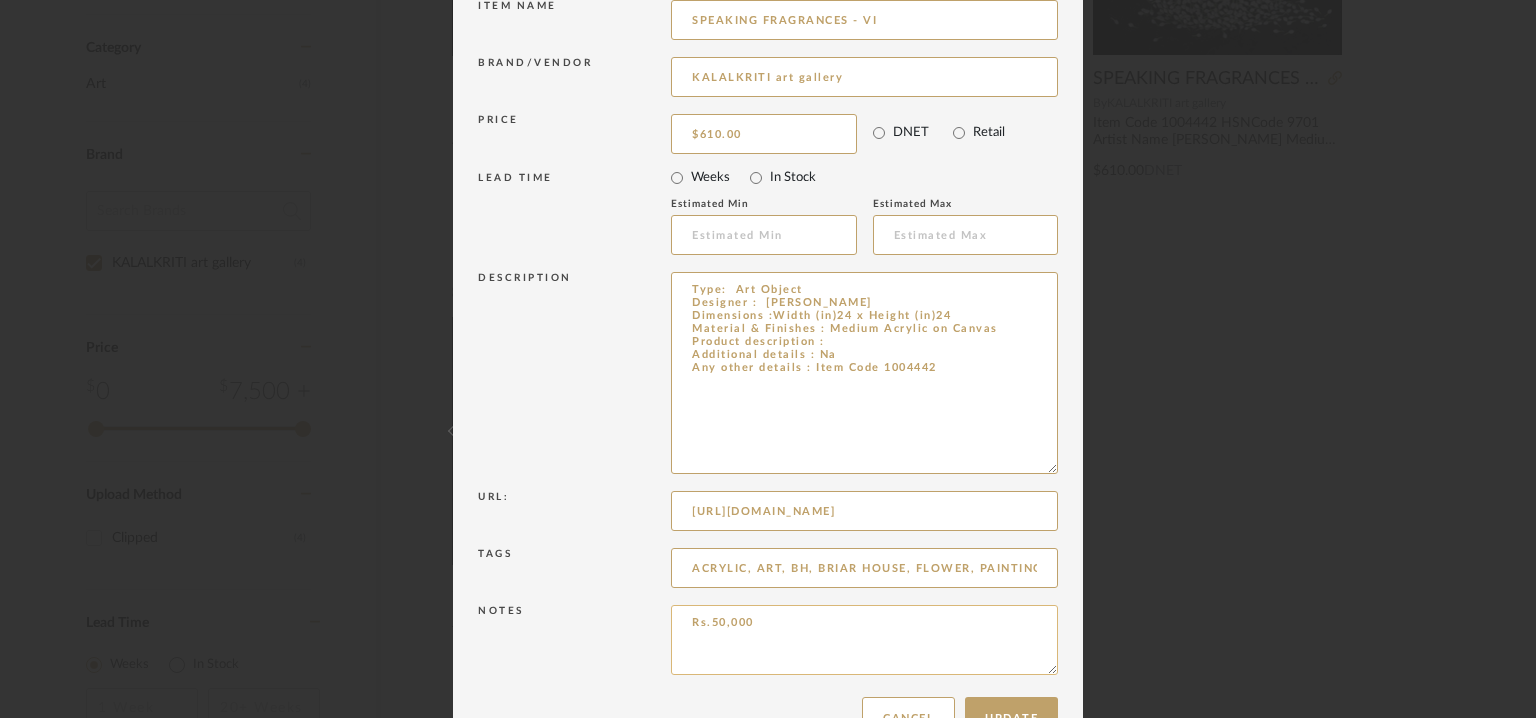 scroll, scrollTop: 324, scrollLeft: 0, axis: vertical 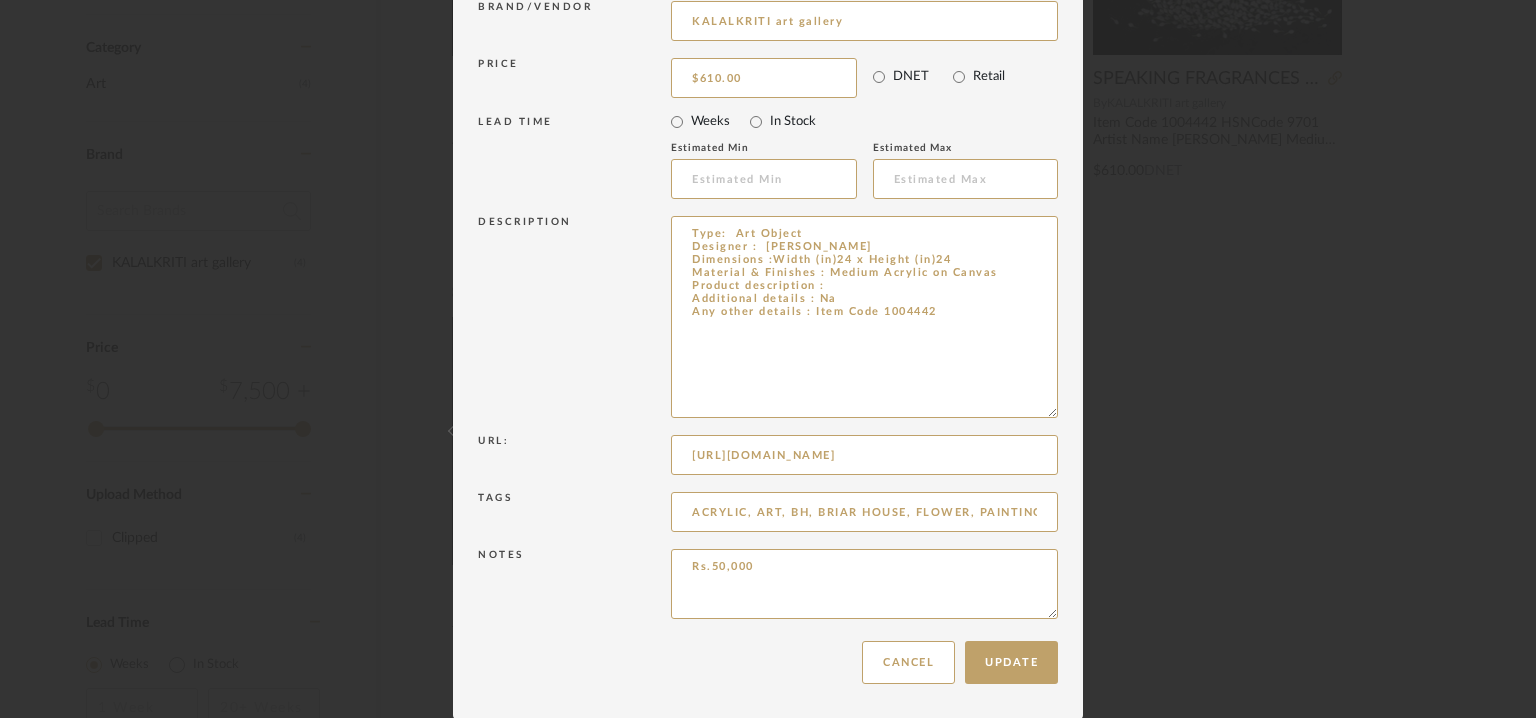 drag, startPoint x: 633, startPoint y: 564, endPoint x: 608, endPoint y: 559, distance: 25.495098 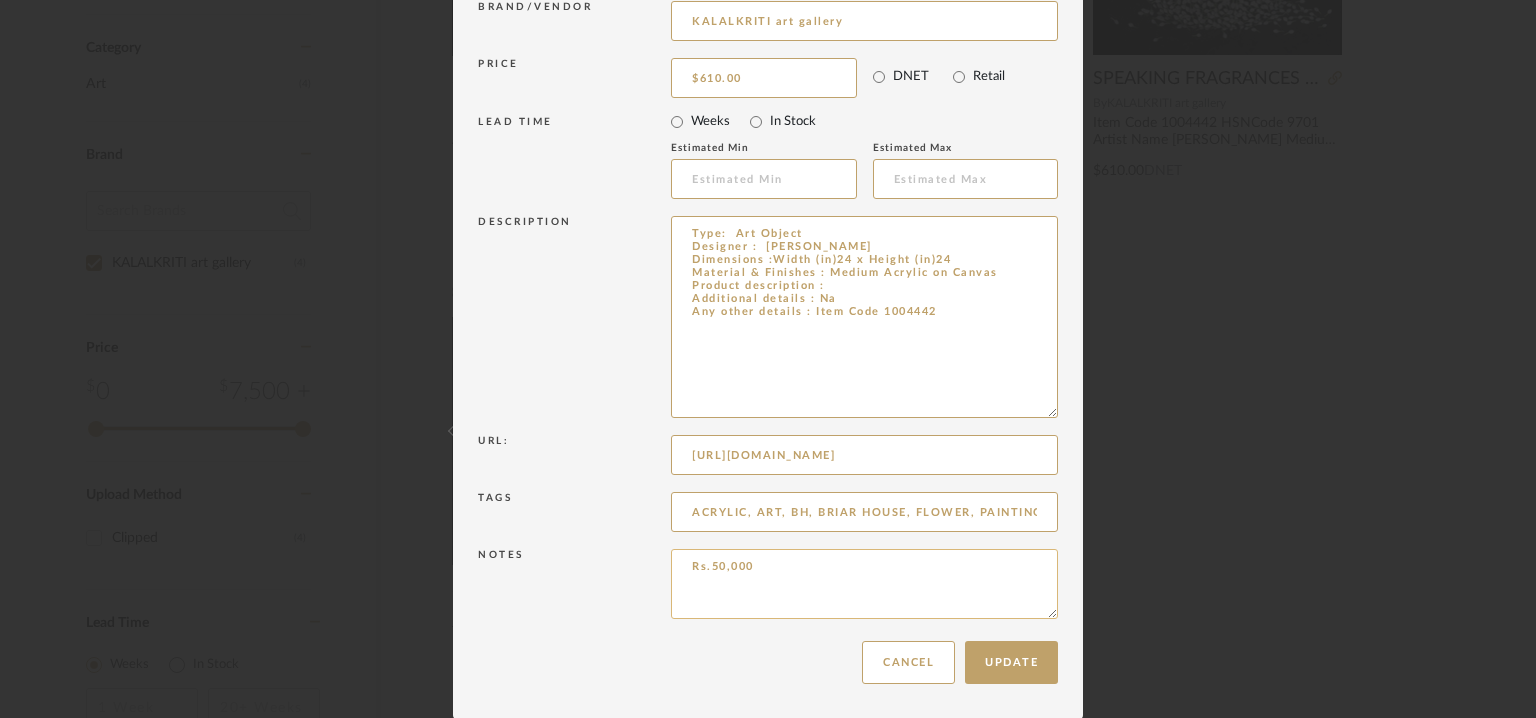 paste on "Price: Na
Lead time :  Na
3D available : No
BIM available. No.
Point of Contact : To be established.
Contact Number:  099517 40000
Email address : [EMAIL_ADDRESS][DOMAIN_NAME]
Address : [GEOGRAPHIC_DATA], [STREET_ADDRESS]" 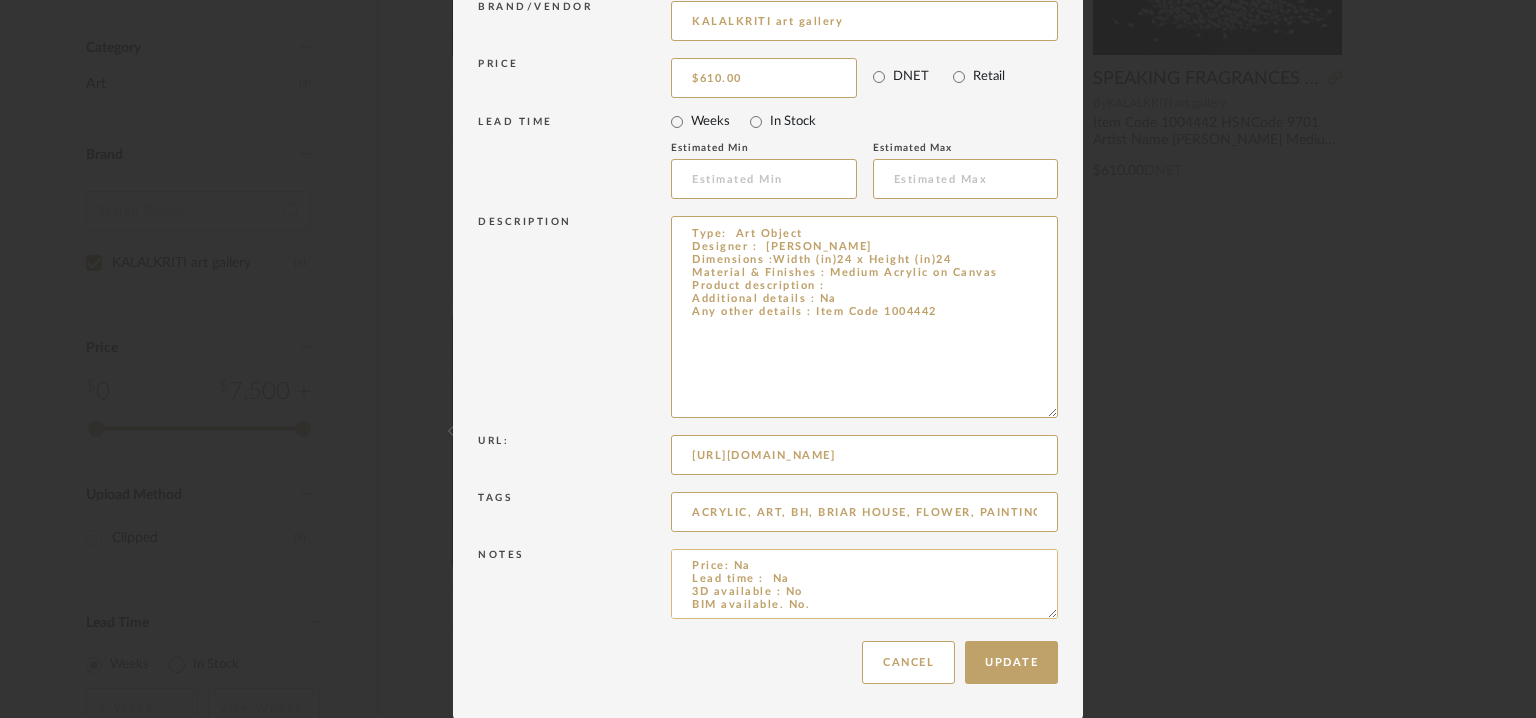 scroll, scrollTop: 0, scrollLeft: 0, axis: both 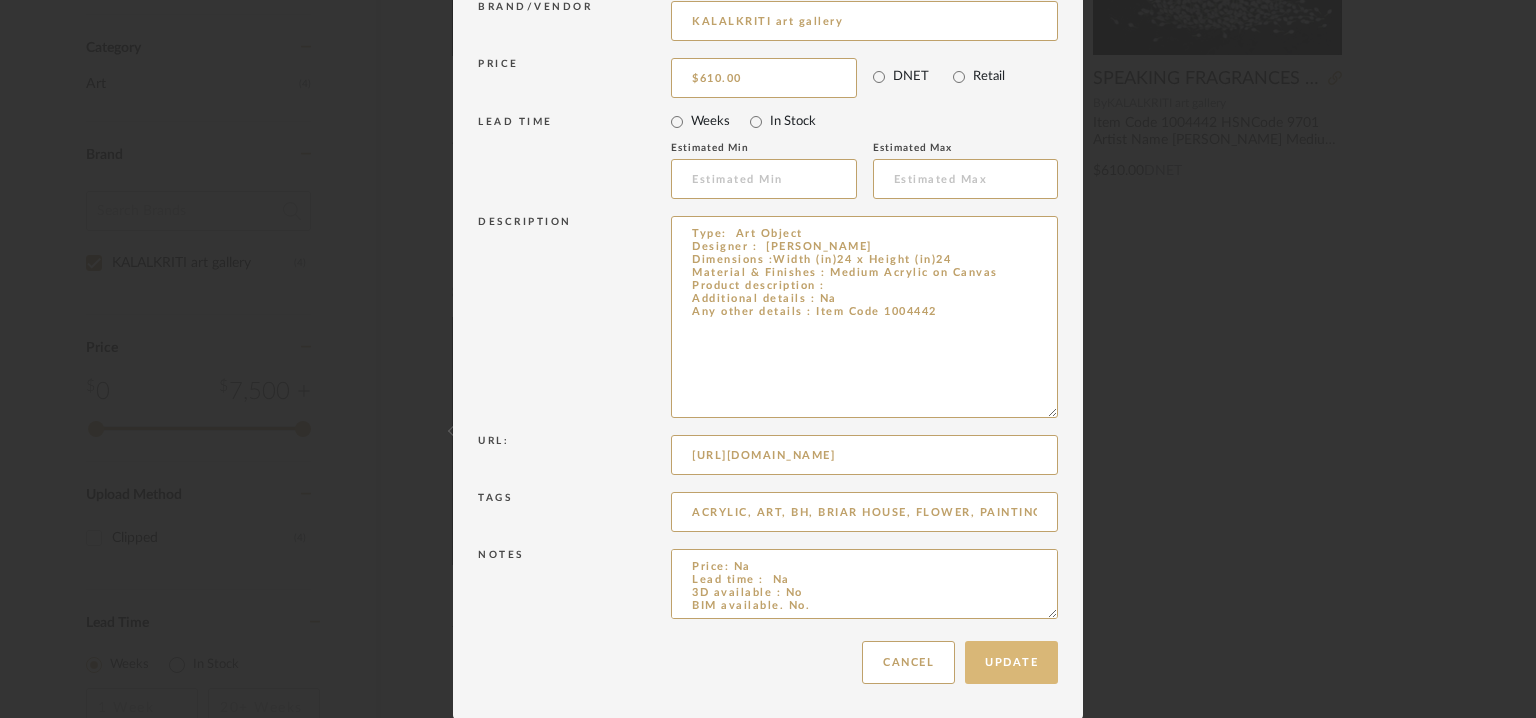 type on "Price: Na
Lead time :  Na
3D available : No
BIM available. No.
Point of Contact : To be established.
Contact Number:  099517 40000
Email address : [EMAIL_ADDRESS][DOMAIN_NAME]
Address : [GEOGRAPHIC_DATA], [STREET_ADDRESS]" 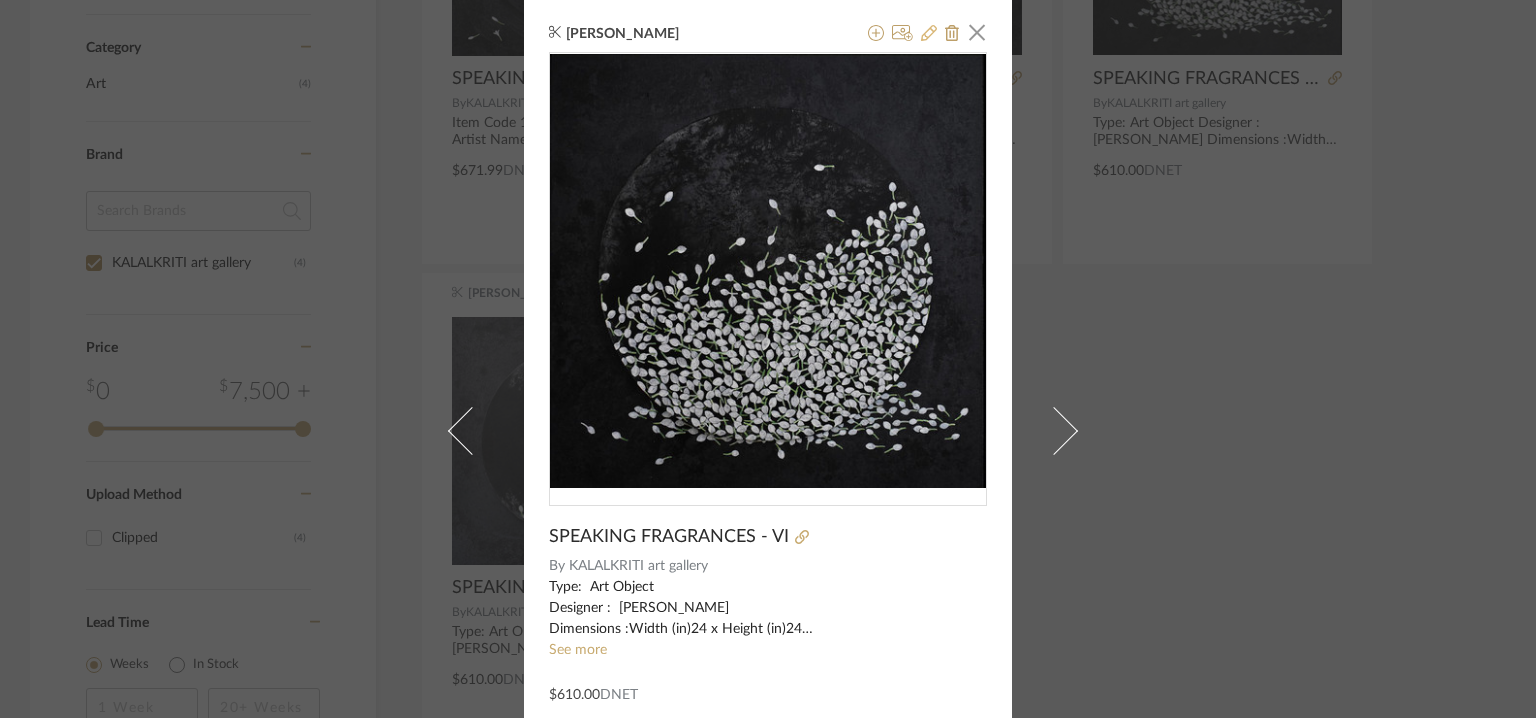 click 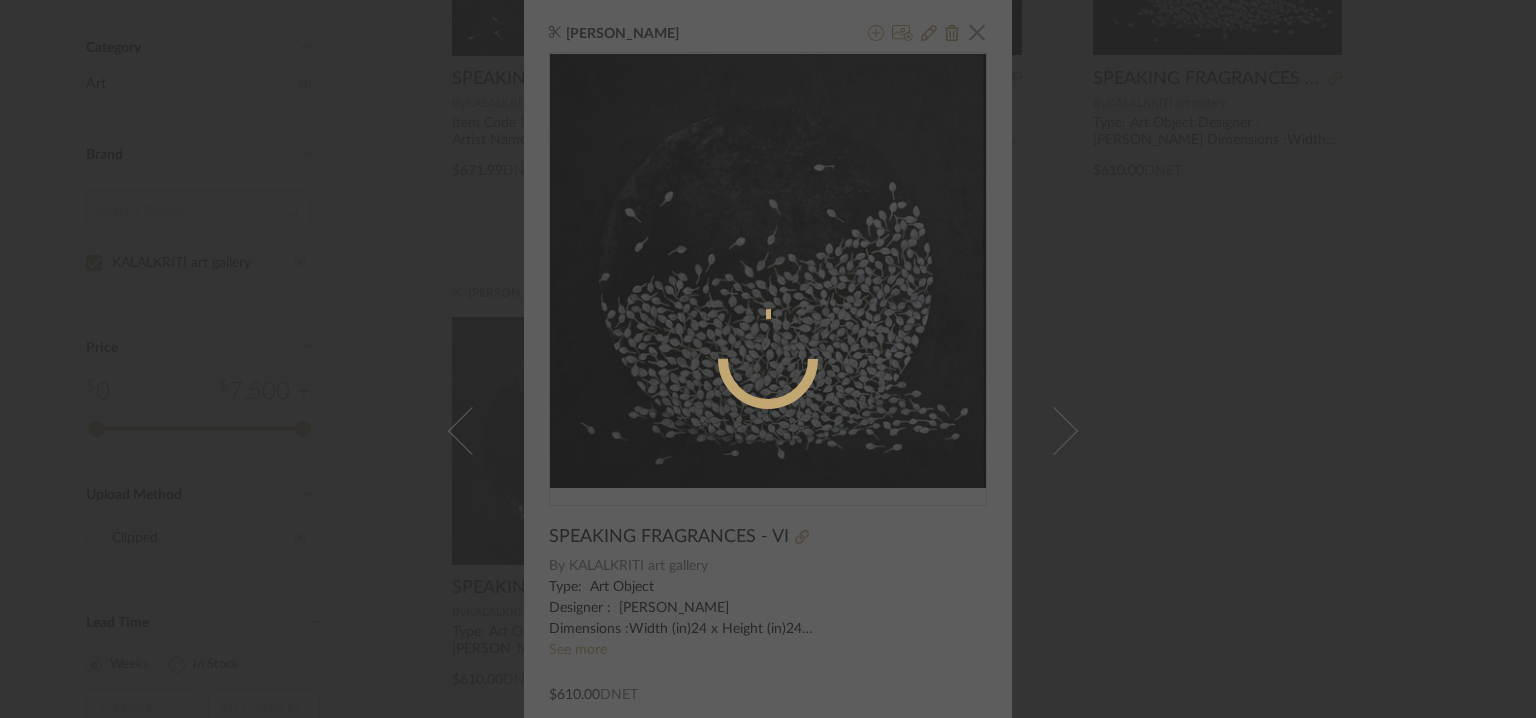 radio on "true" 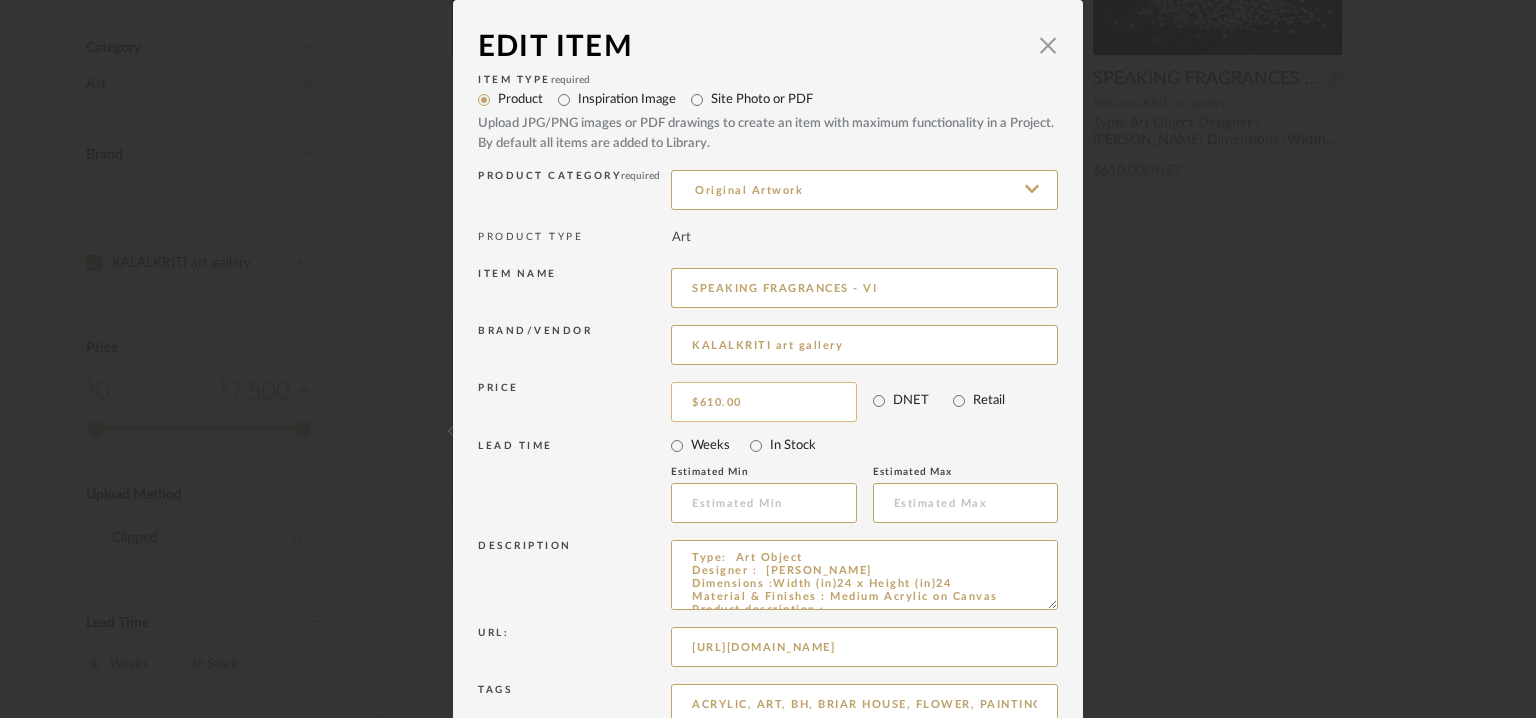 type on "610.00" 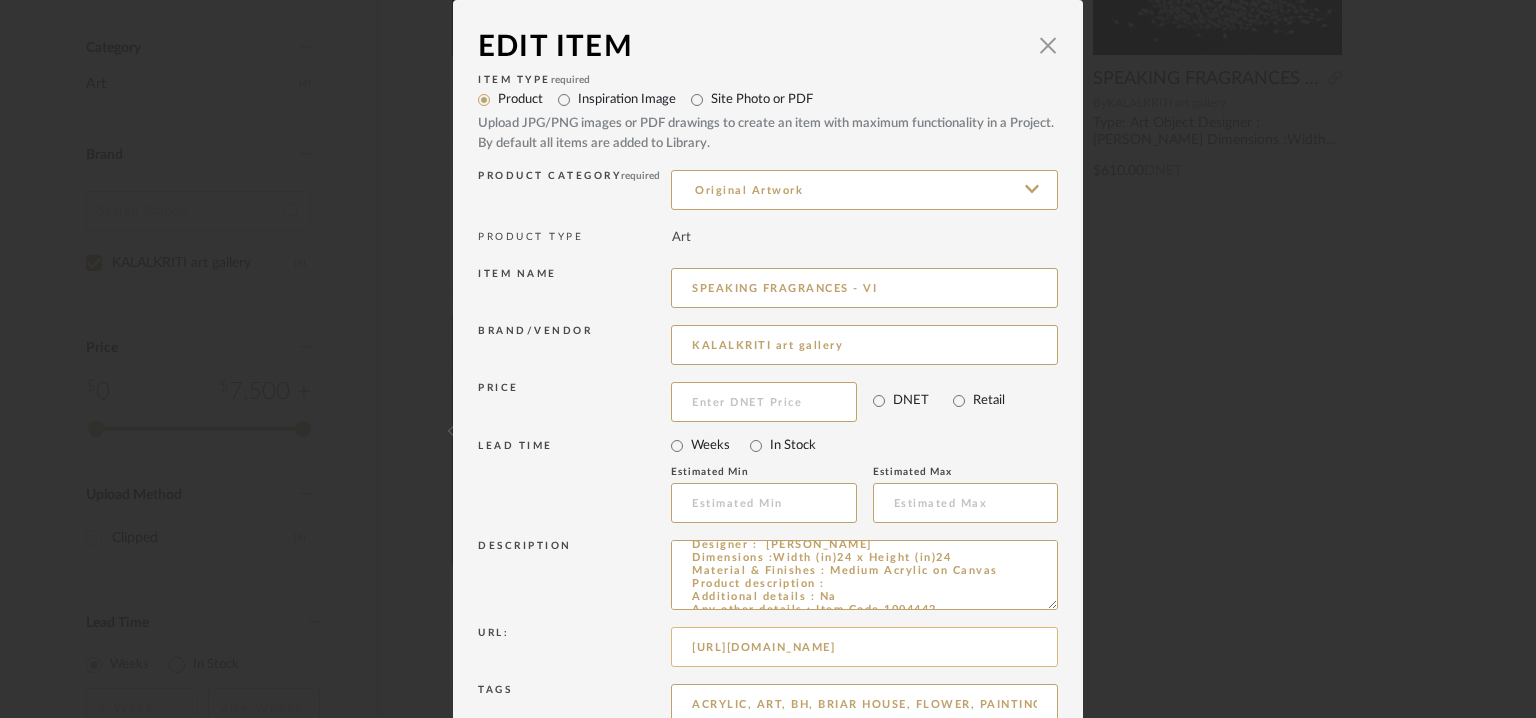 scroll, scrollTop: 38, scrollLeft: 0, axis: vertical 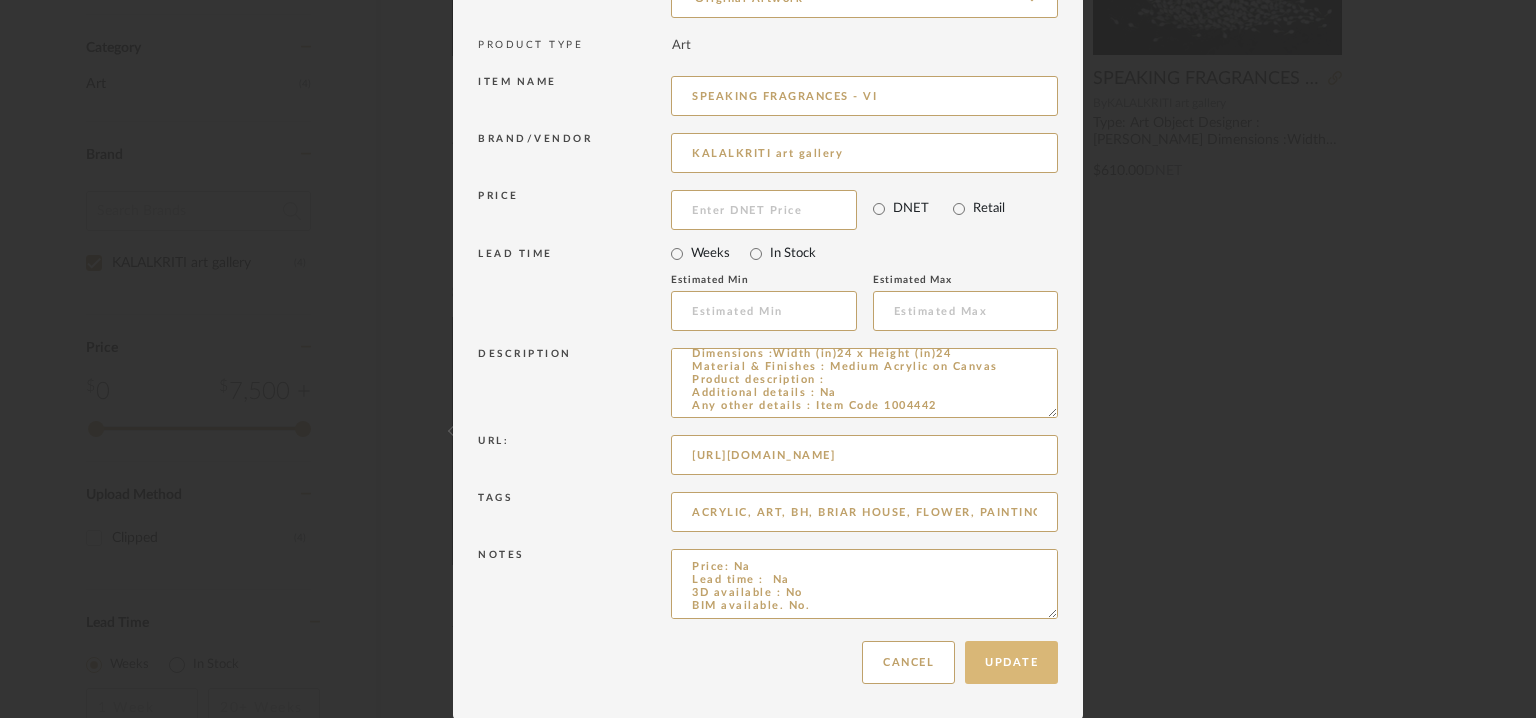 type 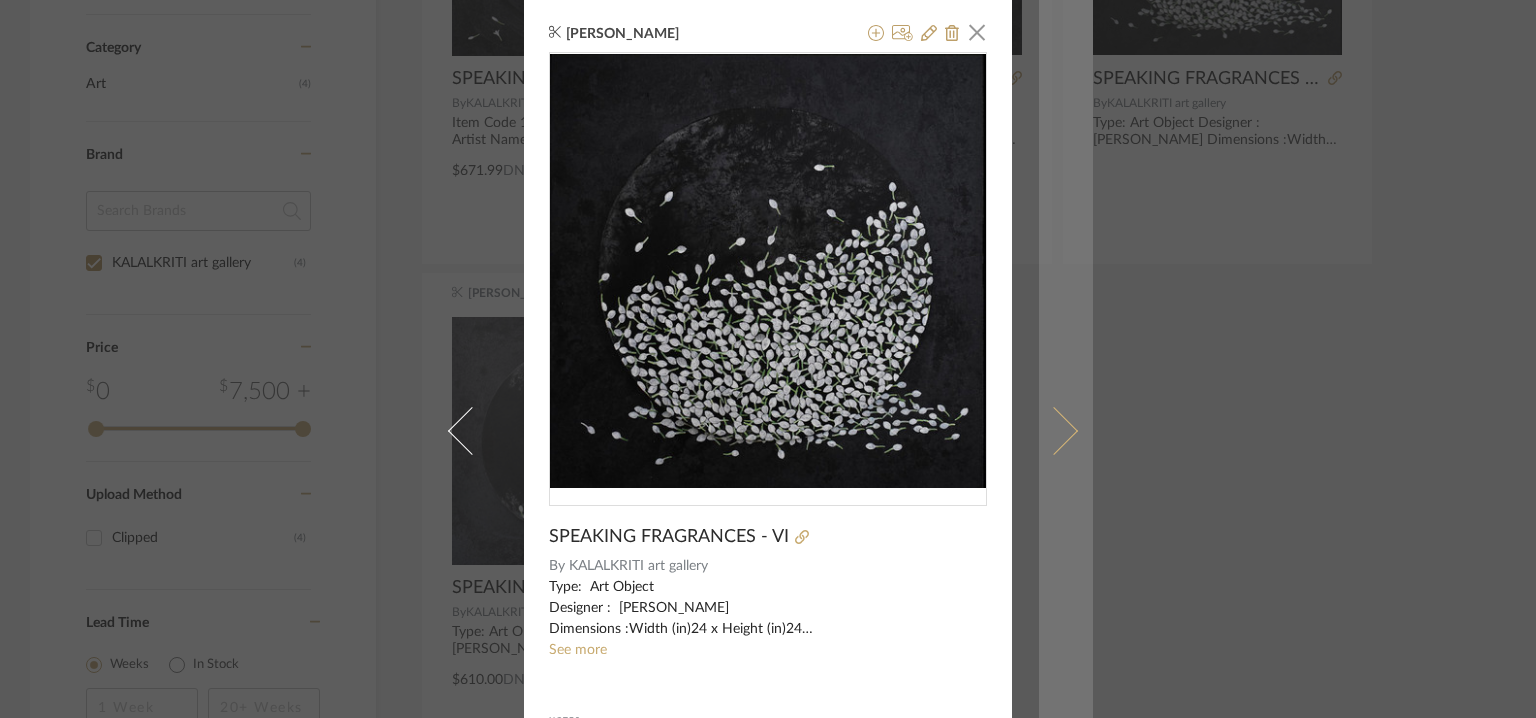 click at bounding box center (1054, 430) 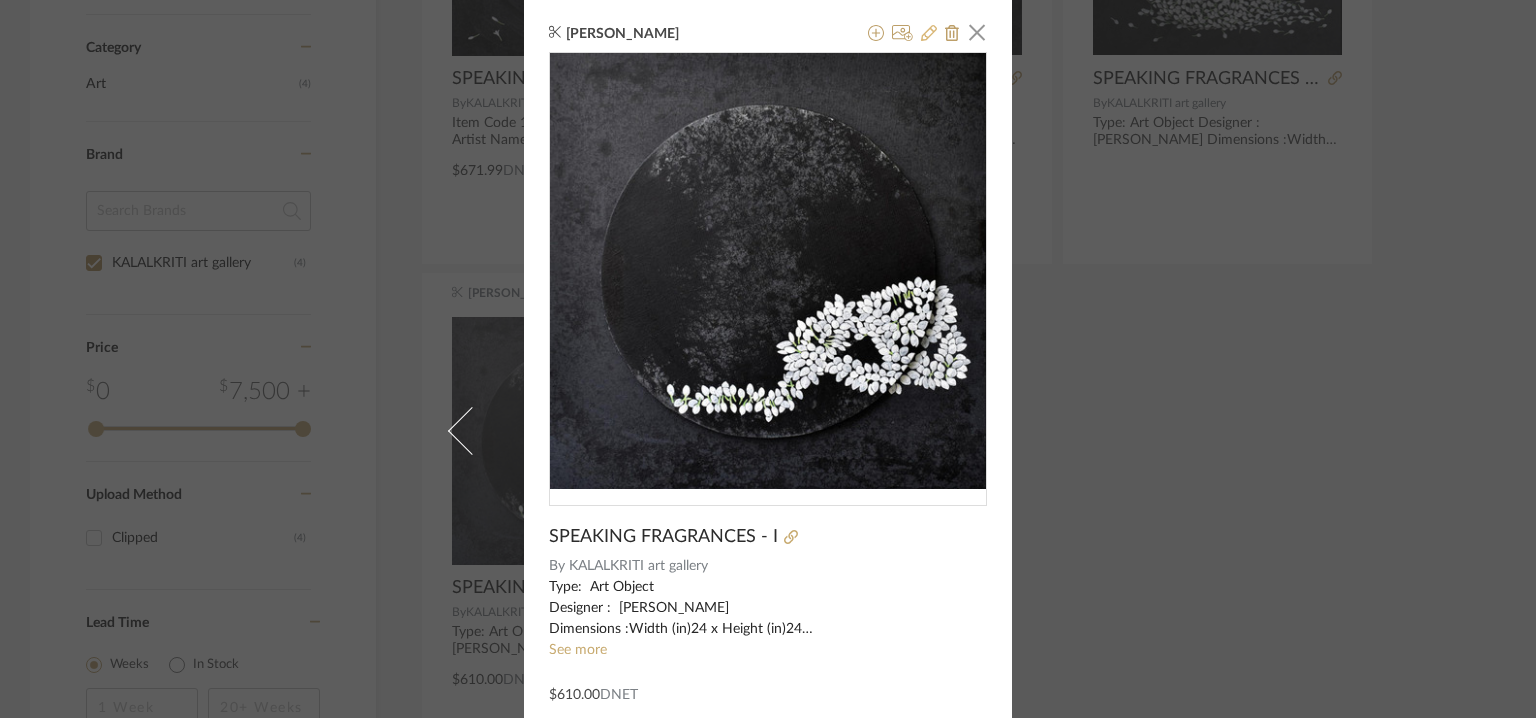 click 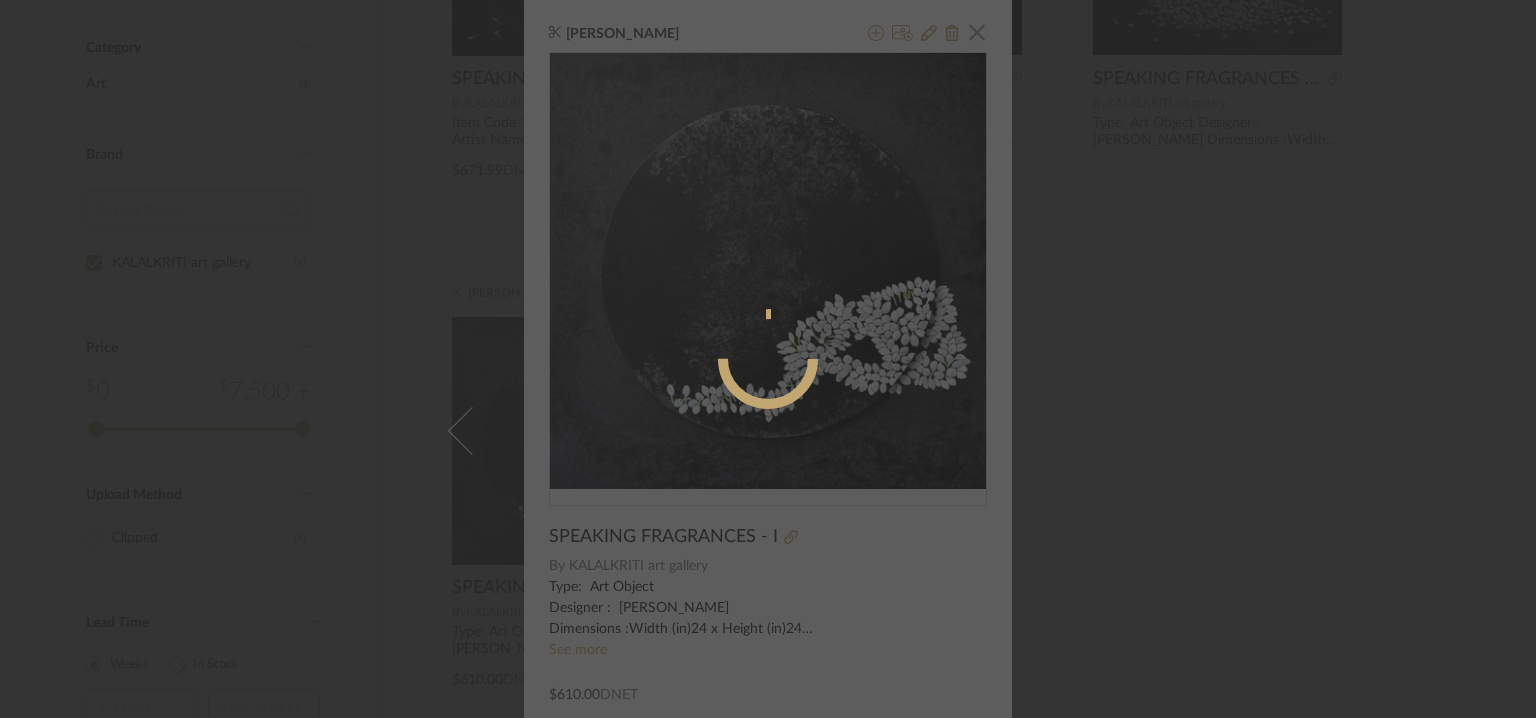 radio on "true" 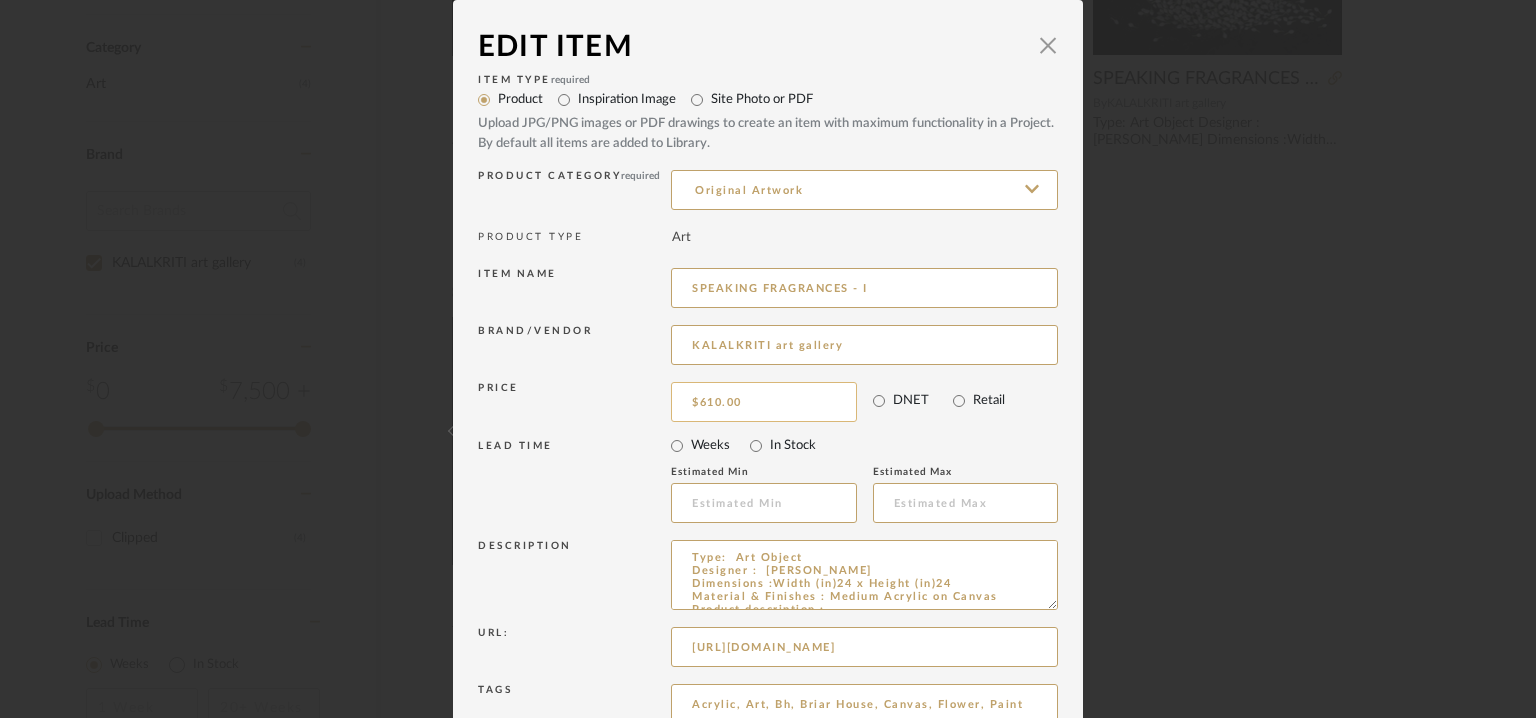 type on "610.00" 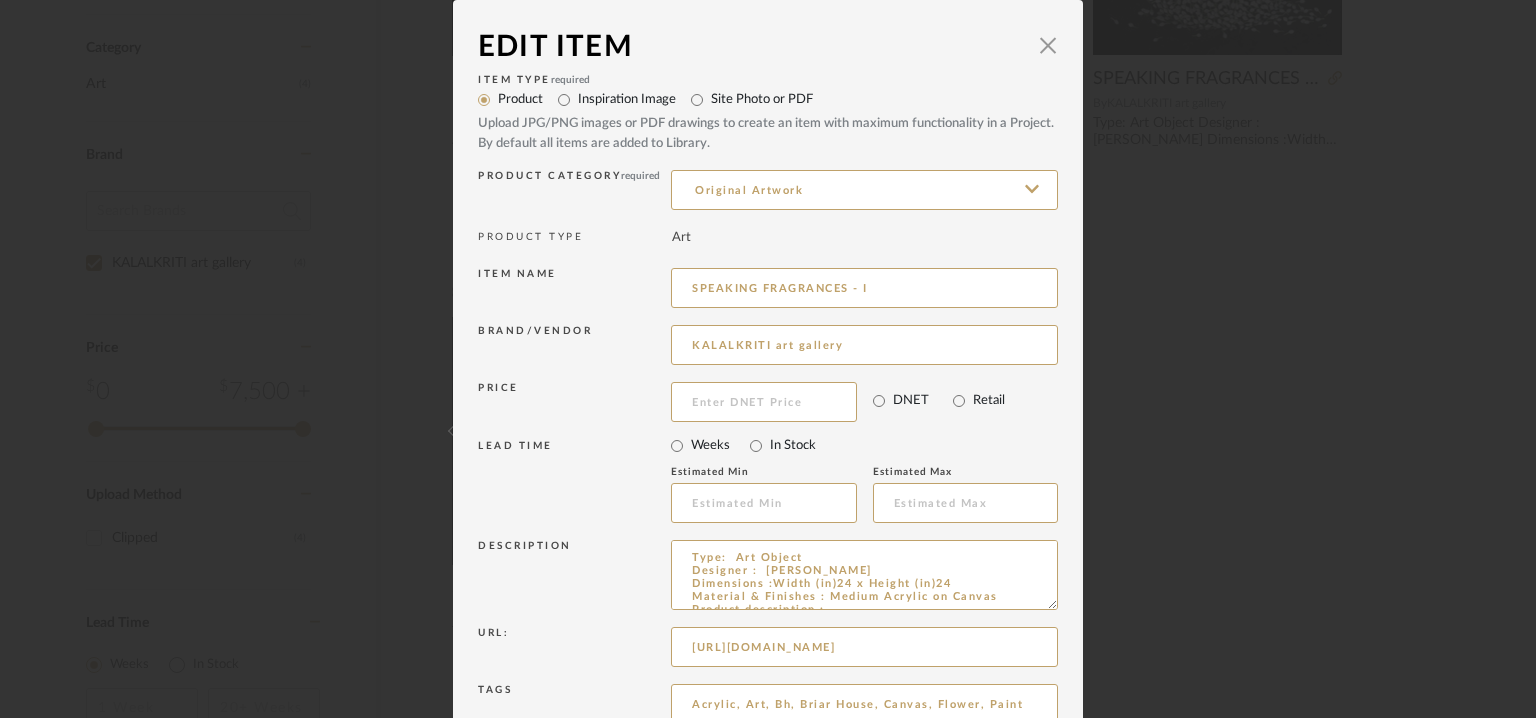 scroll, scrollTop: 192, scrollLeft: 0, axis: vertical 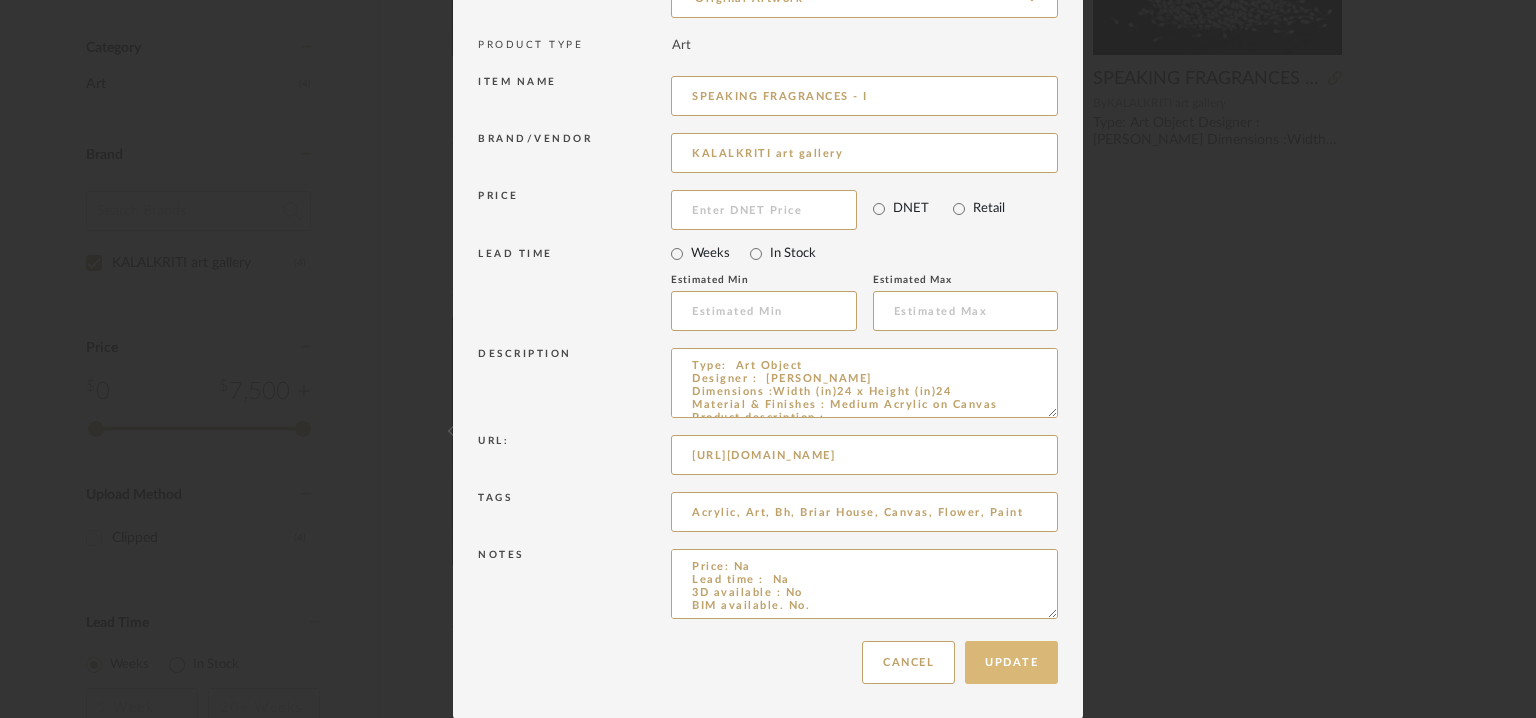 type 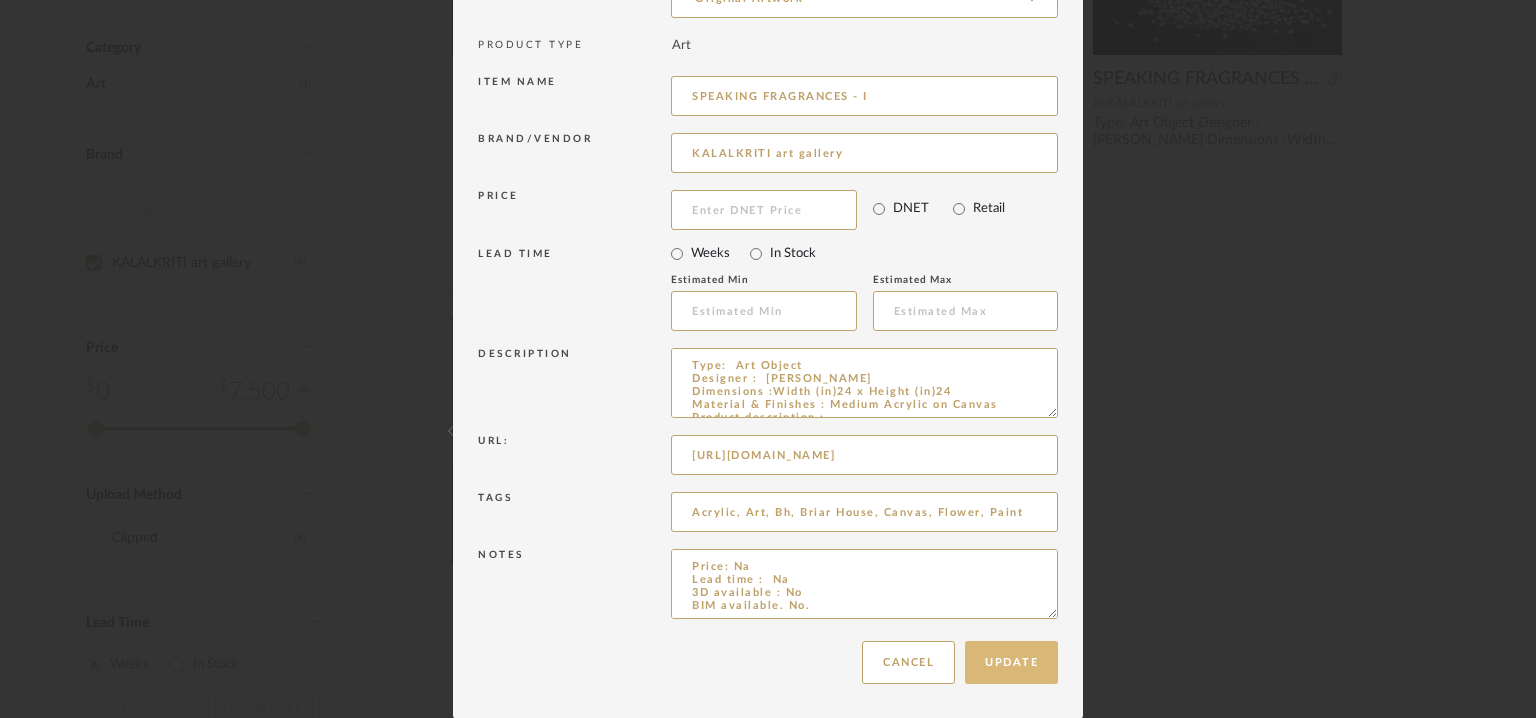 click on "Update" at bounding box center [1011, 662] 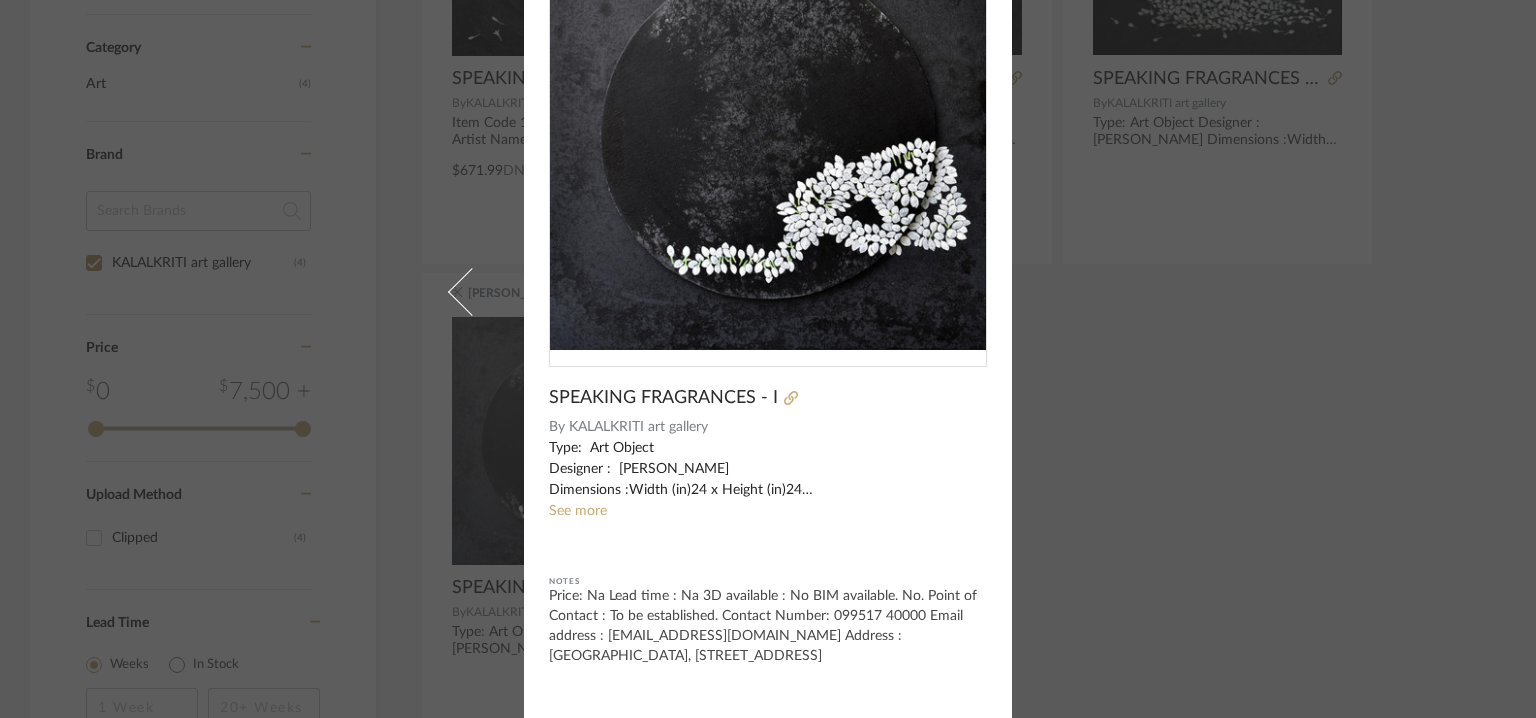 scroll, scrollTop: 143, scrollLeft: 0, axis: vertical 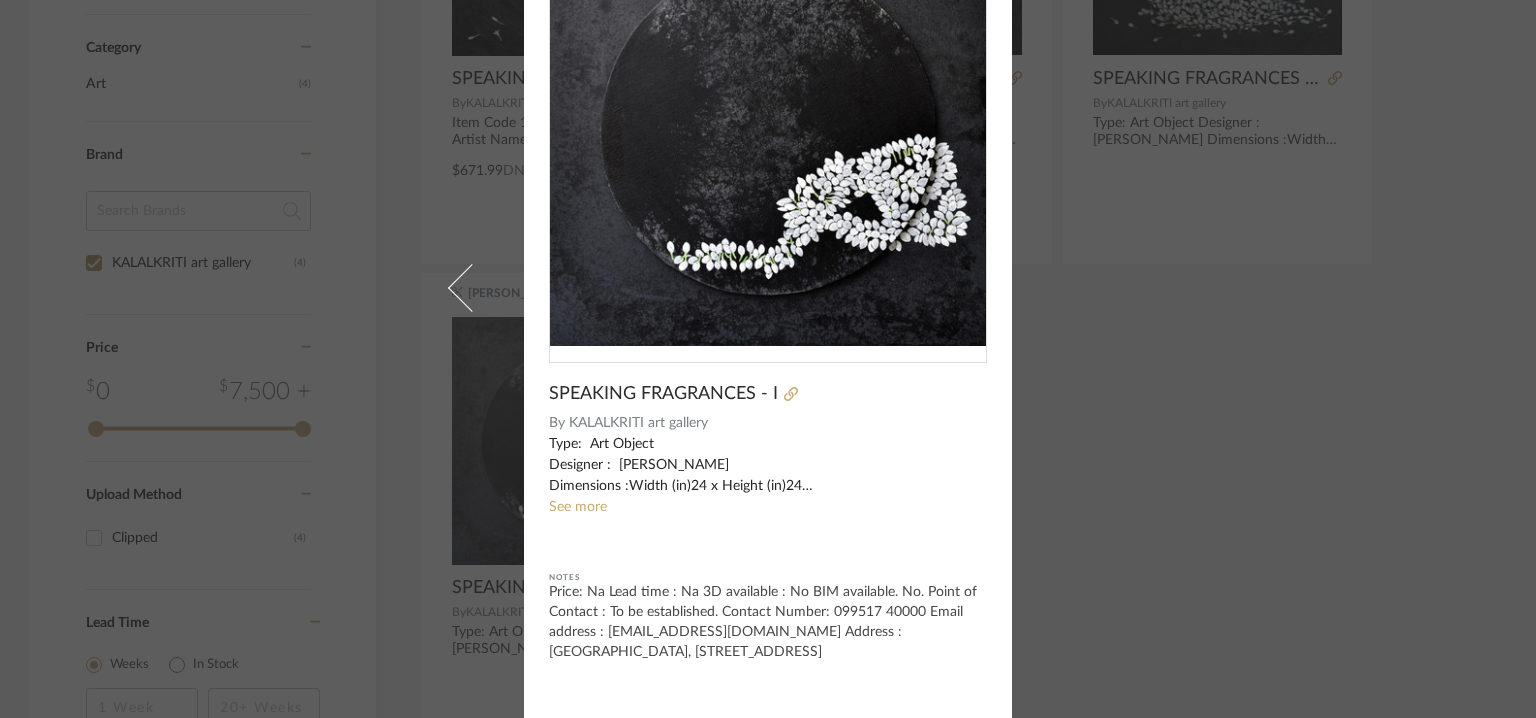 drag, startPoint x: 943, startPoint y: 651, endPoint x: 540, endPoint y: 598, distance: 406.47018 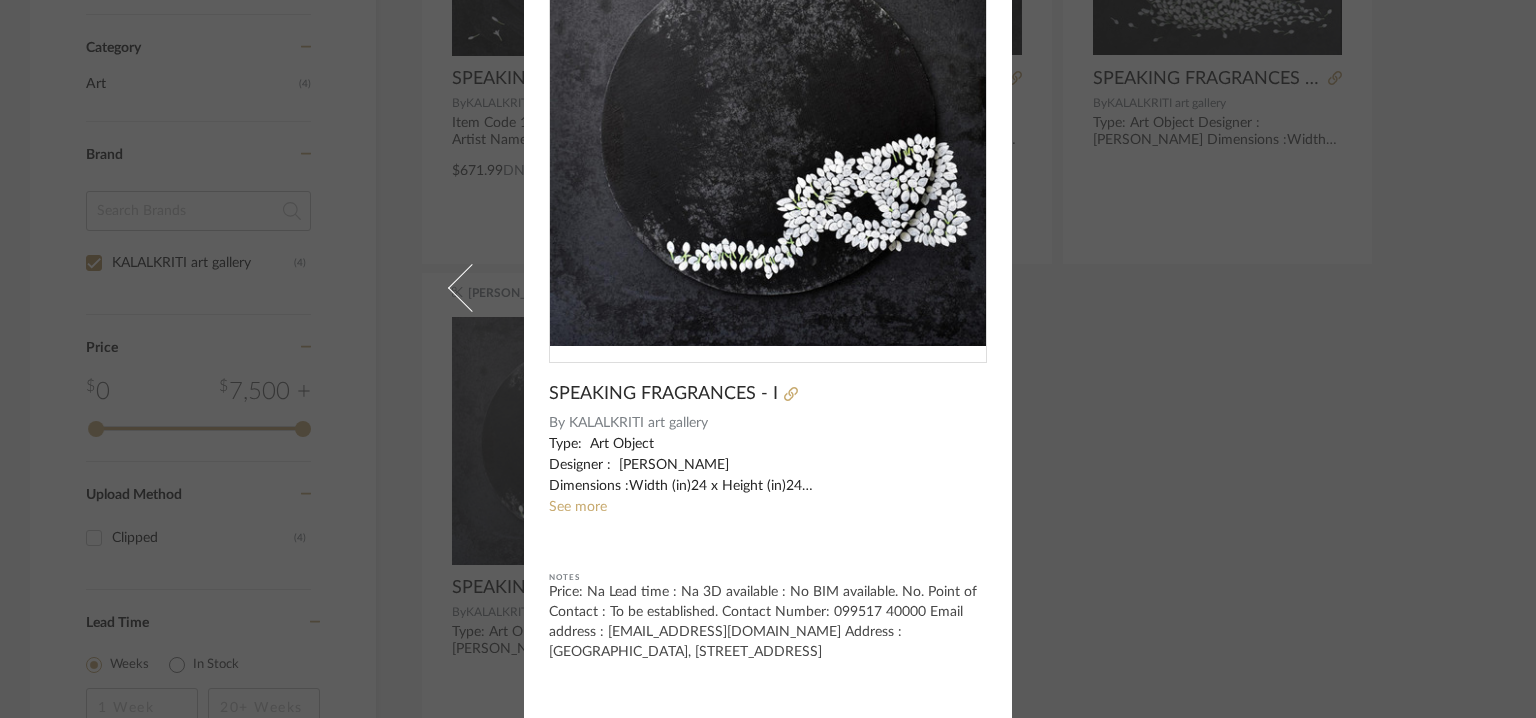 copy on "Price: Na
Lead time :  Na
3D available : No
BIM available. No.
Point of Contact : To be established.
Contact Number:  099517 40000
Email address : [EMAIL_ADDRESS][DOMAIN_NAME]
Address : [GEOGRAPHIC_DATA], [STREET_ADDRESS]" 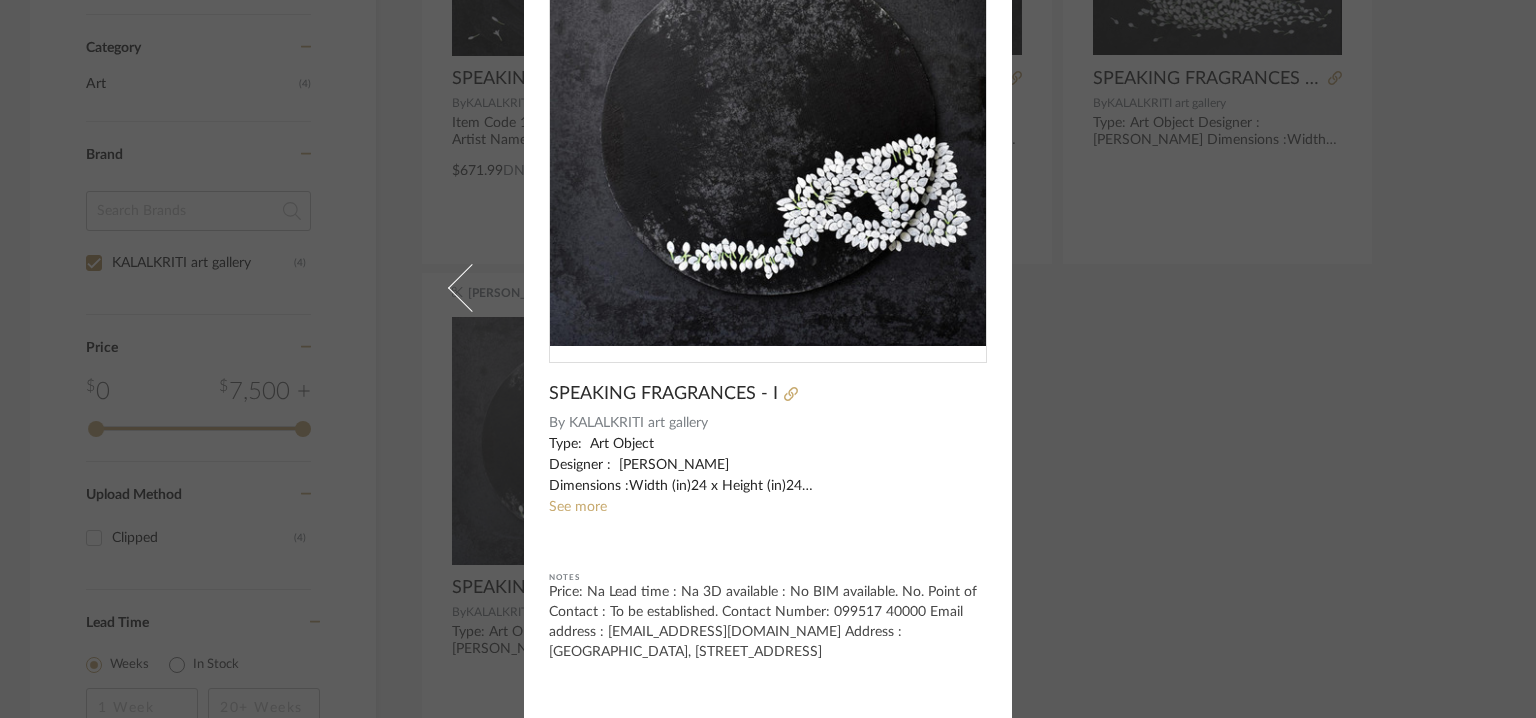 click on "[PERSON_NAME] × SPEAKING FRAGRANCES - I By KALALKRITI art gallery Type:  Art Object
Designer :  [PERSON_NAME]
Dimensions :Width (in)24 x Height (in)24
Material & Finishes : Medium	Acrylic on Canvas
Product description :
Additional details : Na
Any other details : Item Code 1004436 See more Notes Price: Na
Lead time :  Na
3D available : No
BIM available. No.
Point of Contact : To be established.
Contact Number:  099517 40000
Email address : [EMAIL_ADDRESS][DOMAIN_NAME]
Address : [GEOGRAPHIC_DATA], [STREET_ADDRESS]" at bounding box center (768, 359) 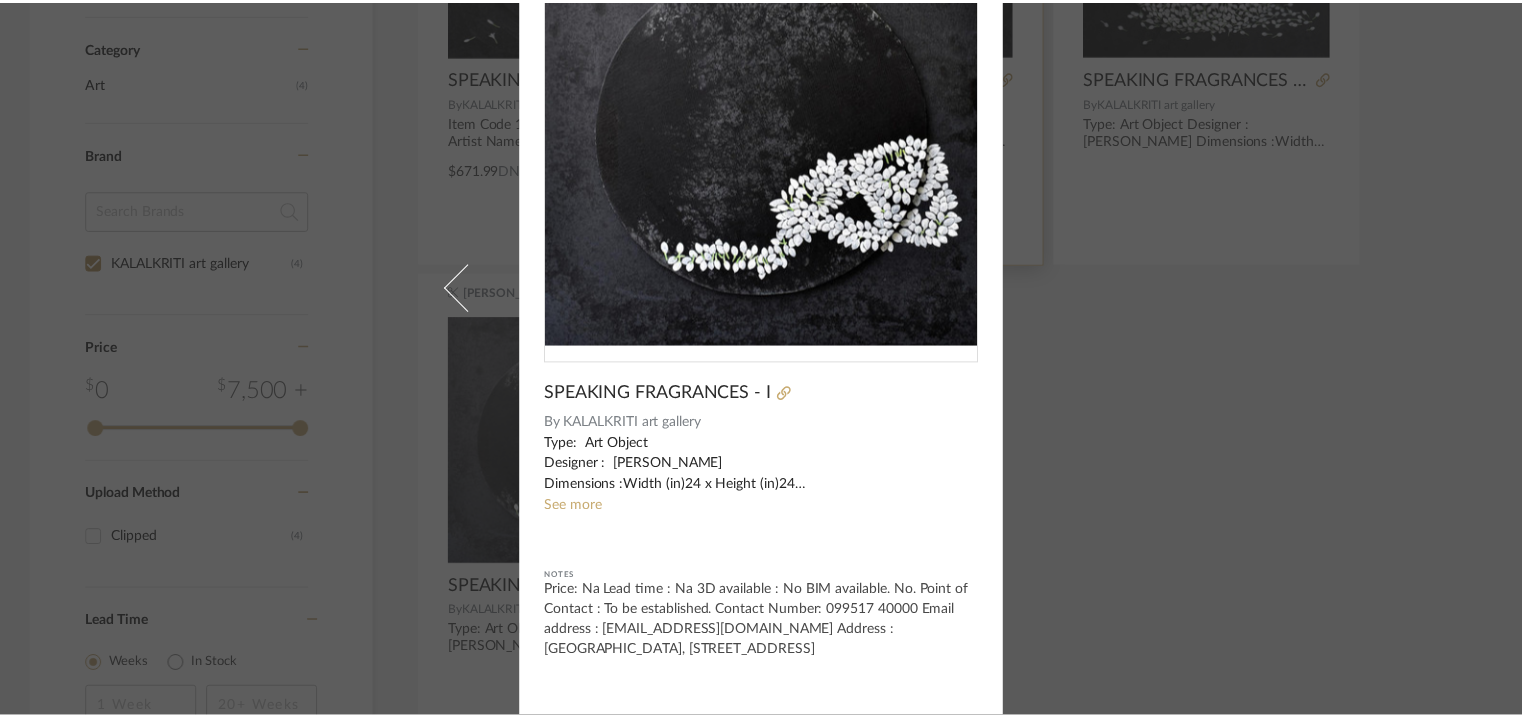 scroll, scrollTop: 679, scrollLeft: 0, axis: vertical 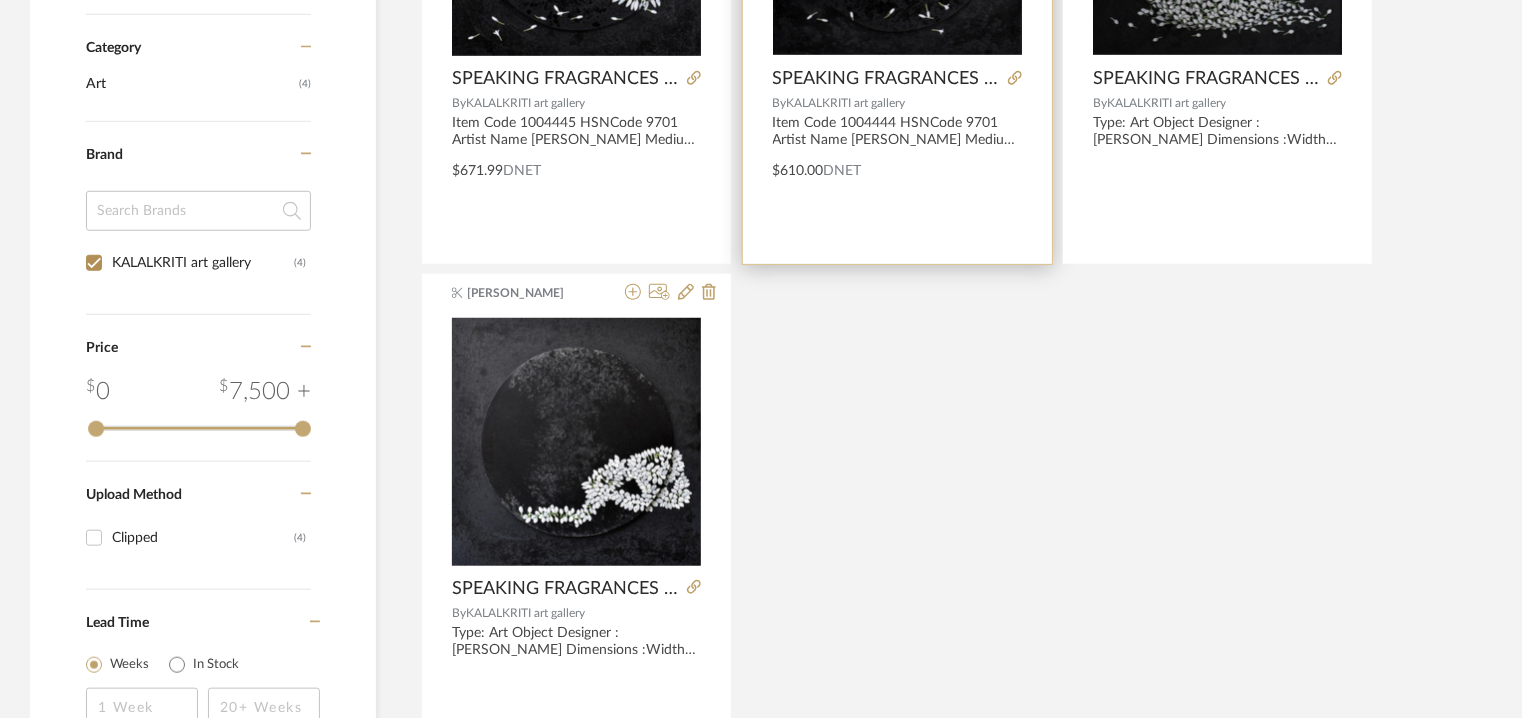 click at bounding box center [897, -68] 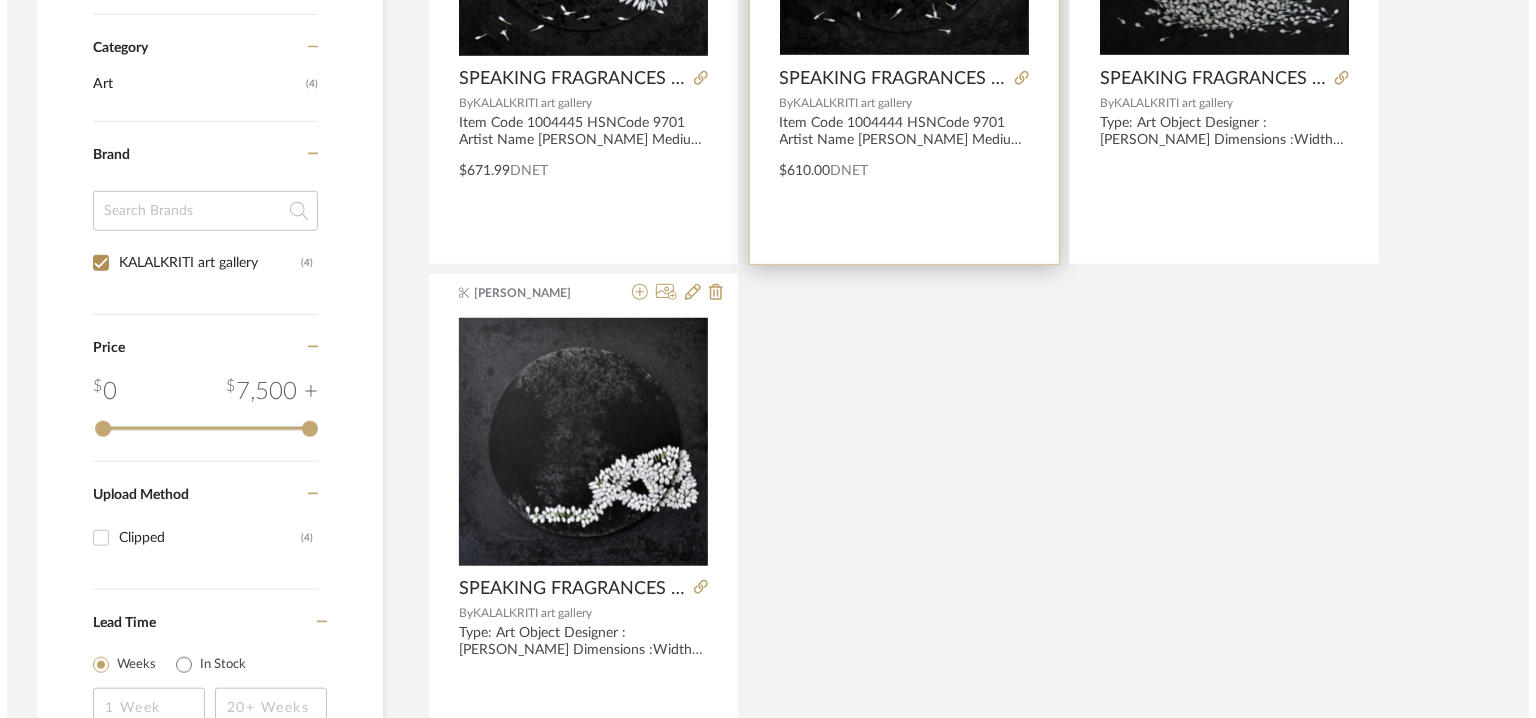 scroll, scrollTop: 0, scrollLeft: 0, axis: both 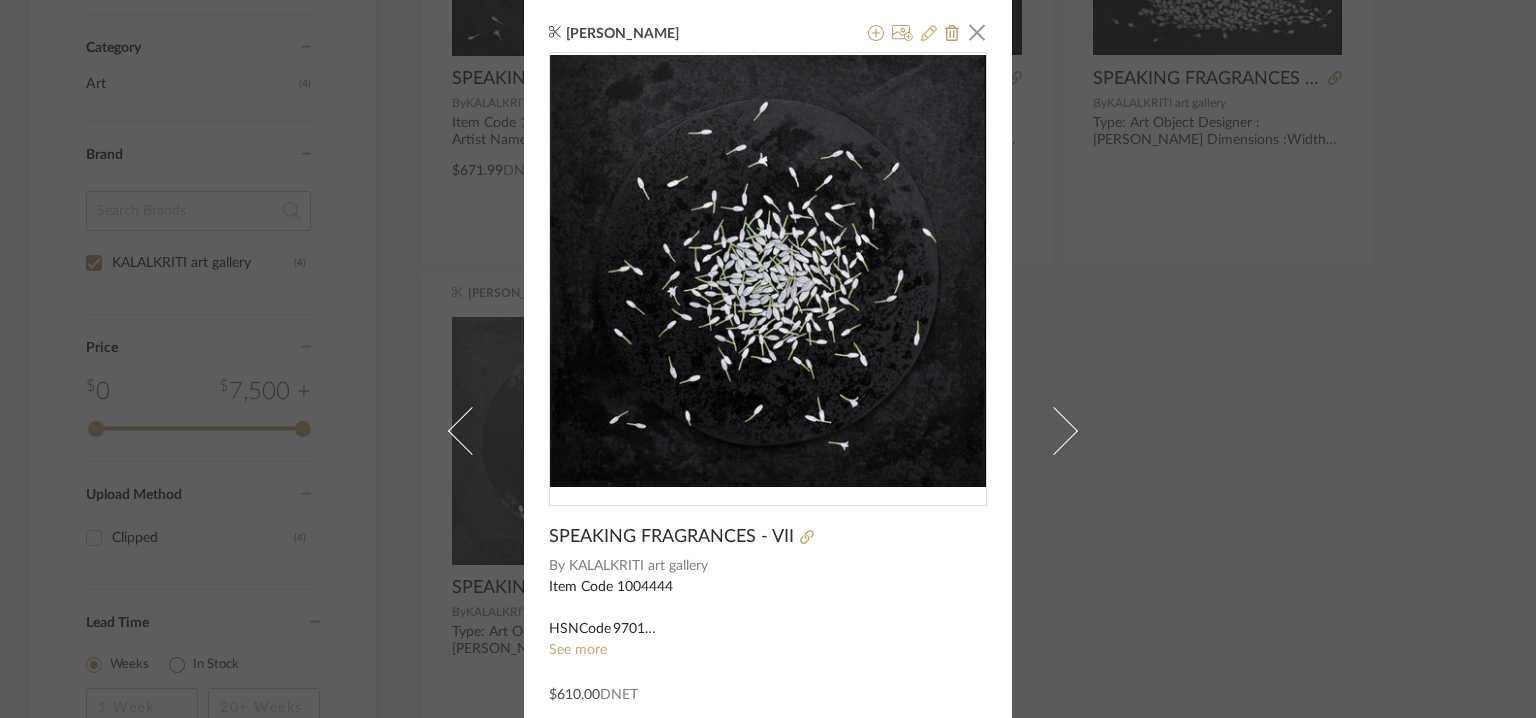 click 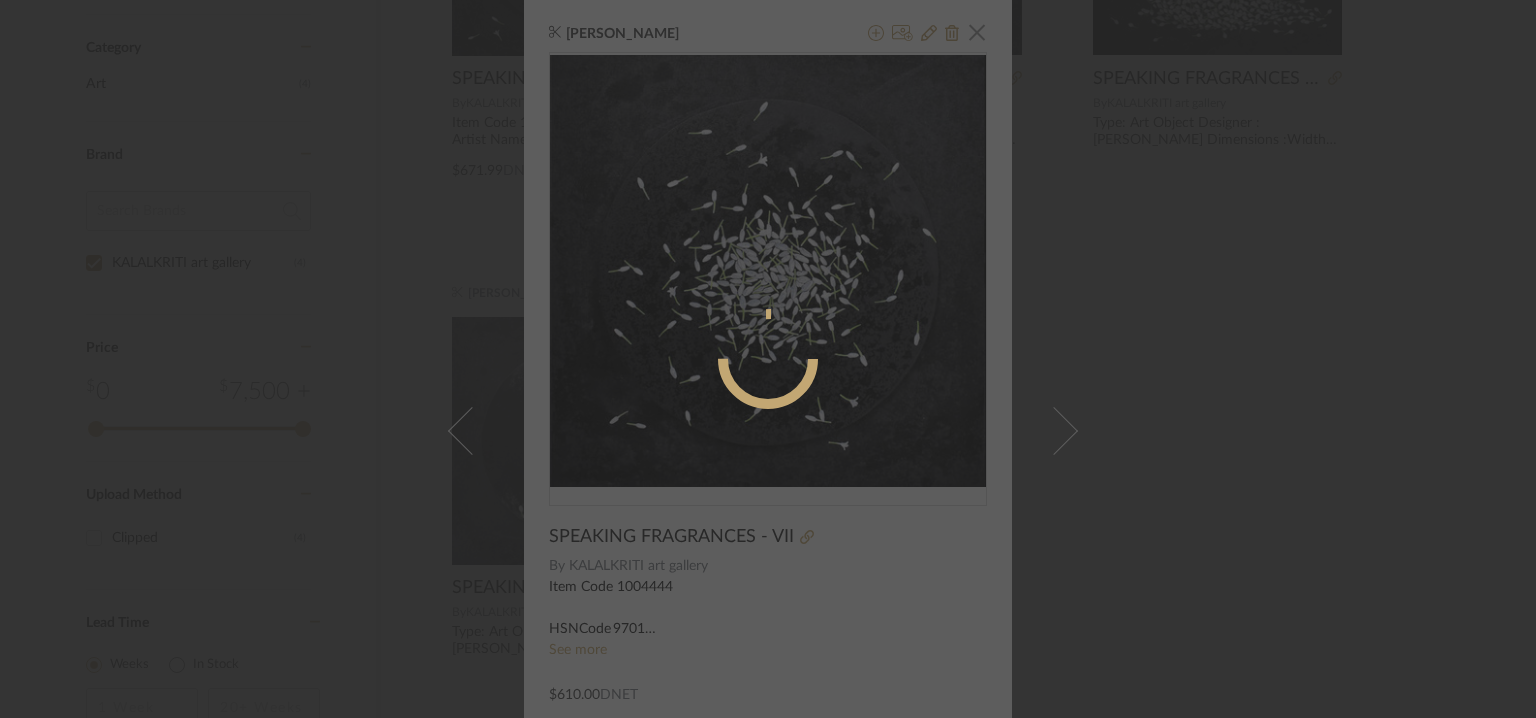 radio on "true" 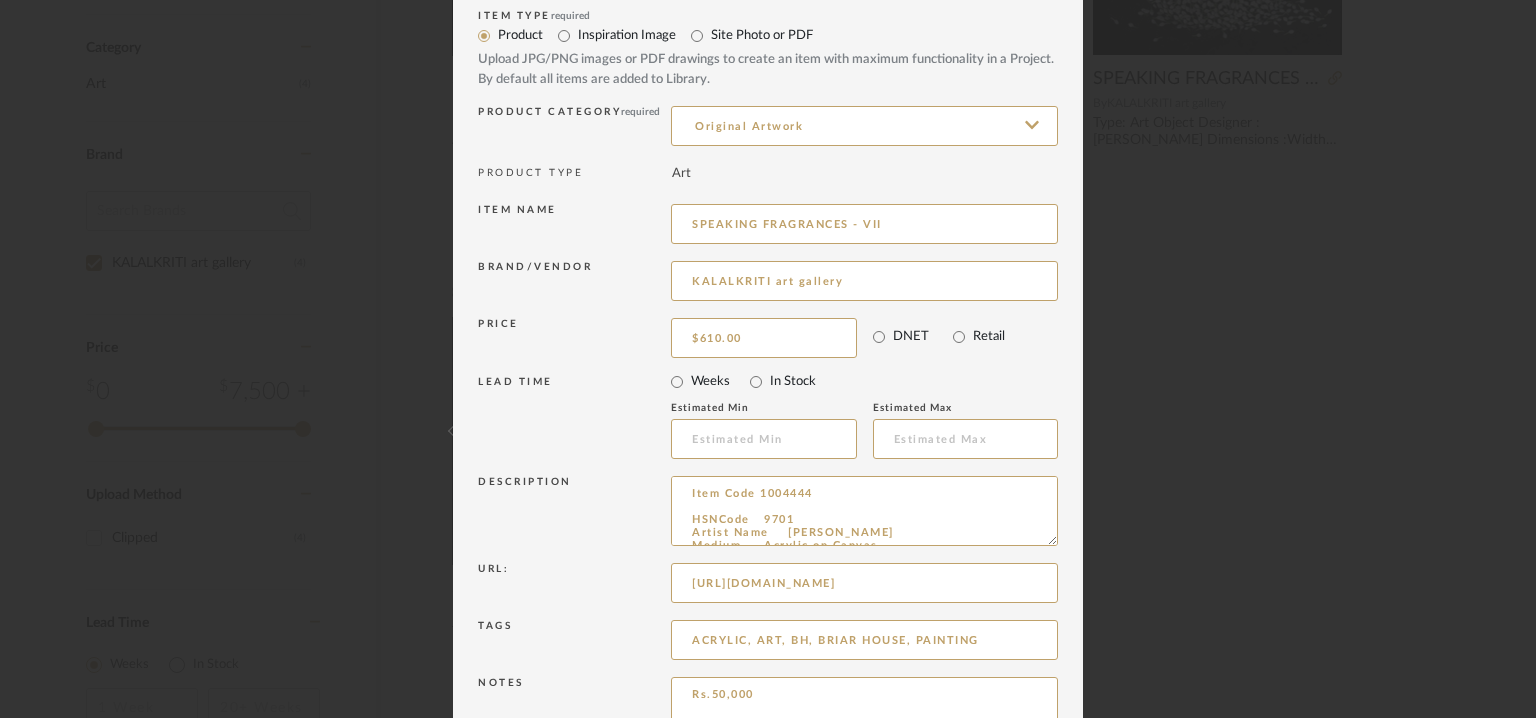scroll, scrollTop: 192, scrollLeft: 0, axis: vertical 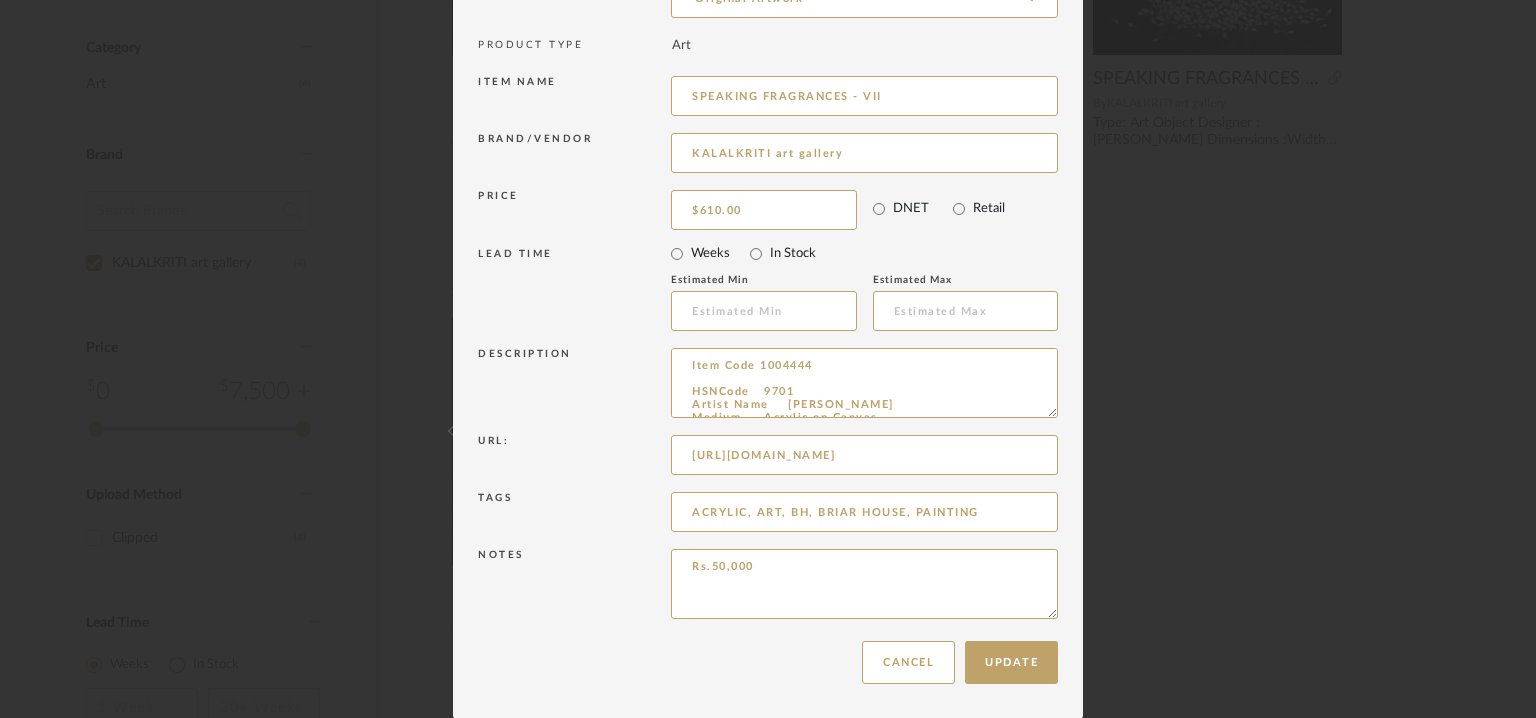 drag, startPoint x: 809, startPoint y: 580, endPoint x: 644, endPoint y: 551, distance: 167.5291 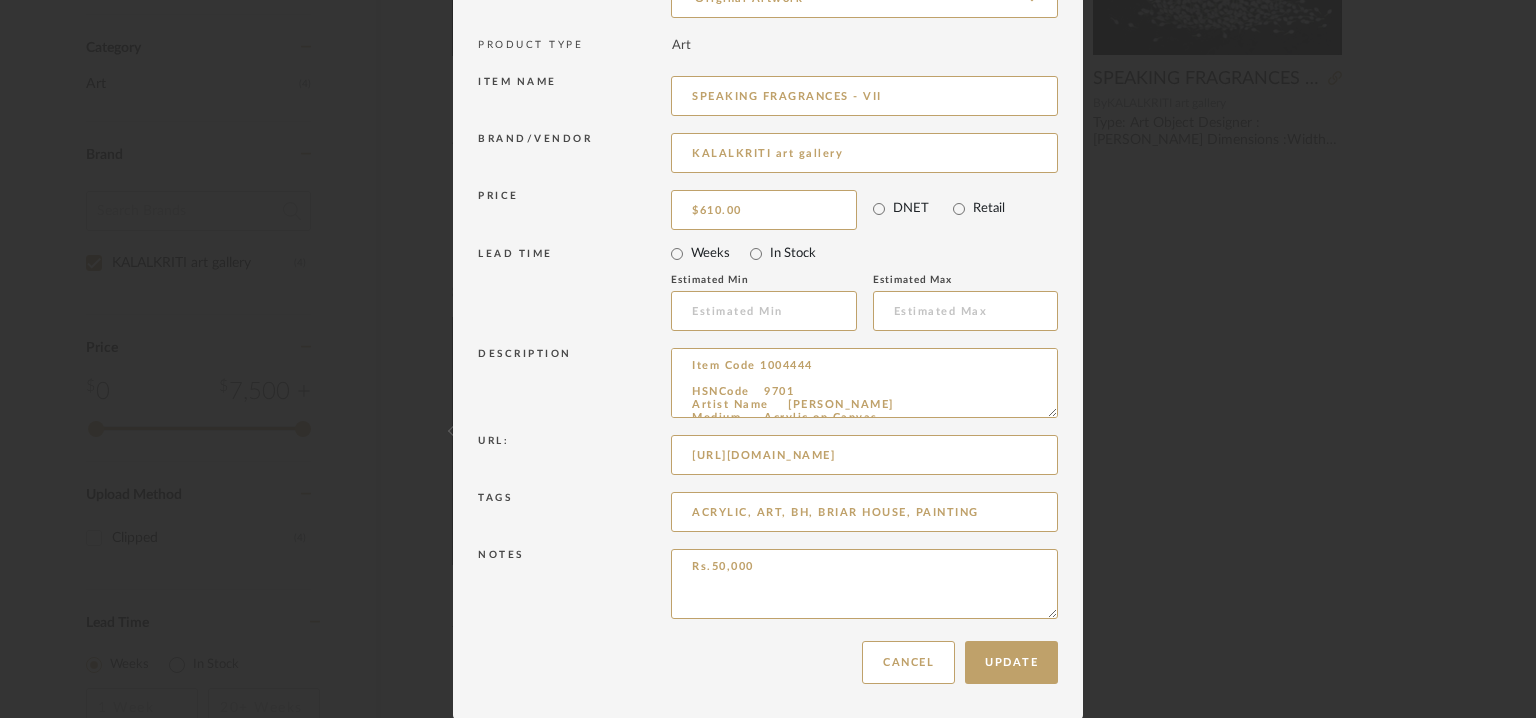 click on "Notes  Rs.50,000" at bounding box center [768, 587] 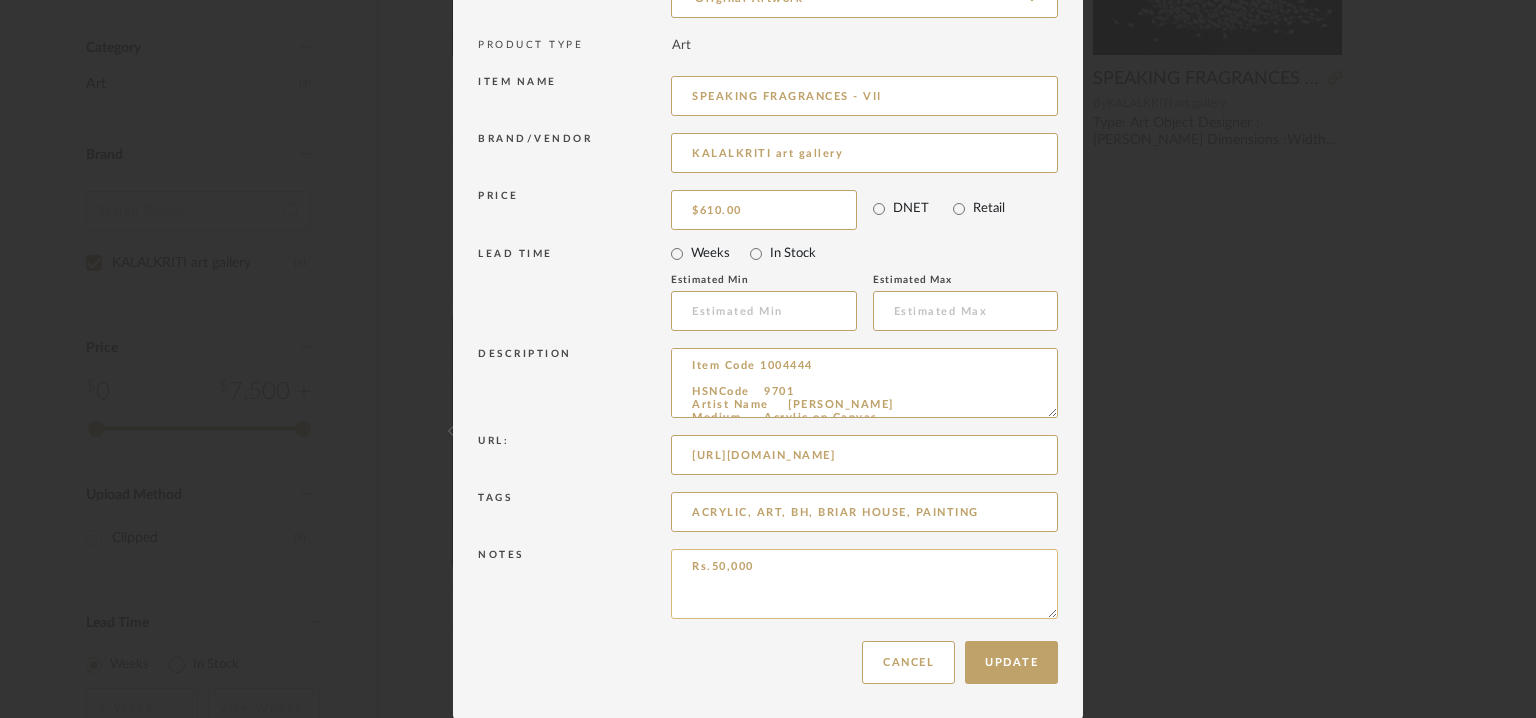 click on "Rs.50,000" at bounding box center [864, 584] 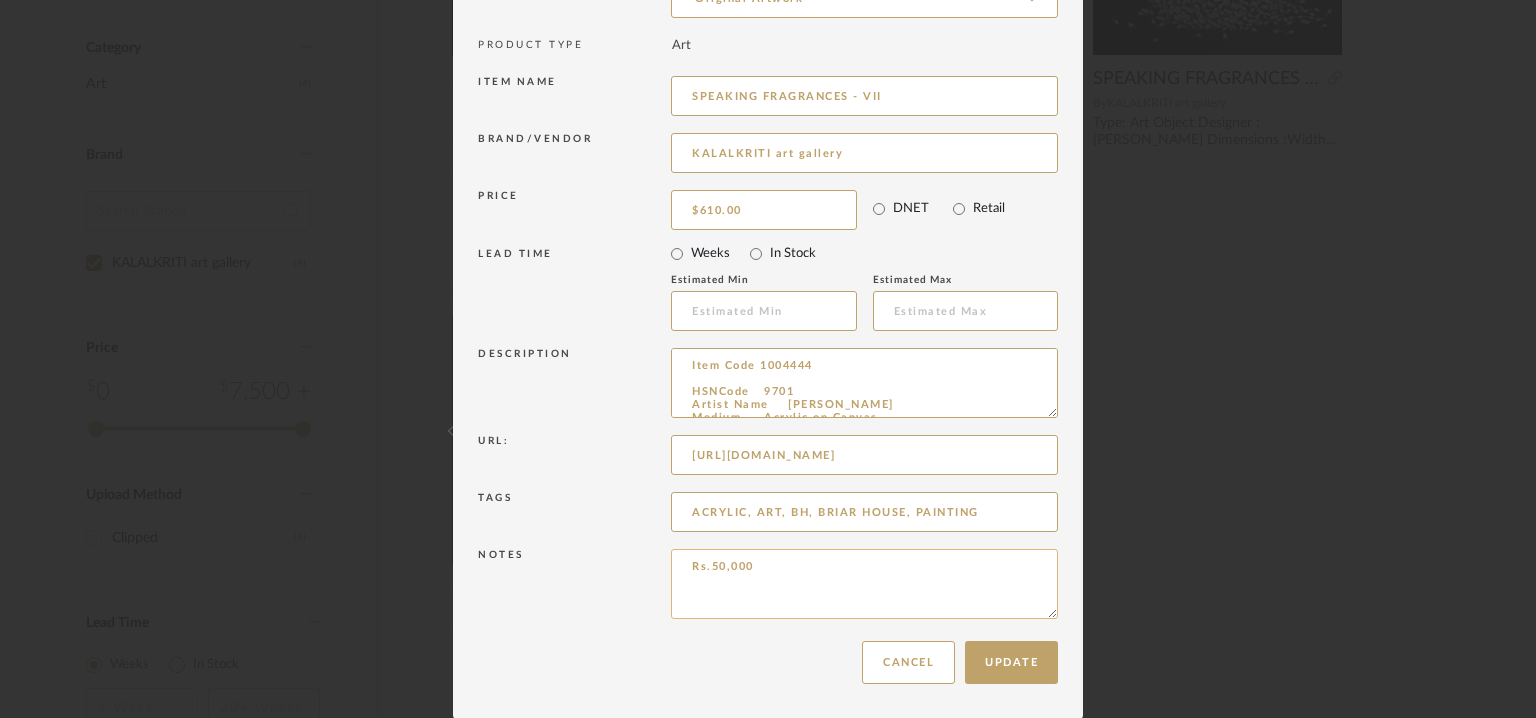 drag, startPoint x: 684, startPoint y: 566, endPoint x: 795, endPoint y: 582, distance: 112.147224 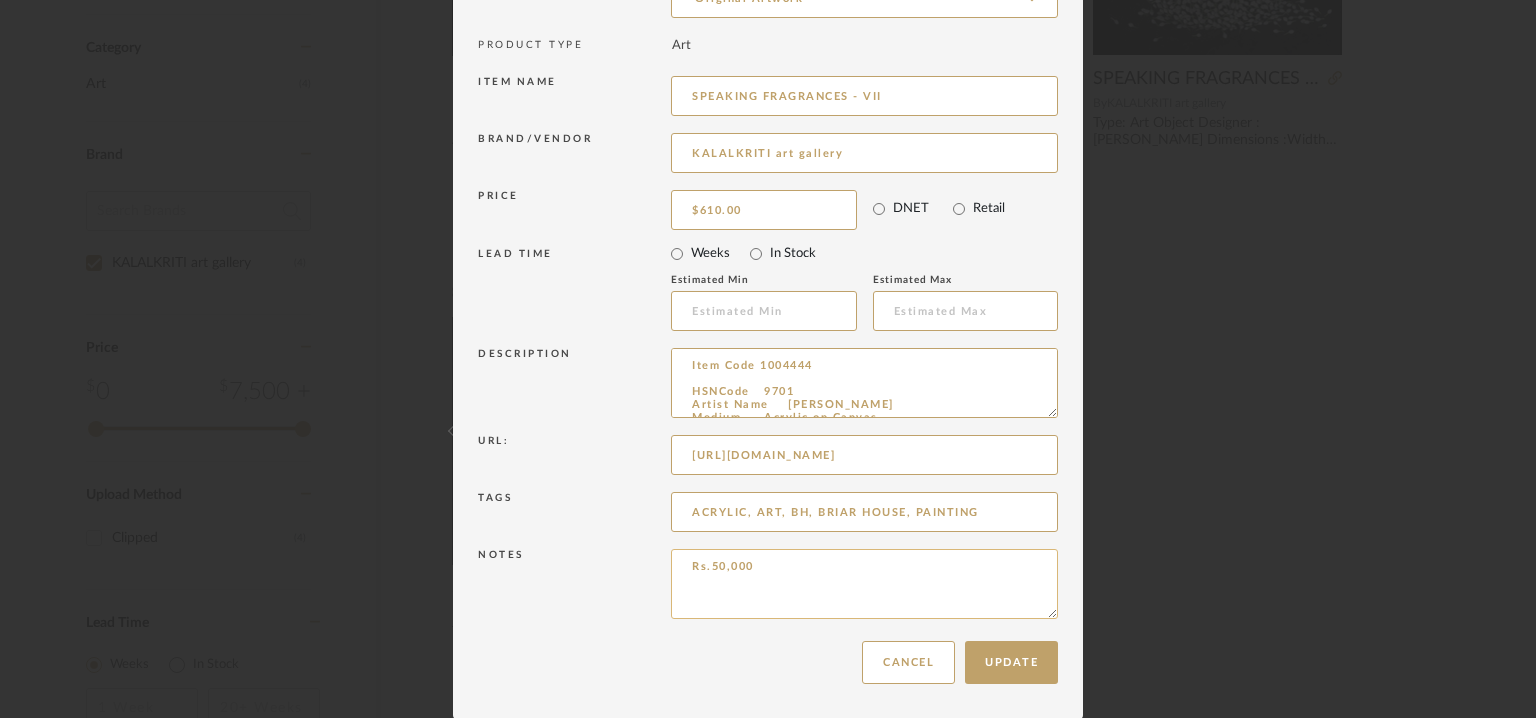 click on "Rs.50,000" at bounding box center [864, 584] 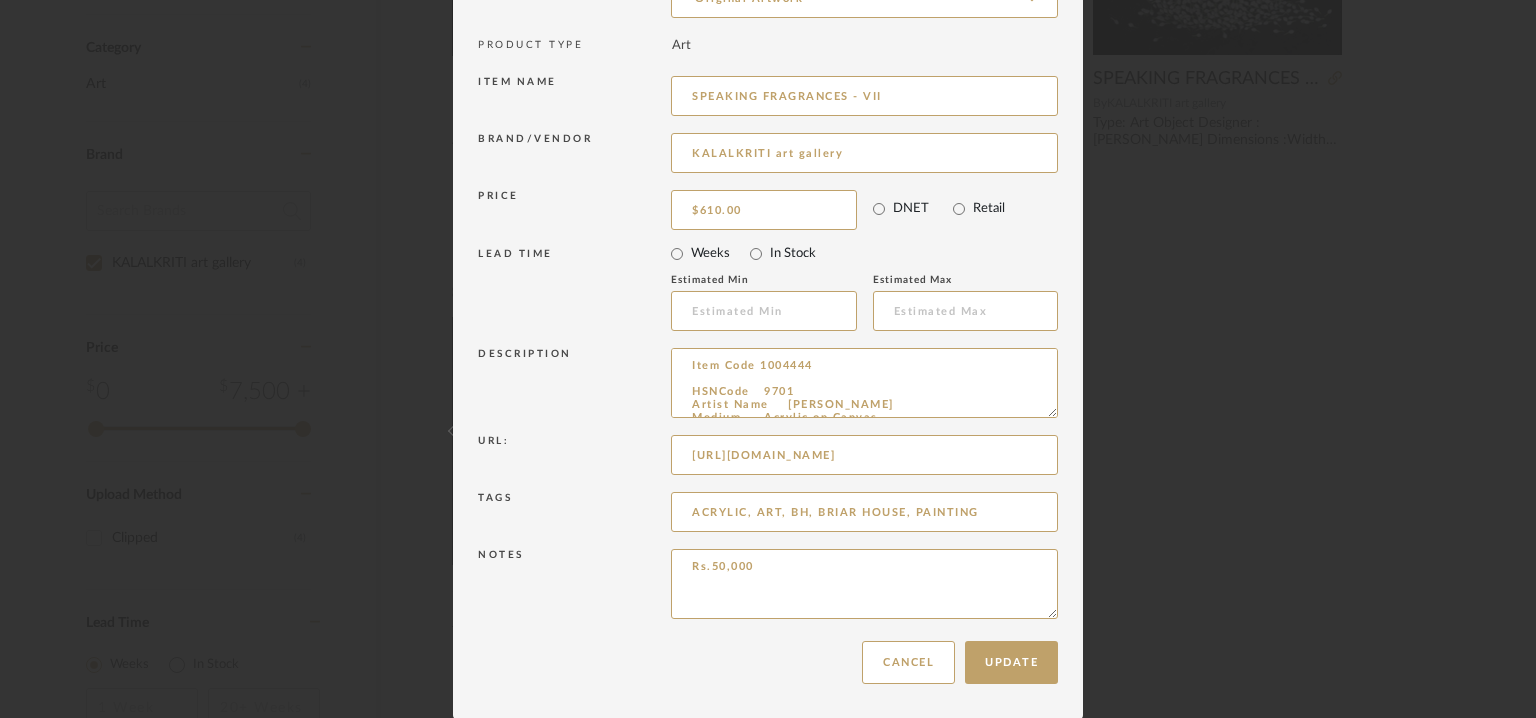 drag, startPoint x: 691, startPoint y: 557, endPoint x: 605, endPoint y: 552, distance: 86.145226 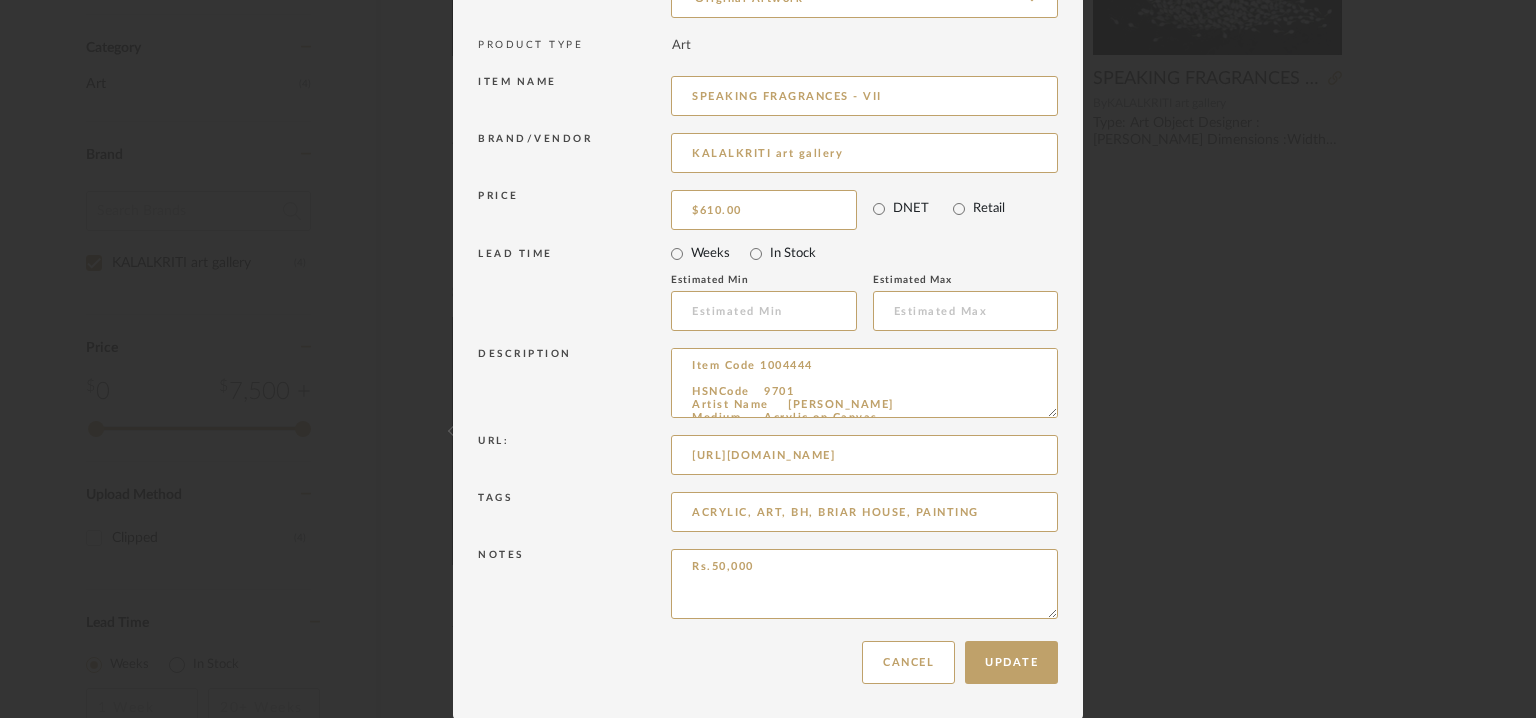 click on "Notes  Rs.50,000" at bounding box center (768, 587) 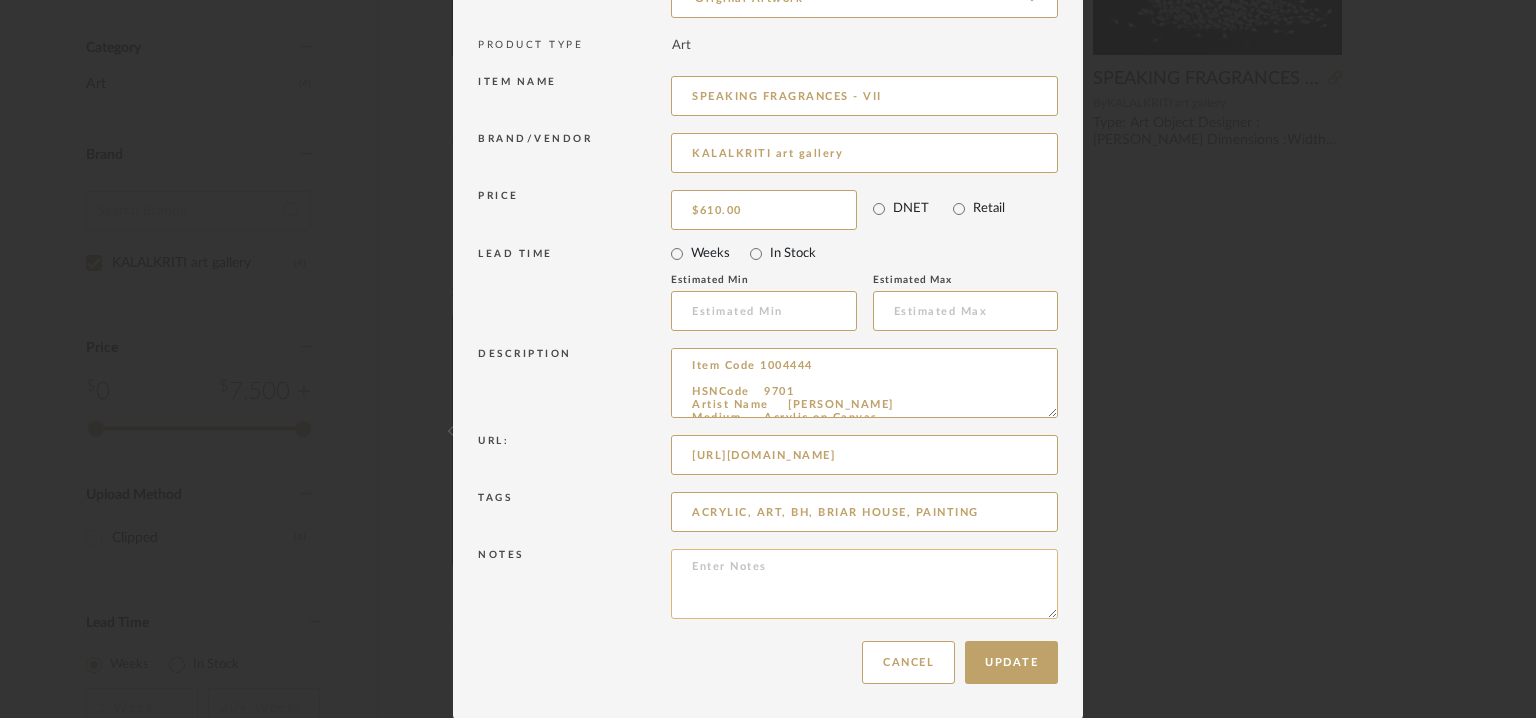 paste on "Price: Na Lead time : Na 3D available : No BIM available. No. Point of Contact : To be established. Contact Number: 099517 40000 Email address : [EMAIL_ADDRESS][DOMAIN_NAME] Address : [GEOGRAPHIC_DATA], [STREET_ADDRESS]" 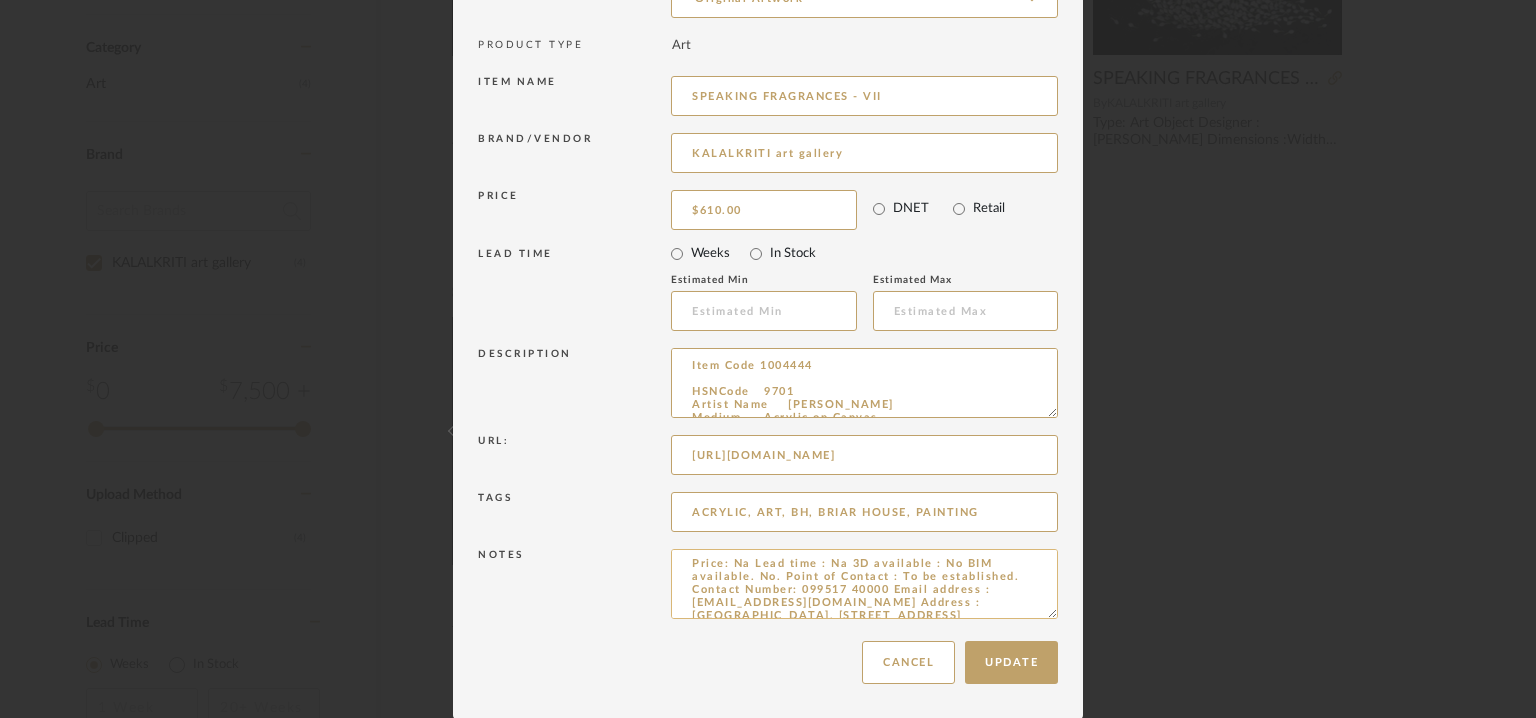 scroll, scrollTop: 0, scrollLeft: 0, axis: both 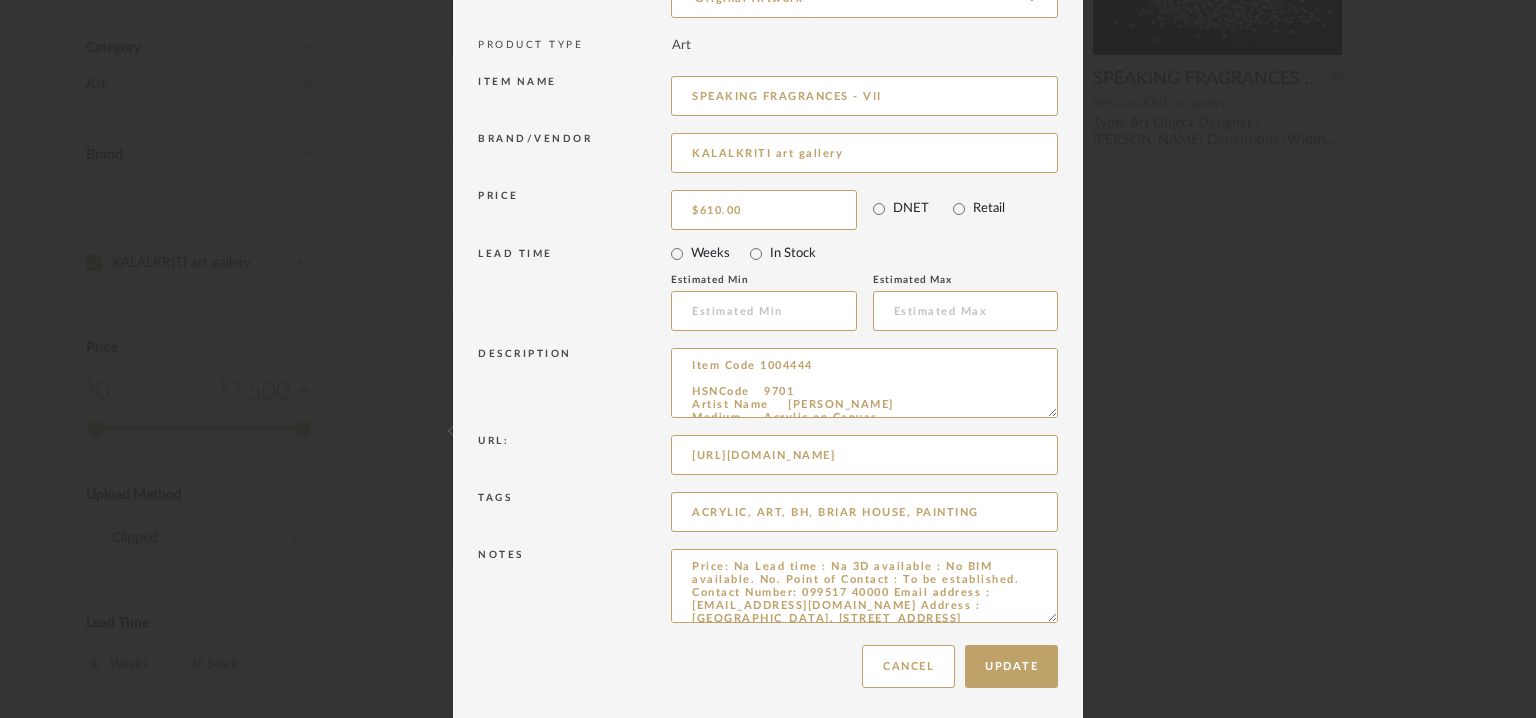 drag, startPoint x: 1046, startPoint y: 612, endPoint x: 1019, endPoint y: 776, distance: 166.2077 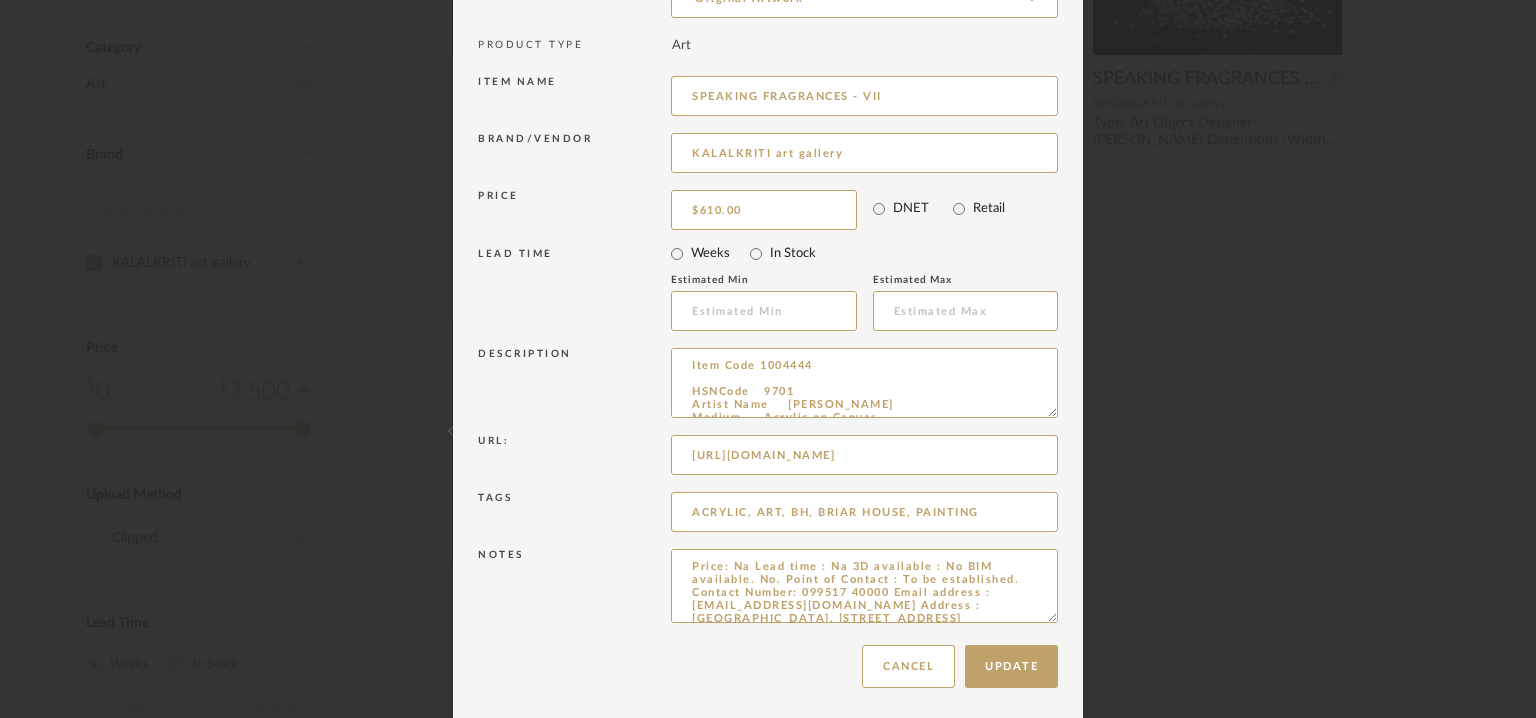 click on "Chrome Web Clipper   Import Pinterest   Support   All Projects   Library   Inspiration   Upload History   Add New Item  Hello, Tehseen  All [PERSON_NAME] enterprises pvt ltd Items speaking fragrances Item Type Product  (4)  Added By [PERSON_NAME]  (4)  Category  Art   (4)  Brand KALALKRITI art gallery  (4)  Price 0  7,500 +  0 7500 Upload Method Clipped  (4)  Lead Time Weeks In Stock Displaying 4 products  Sort By  Newest Filtered by speaking fragrances KALALKRITI art gallery  Clear All  [PERSON_NAME] SPEAKING FRAGRANCES - VIII By   KALALKRITI art gallery  Item Code 1004445
HSNCode	9701
Artist Name	Raju T
Medium	Acrylic on Canvas $671.99  DNET [PERSON_NAME] SPEAKING FRAGRANCES - VII By   KALALKRITI art gallery  Item Code 1004444
HSNCode	9701
Artist Name	[PERSON_NAME] T
Medium	Acrylic on Canvas $610.00  DNET [PERSON_NAME] SPEAKING FRAGRANCES - VI By   KALALKRITI art gallery  [PERSON_NAME] SPEAKING FRAGRANCES - I By   KALALKRITI art gallery  StyleRow Design Corp. ©2025 Sitemap User Agreement Sitemap" at bounding box center [768, -320] 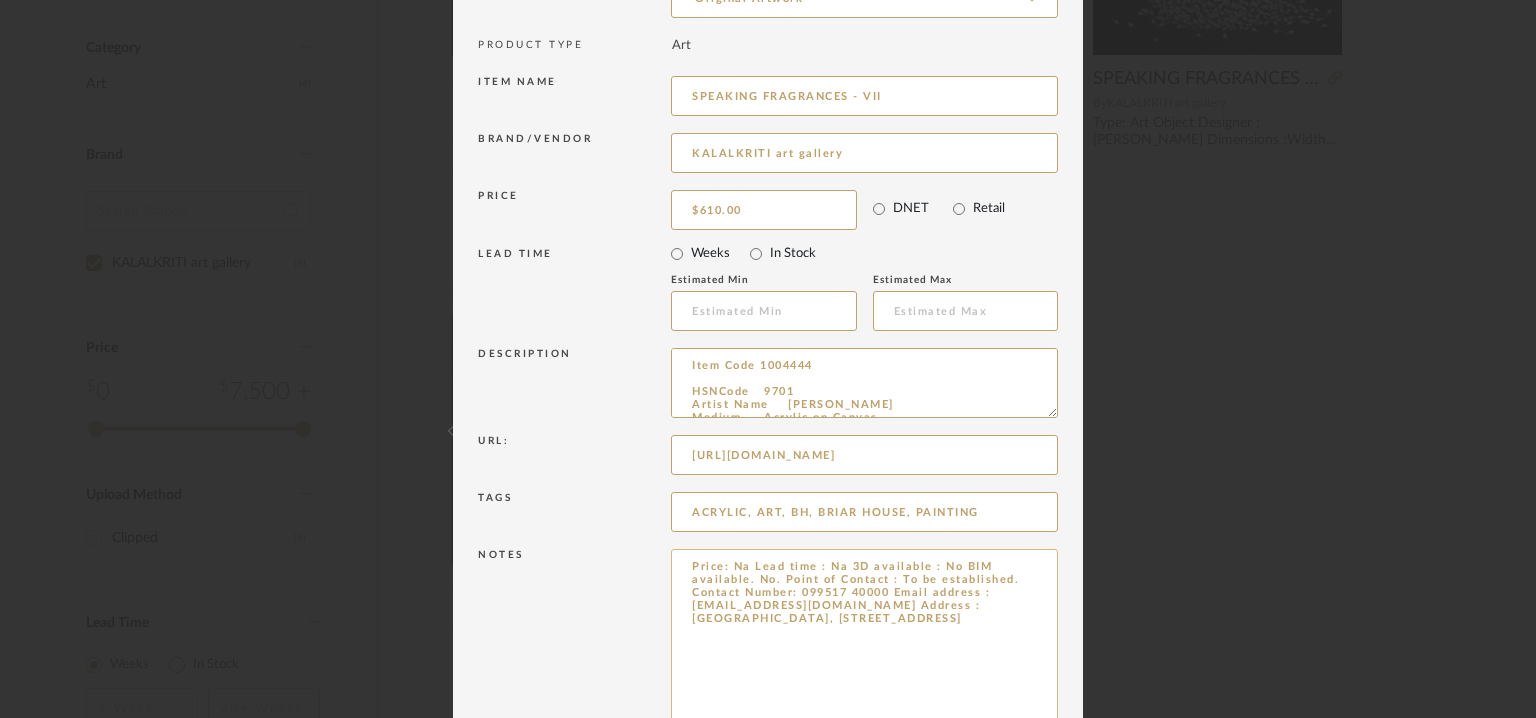 click on "Price: Na Lead time : Na 3D available : No BIM available. No. Point of Contact : To be established. Contact Number: 099517 40000 Email address : [EMAIL_ADDRESS][DOMAIN_NAME] Address : [GEOGRAPHIC_DATA], [STREET_ADDRESS]" at bounding box center [864, 665] 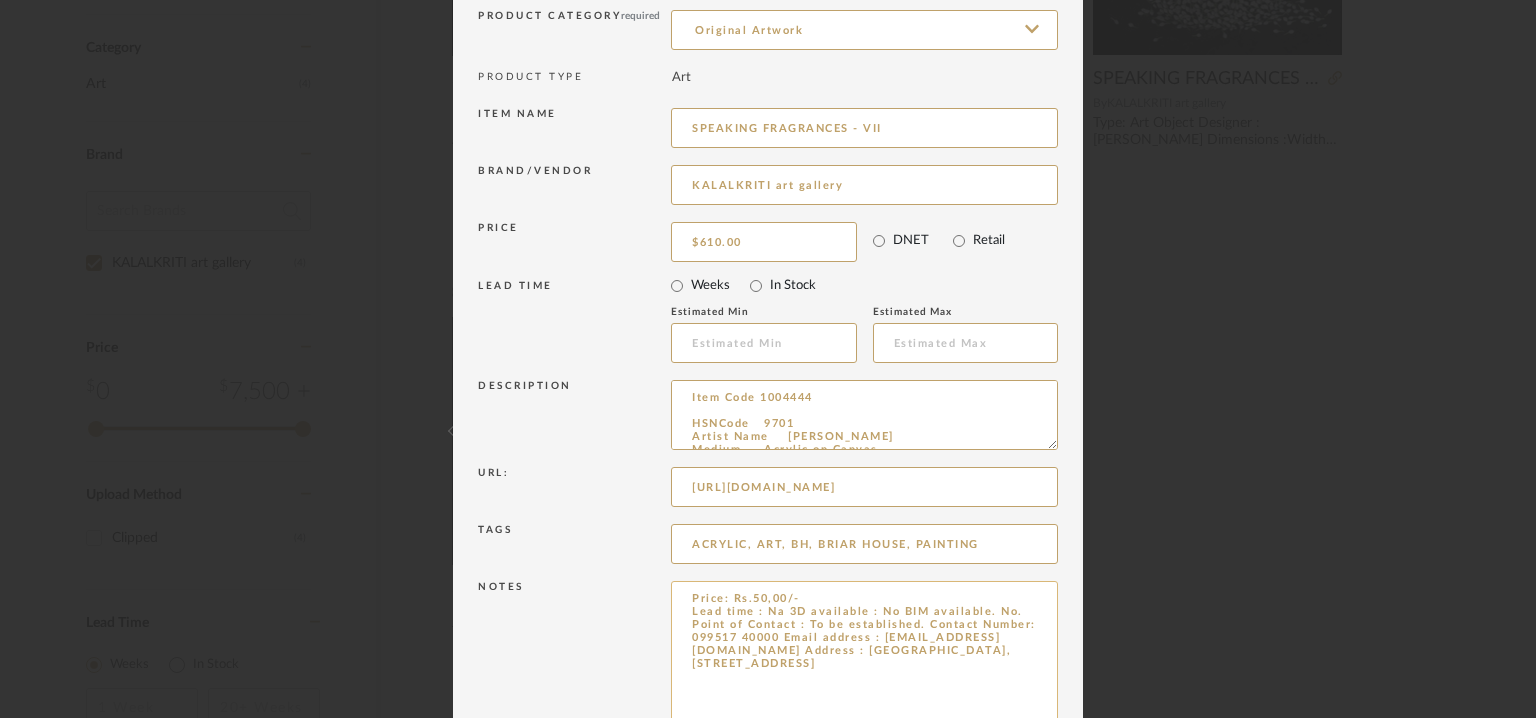scroll, scrollTop: 192, scrollLeft: 0, axis: vertical 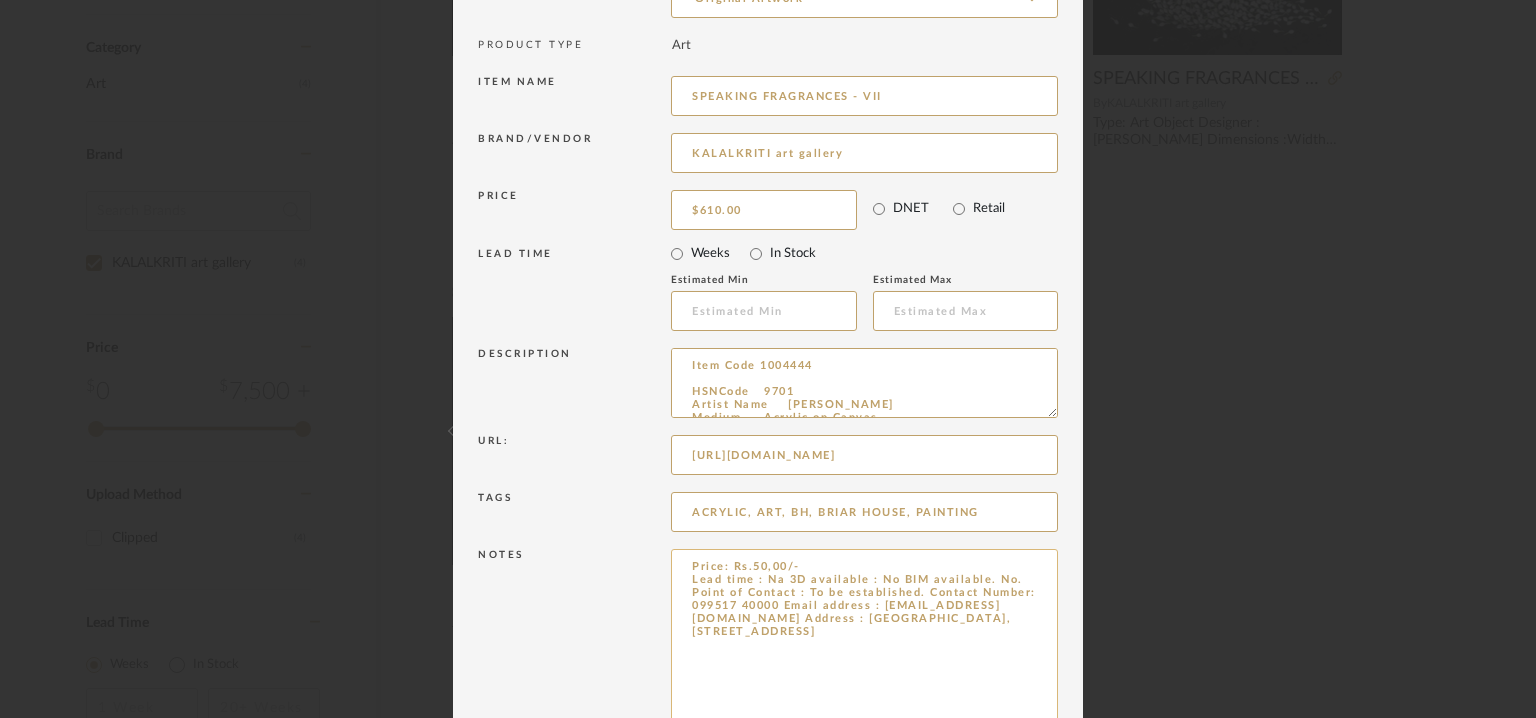 click on "Price: Rs.50,00/-
Lead time : Na 3D available : No BIM available. No. Point of Contact : To be established. Contact Number: 099517 40000 Email address : [EMAIL_ADDRESS][DOMAIN_NAME] Address : [GEOGRAPHIC_DATA], [STREET_ADDRESS]" at bounding box center (864, 665) 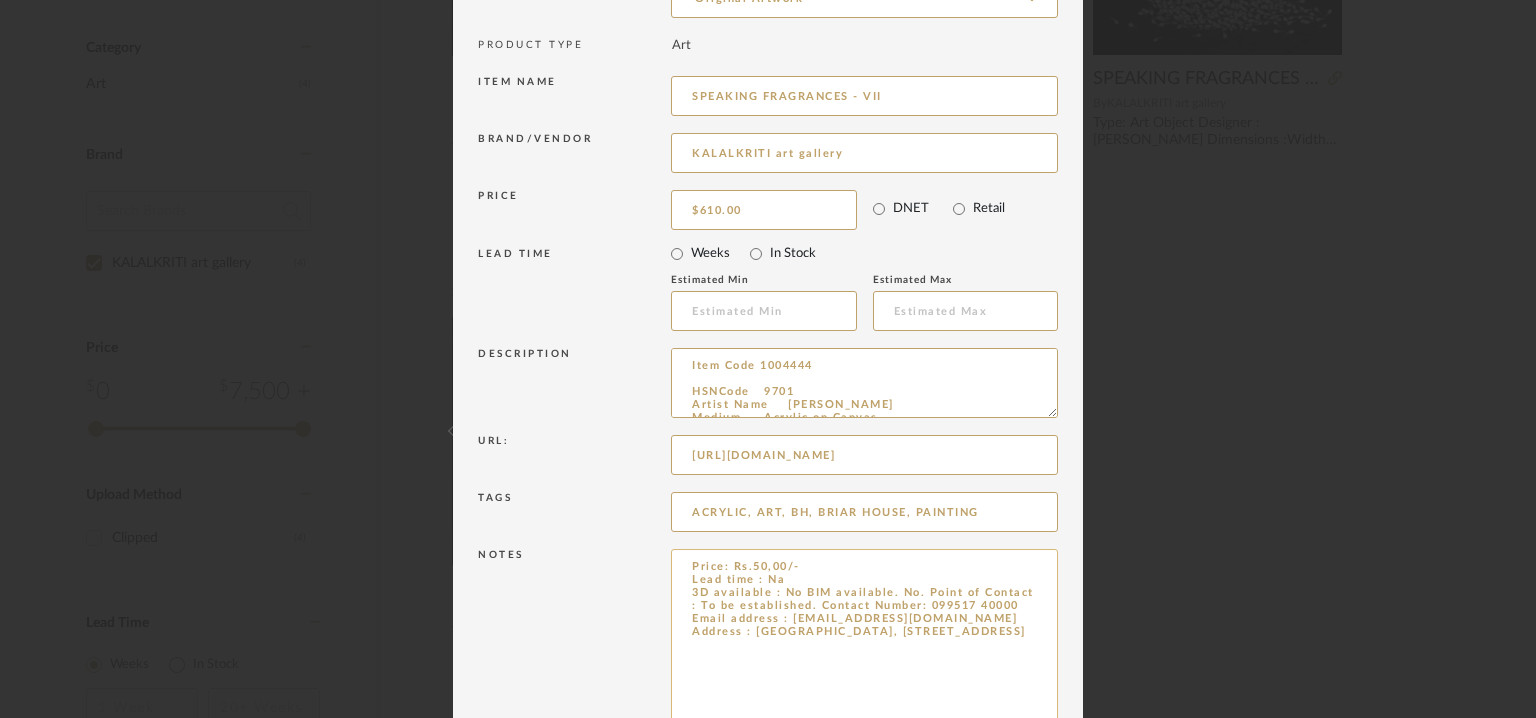 click on "Price: Rs.50,00/-
Lead time : Na
3D available : No BIM available. No. Point of Contact : To be established. Contact Number: 099517 40000 Email address : [EMAIL_ADDRESS][DOMAIN_NAME] Address : [GEOGRAPHIC_DATA], [STREET_ADDRESS]" at bounding box center [864, 665] 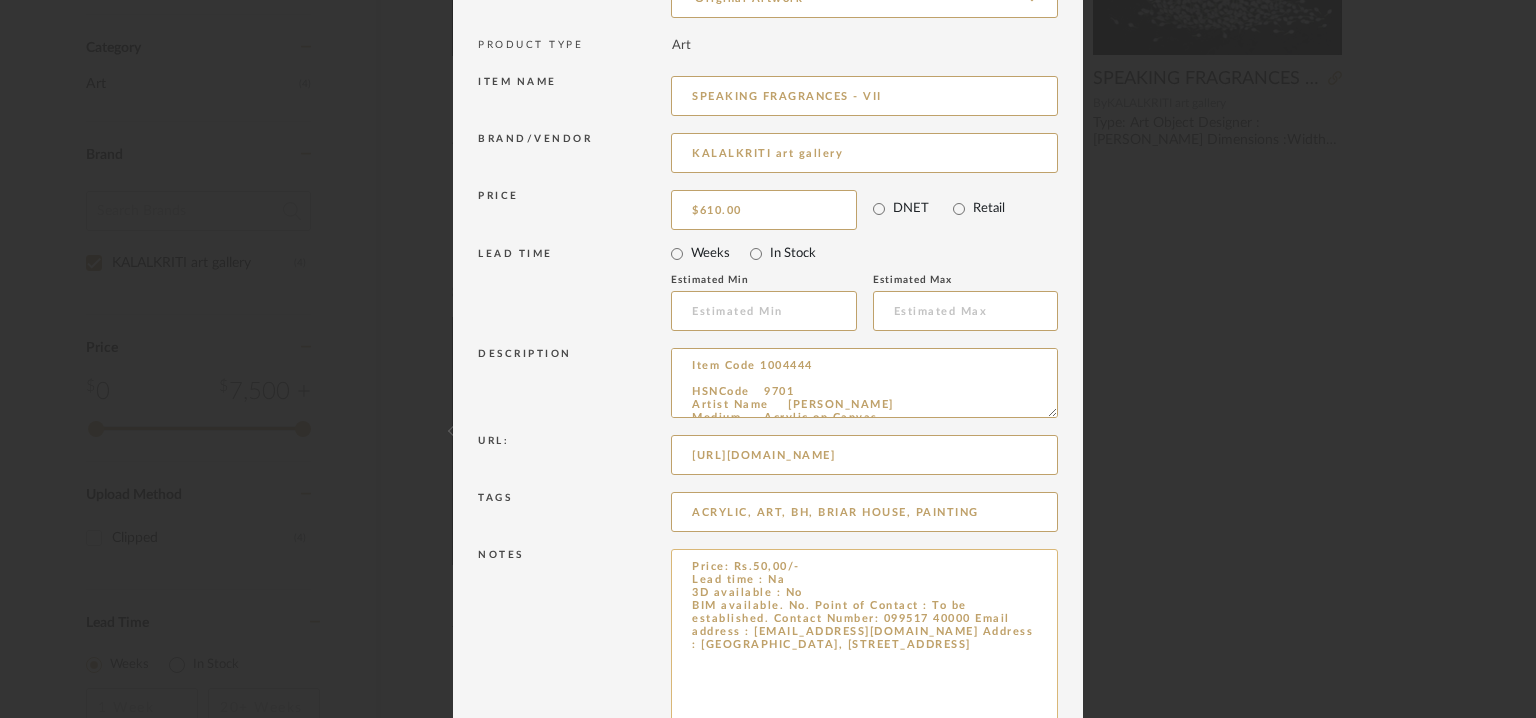 click on "Price: Rs.50,00/-
Lead time : Na
3D available : No
BIM available. No. Point of Contact : To be established. Contact Number: 099517 40000 Email address : [EMAIL_ADDRESS][DOMAIN_NAME] Address : [GEOGRAPHIC_DATA], [STREET_ADDRESS]" at bounding box center (864, 665) 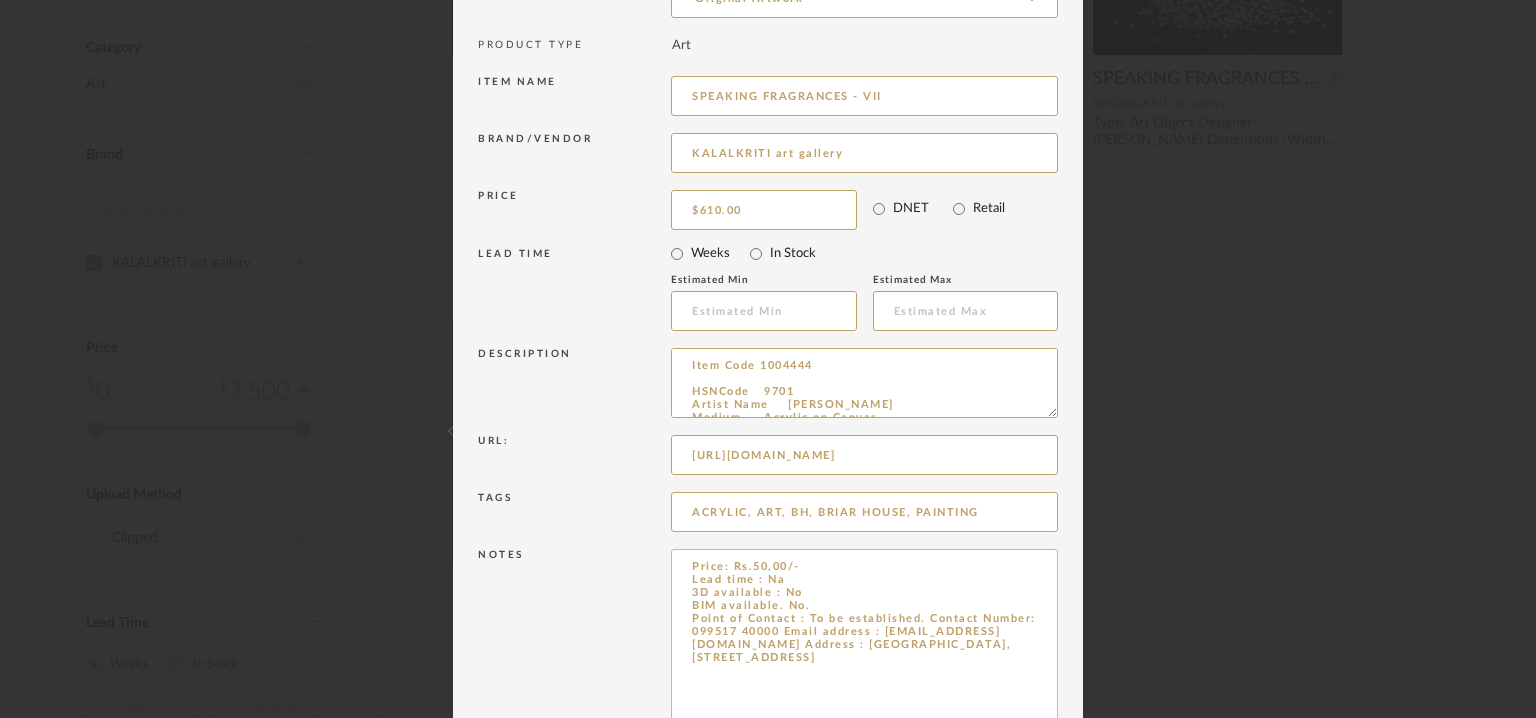 click on "Price: Rs.50,00/-
Lead time : Na
3D available : No
BIM available. No.
Point of Contact : To be established. Contact Number: 099517 40000 Email address : [EMAIL_ADDRESS][DOMAIN_NAME] Address : [GEOGRAPHIC_DATA], [STREET_ADDRESS]" at bounding box center [864, 665] 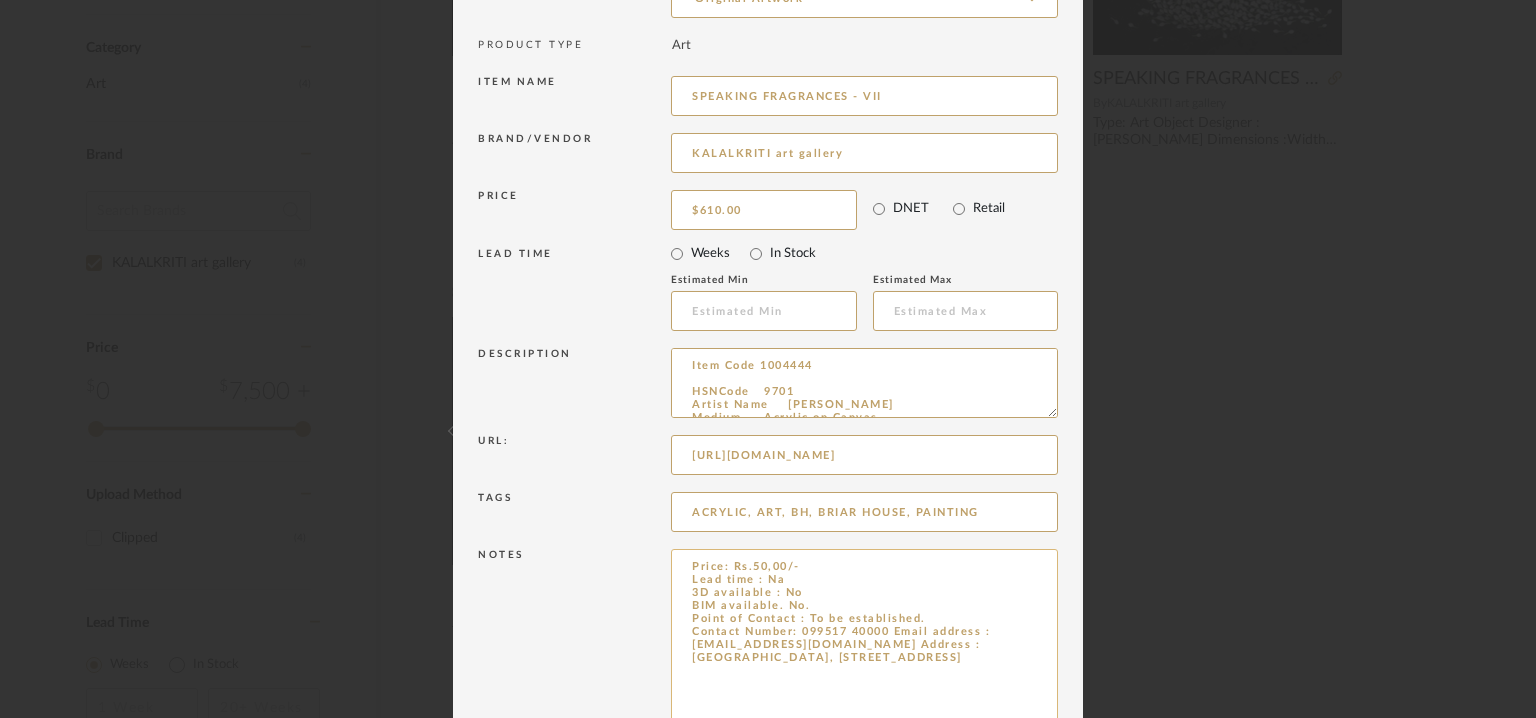click on "Price: Rs.50,00/-
Lead time : Na
3D available : No
BIM available. No.
Point of Contact : To be established.
Contact Number: 099517 40000 Email address : [EMAIL_ADDRESS][DOMAIN_NAME] Address : [GEOGRAPHIC_DATA], [STREET_ADDRESS]" at bounding box center [864, 665] 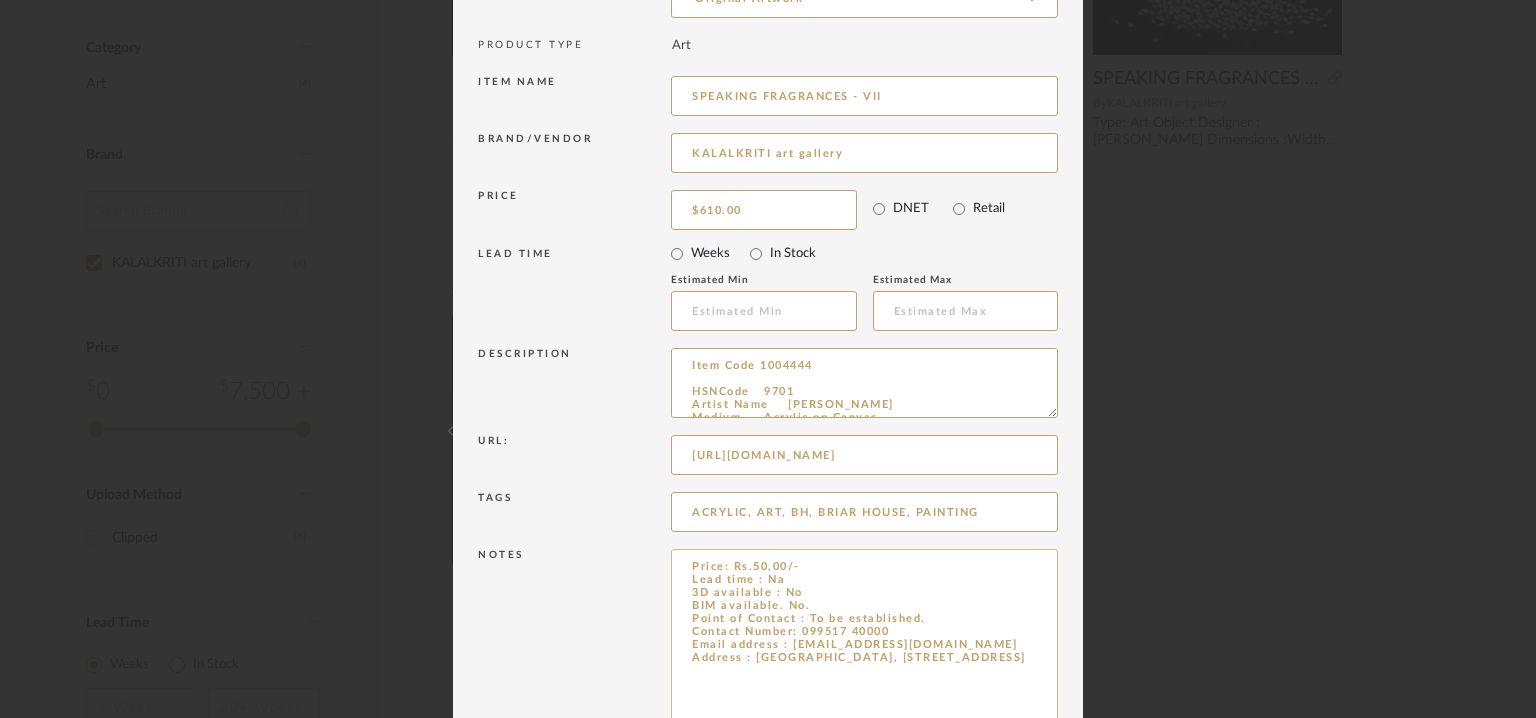 click on "Price: Rs.50,00/-
Lead time : Na
3D available : No
BIM available. No.
Point of Contact : To be established.
Contact Number: 099517 40000
Email address : [EMAIL_ADDRESS][DOMAIN_NAME] Address : [GEOGRAPHIC_DATA], [STREET_ADDRESS]" at bounding box center [864, 665] 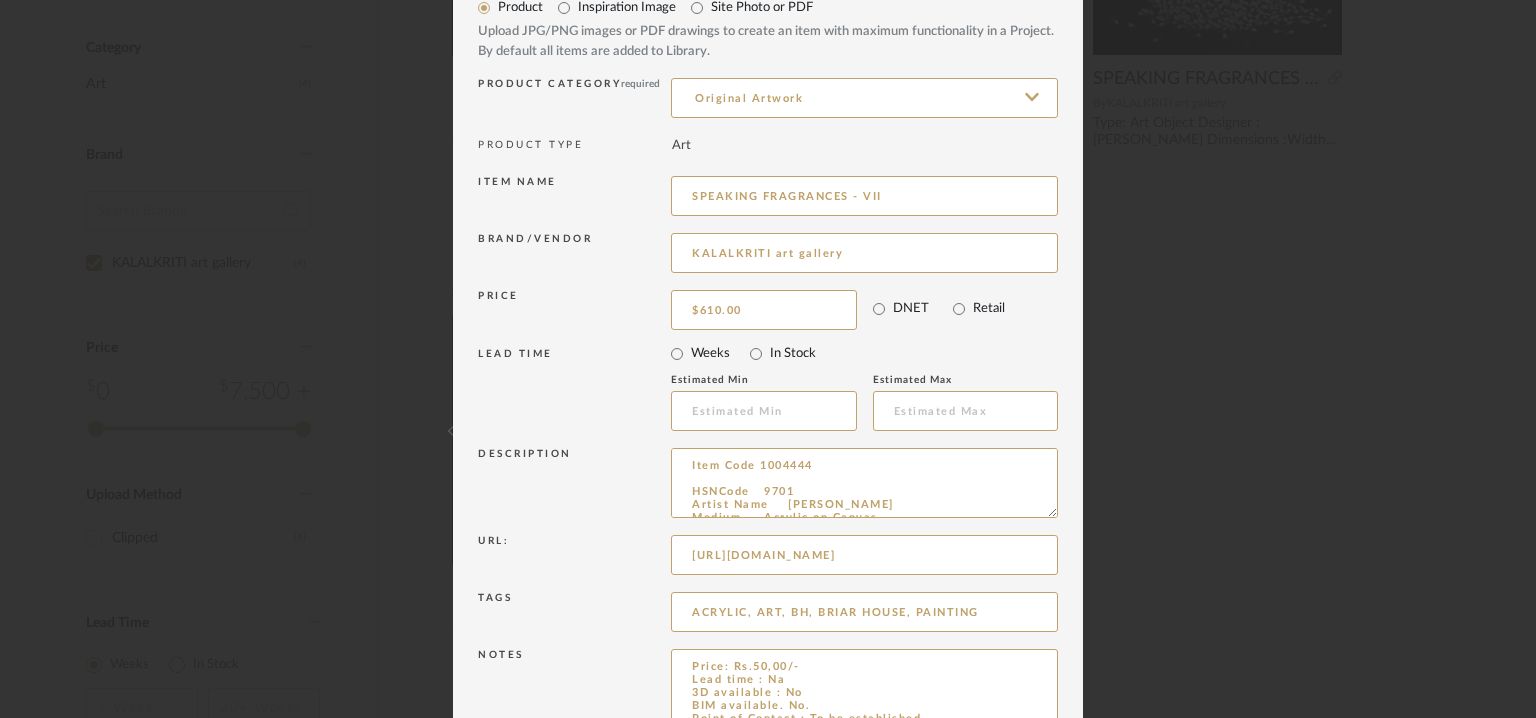 scroll, scrollTop: 356, scrollLeft: 0, axis: vertical 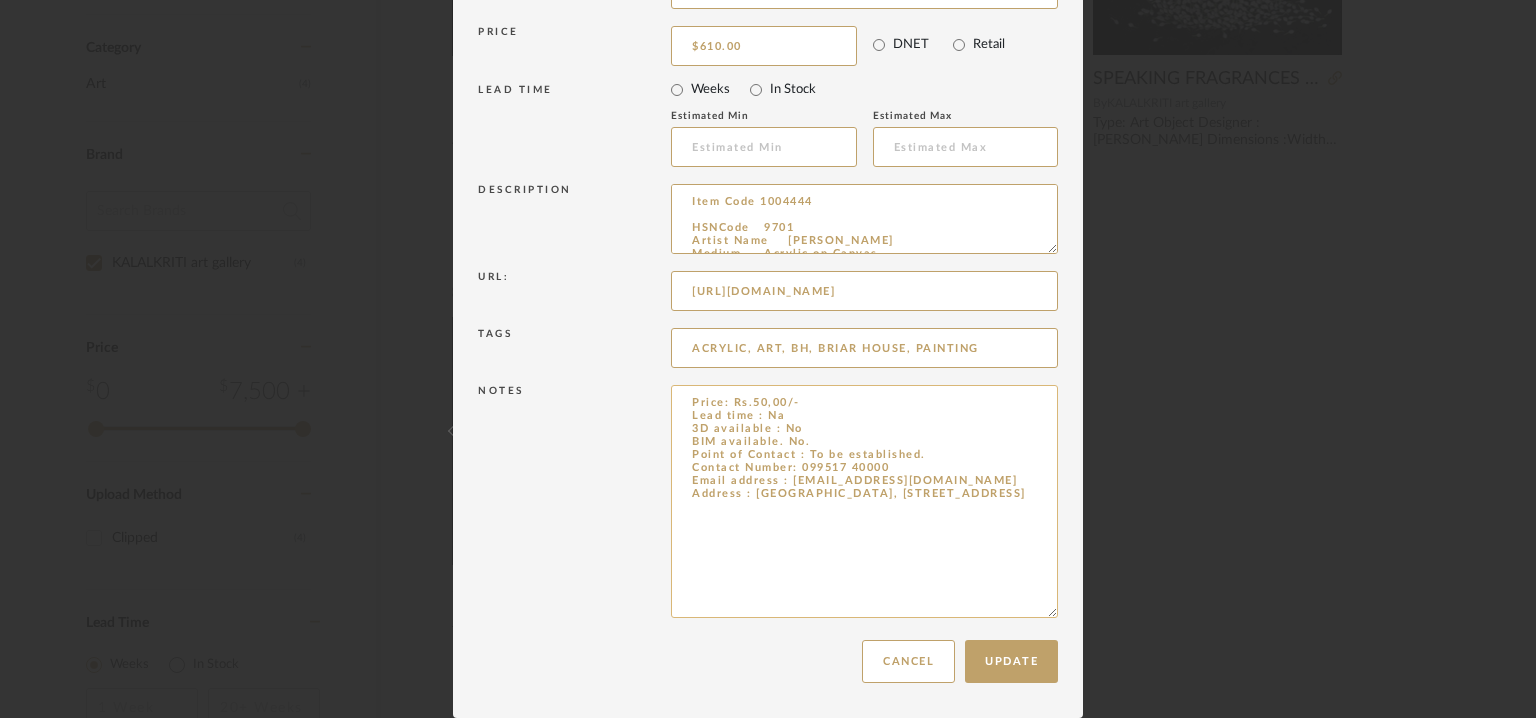 click on "Price: Rs.50,00/-
Lead time : Na
3D available : No
BIM available. No.
Point of Contact : To be established.
Contact Number: 099517 40000
Email address : [EMAIL_ADDRESS][DOMAIN_NAME]
Address : [GEOGRAPHIC_DATA], [STREET_ADDRESS]" at bounding box center [864, 501] 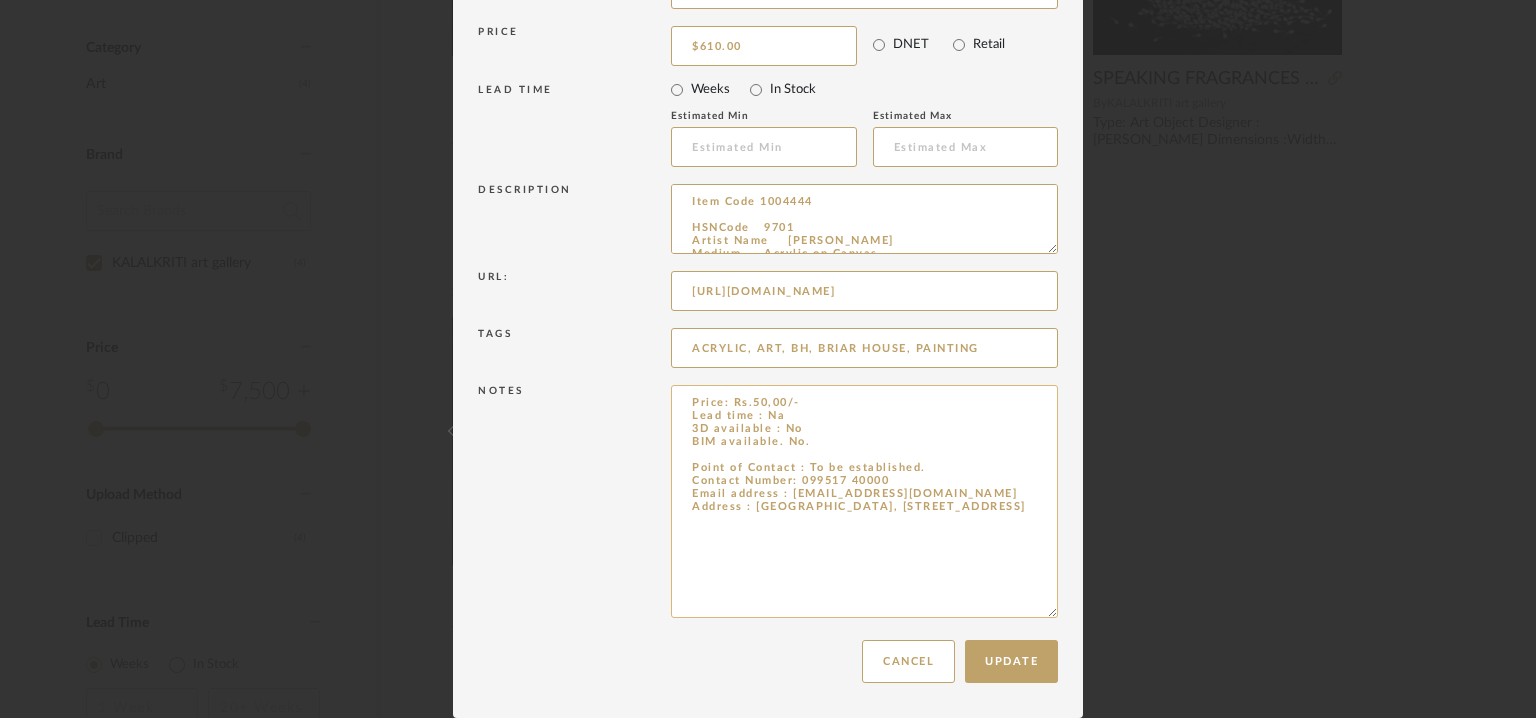 click on "Price: Rs.50,00/-
Lead time : Na
3D available : No
BIM available. No.
Point of Contact : To be established.
Contact Number: 099517 40000
Email address : [EMAIL_ADDRESS][DOMAIN_NAME]
Address : [GEOGRAPHIC_DATA], [STREET_ADDRESS]" at bounding box center [864, 501] 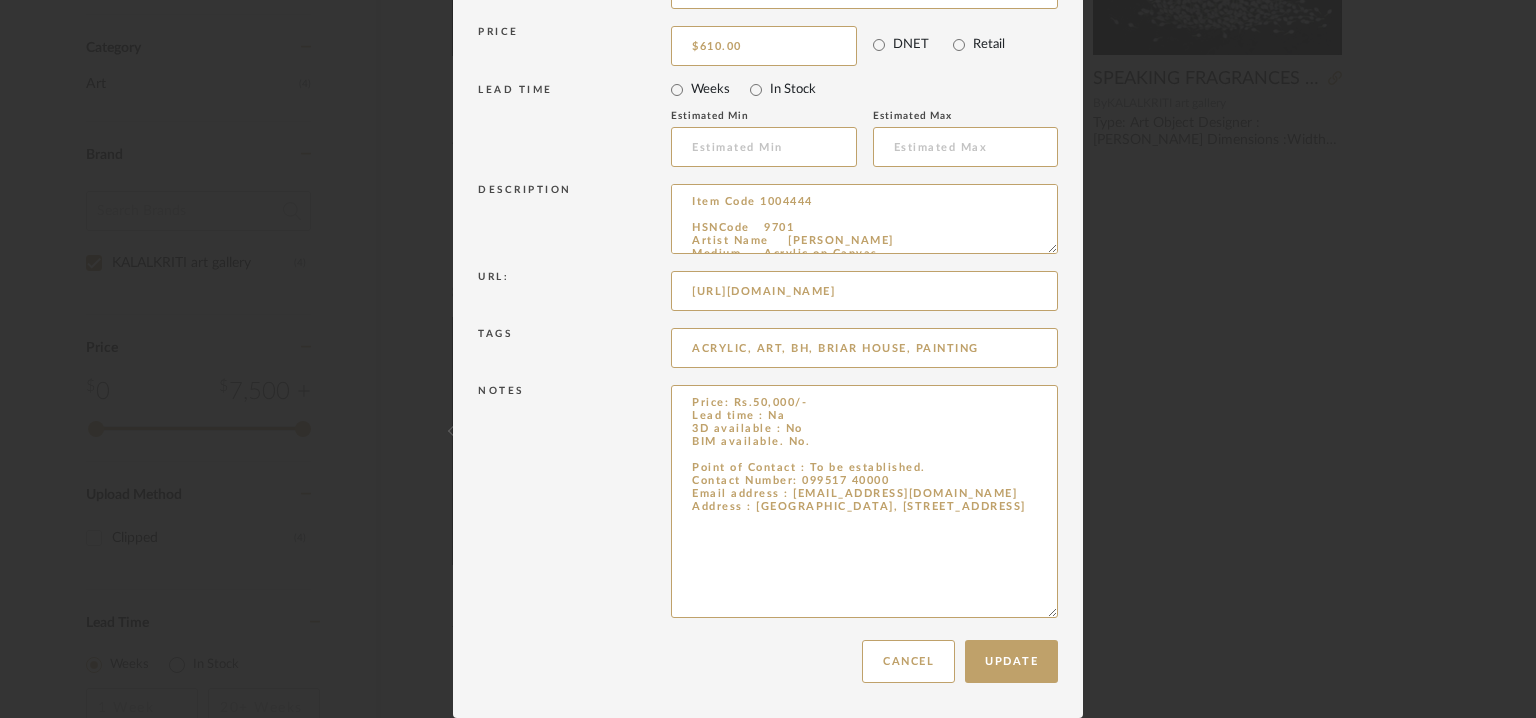 drag, startPoint x: 1011, startPoint y: 522, endPoint x: 656, endPoint y: 405, distance: 373.78336 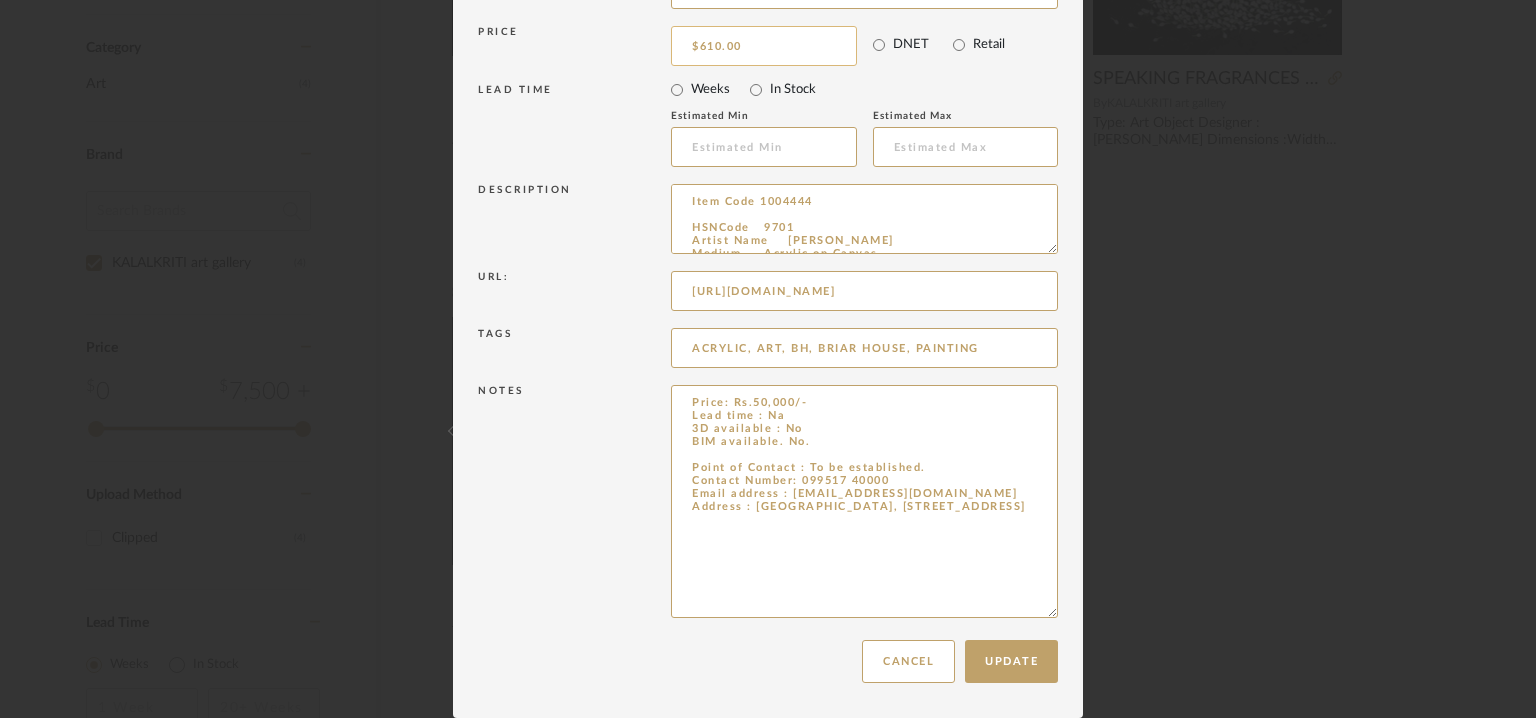 type on "Price: Rs.50,000/-
Lead time : Na
3D available : No
BIM available. No.
Point of Contact : To be established.
Contact Number: 099517 40000
Email address : [EMAIL_ADDRESS][DOMAIN_NAME]
Address : [GEOGRAPHIC_DATA], [STREET_ADDRESS]" 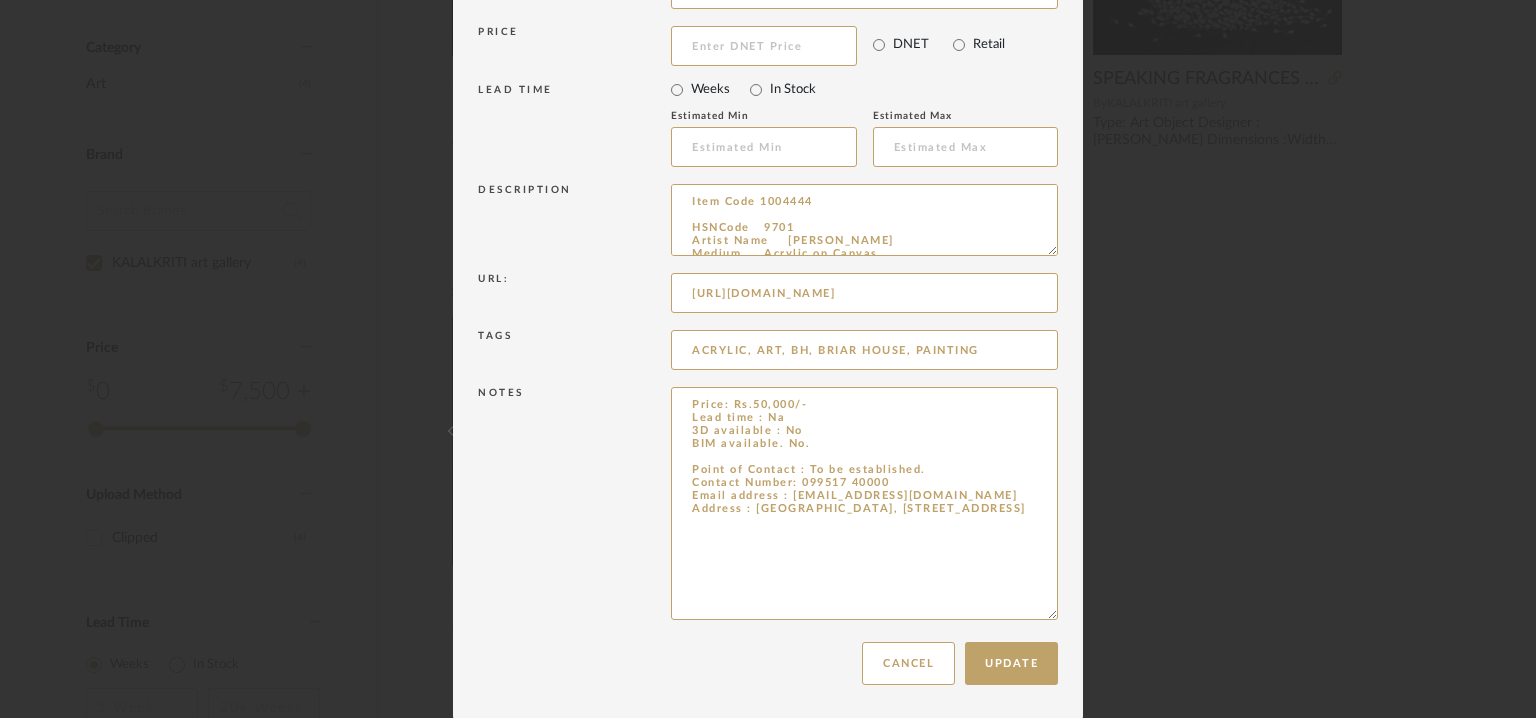 drag, startPoint x: 1045, startPoint y: 251, endPoint x: 1057, endPoint y: 393, distance: 142.50613 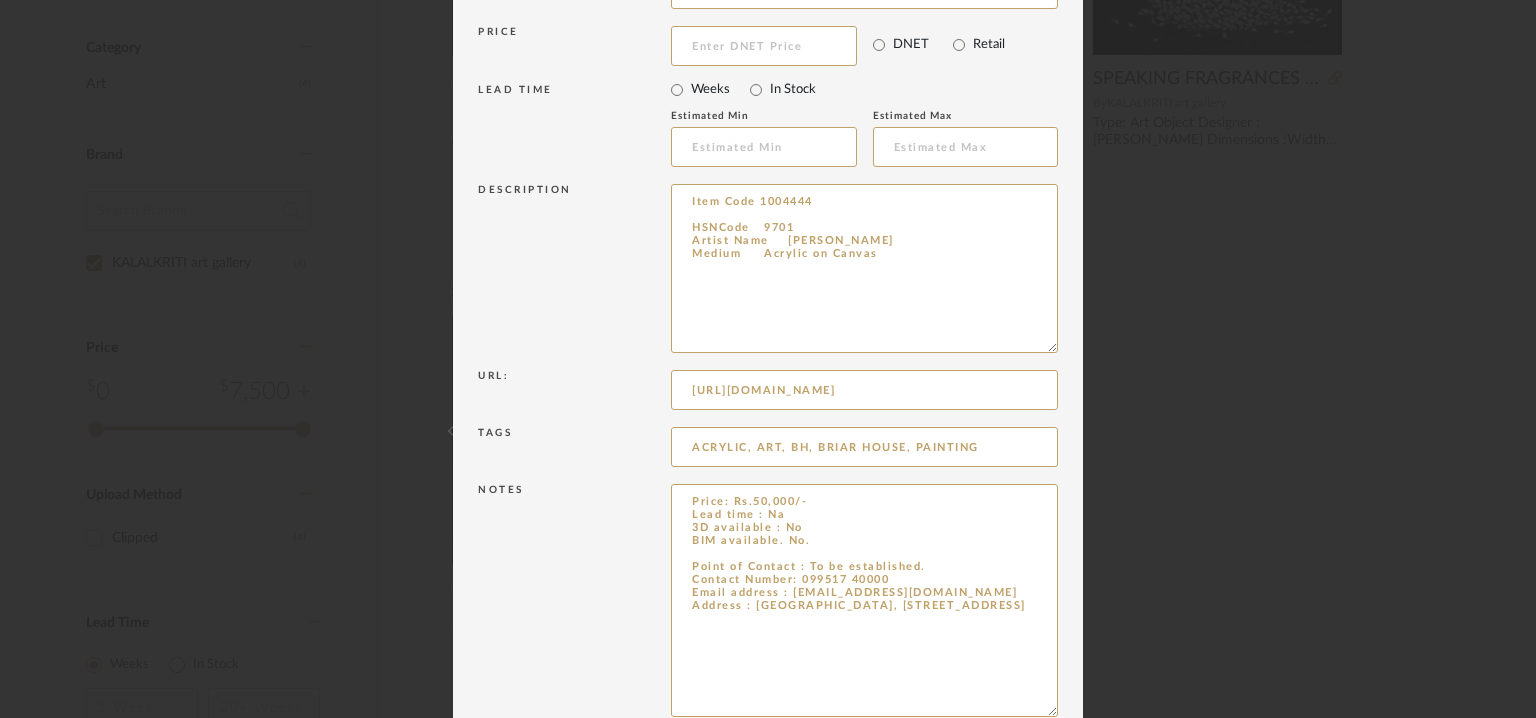 type 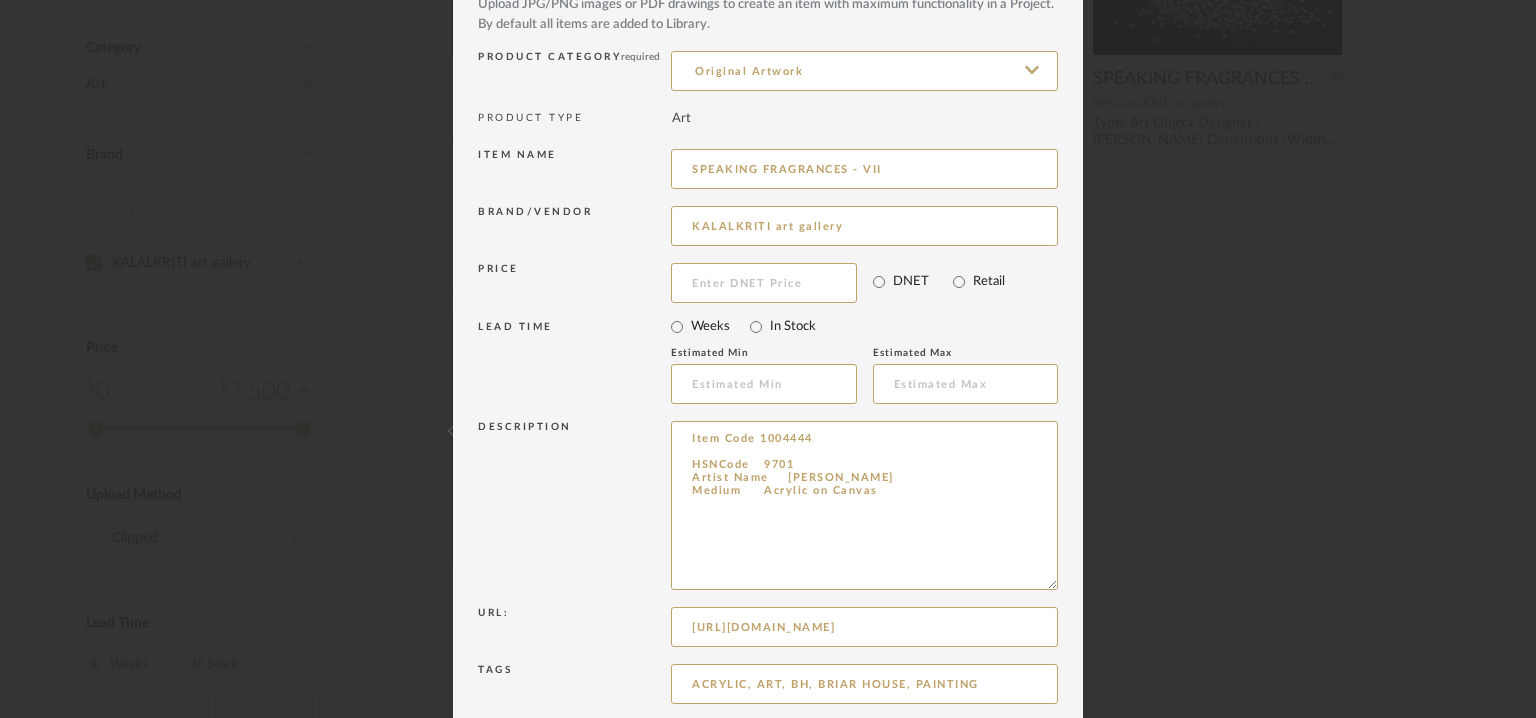 scroll, scrollTop: 56, scrollLeft: 0, axis: vertical 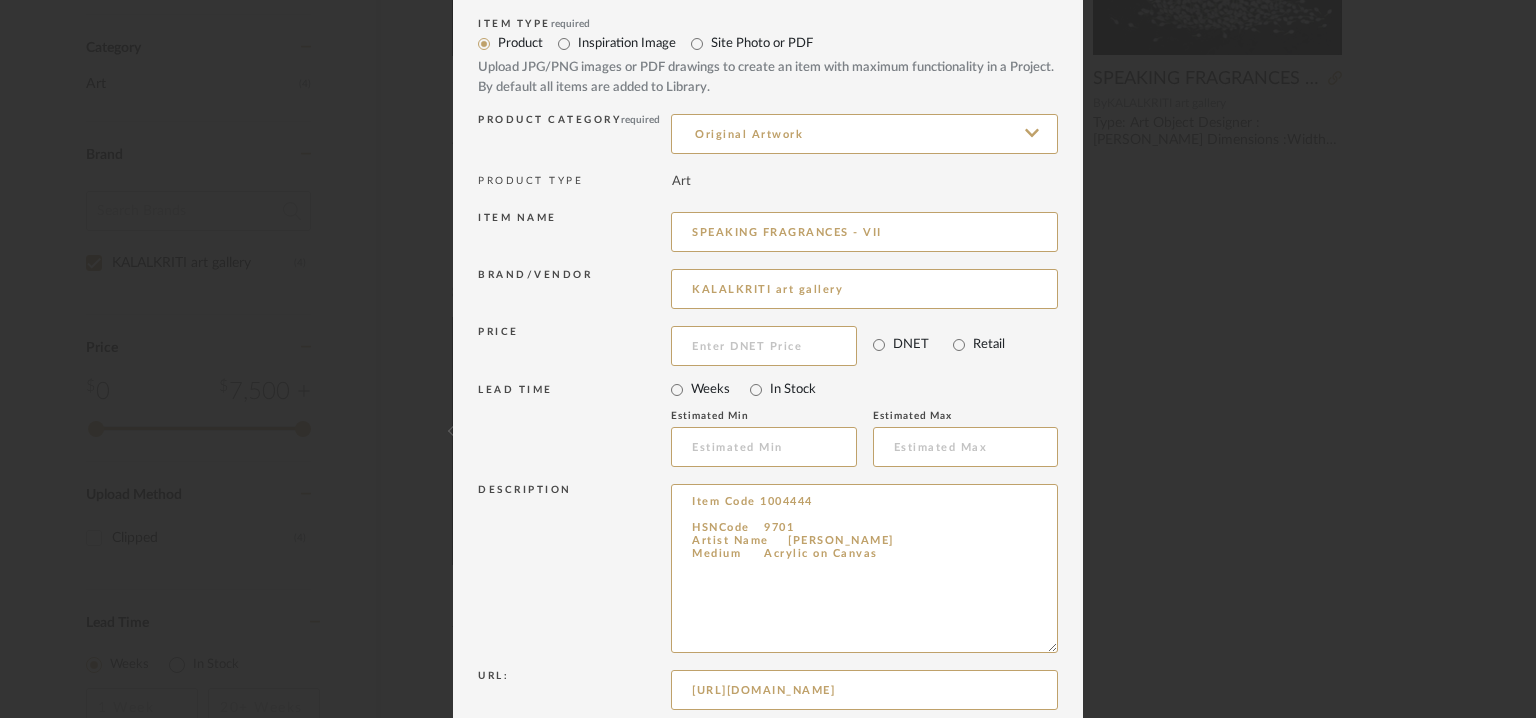 drag, startPoint x: 879, startPoint y: 565, endPoint x: 660, endPoint y: 493, distance: 230.532 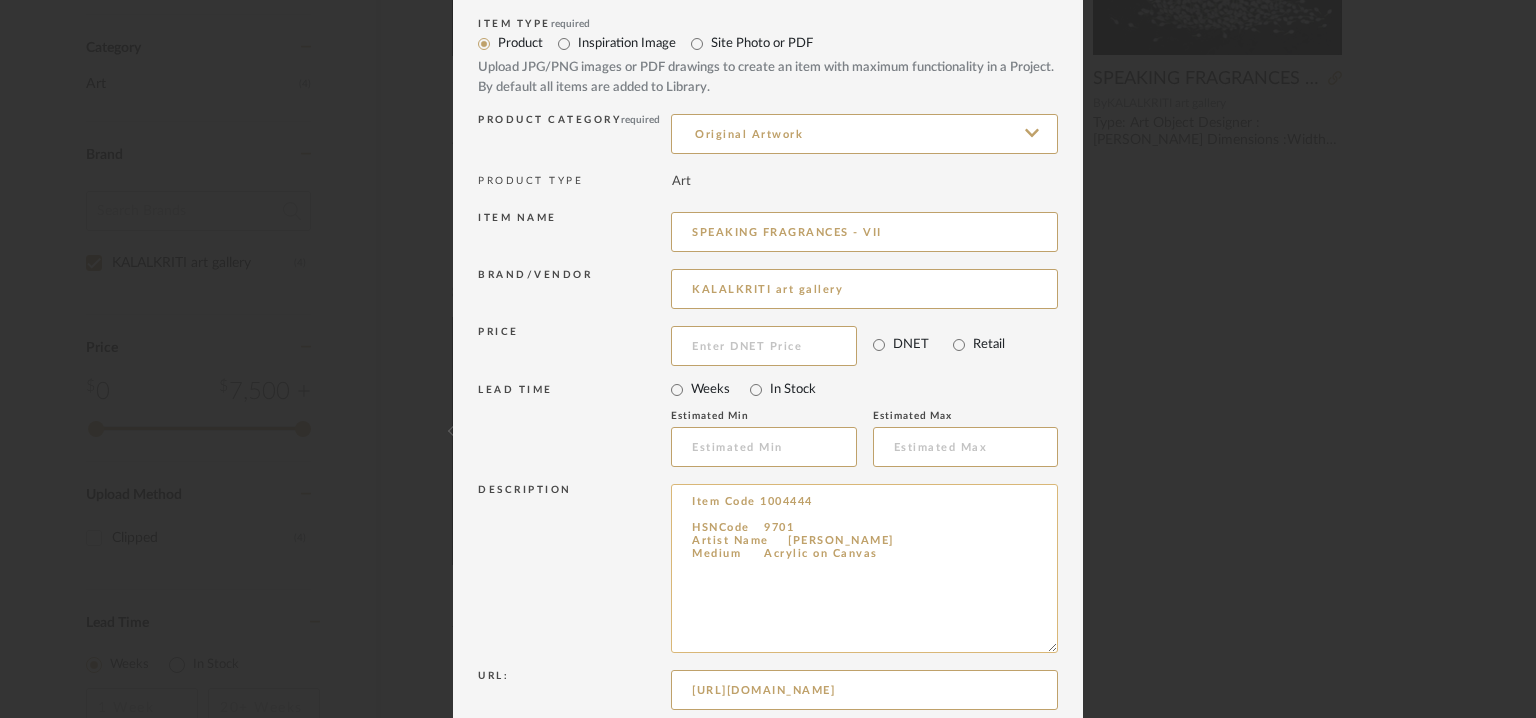 paste on "Type:  Art
Designer :  [PERSON_NAME]
Dimensions :Width (in)24 x Height (in)24
Material & Finishes : Medium	Acrylic on Canvas
Product description : nA
Additional details : Na
Any other details : Item Code 1004444" 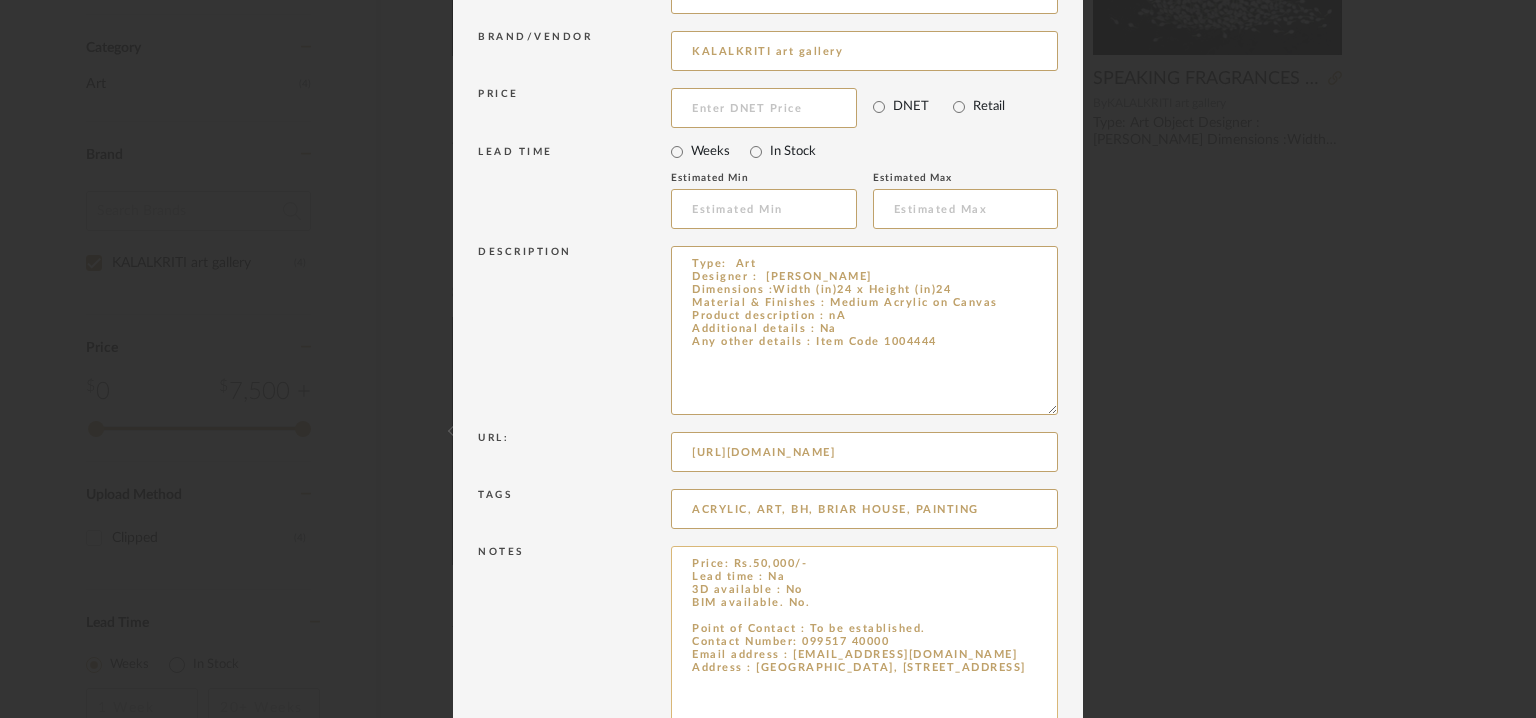 scroll, scrollTop: 455, scrollLeft: 0, axis: vertical 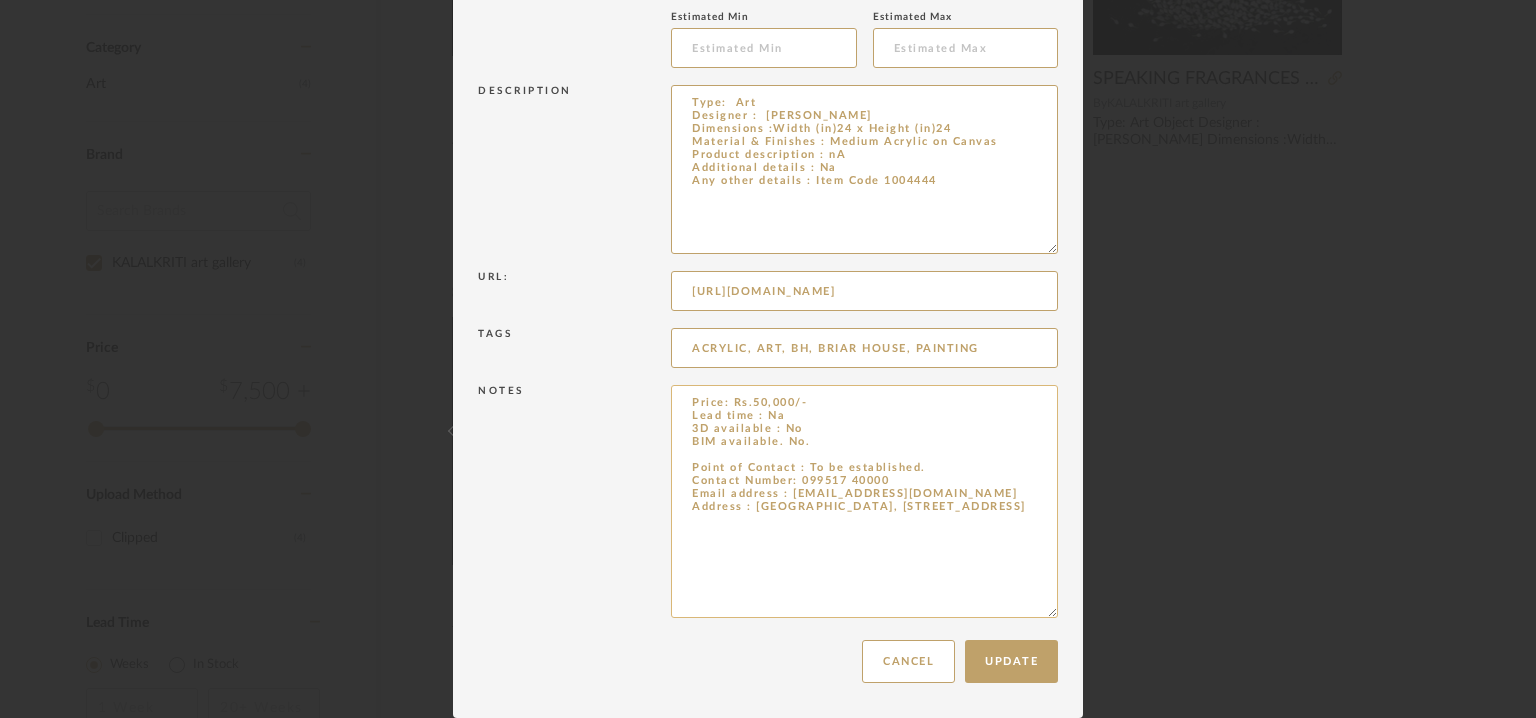 type on "Type:  Art
Designer :  [PERSON_NAME]
Dimensions :Width (in)24 x Height (in)24
Material & Finishes : Medium	Acrylic on Canvas
Product description : nA
Additional details : Na
Any other details : Item Code 1004444" 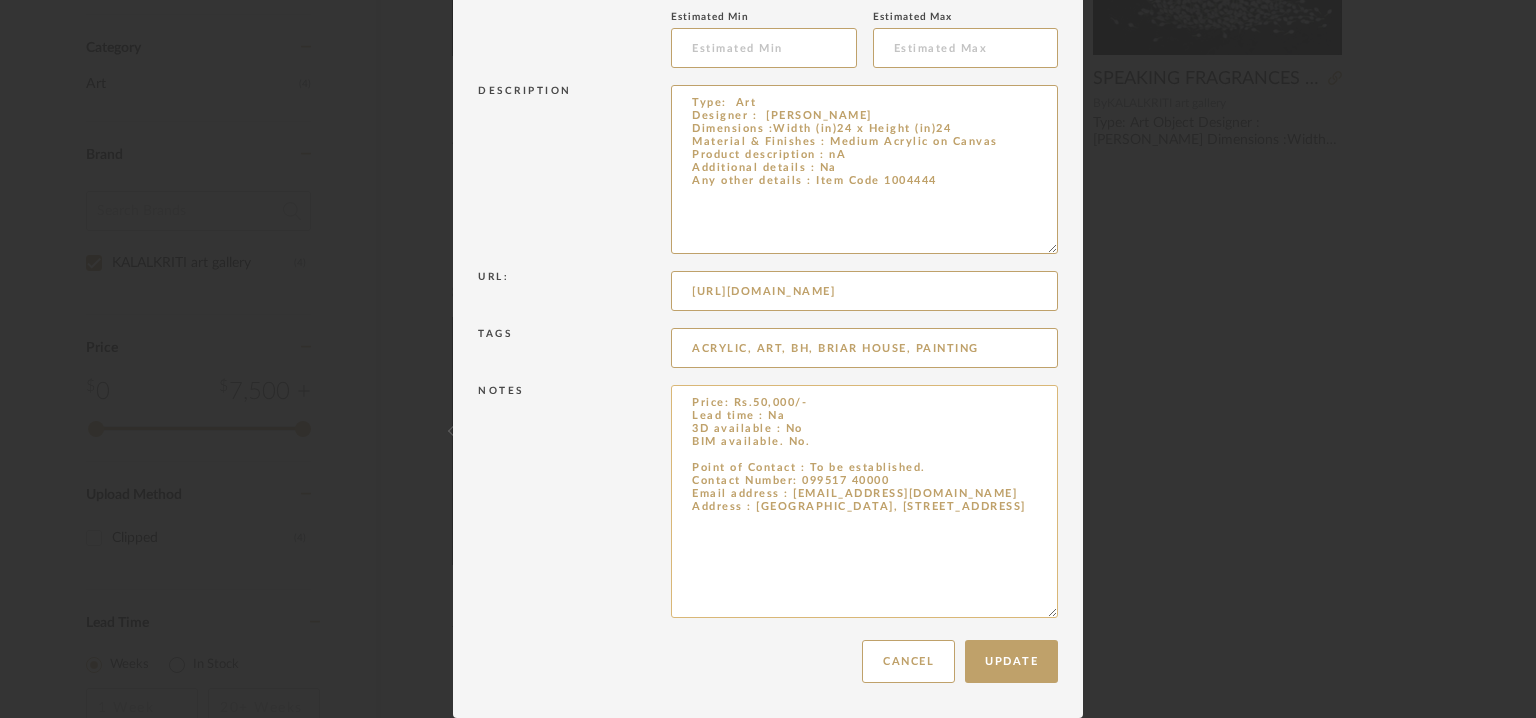 click on "Price: Rs.50,000/-
Lead time : Na
3D available : No
BIM available. No.
Point of Contact : To be established.
Contact Number: 099517 40000
Email address : [EMAIL_ADDRESS][DOMAIN_NAME]
Address : [GEOGRAPHIC_DATA], [STREET_ADDRESS]" at bounding box center (864, 501) 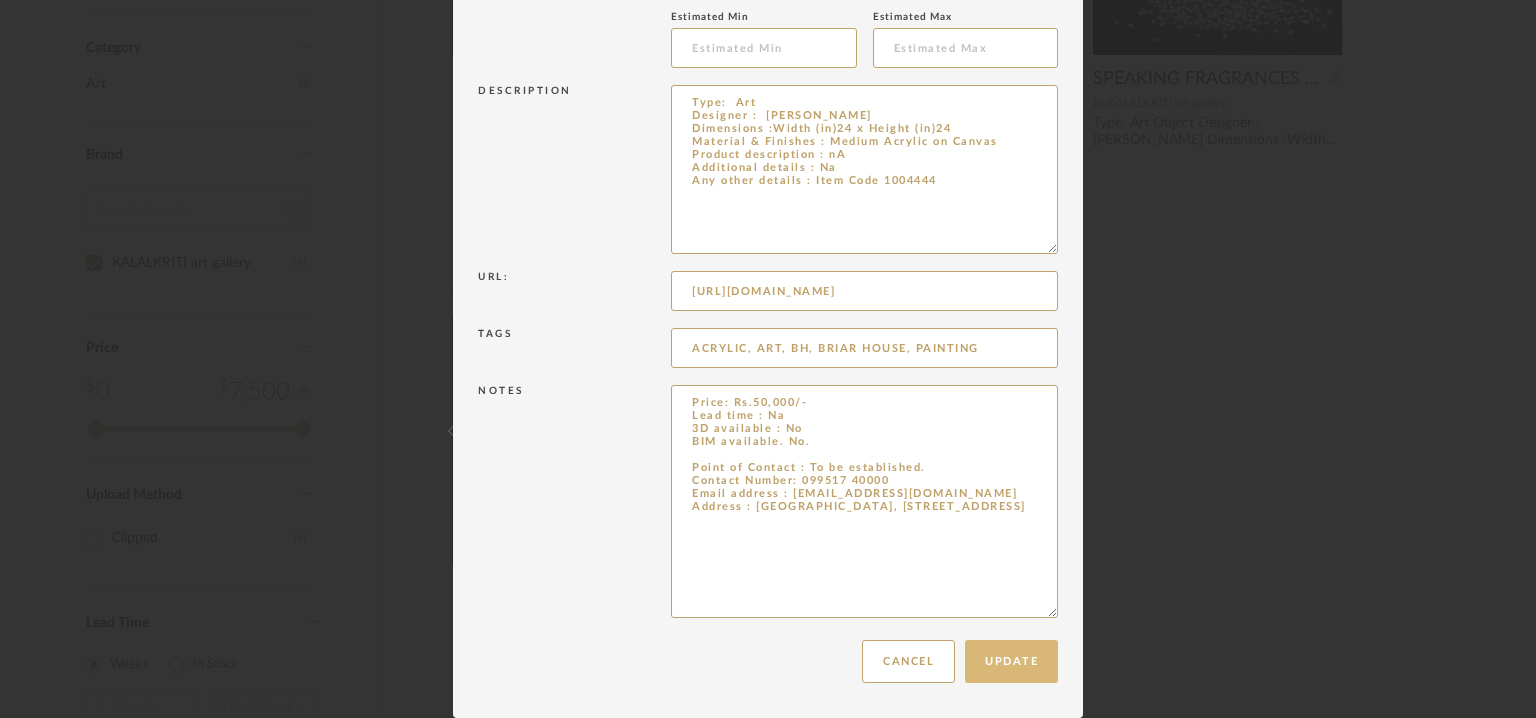 click on "Update" at bounding box center [1011, 661] 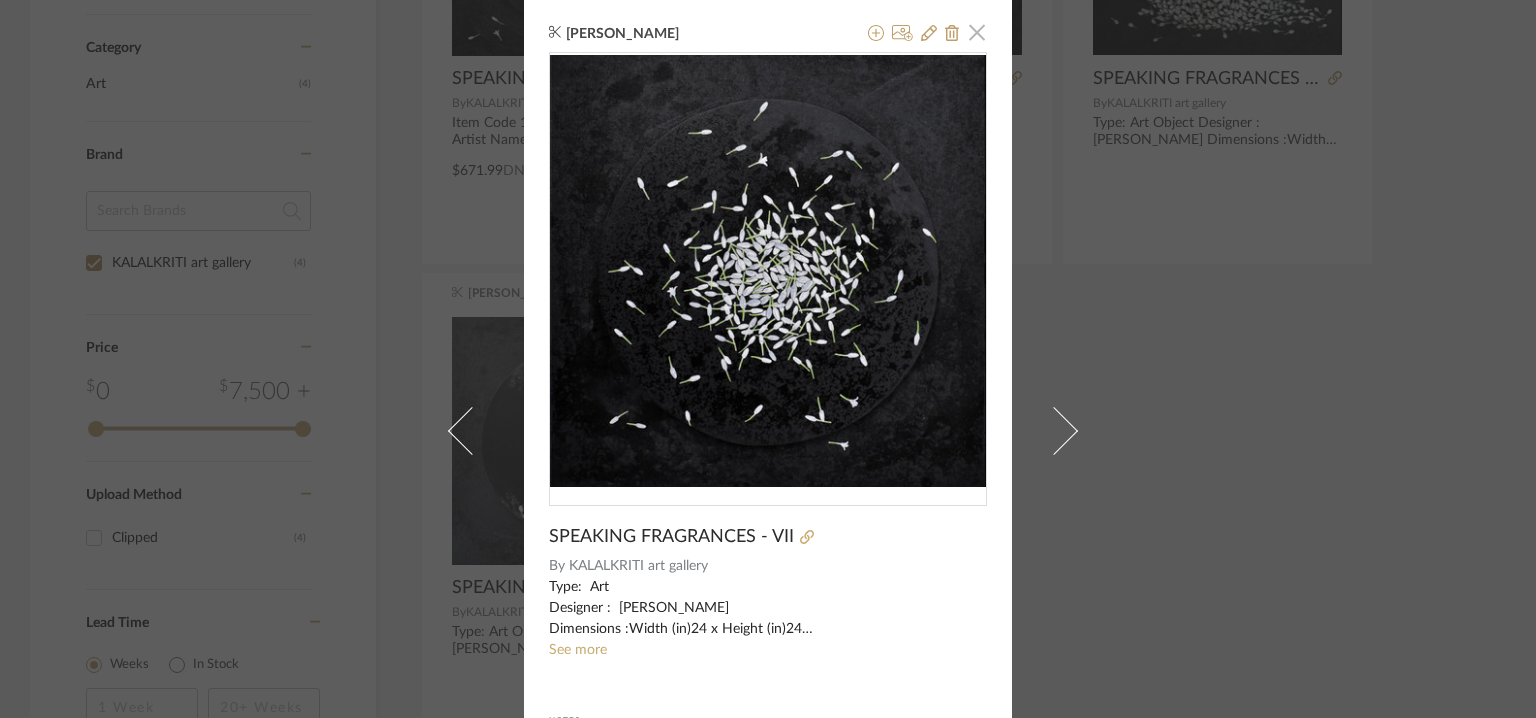 click 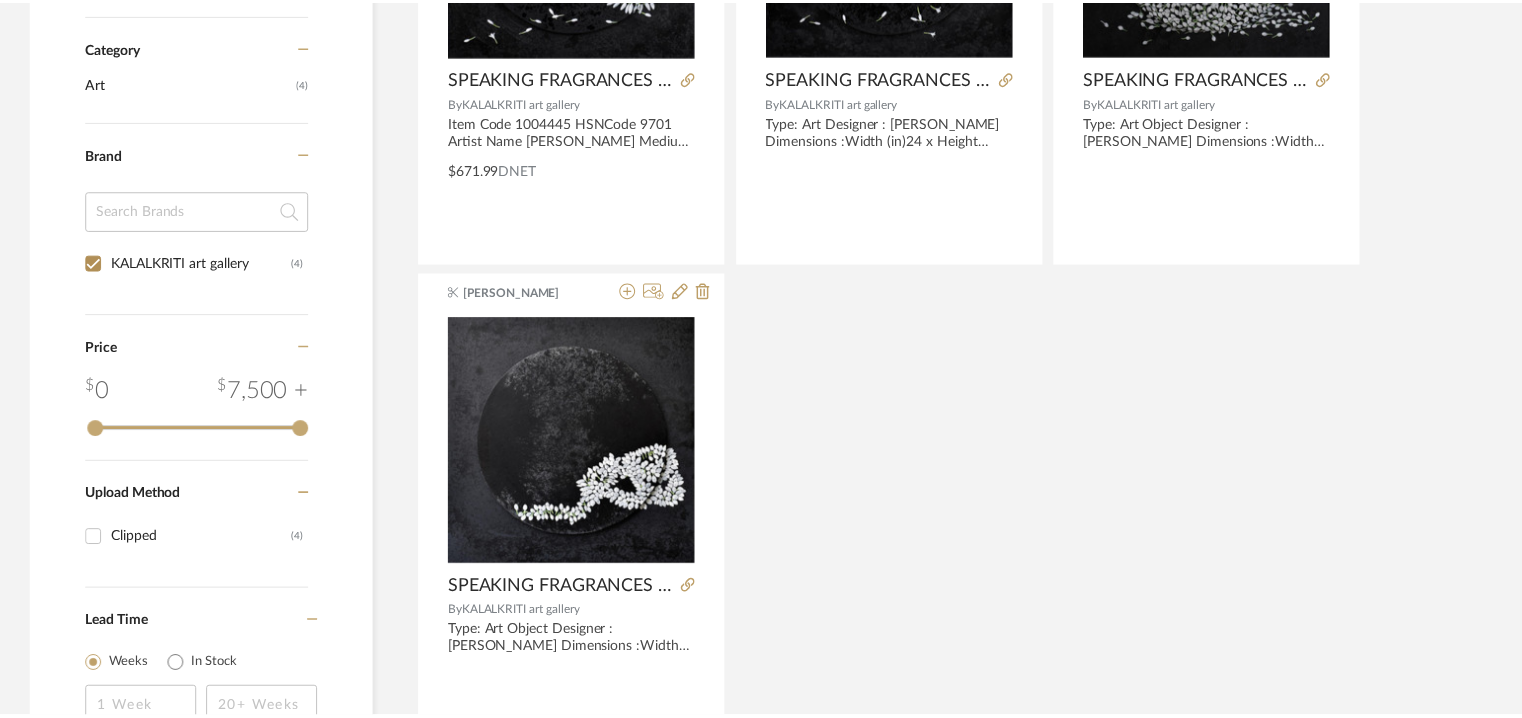 scroll, scrollTop: 679, scrollLeft: 0, axis: vertical 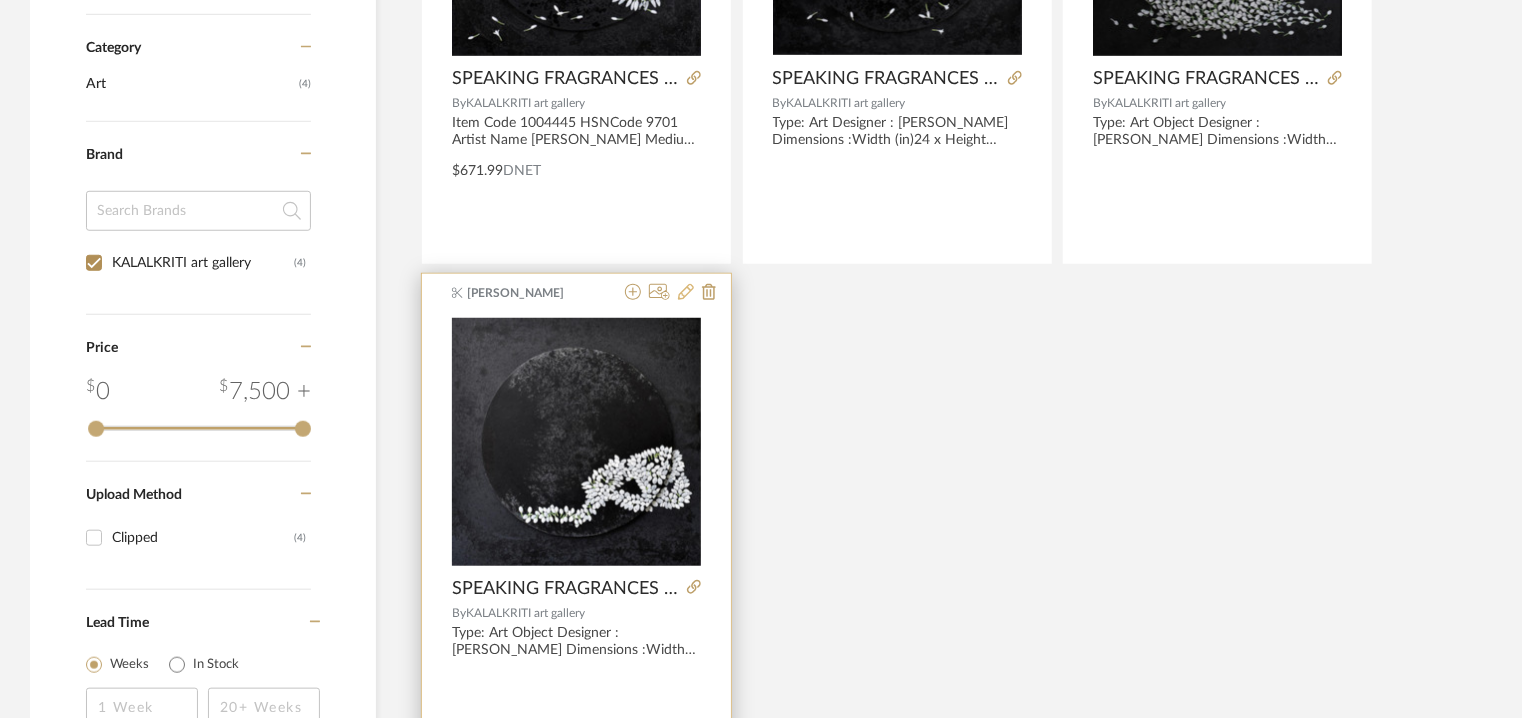 click 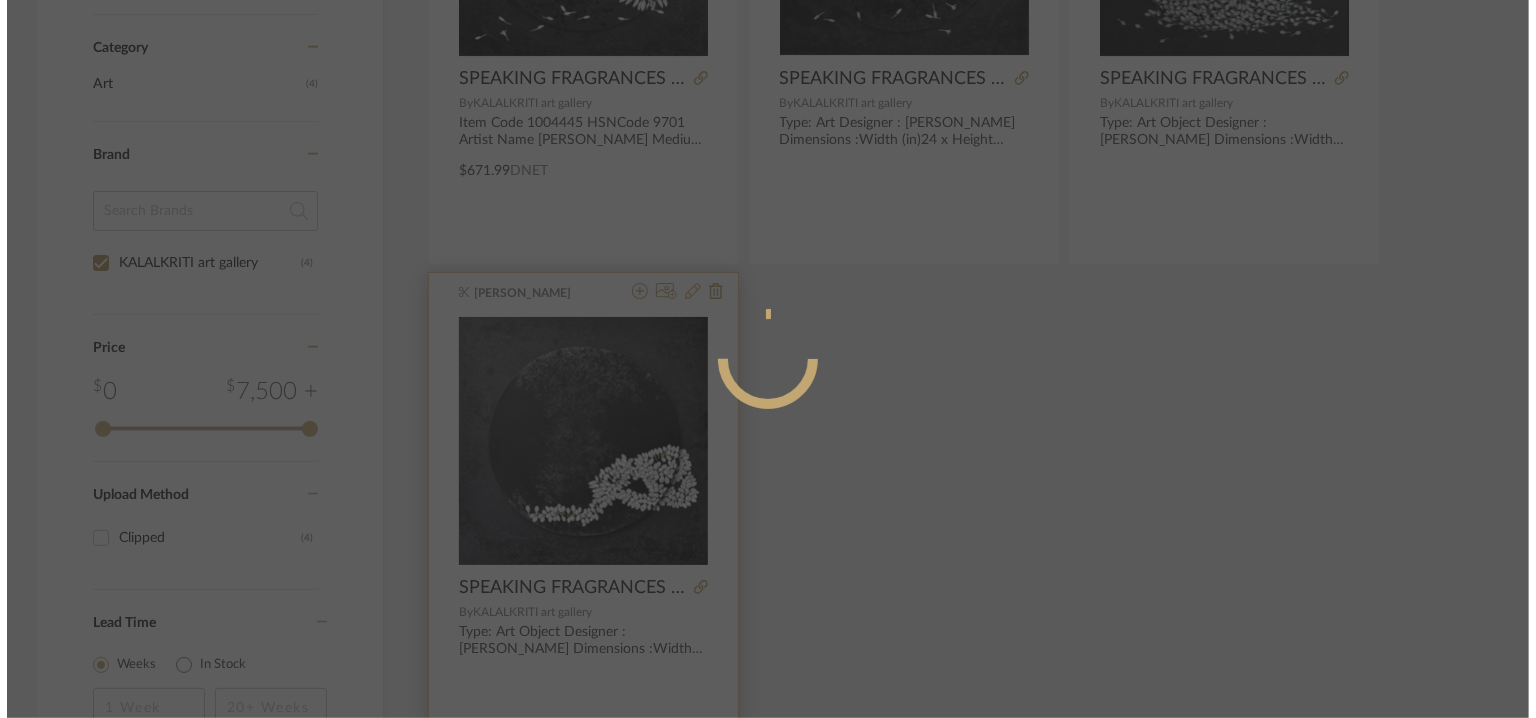 scroll, scrollTop: 0, scrollLeft: 0, axis: both 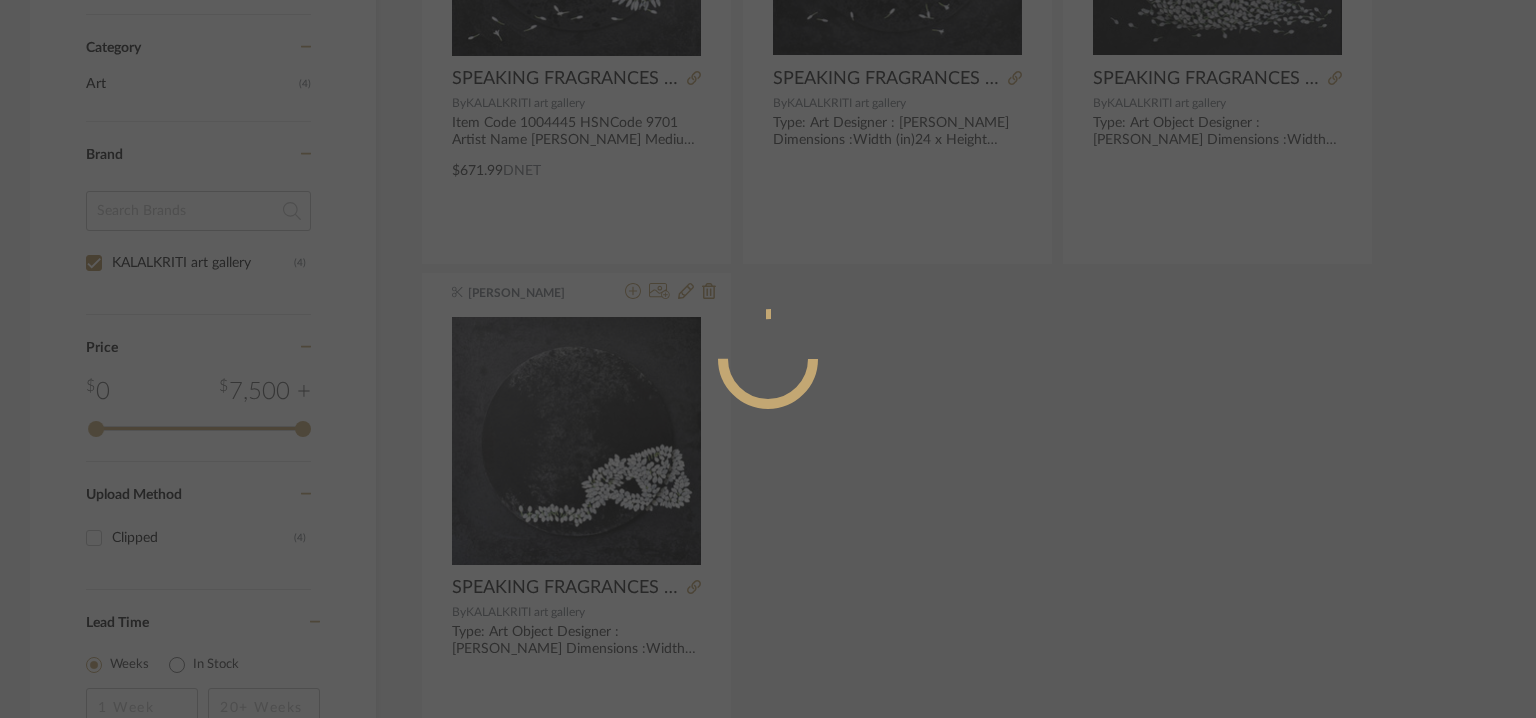 radio on "true" 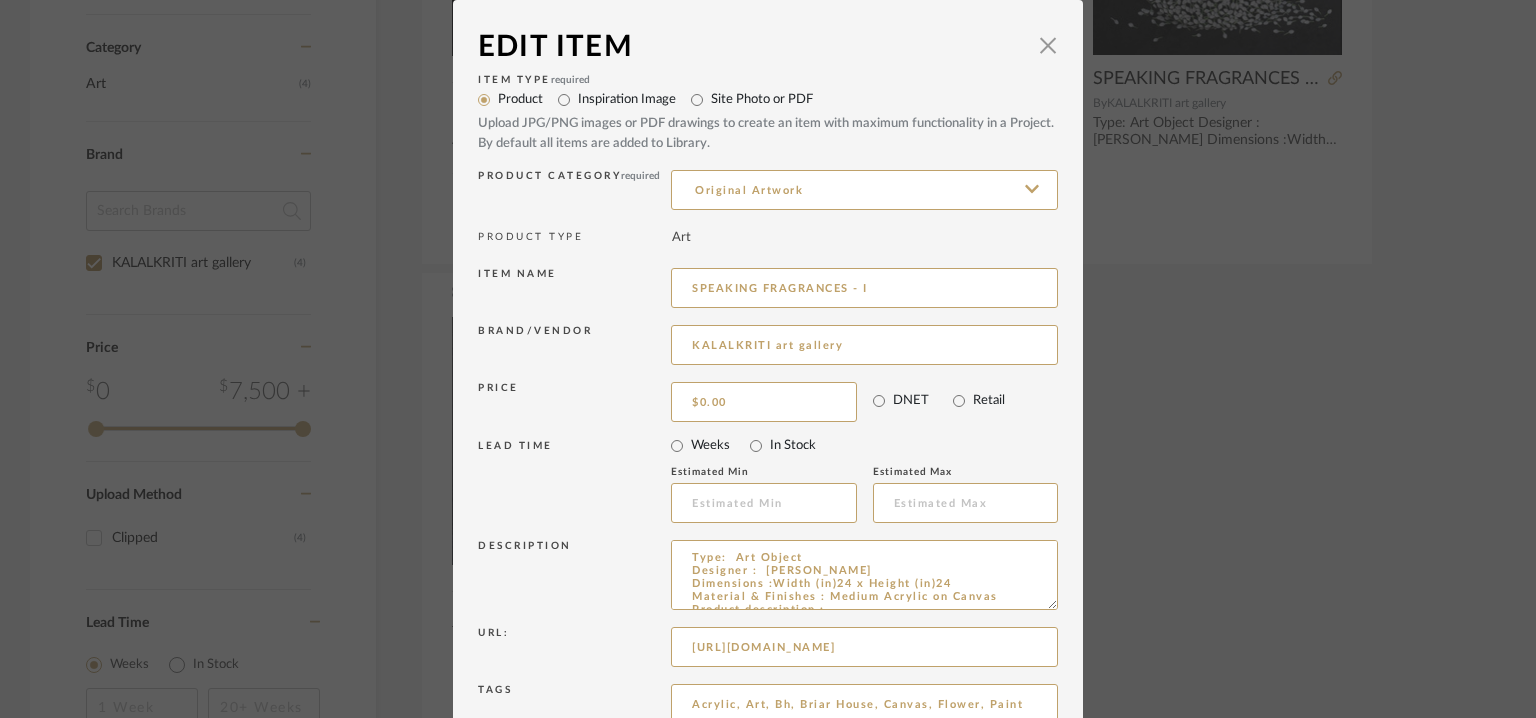 scroll, scrollTop: 192, scrollLeft: 0, axis: vertical 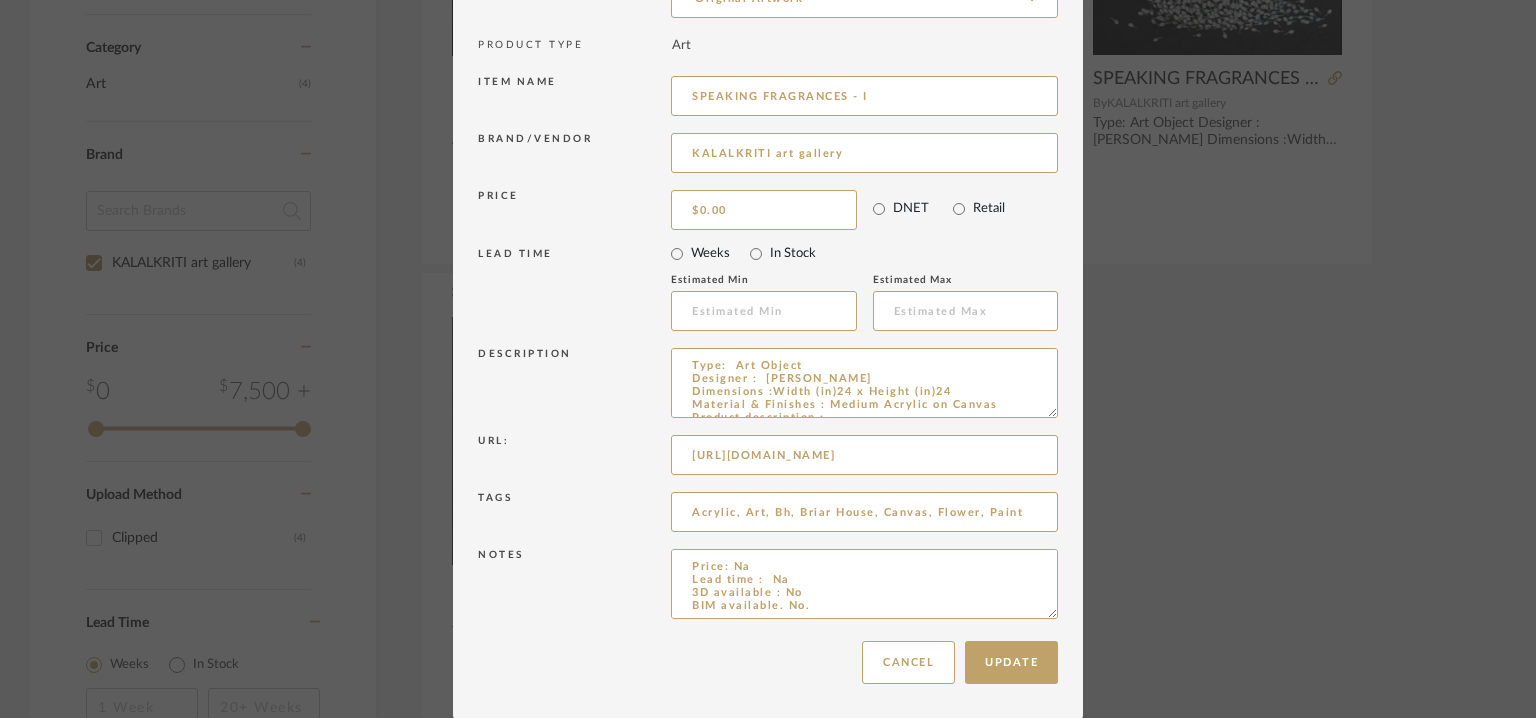 drag, startPoint x: 1038, startPoint y: 612, endPoint x: 1059, endPoint y: 776, distance: 165.33905 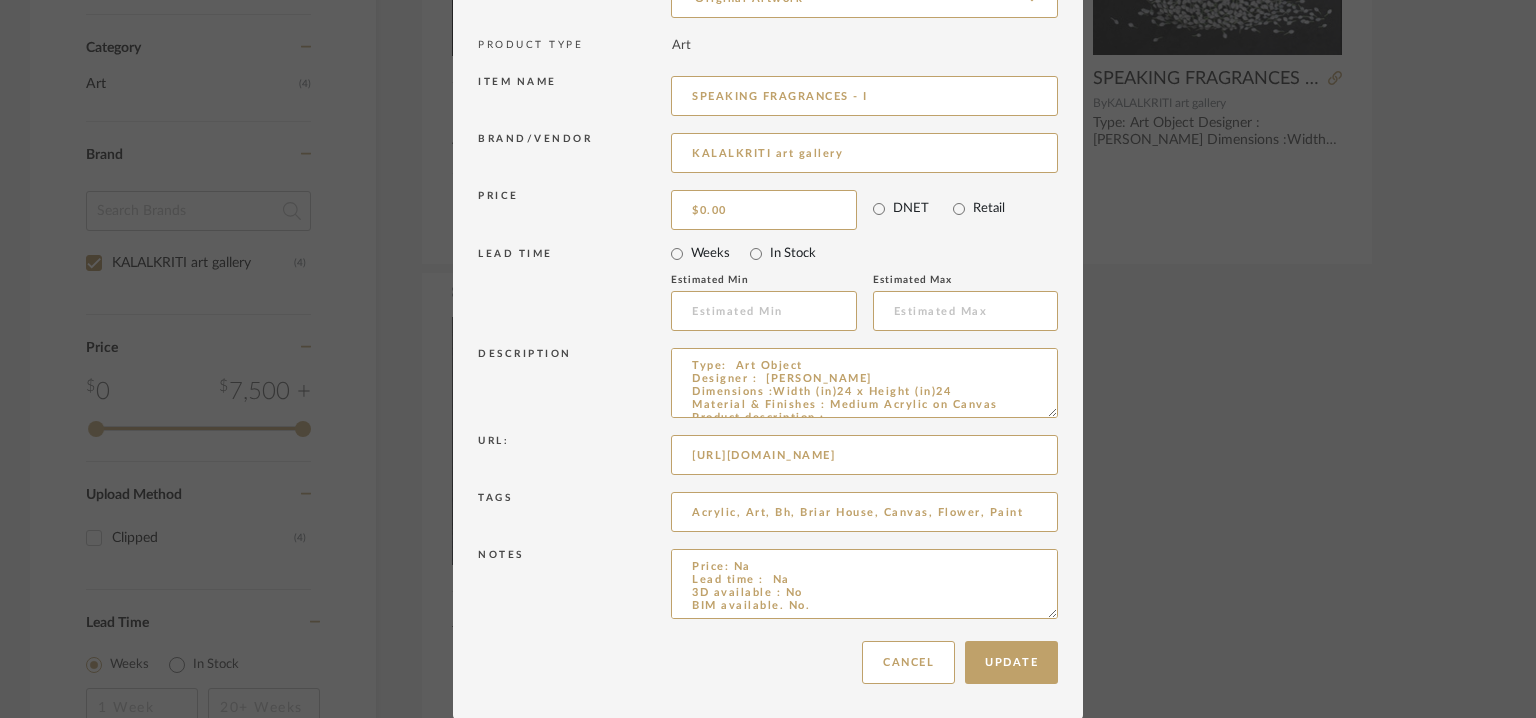 click on "Chrome Web Clipper   Import Pinterest   Support   All Projects   Library   Inspiration   Upload History   Add New Item  Hello, Tehseen  All [PERSON_NAME] enterprises pvt ltd Items speaking fragrances Item Type Product  (4)  Added By [PERSON_NAME]  (4)  Category  Art   (4)  Brand KALALKRITI art gallery  (4)  Price 0  7,500 +  0 7500 Upload Method Clipped  (4)  Lead Time Weeks In Stock Displaying 4 products  Sort By  Newest Filtered by speaking fragrances KALALKRITI art gallery  Clear All  [PERSON_NAME] SPEAKING FRAGRANCES - VIII By   KALALKRITI art gallery  Item Code 1004445
HSNCode	9701
Artist Name	[PERSON_NAME]
Medium	Acrylic on Canvas $671.99  DNET [PERSON_NAME] SPEAKING FRAGRANCES - VII By   KALALKRITI art gallery  Type:  Art
Designer :  [PERSON_NAME]
Dimensions :Width (in)24 x Height (in)24
Material & Finishes : Medium	Acrylic on Canvas
Product description : nA
Additional details : Na
Any other details : Item Code 1004444 [PERSON_NAME] SPEAKING FRAGRANCES - VI By   KALALKRITI art gallery  [PERSON_NAME]" at bounding box center [768, -320] 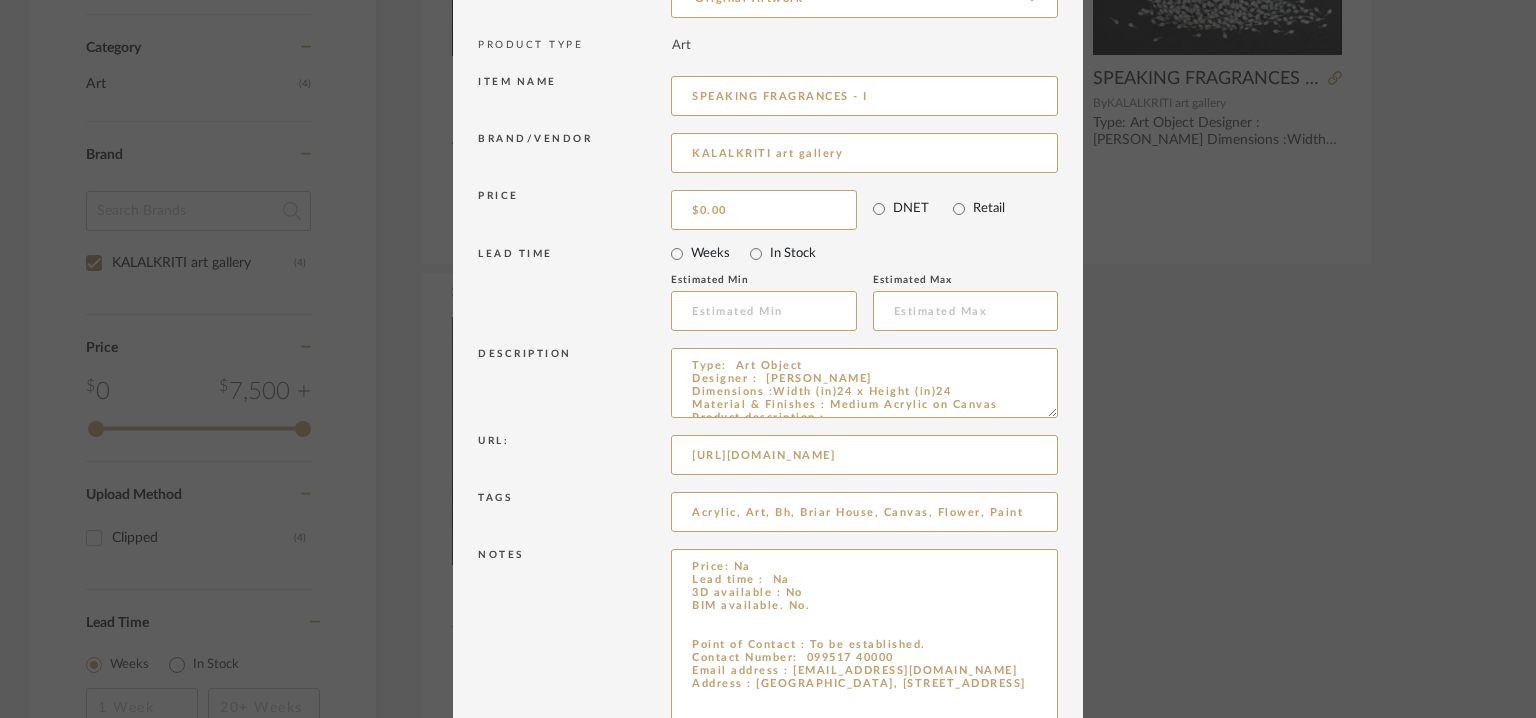 drag, startPoint x: 678, startPoint y: 559, endPoint x: 1020, endPoint y: 742, distance: 387.88272 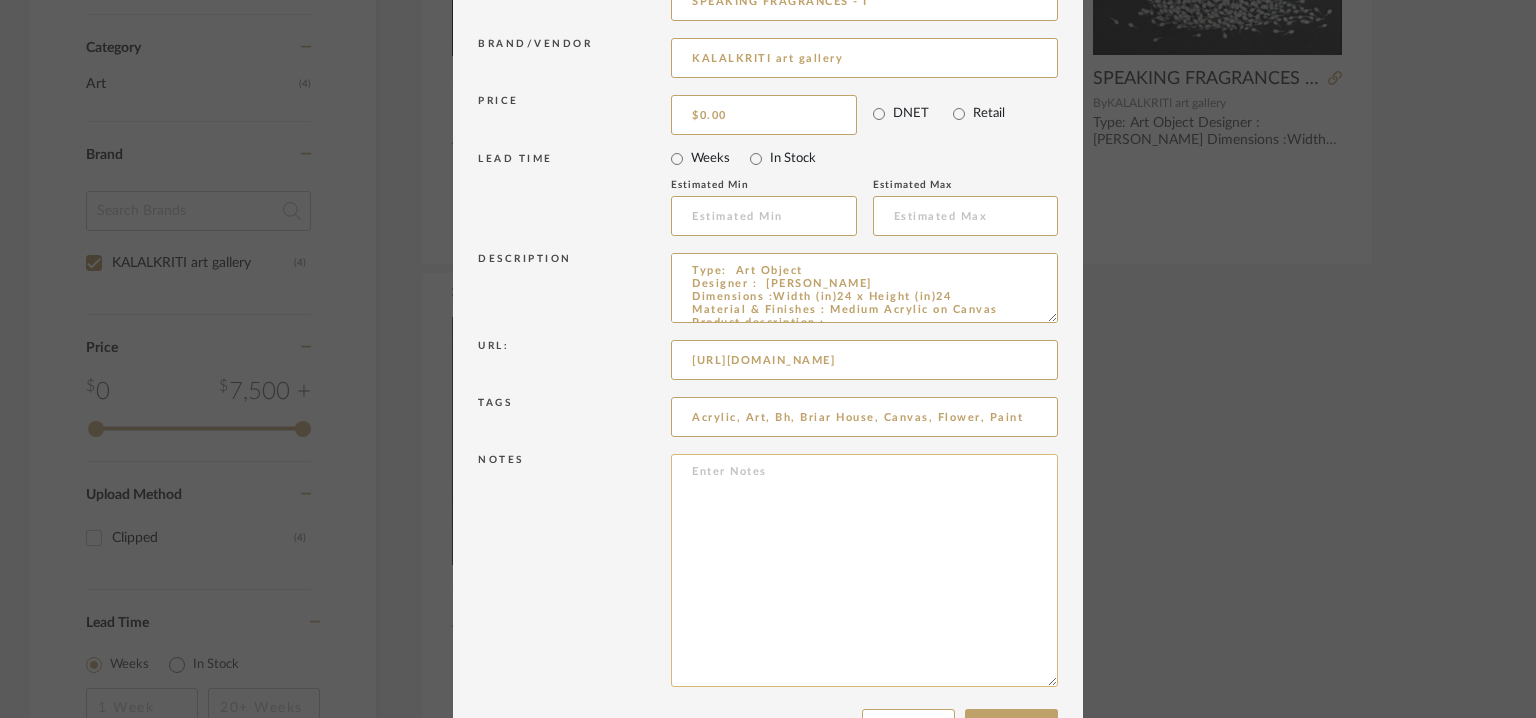 paste on "Price: Rs.50,000/-
Lead time : Na
3D available : No
BIM available. No.
Point of Contact : To be established.
Contact Number: 099517 40000
Email address : [EMAIL_ADDRESS][DOMAIN_NAME]
Address : [GEOGRAPHIC_DATA], [STREET_ADDRESS]" 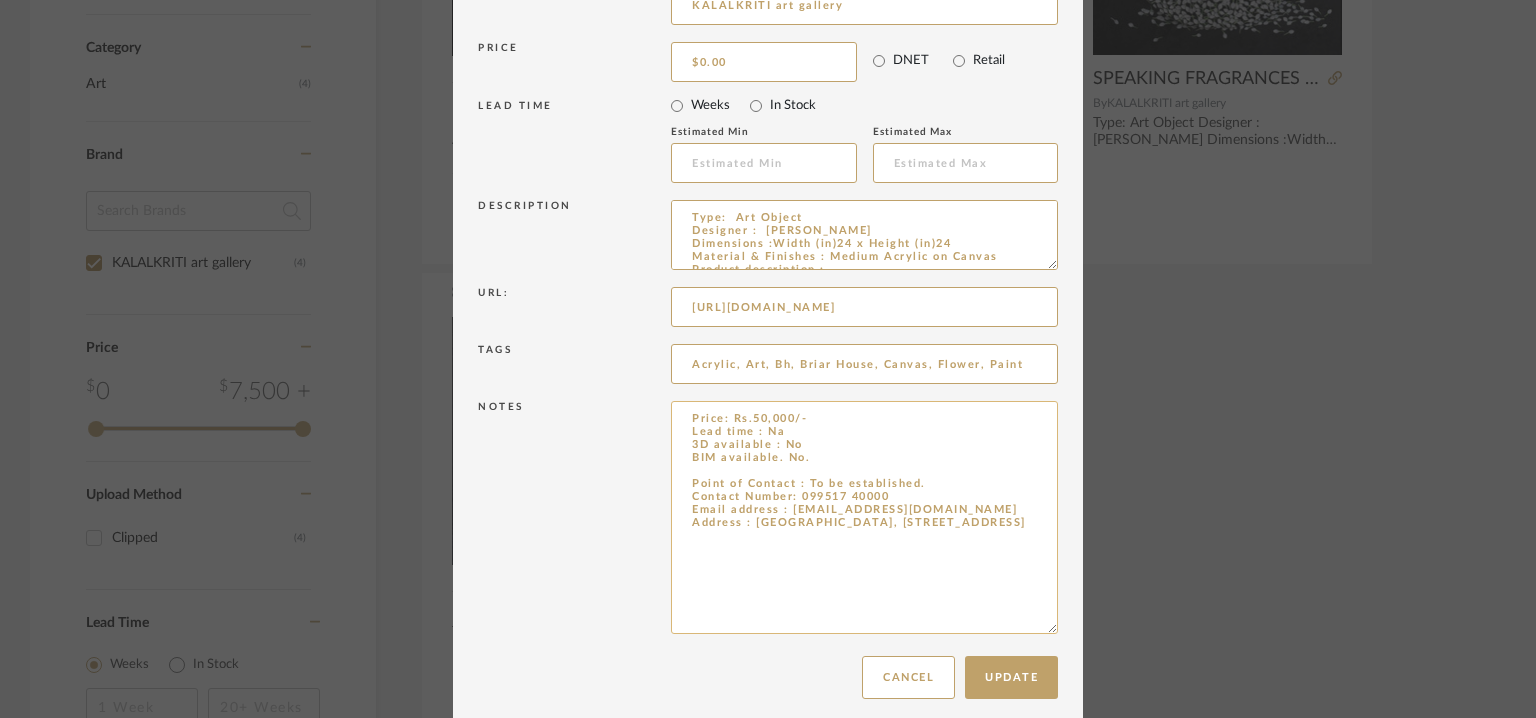 scroll, scrollTop: 356, scrollLeft: 0, axis: vertical 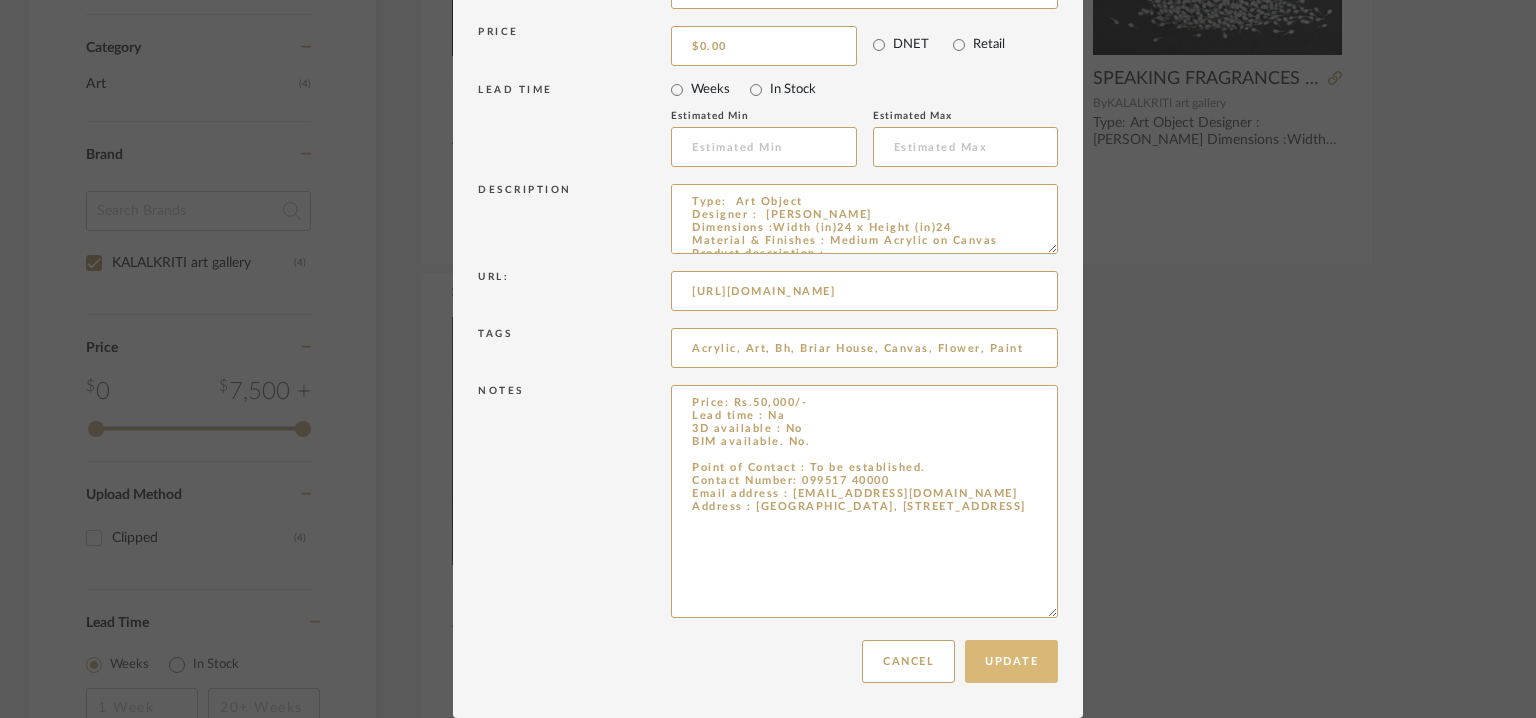 type on "Price: Rs.50,000/-
Lead time : Na
3D available : No
BIM available. No.
Point of Contact : To be established.
Contact Number: 099517 40000
Email address : [EMAIL_ADDRESS][DOMAIN_NAME]
Address : [GEOGRAPHIC_DATA], [STREET_ADDRESS]" 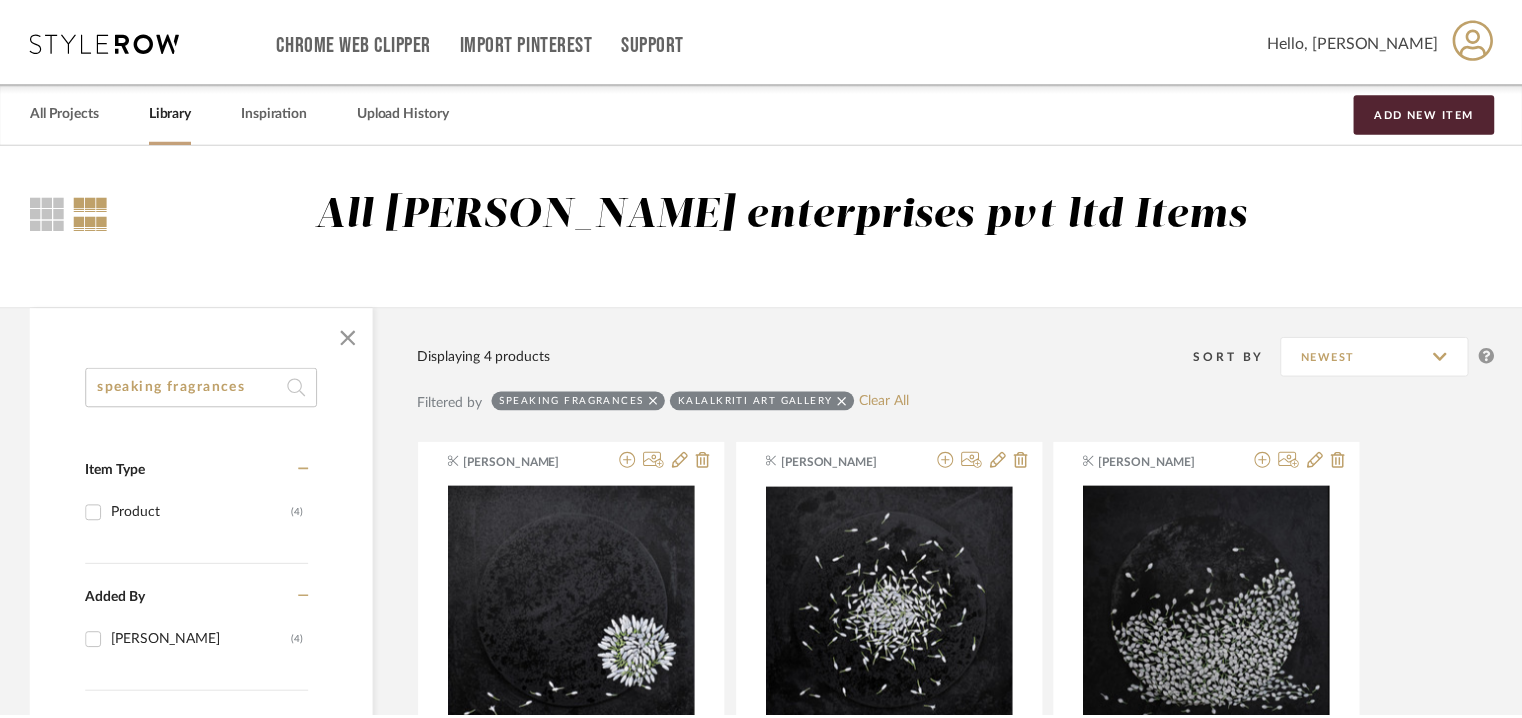 scroll, scrollTop: 679, scrollLeft: 0, axis: vertical 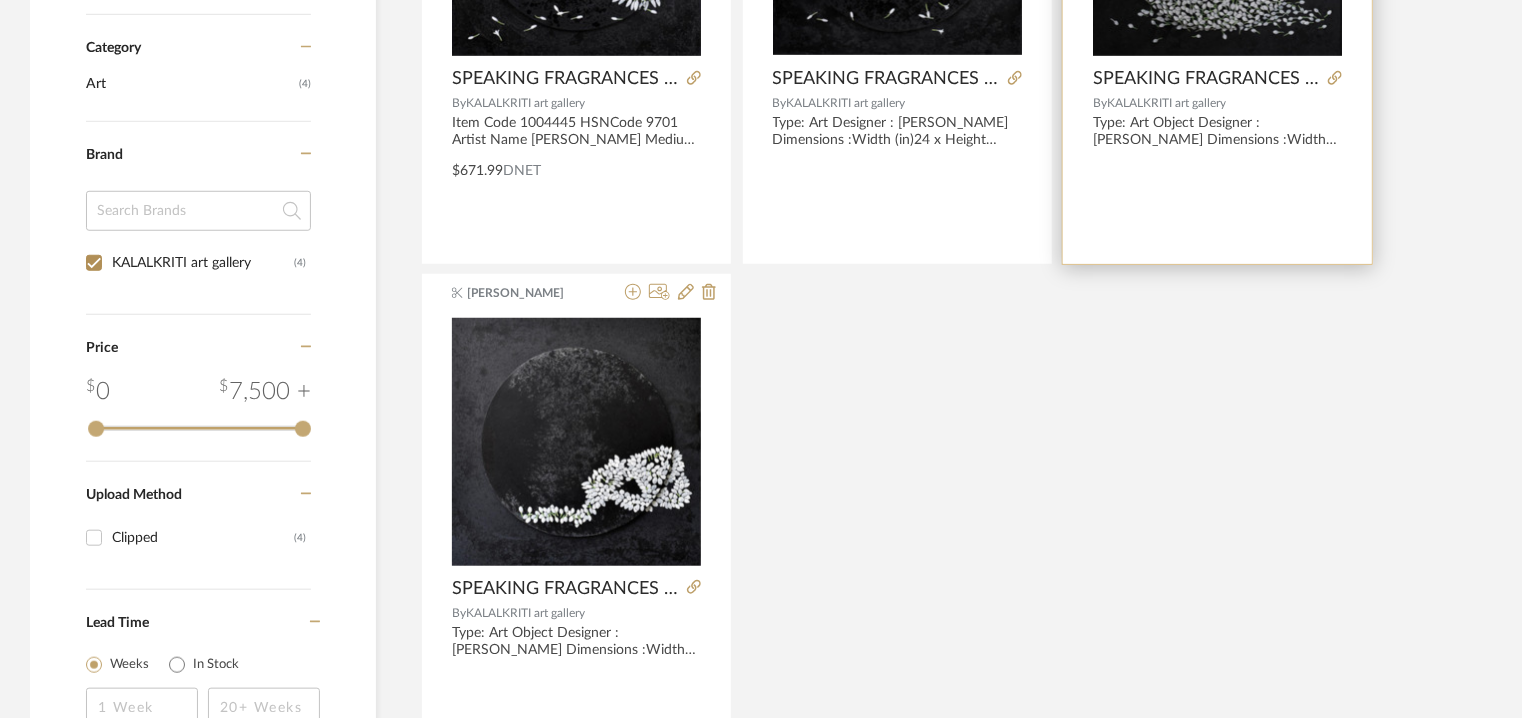 click at bounding box center (1217, -68) 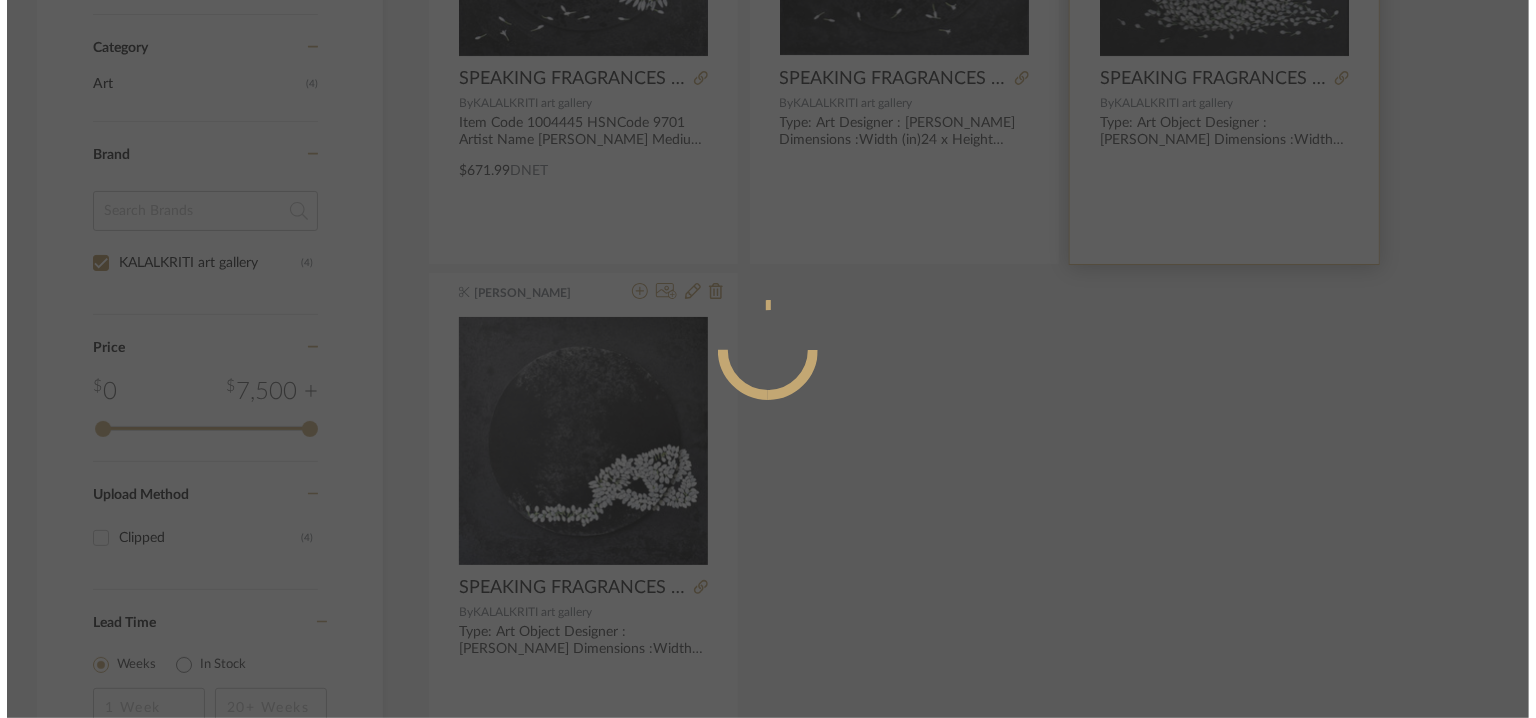 scroll, scrollTop: 0, scrollLeft: 0, axis: both 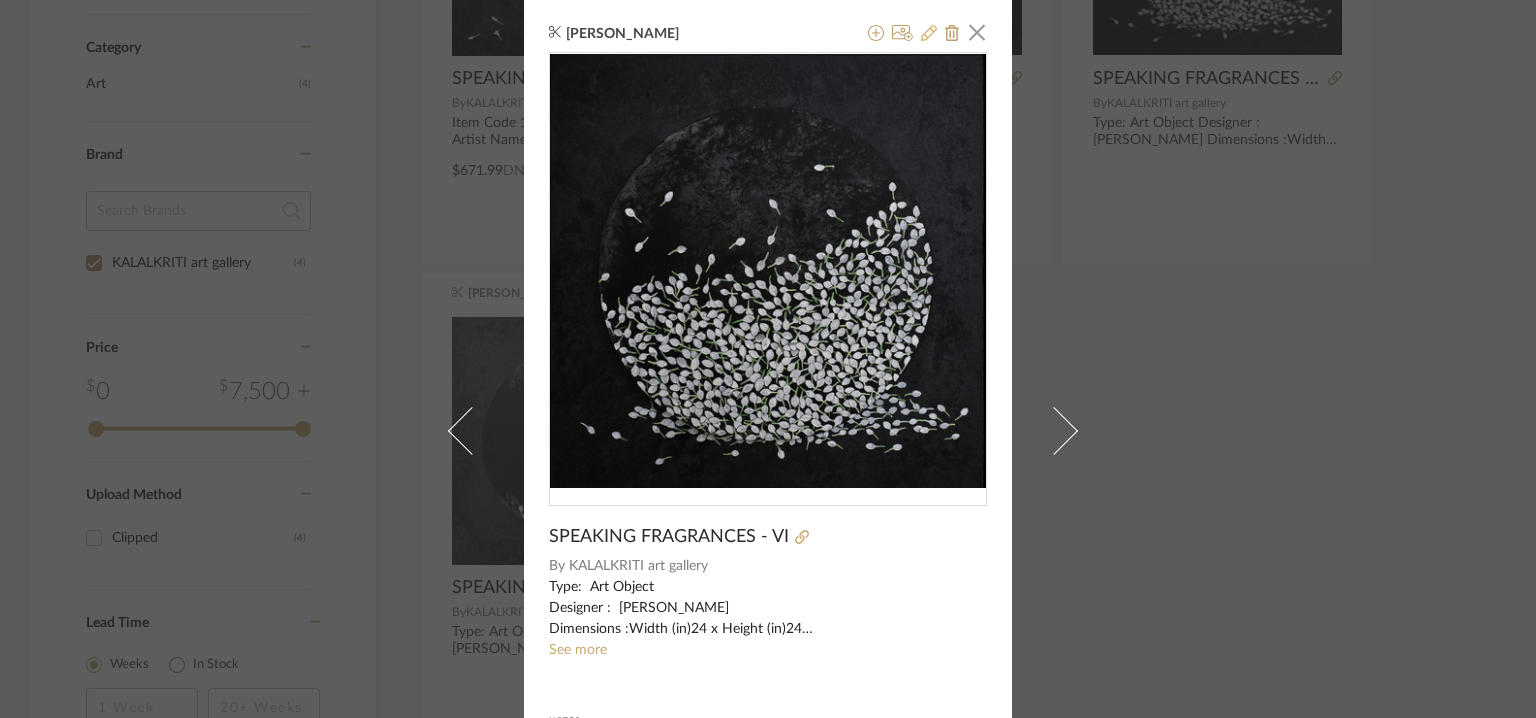 click 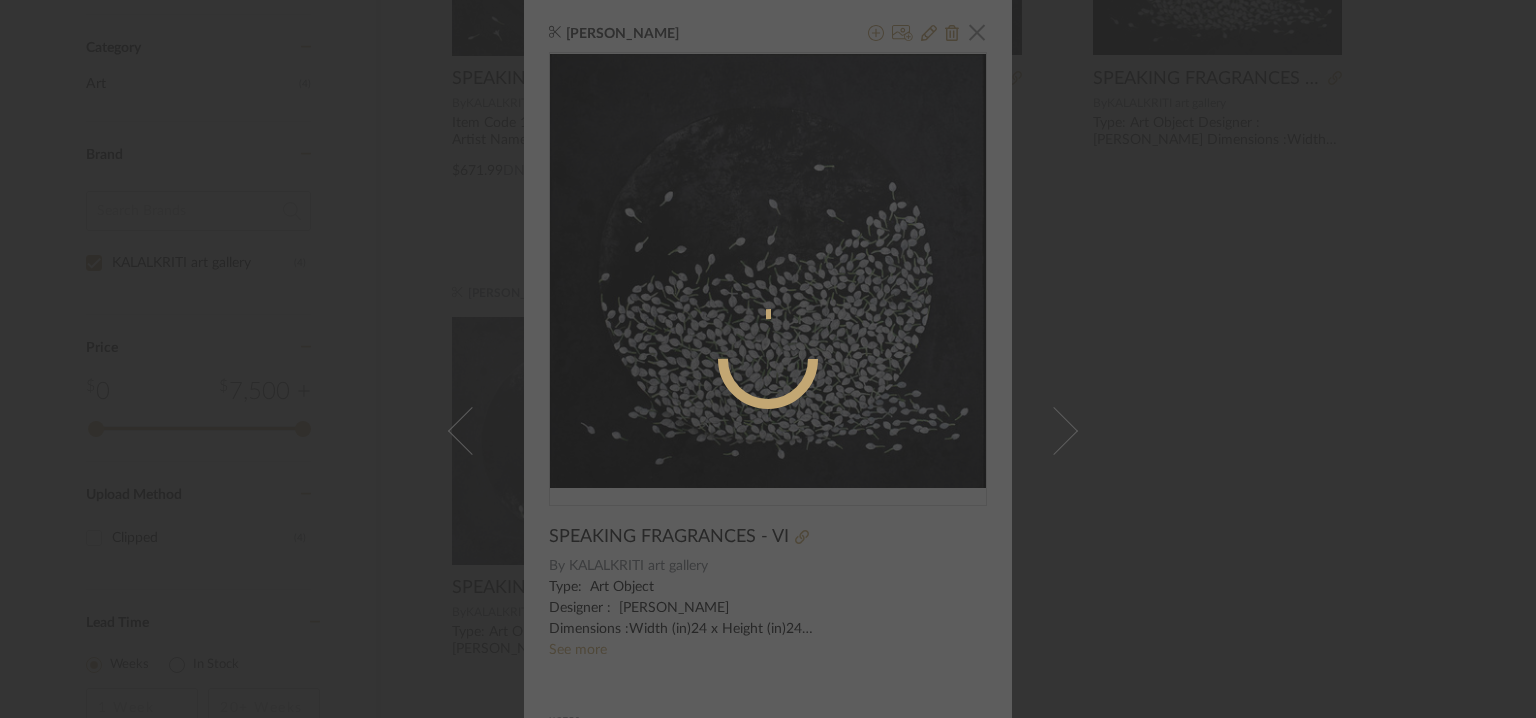 radio on "true" 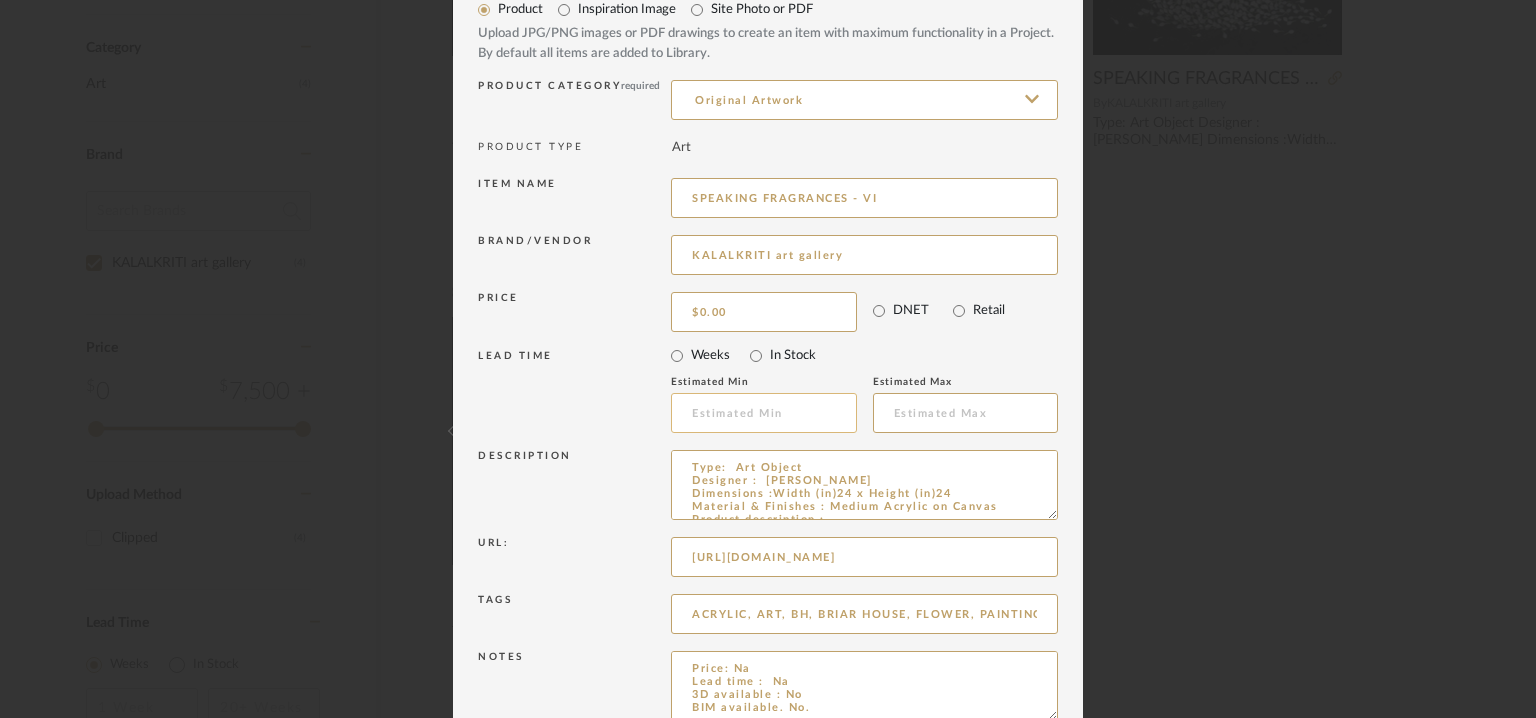 scroll, scrollTop: 192, scrollLeft: 0, axis: vertical 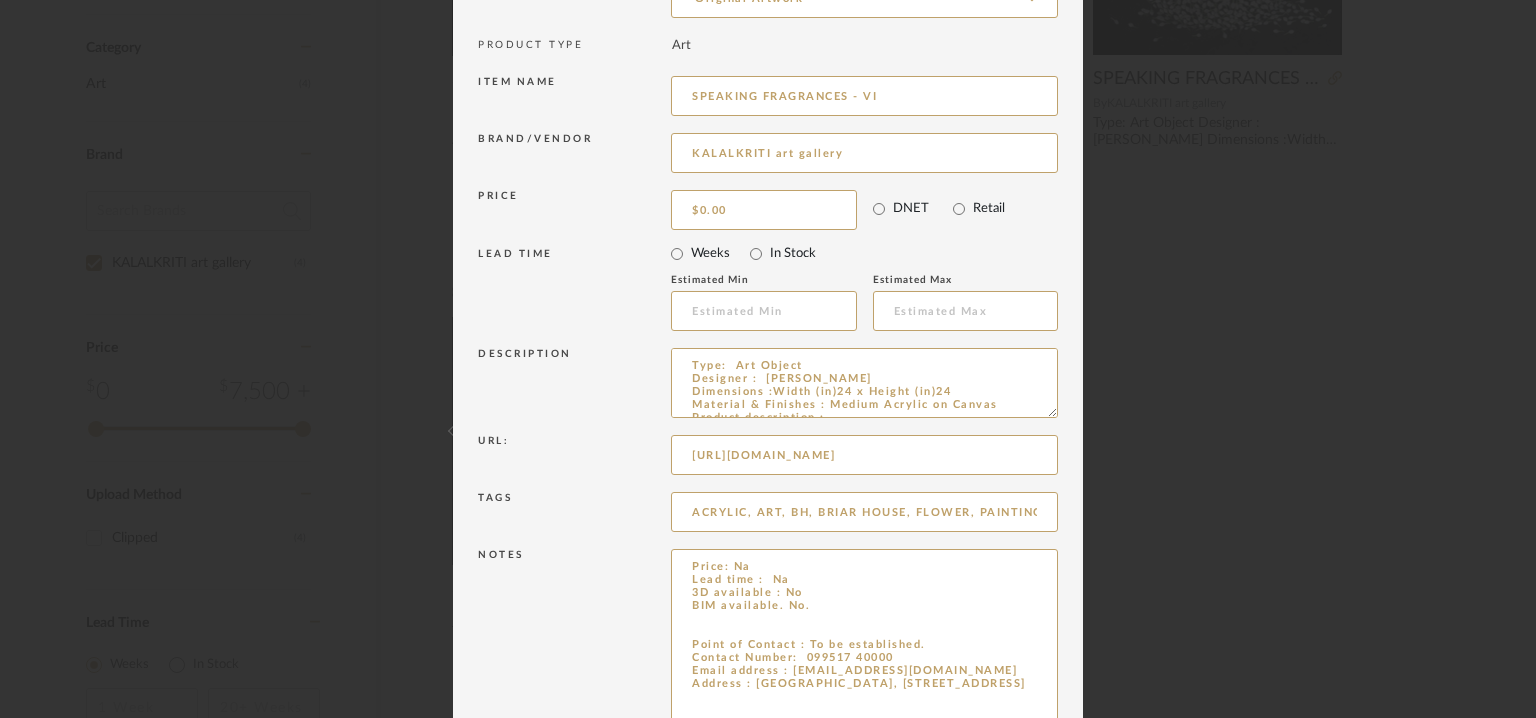 drag, startPoint x: 1038, startPoint y: 609, endPoint x: 1032, endPoint y: 776, distance: 167.10774 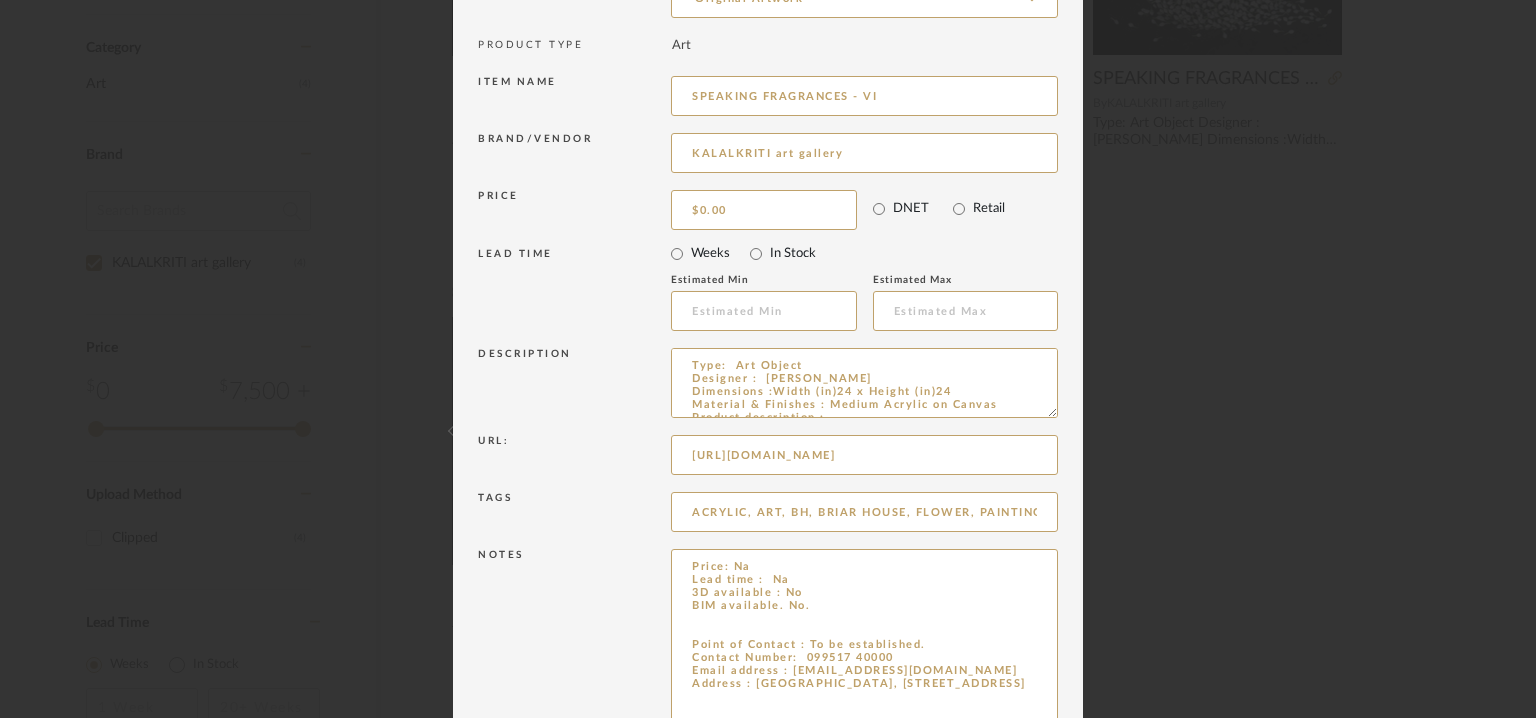 scroll, scrollTop: 359, scrollLeft: 0, axis: vertical 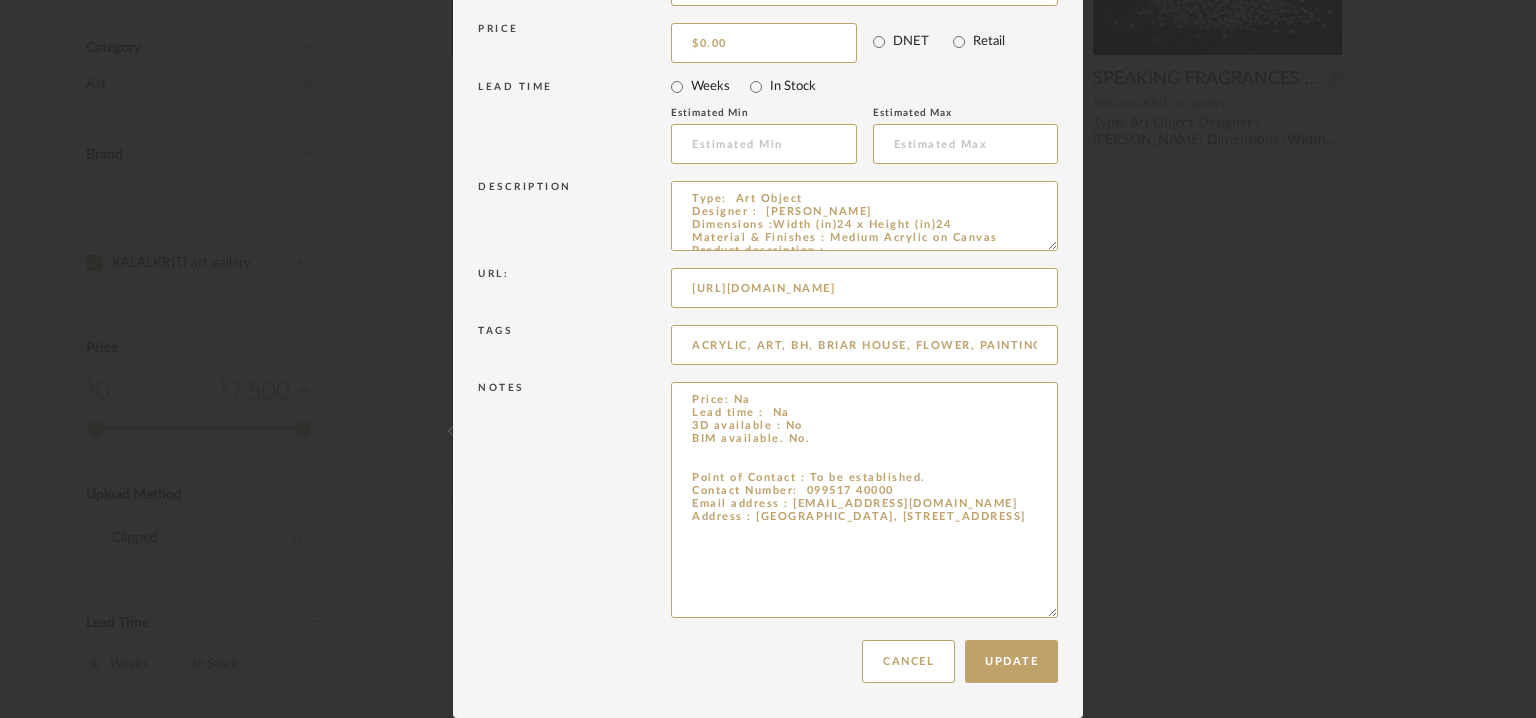 drag, startPoint x: 675, startPoint y: 563, endPoint x: 1524, endPoint y: 776, distance: 875.3114 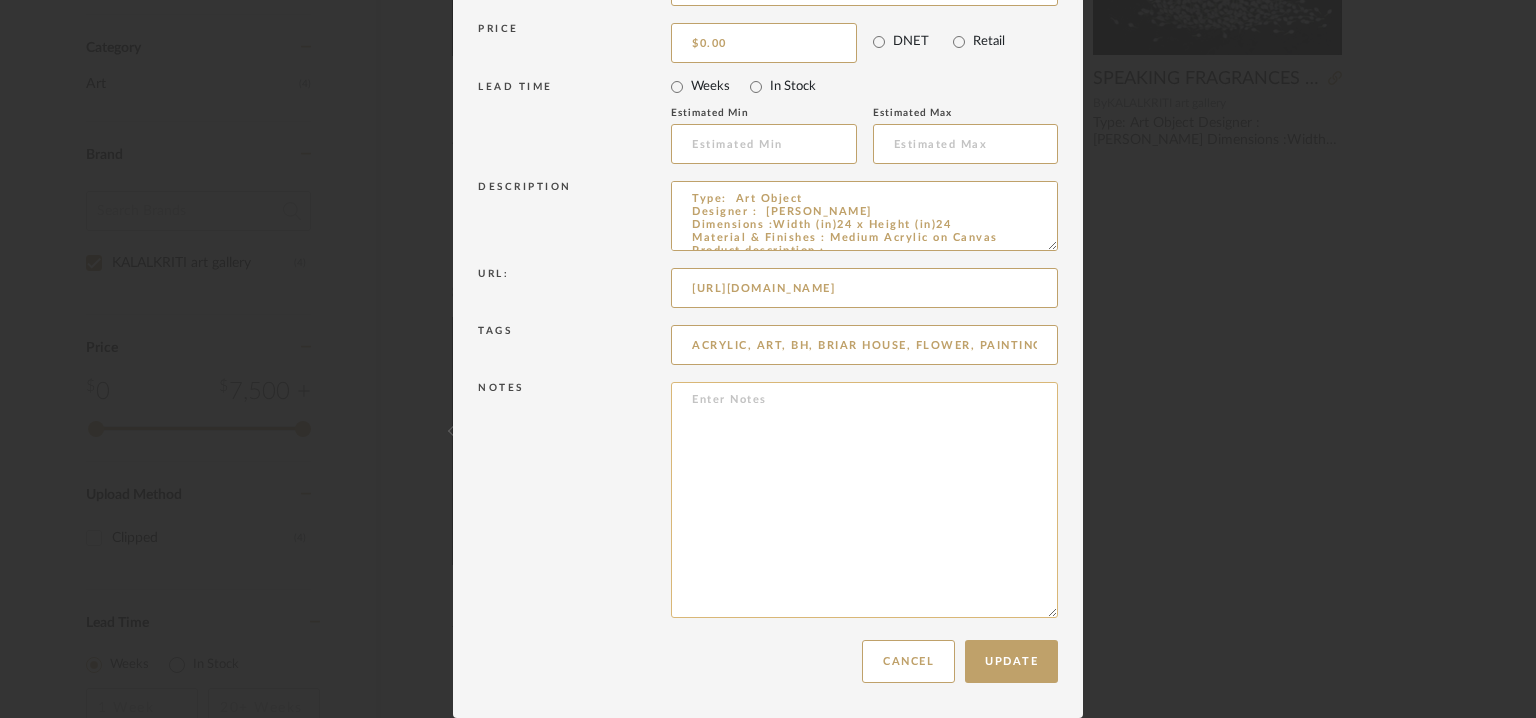 paste on "Price: Rs.50,000/-
Lead time : Na
3D available : No
BIM available. No.
Point of Contact : To be established.
Contact Number: 099517 40000
Email address : [EMAIL_ADDRESS][DOMAIN_NAME]
Address : [GEOGRAPHIC_DATA], [STREET_ADDRESS]" 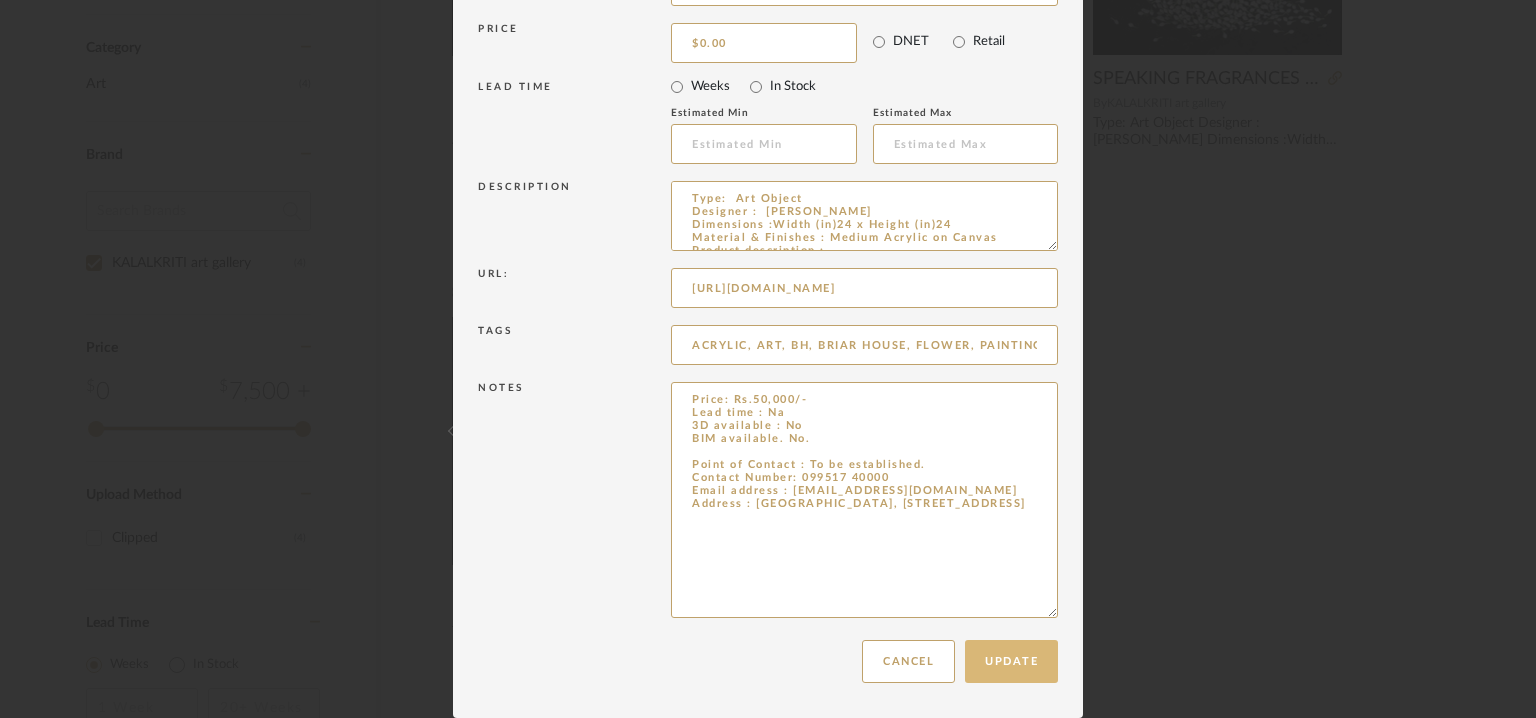 type on "Price: Rs.50,000/-
Lead time : Na
3D available : No
BIM available. No.
Point of Contact : To be established.
Contact Number: 099517 40000
Email address : [EMAIL_ADDRESS][DOMAIN_NAME]
Address : [GEOGRAPHIC_DATA], [STREET_ADDRESS]" 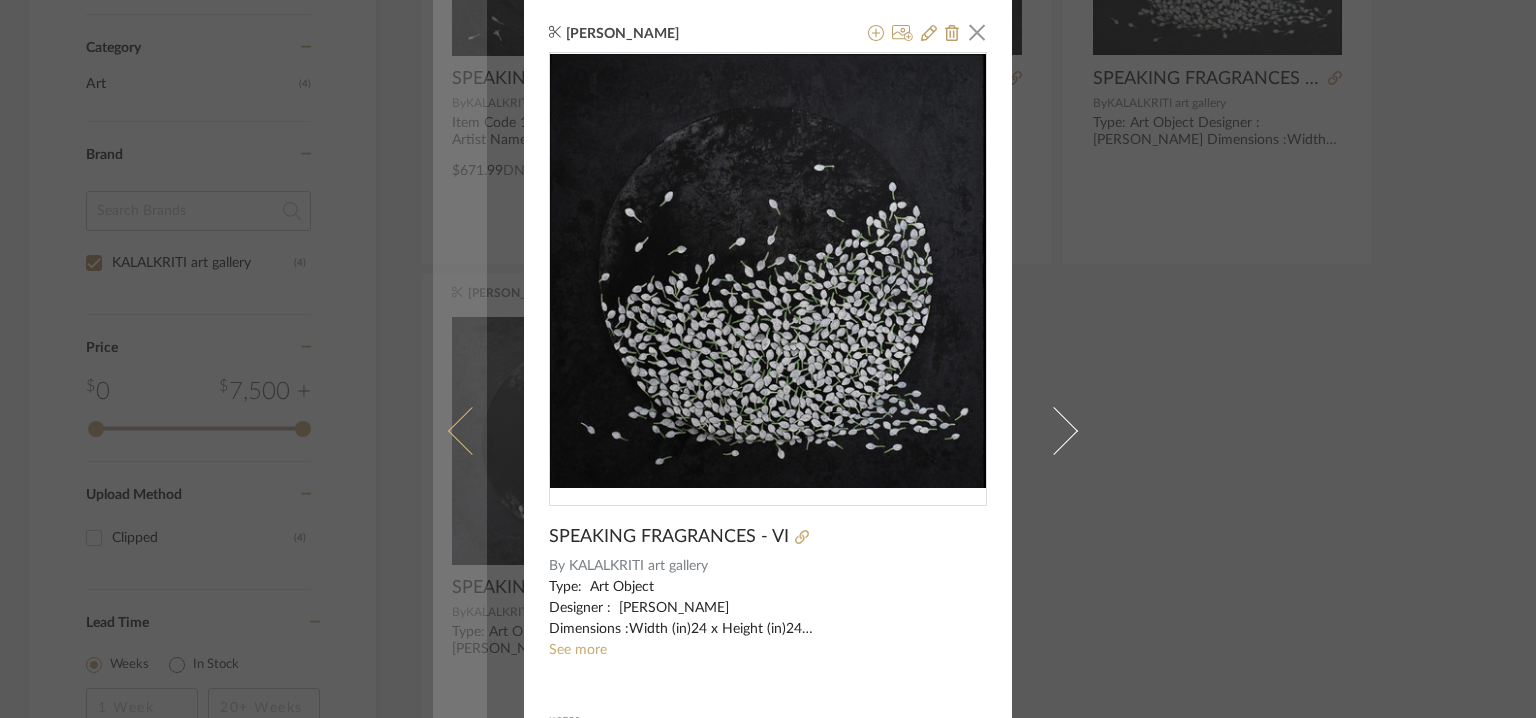 click at bounding box center [472, 430] 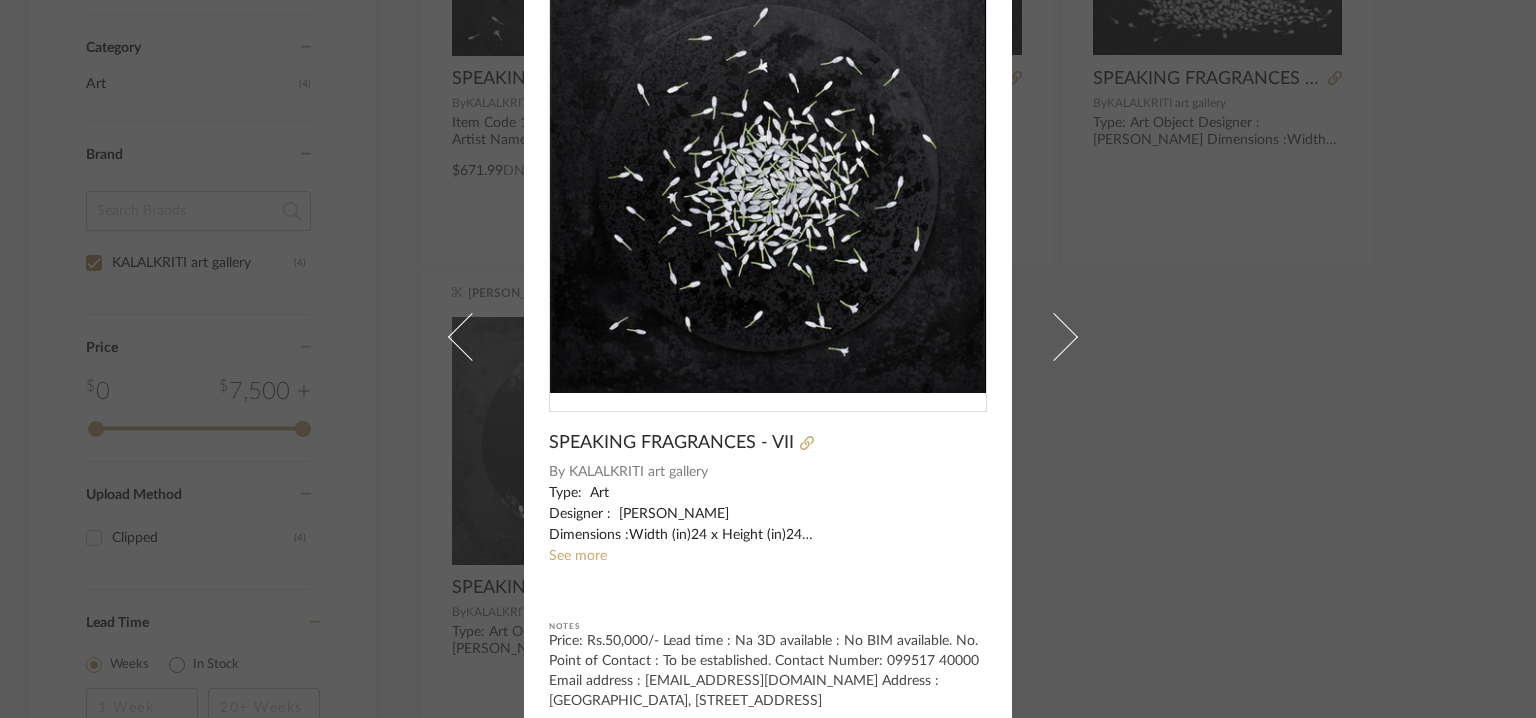 scroll, scrollTop: 143, scrollLeft: 0, axis: vertical 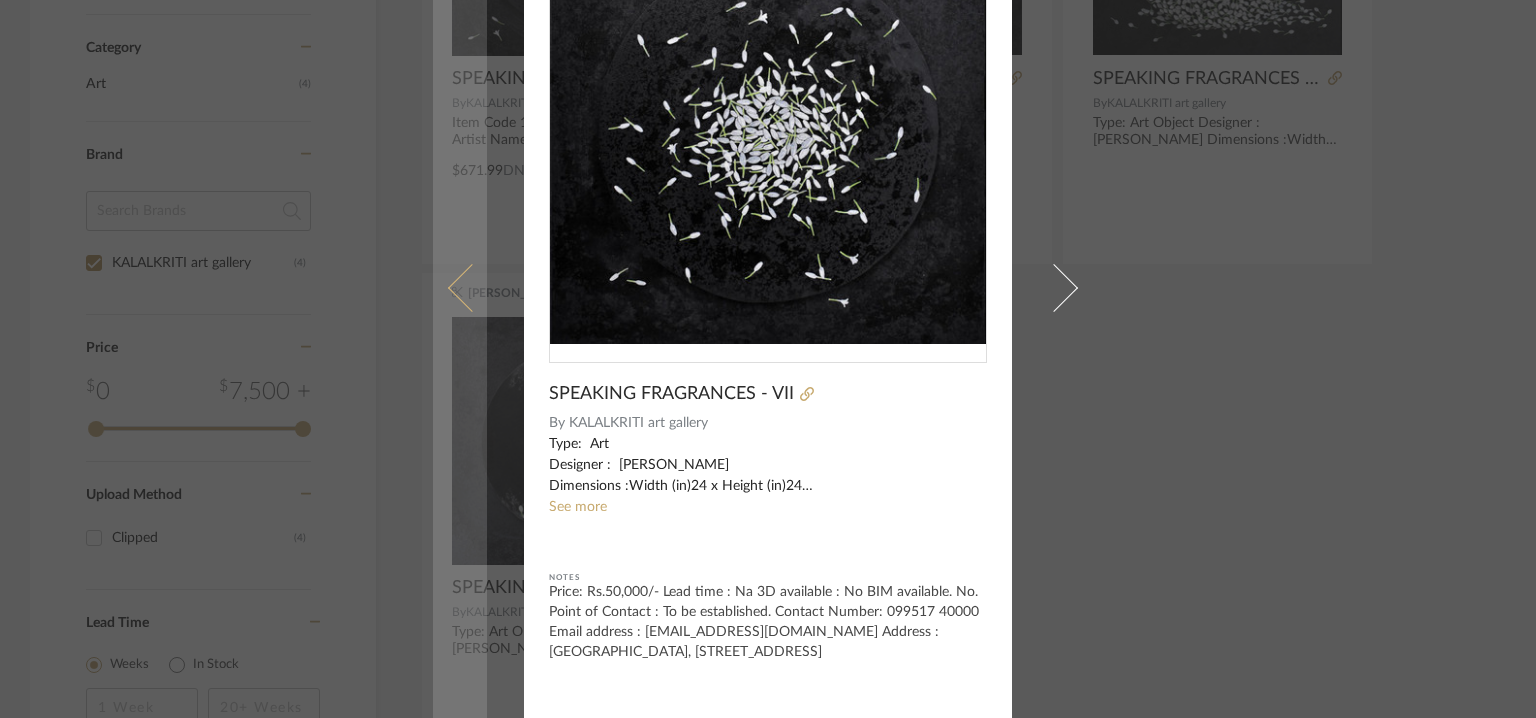 click at bounding box center (472, 287) 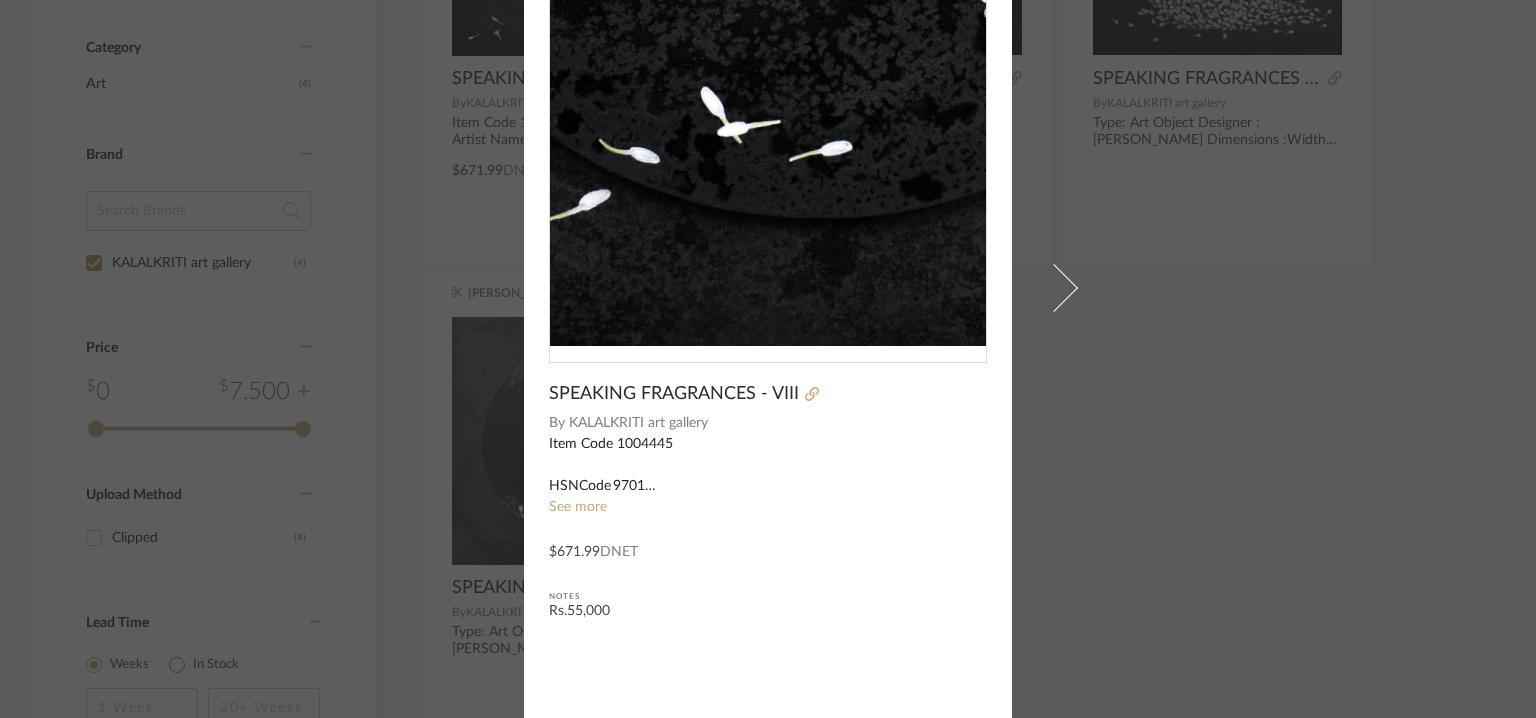scroll, scrollTop: 0, scrollLeft: 0, axis: both 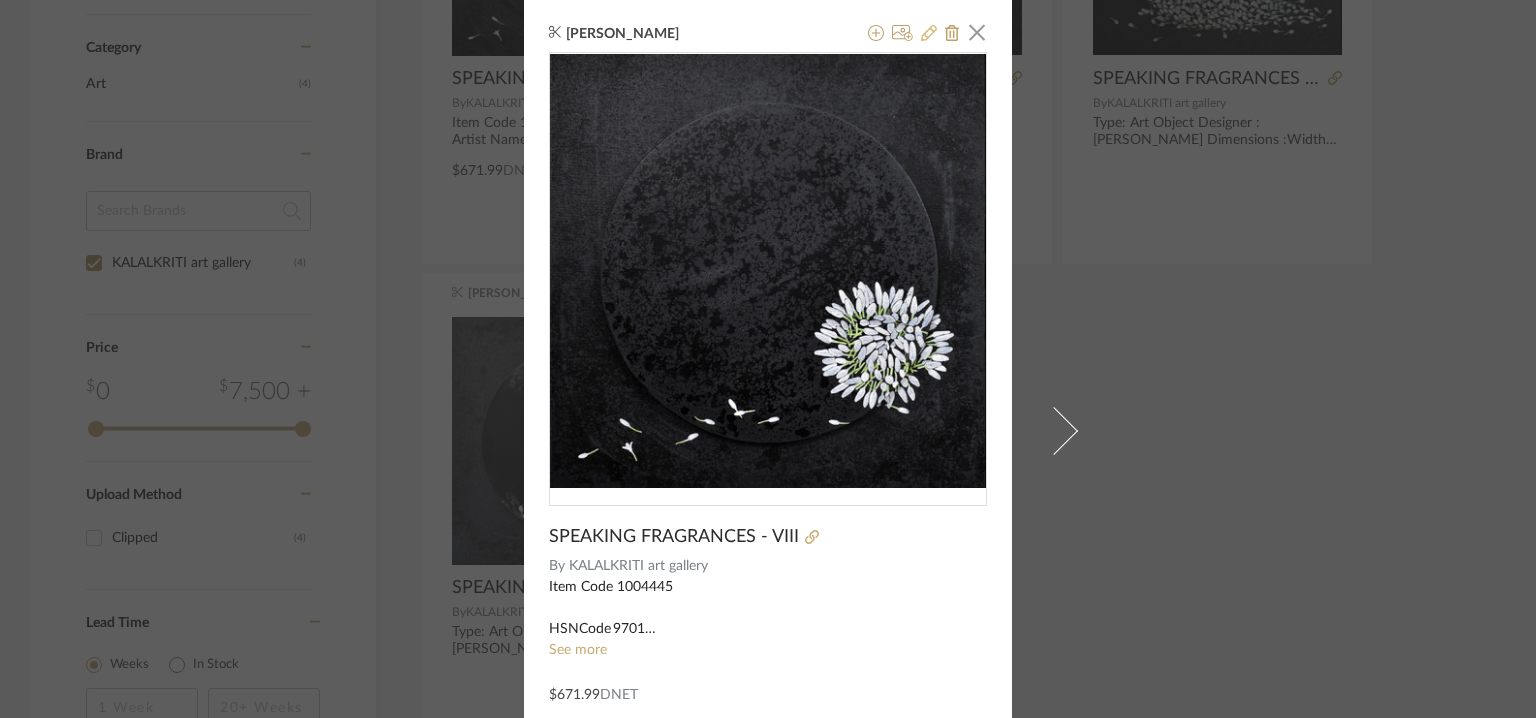click at bounding box center [929, 34] 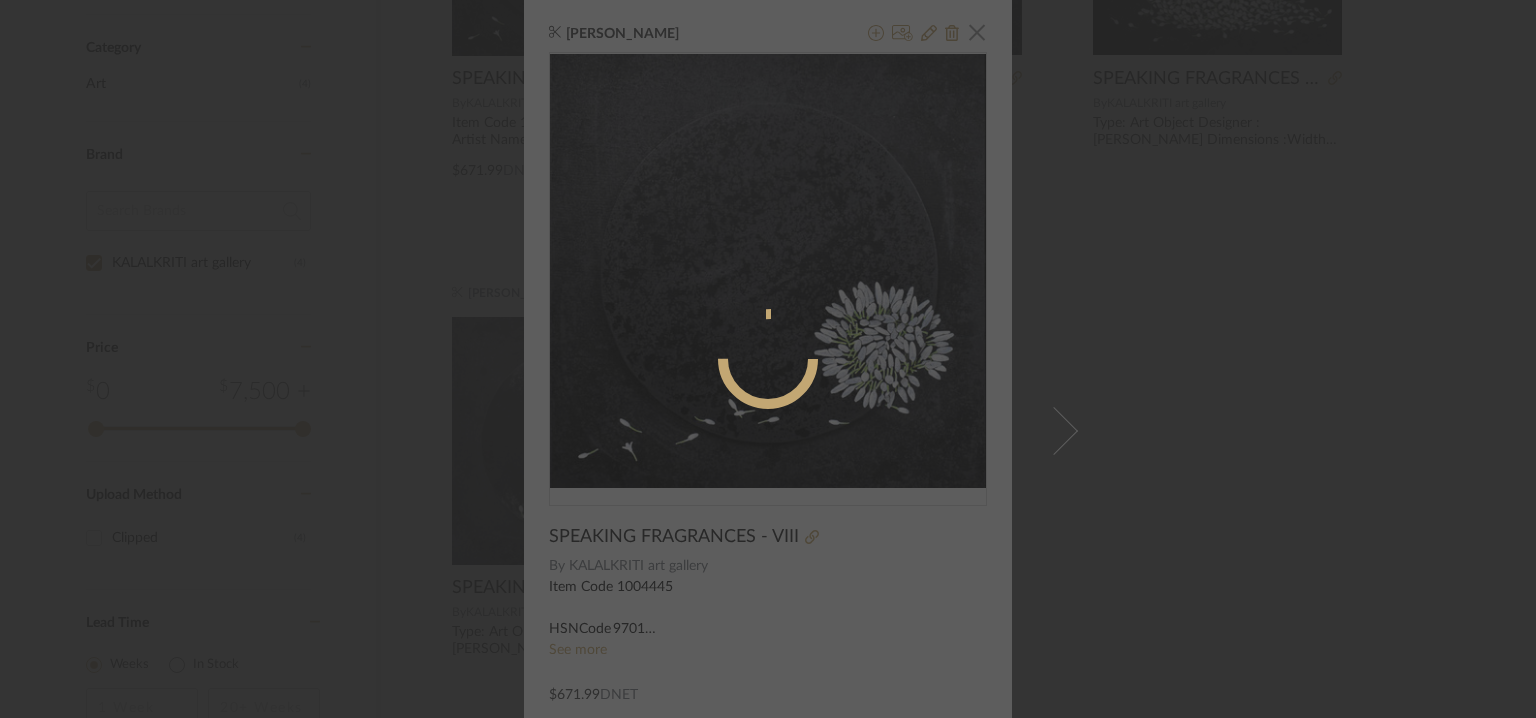 radio on "true" 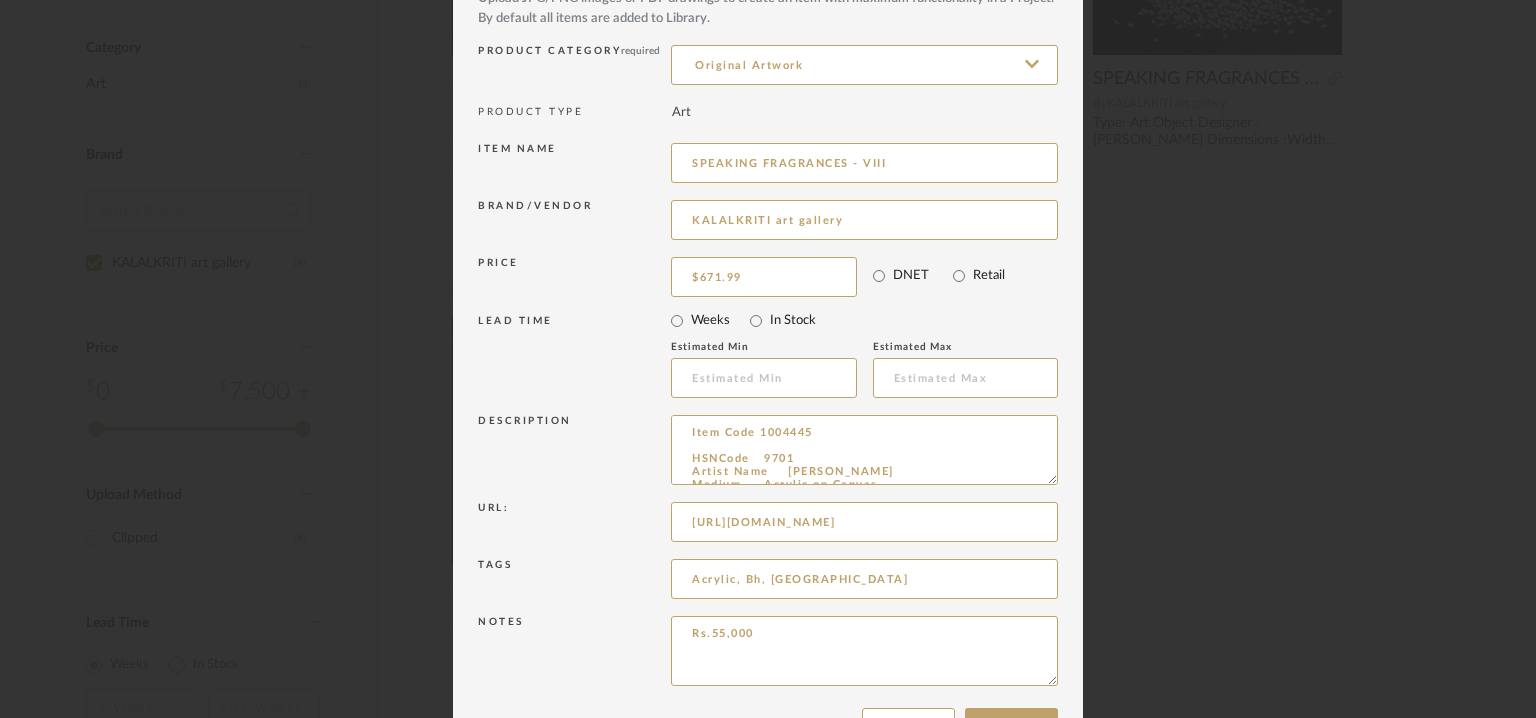scroll, scrollTop: 192, scrollLeft: 0, axis: vertical 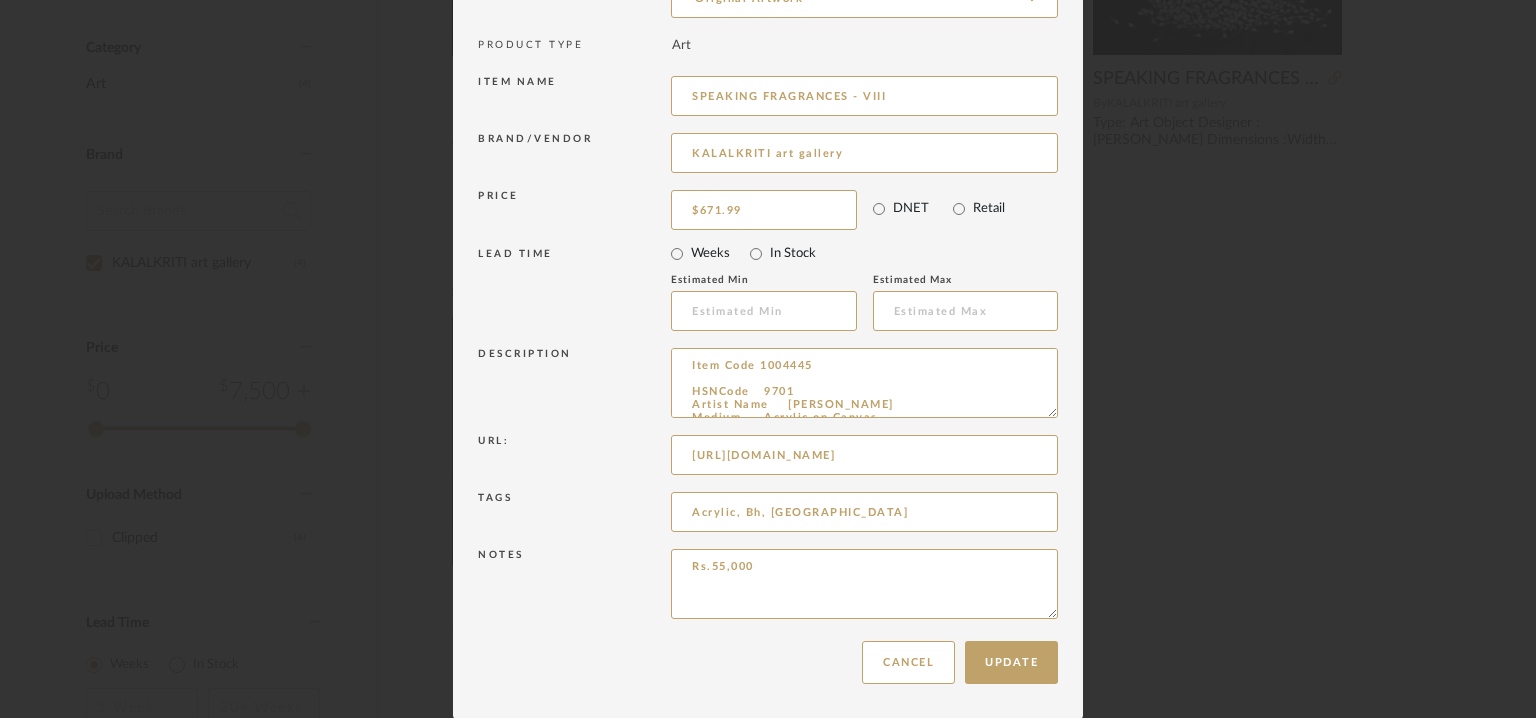 drag, startPoint x: 800, startPoint y: 576, endPoint x: 608, endPoint y: 557, distance: 192.93782 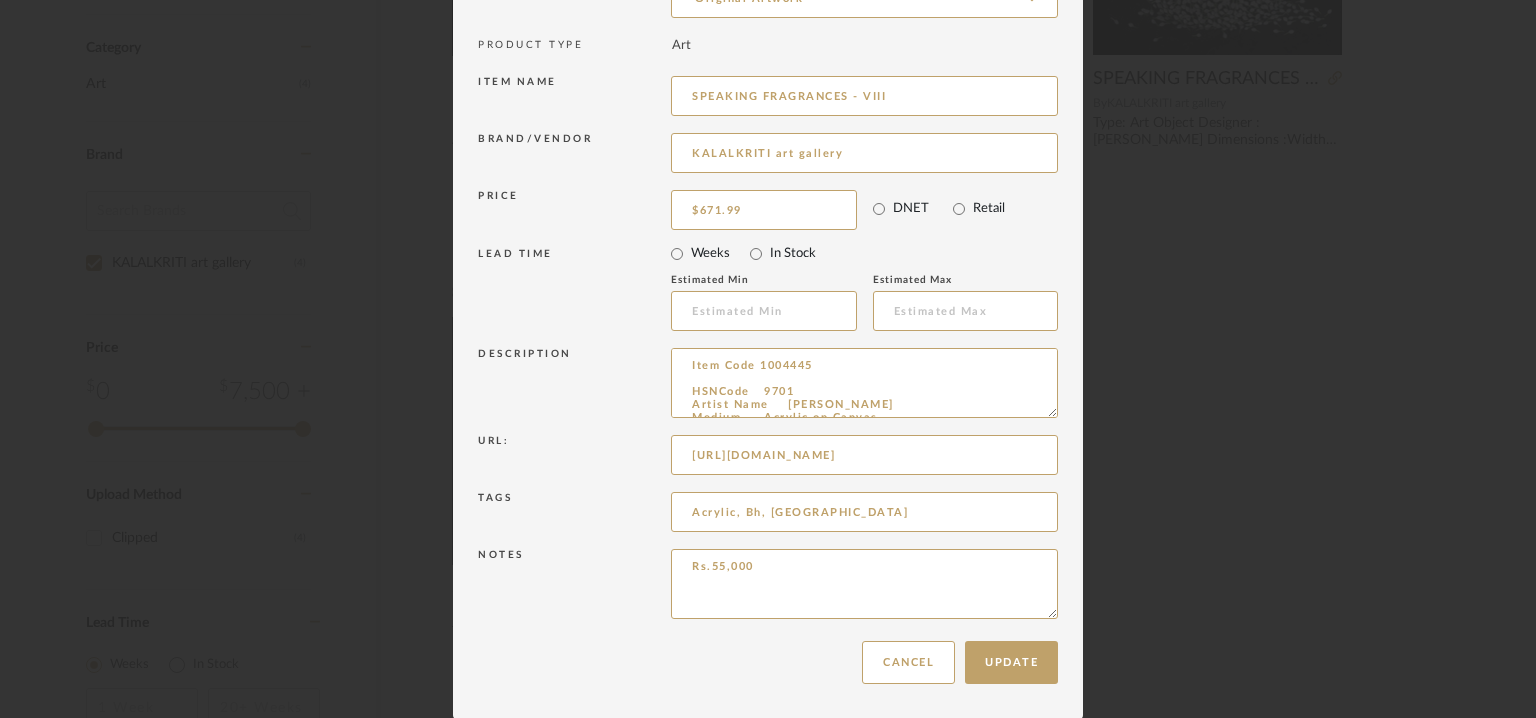 click on "Notes  Rs.55,000" at bounding box center [768, 587] 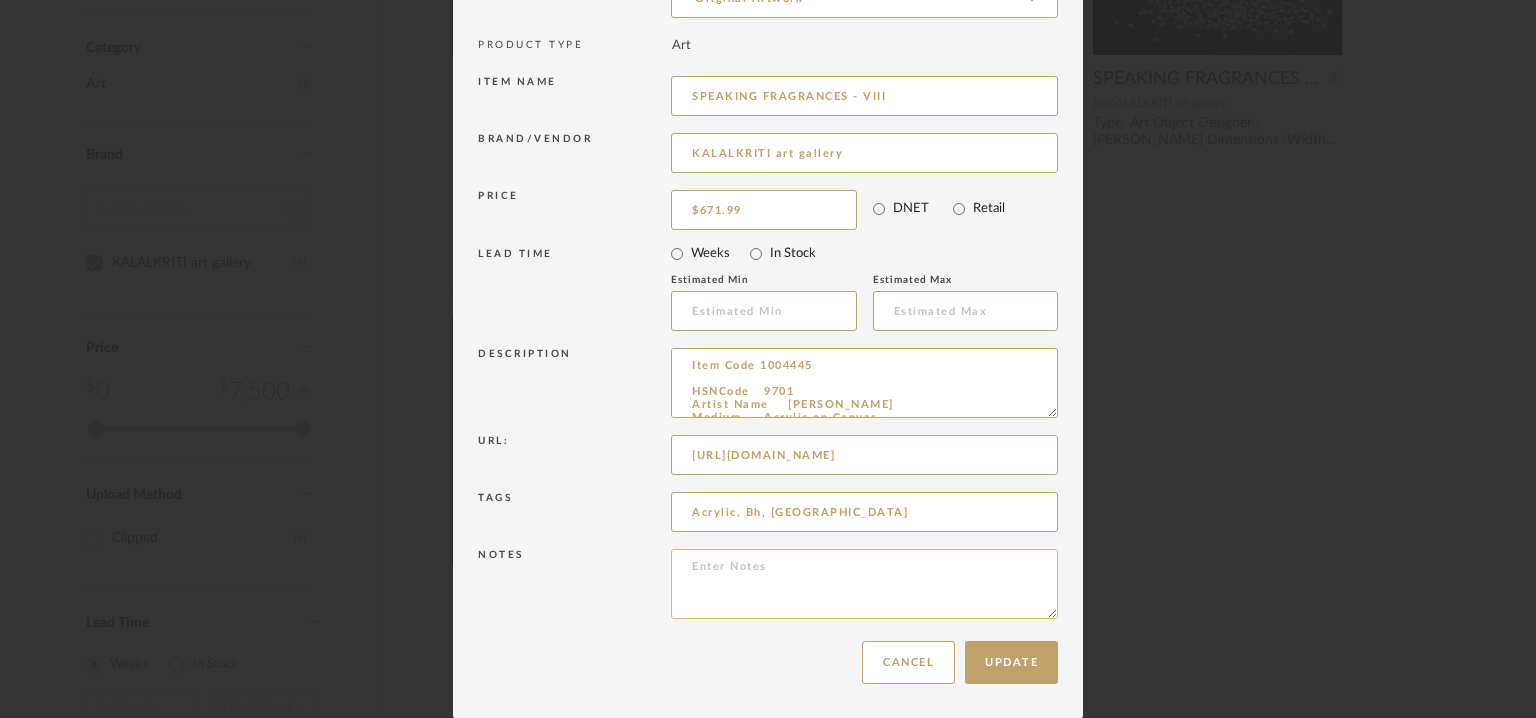paste on "Price: Rs.50,000/-
Lead time : Na
3D available : No
BIM available. No.
Point of Contact : To be established.
Contact Number: 099517 40000
Email address : [EMAIL_ADDRESS][DOMAIN_NAME]
Address : [GEOGRAPHIC_DATA], [STREET_ADDRESS]" 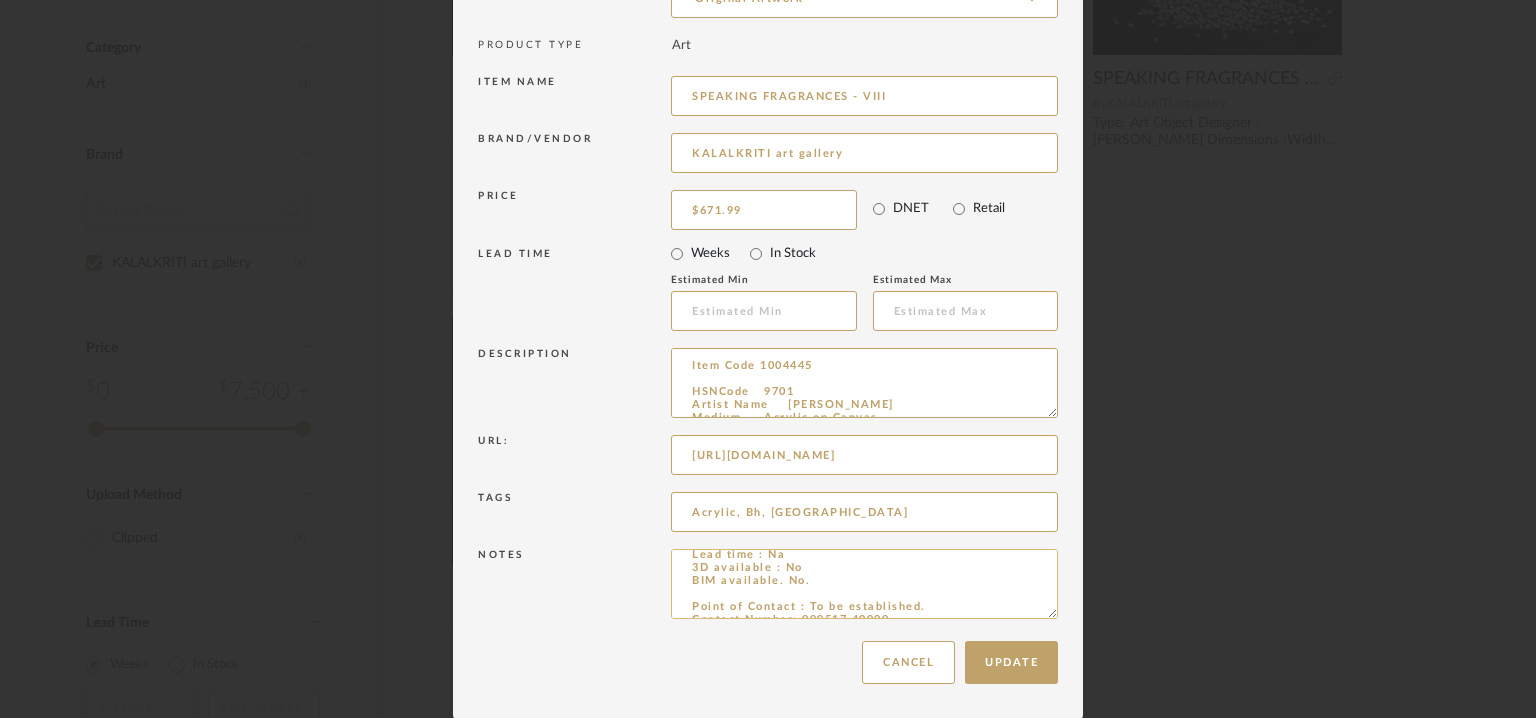 scroll, scrollTop: 0, scrollLeft: 0, axis: both 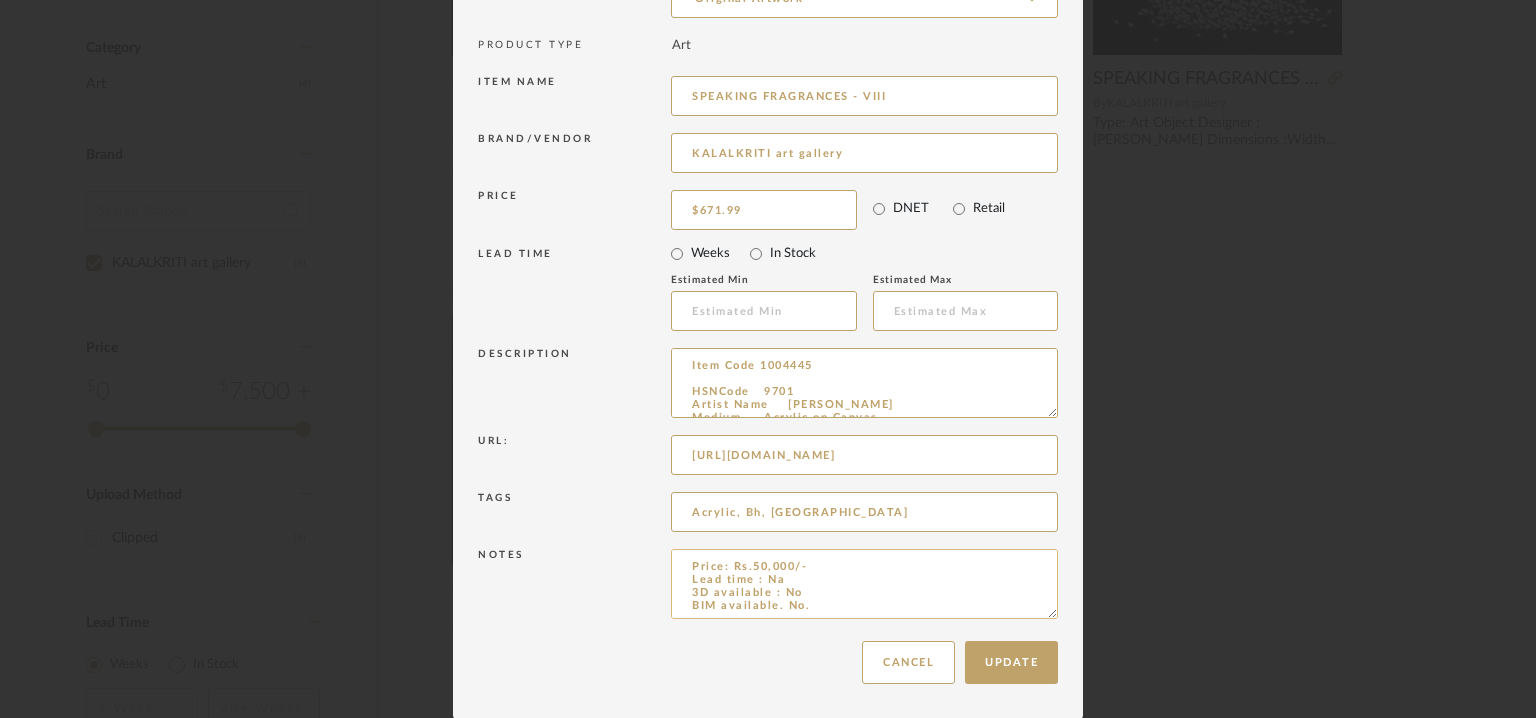 click on "Price: Rs.50,000/-
Lead time : Na
3D available : No
BIM available. No.
Point of Contact : To be established.
Contact Number: 099517 40000
Email address : [EMAIL_ADDRESS][DOMAIN_NAME]
Address : [GEOGRAPHIC_DATA], [STREET_ADDRESS]" at bounding box center [864, 584] 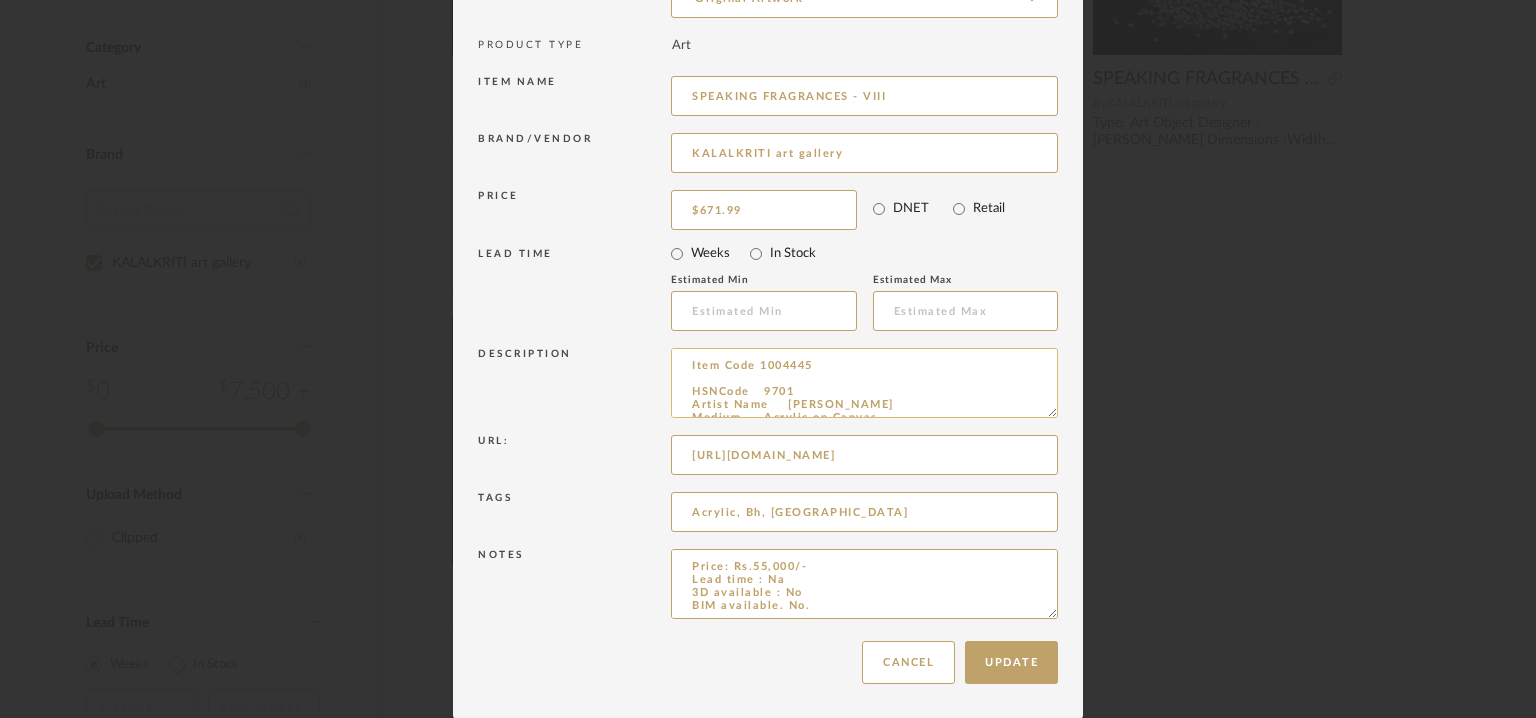 type on "Price: Rs.55,000/-
Lead time : Na
3D available : No
BIM available. No.
Point of Contact : To be established.
Contact Number: 099517 40000
Email address : [EMAIL_ADDRESS][DOMAIN_NAME]
Address : [GEOGRAPHIC_DATA], [STREET_ADDRESS]" 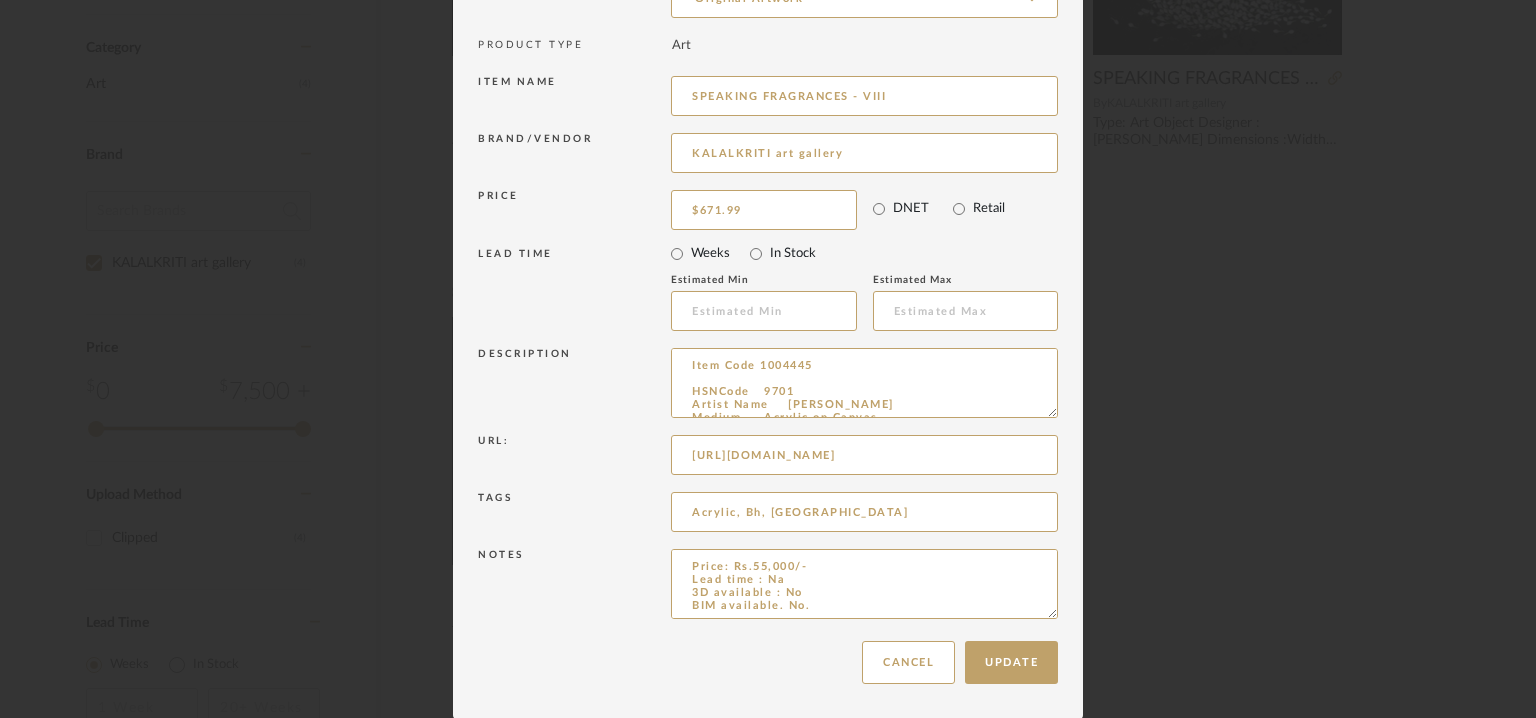 drag, startPoint x: 1047, startPoint y: 417, endPoint x: 1048, endPoint y: 533, distance: 116.00431 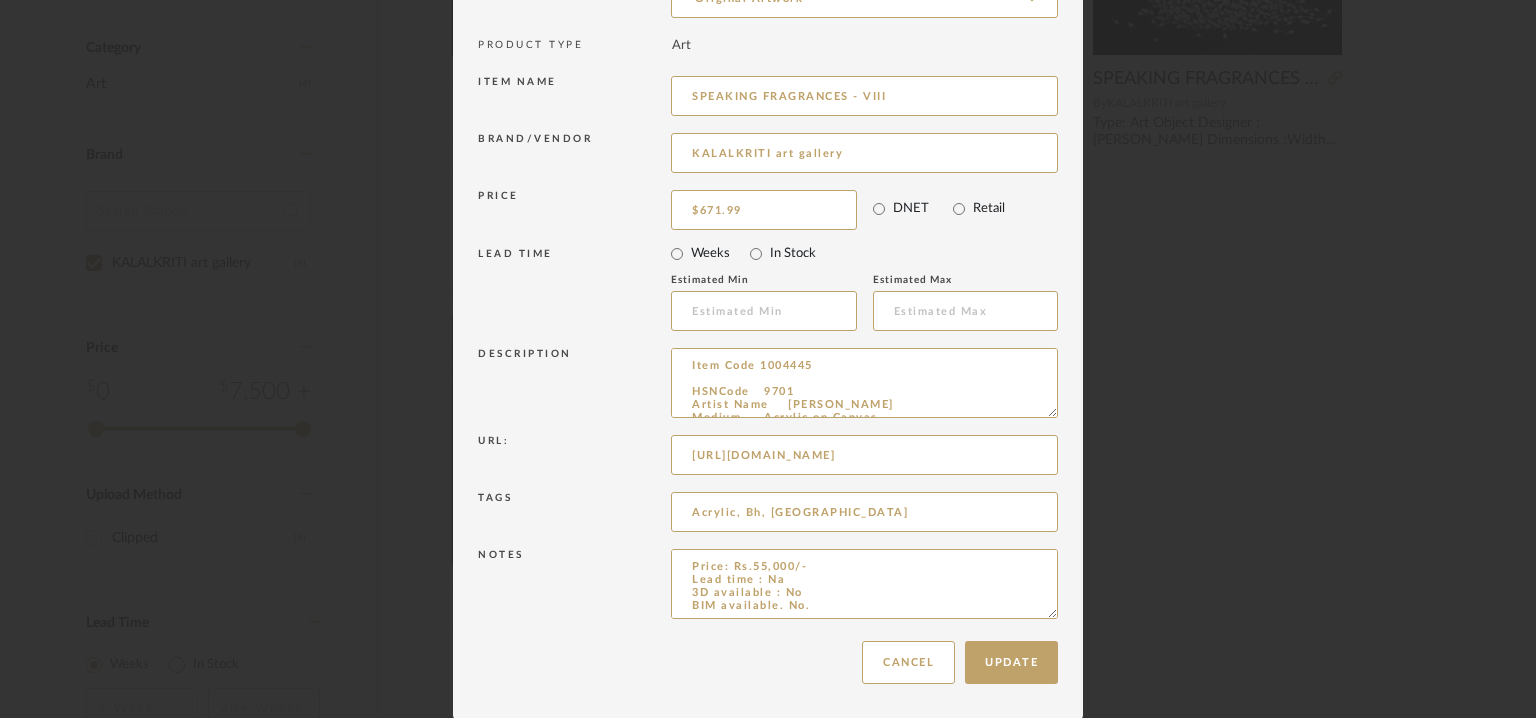 click on "Item Type  required Product Inspiration Image   Site Photo or PDF   Upload JPG/PNG images or PDF drawings to create an item with maximum functionality in a Project. By default all items are added to Library.   Product Category  required Original Artwork  PRODUCT TYPE  Art  Item name  SPEAKING FRAGRANCES - VIII  Brand/Vendor  KALALKRITI art gallery  Price  $671.99 DNET  Retail   LEAD TIME  Weeks In Stock  Estimated Min   Estimated Max   Description  Item Code 1004445
HSNCode	9701
Artist Name	[PERSON_NAME] T
Medium	Acrylic on Canvas  Url:  [URL][DOMAIN_NAME]  Tags  Acrylic, Bh, Briar House  Notes  Price: Rs.55,000/-
Lead time : Na
3D available : No
BIM available. No.
Point of Contact : To be established.
Contact Number: 099517 40000
Email address : [EMAIL_ADDRESS][DOMAIN_NAME]
Address : [GEOGRAPHIC_DATA], [STREET_ADDRESS]" at bounding box center [768, 254] 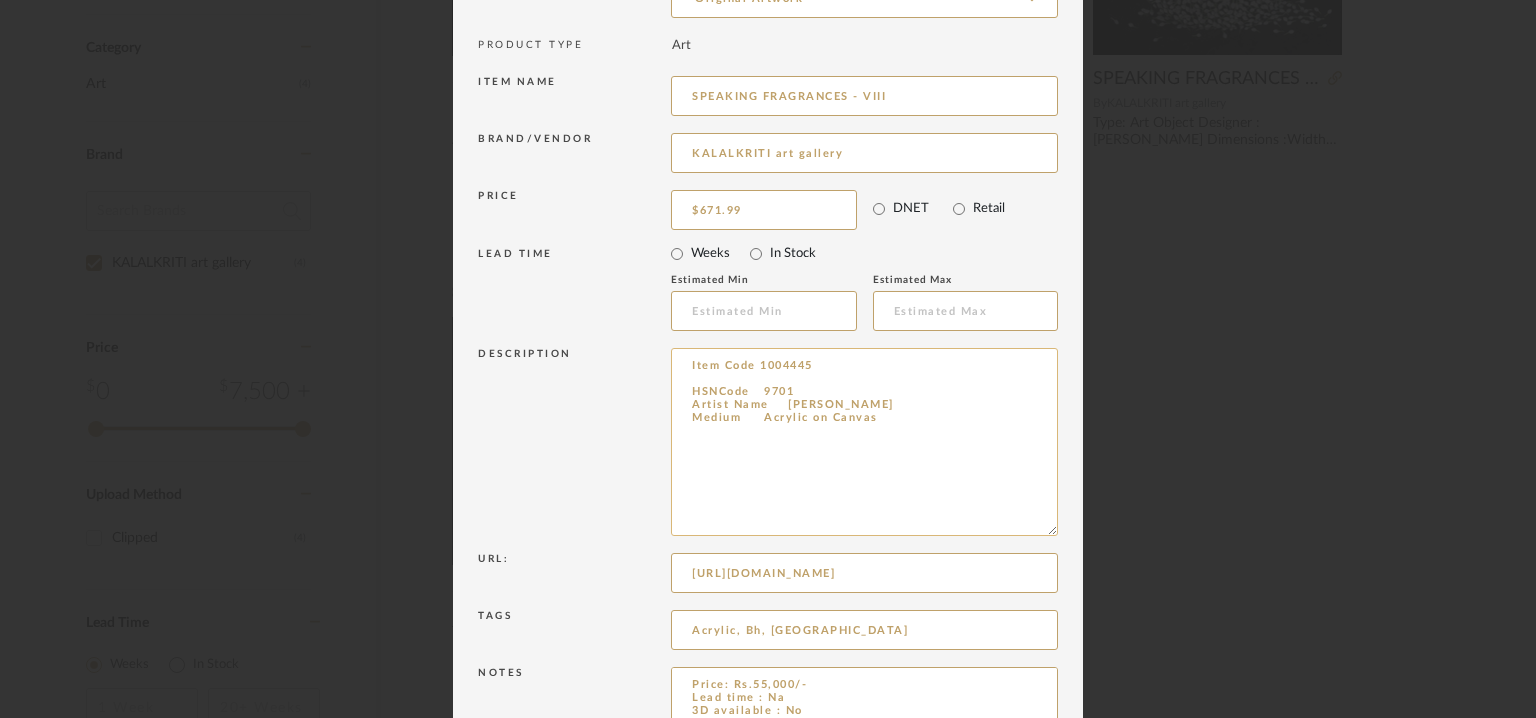 drag, startPoint x: 1043, startPoint y: 414, endPoint x: 1012, endPoint y: 533, distance: 122.97154 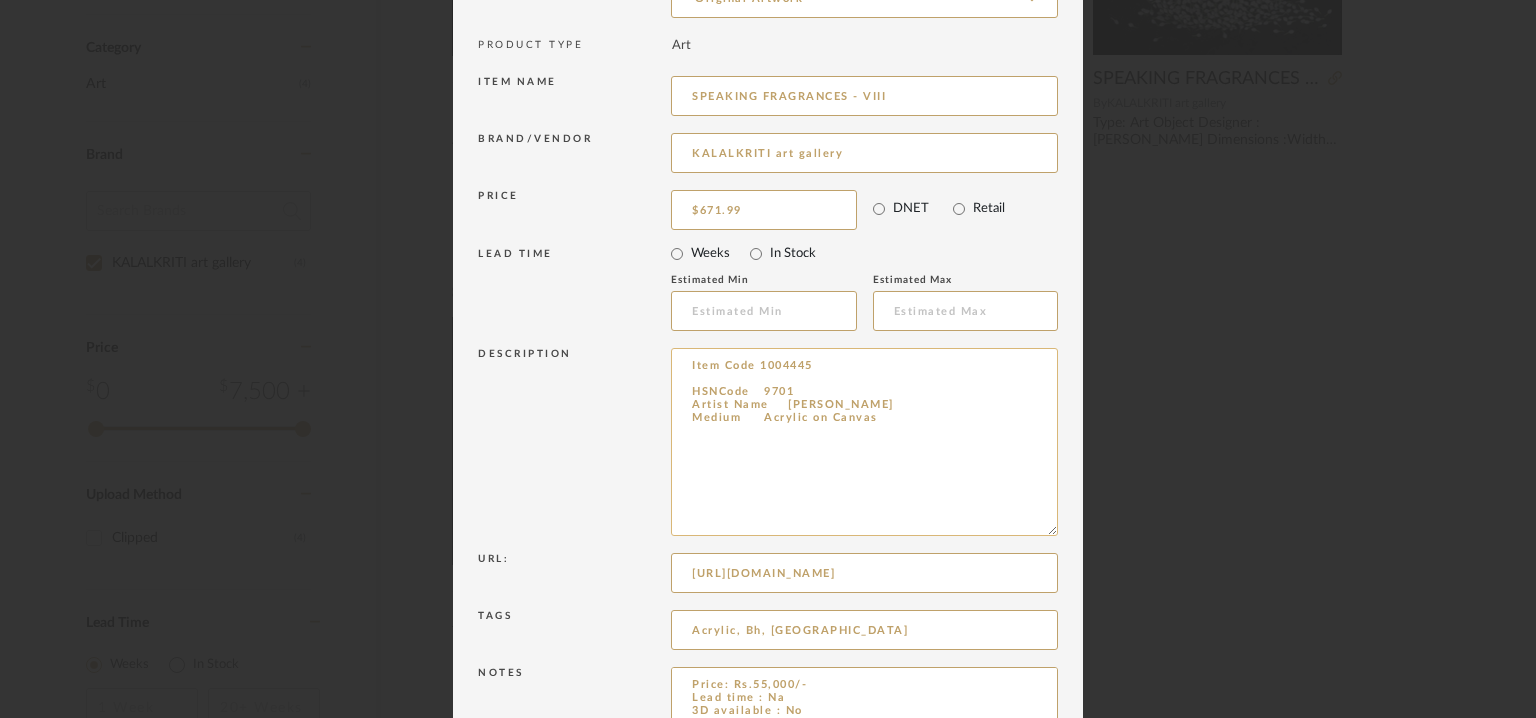 drag, startPoint x: 908, startPoint y: 444, endPoint x: 711, endPoint y: 385, distance: 205.64532 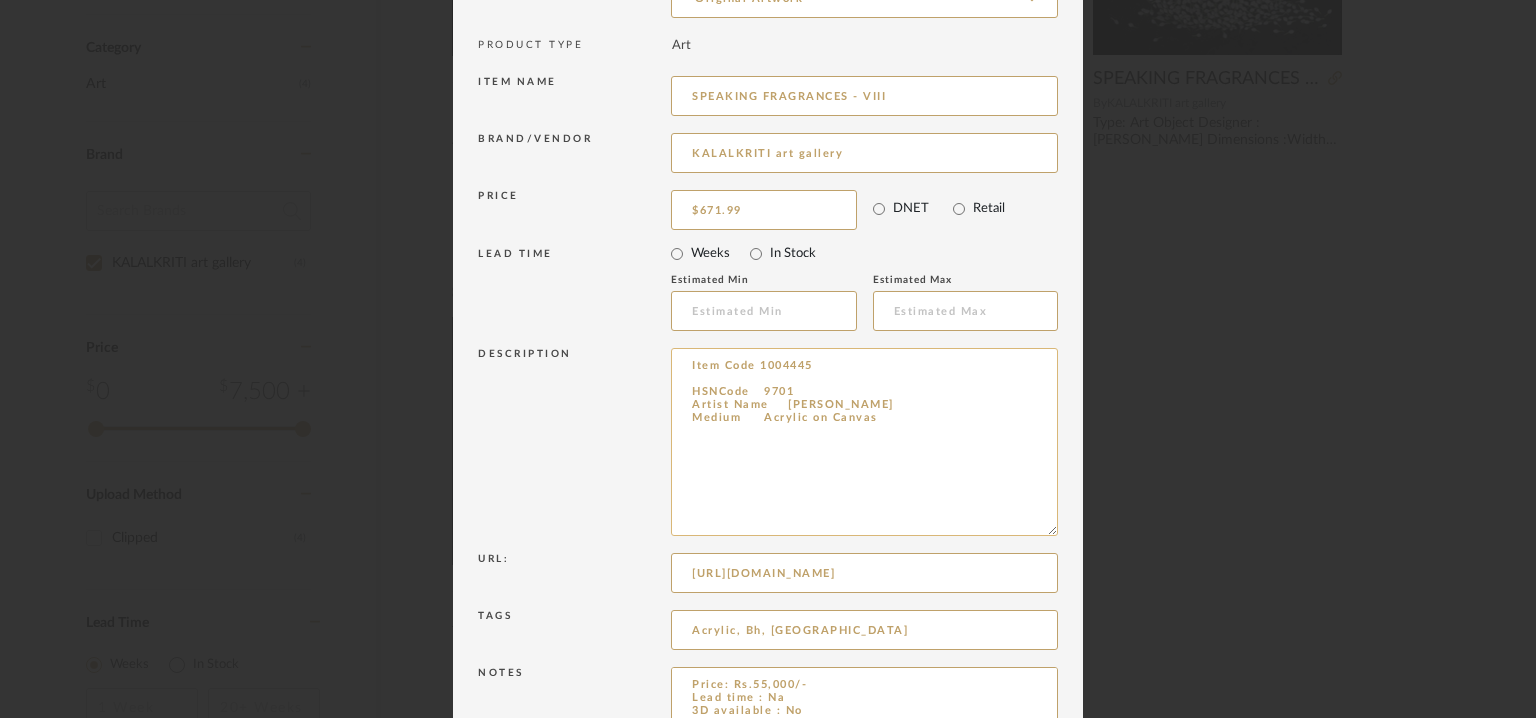 paste on "Type:  Art
Designer :  [PERSON_NAME]
Dimensions :Width (in)24 x Height (in)24
Material & Finishes : Medium	Acrylic on Canvas
Product description : nA
Additional details : Na
Any other details : Item Code 1004444" 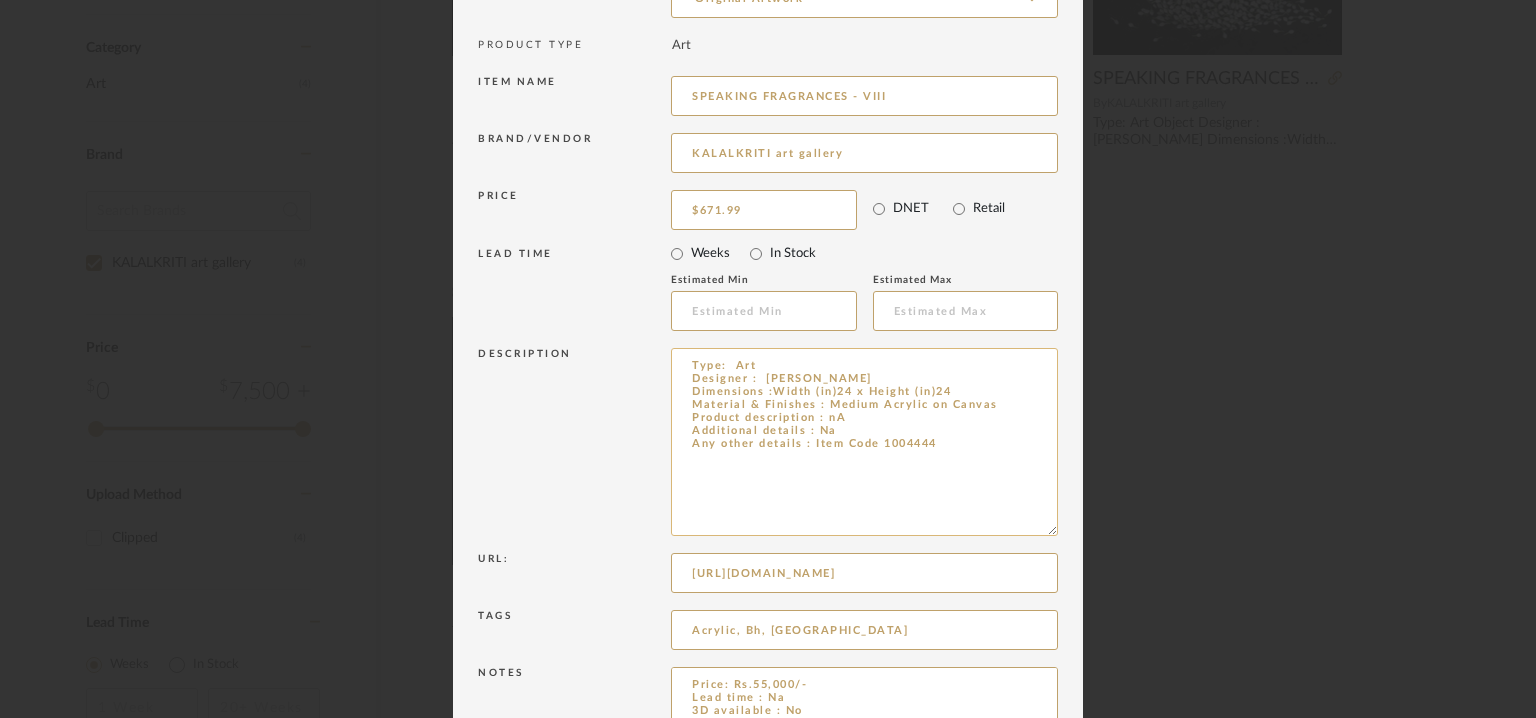 drag, startPoint x: 832, startPoint y: 416, endPoint x: 843, endPoint y: 425, distance: 14.21267 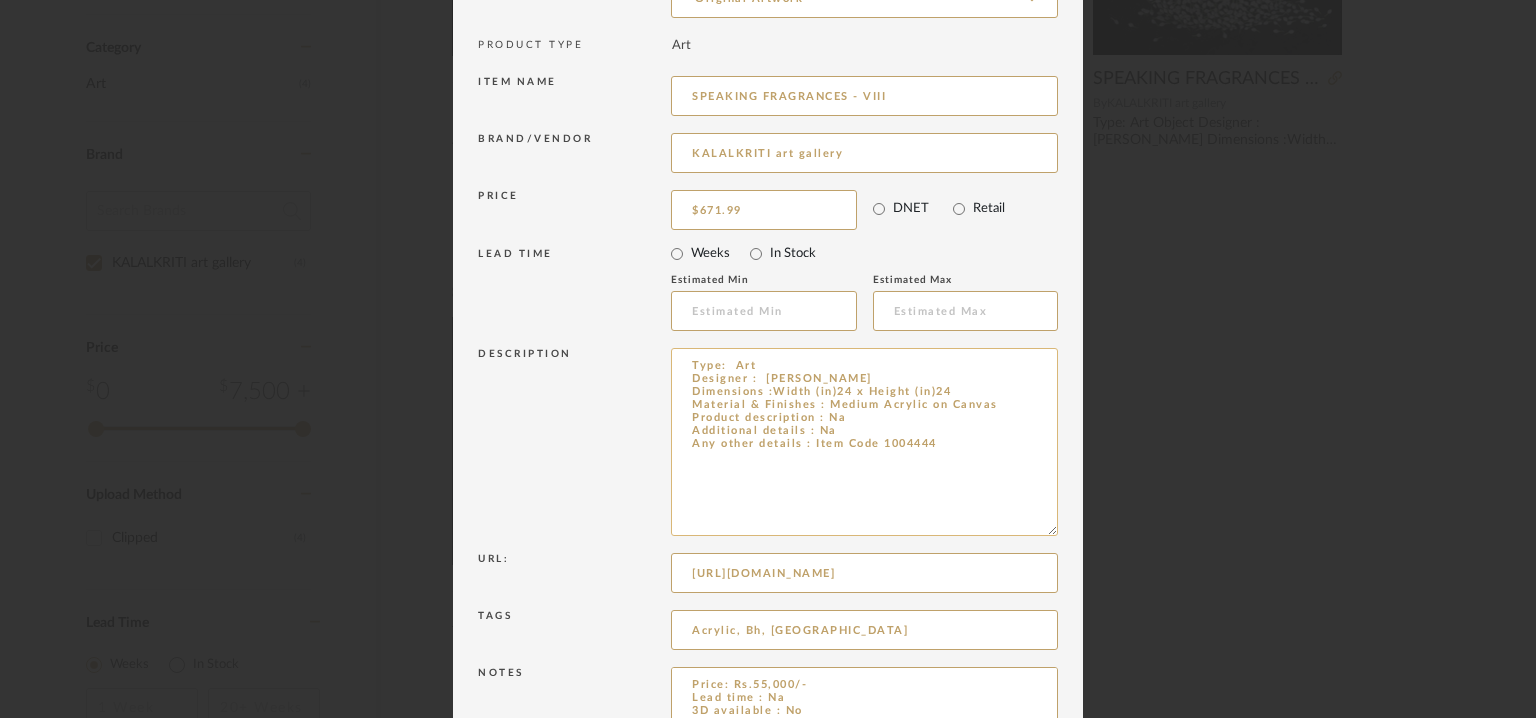 drag, startPoint x: 924, startPoint y: 435, endPoint x: 957, endPoint y: 448, distance: 35.468296 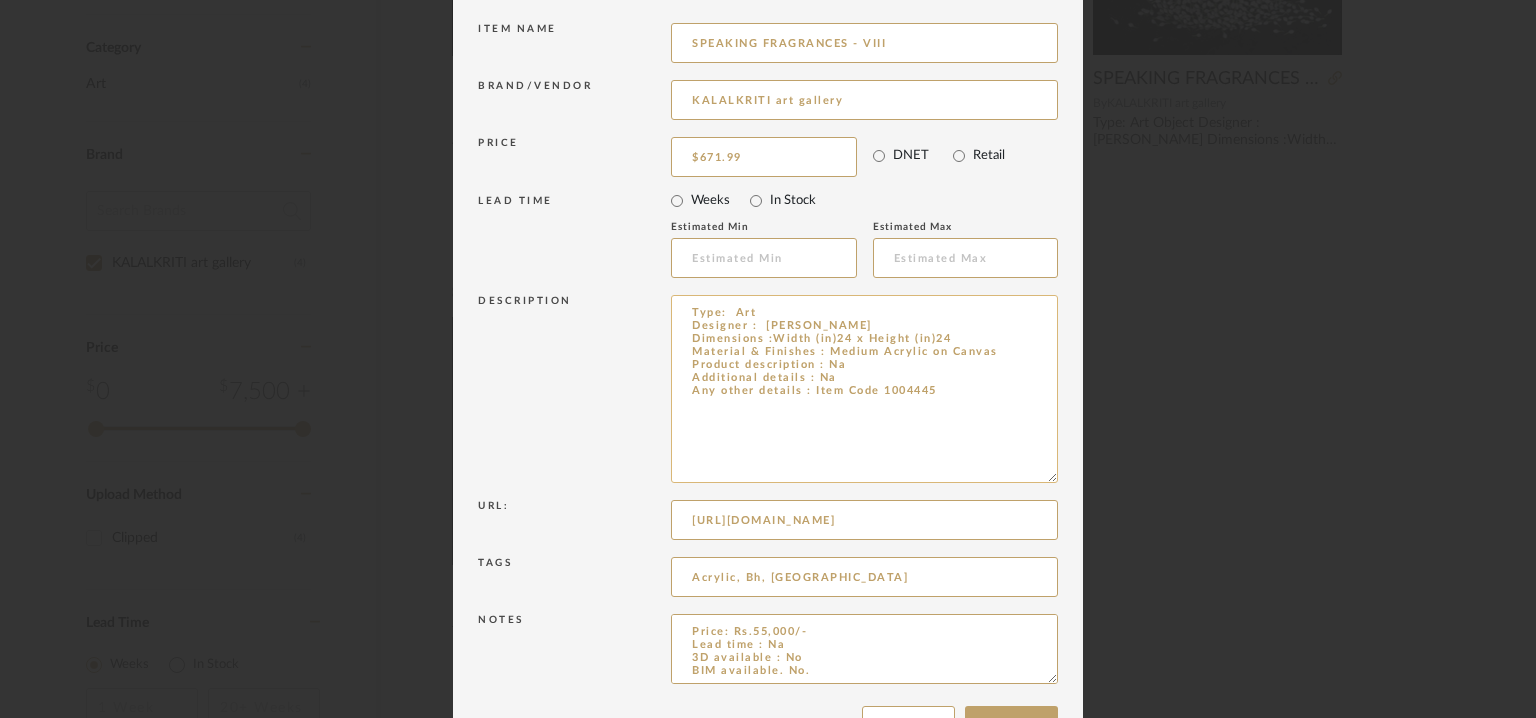 scroll, scrollTop: 292, scrollLeft: 0, axis: vertical 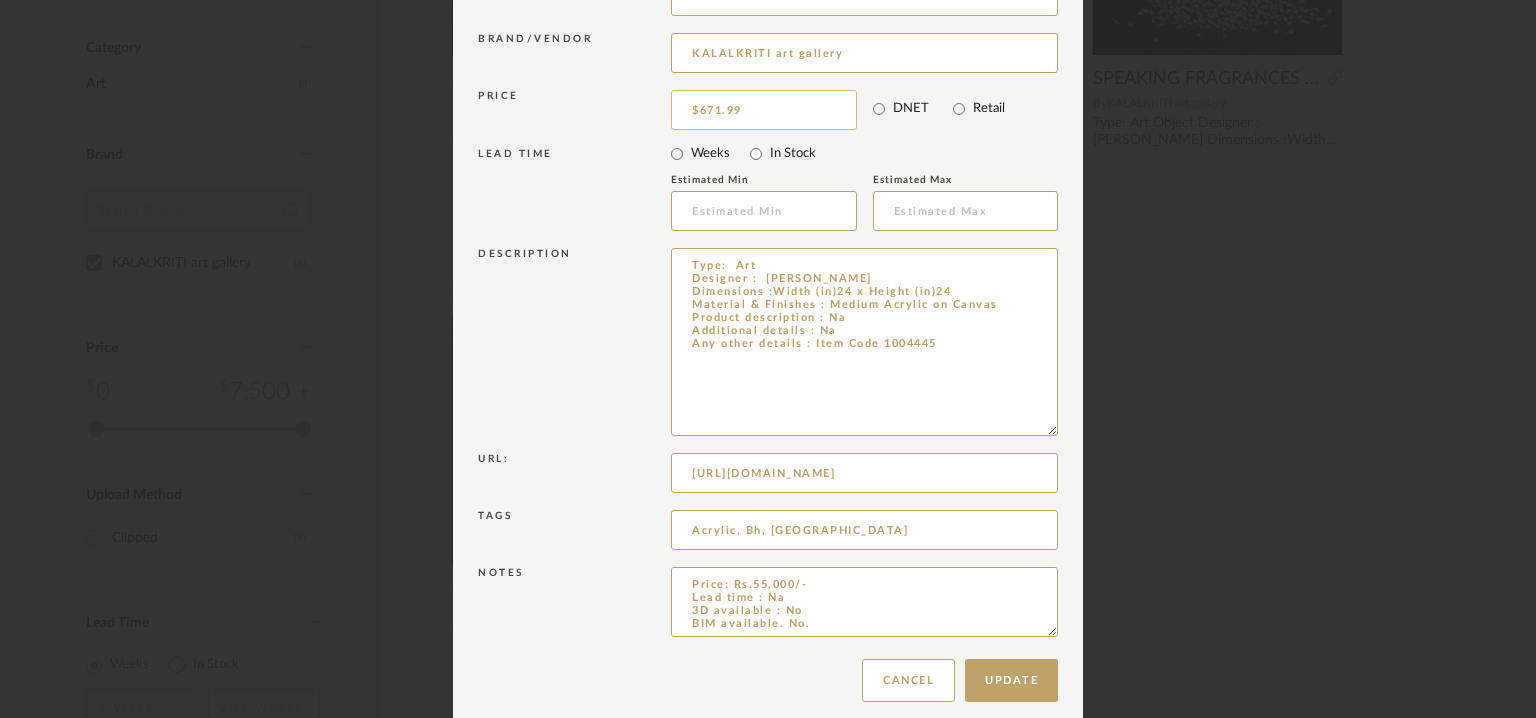 type on "Type:  Art
Designer :  [PERSON_NAME]
Dimensions :Width (in)24 x Height (in)24
Material & Finishes : Medium	Acrylic on Canvas
Product description : Na
Additional details : Na
Any other details : Item Code 1004445" 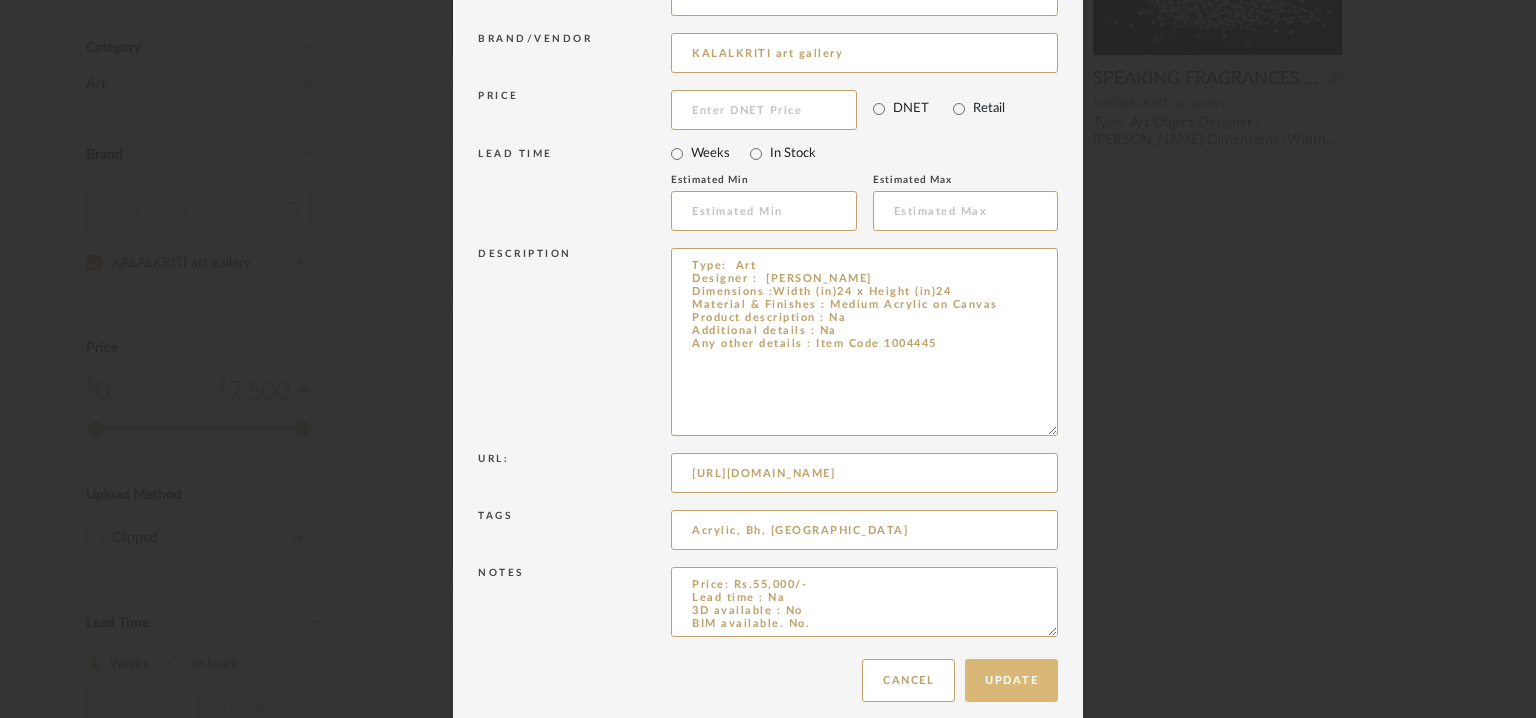 type 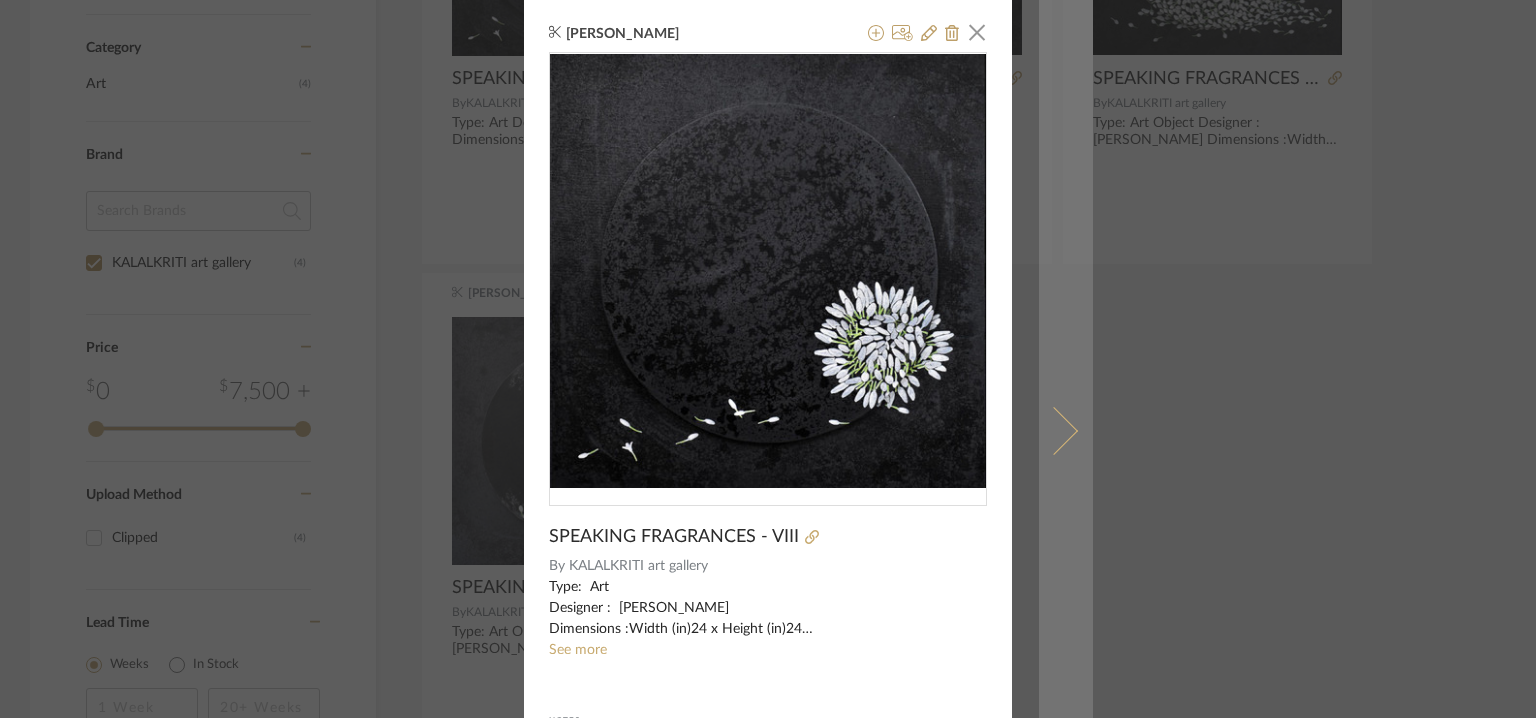 click at bounding box center [1066, 430] 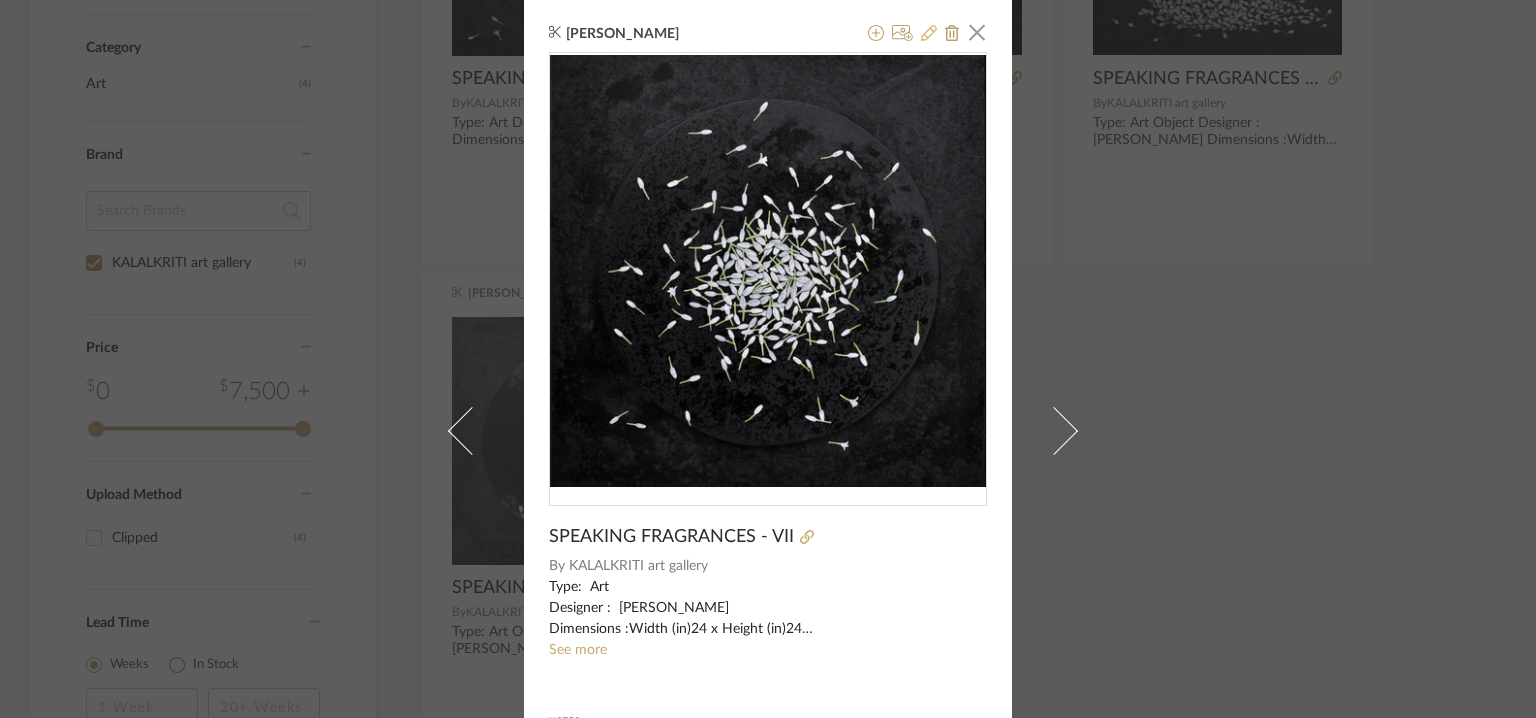 click 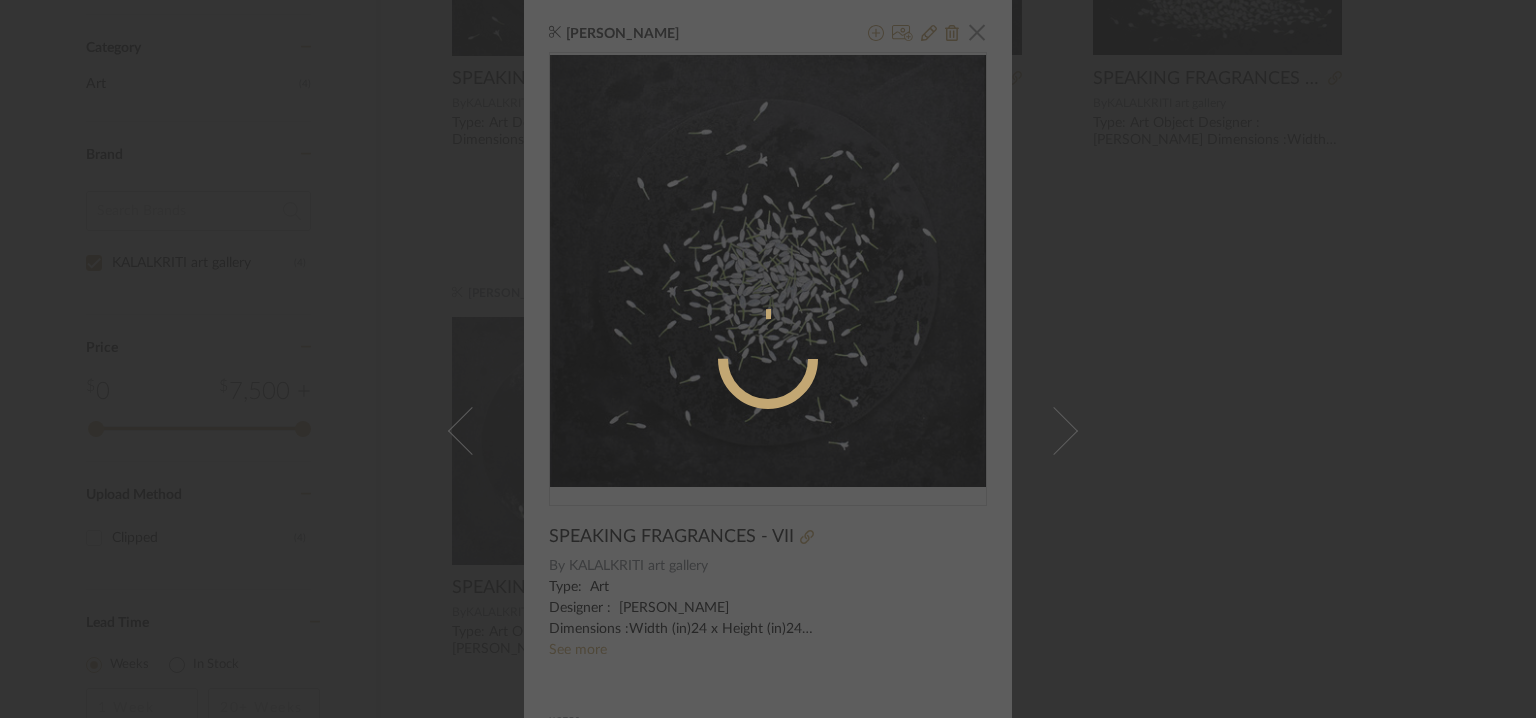 radio on "true" 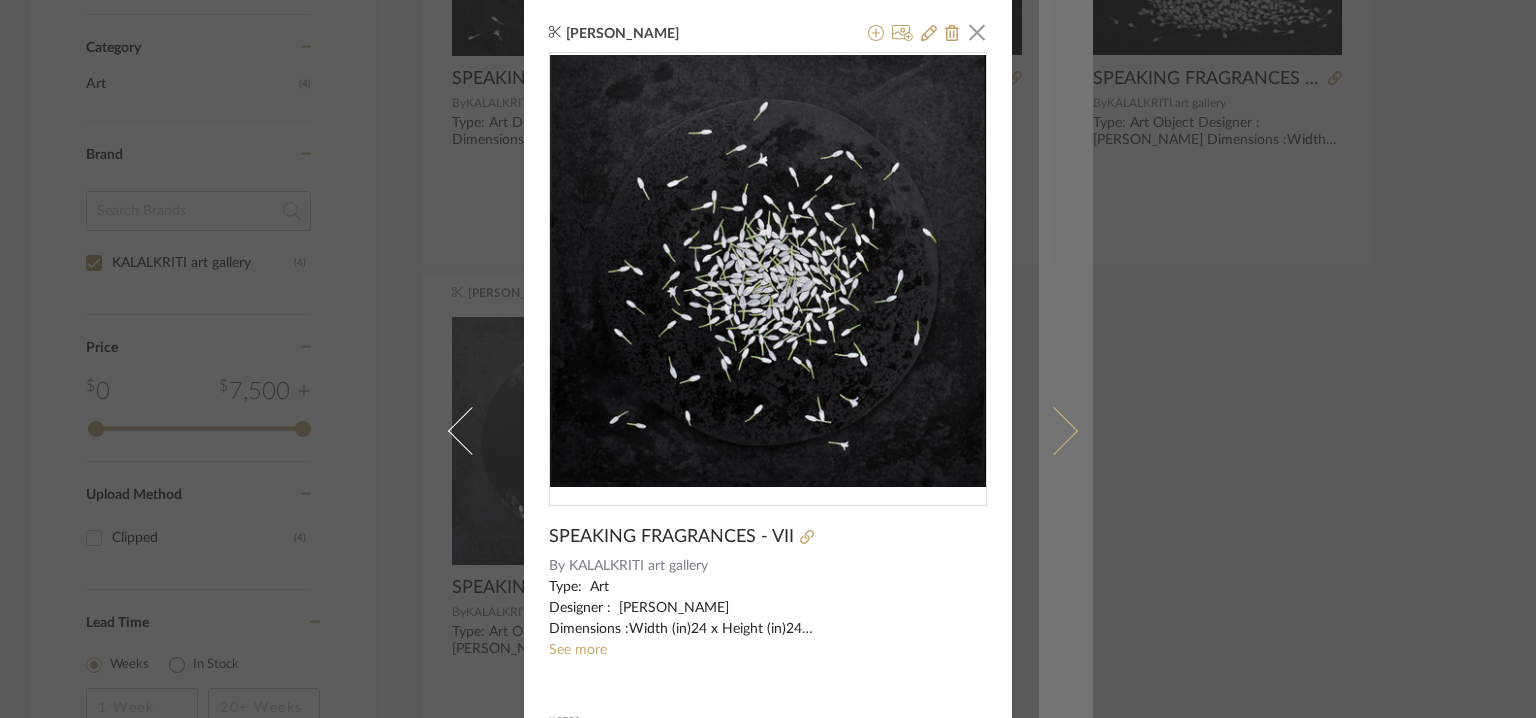 type 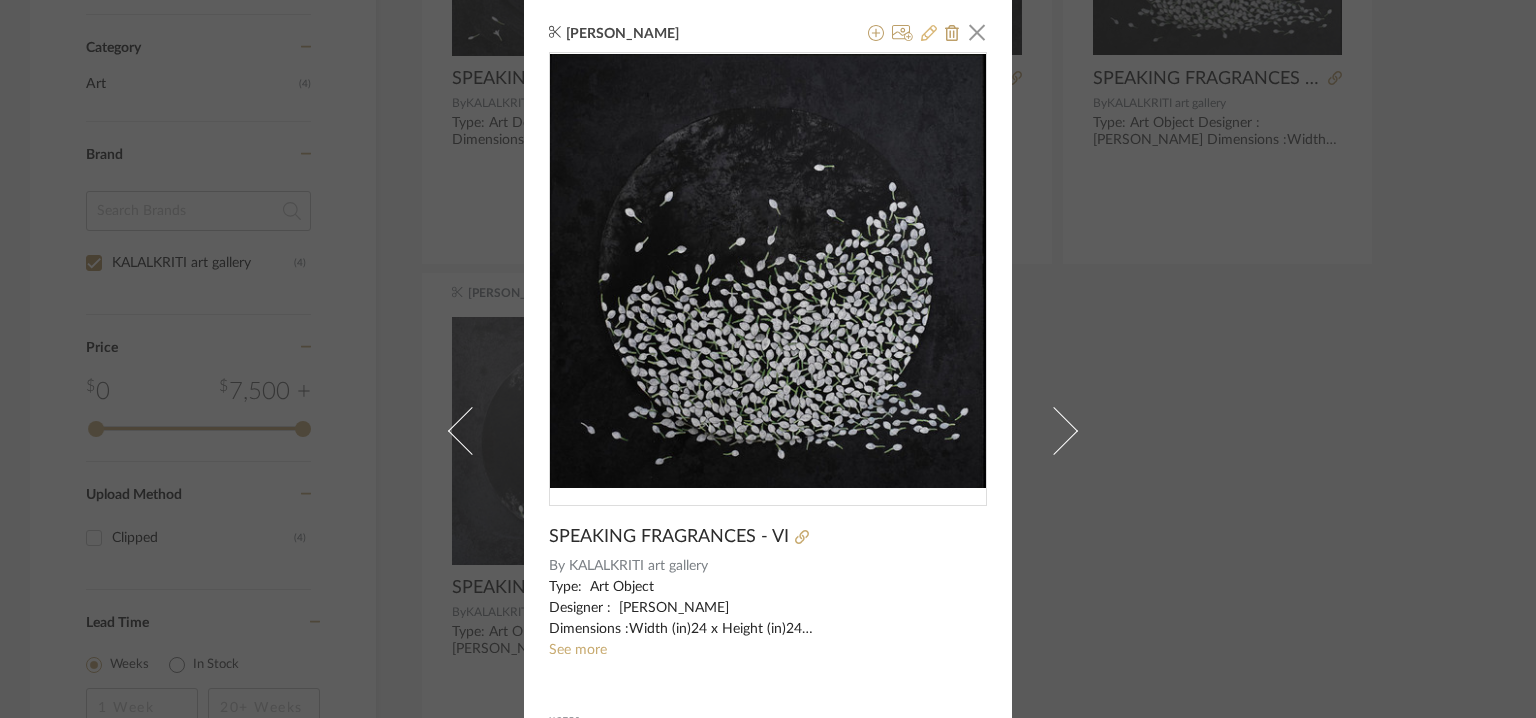 click 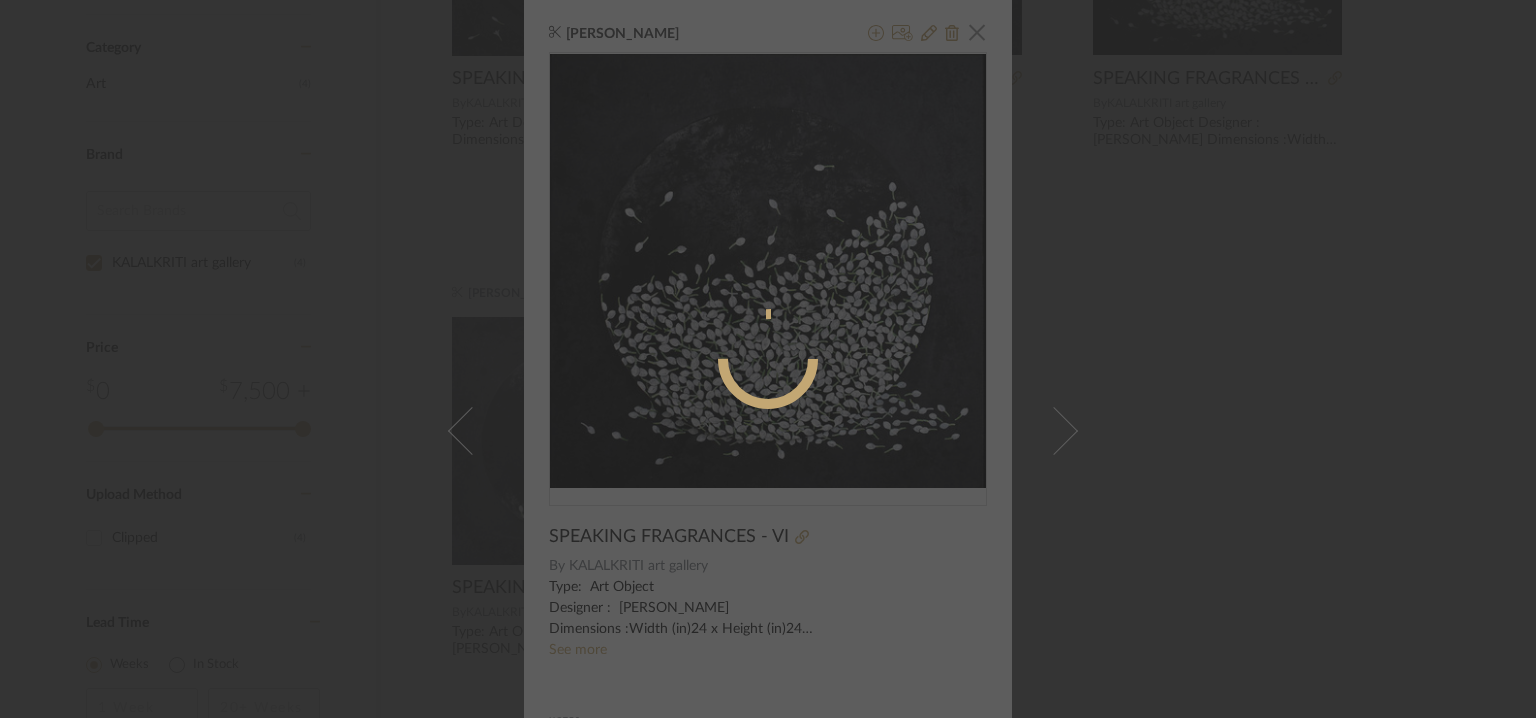 radio on "true" 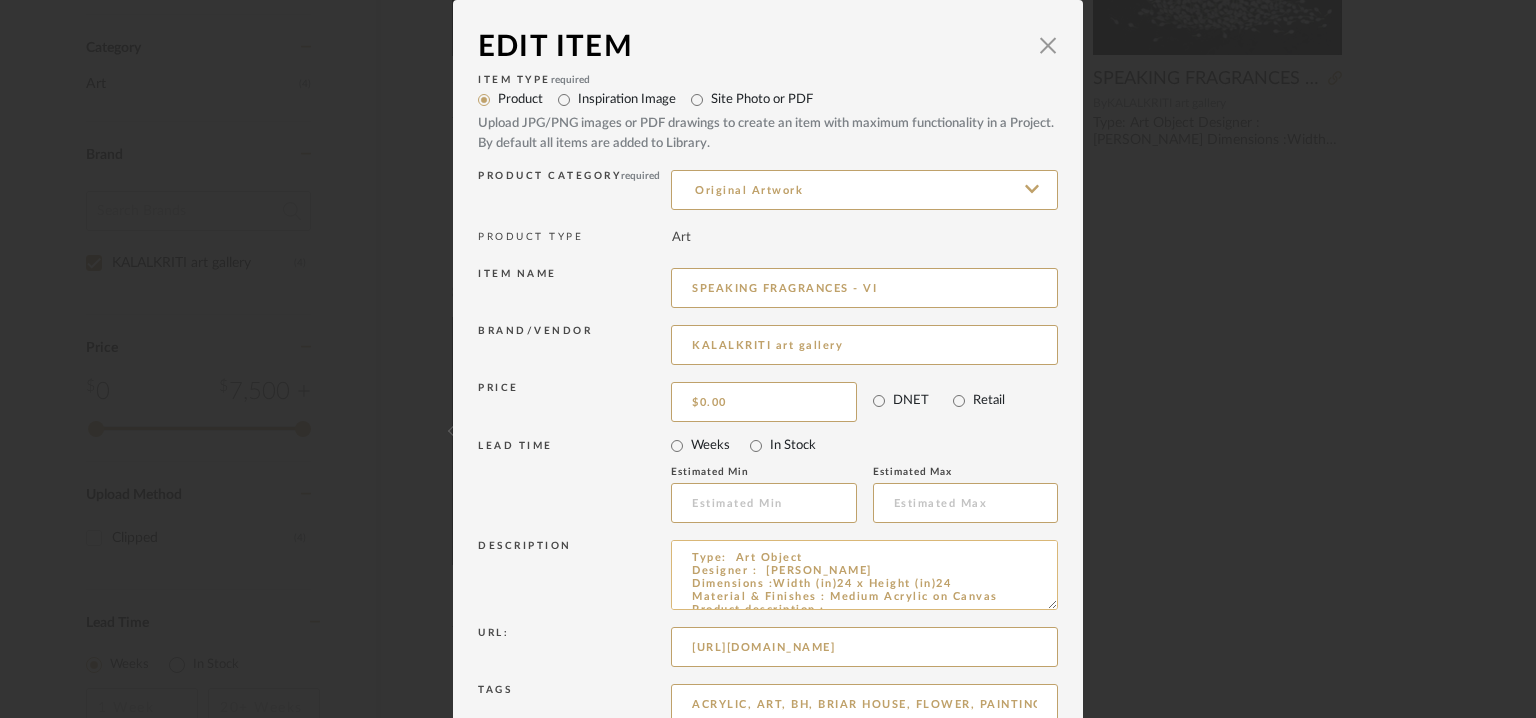 click on "Type:  Art Object
Designer :  [PERSON_NAME]
Dimensions :Width (in)24 x Height (in)24
Material & Finishes : Medium	Acrylic on Canvas
Product description :
Additional details : Na
Any other details : Item Code 1004442" at bounding box center [864, 575] 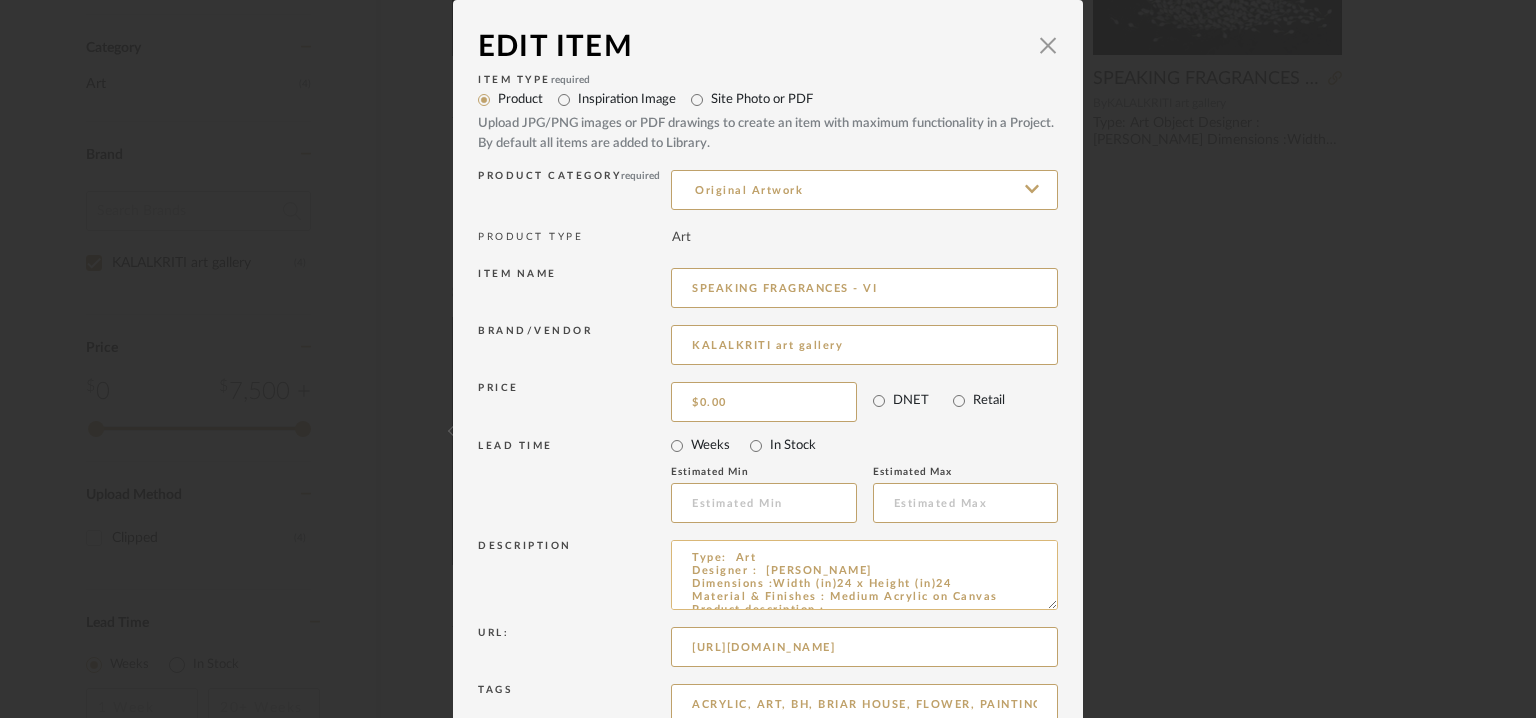 scroll, scrollTop: 38, scrollLeft: 0, axis: vertical 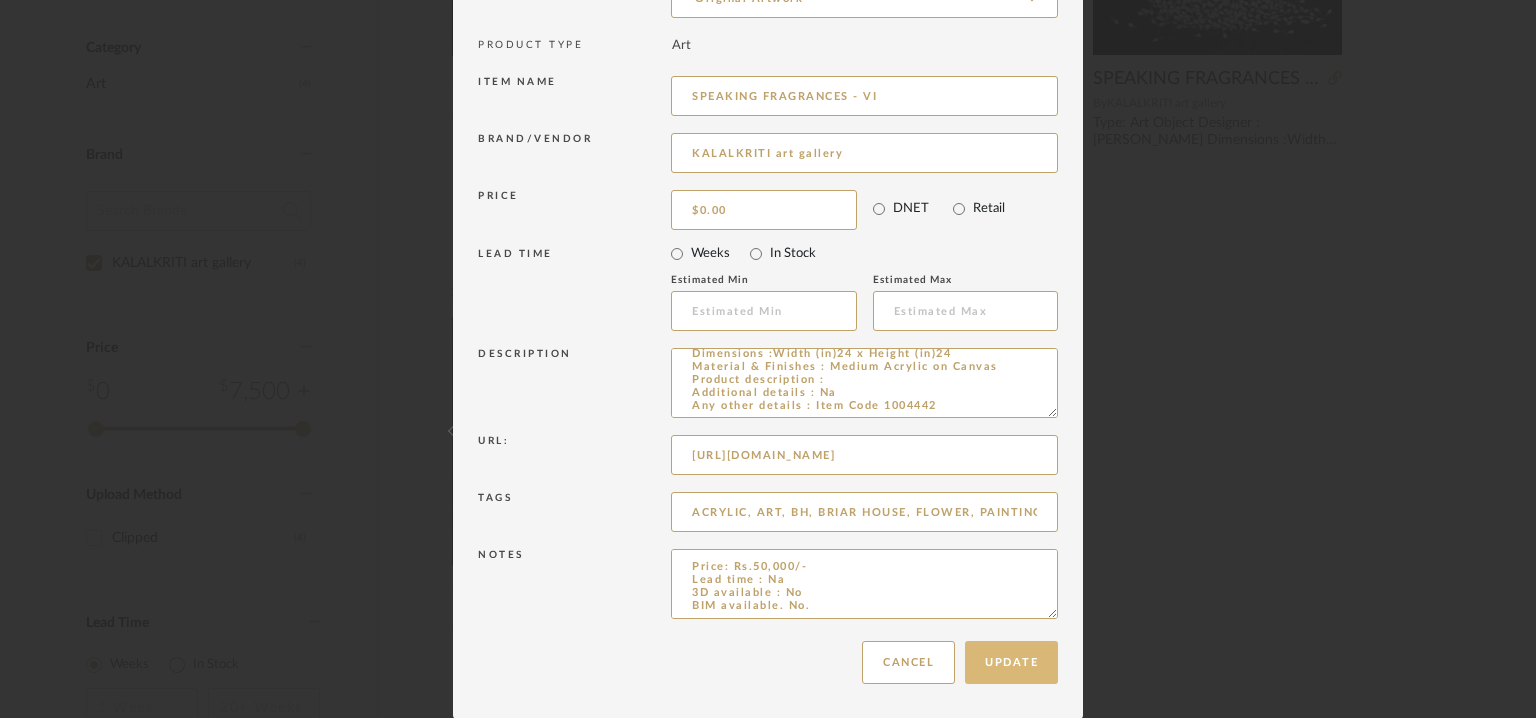 type on "Type:  Art
Designer :  [PERSON_NAME]
Dimensions :Width (in)24 x Height (in)24
Material & Finishes : Medium	Acrylic on Canvas
Product description :
Additional details : Na
Any other details : Item Code 1004442" 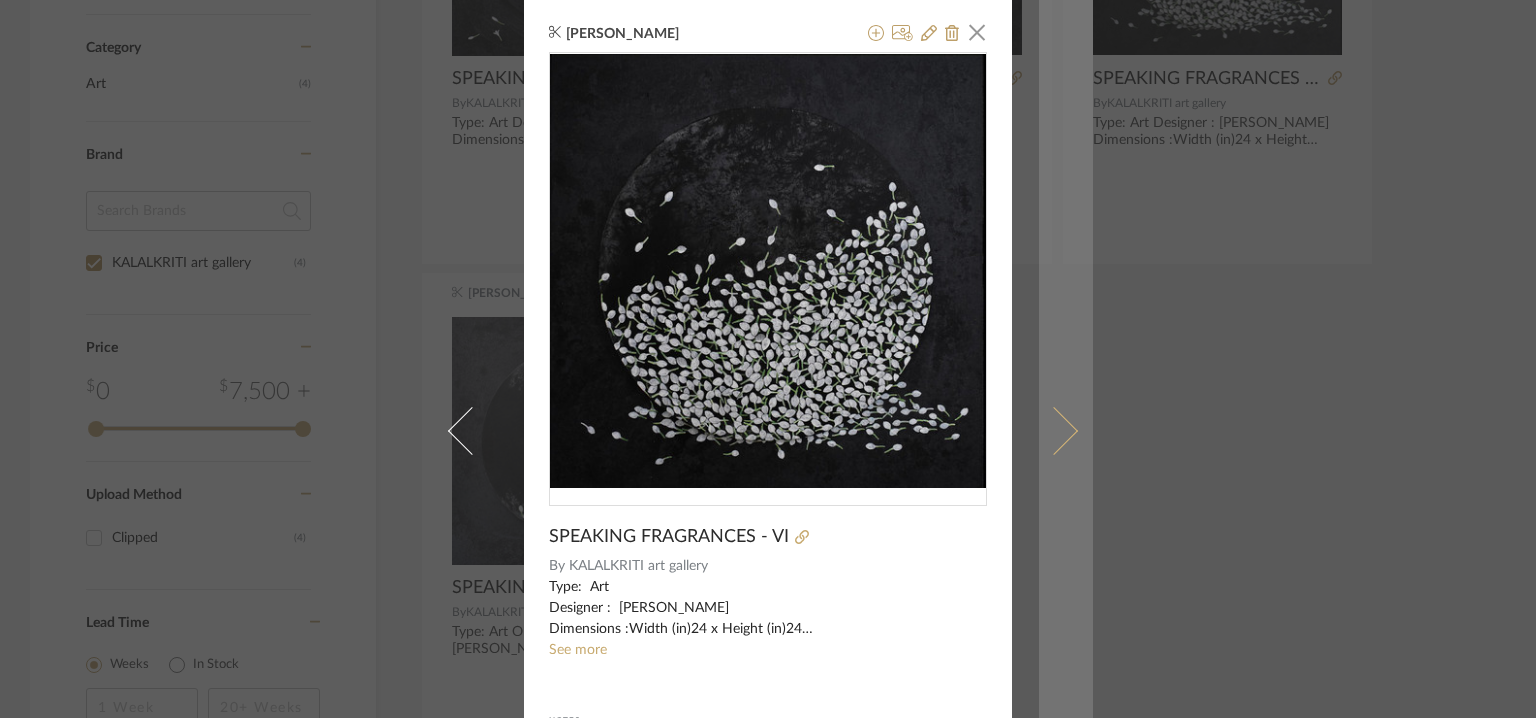 click at bounding box center [1054, 430] 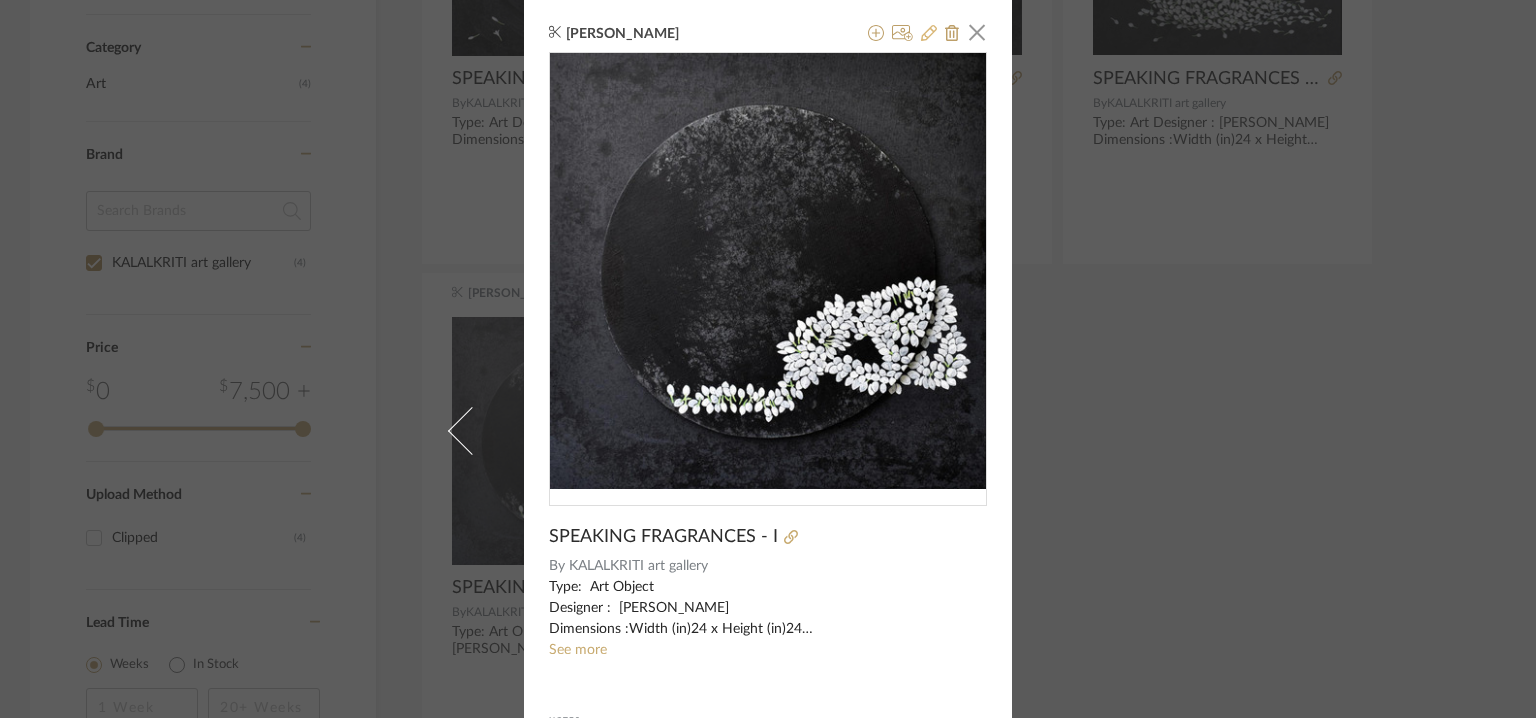 click 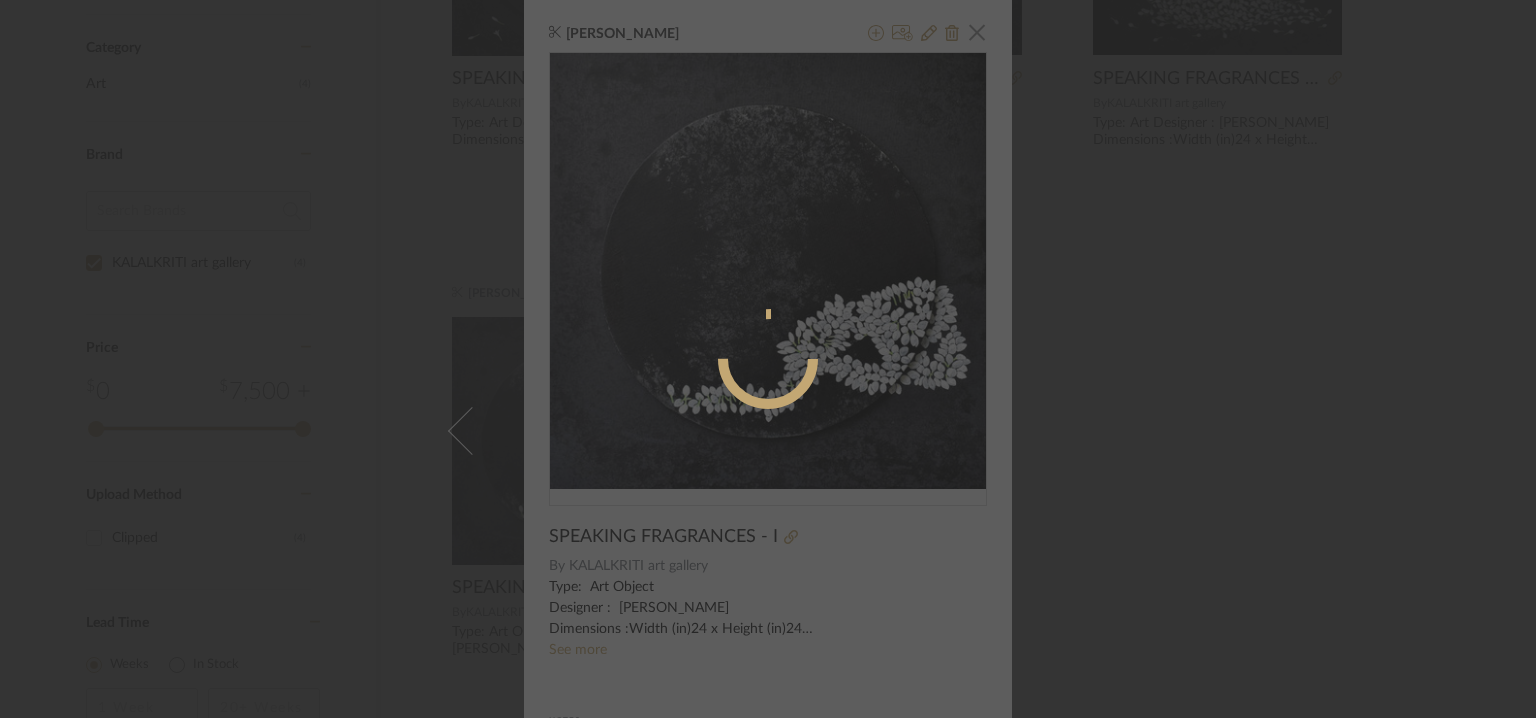 radio on "true" 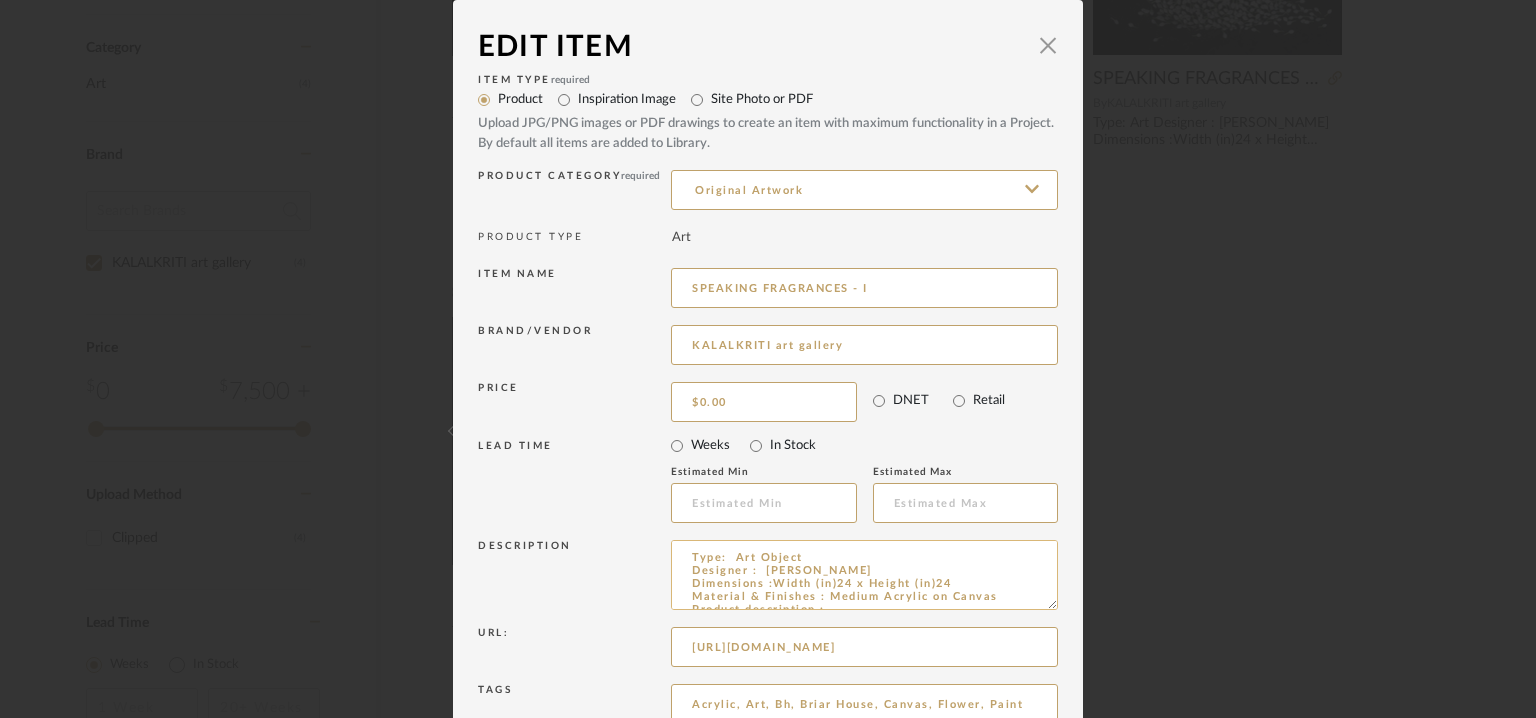 click on "Type:  Art Object
Designer :  [PERSON_NAME]
Dimensions :Width (in)24 x Height (in)24
Material & Finishes : Medium	Acrylic on Canvas
Product description :
Additional details : Na
Any other details : Item Code 1004436" at bounding box center (864, 575) 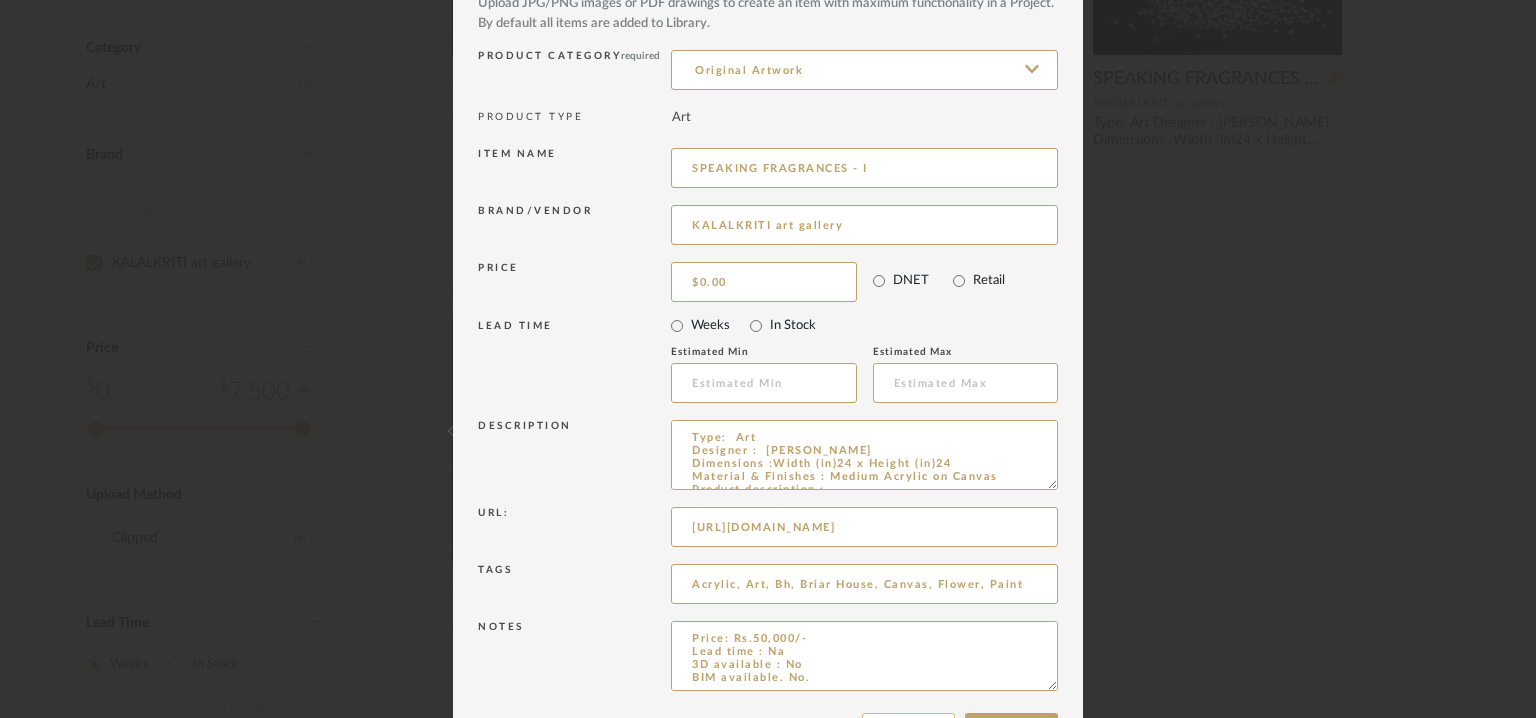 scroll, scrollTop: 192, scrollLeft: 0, axis: vertical 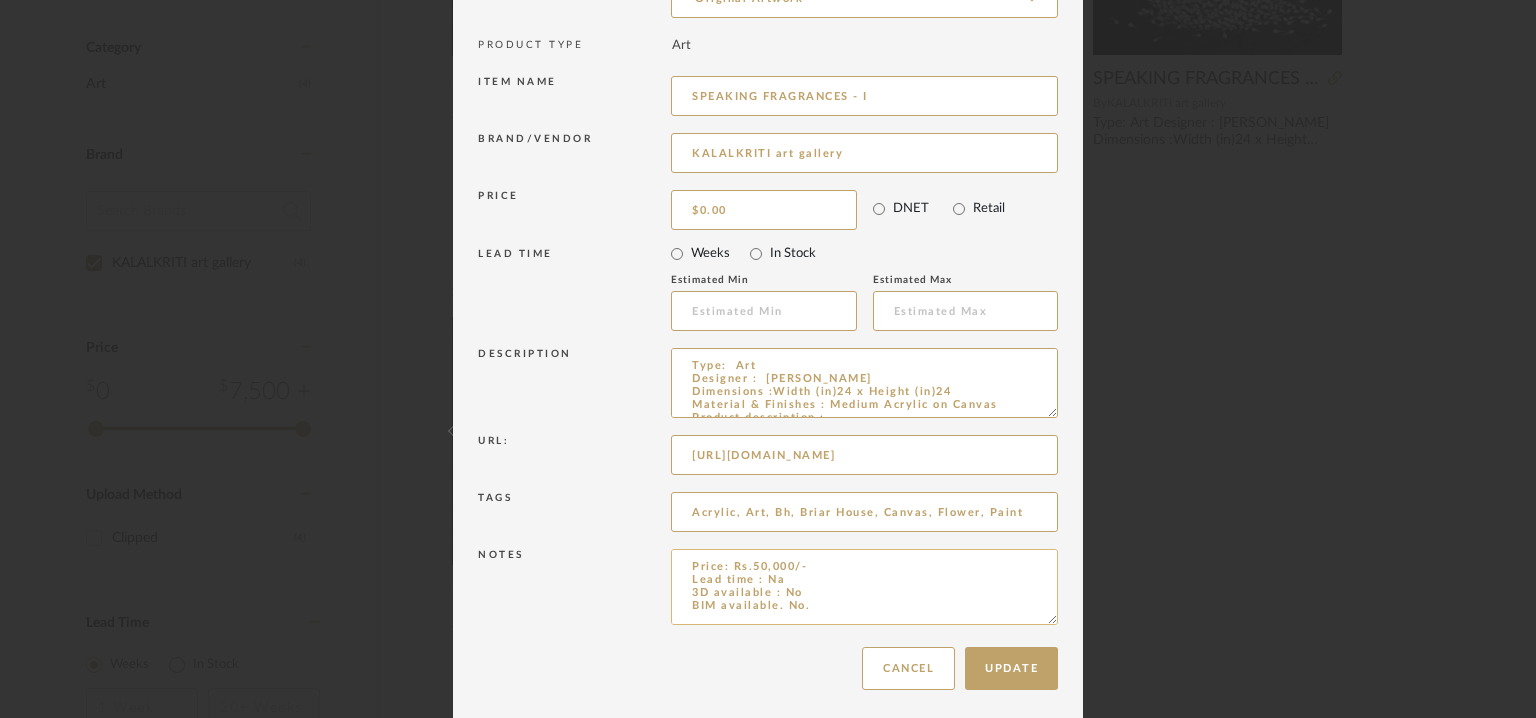 drag, startPoint x: 1047, startPoint y: 615, endPoint x: 1046, endPoint y: 681, distance: 66.007576 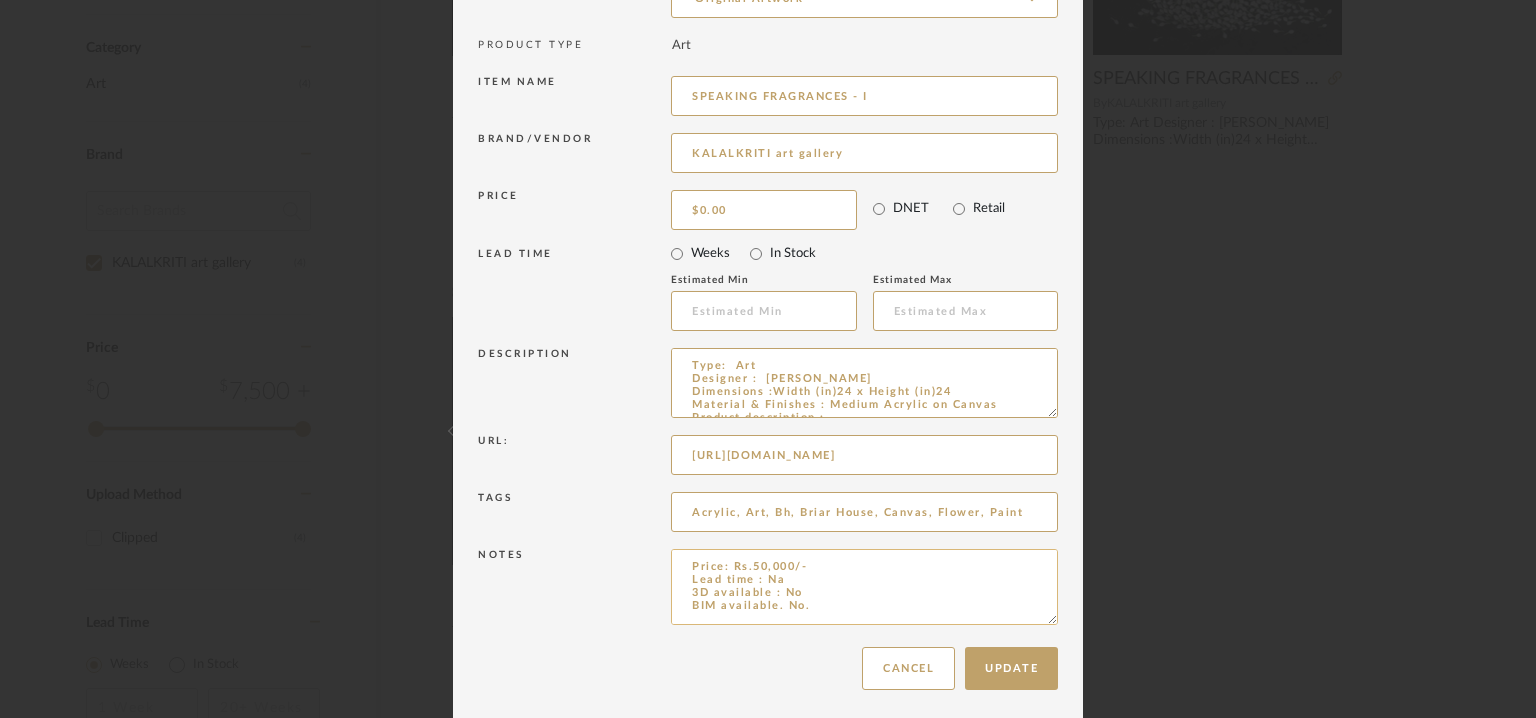 click on "Price: Rs.50,000/-
Lead time : Na
3D available : No
BIM available. No.
Point of Contact : To be established.
Contact Number: 099517 40000
Email address : [EMAIL_ADDRESS][DOMAIN_NAME]
Address : [GEOGRAPHIC_DATA], [STREET_ADDRESS]" at bounding box center (864, 587) 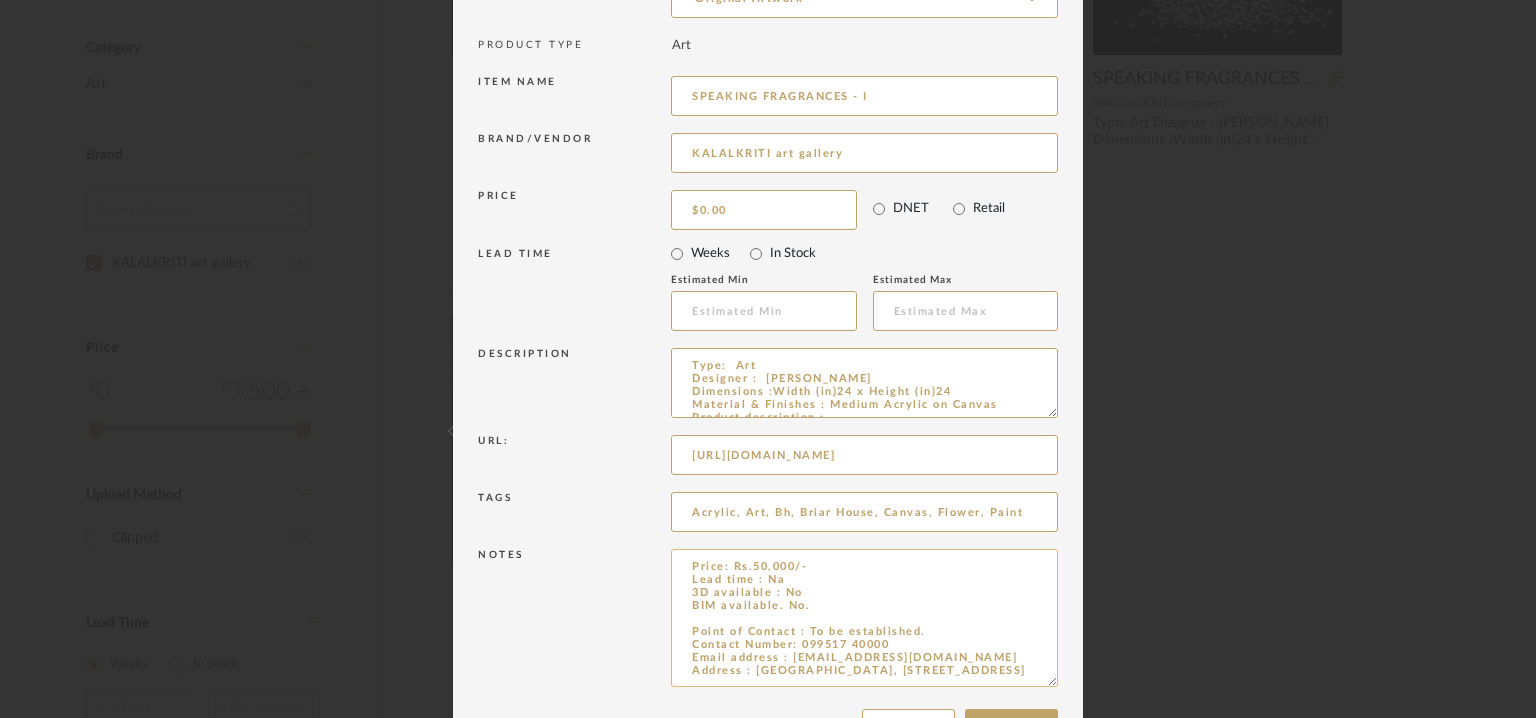scroll, scrollTop: 21, scrollLeft: 0, axis: vertical 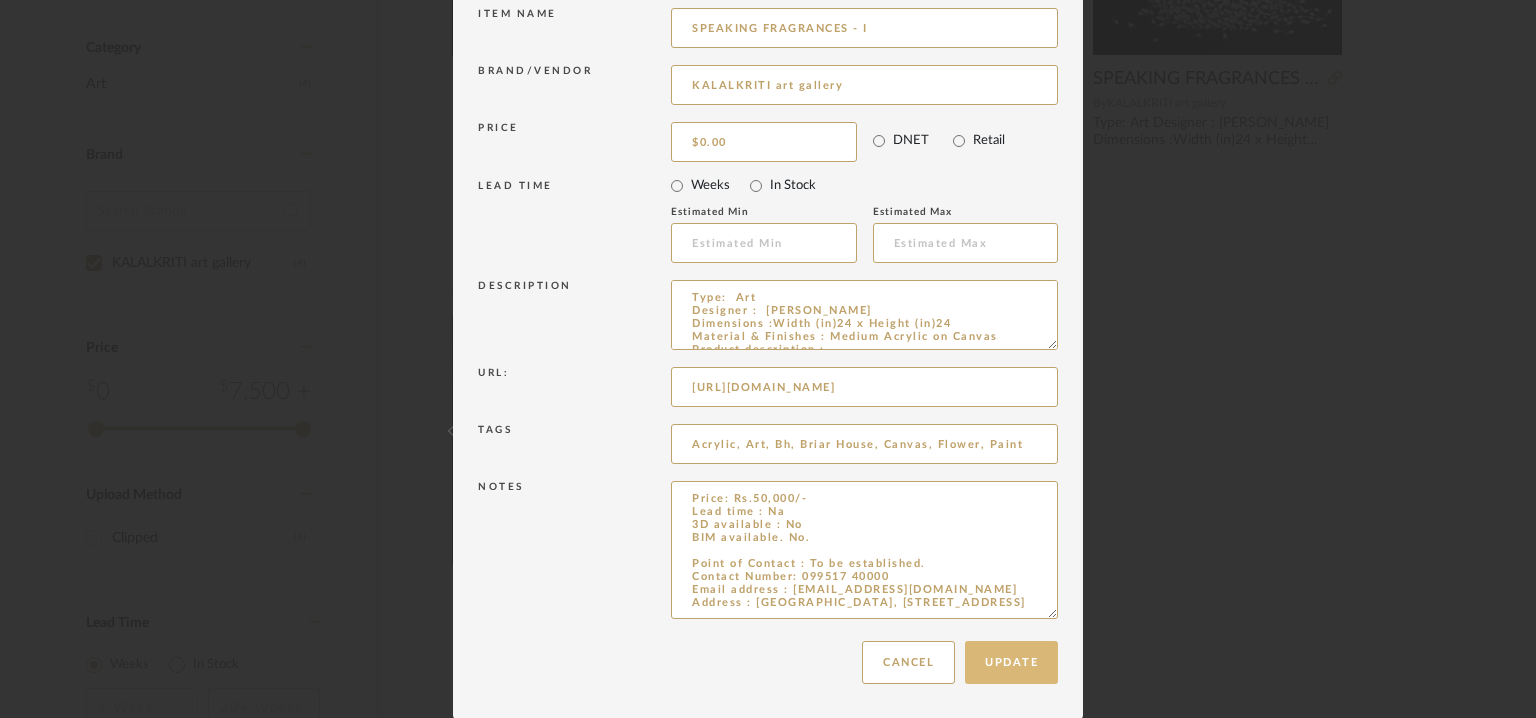 type on "Type:  Art
Designer :  [PERSON_NAME]
Dimensions :Width (in)24 x Height (in)24
Material & Finishes : Medium	Acrylic on Canvas
Product description :
Additional details : Na
Any other details : Item Code 1004436" 